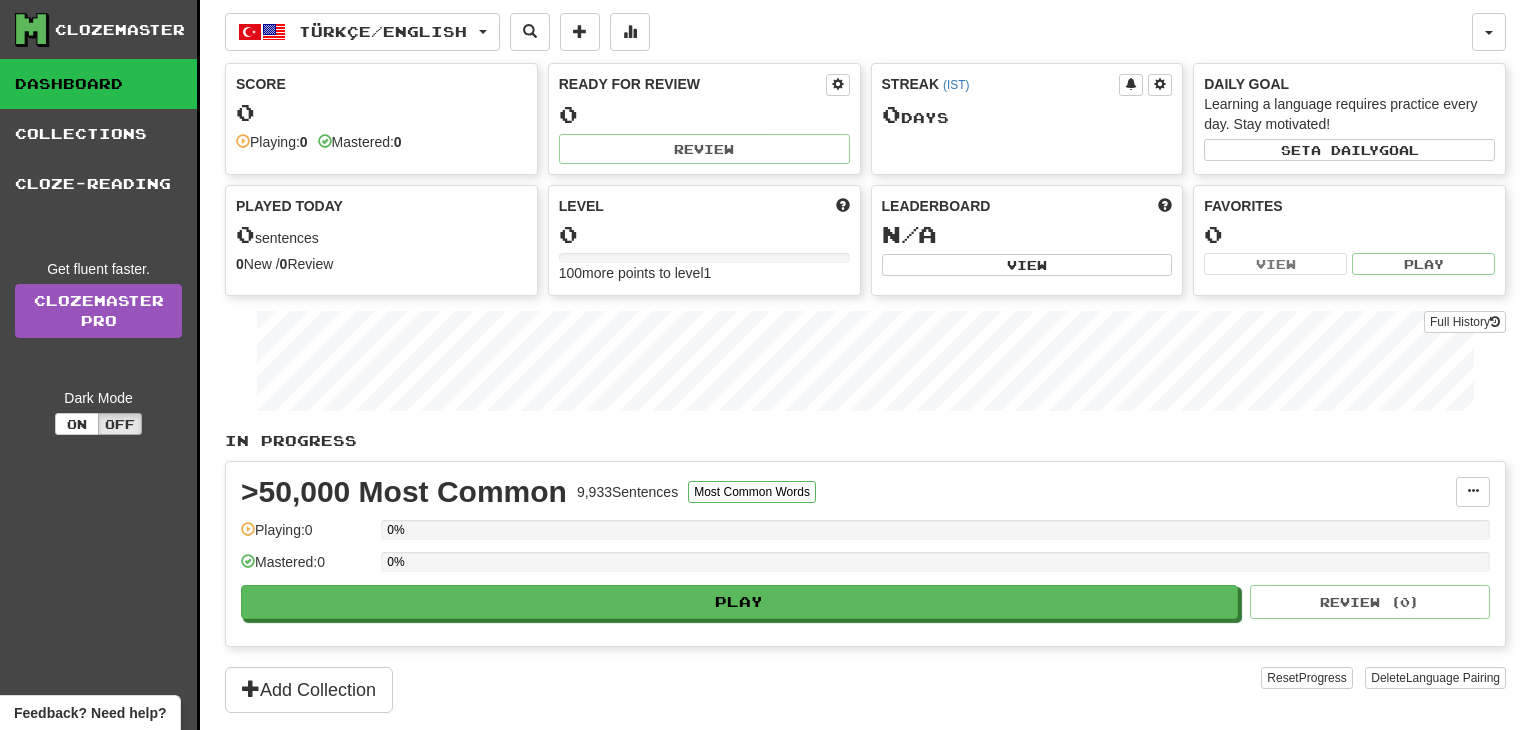 scroll, scrollTop: 0, scrollLeft: 0, axis: both 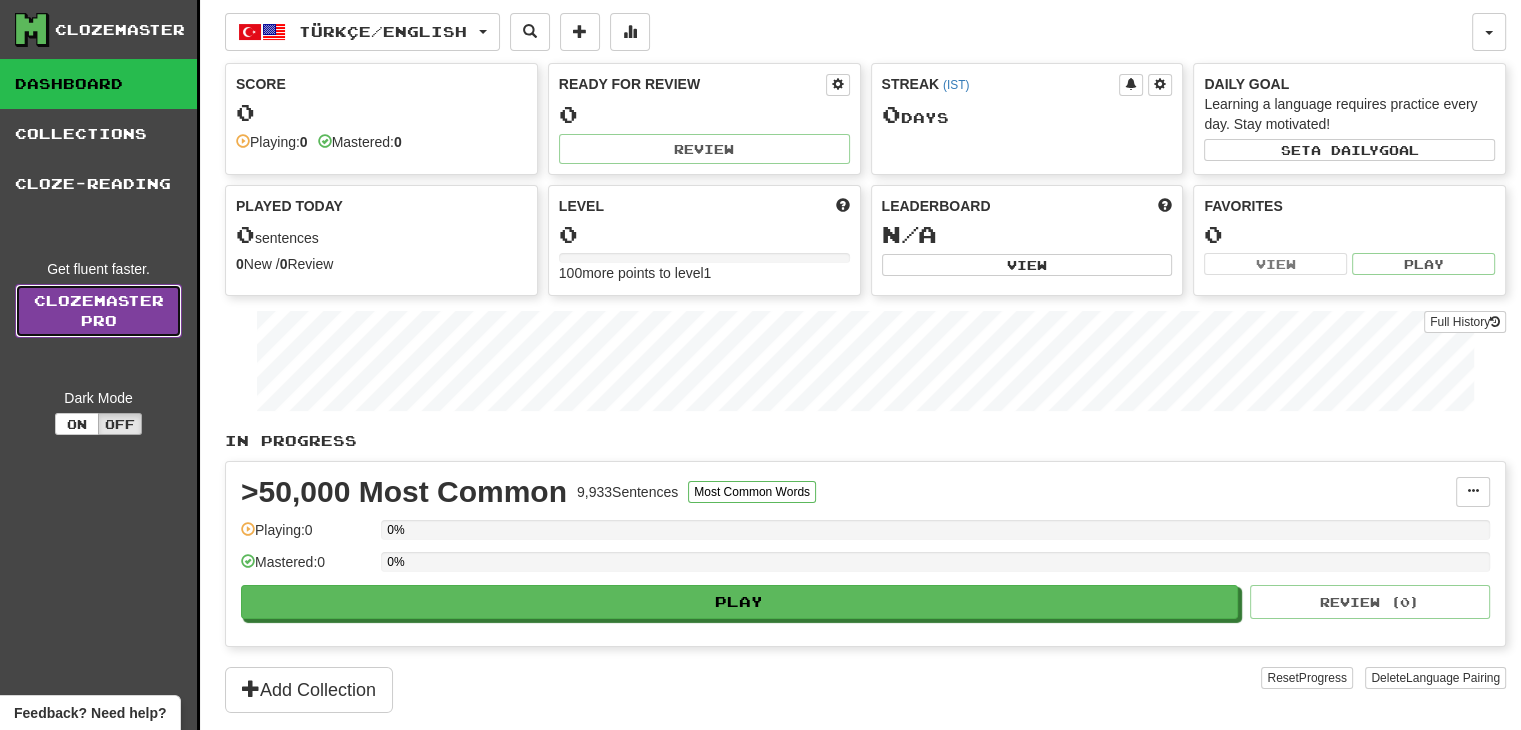 click on "Clozemaster Pro" at bounding box center [98, 311] 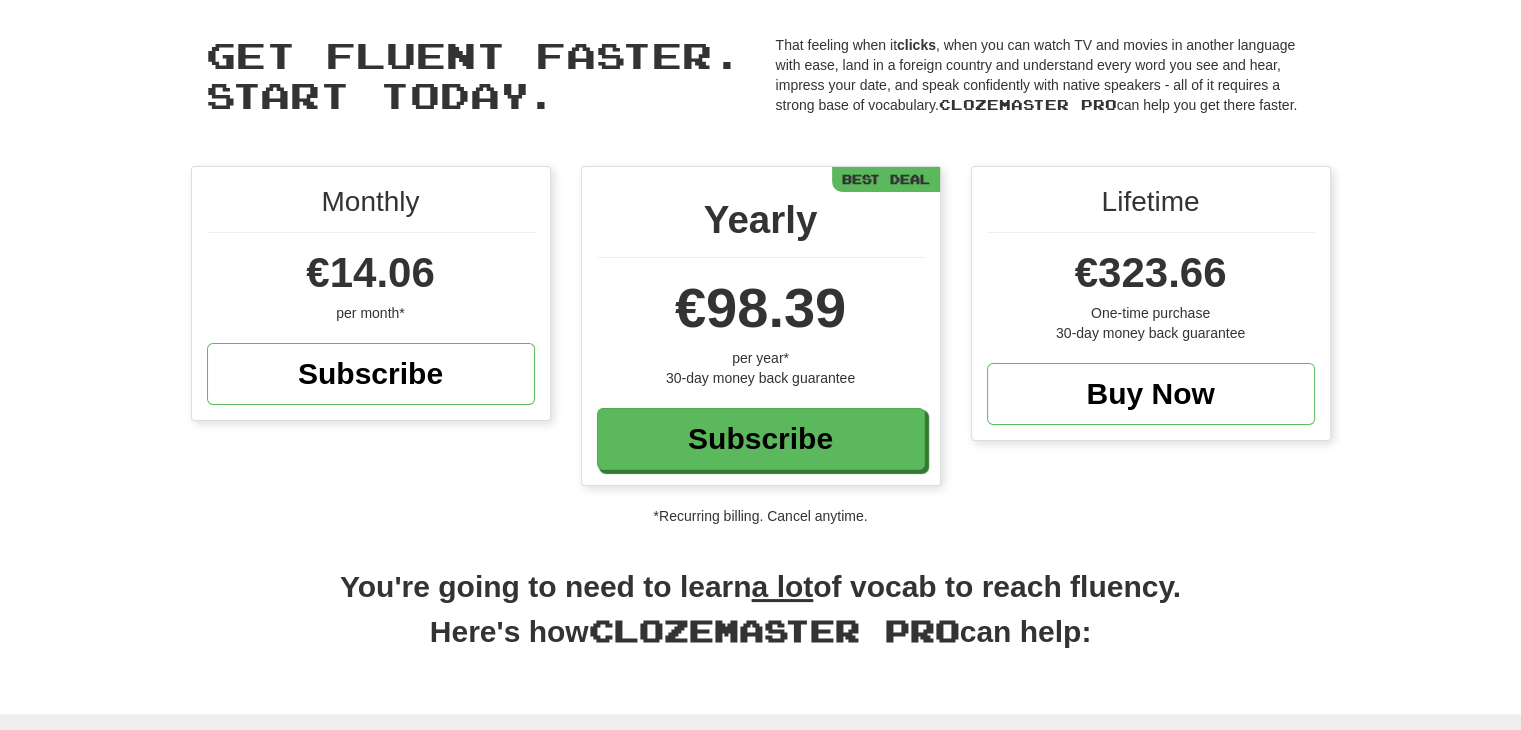 scroll, scrollTop: 76, scrollLeft: 0, axis: vertical 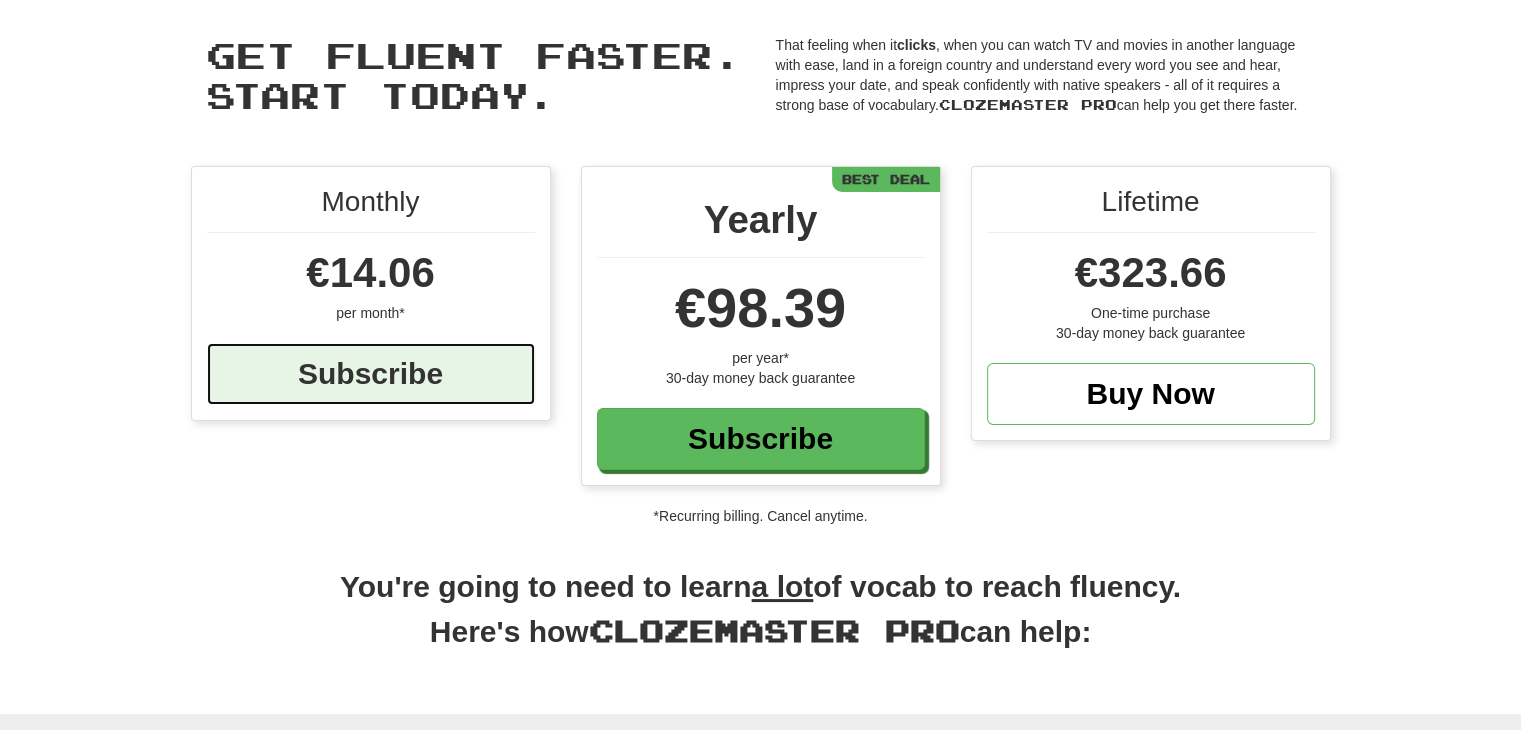 click on "Subscribe" at bounding box center [371, 374] 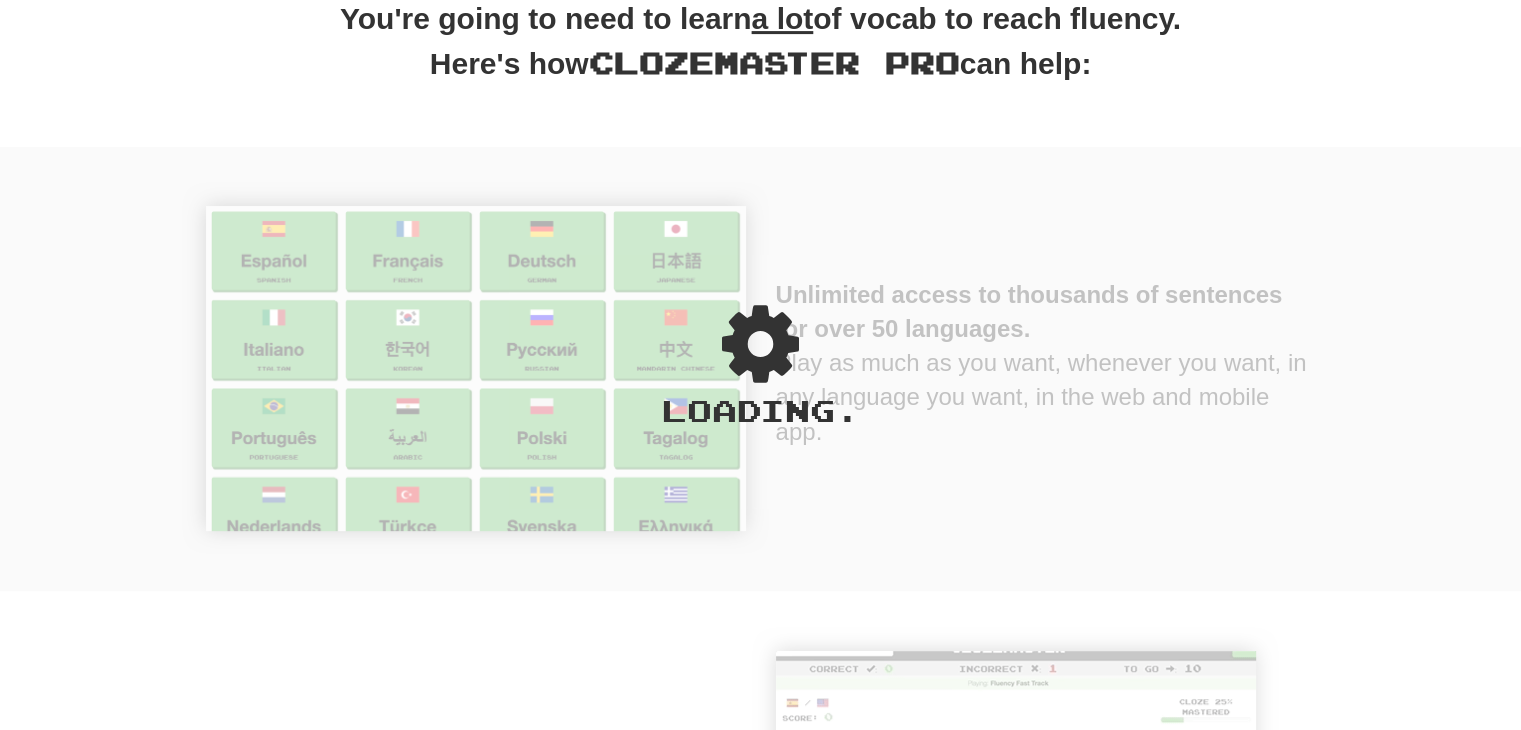scroll, scrollTop: 699, scrollLeft: 0, axis: vertical 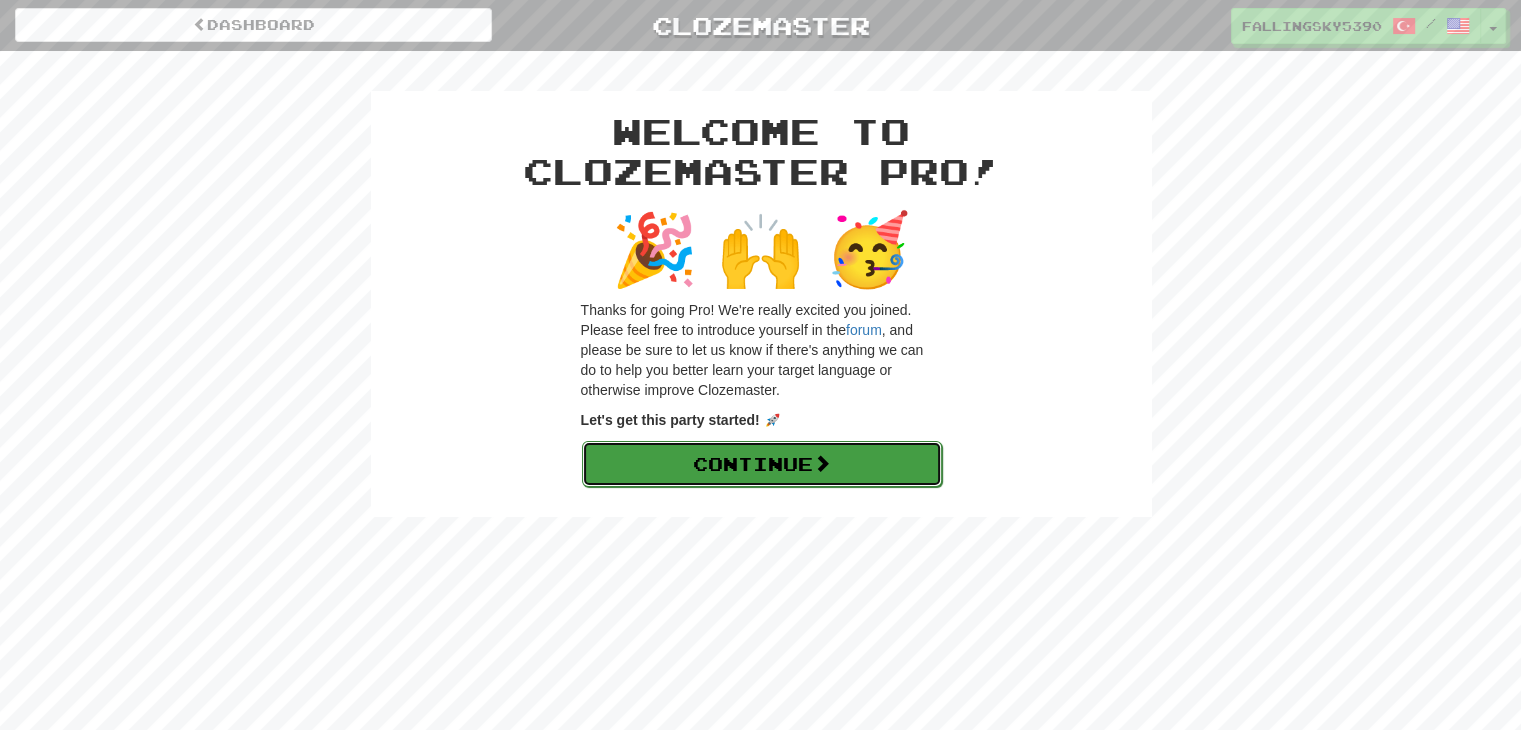 click on "Continue" at bounding box center [762, 464] 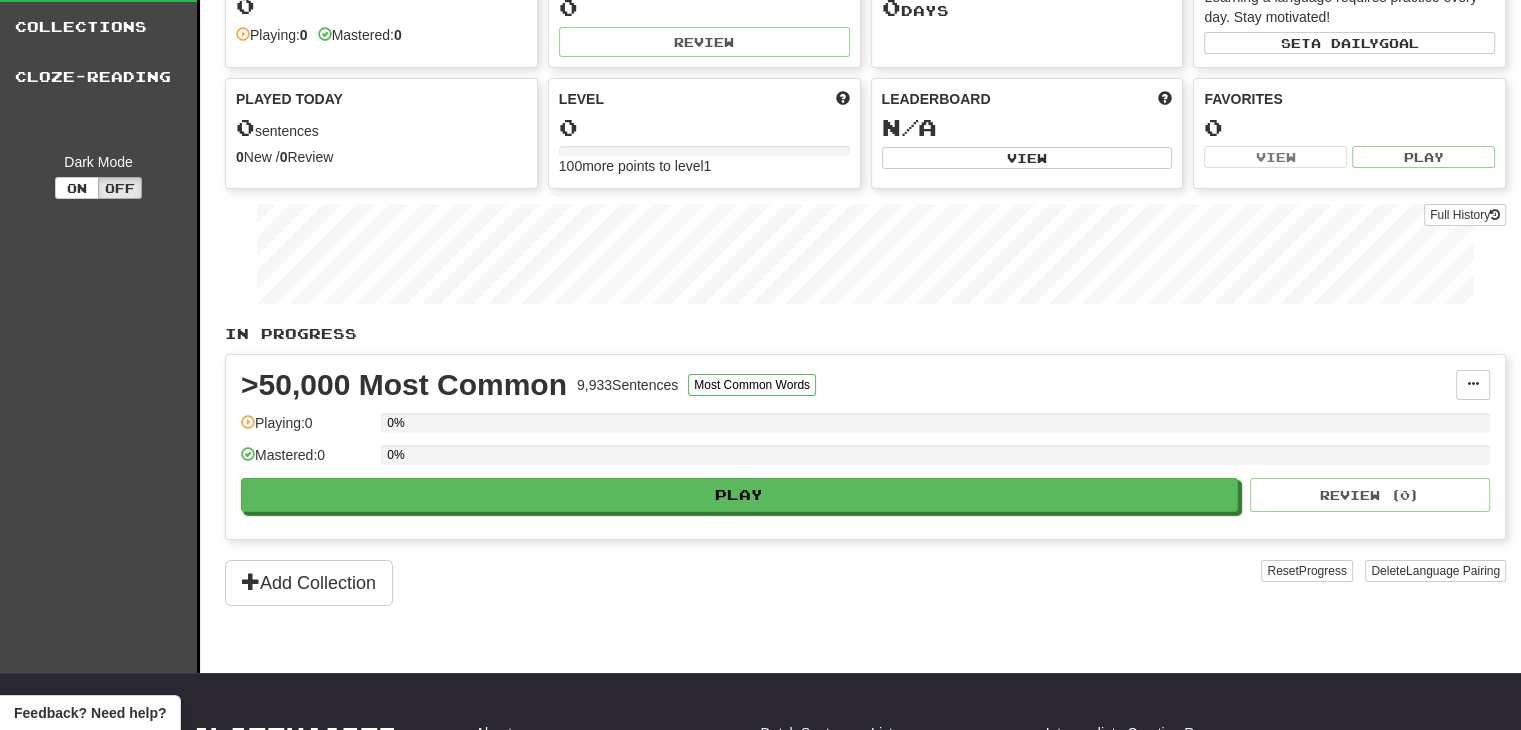 scroll, scrollTop: 0, scrollLeft: 0, axis: both 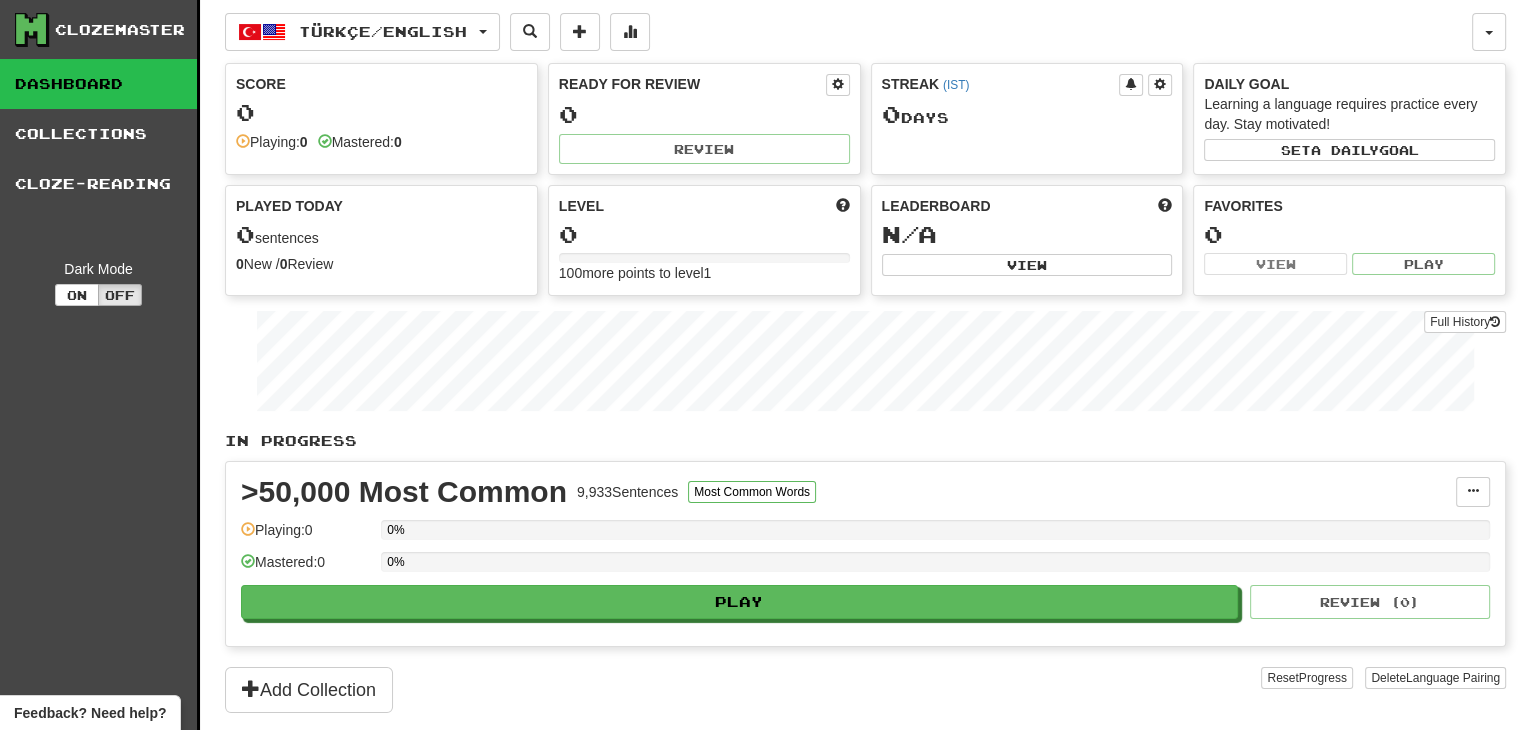 click on "Dashboard" at bounding box center [98, 84] 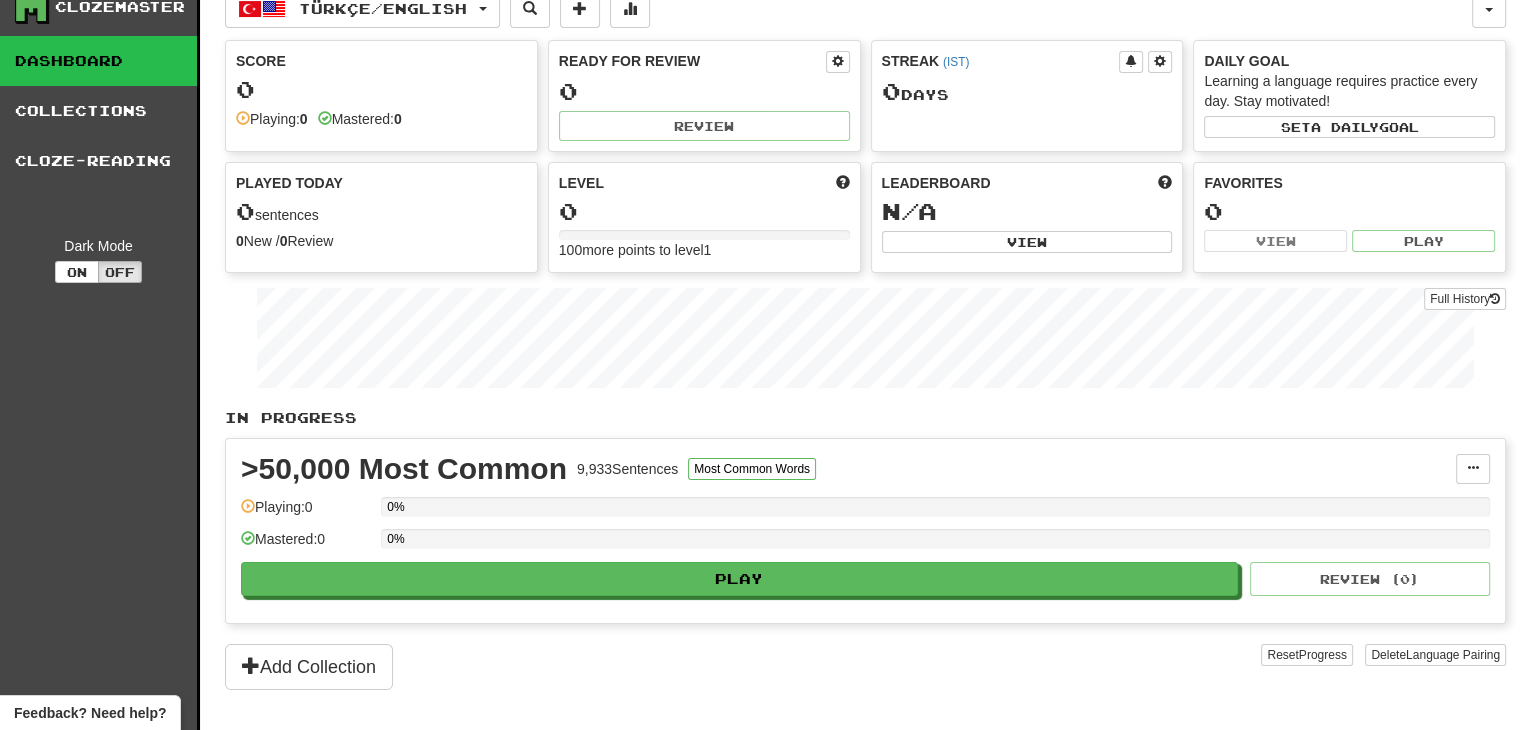 scroll, scrollTop: 0, scrollLeft: 0, axis: both 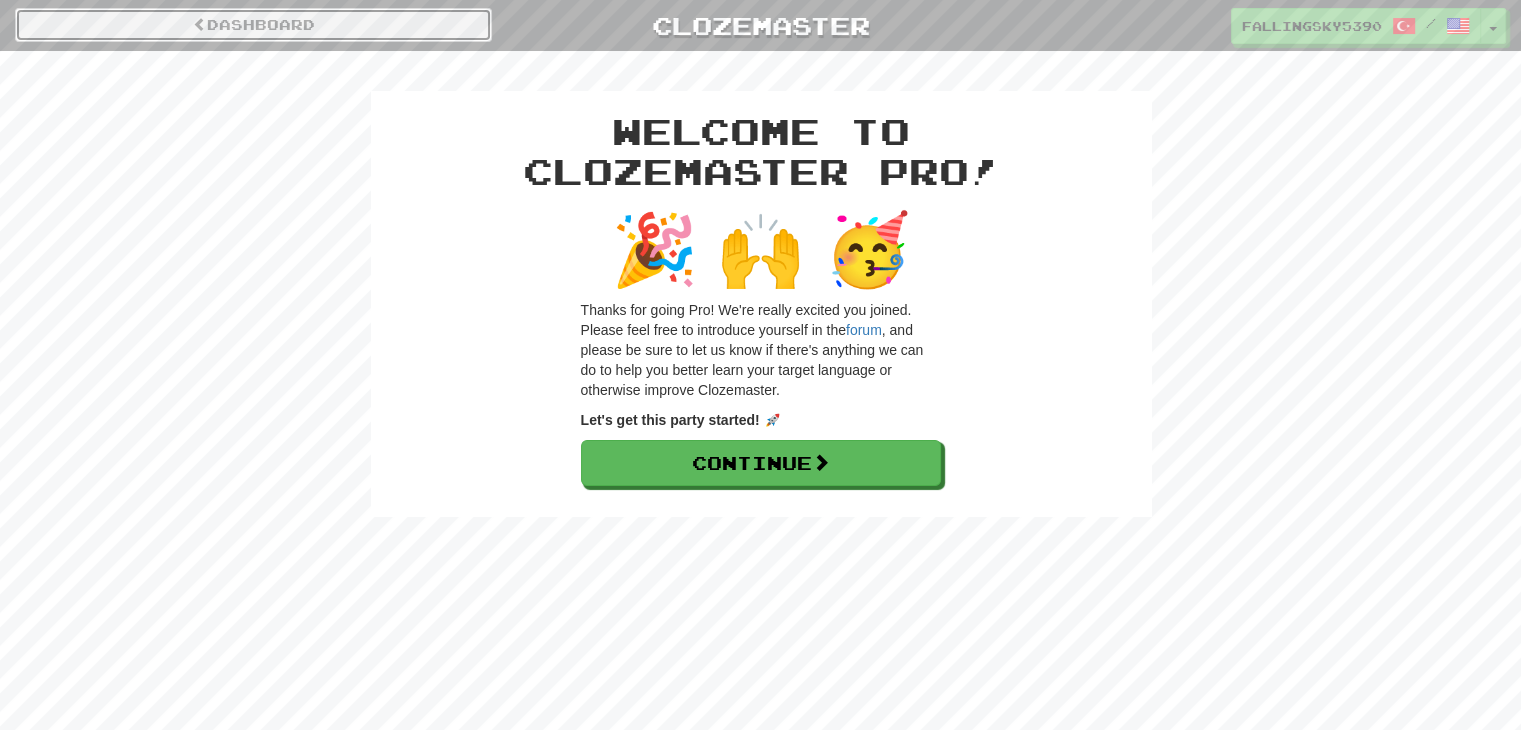 click on "Dashboard" at bounding box center (253, 25) 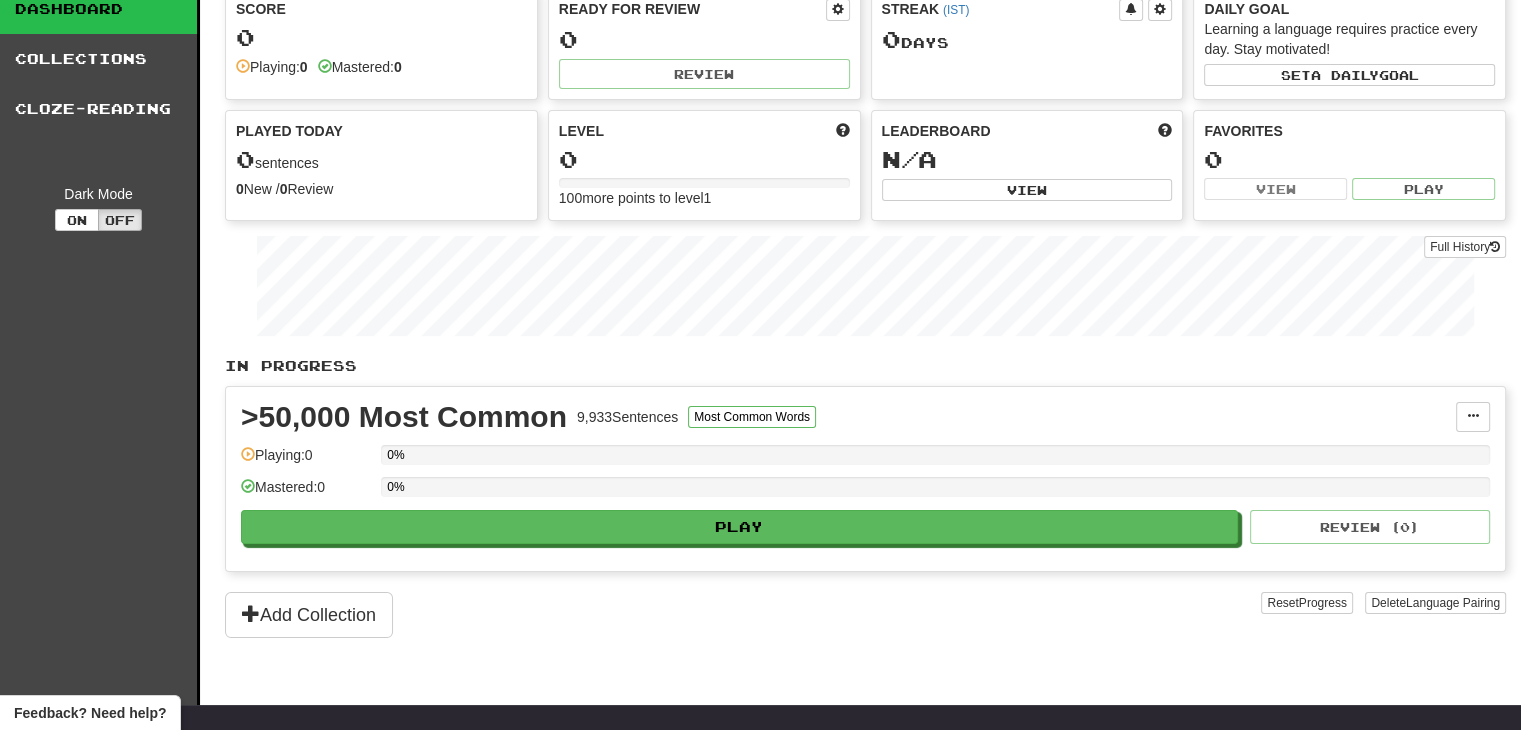 scroll, scrollTop: 0, scrollLeft: 0, axis: both 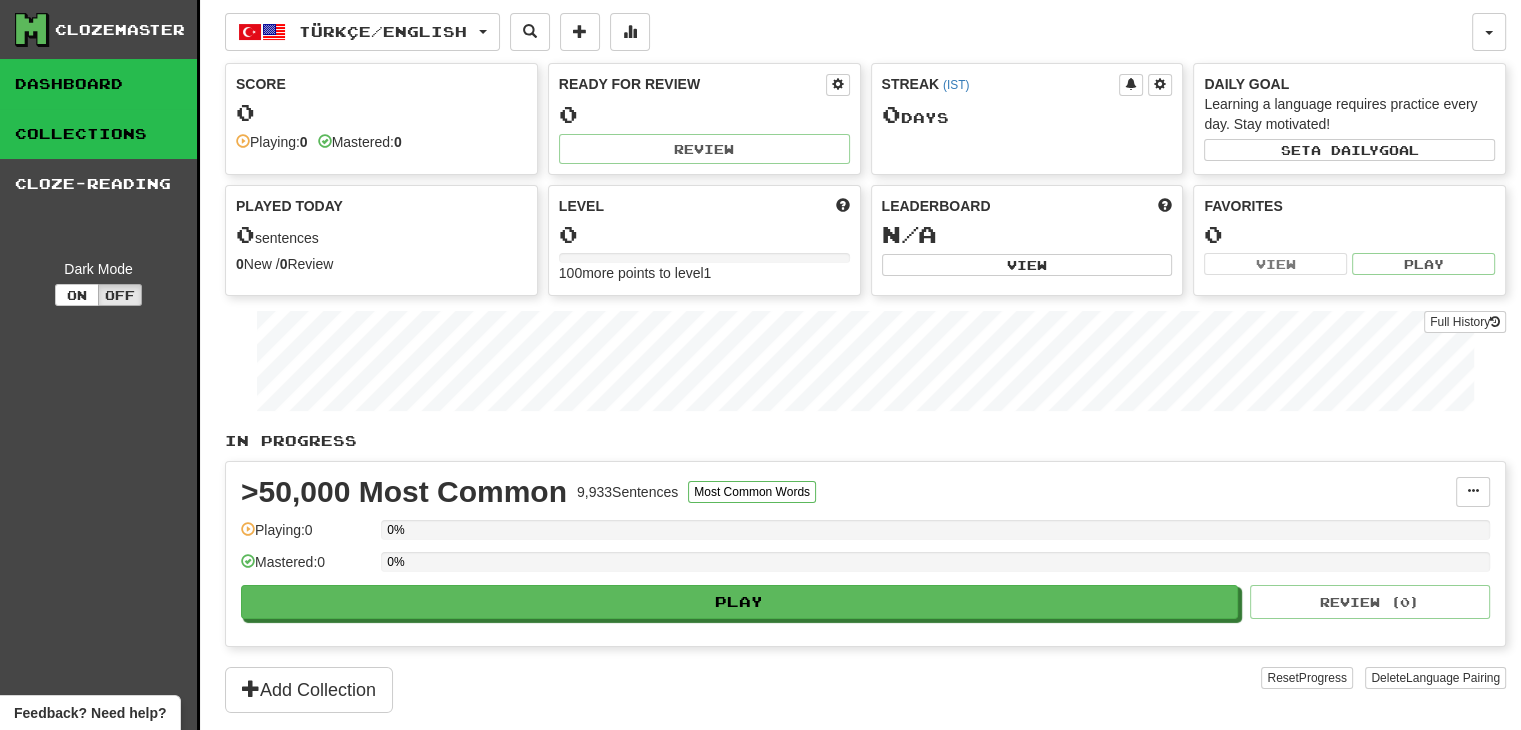 click on "Collections" at bounding box center (98, 134) 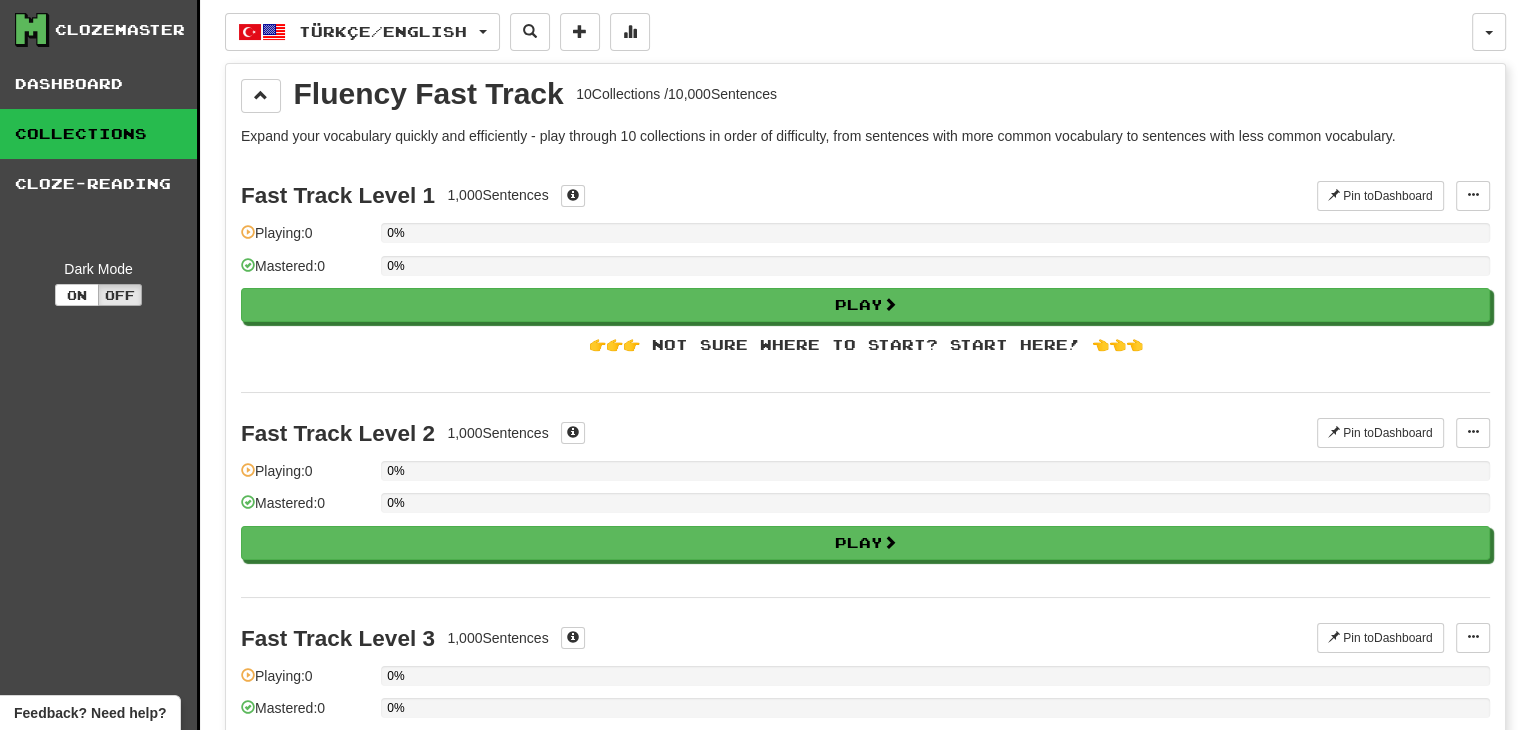 click on "Clozemaster" at bounding box center [120, 30] 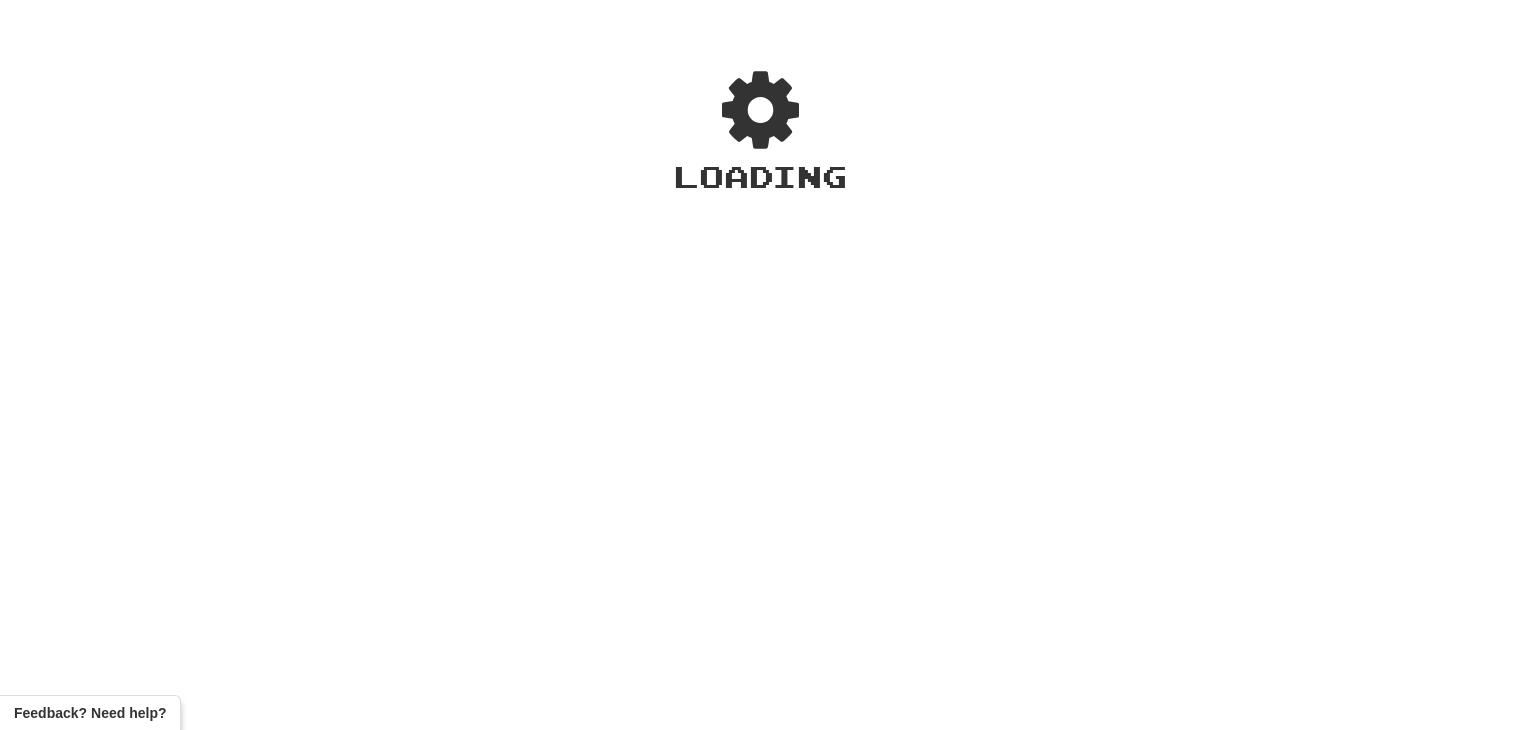 scroll, scrollTop: 0, scrollLeft: 0, axis: both 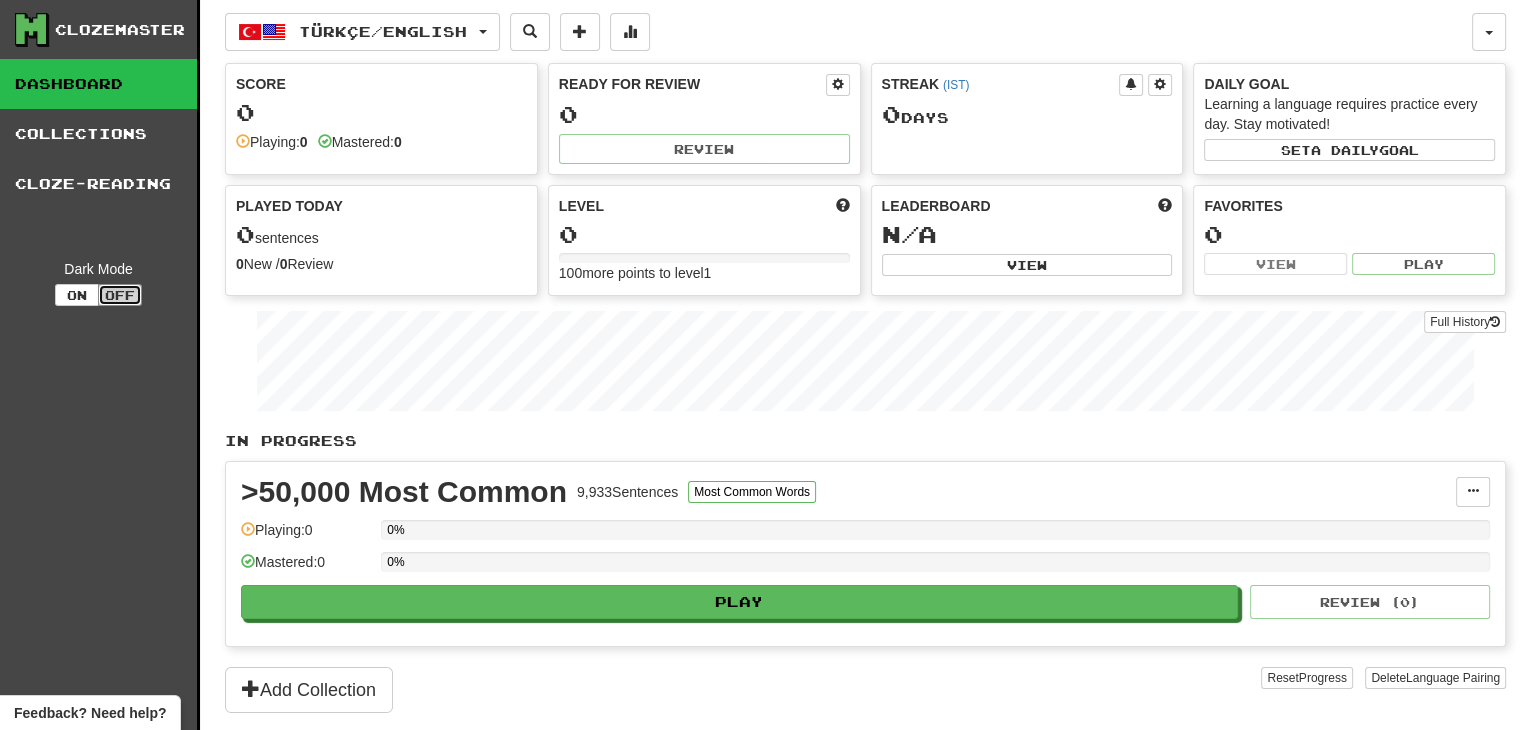 click on "Off" at bounding box center (120, 295) 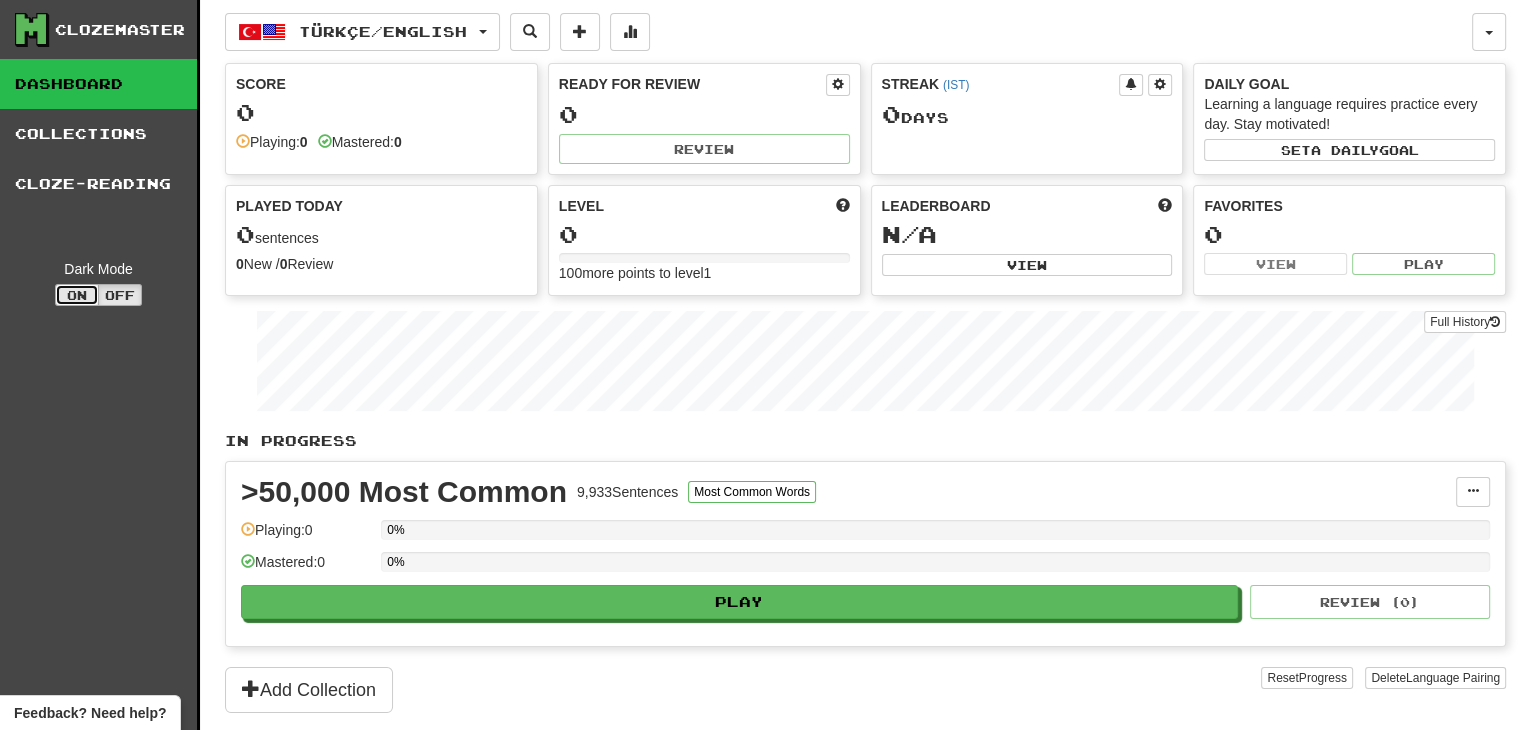 click on "On" at bounding box center [77, 295] 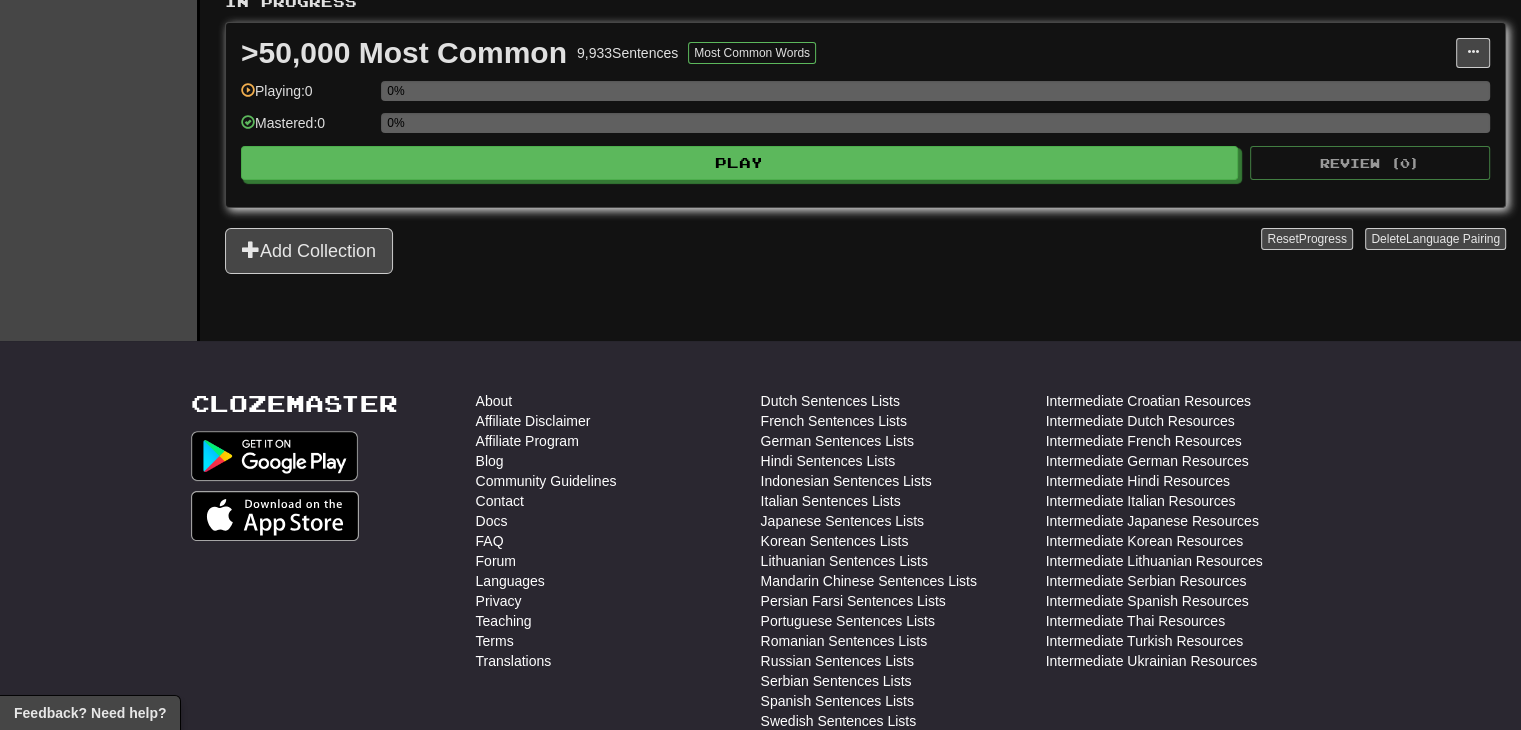 scroll, scrollTop: 0, scrollLeft: 0, axis: both 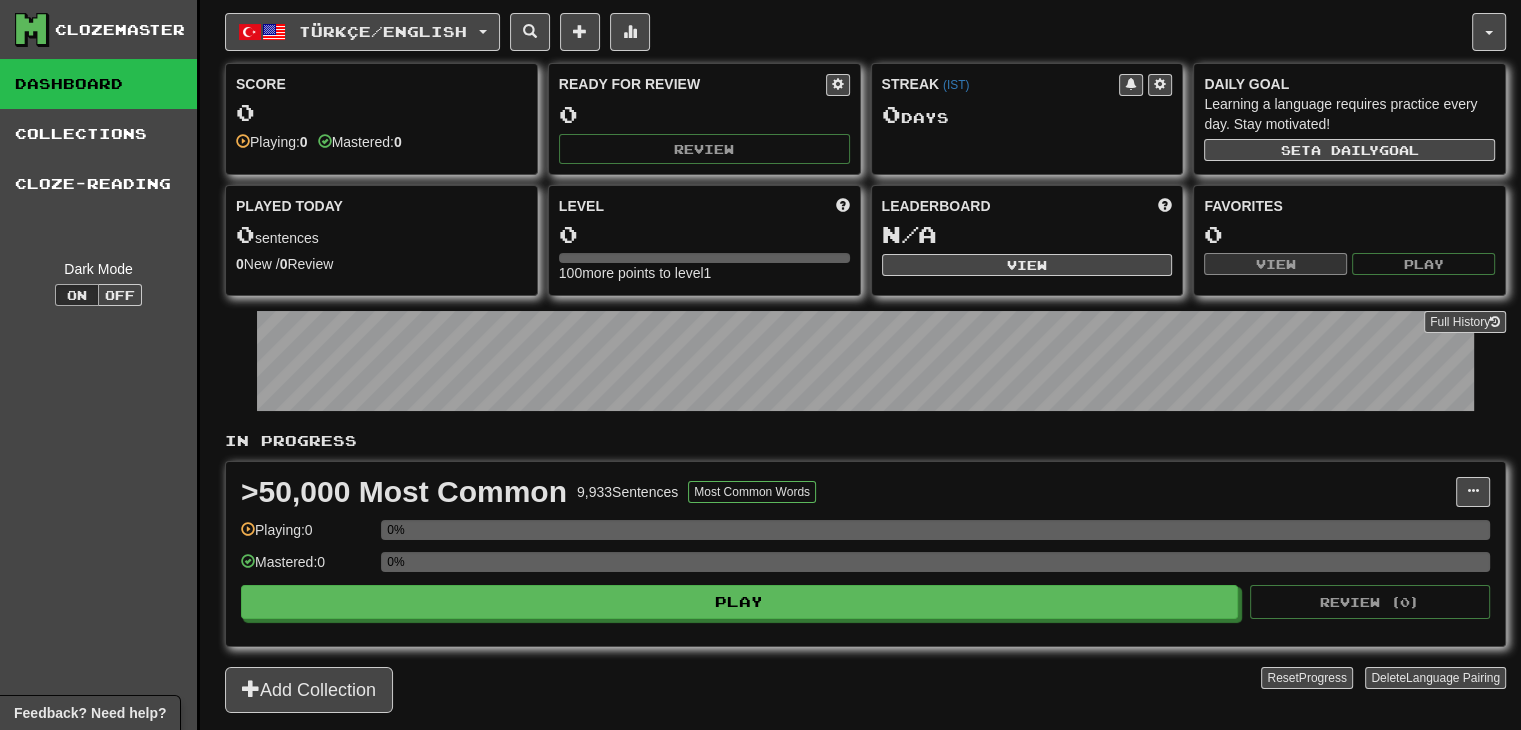 click on "Türkçe  /  English Español  /  English Streak:  0   Review:  0 Points today:  0 Français  /  English Streak:  0   Review:  0 Points today:  0 Türkçe  /  English Streak:  0   Review:  0 Points today:  0 العربية  /  English Streak:  0   Review:  0 Points today:  0  Language Pairing" at bounding box center [848, 32] 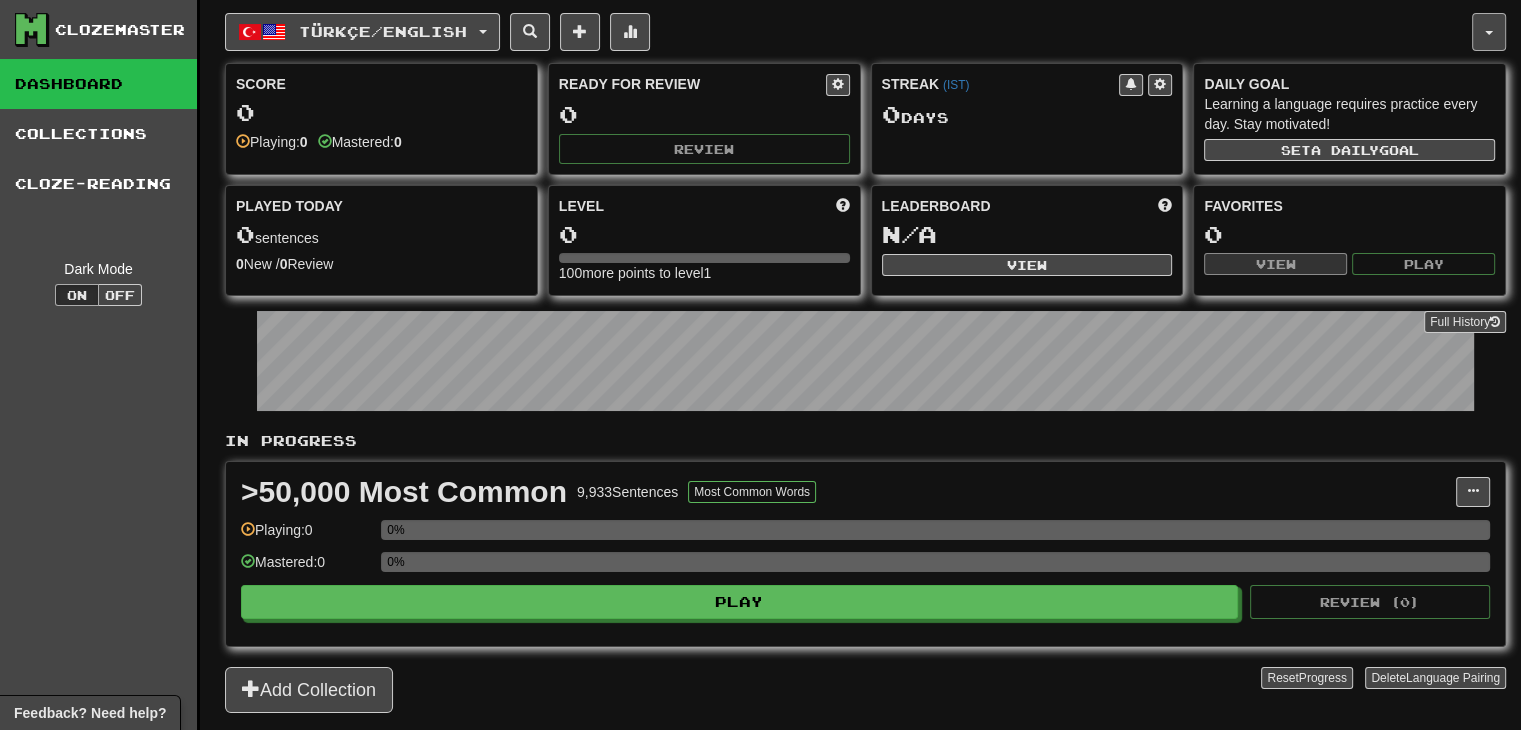 click at bounding box center (1489, 32) 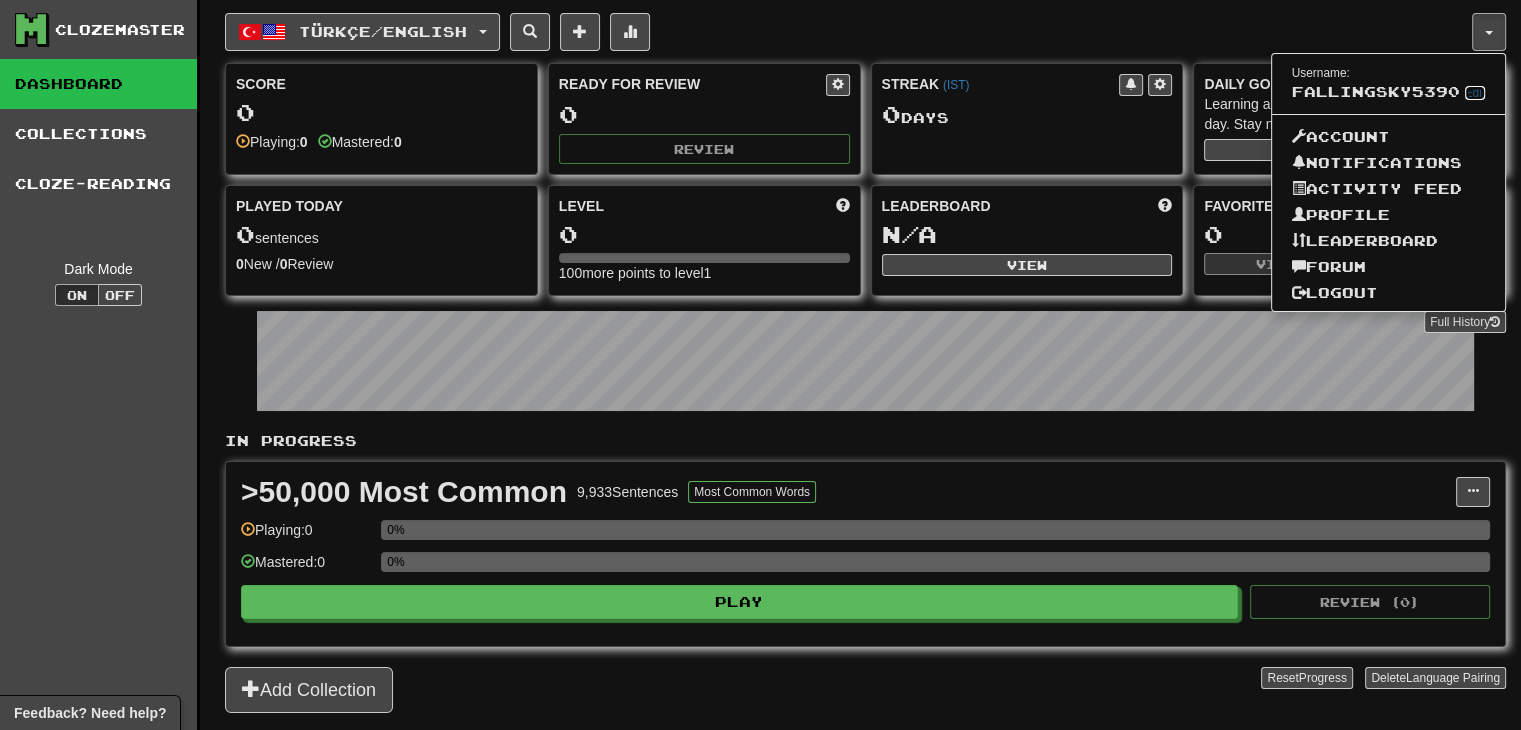 click on "Edit" at bounding box center [1475, 93] 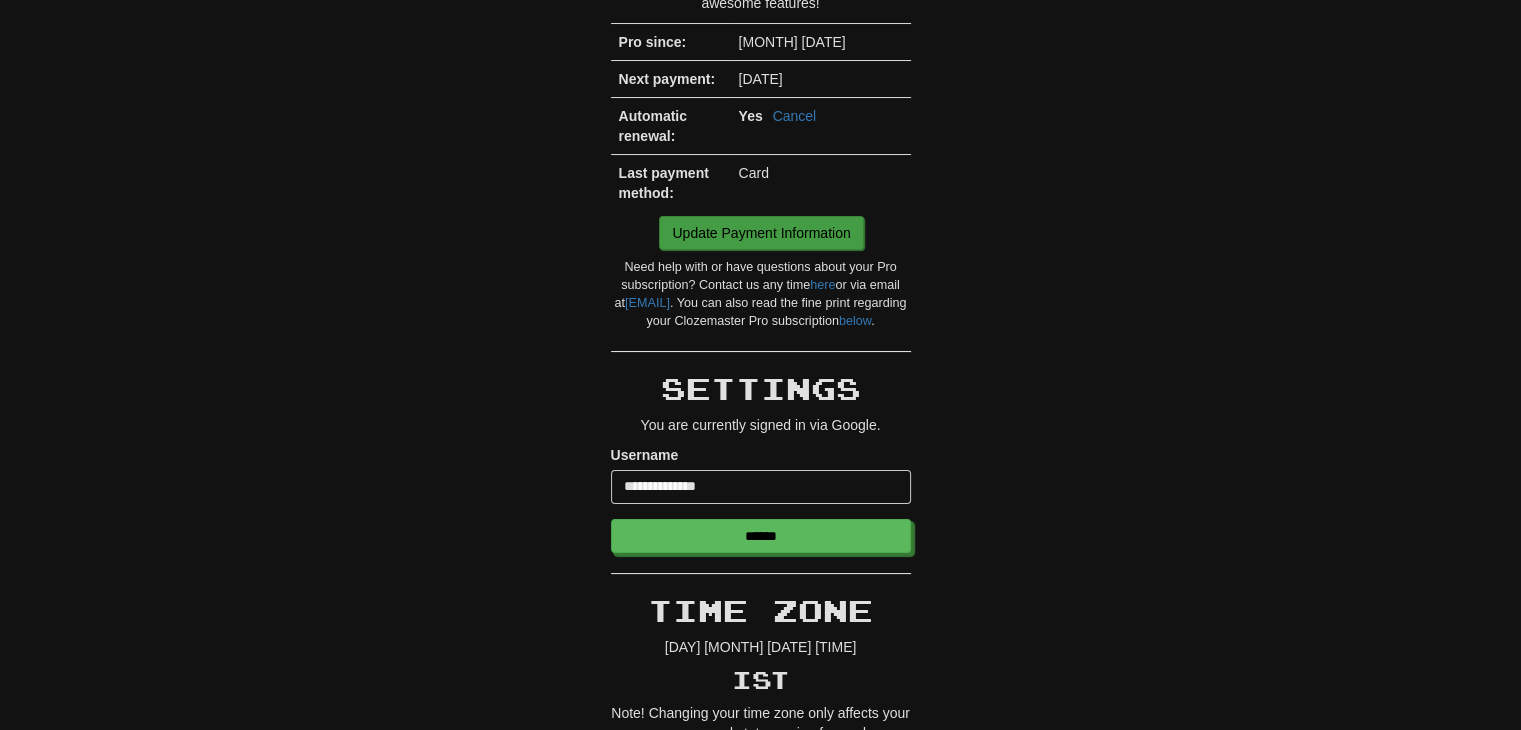 scroll, scrollTop: 0, scrollLeft: 0, axis: both 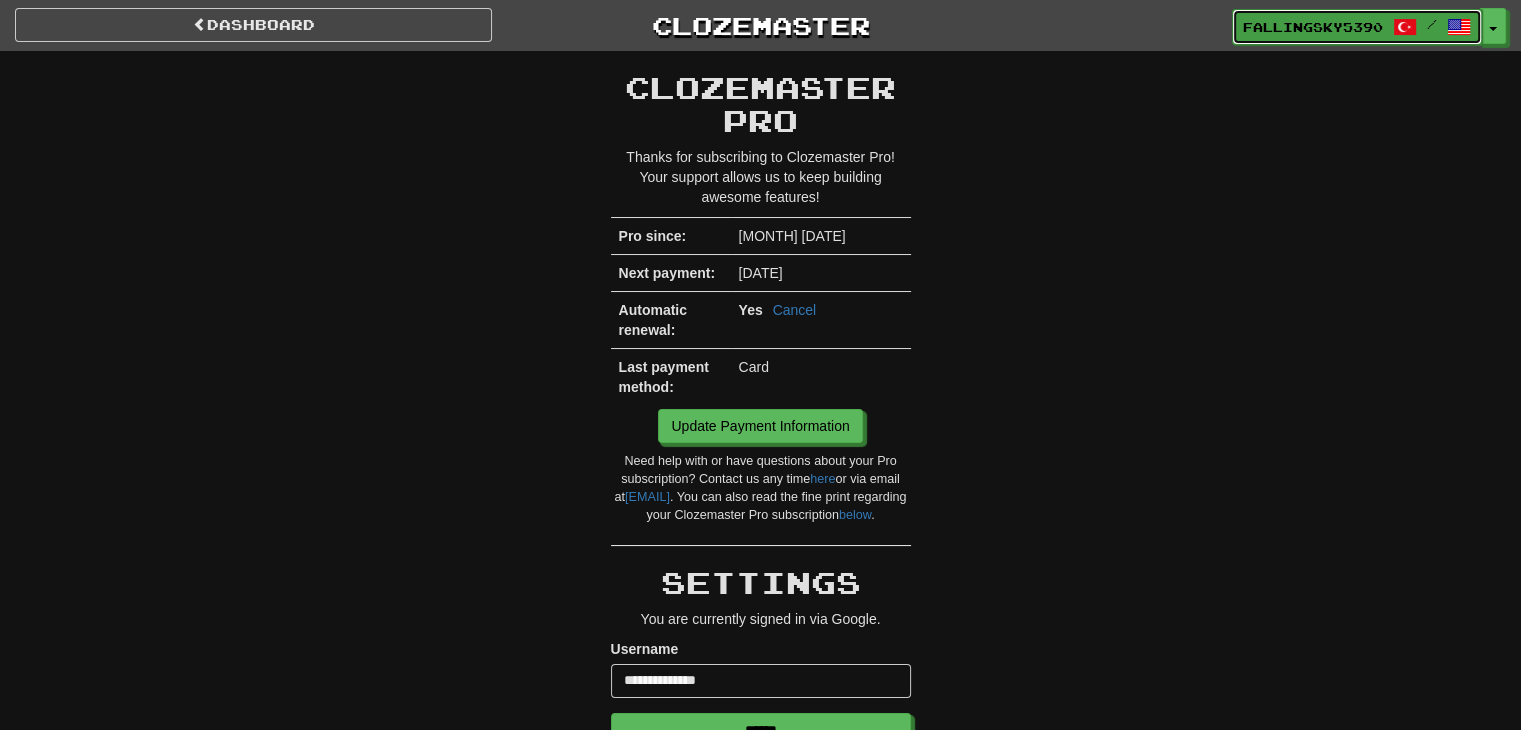 click on "FallingSky5390" at bounding box center (1313, 27) 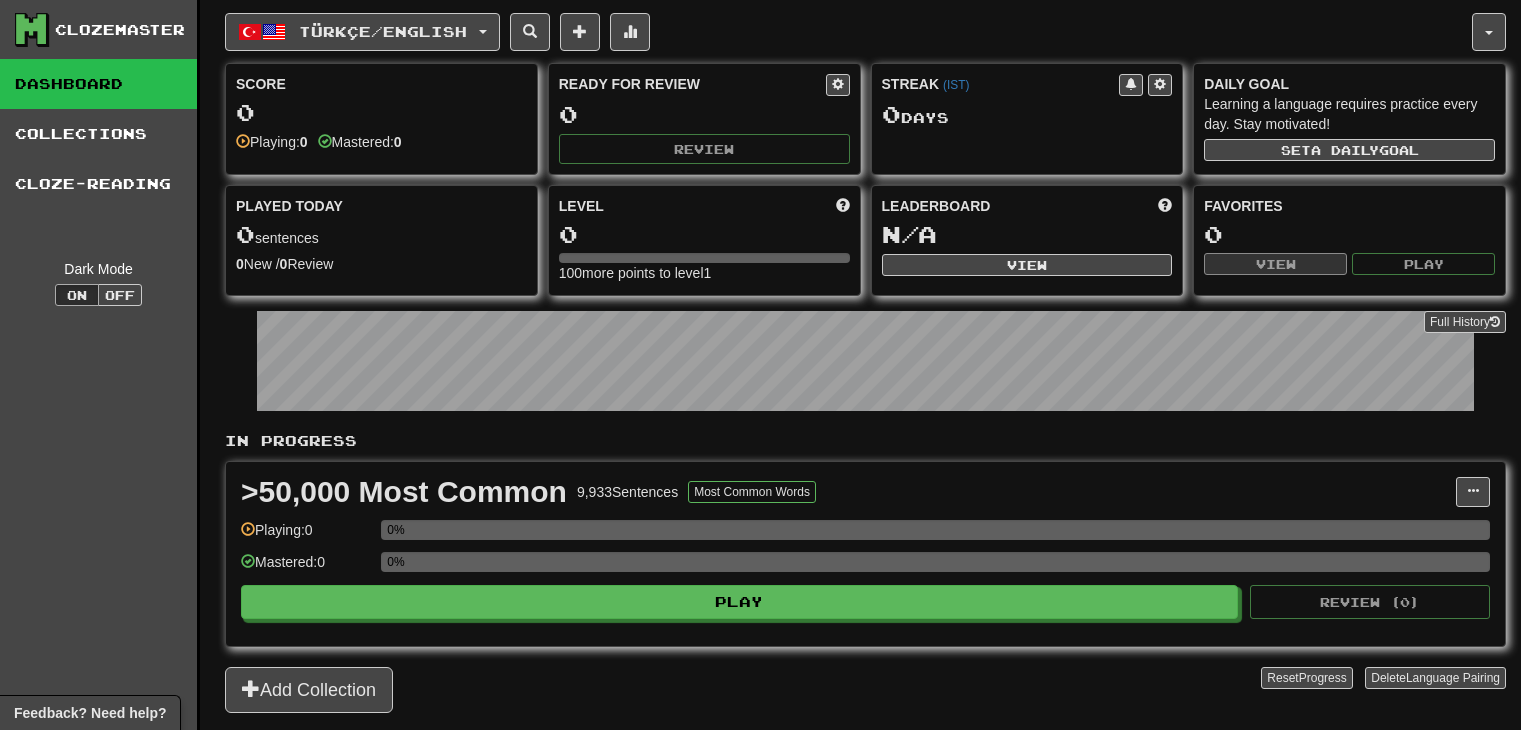 scroll, scrollTop: 0, scrollLeft: 0, axis: both 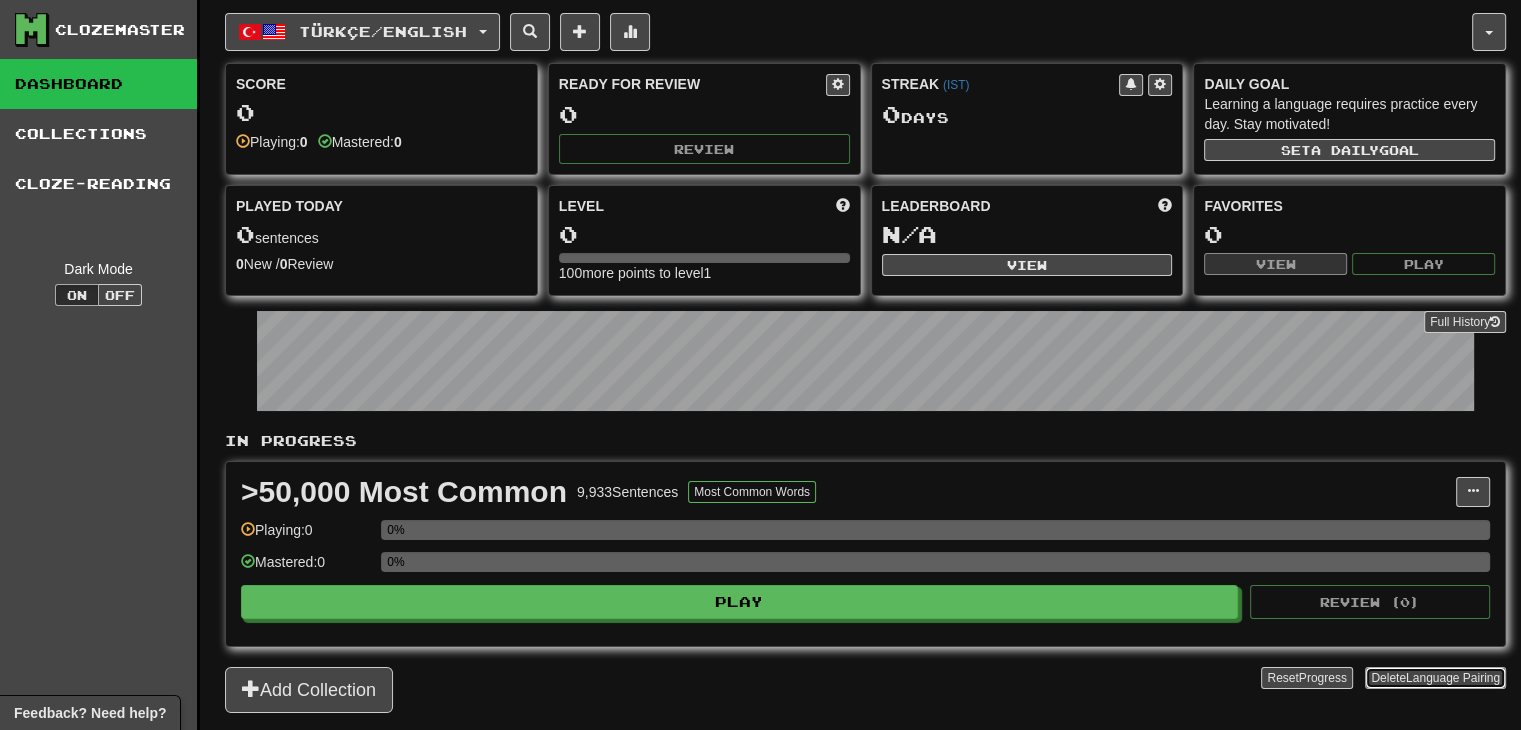 click on "Delete  Language Pairing" at bounding box center (1435, 678) 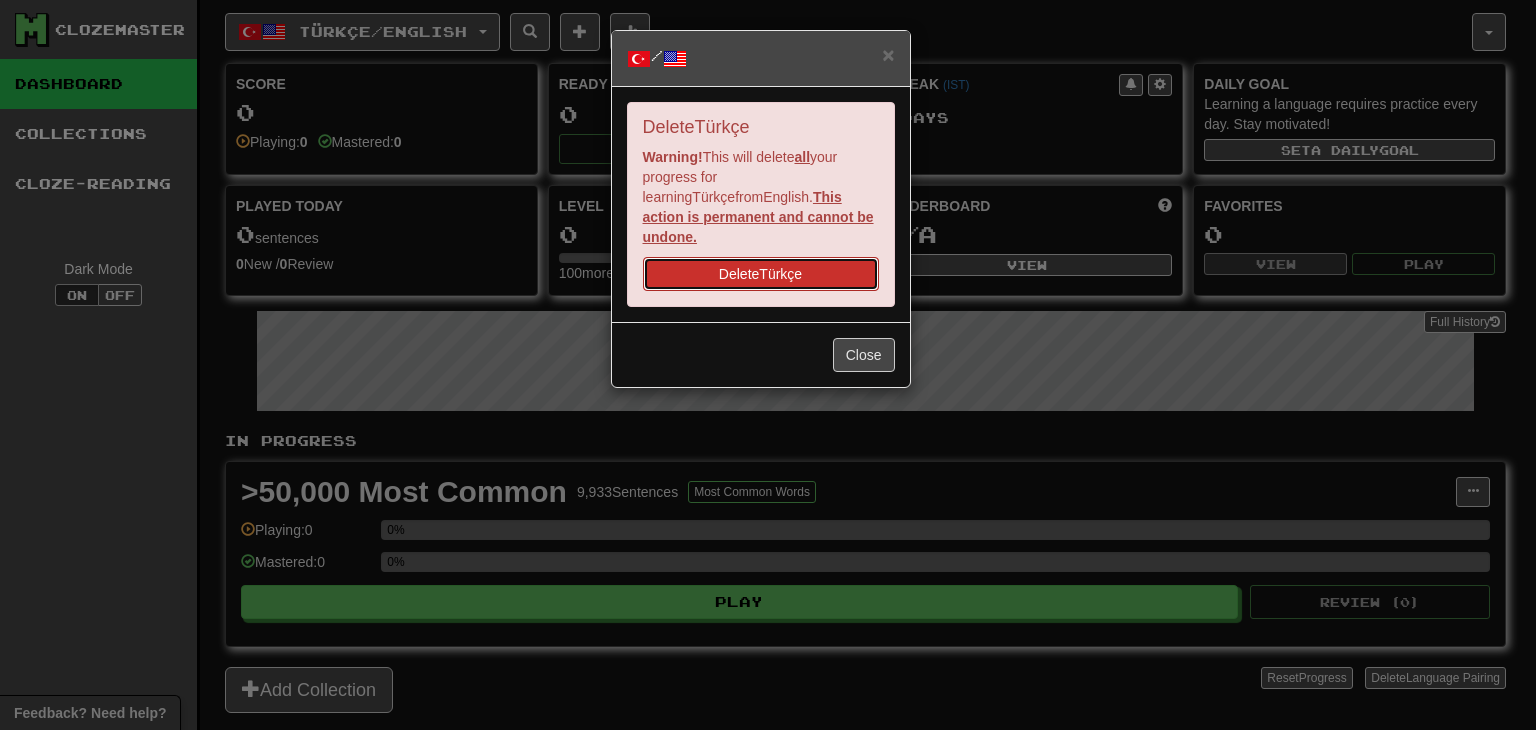 click on "Delete  Türkçe" at bounding box center (761, 274) 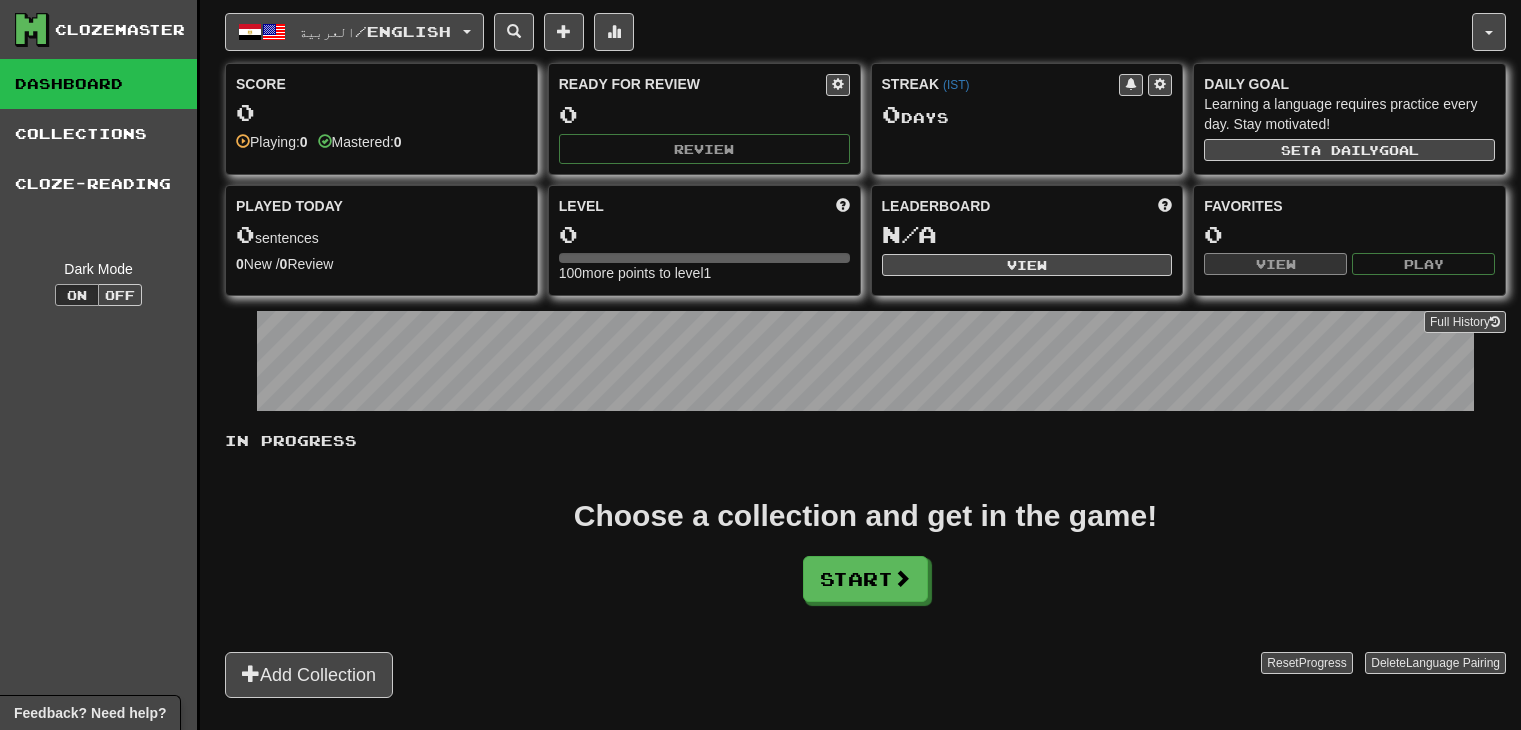 scroll, scrollTop: 0, scrollLeft: 0, axis: both 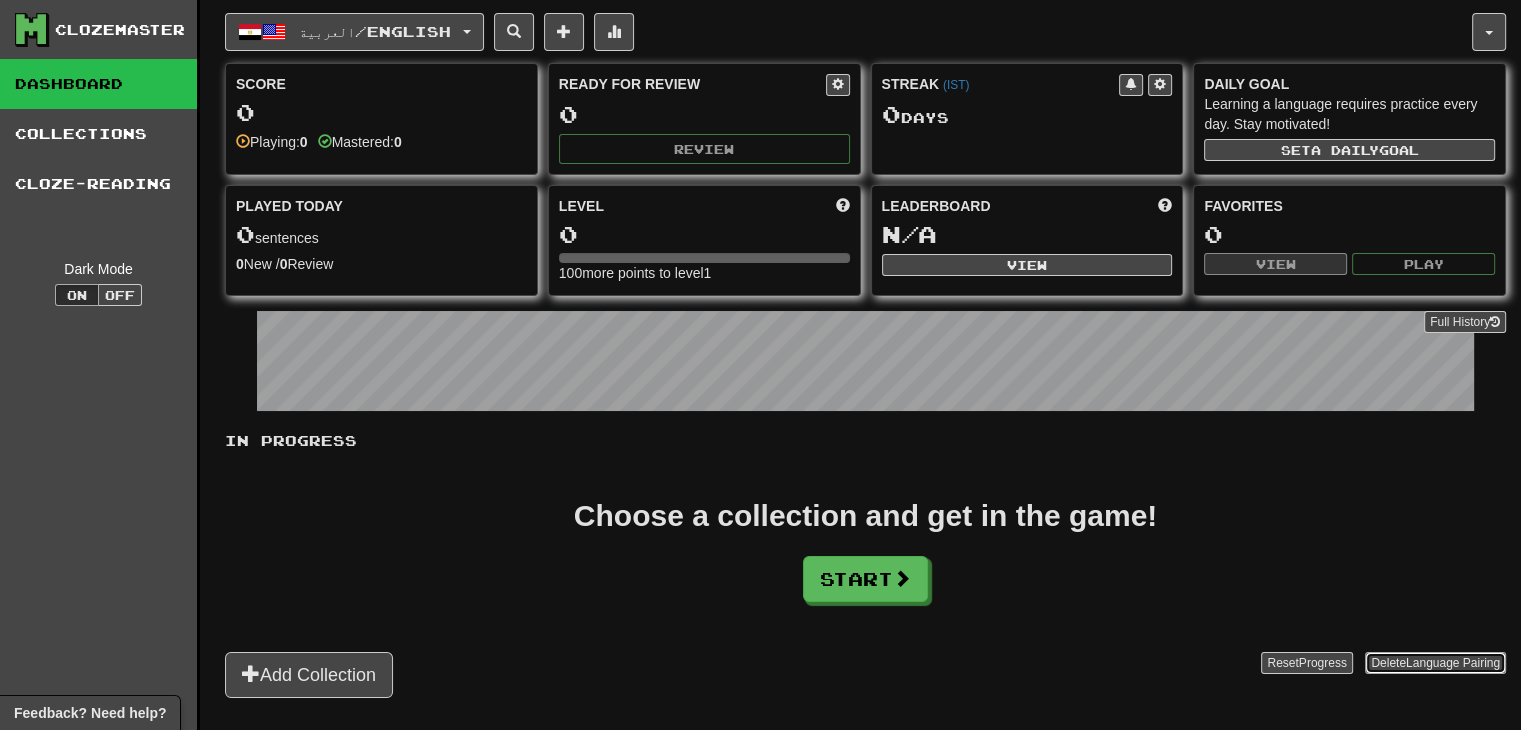 click on "Language Pairing" at bounding box center [1453, 663] 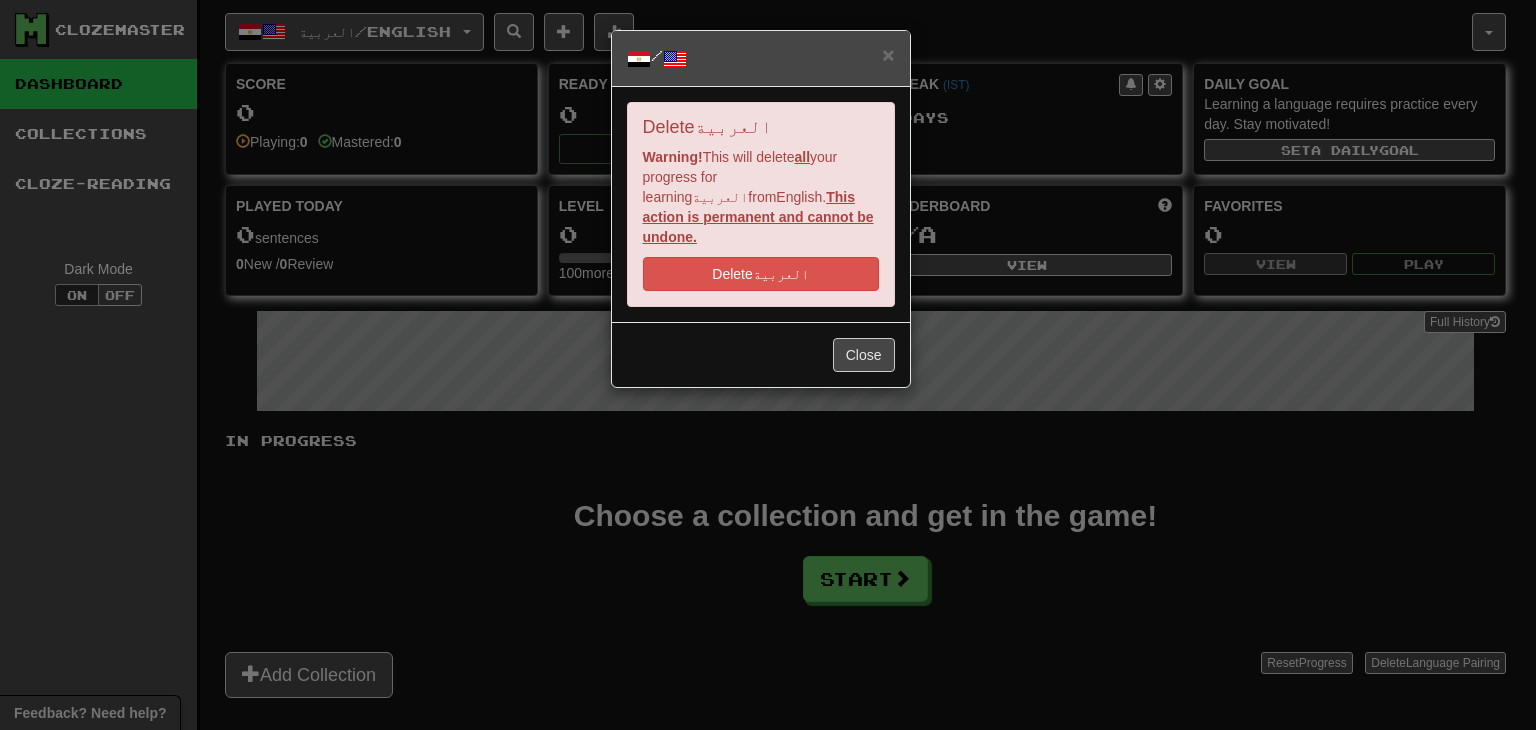 click on "Delete  العربية Warning!  This will delete  all  your progress for learning  العربية  from  English .  This action is permanent and cannot be undone. Delete  العربية" at bounding box center [761, 205] 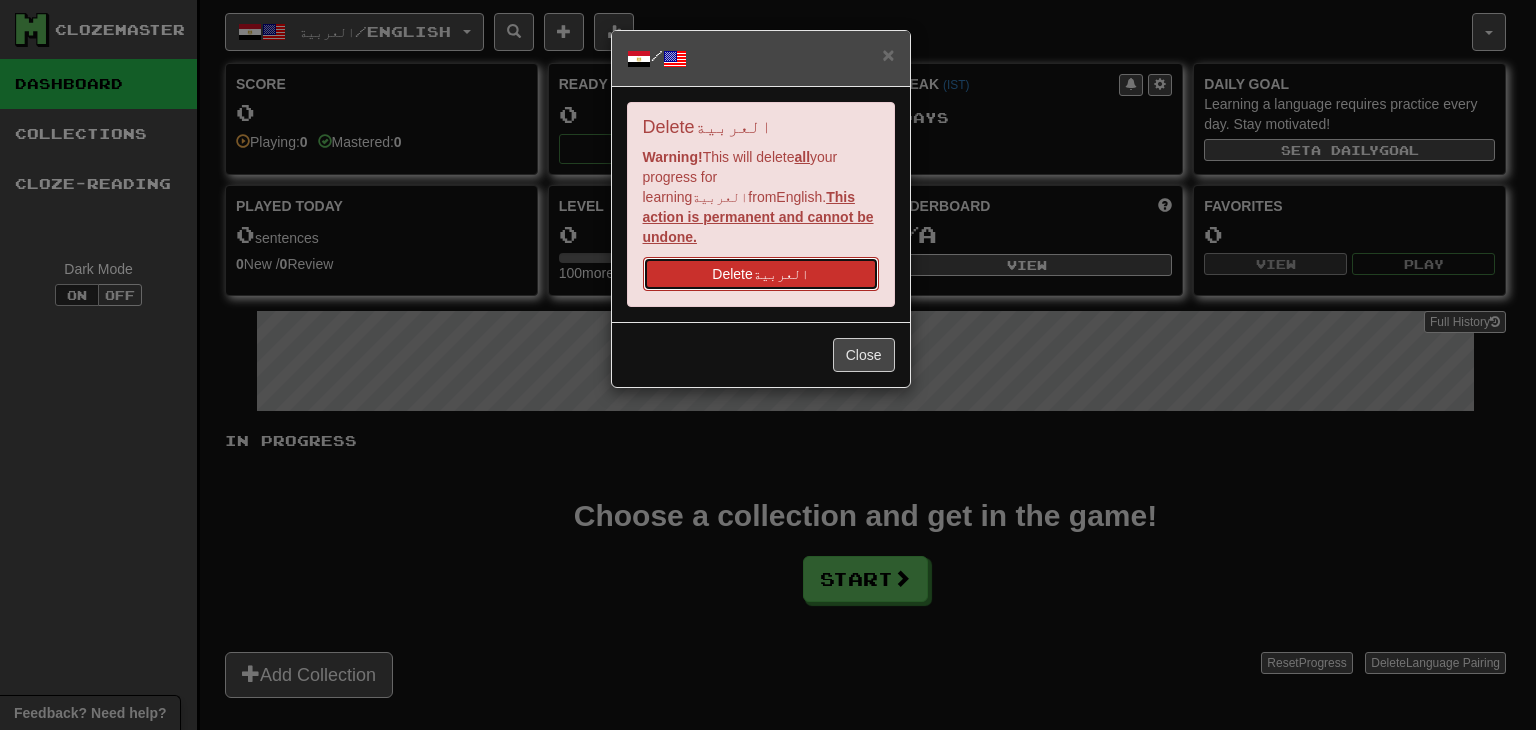 click on "Delete  العربية" at bounding box center [761, 274] 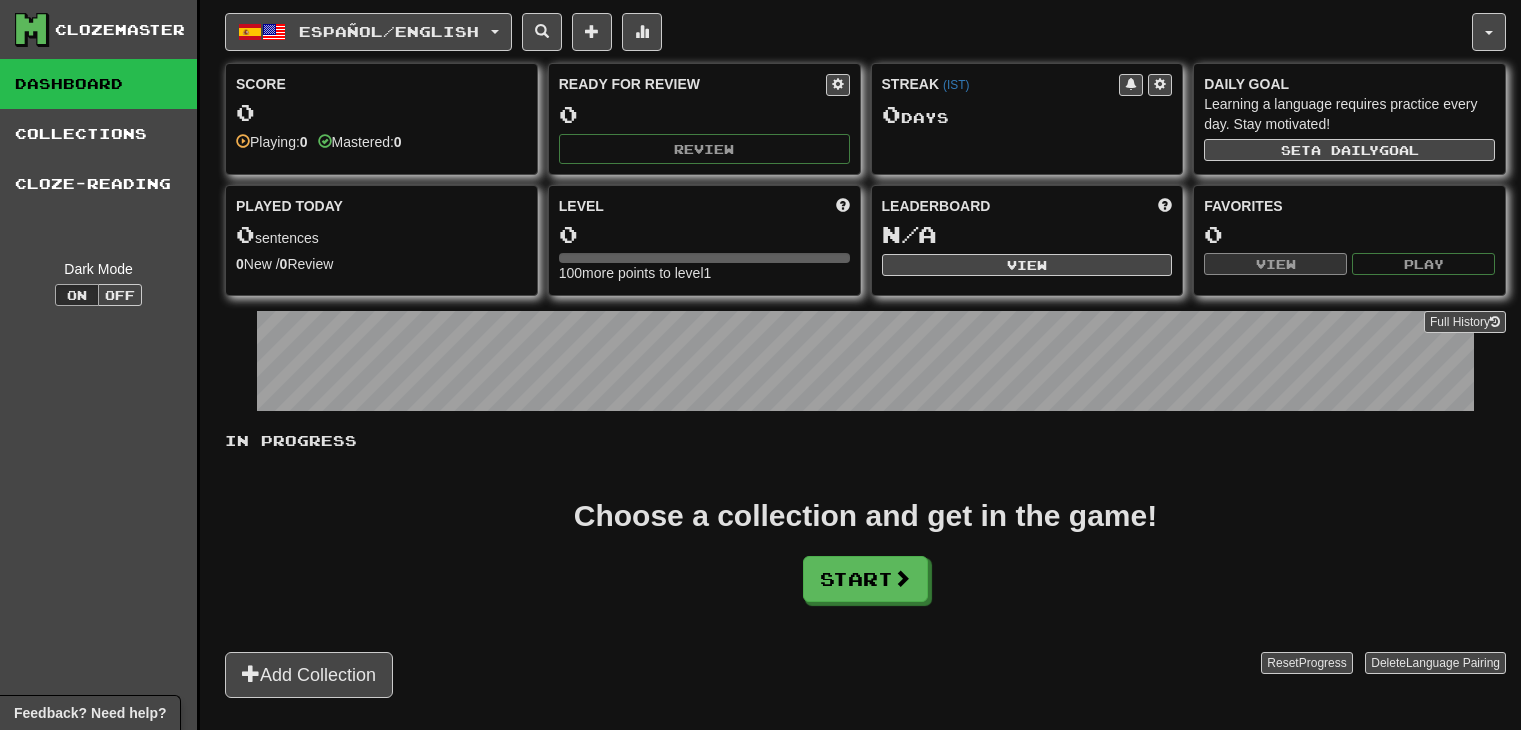 scroll, scrollTop: 0, scrollLeft: 0, axis: both 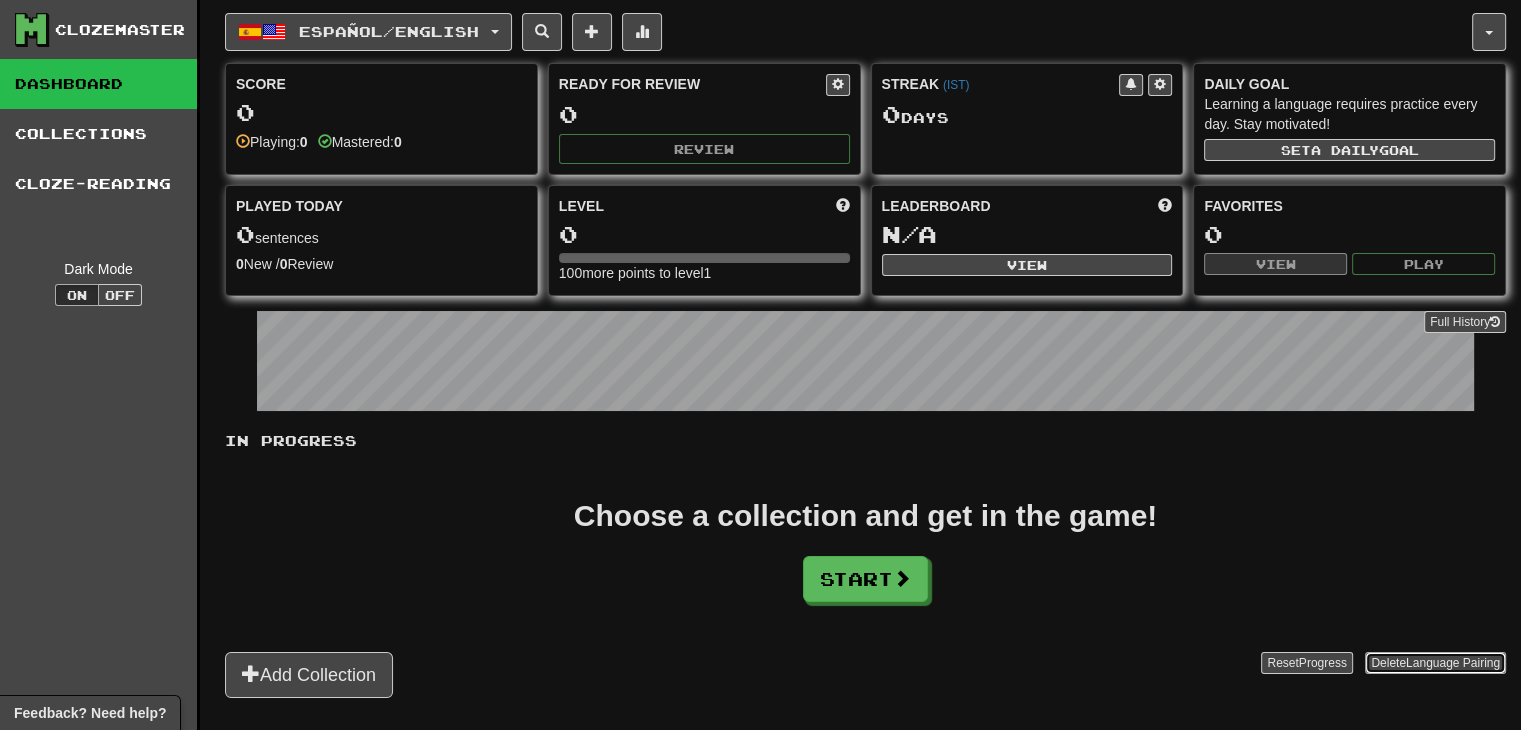 click on "Language Pairing" at bounding box center (1453, 663) 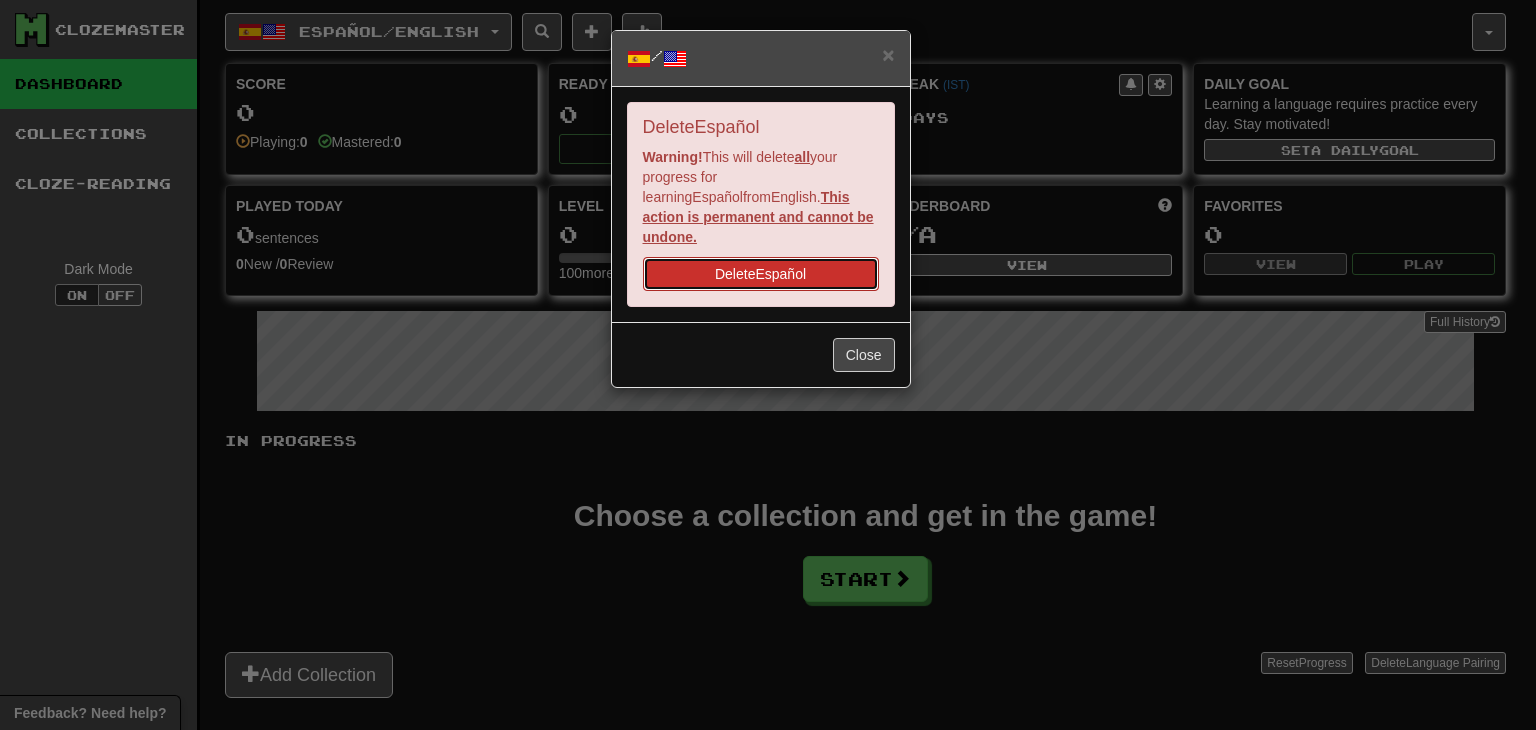 click on "Delete  Español" at bounding box center (761, 274) 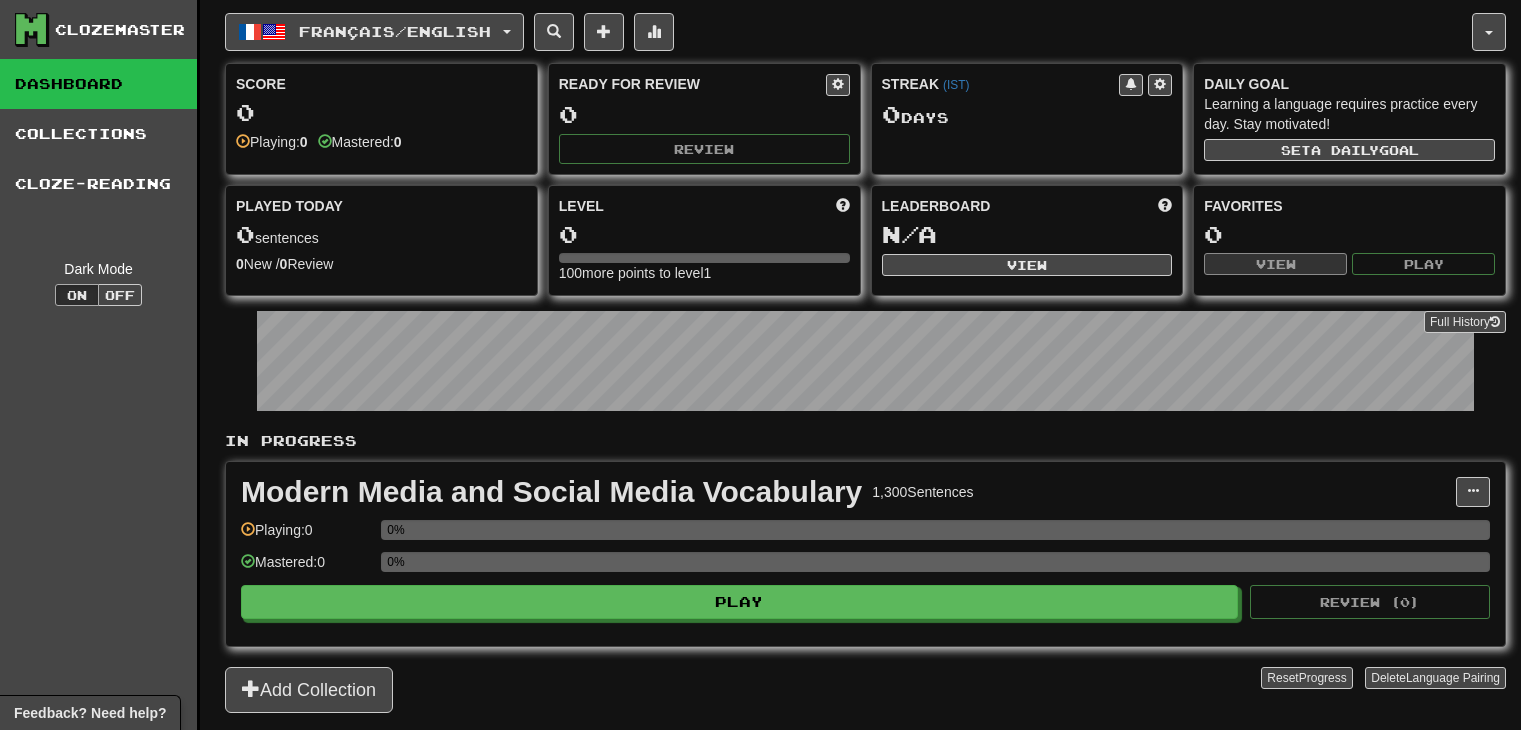 scroll, scrollTop: 0, scrollLeft: 0, axis: both 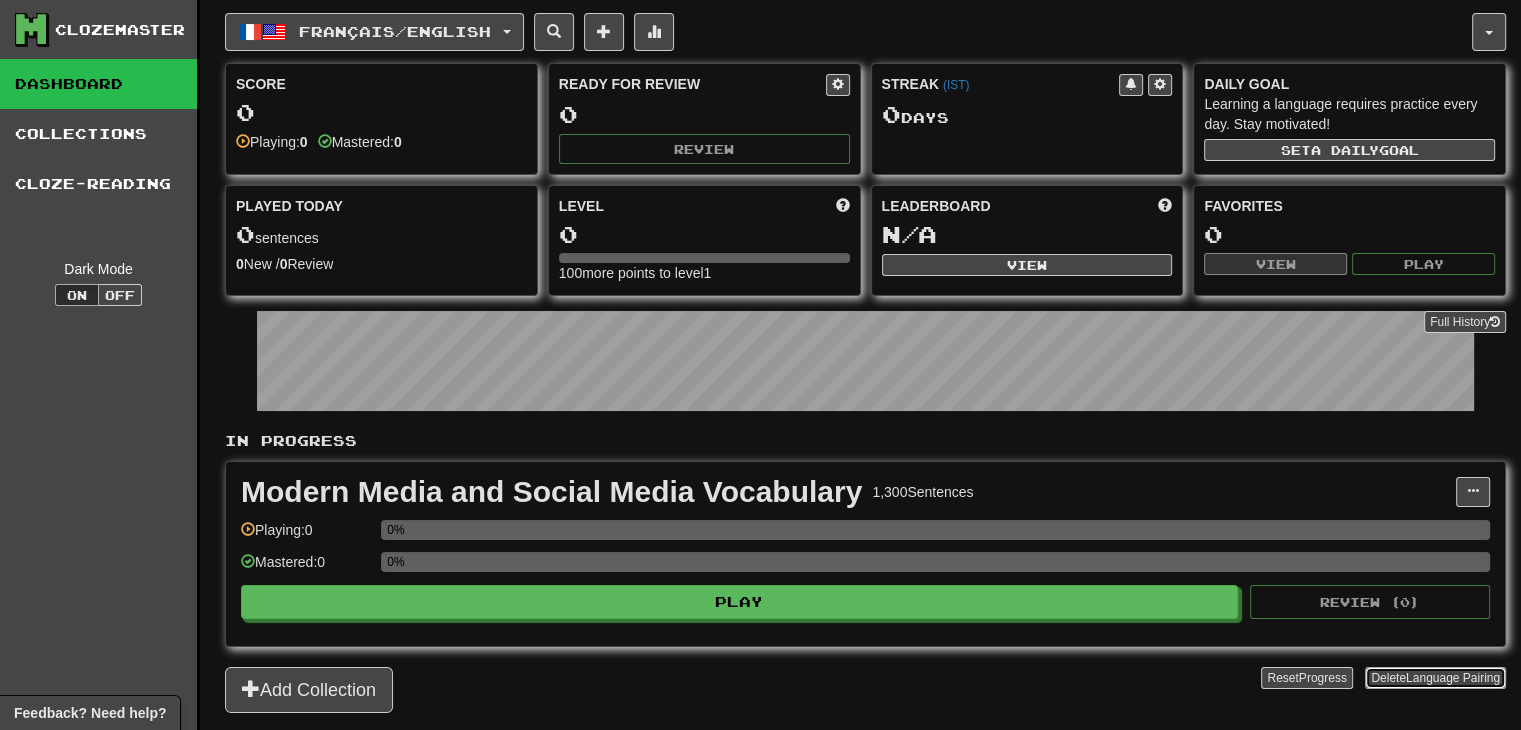 click on "Delete  Language Pairing" at bounding box center (1435, 678) 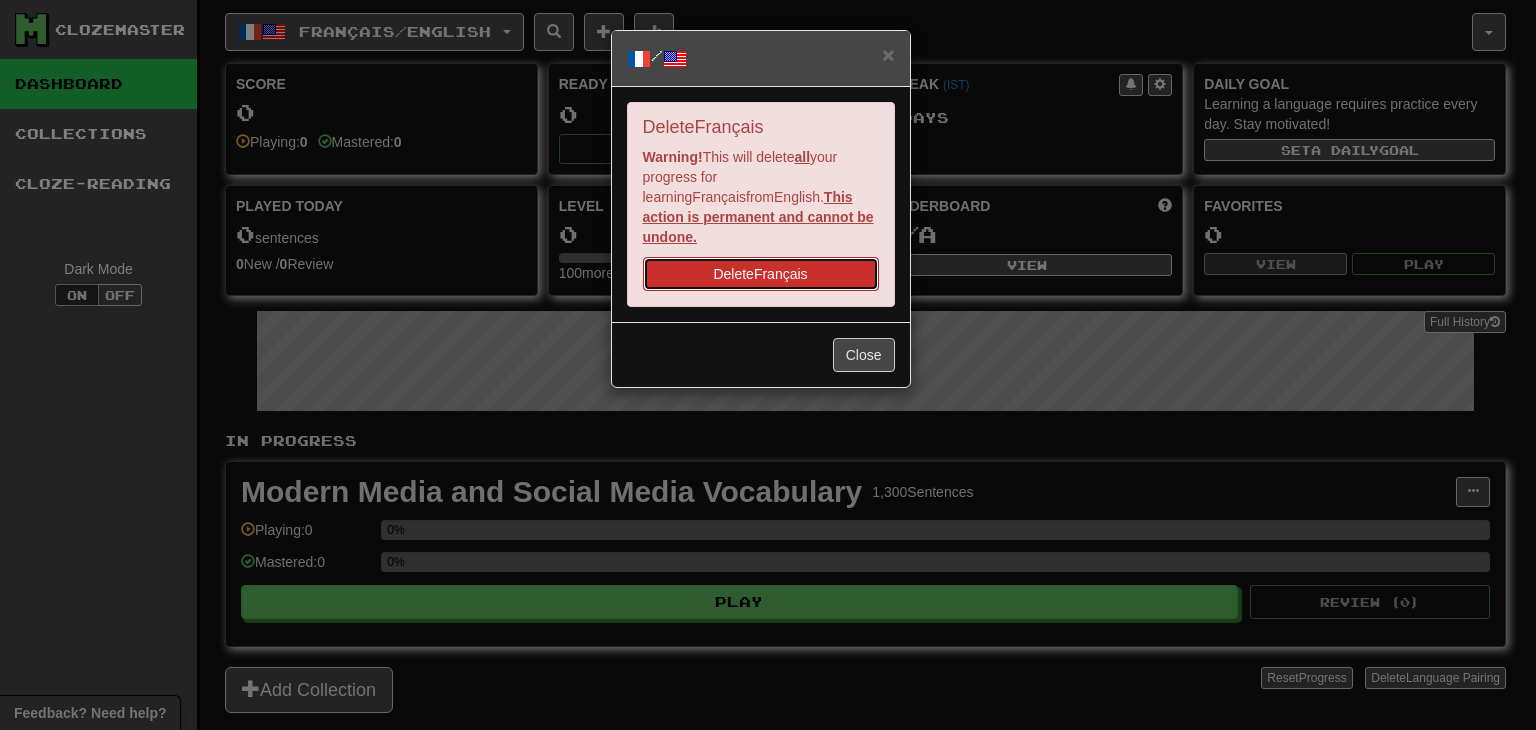 click on "Delete  Français" at bounding box center [761, 274] 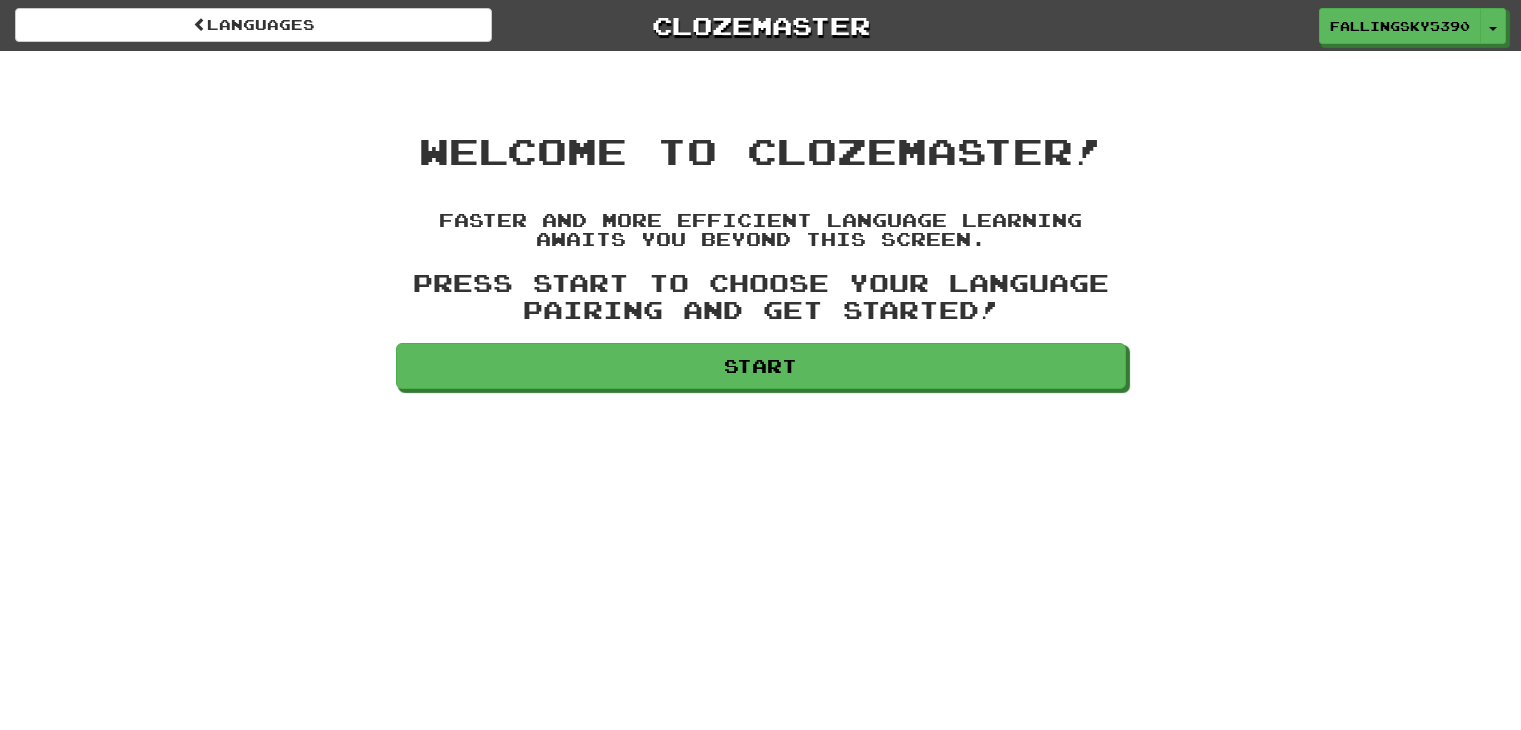 scroll, scrollTop: 0, scrollLeft: 0, axis: both 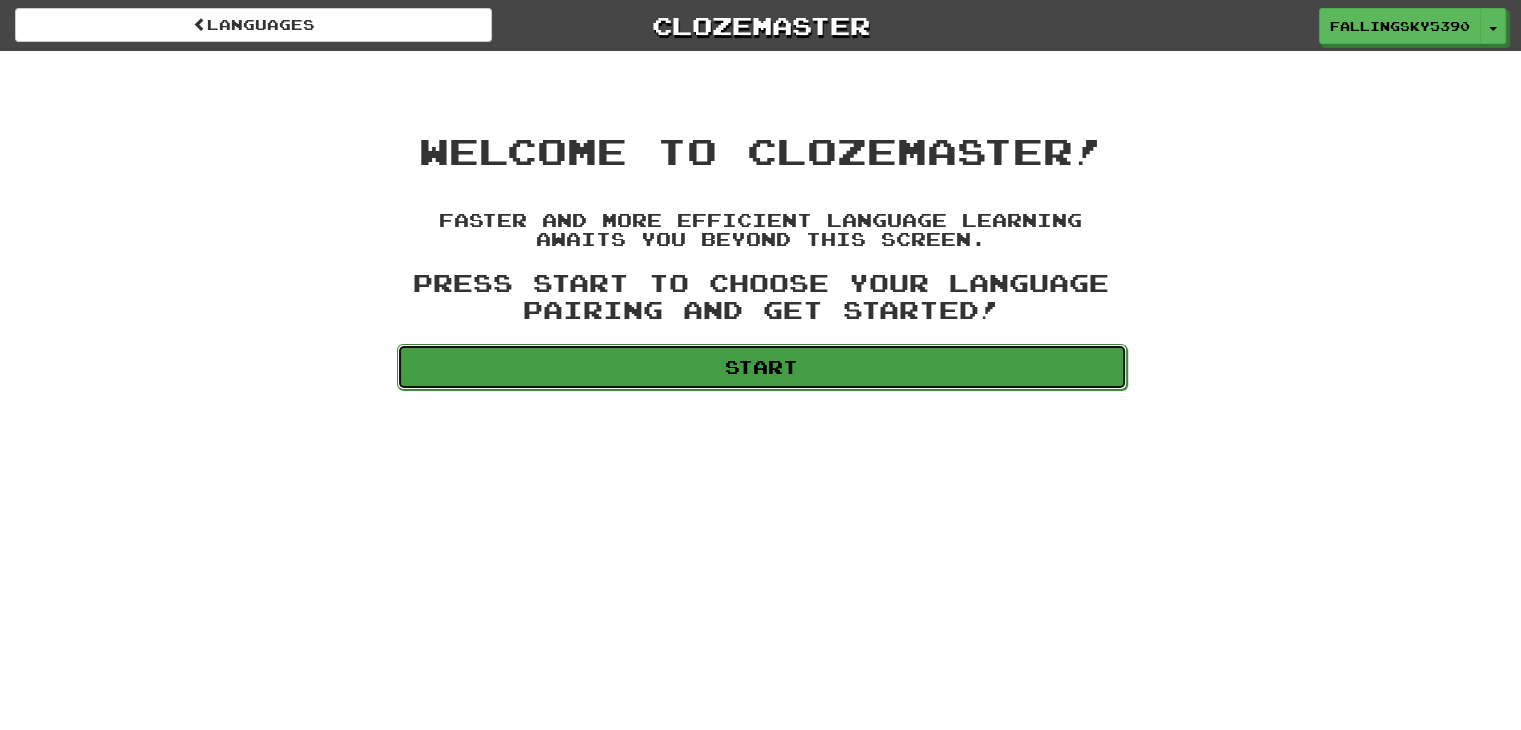 click on "Start" at bounding box center [762, 367] 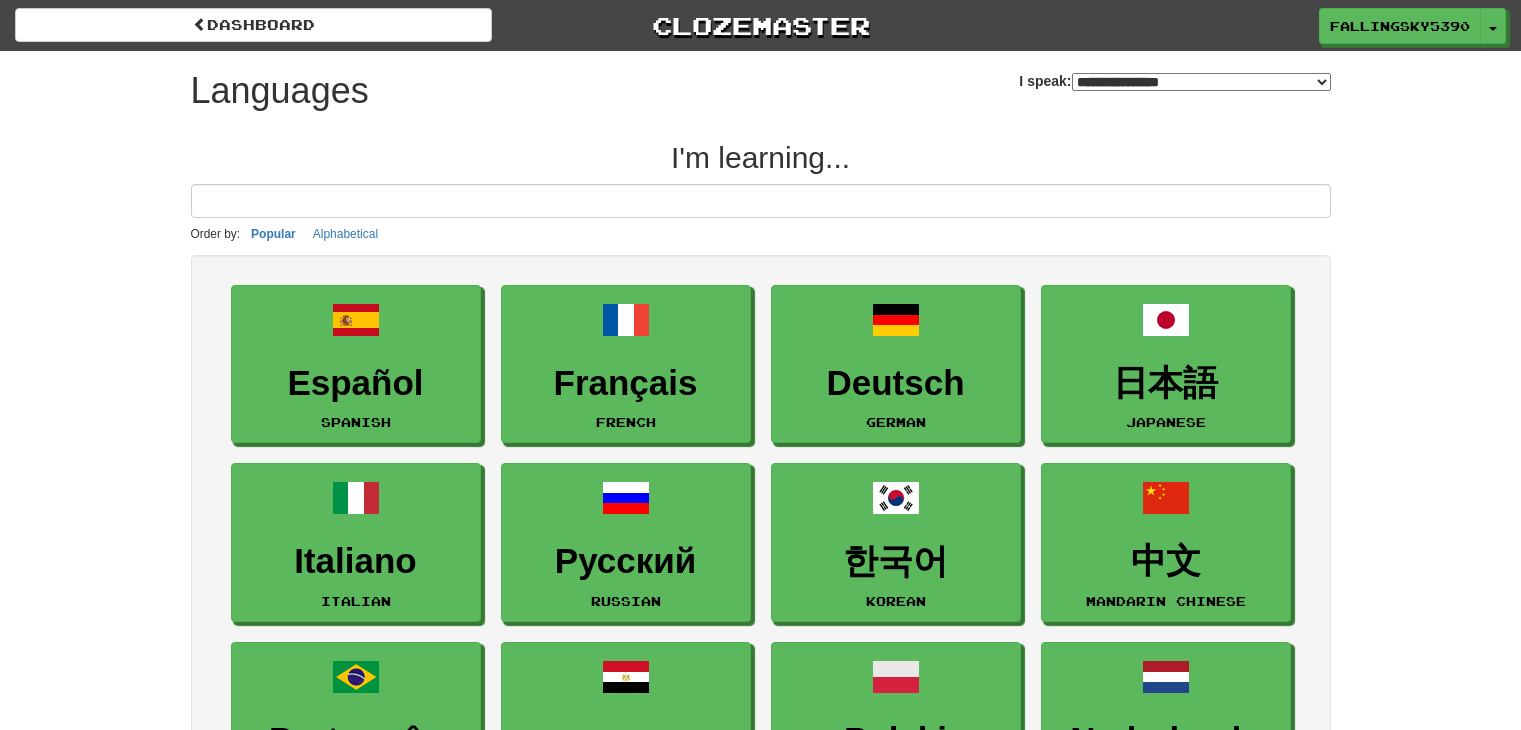 select on "*******" 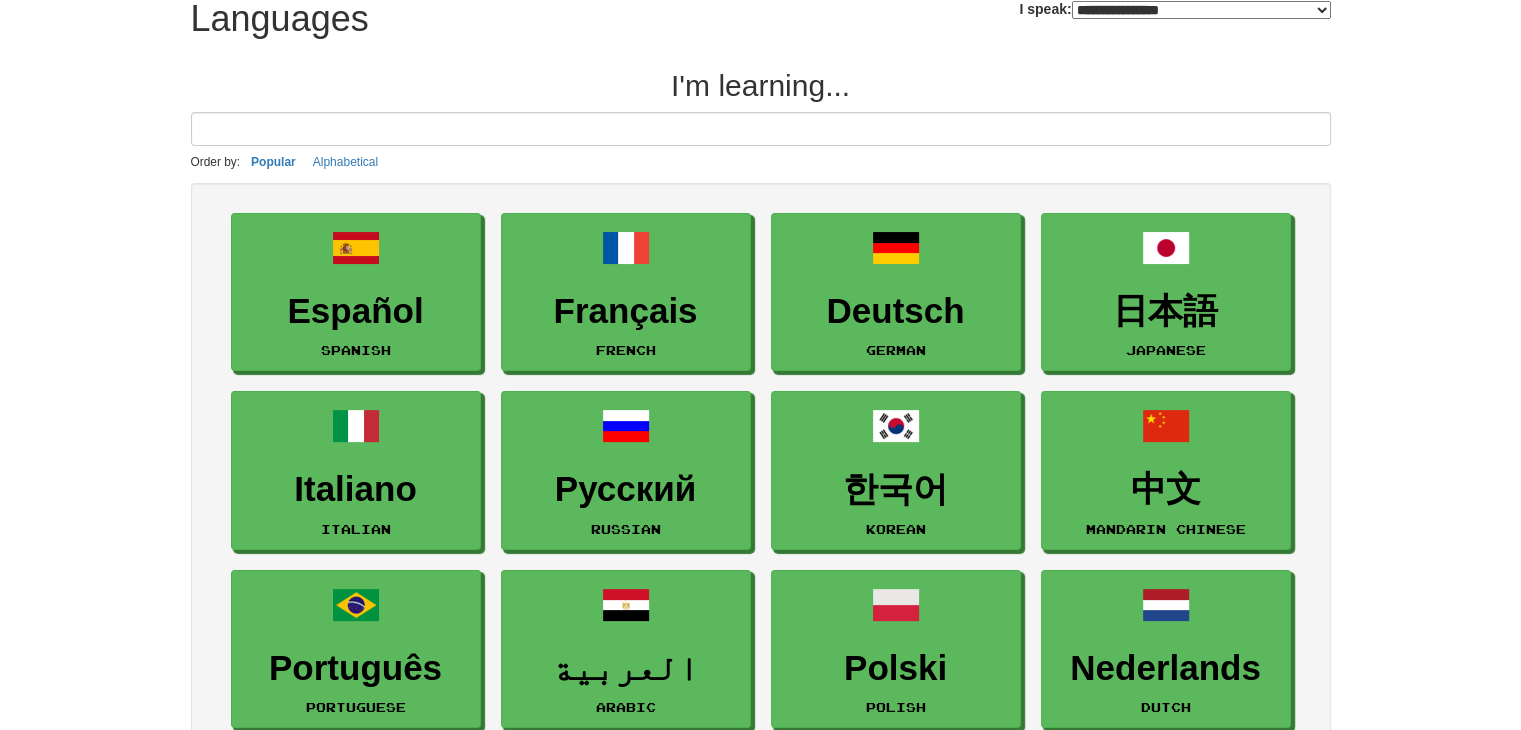 scroll, scrollTop: 74, scrollLeft: 0, axis: vertical 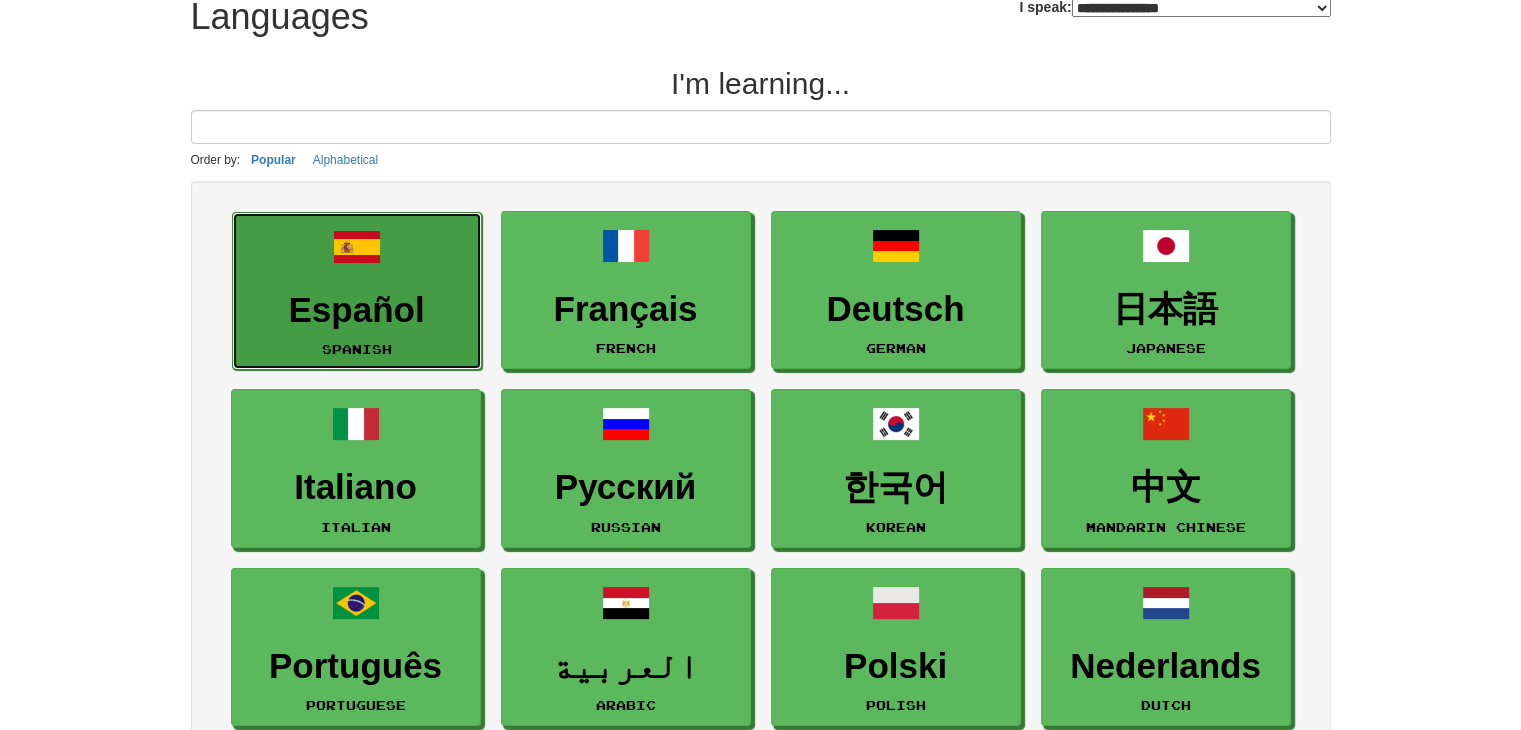 click on "Español" at bounding box center (357, 310) 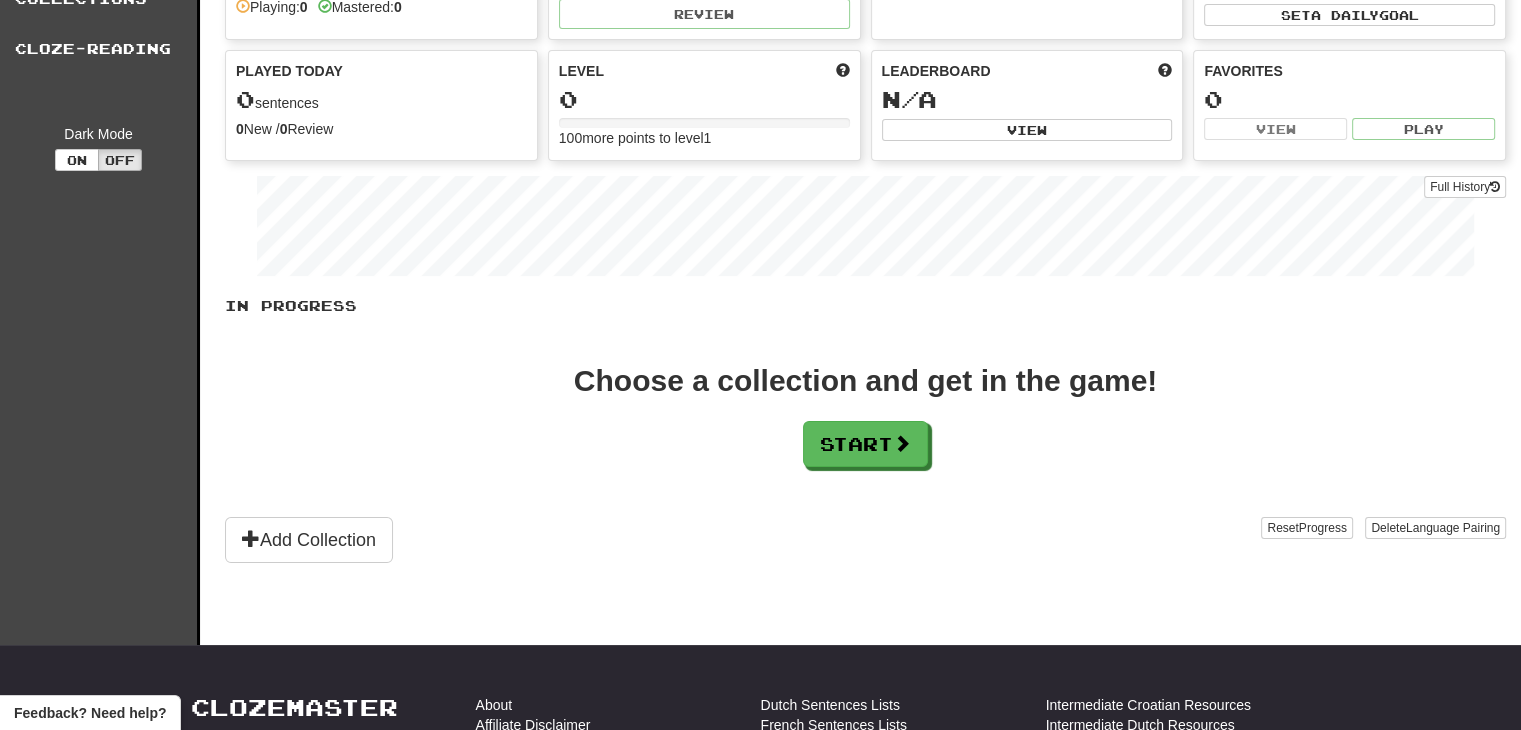 scroll, scrollTop: 0, scrollLeft: 0, axis: both 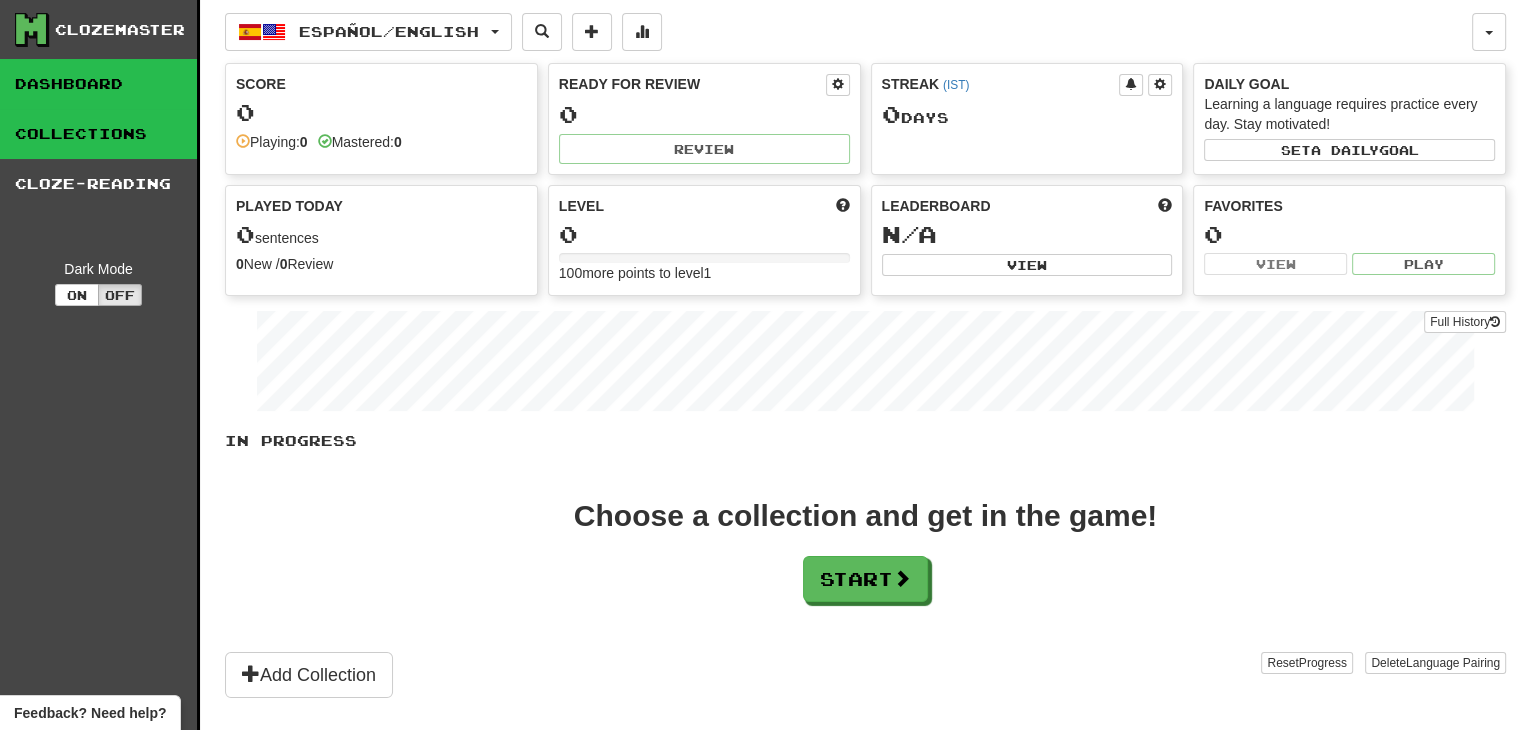 click on "Collections" at bounding box center (98, 134) 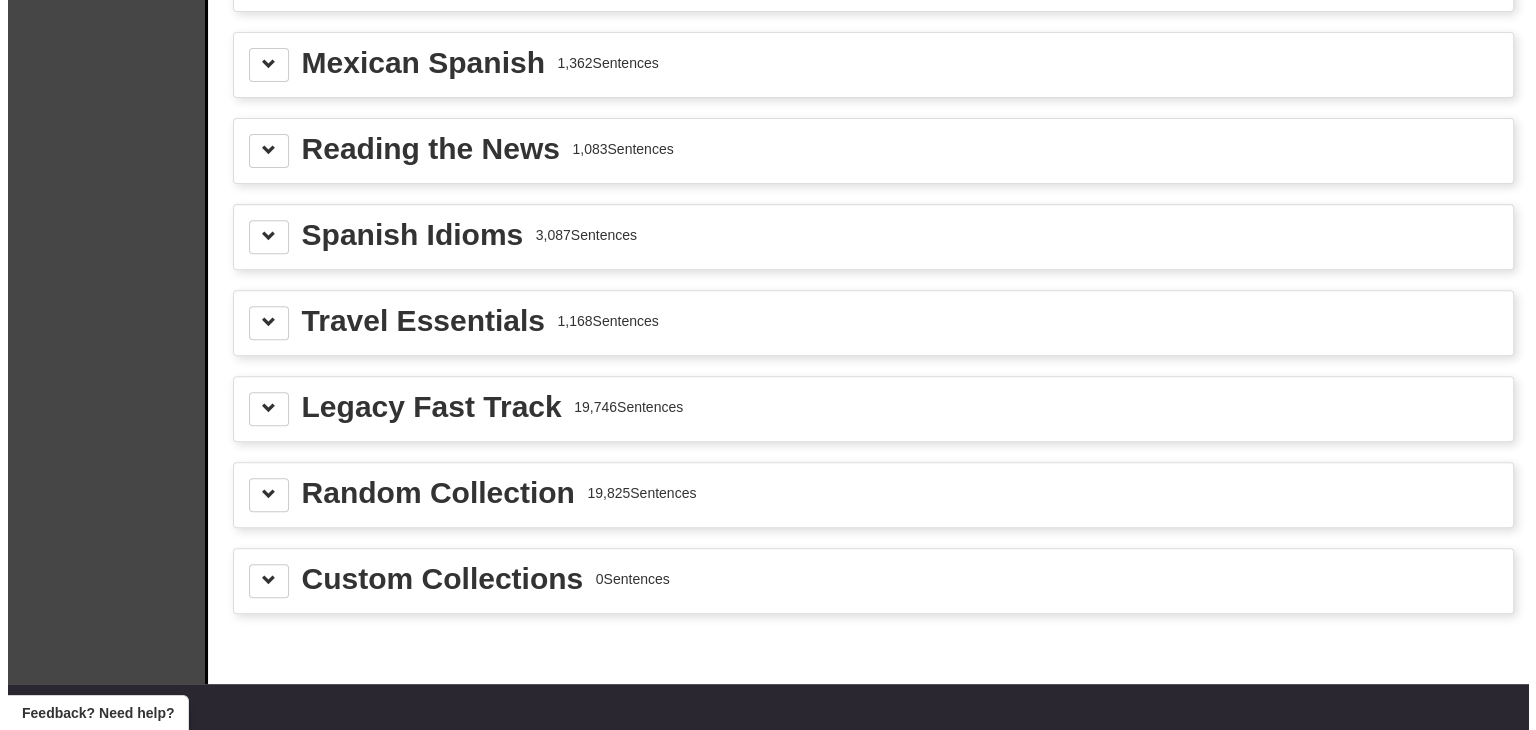 scroll, scrollTop: 747, scrollLeft: 0, axis: vertical 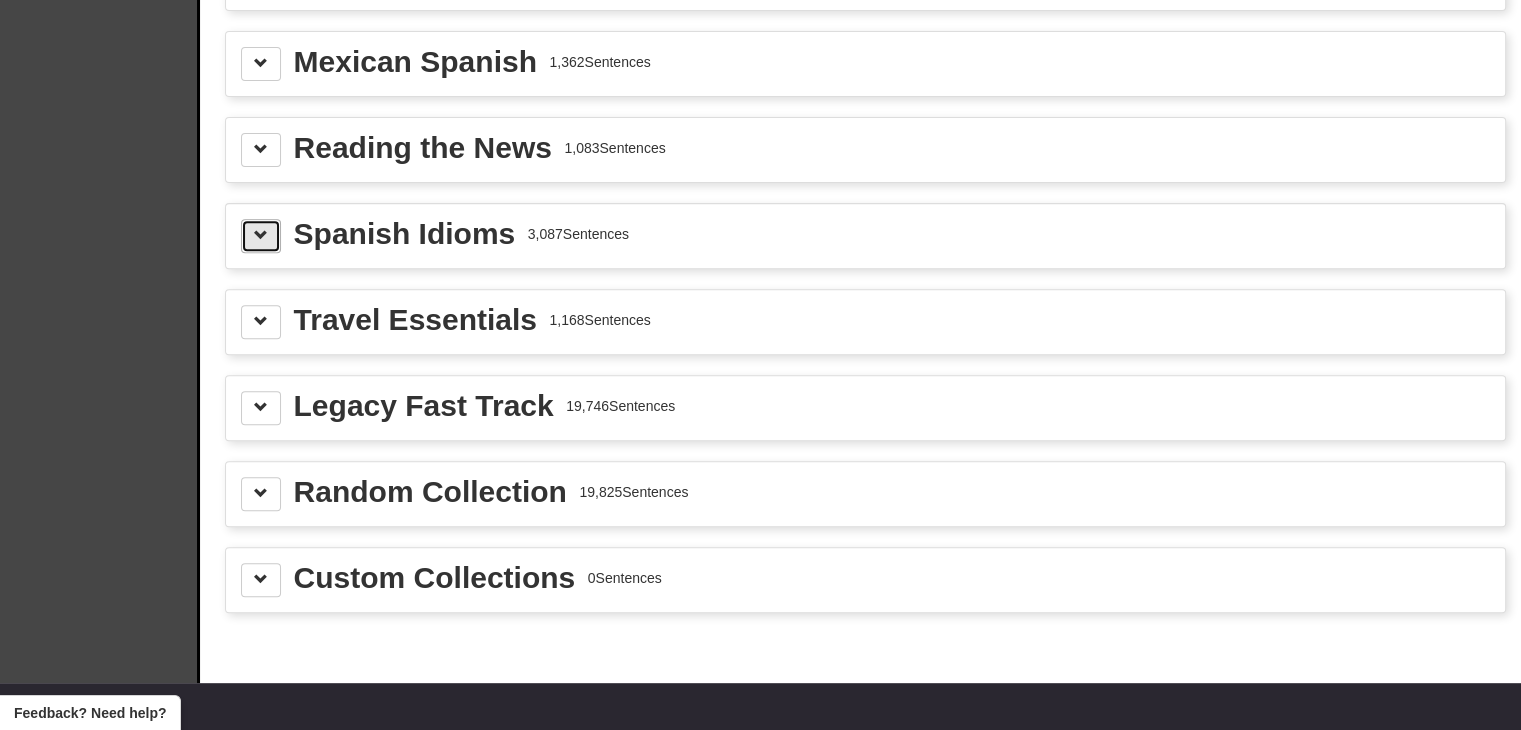 click at bounding box center (261, 236) 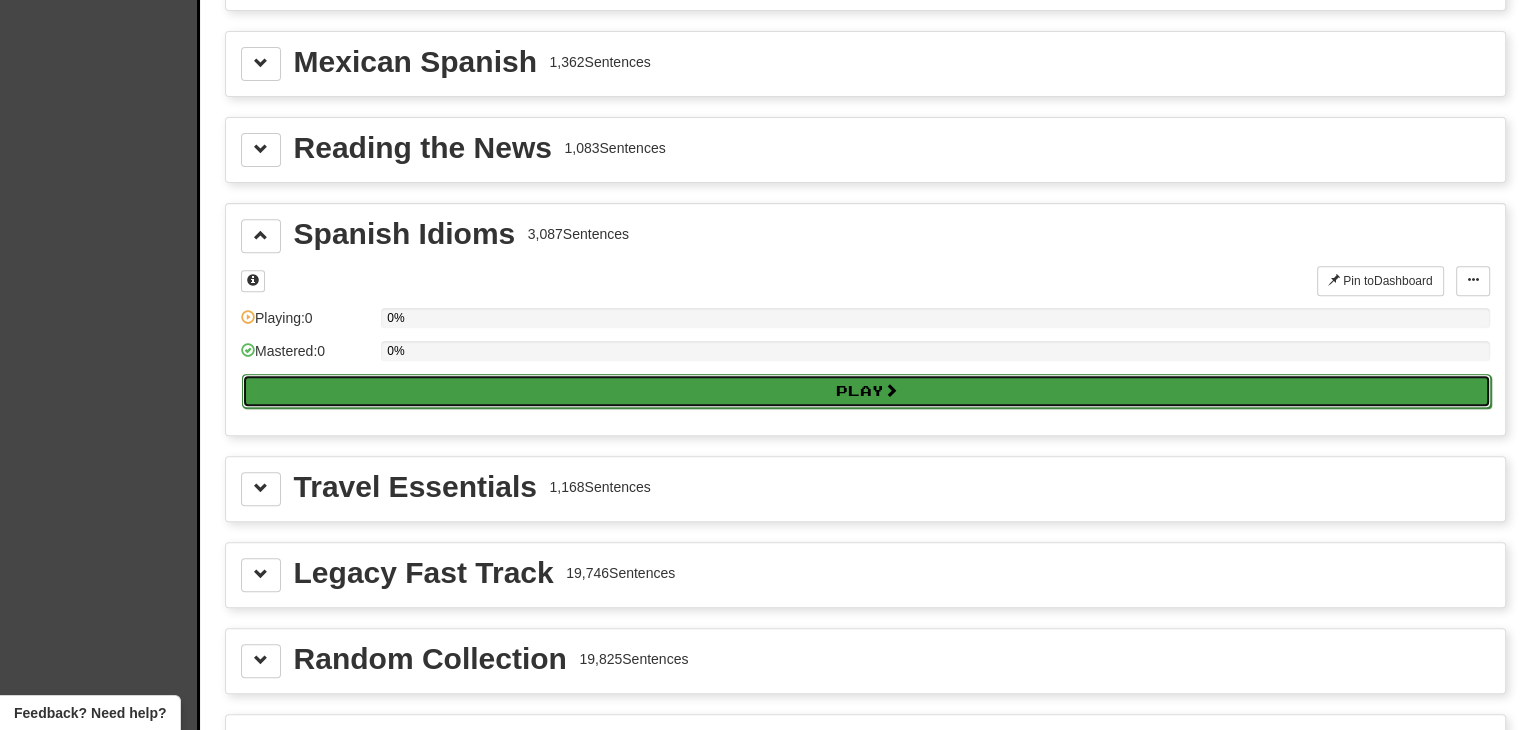 click on "Play" at bounding box center [866, 391] 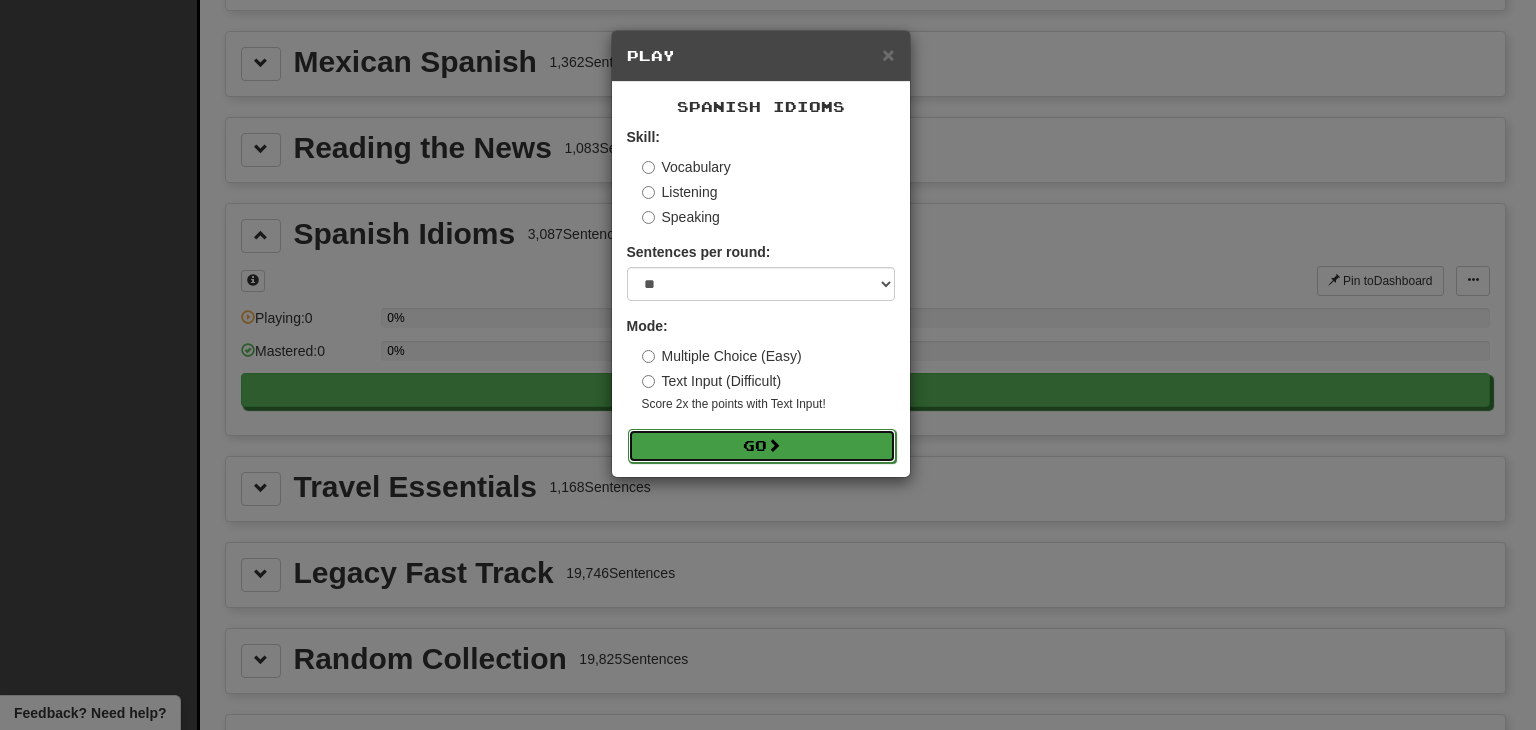 click at bounding box center [774, 445] 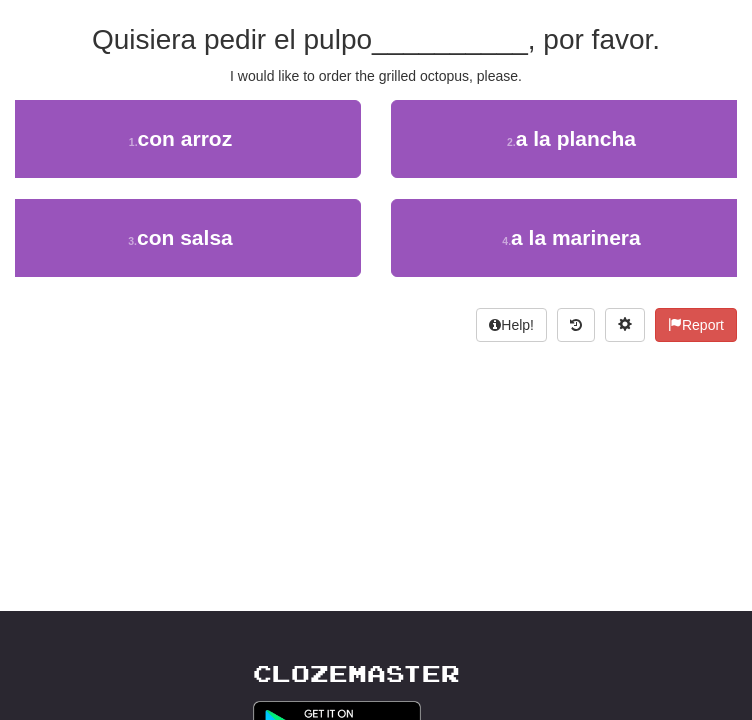 scroll, scrollTop: 160, scrollLeft: 0, axis: vertical 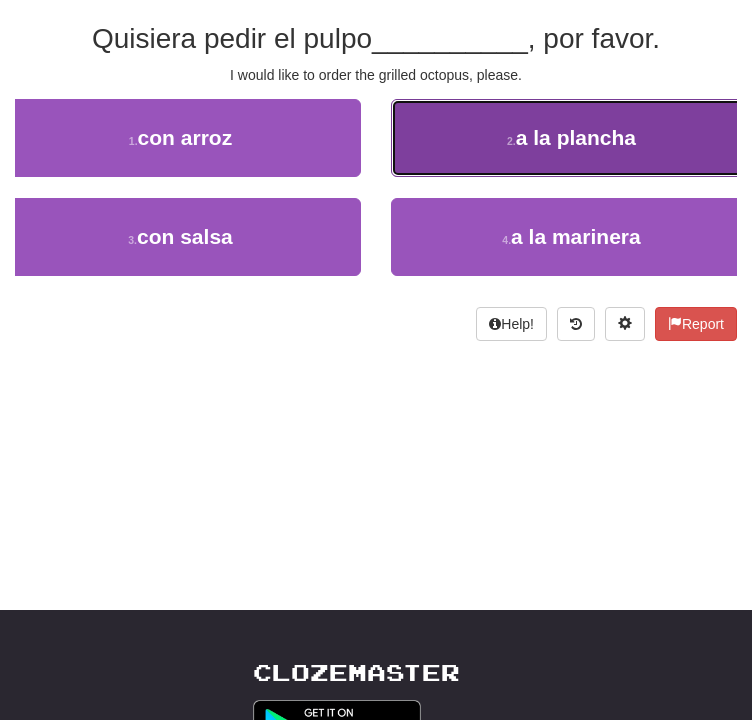 click on "2 .  a la plancha" at bounding box center (571, 138) 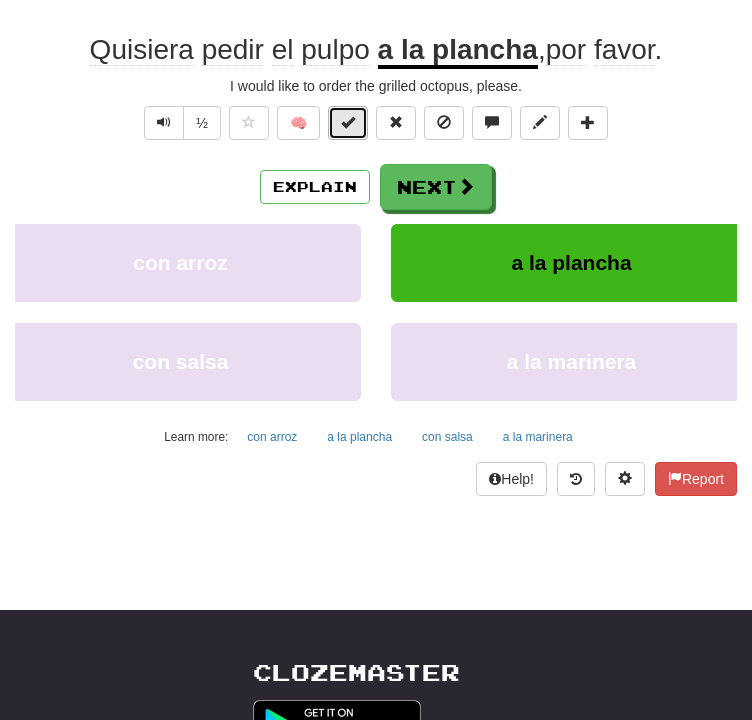 click at bounding box center (348, 122) 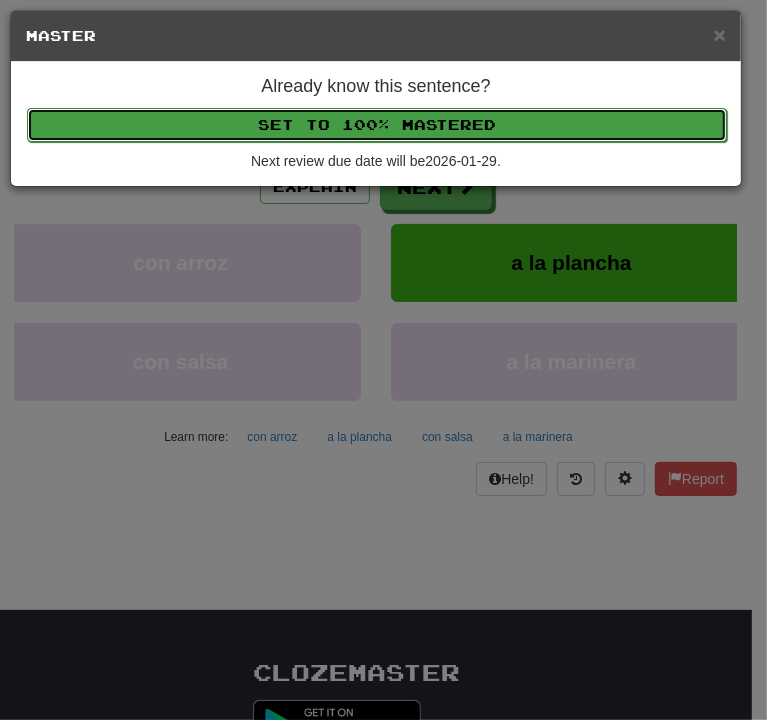 click on "Set to 100% Mastered" at bounding box center (377, 125) 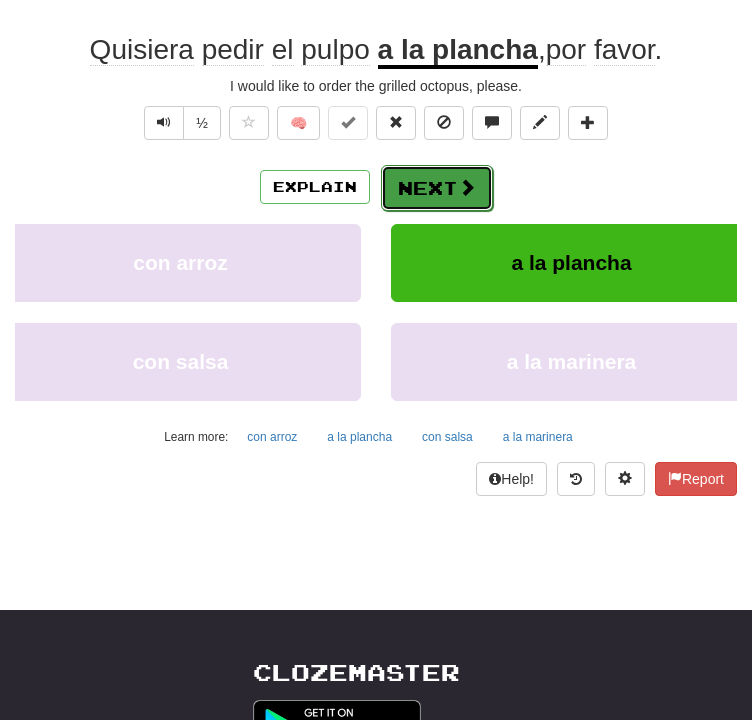 click on "Next" at bounding box center (437, 188) 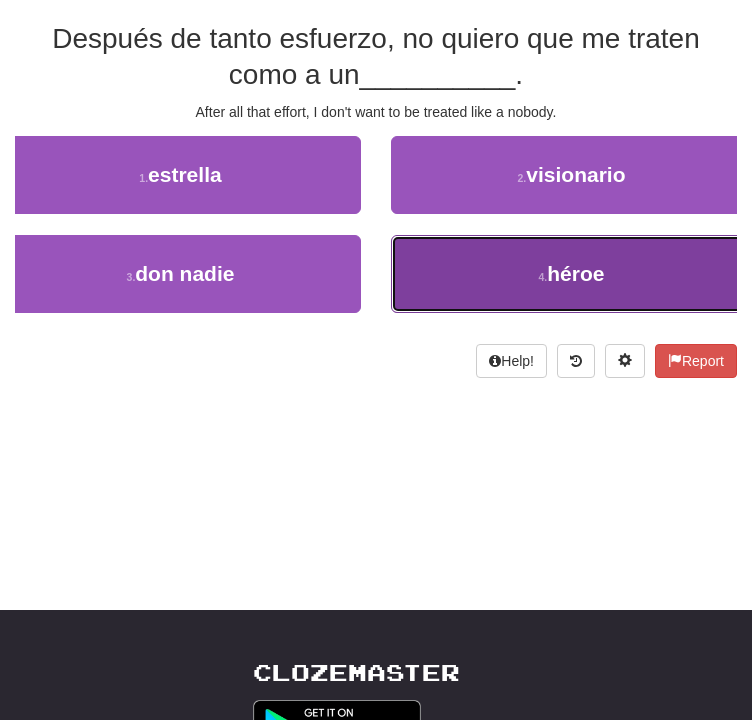 click on "4 .  héroe" at bounding box center (571, 274) 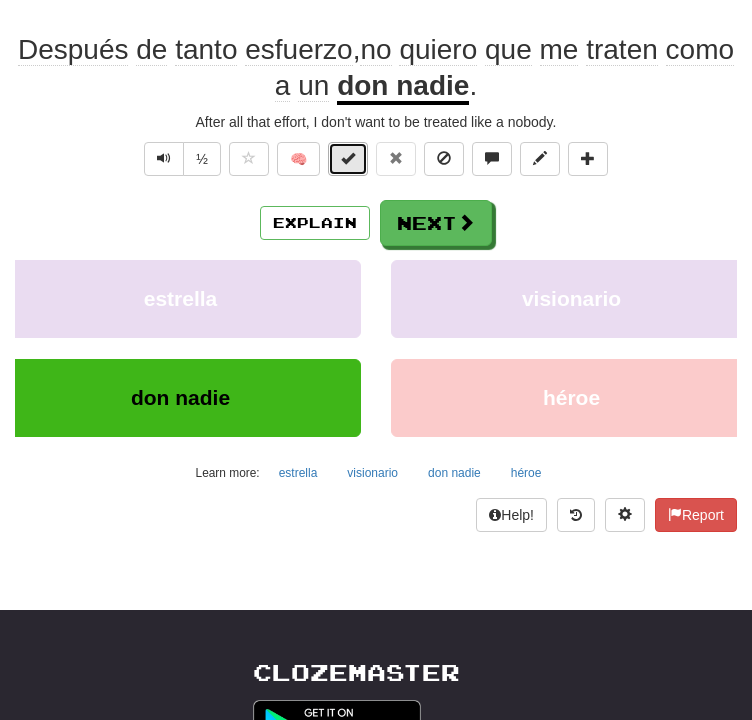 click at bounding box center [348, 158] 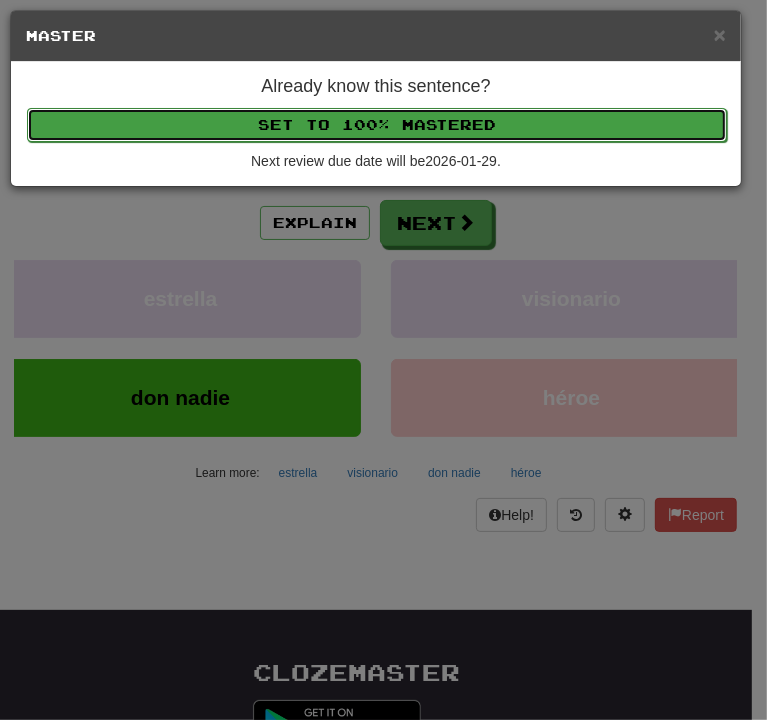 click on "Set to 100% Mastered" at bounding box center (377, 125) 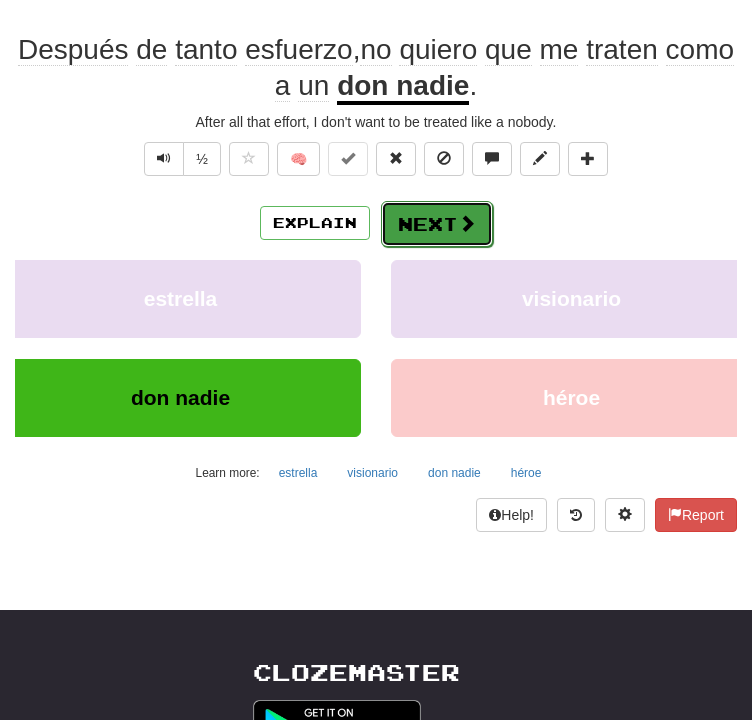 click on "Next" at bounding box center [437, 224] 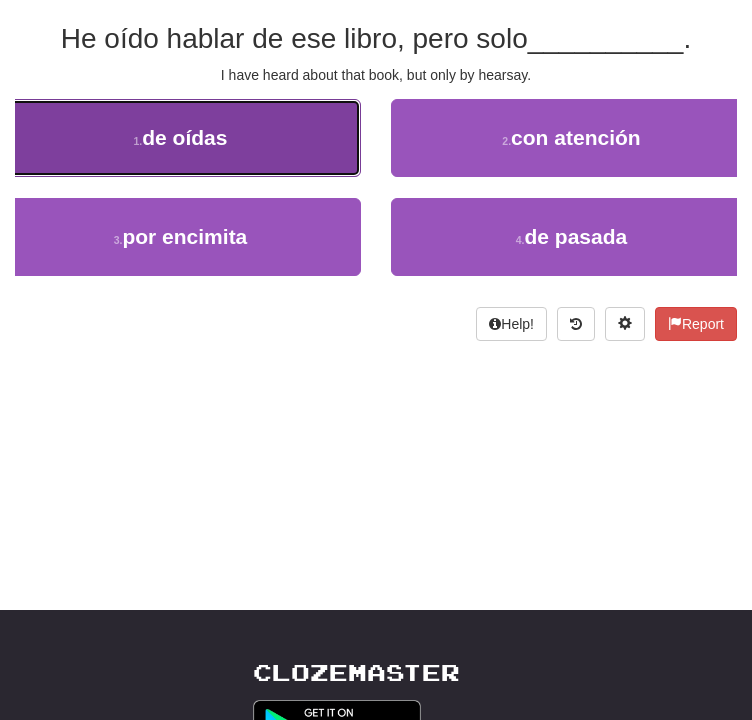 click on "1 .  de oídas" at bounding box center (180, 138) 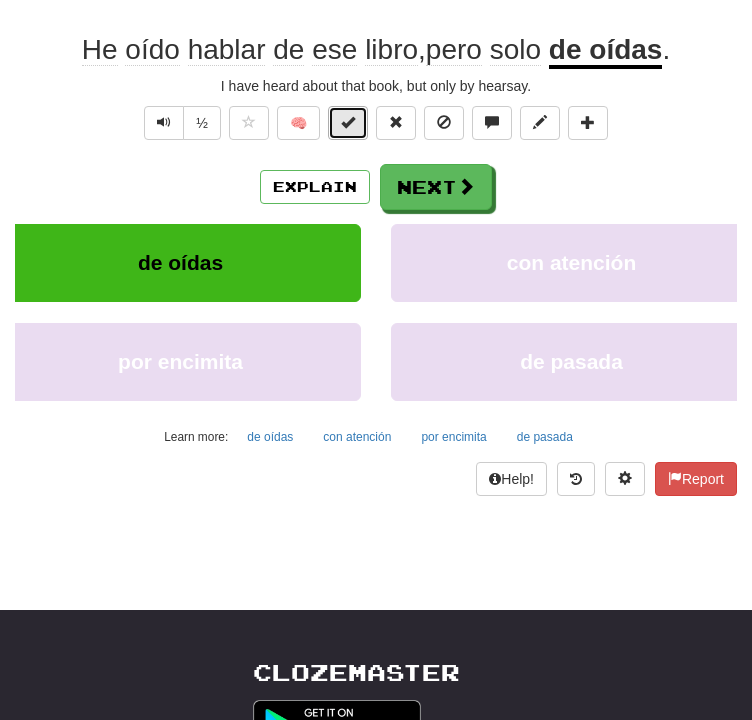 click at bounding box center [348, 123] 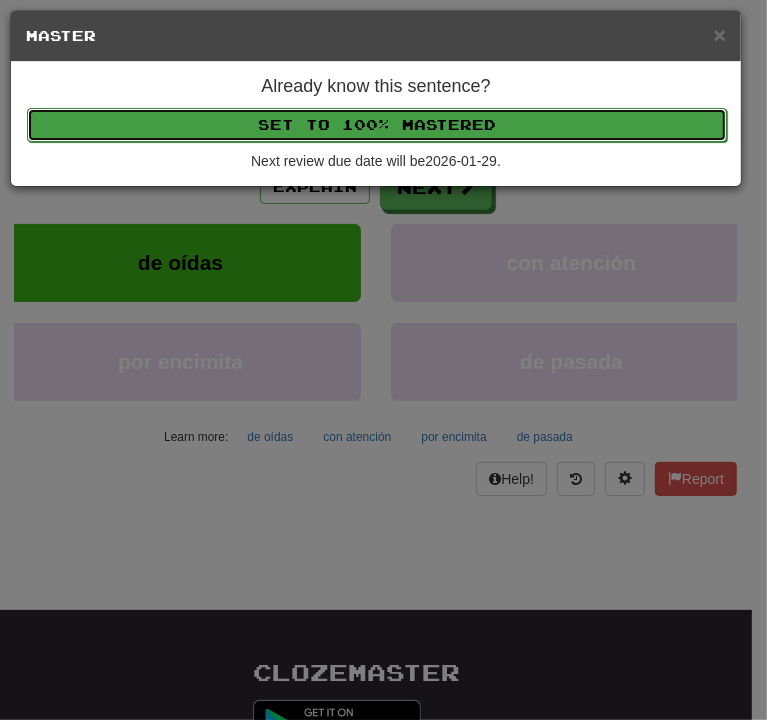 click on "Set to 100% Mastered" at bounding box center [377, 125] 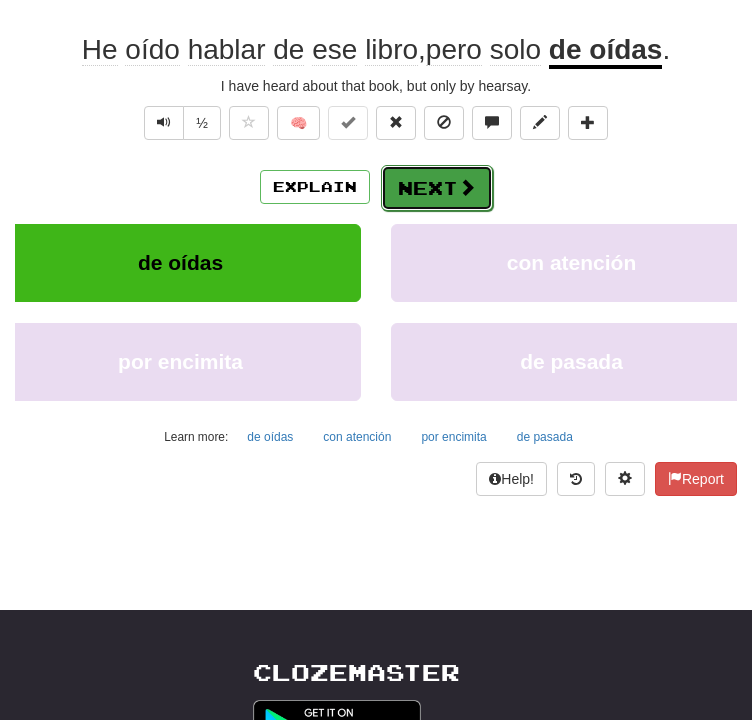 click on "Next" at bounding box center (437, 188) 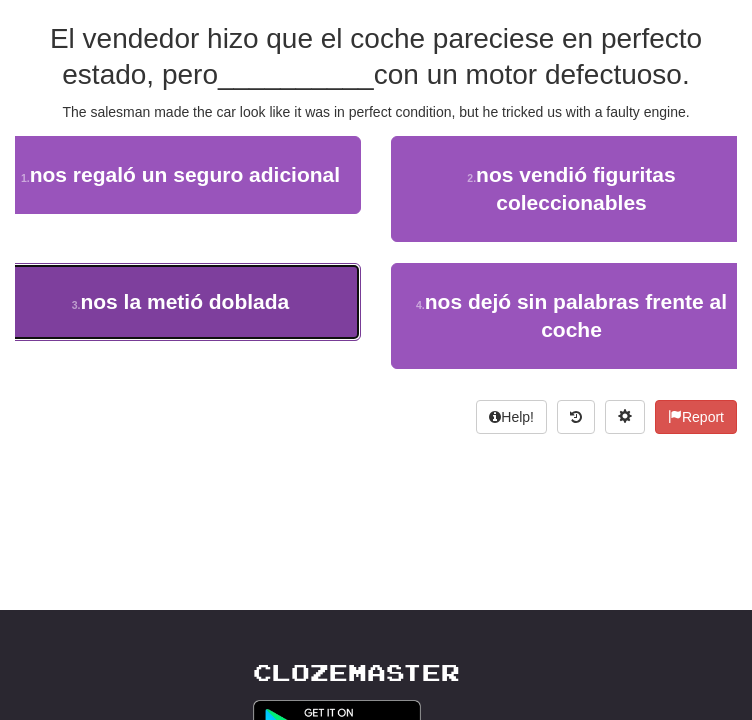 click on "3 .  nos la metió doblada" at bounding box center [180, 302] 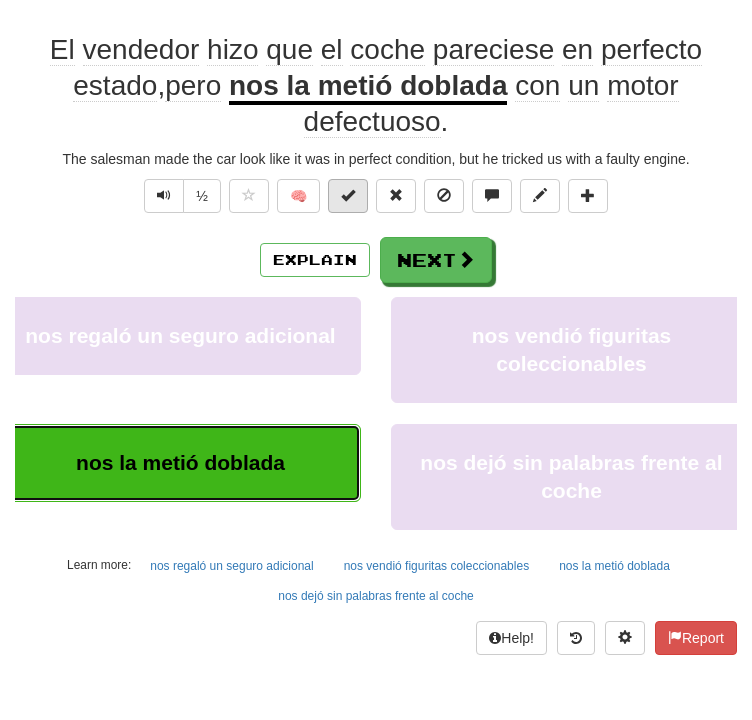 type 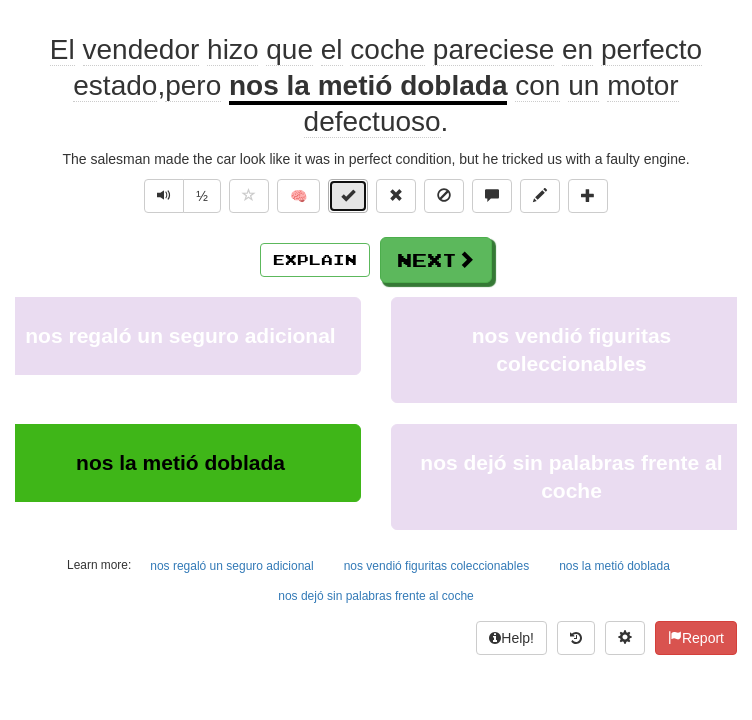click at bounding box center [348, 195] 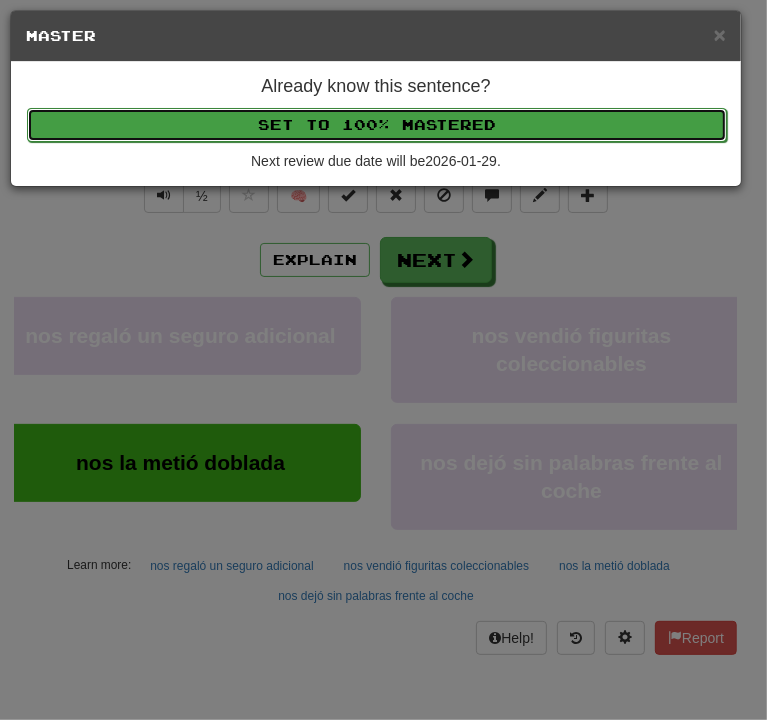 click on "Set to 100% Mastered" at bounding box center (377, 125) 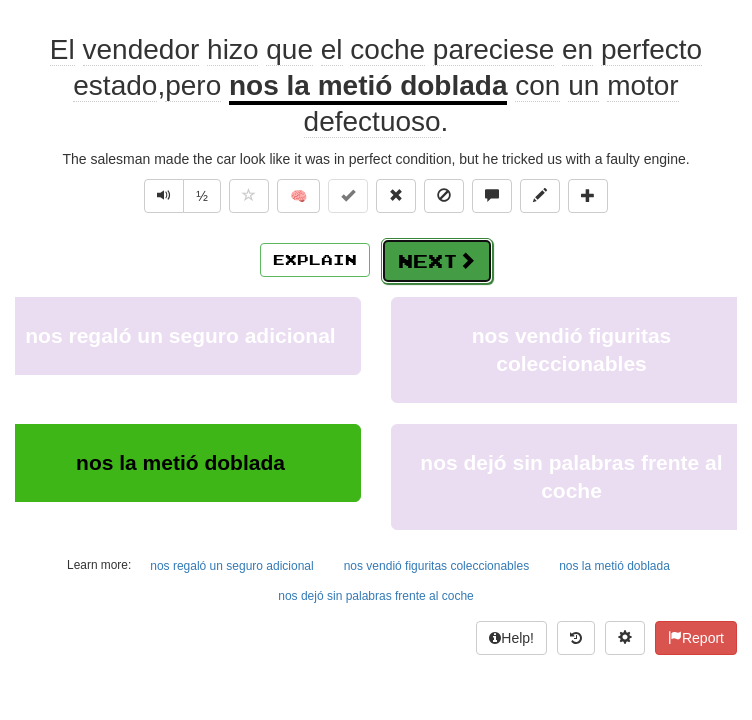 click at bounding box center (467, 260) 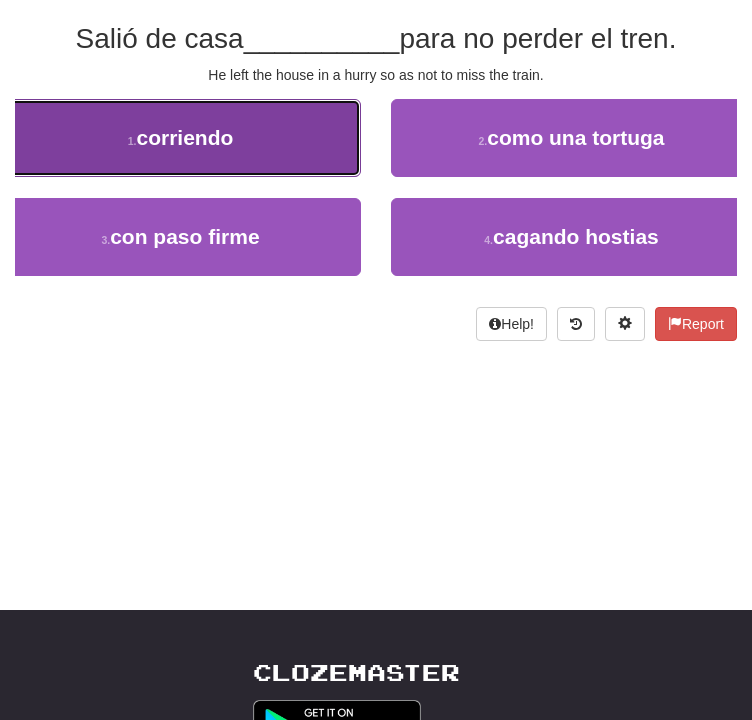 click on "1 .  corriendo" at bounding box center (180, 138) 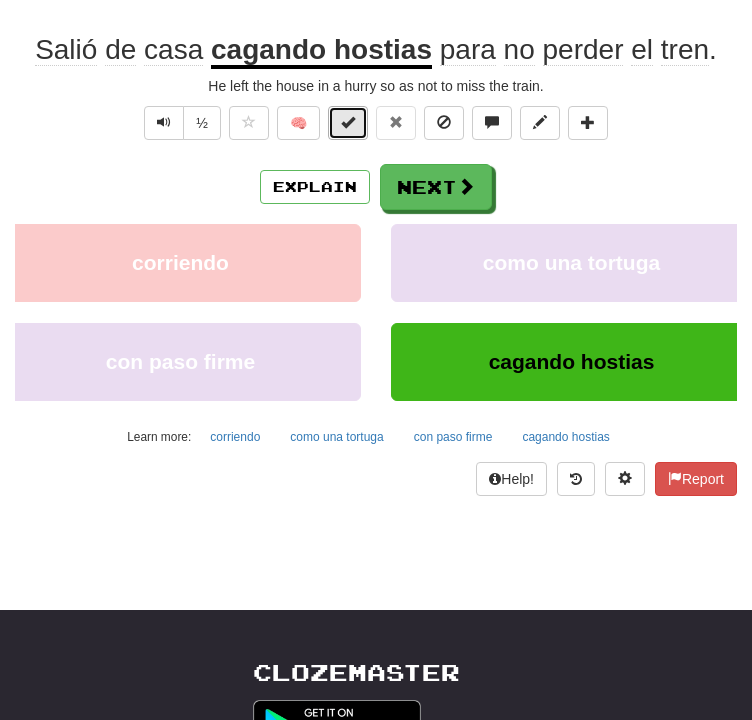 click at bounding box center (348, 123) 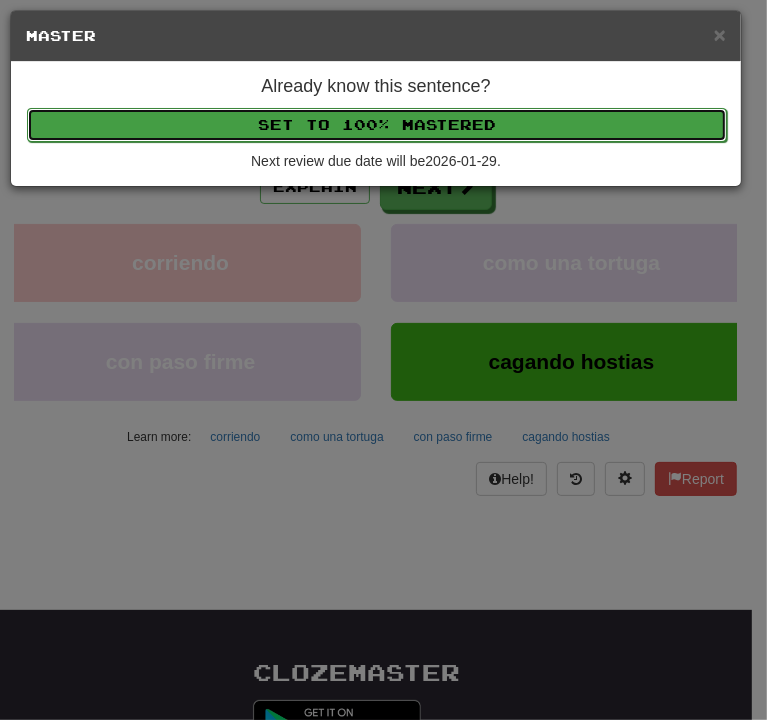 click on "Set to 100% Mastered" at bounding box center (377, 125) 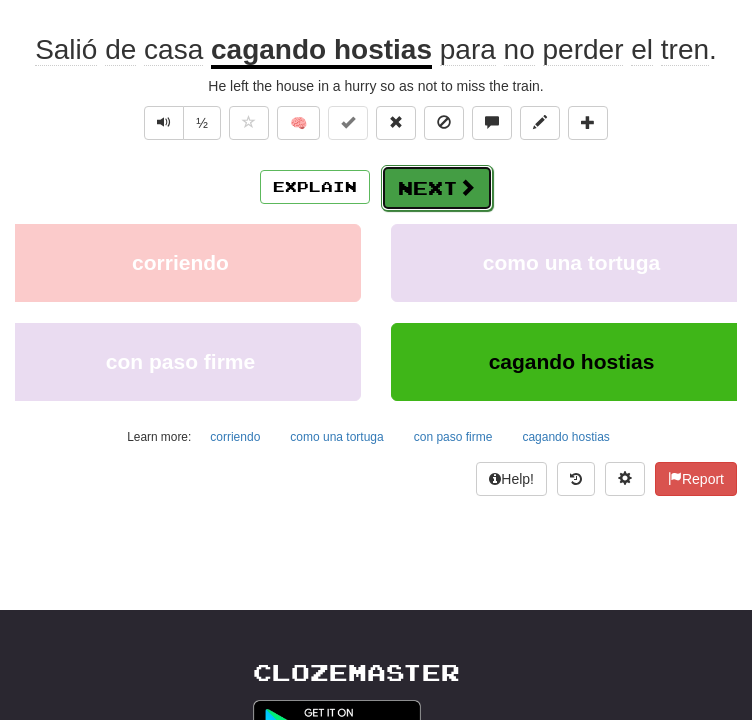 click on "Next" at bounding box center [437, 188] 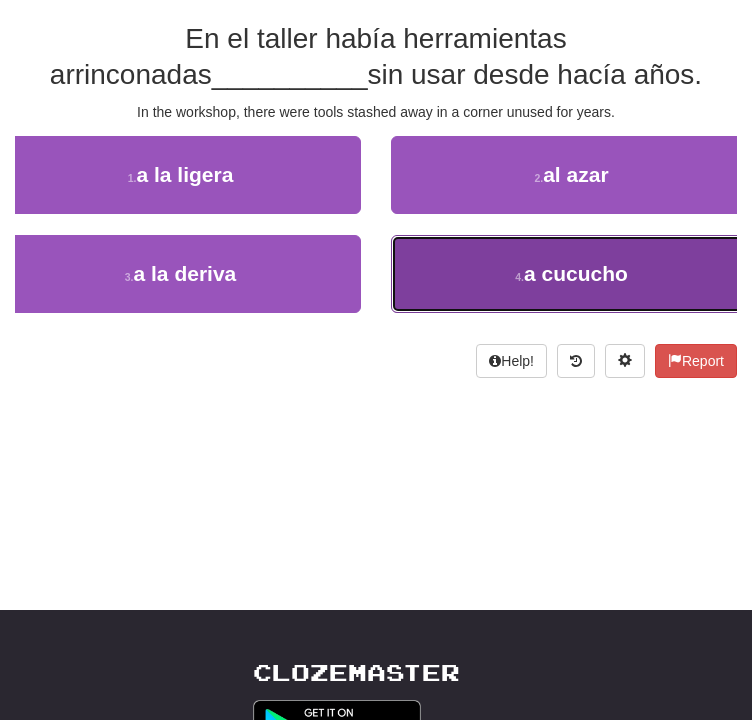 click on "4 .  a cucucho" at bounding box center [571, 274] 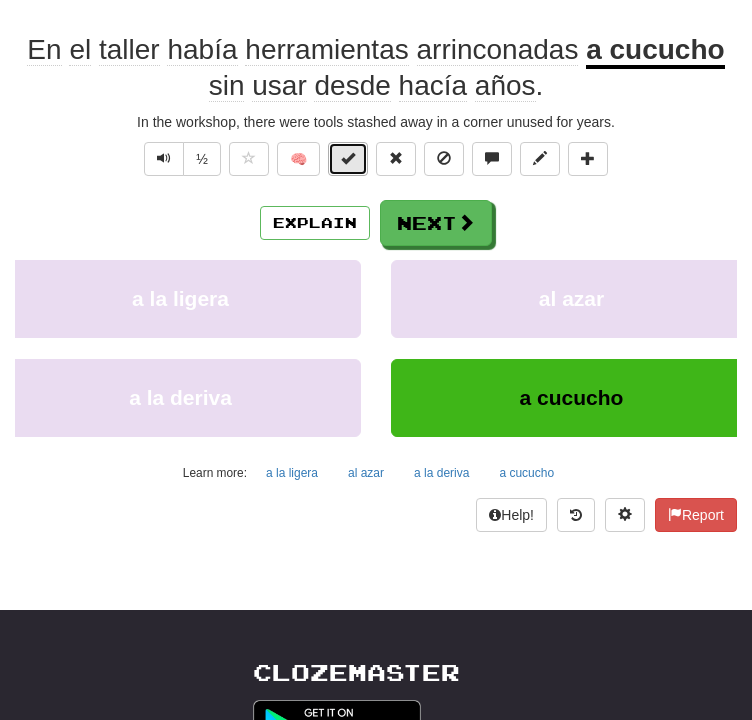 click at bounding box center [348, 158] 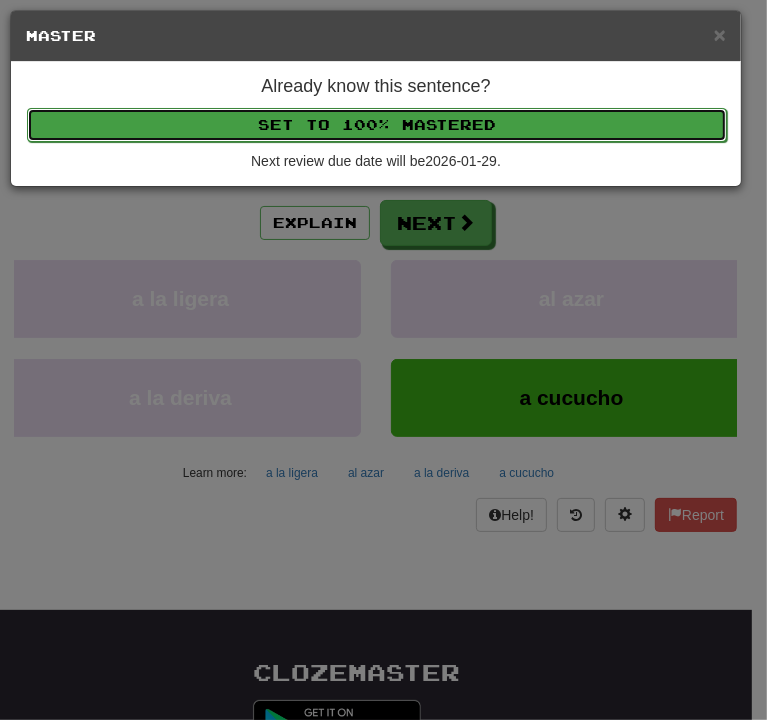 click on "Set to 100% Mastered" at bounding box center (377, 125) 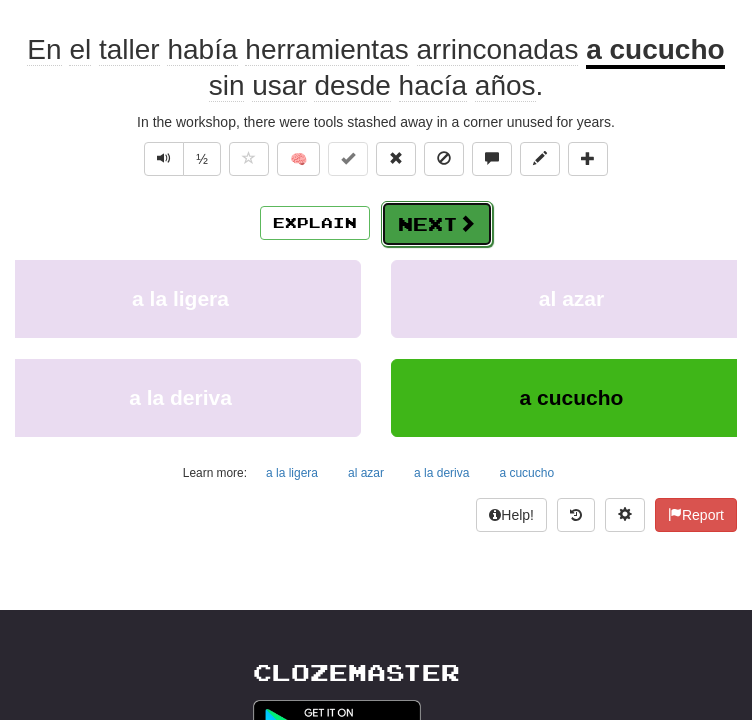 click on "Next" at bounding box center [437, 224] 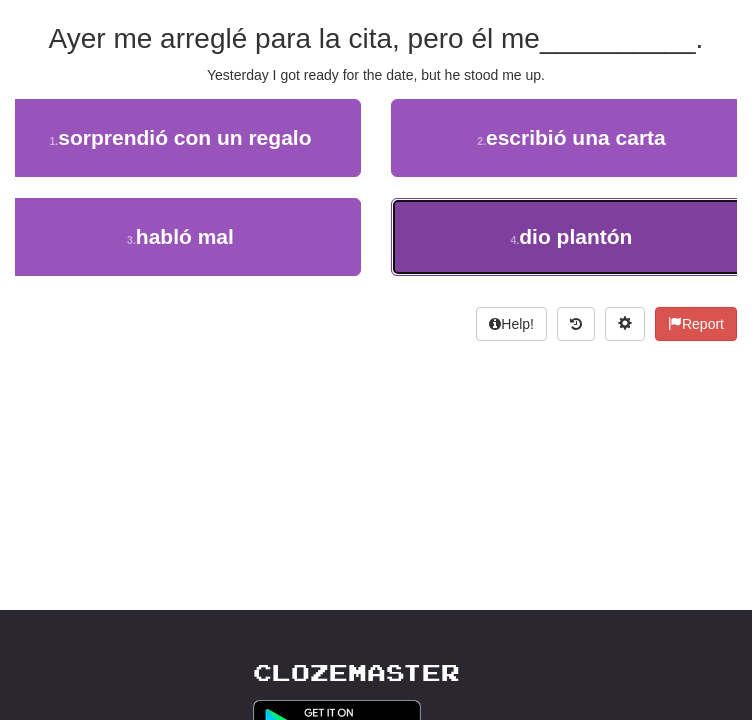 click on "4 .  dio plantón" at bounding box center [571, 237] 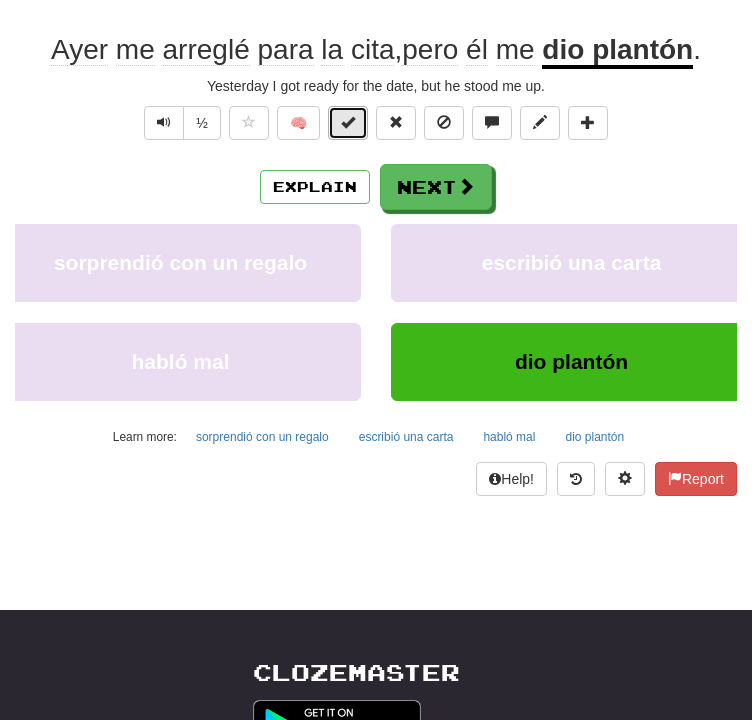 click at bounding box center (348, 122) 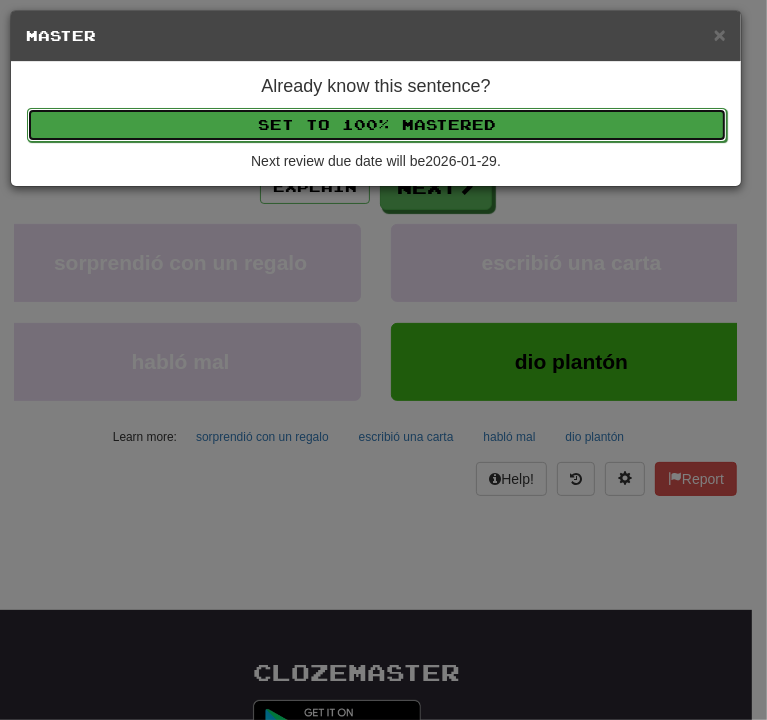 click on "Set to 100% Mastered" at bounding box center [377, 125] 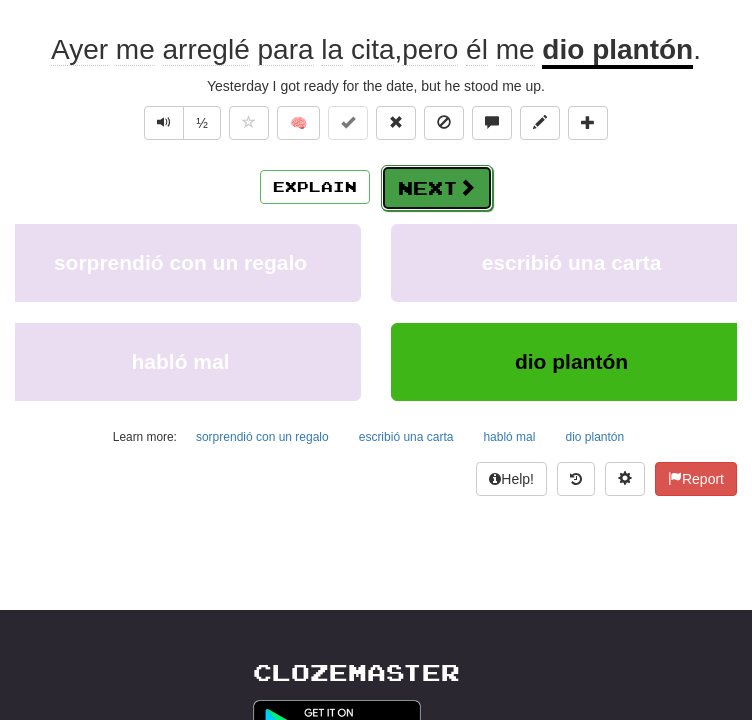 click on "Next" at bounding box center [437, 188] 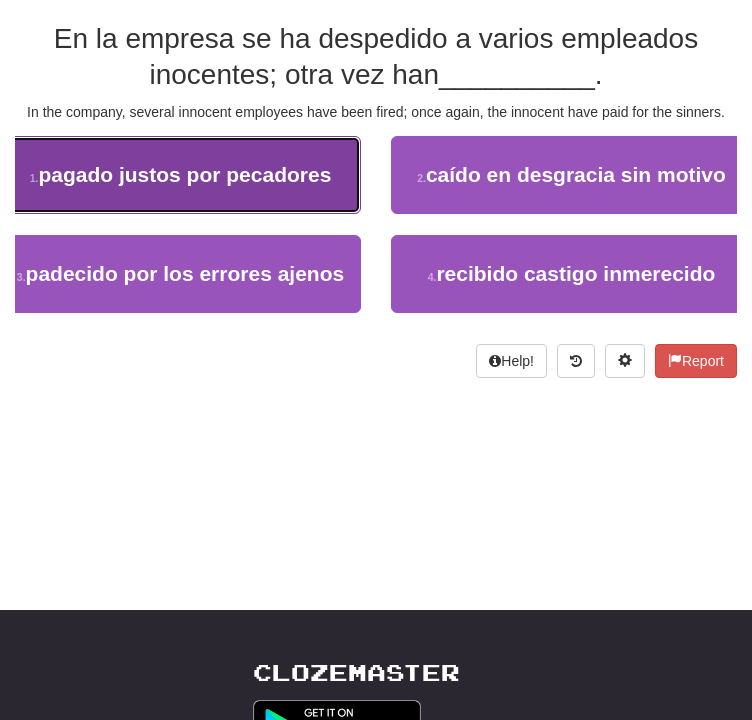 click on "pagado justos por pecadores" at bounding box center [184, 174] 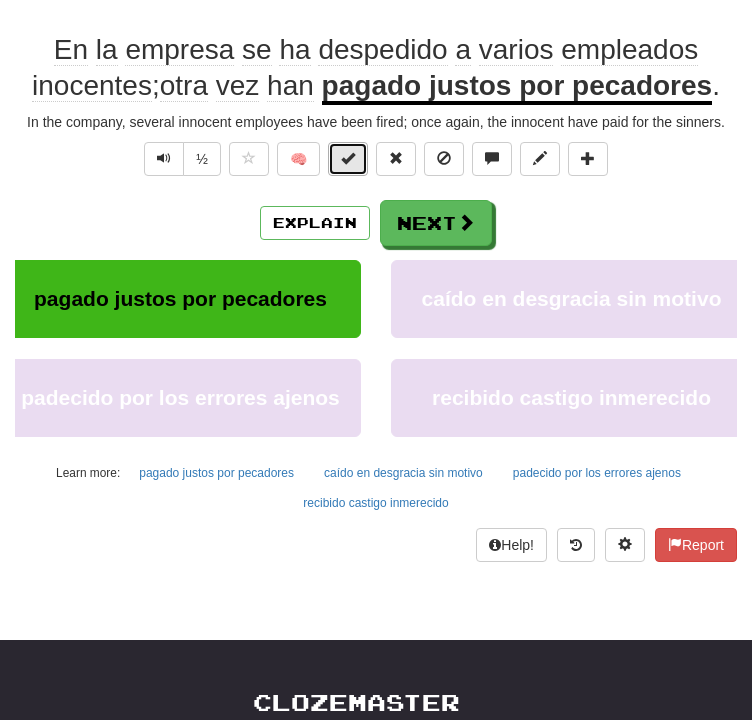 click at bounding box center [348, 158] 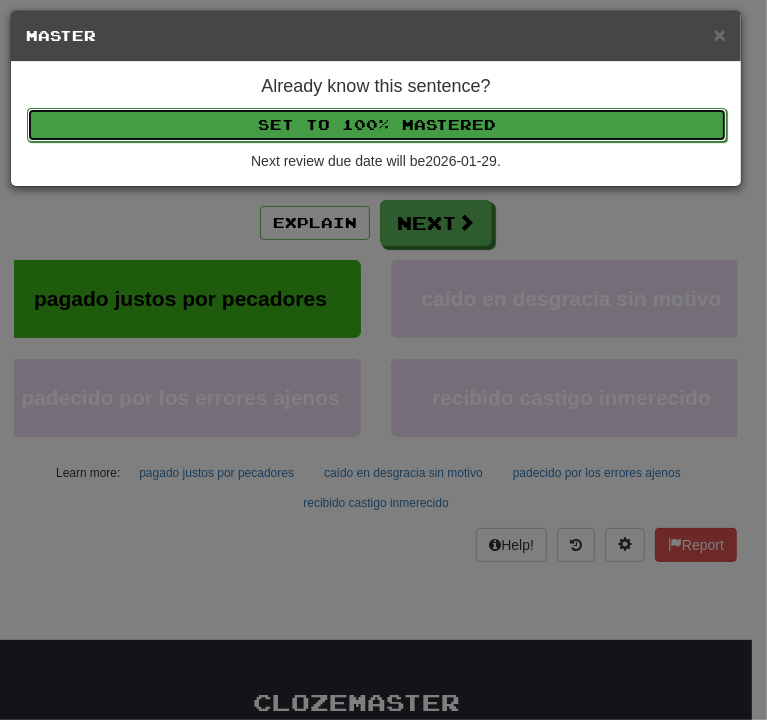 click on "Set to 100% Mastered" at bounding box center (377, 125) 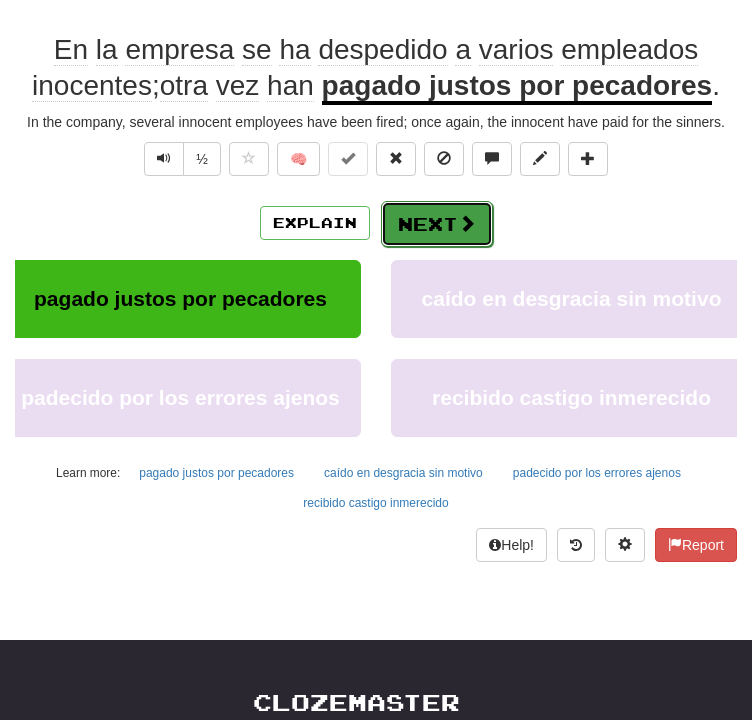 click on "Next" at bounding box center (437, 224) 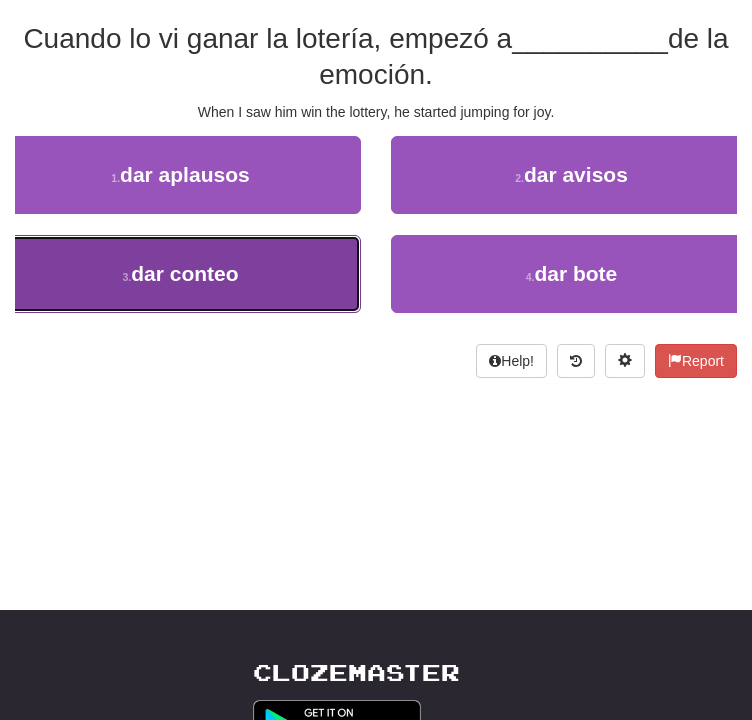 click on "3 .  dar conteo" at bounding box center (180, 274) 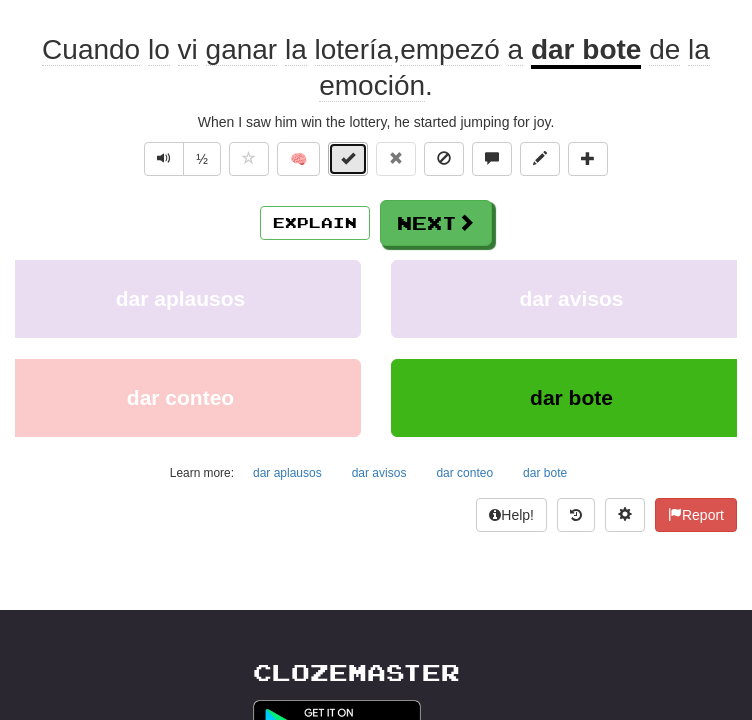 click at bounding box center (348, 159) 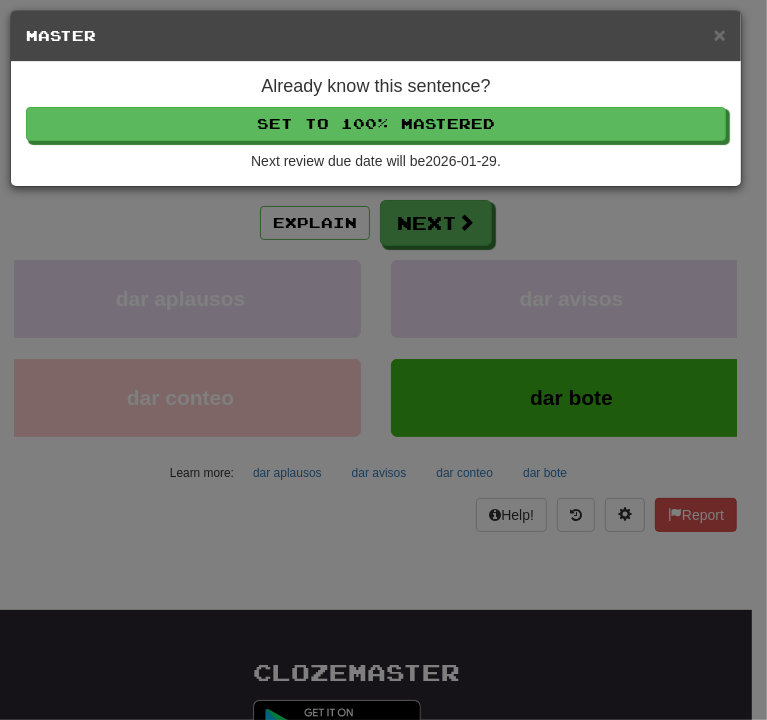 click on "Already know this sentence?" at bounding box center (376, 87) 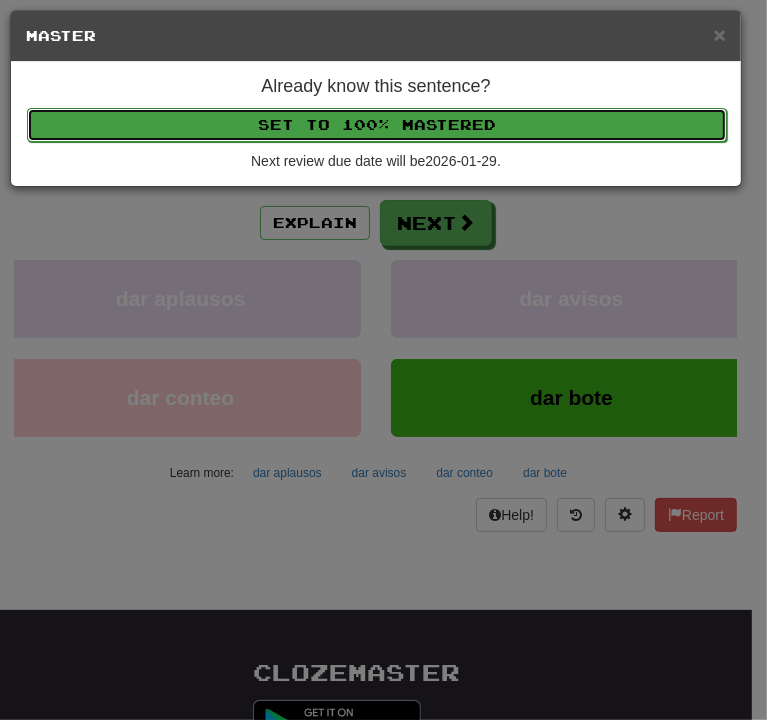click on "Set to 100% Mastered" at bounding box center [377, 125] 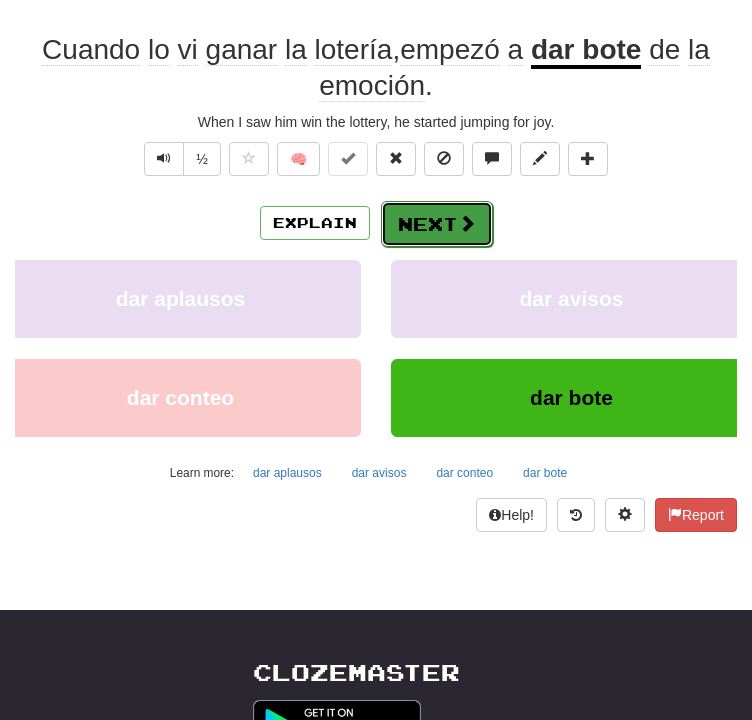 click at bounding box center [467, 223] 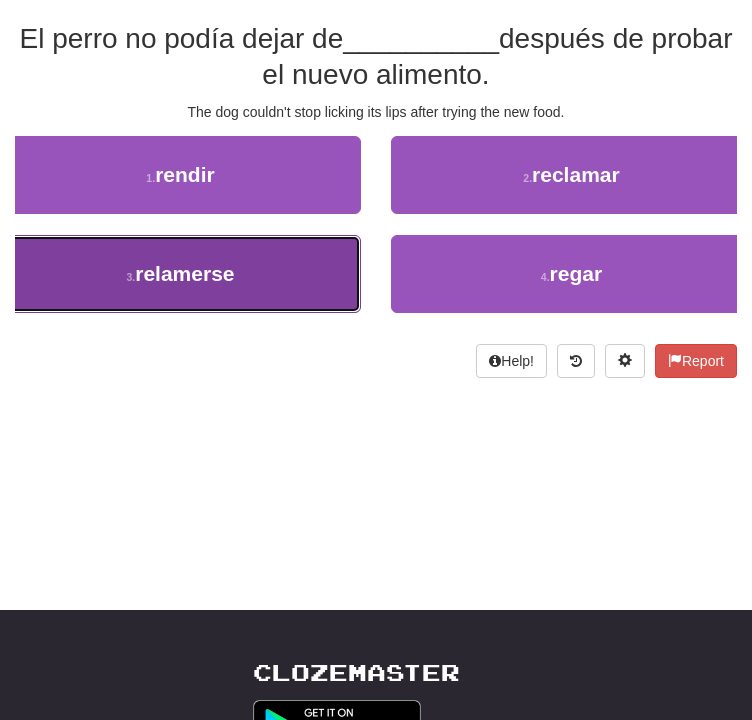 click on "3 .  relamerse" at bounding box center (180, 274) 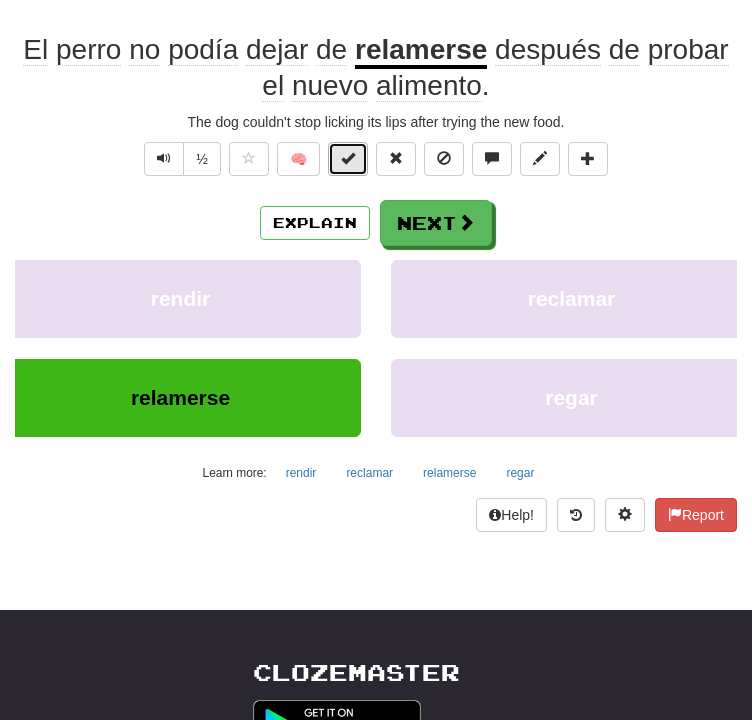 click at bounding box center [348, 159] 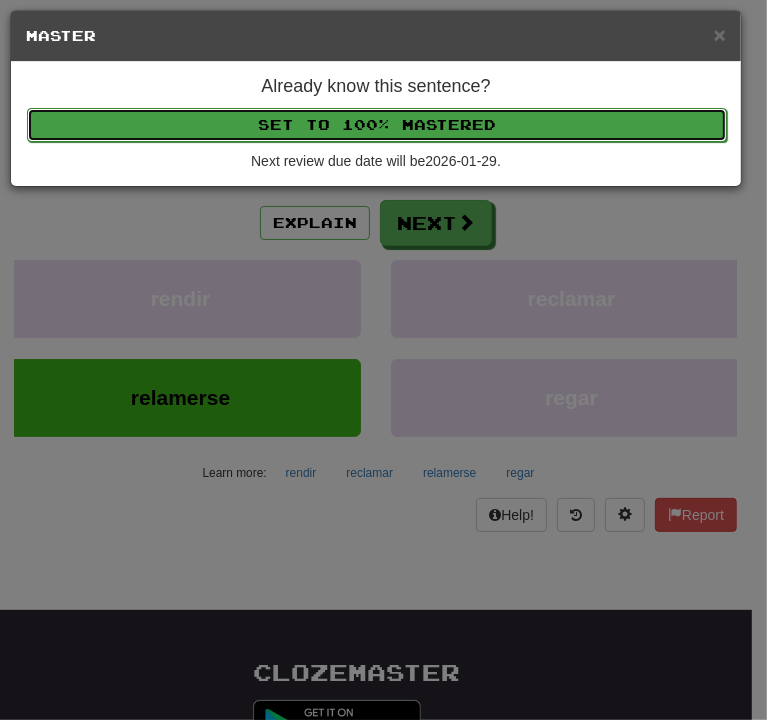 click on "Set to 100% Mastered" at bounding box center (377, 125) 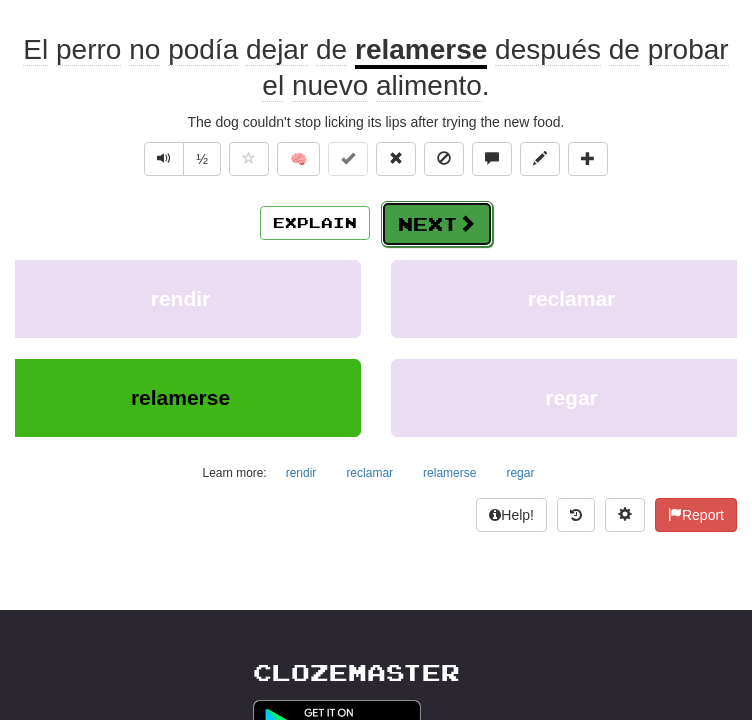 click on "Next" at bounding box center [437, 224] 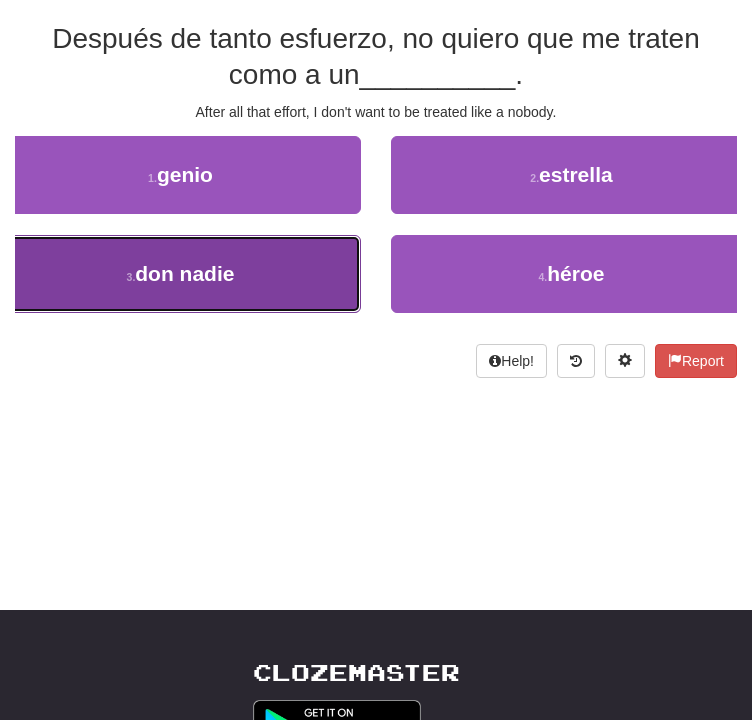 click on "3 .  don nadie" at bounding box center [180, 274] 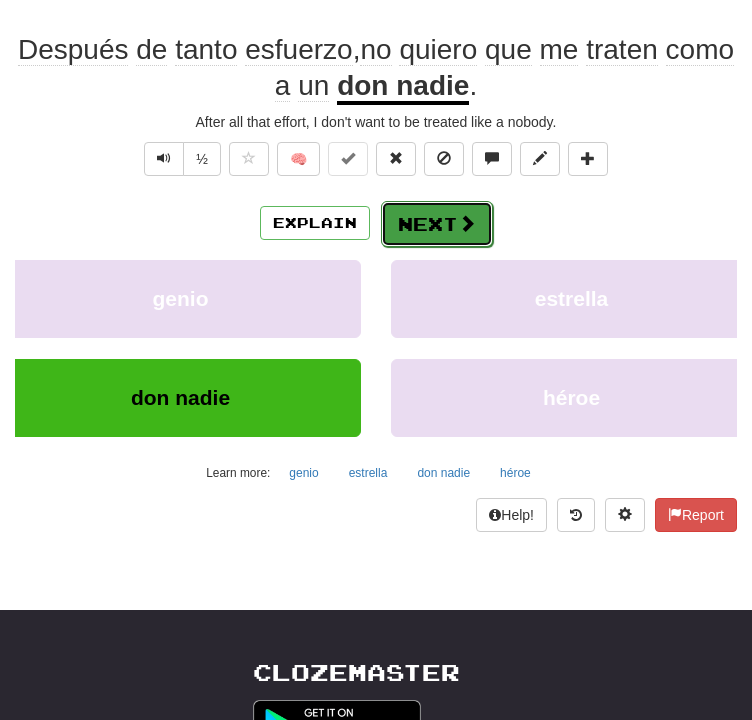 click on "Next" at bounding box center [437, 224] 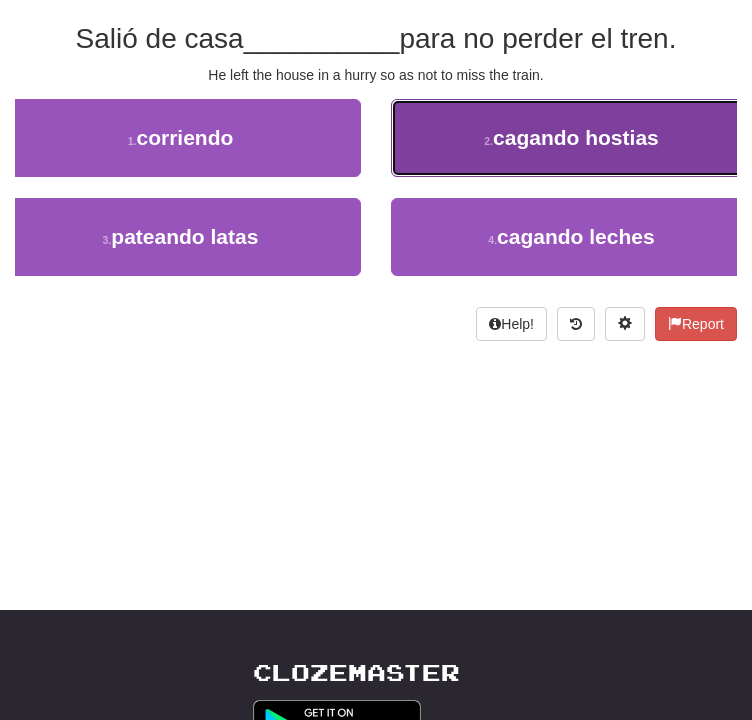 click on "2 .  cagando hostias" at bounding box center [571, 138] 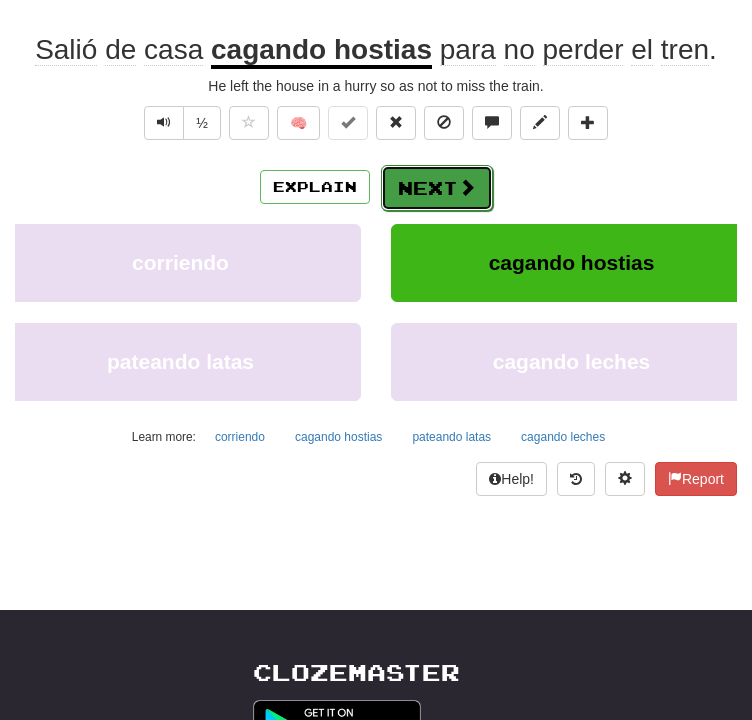click on "Next" at bounding box center [437, 188] 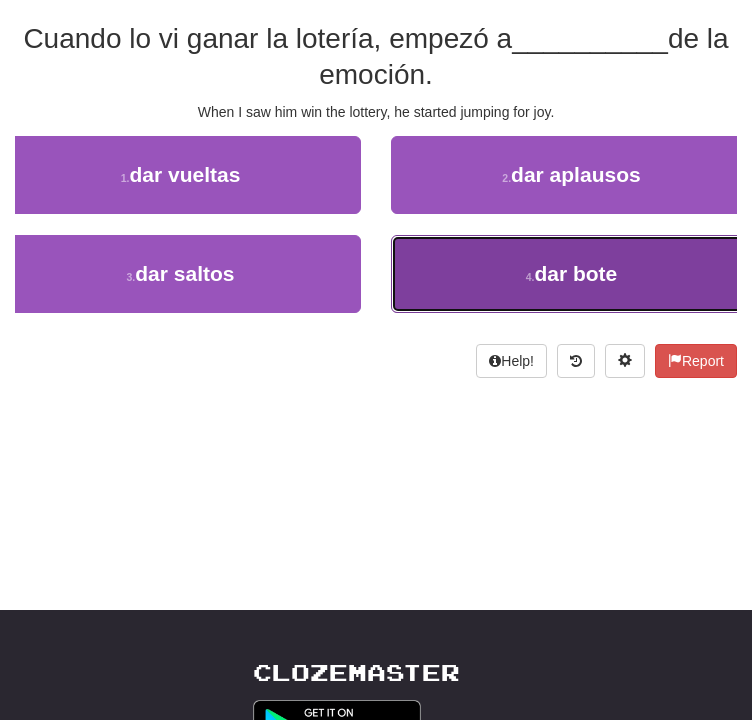 click on "4 .  dar bote" at bounding box center (571, 274) 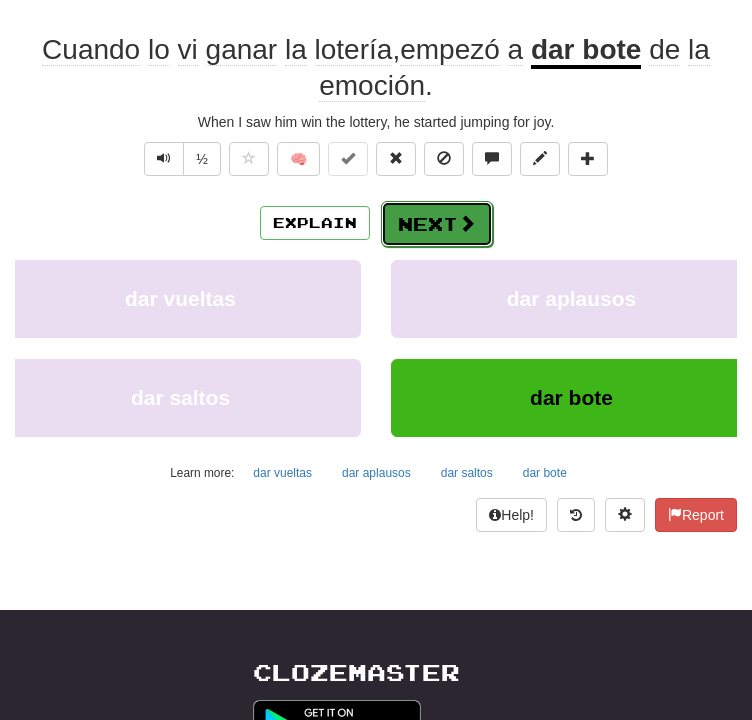 click on "Next" at bounding box center [437, 224] 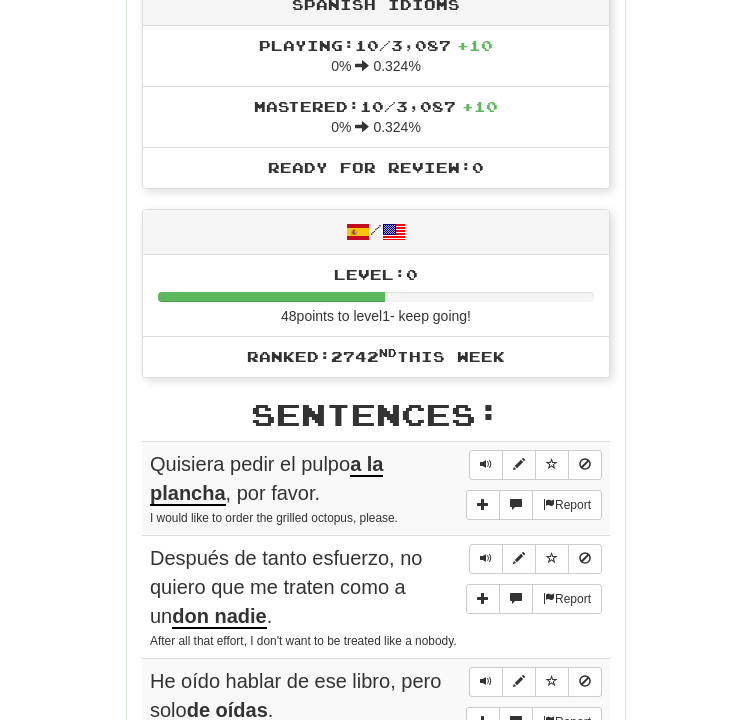 scroll, scrollTop: 0, scrollLeft: 0, axis: both 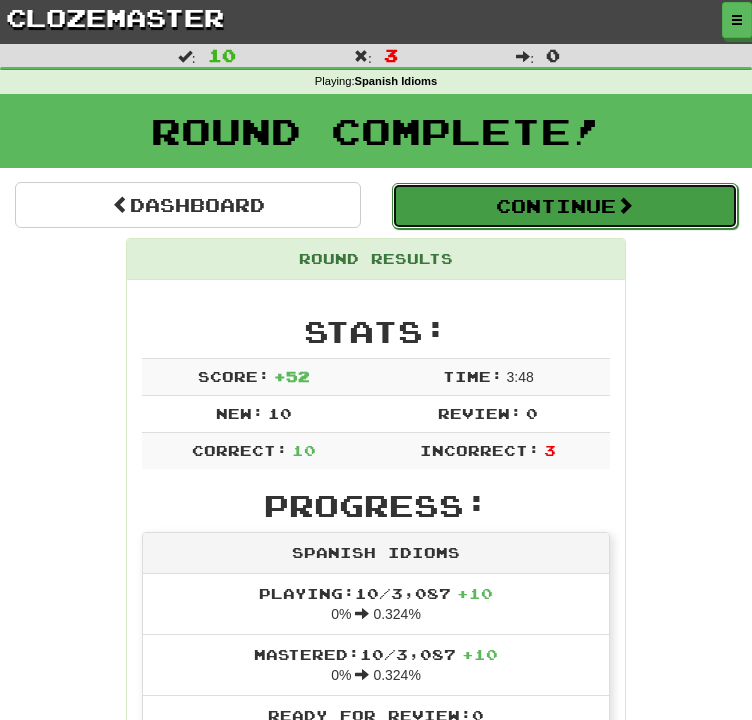 click on "Continue" at bounding box center [565, 206] 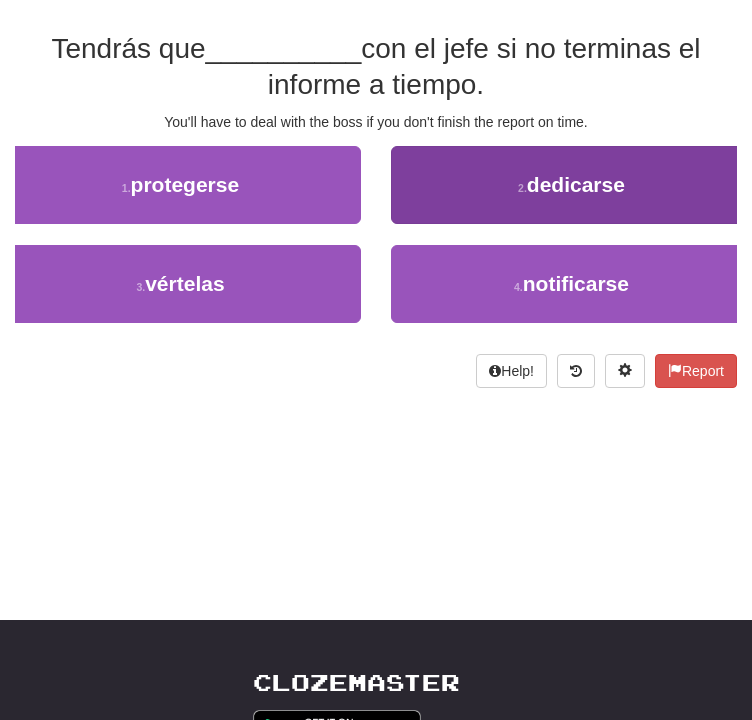 scroll, scrollTop: 152, scrollLeft: 0, axis: vertical 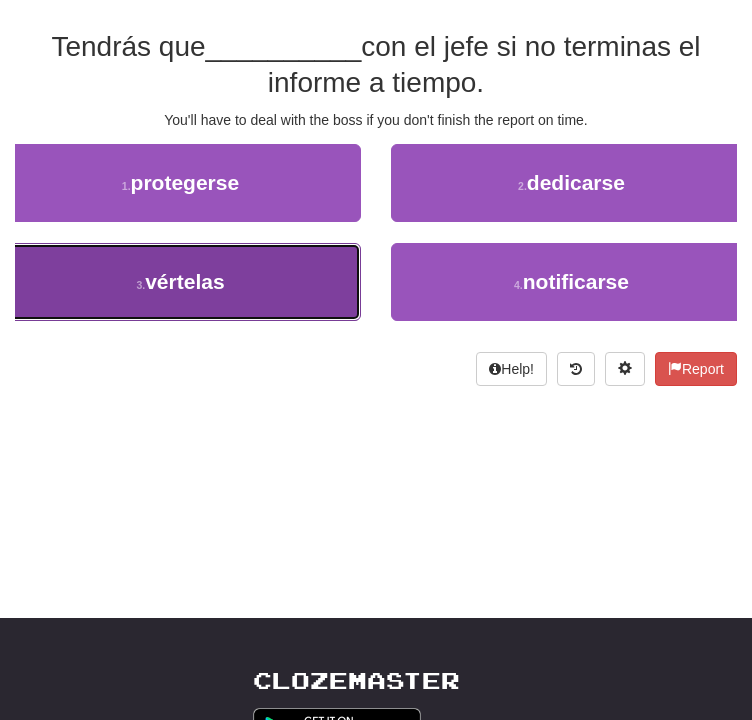 click on "3 .  vértelas" at bounding box center [180, 282] 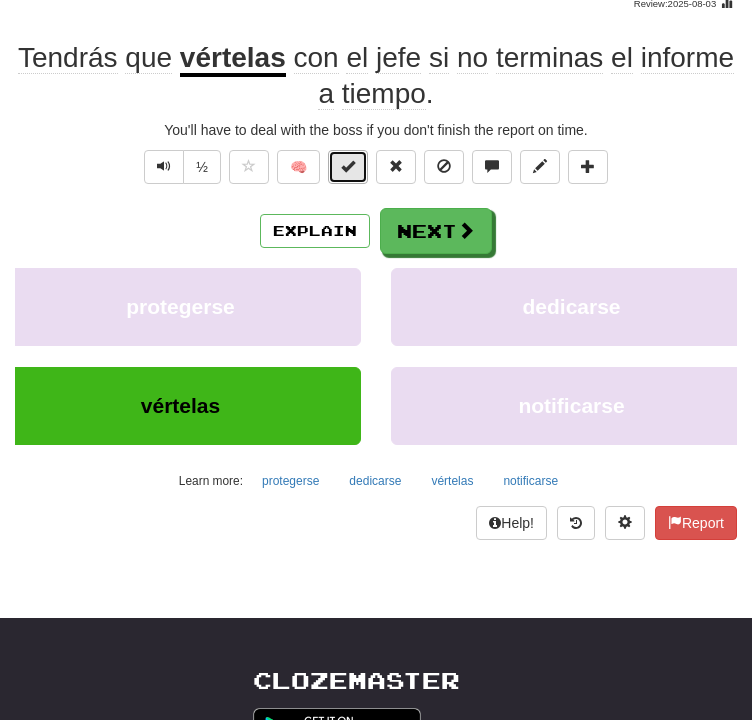 click at bounding box center [348, 166] 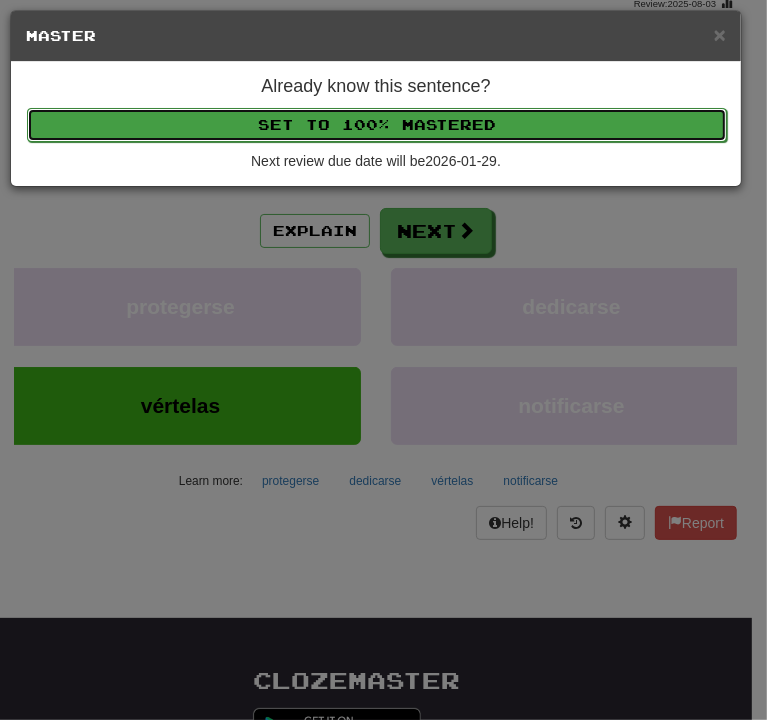 click on "Set to 100% Mastered" at bounding box center [377, 125] 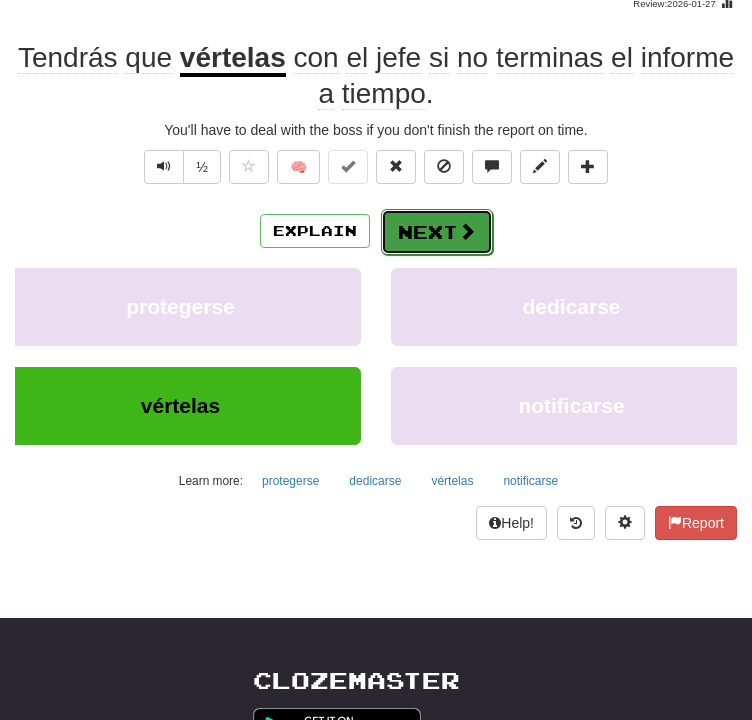 click on "Next" at bounding box center [437, 232] 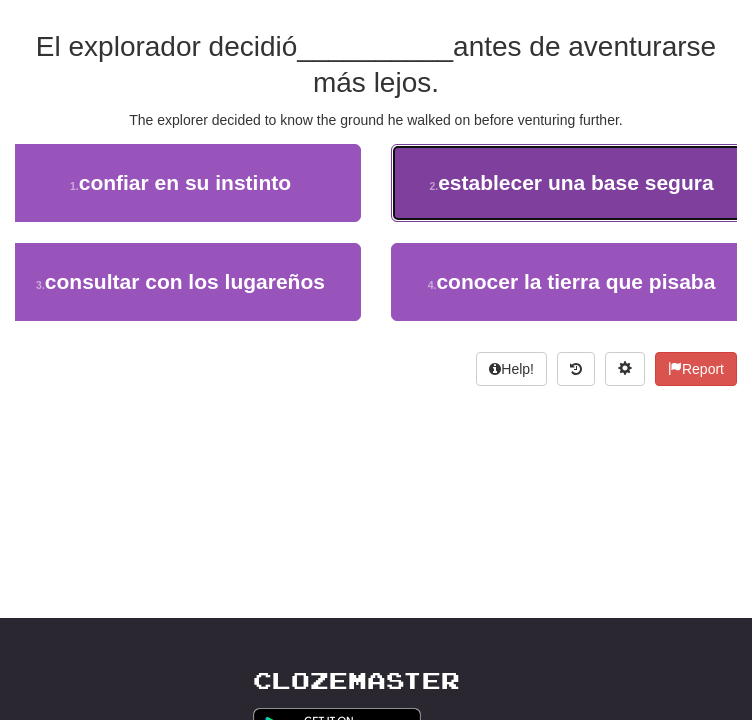 click on "2 .  establecer una base segura" at bounding box center (571, 183) 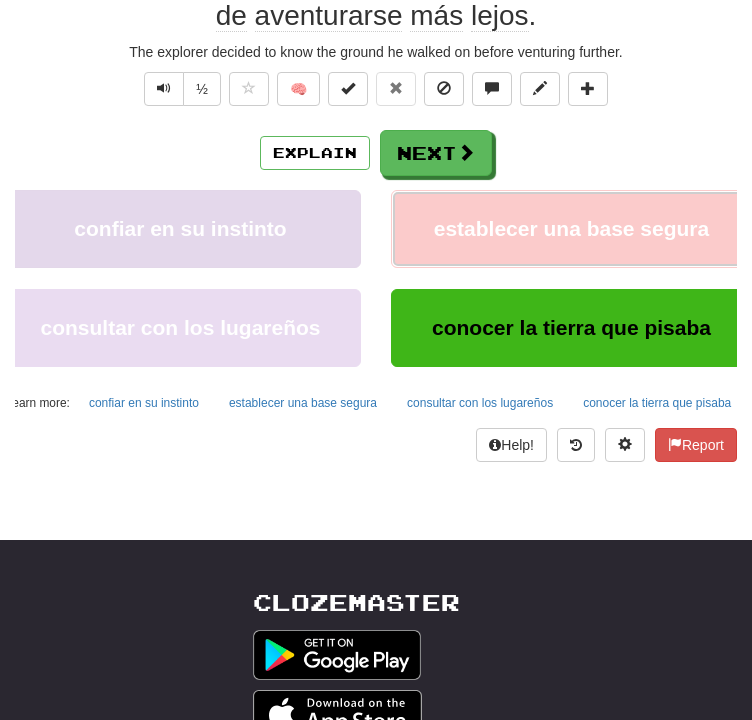 scroll, scrollTop: 232, scrollLeft: 0, axis: vertical 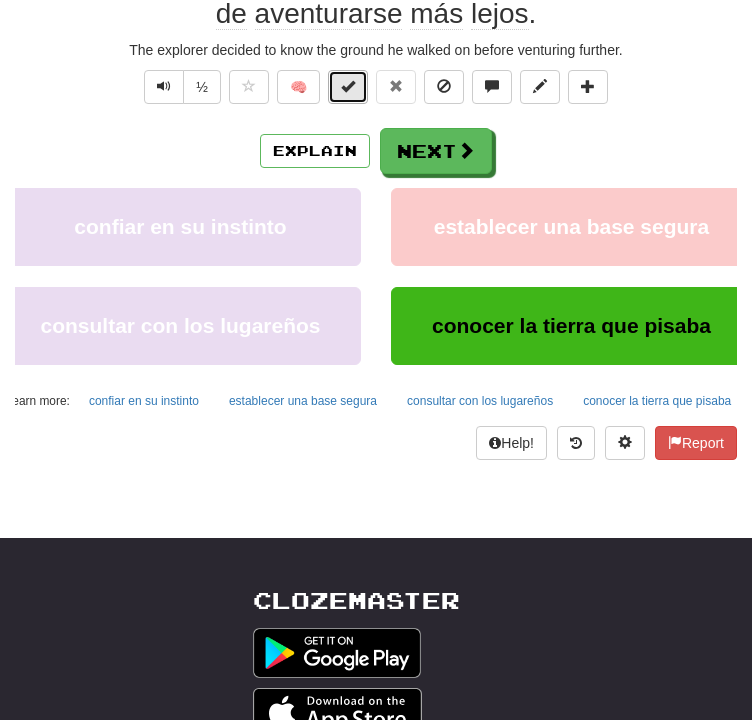 click at bounding box center (348, 86) 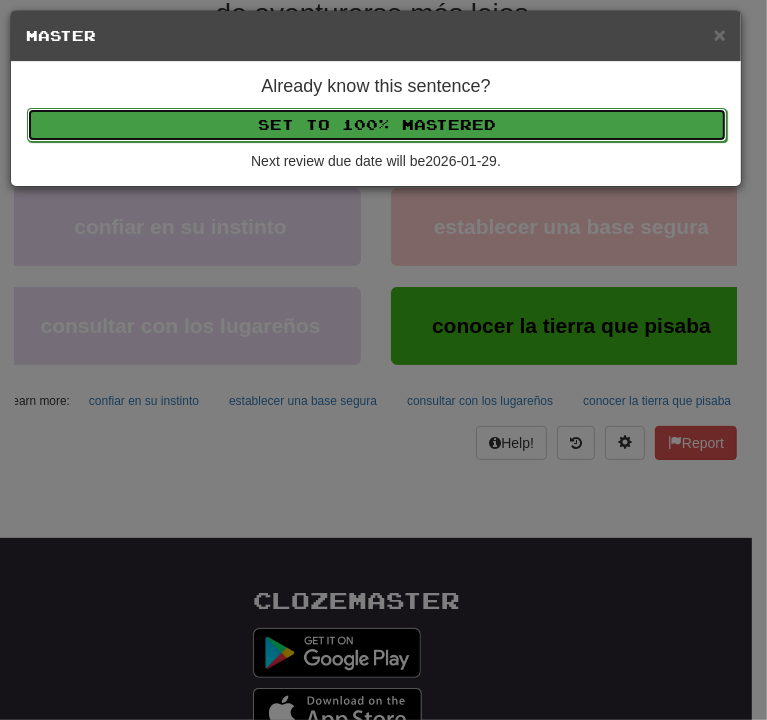 click on "Set to 100% Mastered" at bounding box center (377, 125) 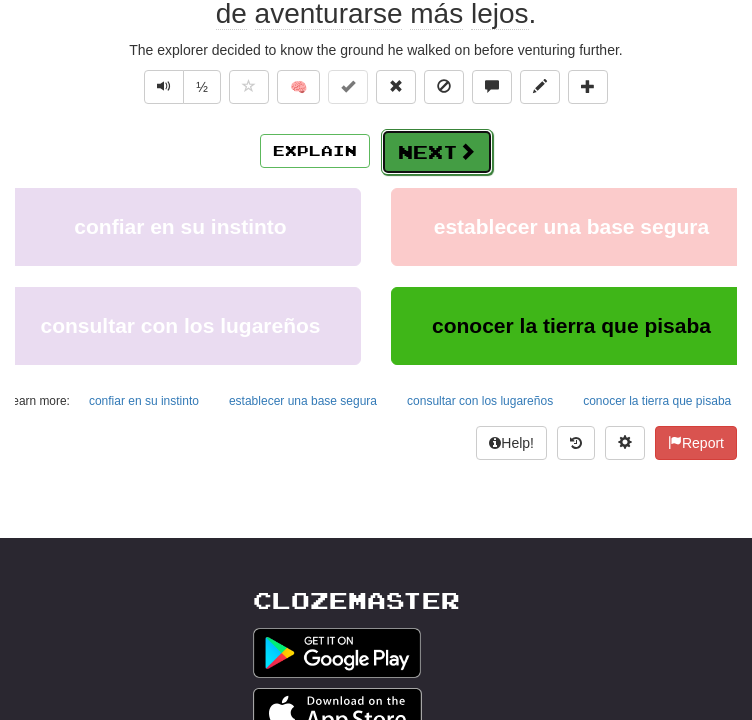 click on "Next" at bounding box center (437, 152) 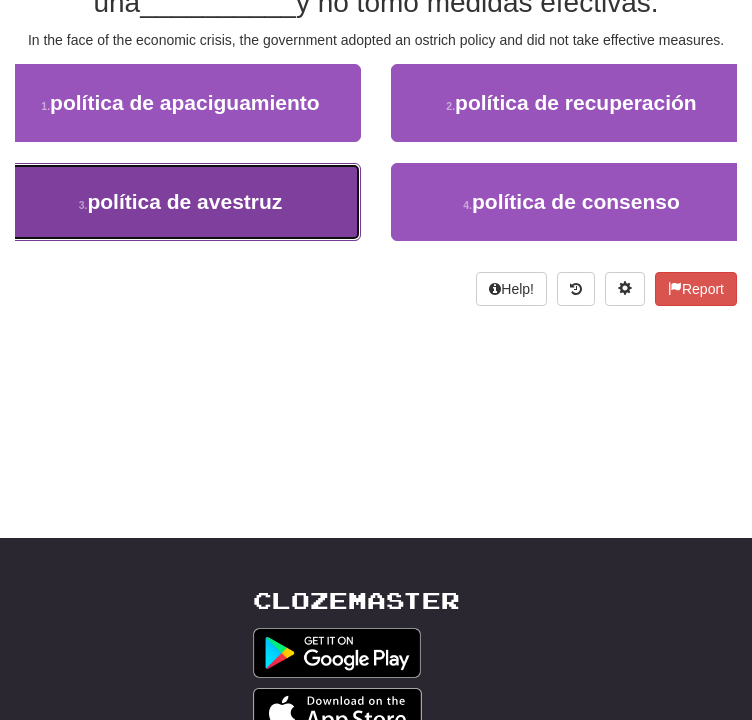click on "3 .  política de avestruz" at bounding box center (180, 202) 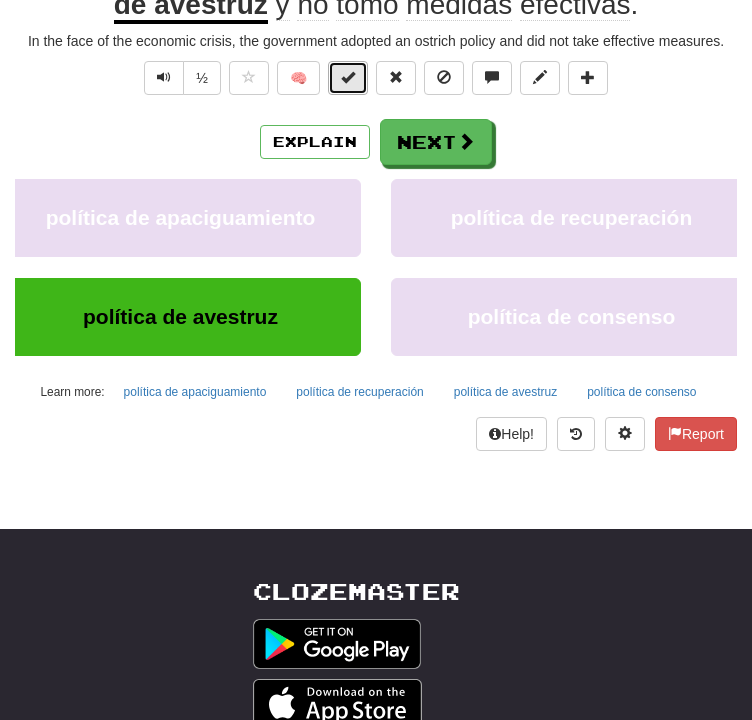 click at bounding box center [348, 77] 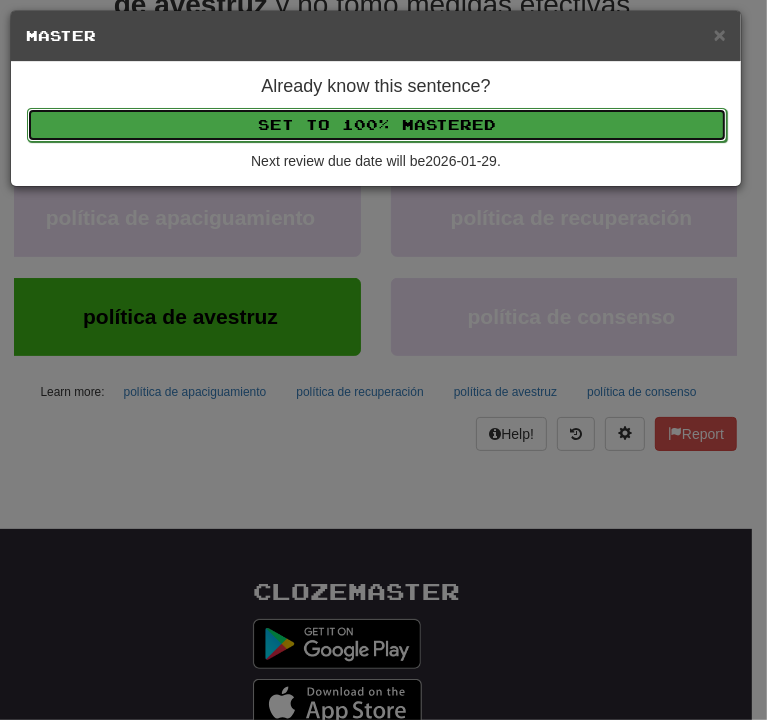 click on "Set to 100% Mastered" at bounding box center (377, 125) 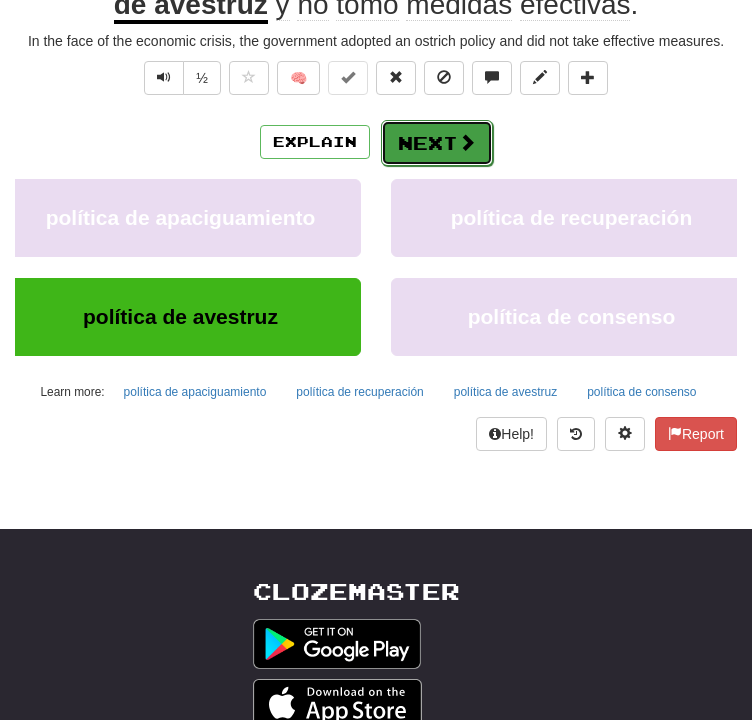 click on "Next" at bounding box center [437, 143] 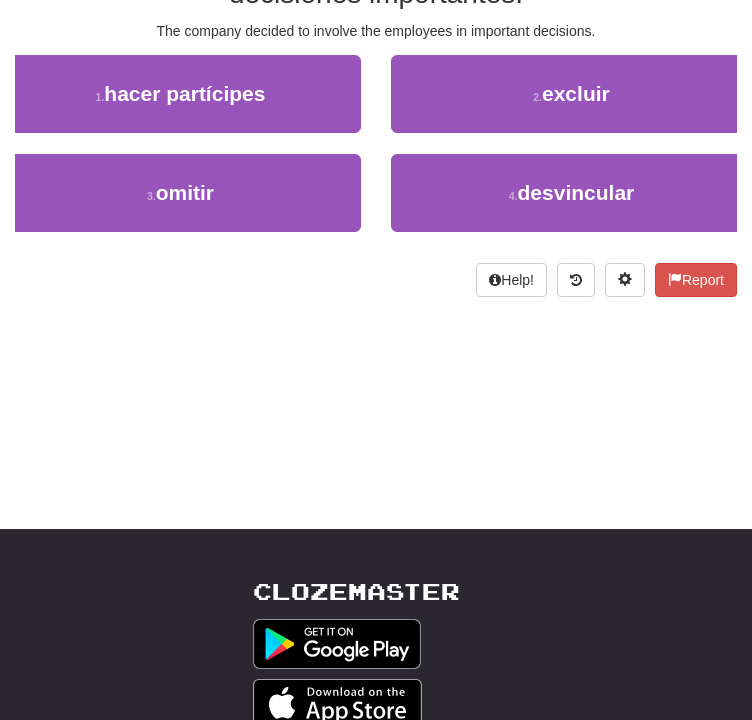 scroll, scrollTop: 232, scrollLeft: 0, axis: vertical 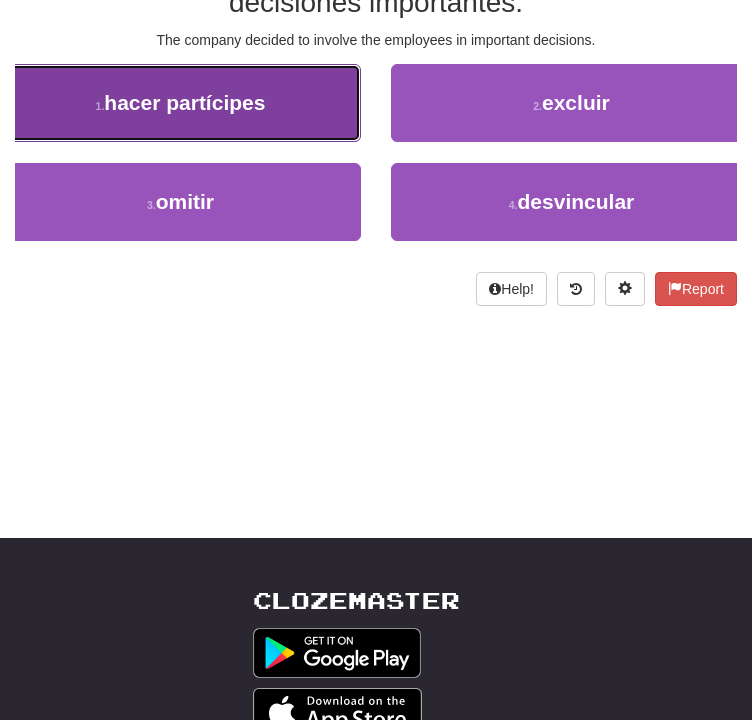 click on "1 .  hacer partícipes" at bounding box center [180, 103] 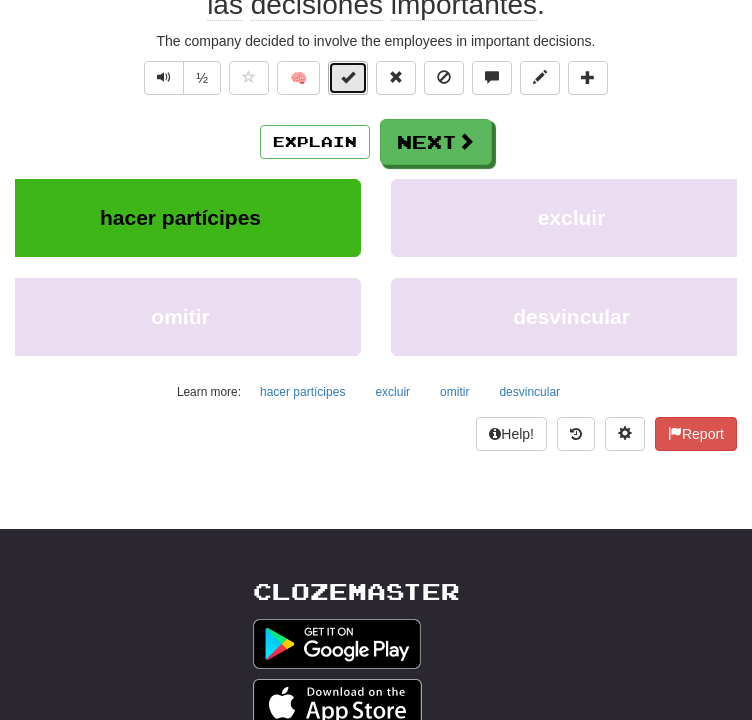 click at bounding box center (348, 77) 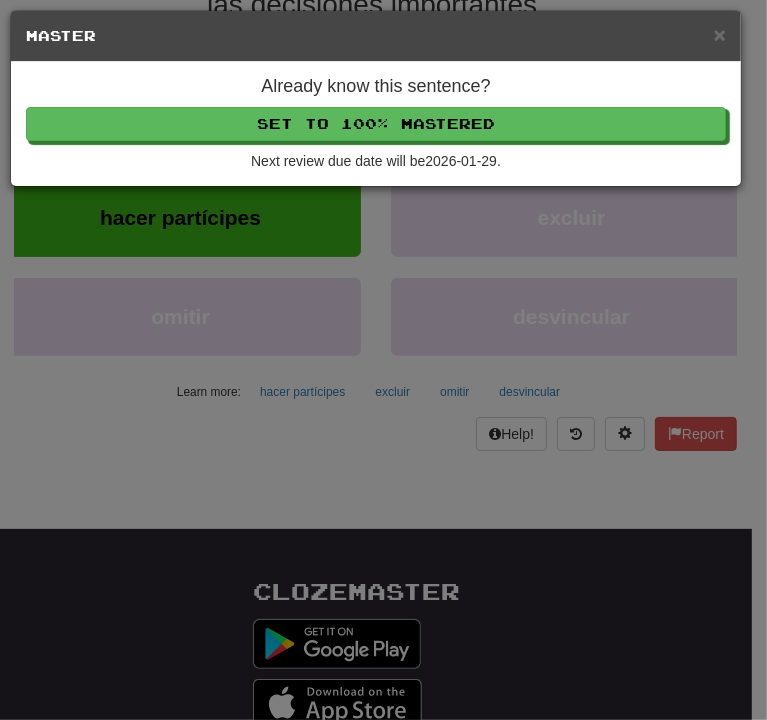 click on "Already know this sentence? Set to 100% Mastered Next review due date will be  2026-01-29 ." at bounding box center (376, 124) 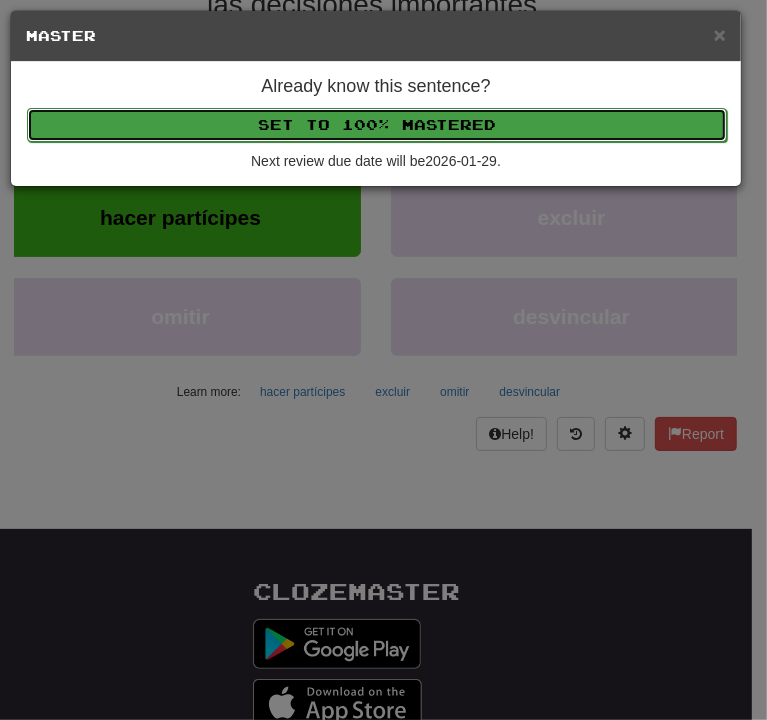 click on "Set to 100% Mastered" at bounding box center (377, 125) 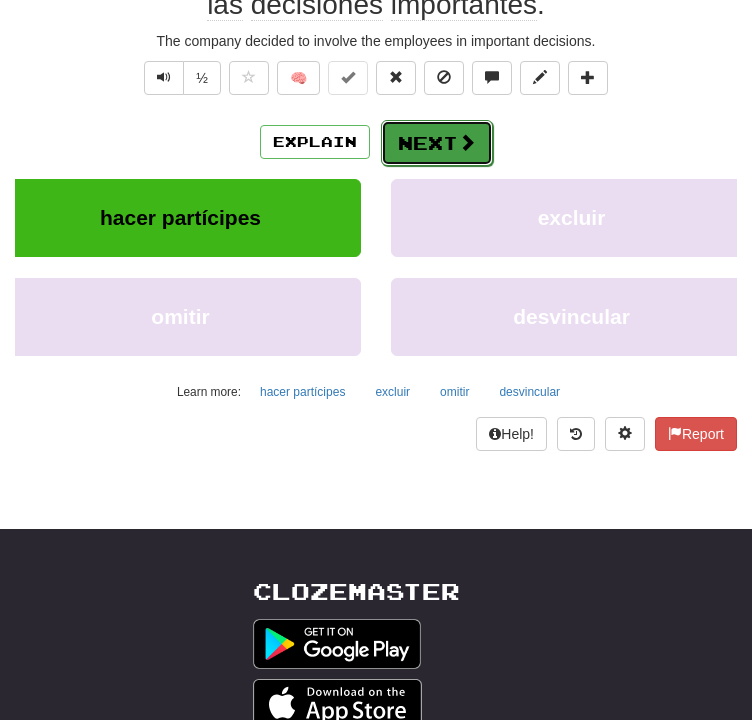 click on "Next" at bounding box center [437, 143] 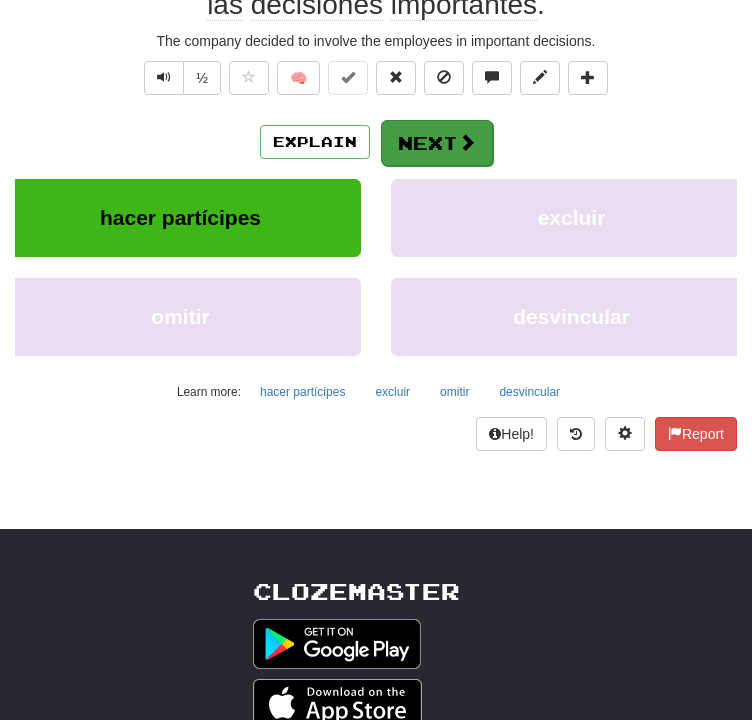 scroll, scrollTop: 232, scrollLeft: 0, axis: vertical 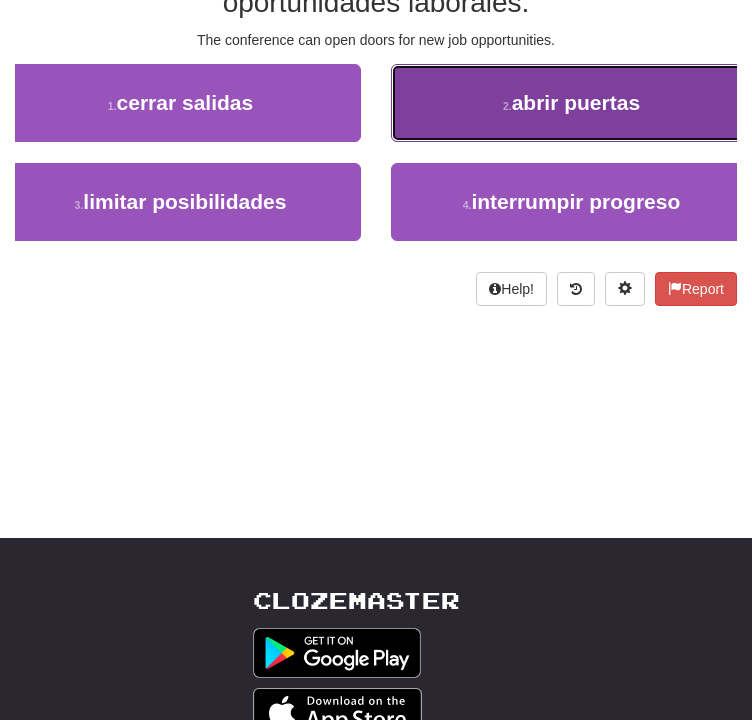 click on "2 .  abrir puertas" at bounding box center (571, 103) 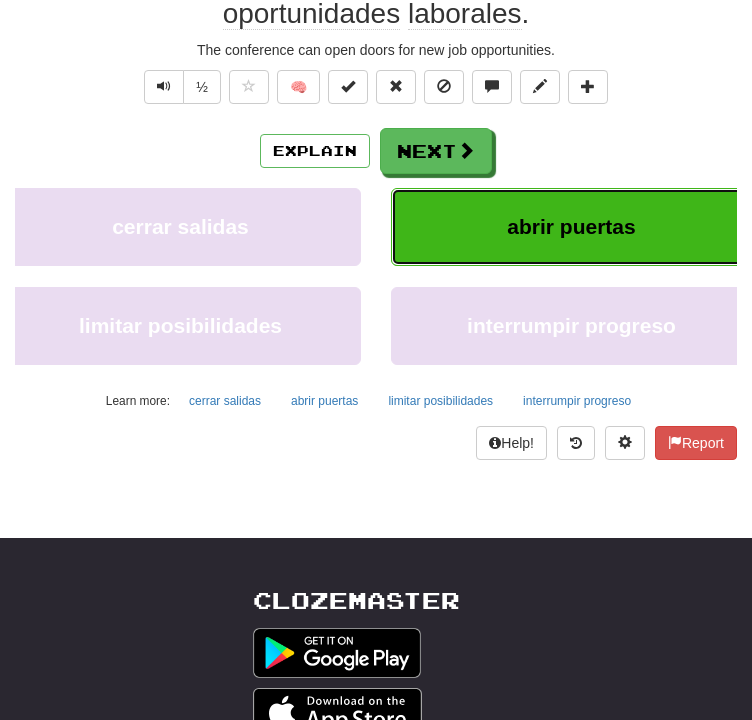 scroll, scrollTop: 241, scrollLeft: 0, axis: vertical 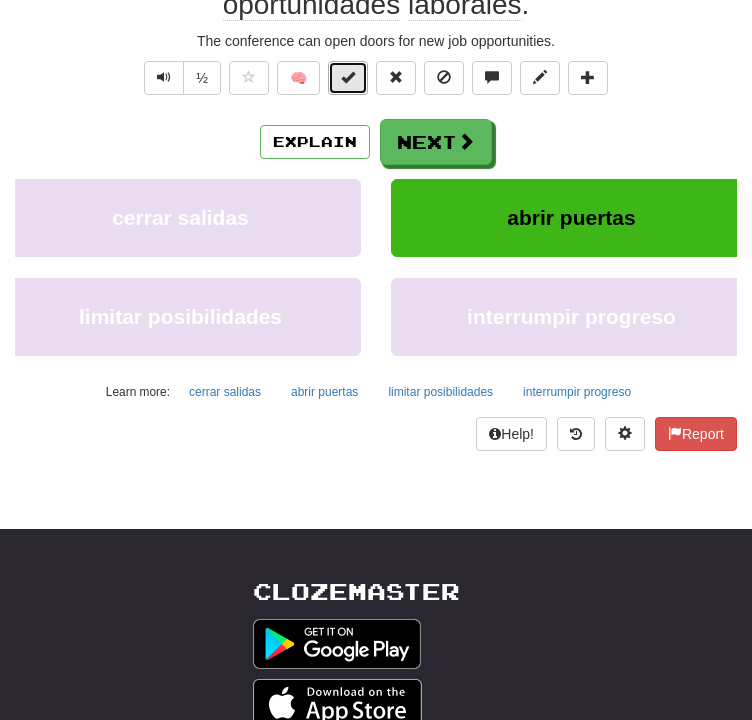 click at bounding box center (348, 77) 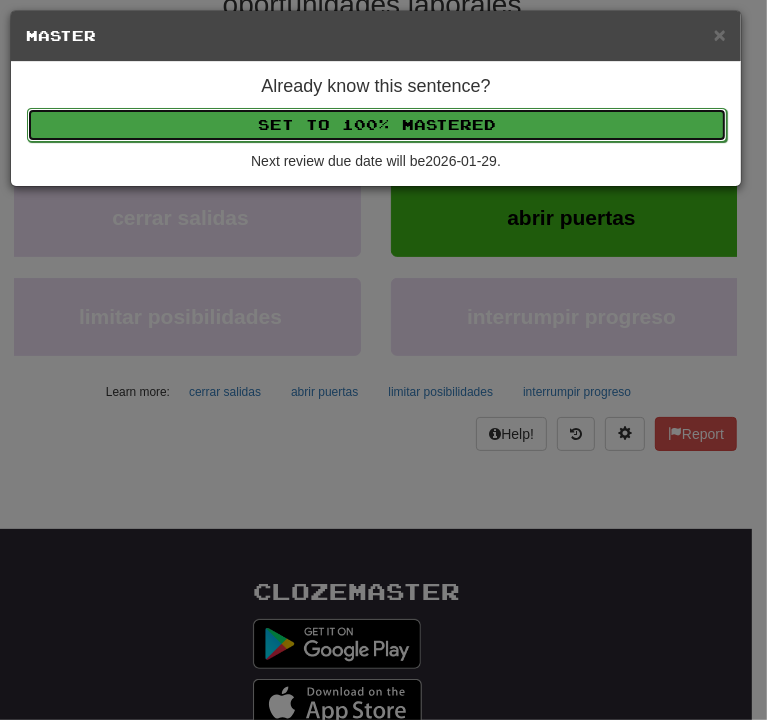 click on "Set to 100% Mastered" at bounding box center (377, 125) 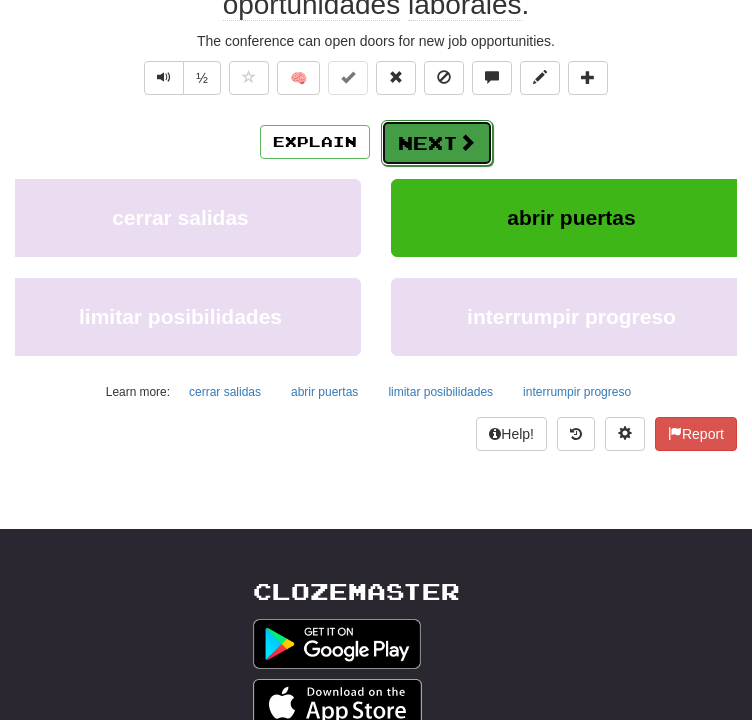 click on "Next" at bounding box center (437, 143) 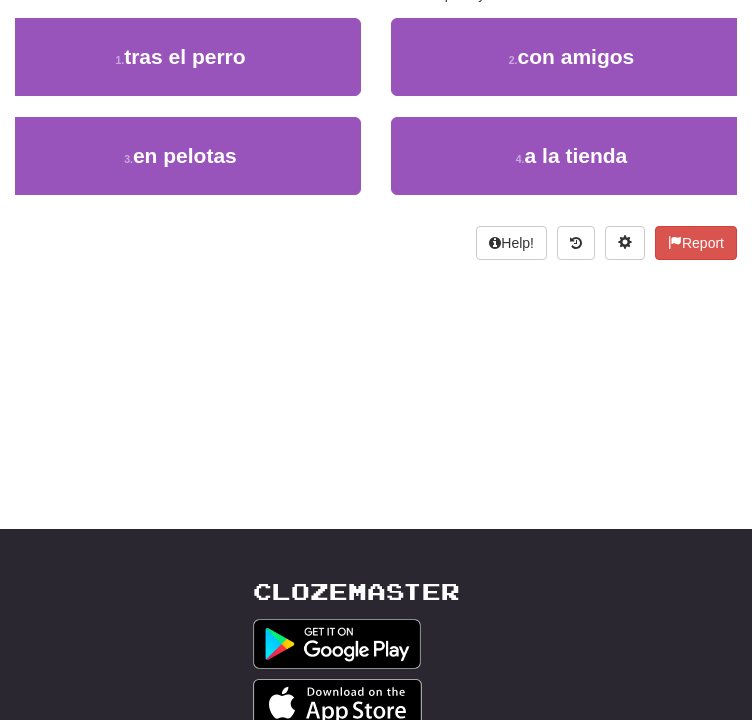 scroll, scrollTop: 232, scrollLeft: 0, axis: vertical 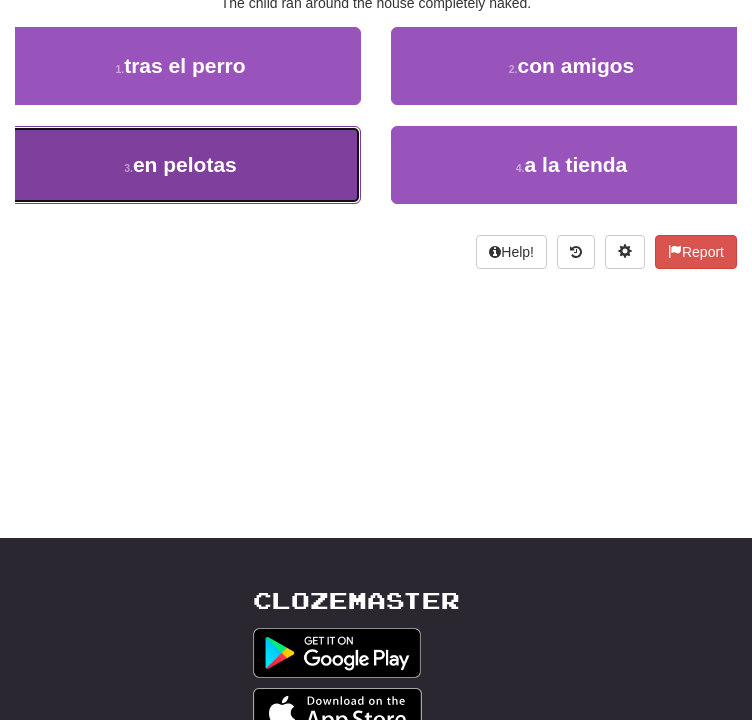 click on "3 .  en pelotas" at bounding box center (180, 165) 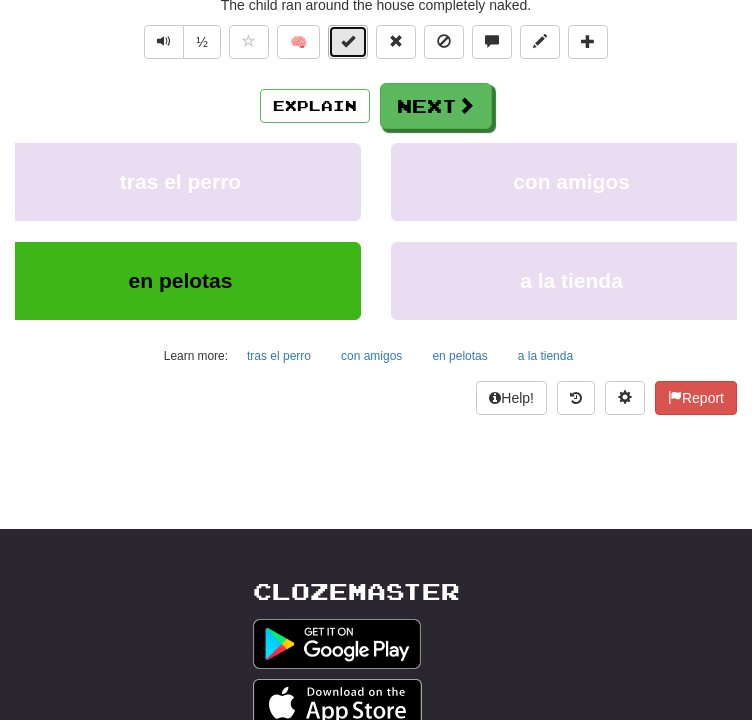 click at bounding box center [348, 41] 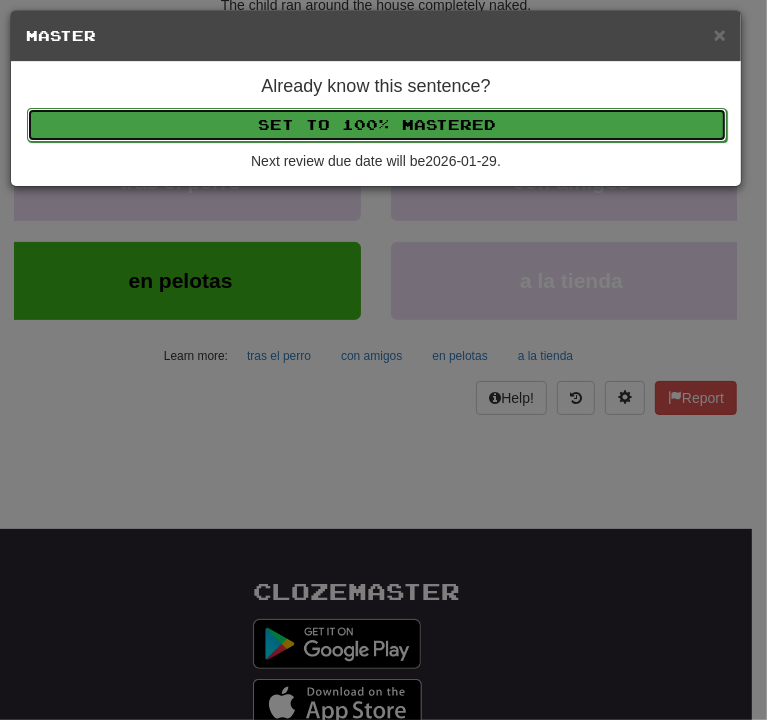 click on "Set to 100% Mastered" at bounding box center (377, 125) 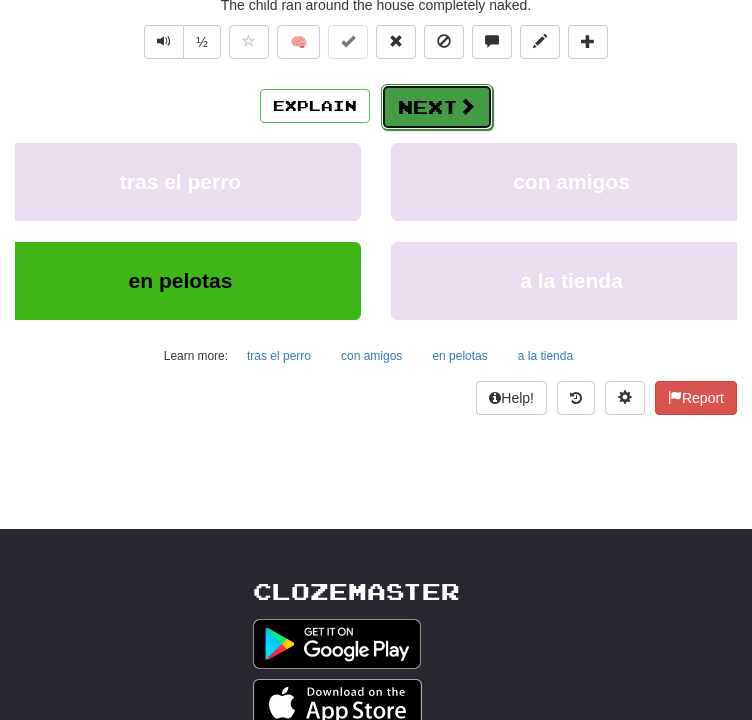 click on "Next" at bounding box center (437, 107) 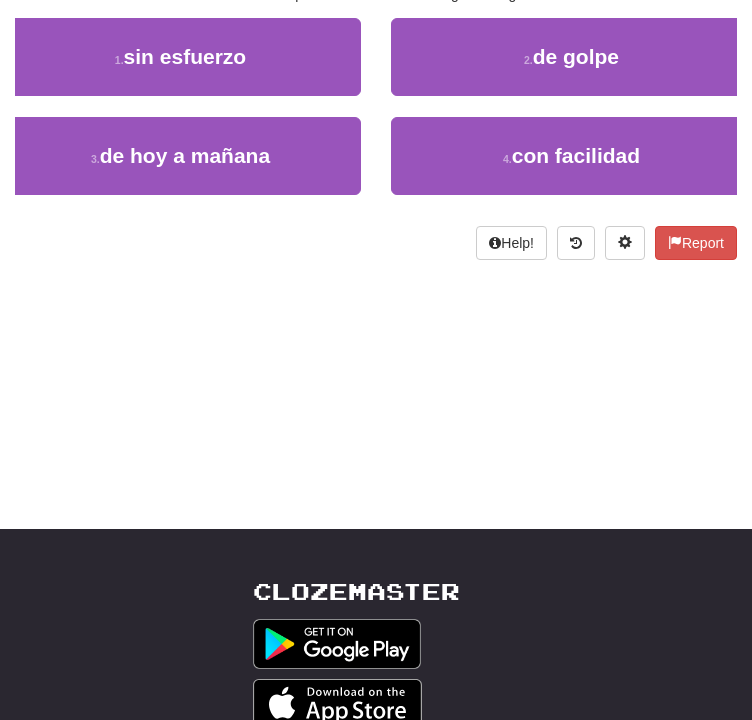 scroll, scrollTop: 232, scrollLeft: 0, axis: vertical 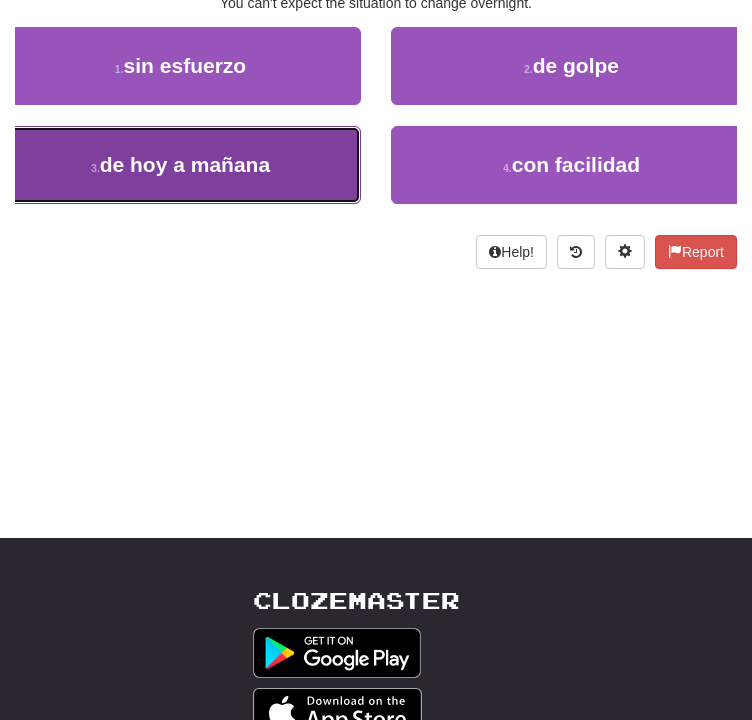 click on "3 .  de hoy a mañana" at bounding box center (180, 165) 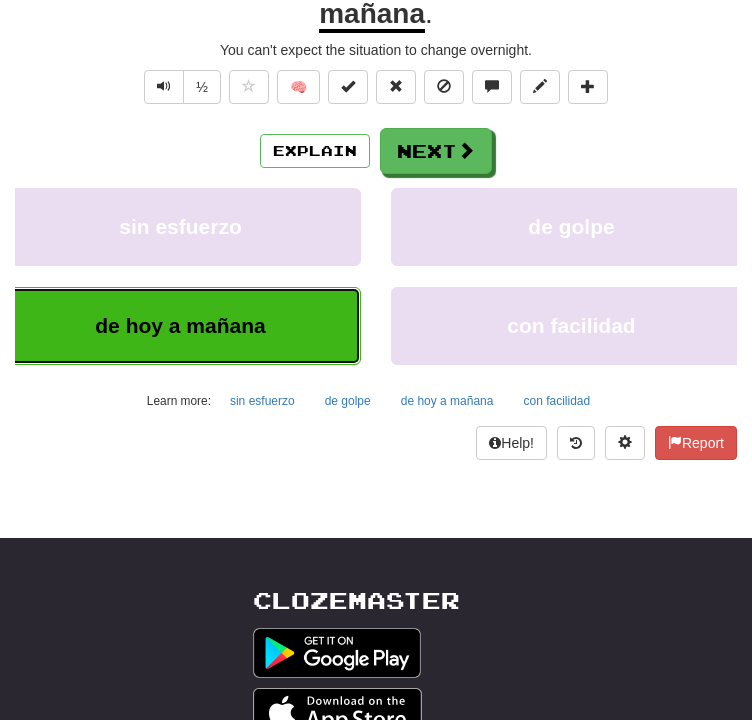 scroll, scrollTop: 241, scrollLeft: 0, axis: vertical 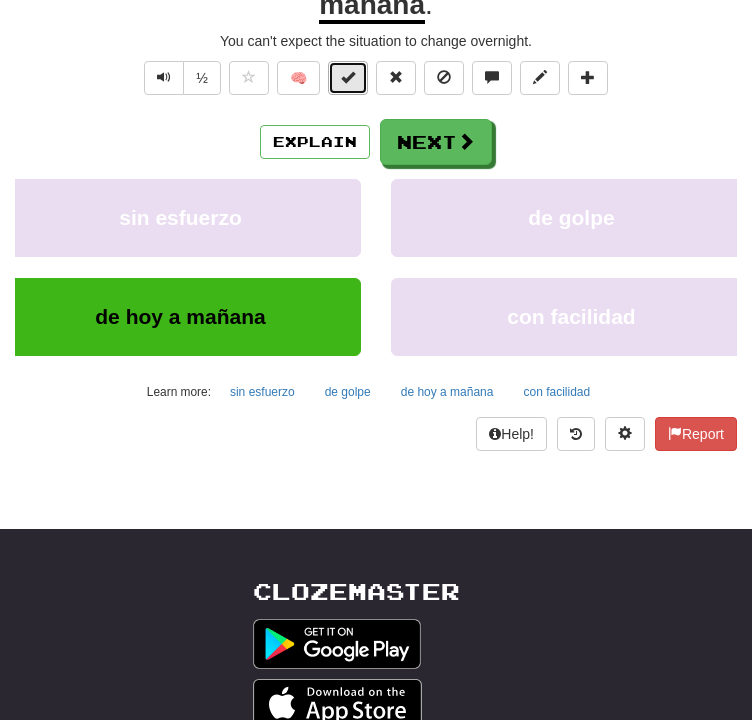 click at bounding box center (348, 77) 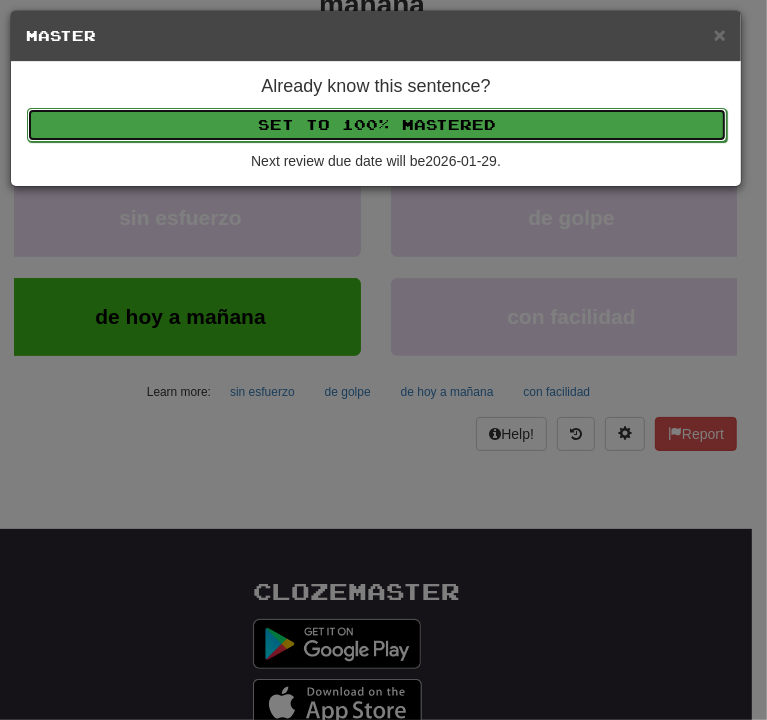 click on "Set to 100% Mastered" at bounding box center (377, 125) 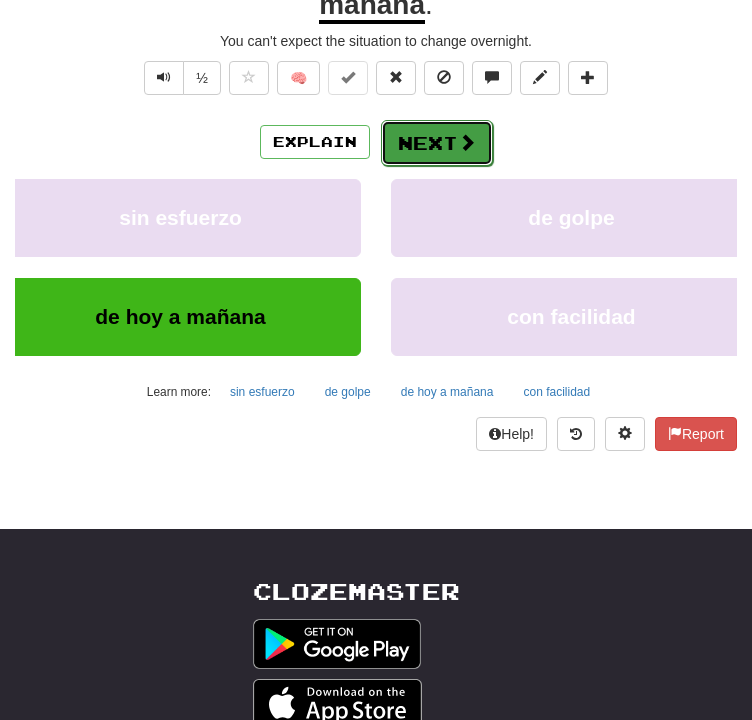 click on "Next" at bounding box center (437, 143) 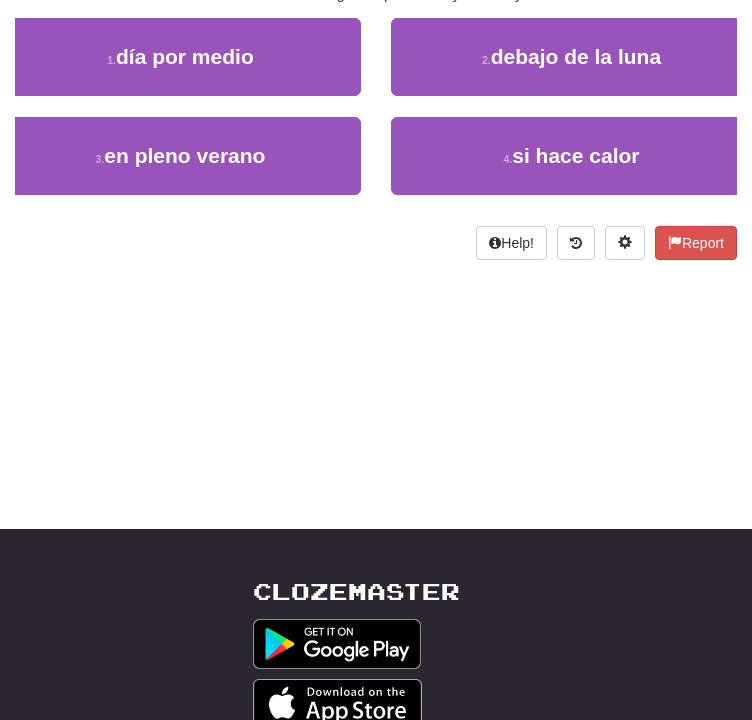 scroll, scrollTop: 232, scrollLeft: 0, axis: vertical 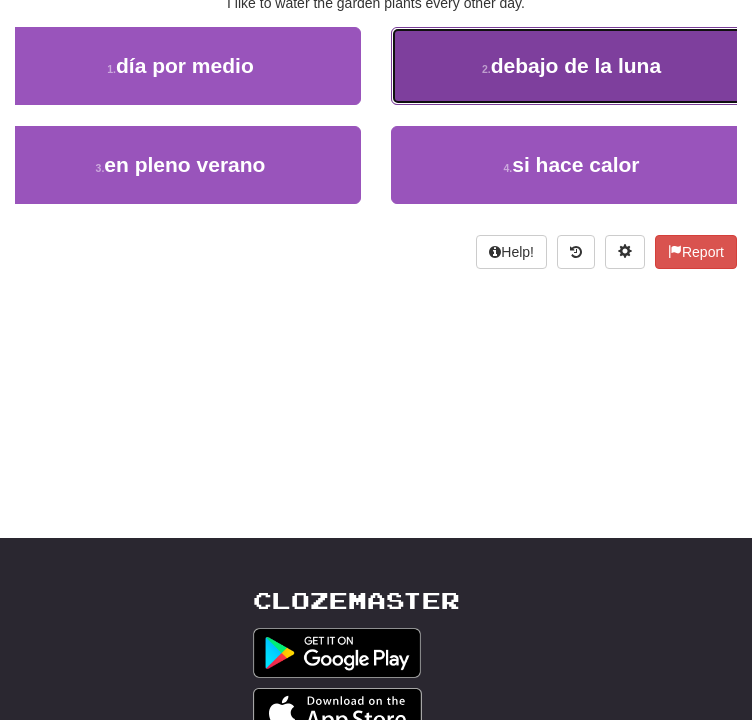 click on "2 .  debajo de la luna" at bounding box center [571, 66] 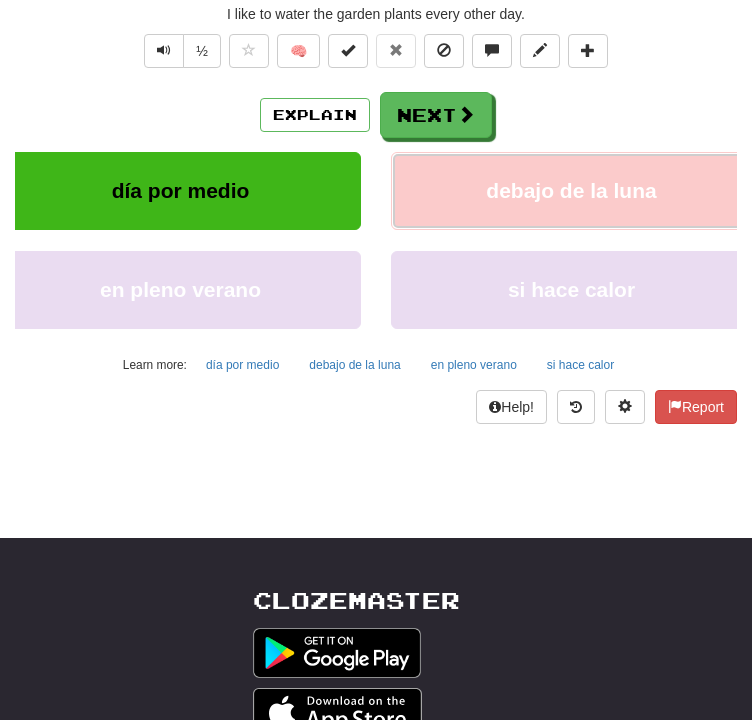 scroll, scrollTop: 241, scrollLeft: 0, axis: vertical 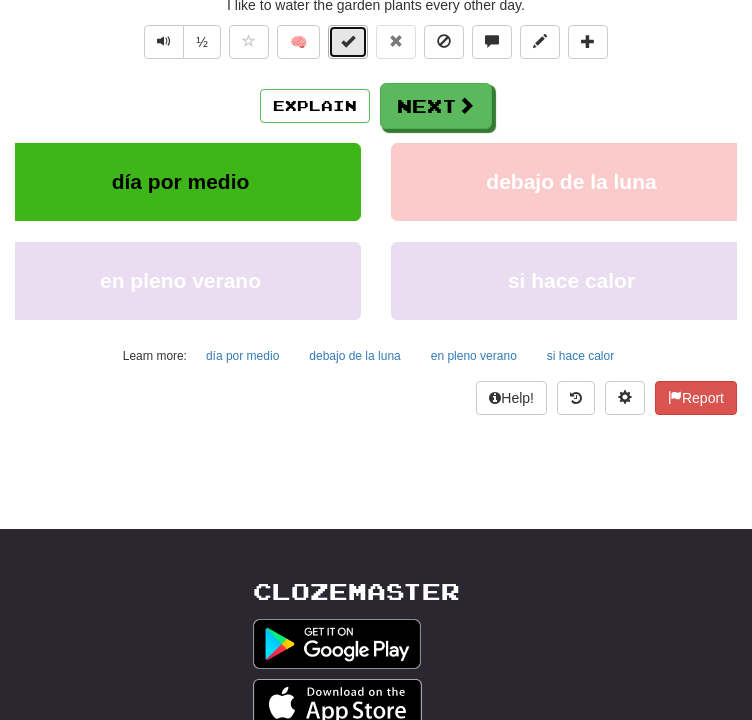 click at bounding box center [348, 42] 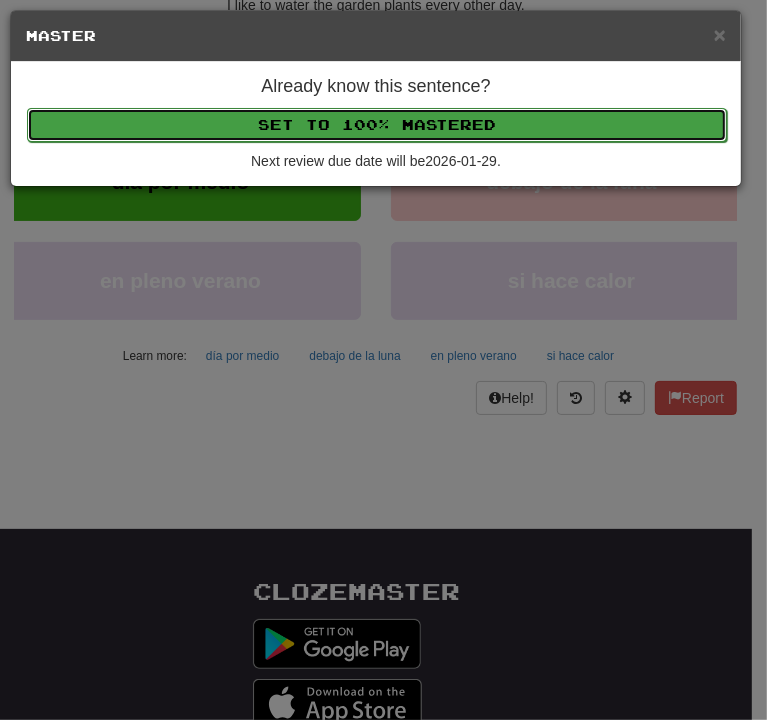 click on "Set to 100% Mastered" at bounding box center (377, 125) 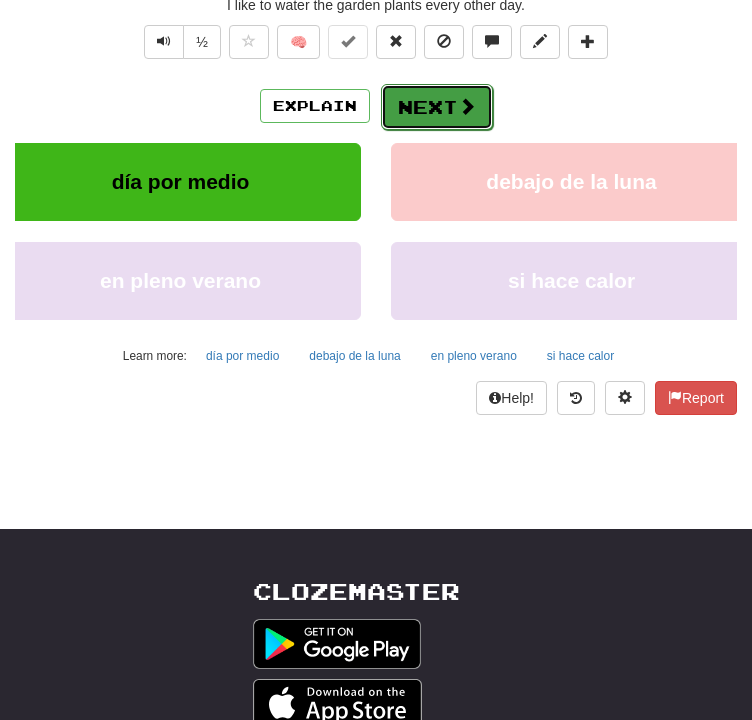 click on "Next" at bounding box center (437, 107) 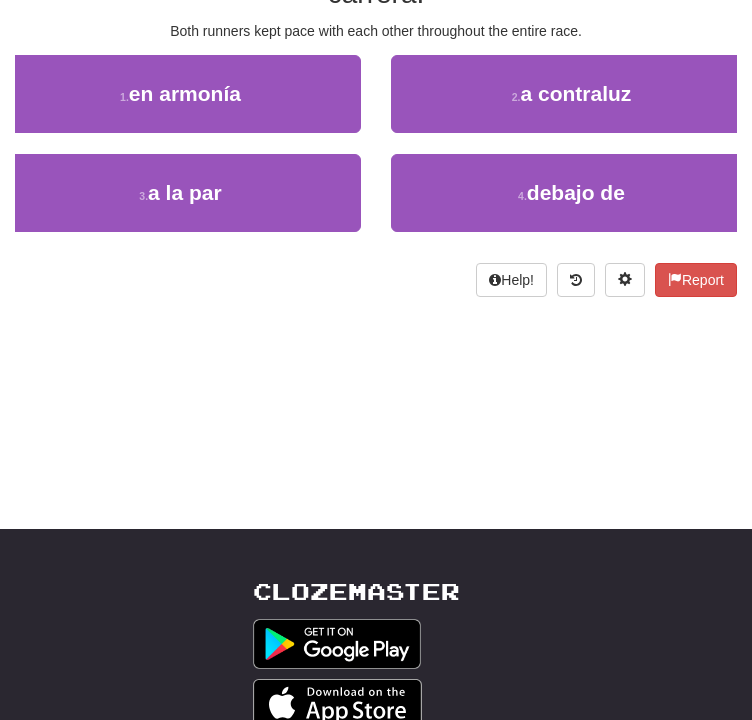 scroll, scrollTop: 232, scrollLeft: 0, axis: vertical 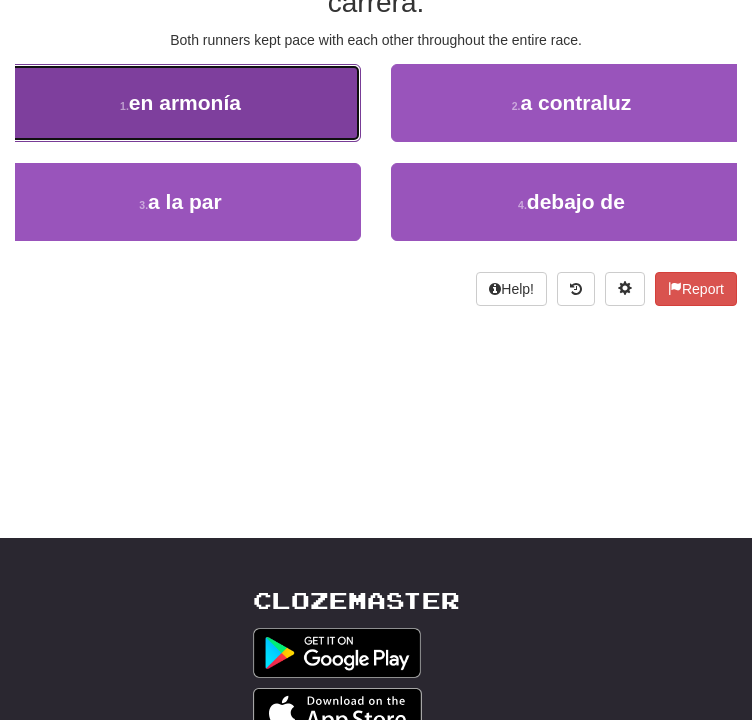 click on "1 .  en armonía" at bounding box center (180, 103) 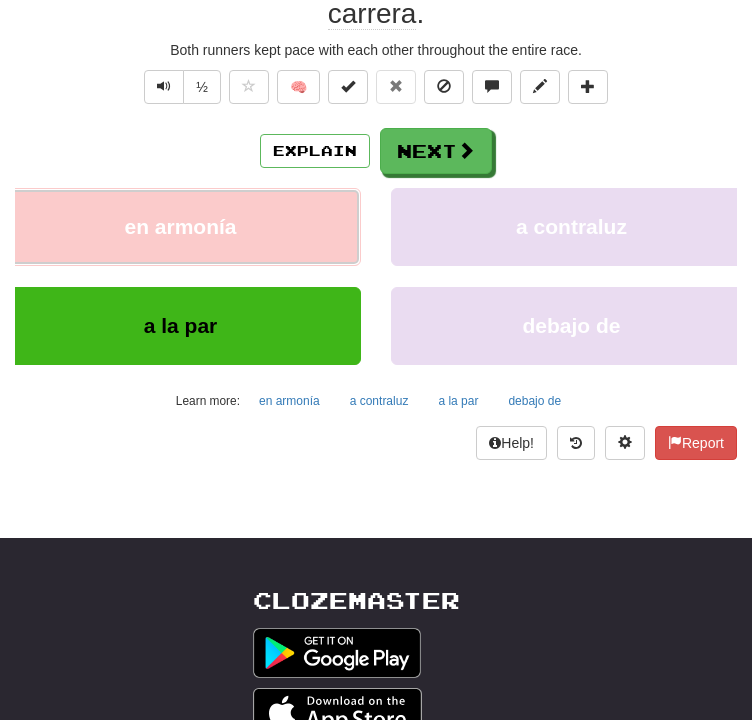 scroll, scrollTop: 241, scrollLeft: 0, axis: vertical 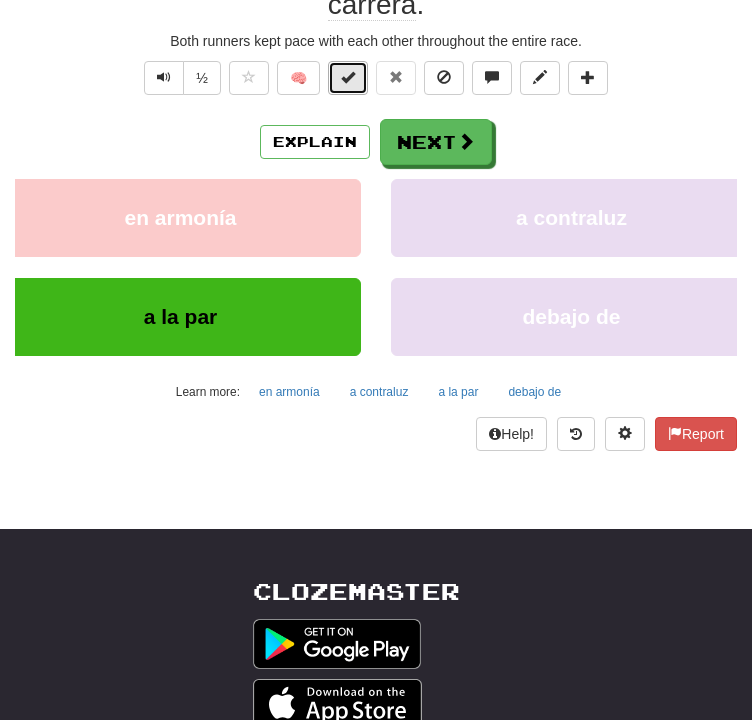 click at bounding box center (348, 77) 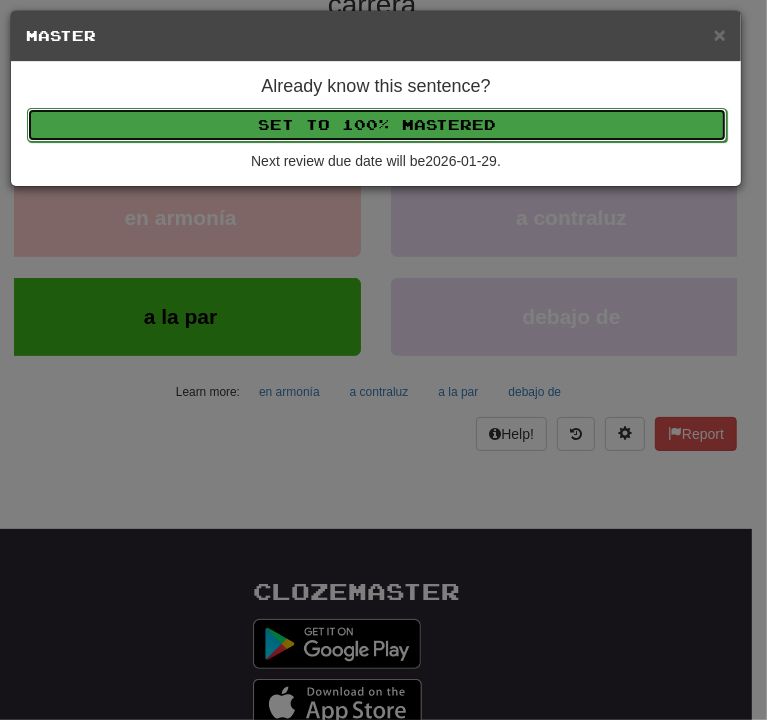 click on "Set to 100% Mastered" at bounding box center (377, 125) 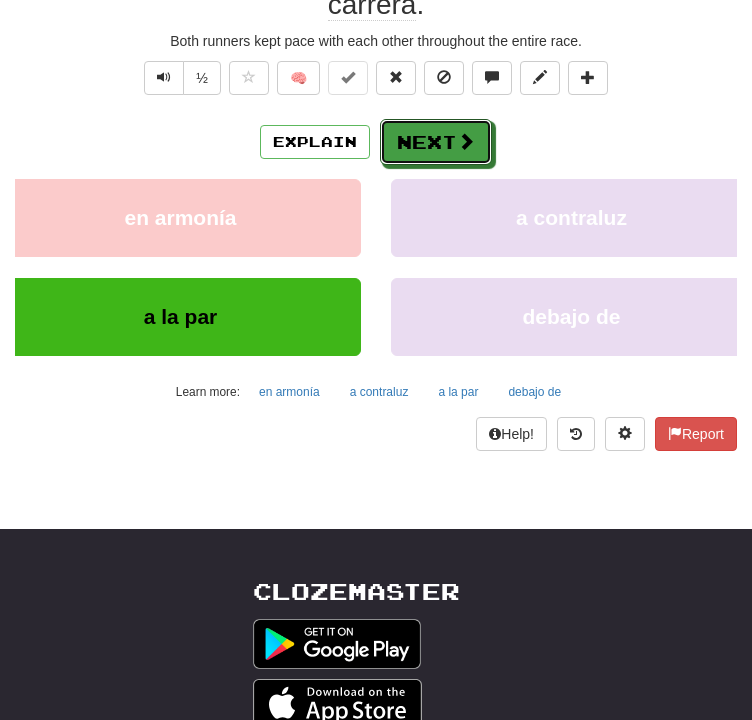 click at bounding box center (466, 141) 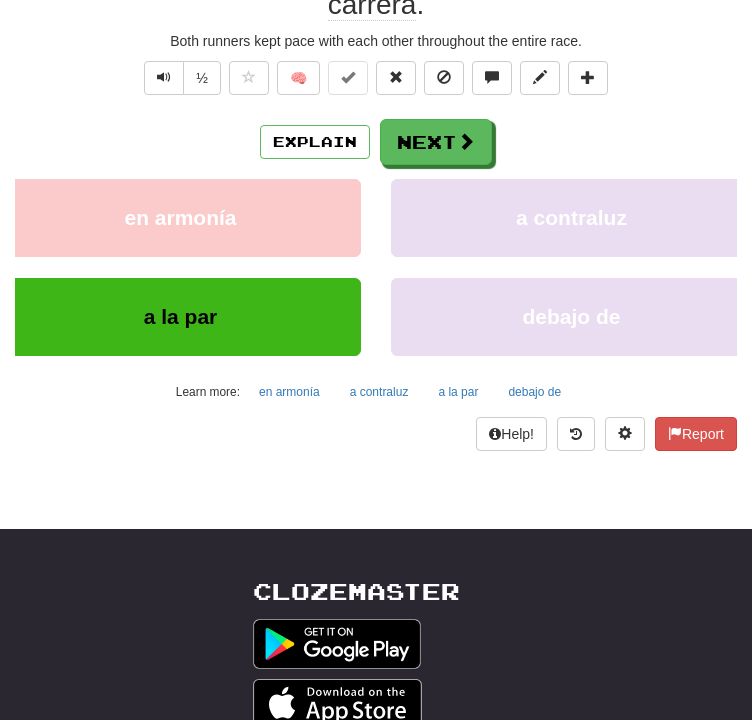 scroll, scrollTop: 232, scrollLeft: 0, axis: vertical 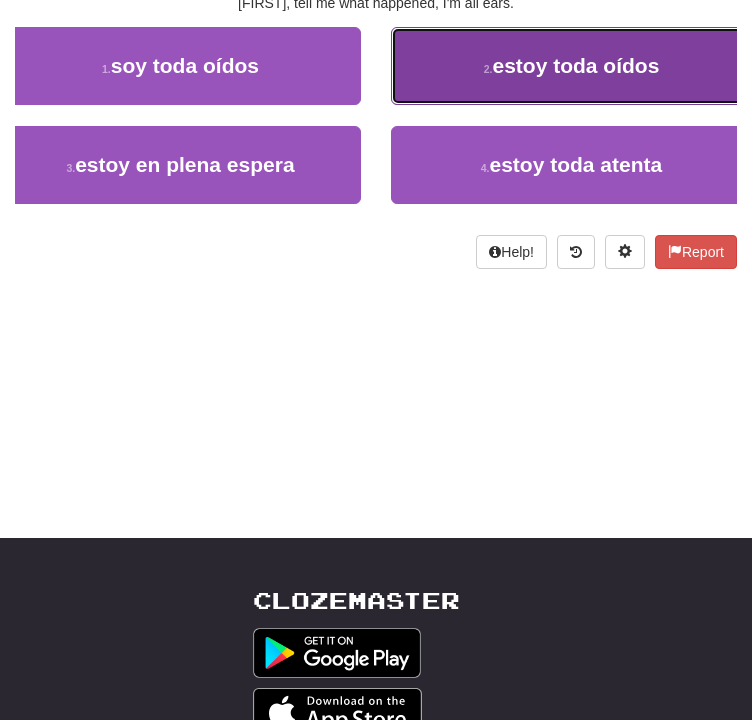 click on "estoy toda oídos" at bounding box center [575, 65] 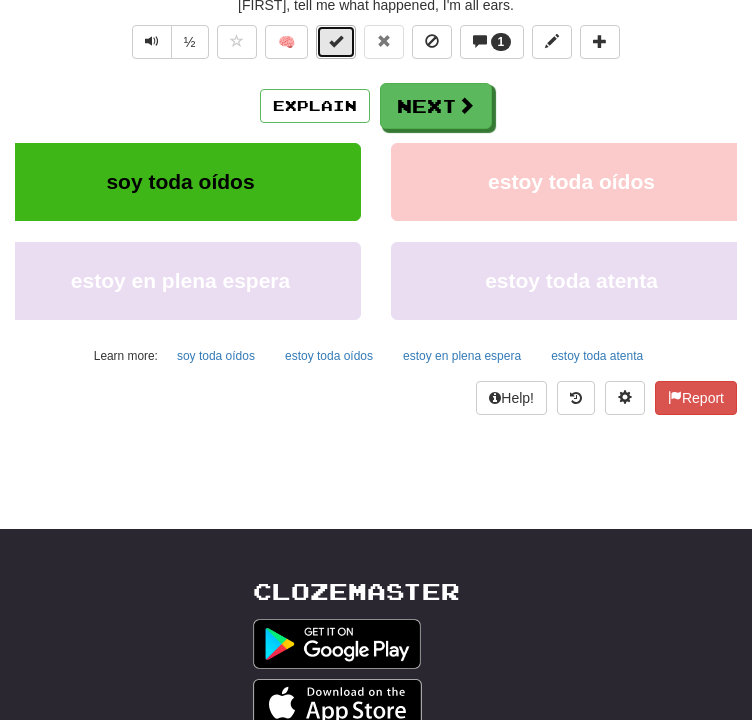click at bounding box center (336, 41) 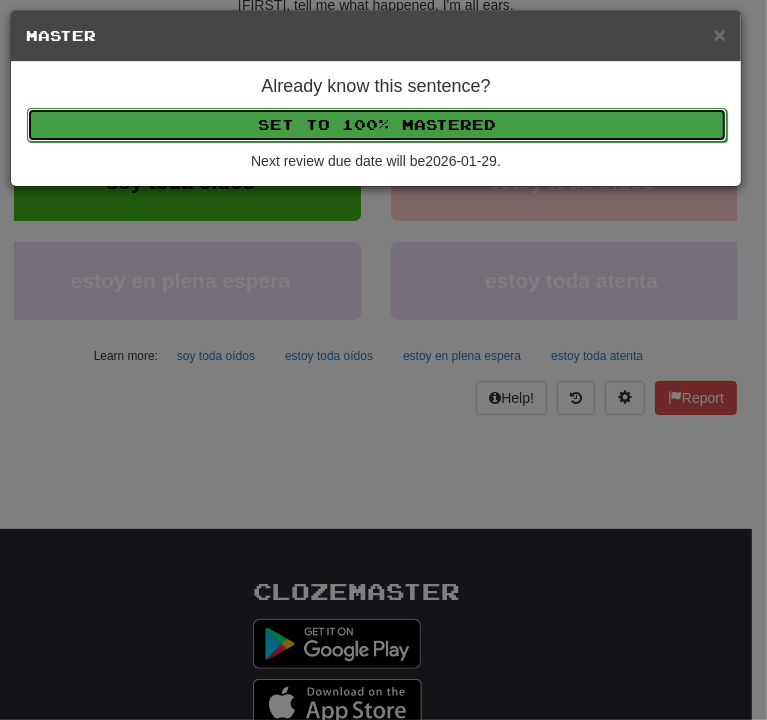 click on "Set to 100% Mastered" at bounding box center [377, 125] 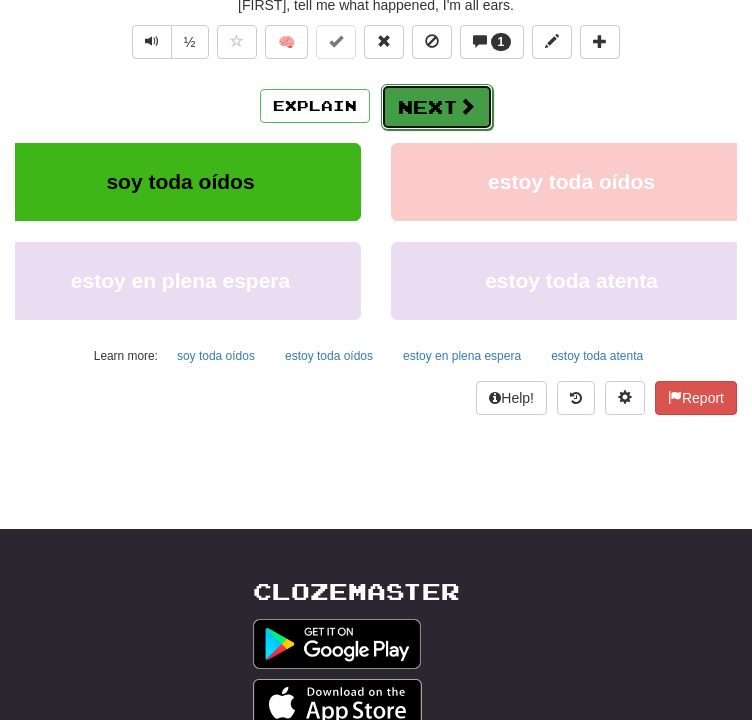 click on "Next" at bounding box center (437, 107) 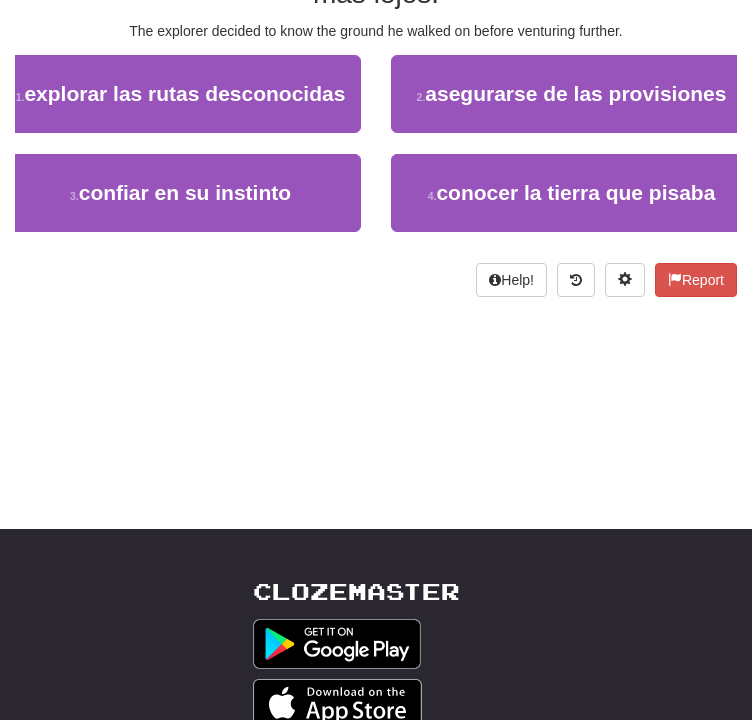 scroll, scrollTop: 232, scrollLeft: 0, axis: vertical 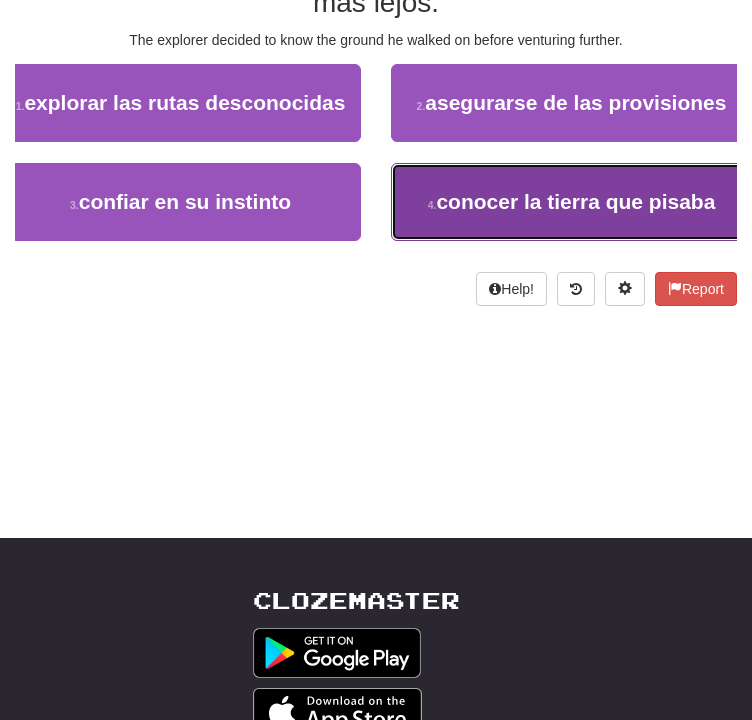 click on "conocer la tierra que pisaba" at bounding box center (575, 201) 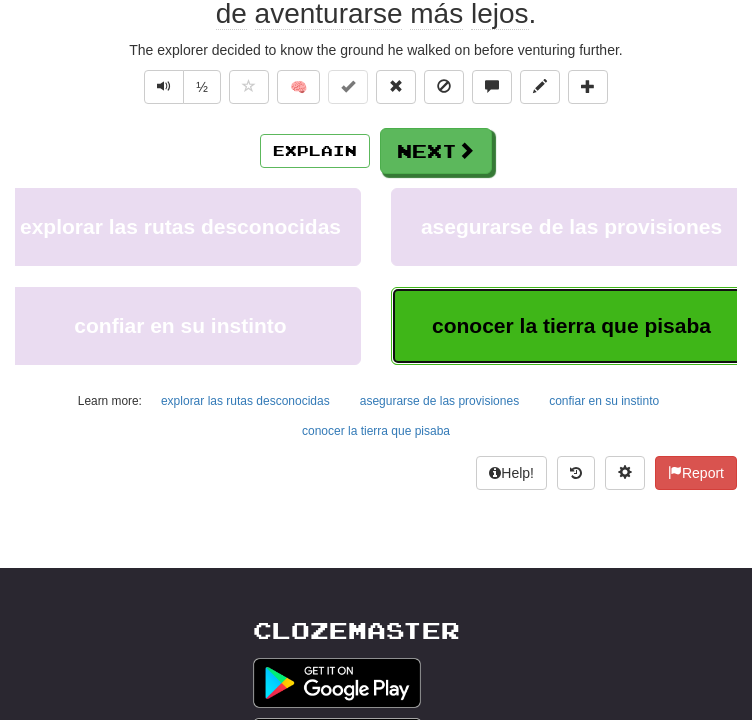 scroll, scrollTop: 241, scrollLeft: 0, axis: vertical 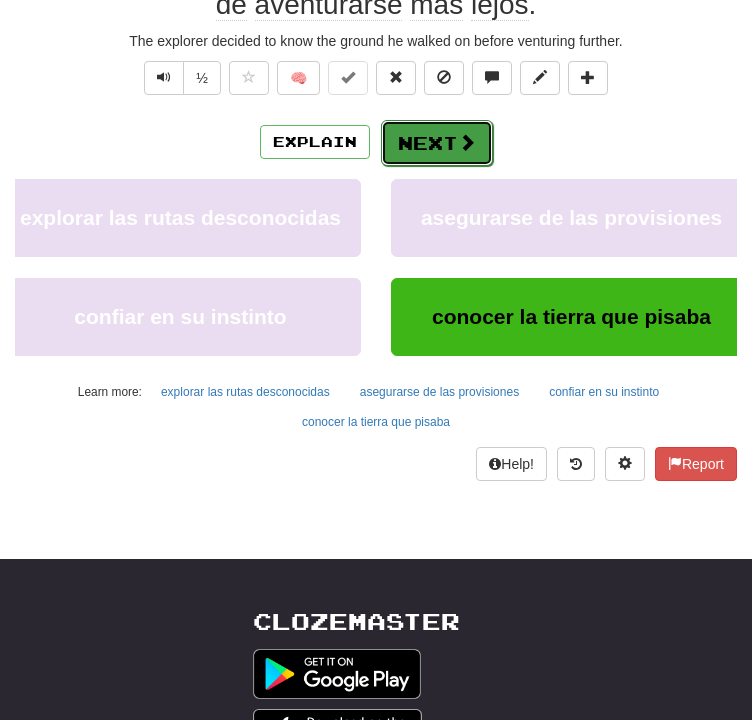 click on "Next" at bounding box center (437, 143) 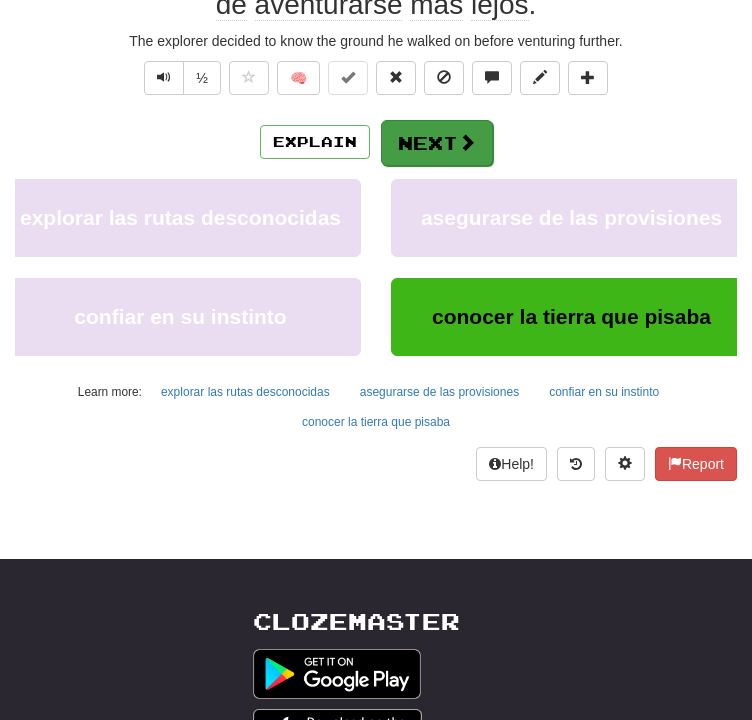 scroll, scrollTop: 232, scrollLeft: 0, axis: vertical 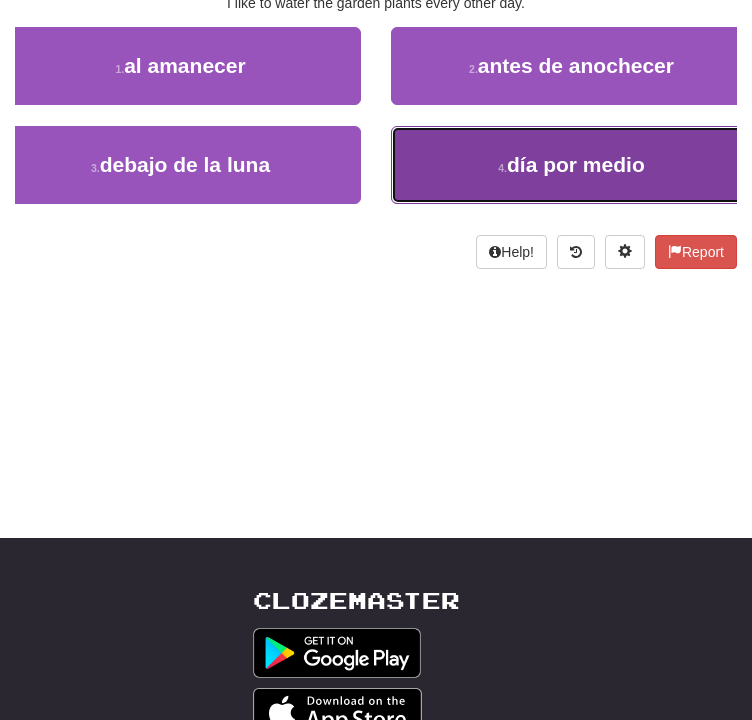 click on "4 .  día por medio" at bounding box center (571, 165) 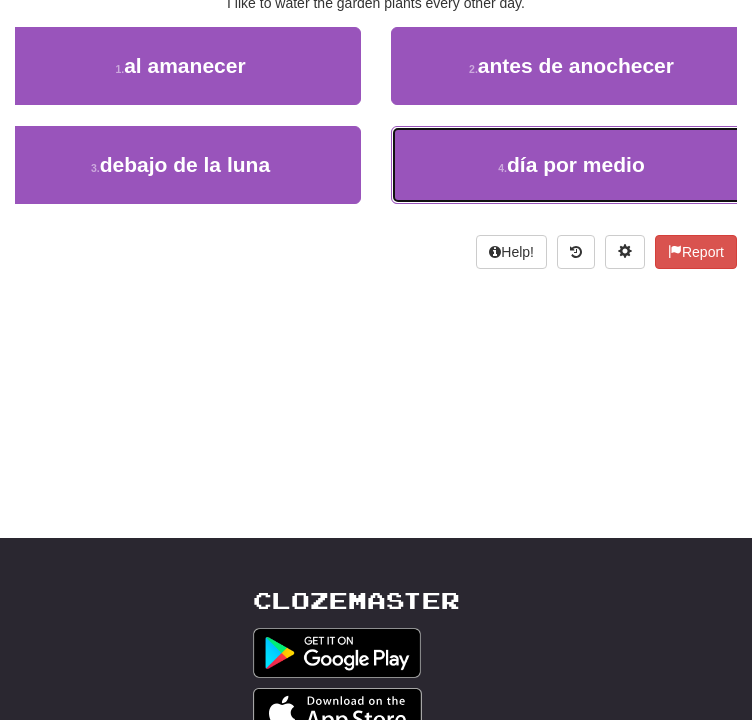 scroll, scrollTop: 241, scrollLeft: 0, axis: vertical 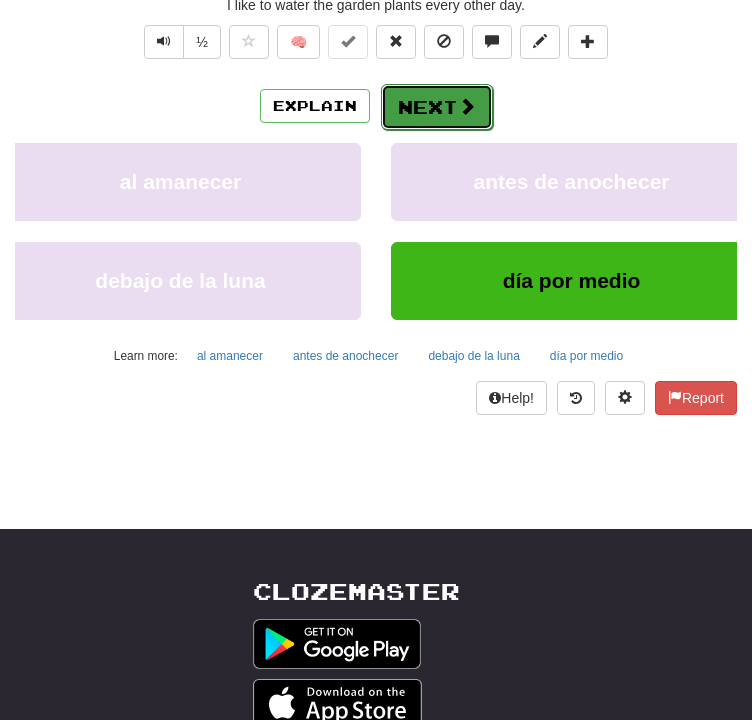 click on "Next" at bounding box center [437, 107] 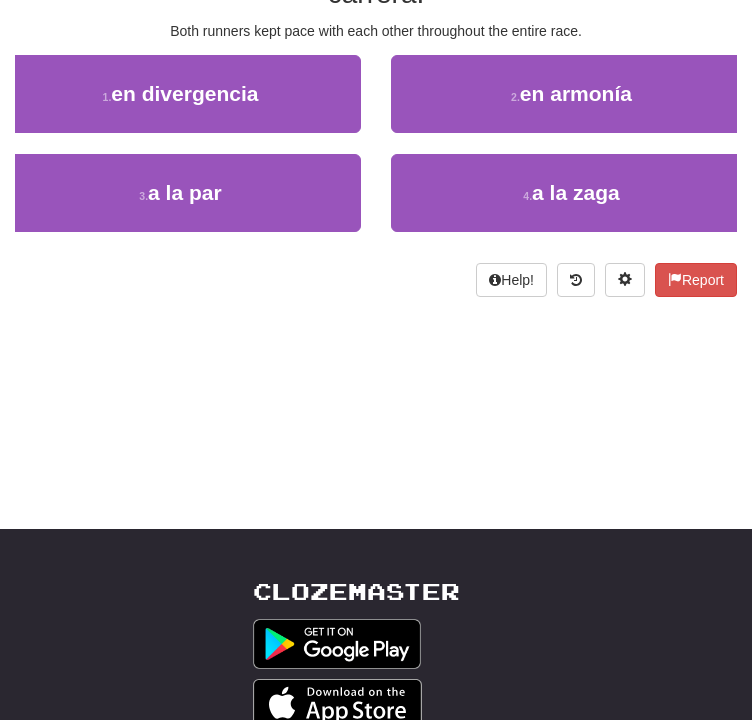 scroll, scrollTop: 232, scrollLeft: 0, axis: vertical 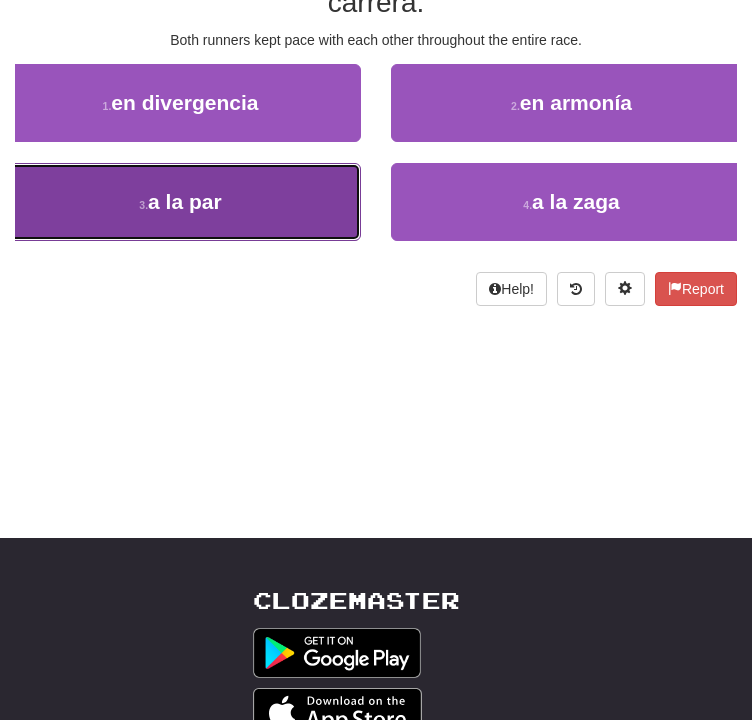 click on "3 .  a la par" at bounding box center (180, 202) 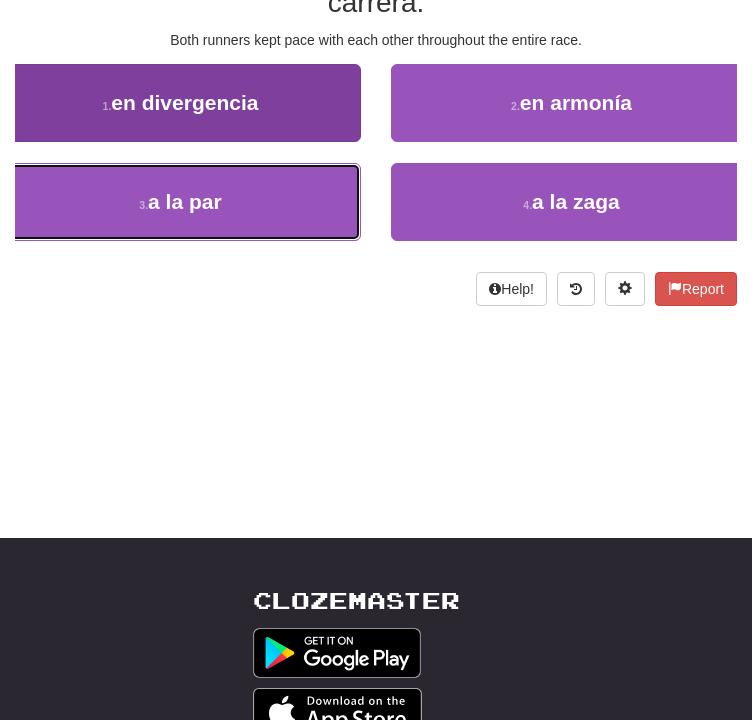 scroll, scrollTop: 241, scrollLeft: 0, axis: vertical 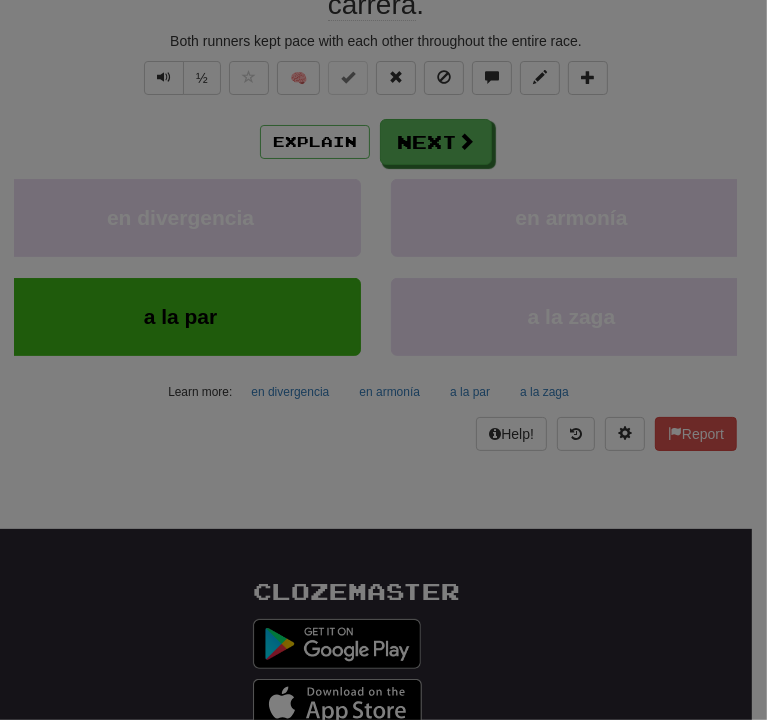 click on "/  Level: 1 +1 Tell the world!  Share Tweet  Post" at bounding box center (0, 0) 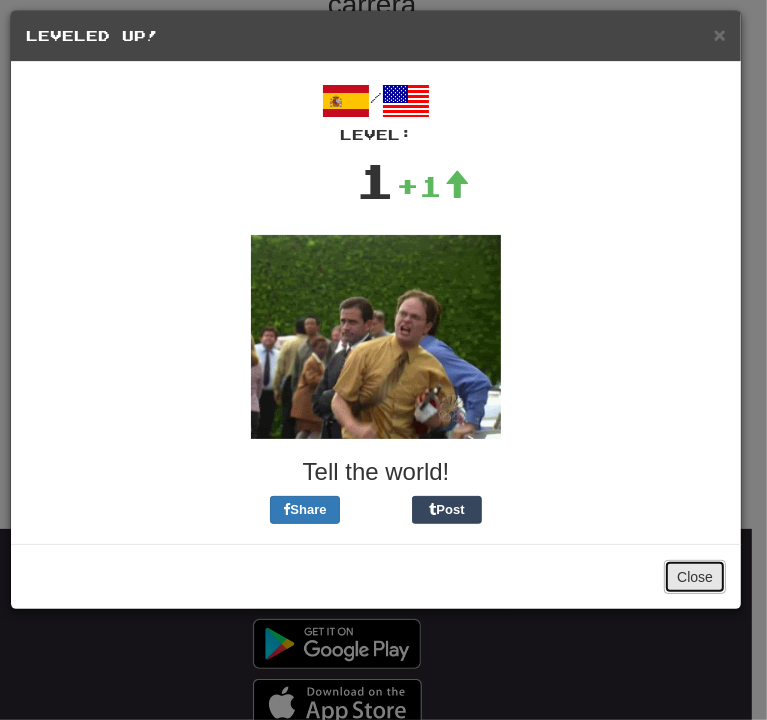 click on "Close" at bounding box center [695, 577] 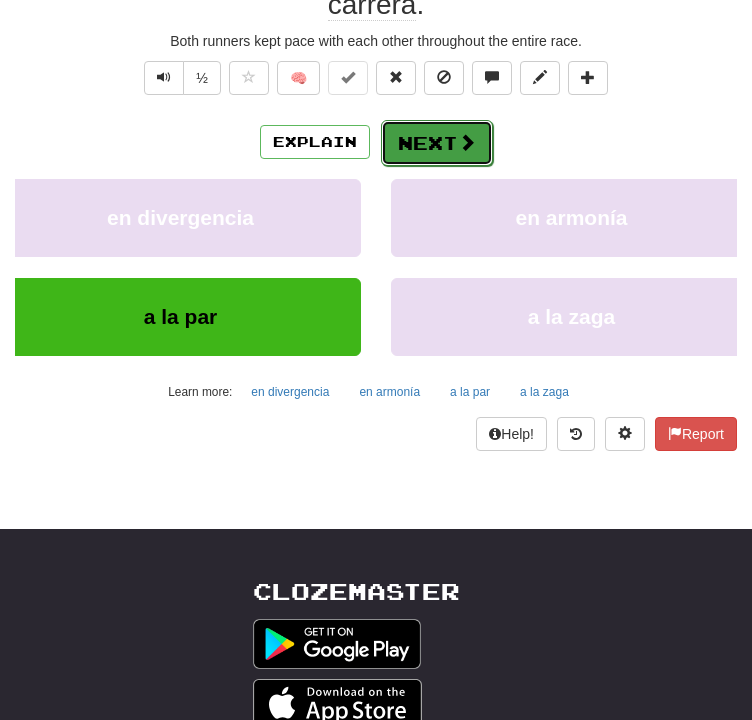 click on "Next" at bounding box center [437, 143] 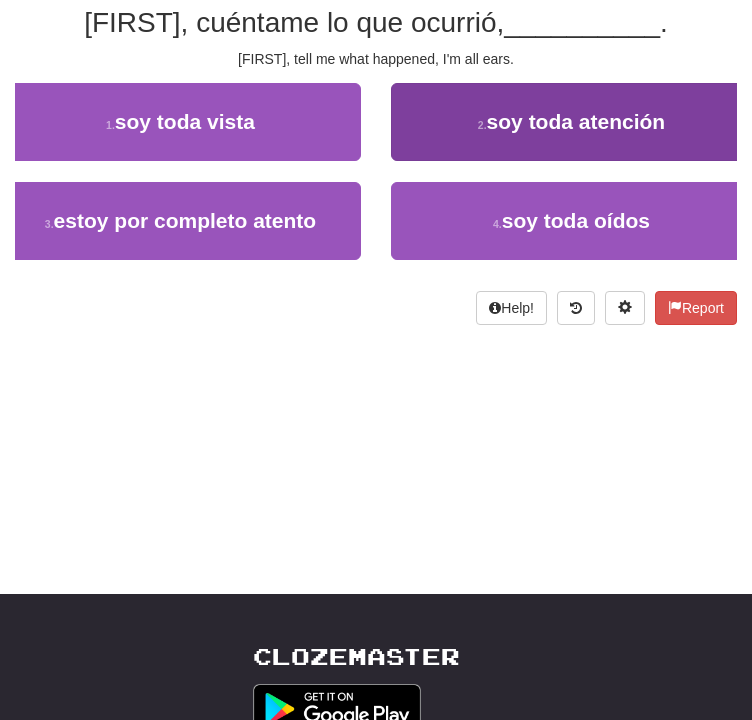 scroll, scrollTop: 175, scrollLeft: 0, axis: vertical 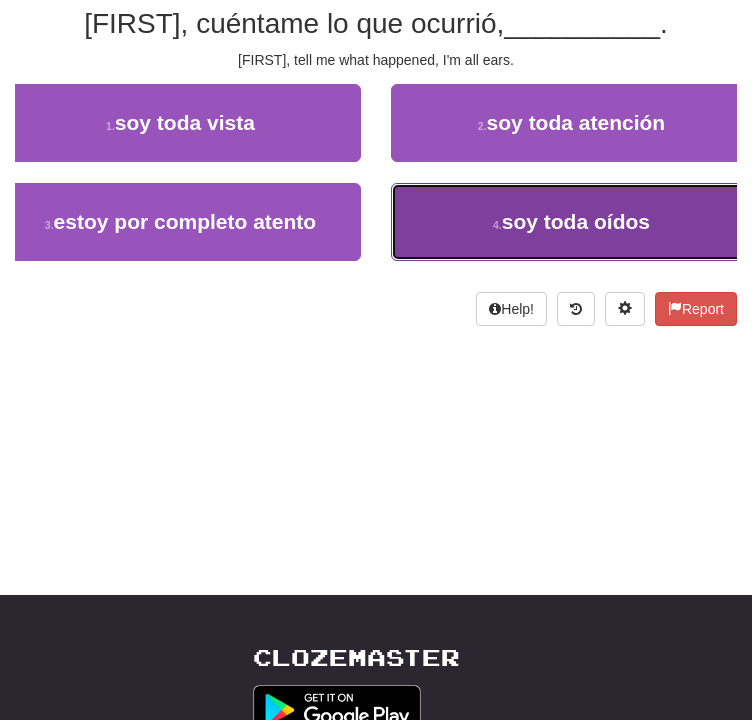 click on "4 .  soy toda oídos" at bounding box center [571, 222] 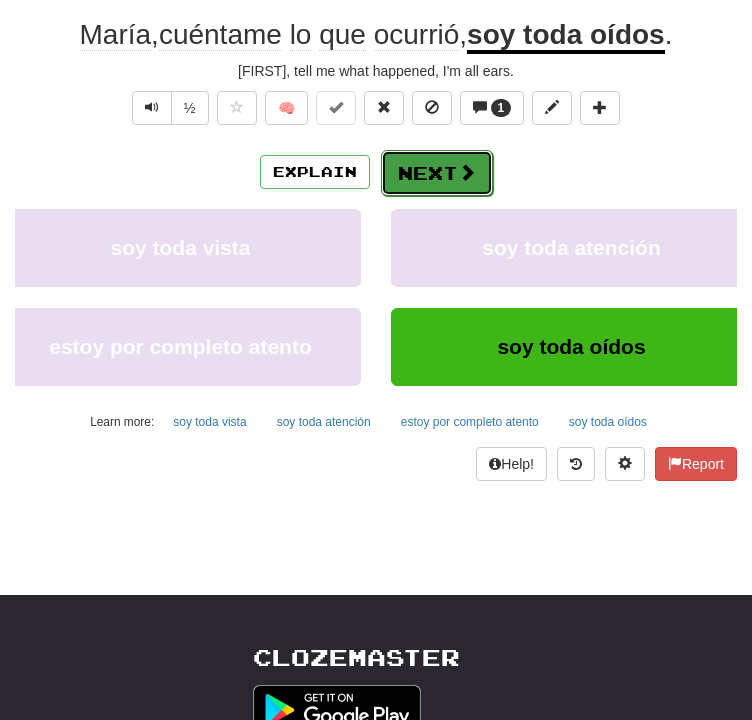 click on "Next" at bounding box center [437, 173] 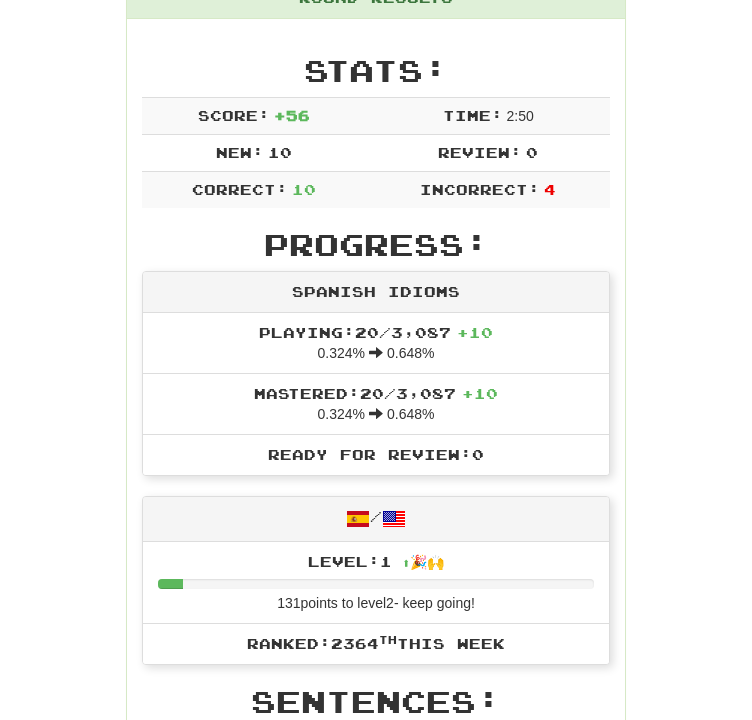 scroll, scrollTop: 263, scrollLeft: 0, axis: vertical 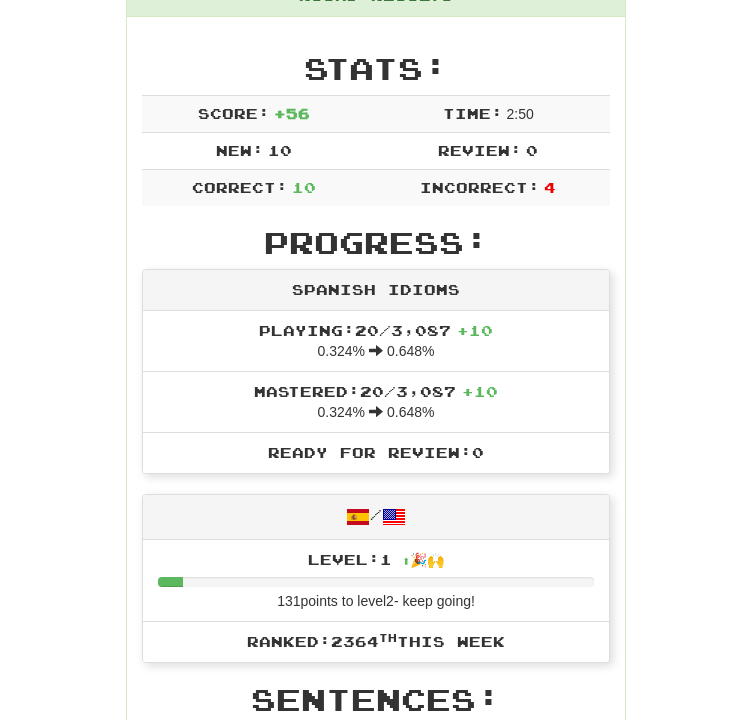 click on "Continue" at bounding box center [565, -57] 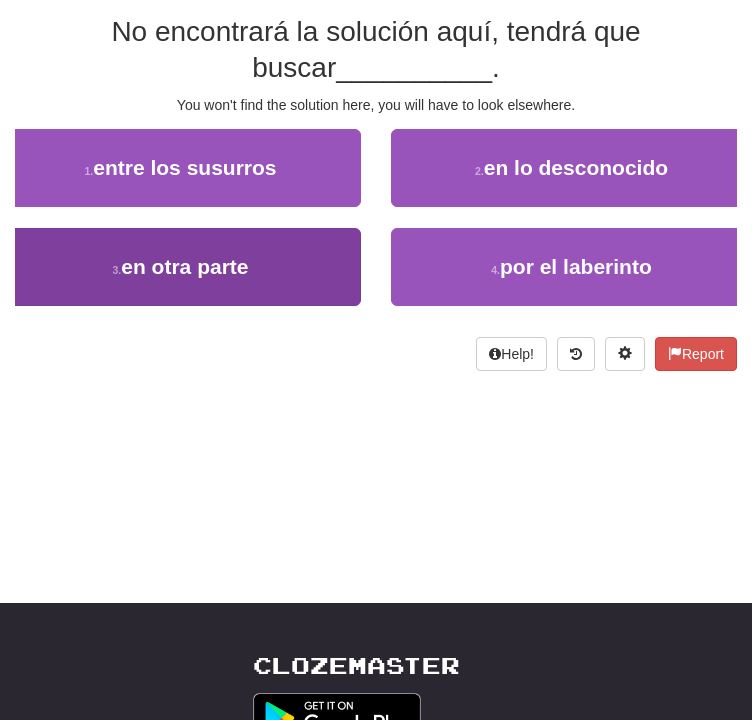 scroll, scrollTop: 164, scrollLeft: 0, axis: vertical 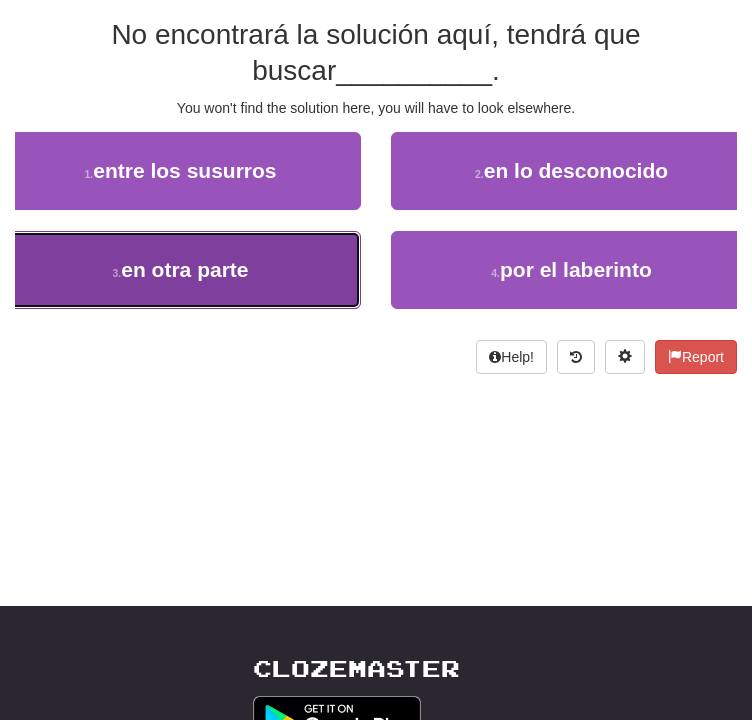 click on "3 .  en otra parte" at bounding box center [180, 270] 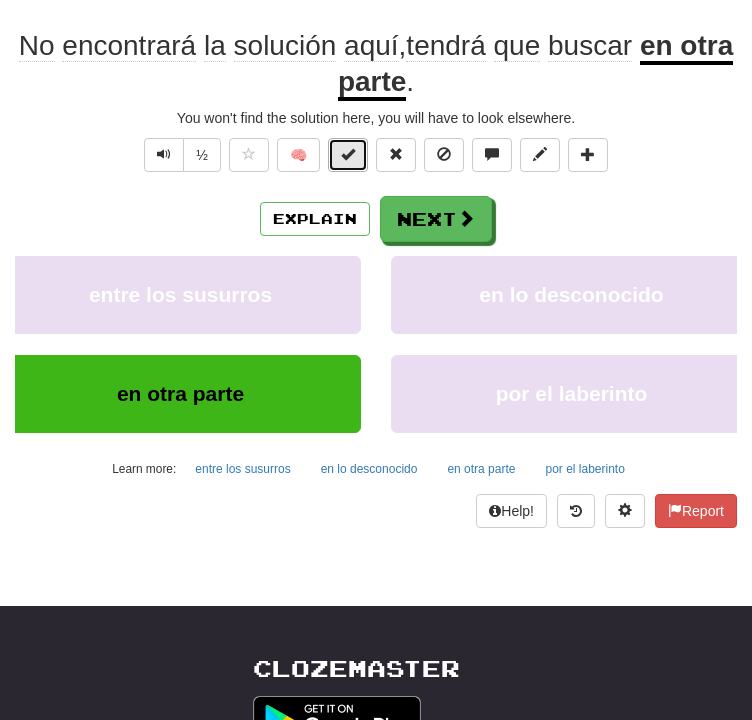 click at bounding box center [348, 155] 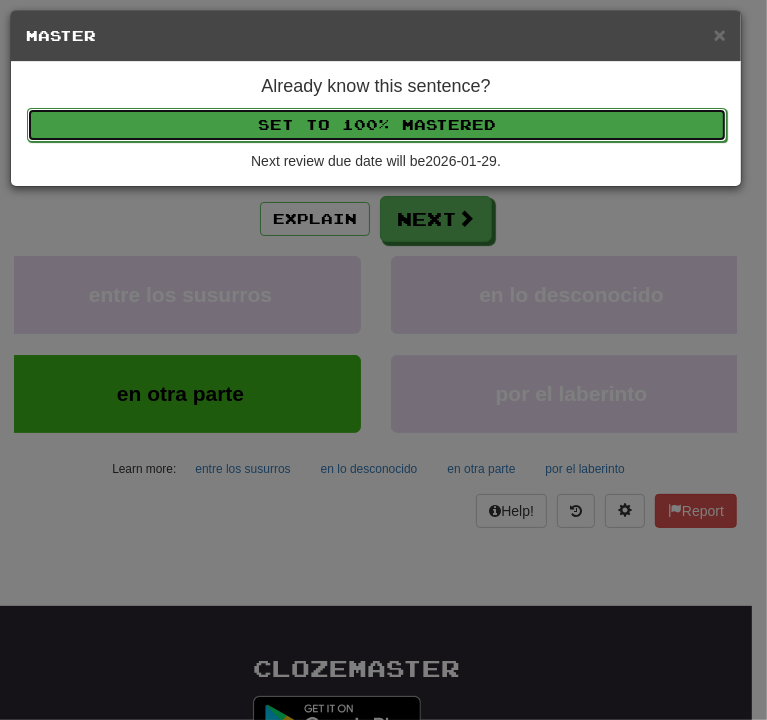 click on "Set to 100% Mastered" at bounding box center (377, 125) 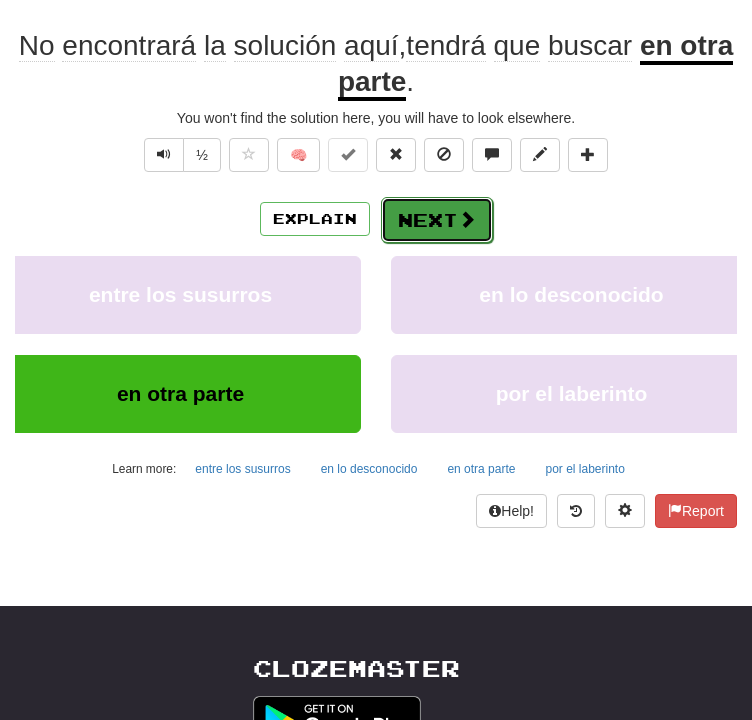 click on "Next" at bounding box center (437, 220) 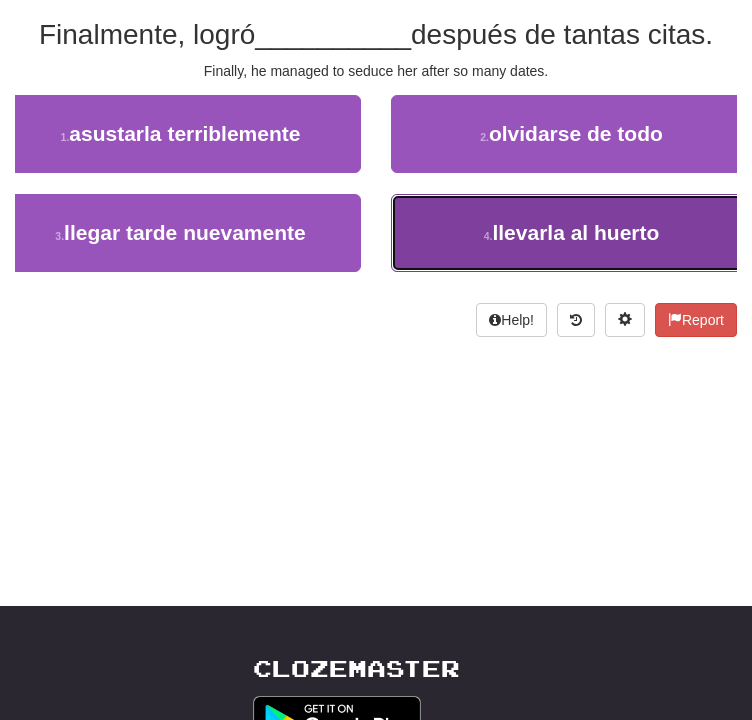 click on "4 .  llevarla al huerto" at bounding box center (571, 233) 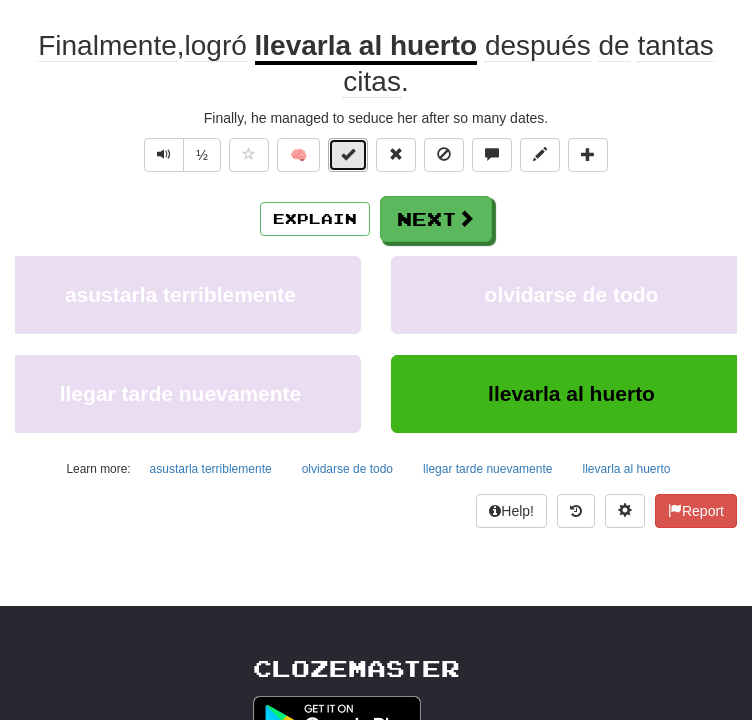 click at bounding box center (348, 154) 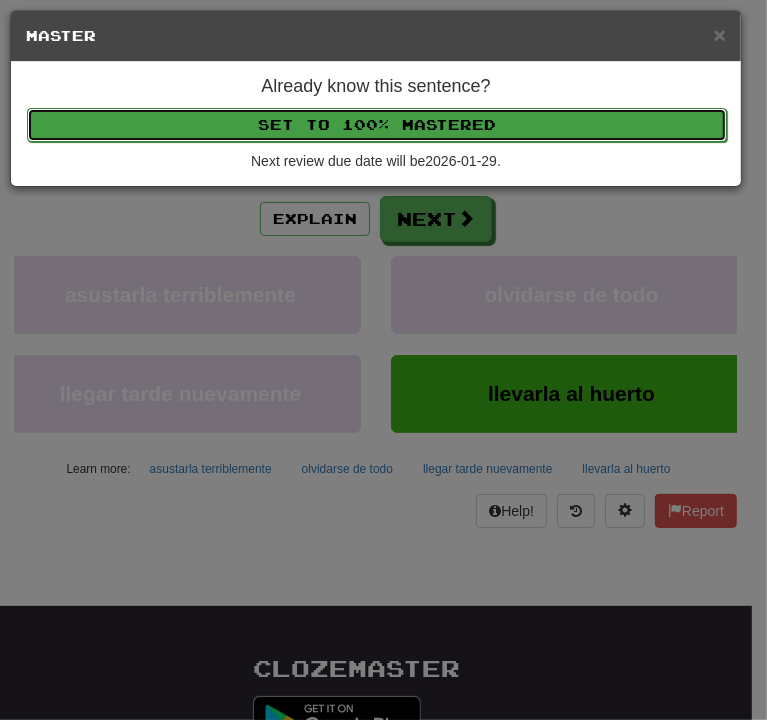 click on "Set to 100% Mastered" at bounding box center (377, 125) 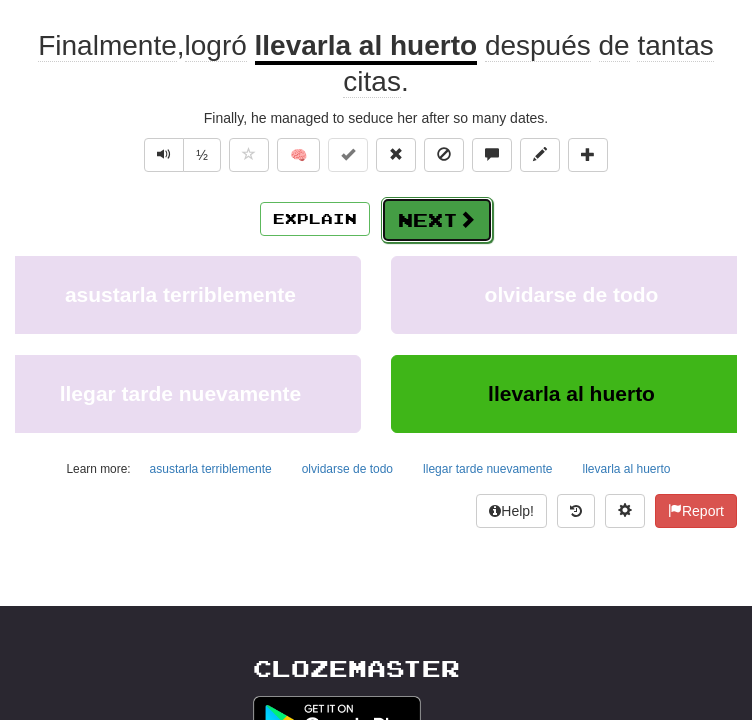 click on "Next" at bounding box center (437, 220) 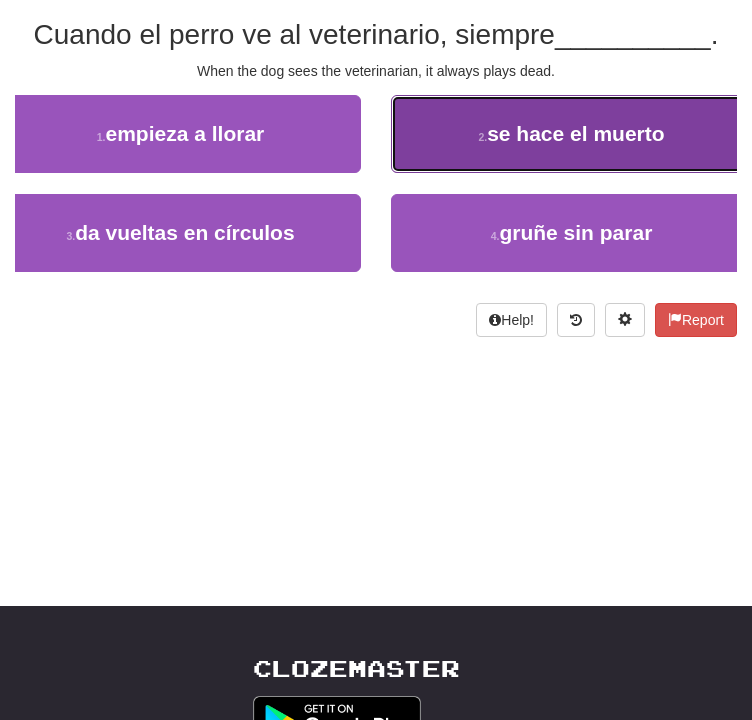 click on "2 .  se hace el muerto" at bounding box center (571, 134) 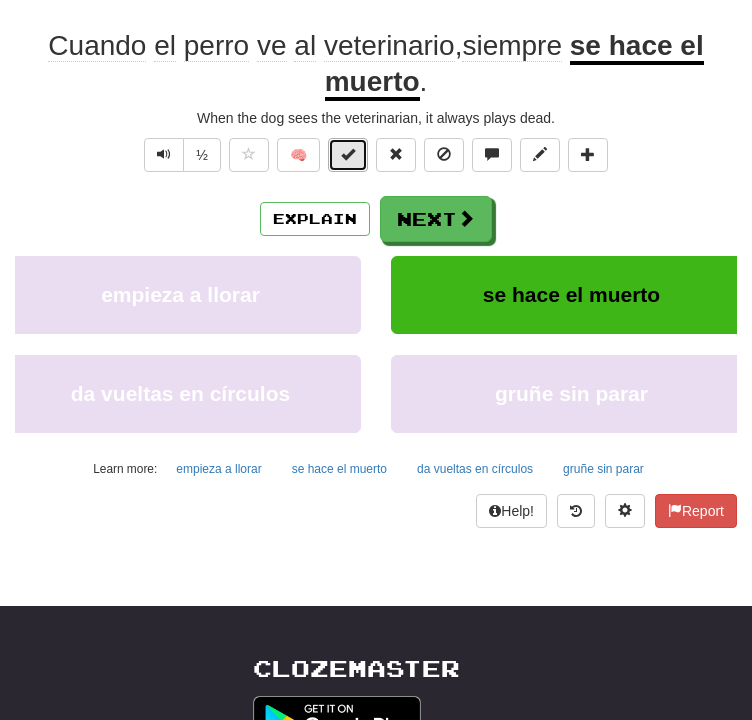 click at bounding box center (348, 155) 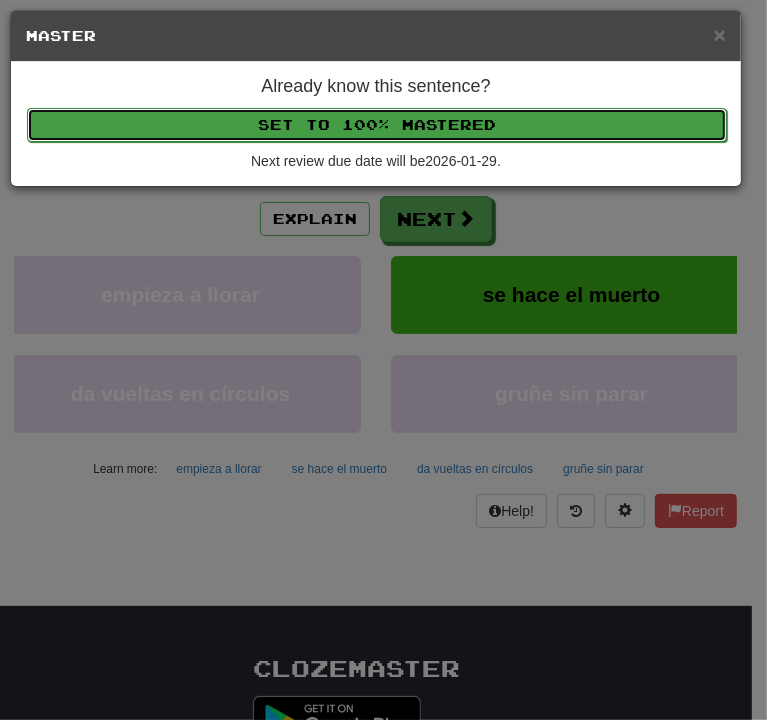 click on "Set to 100% Mastered" at bounding box center (377, 125) 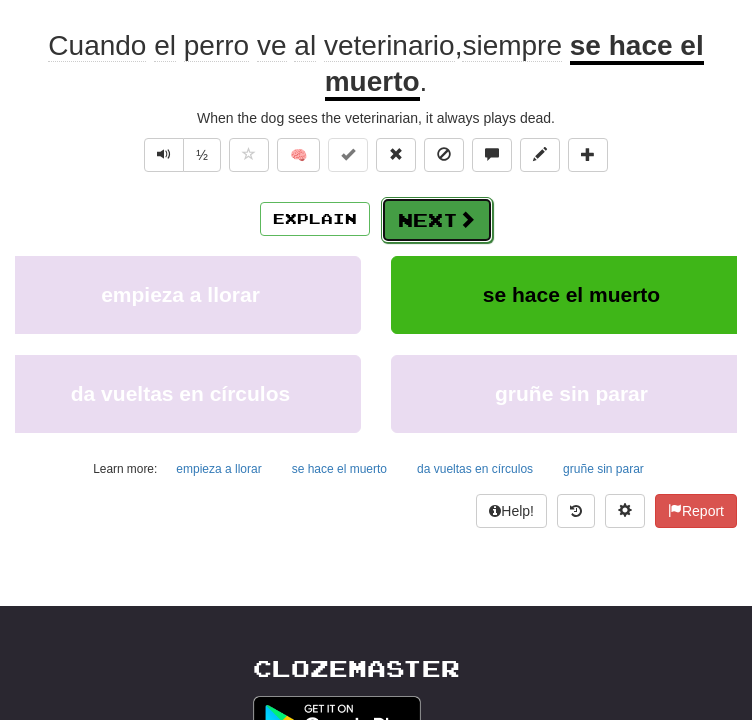 click at bounding box center (467, 219) 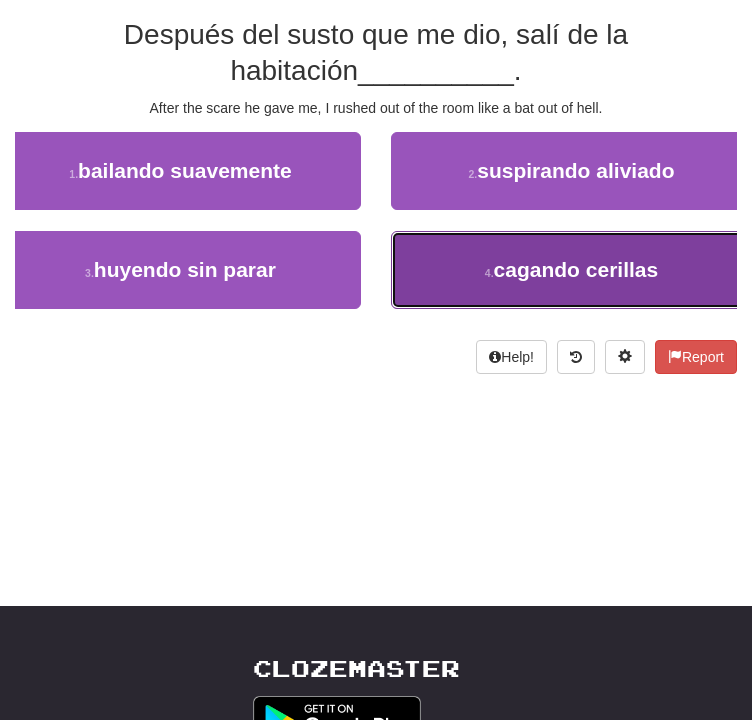 click on "4 .  cagando cerillas" at bounding box center (571, 270) 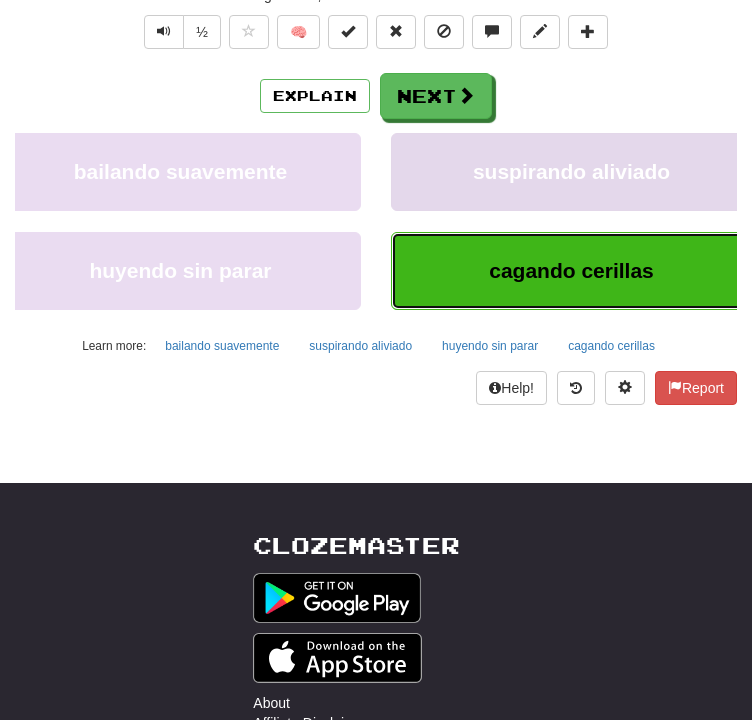 scroll, scrollTop: 288, scrollLeft: 0, axis: vertical 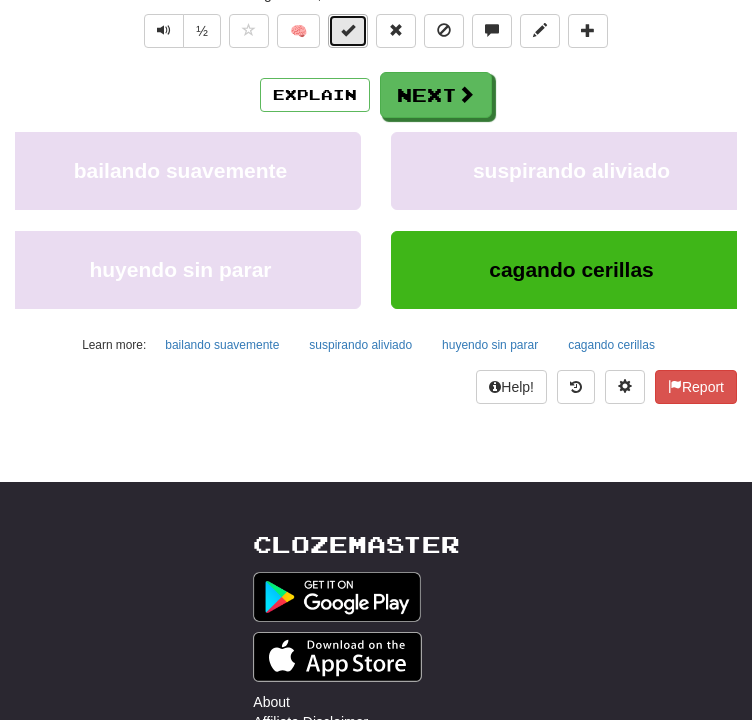 click at bounding box center [348, 31] 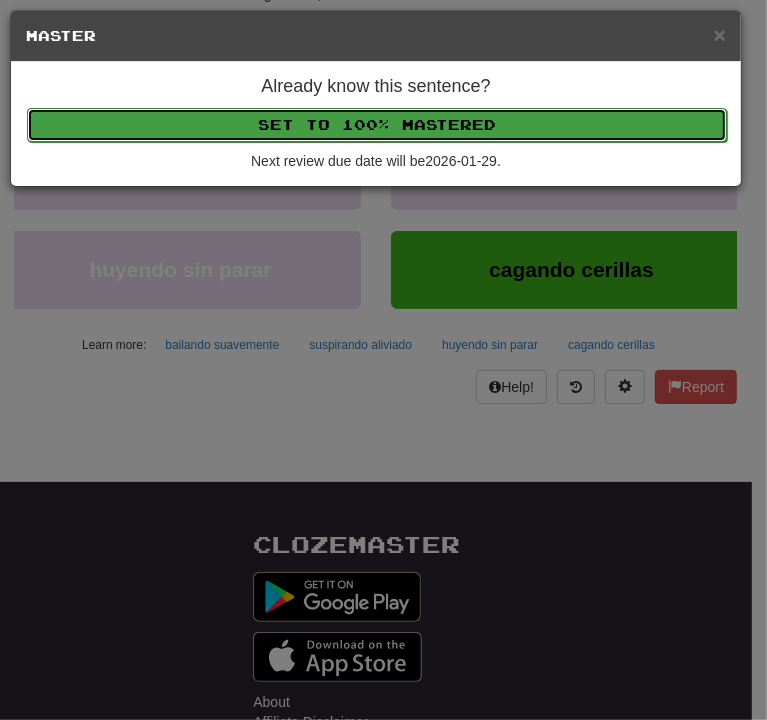 click on "Set to 100% Mastered" at bounding box center [377, 125] 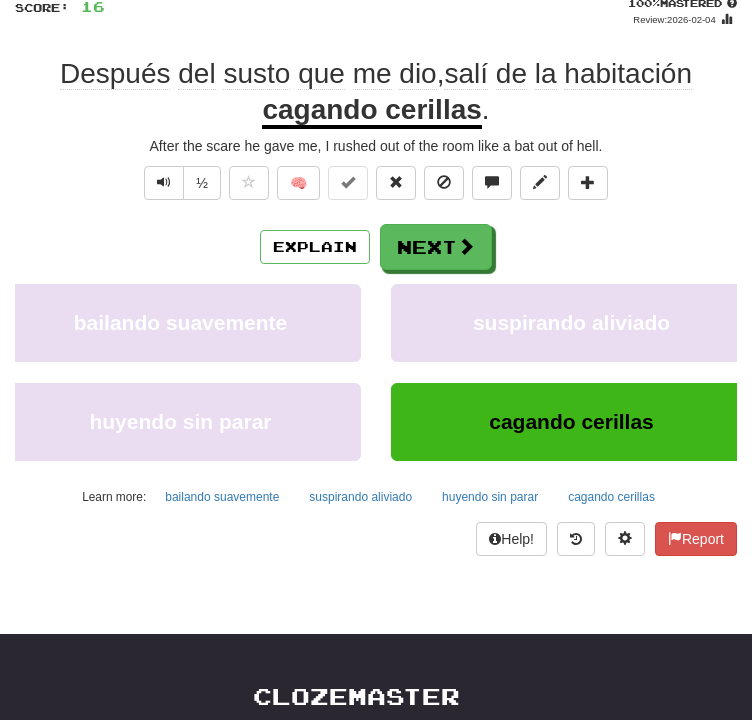 scroll, scrollTop: 131, scrollLeft: 0, axis: vertical 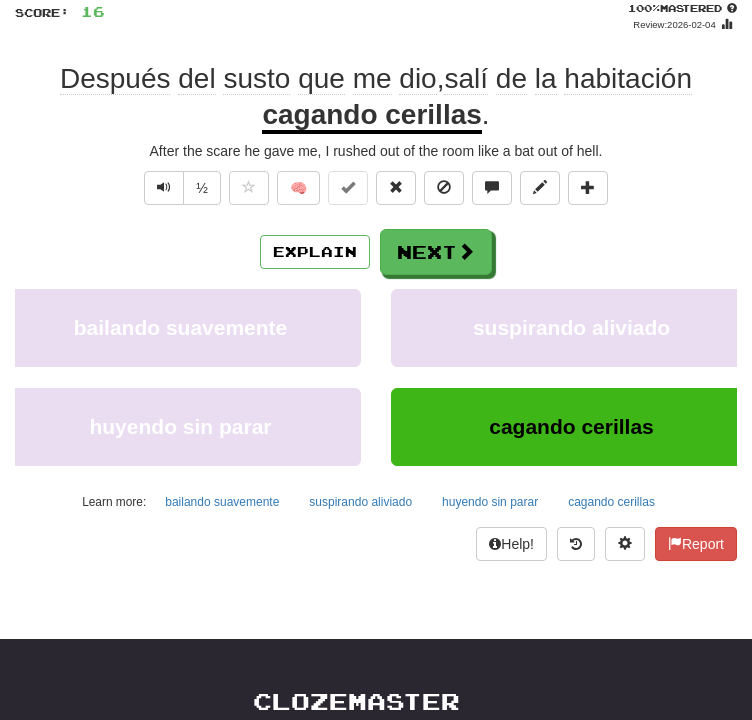 click on "me" 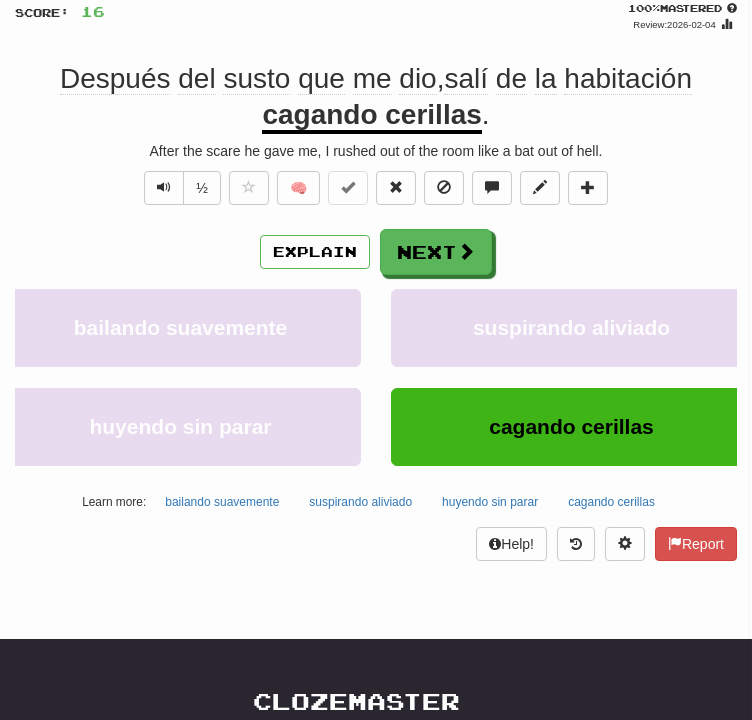 click at bounding box center [376, 360] 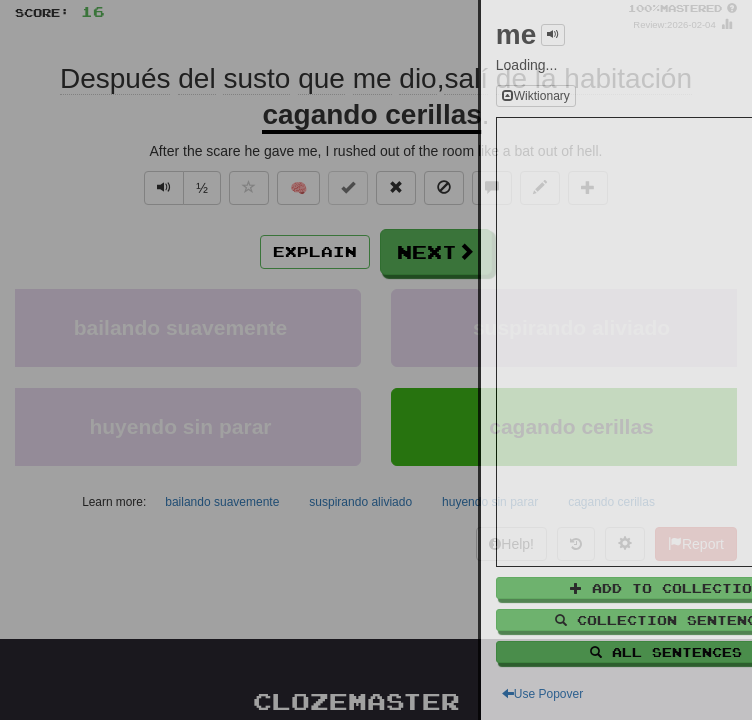 click at bounding box center (376, 360) 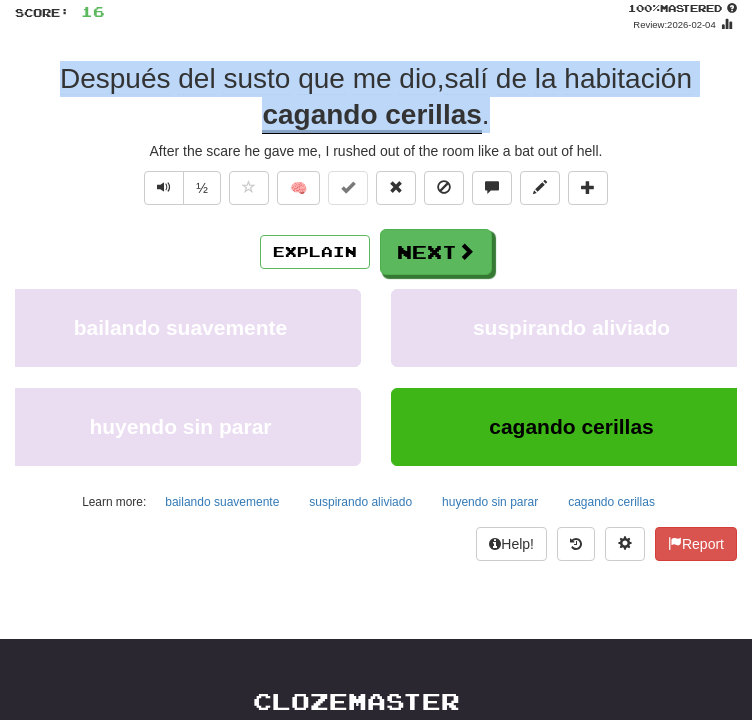 drag, startPoint x: 40, startPoint y: 148, endPoint x: 541, endPoint y: 177, distance: 501.83862 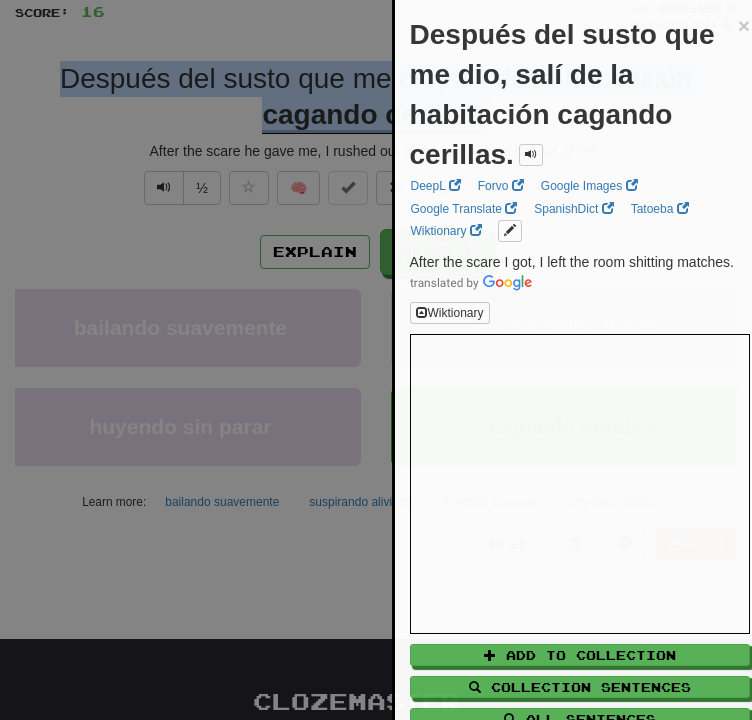 copy on "Después   del   susto   que   me   dio ,  salí   de   la   habitación   cagando cerillas ." 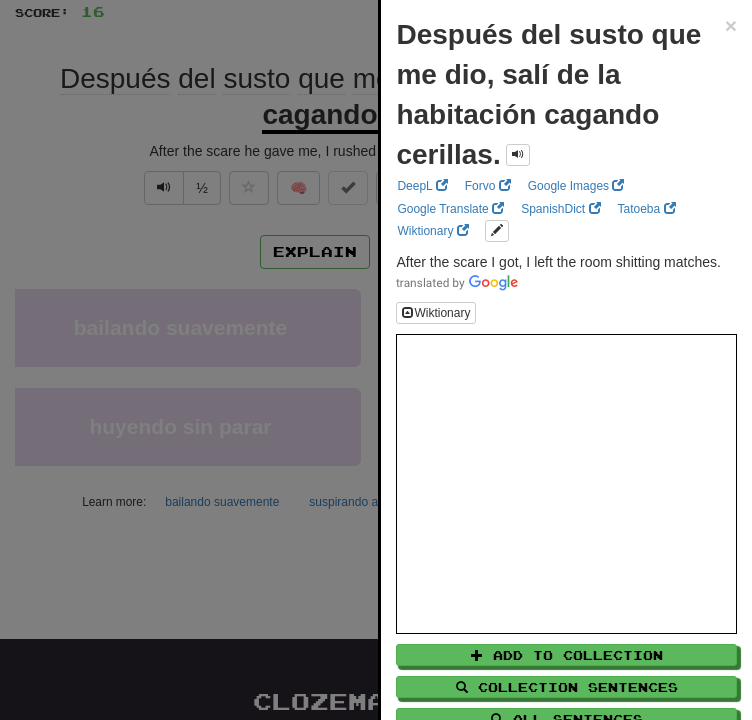 click at bounding box center [376, 360] 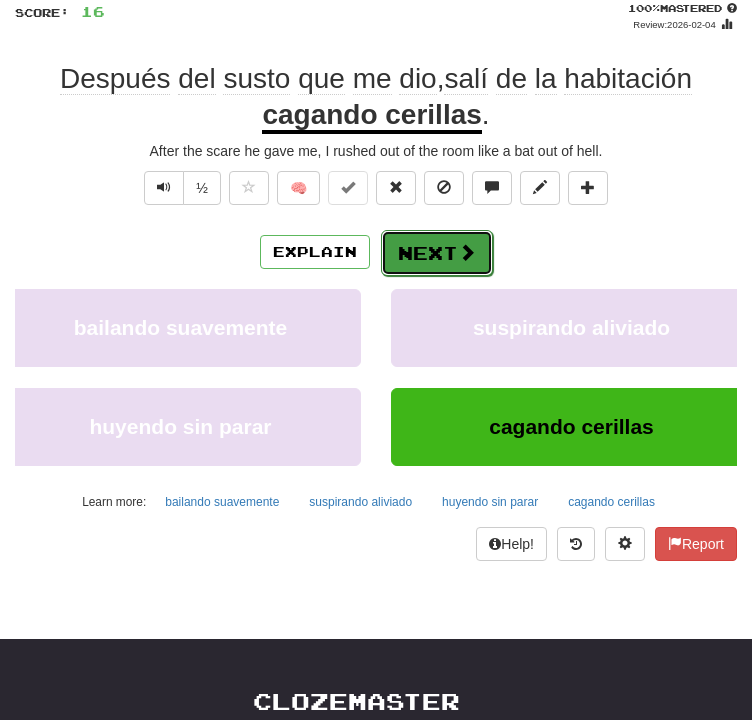 click on "Next" at bounding box center (437, 253) 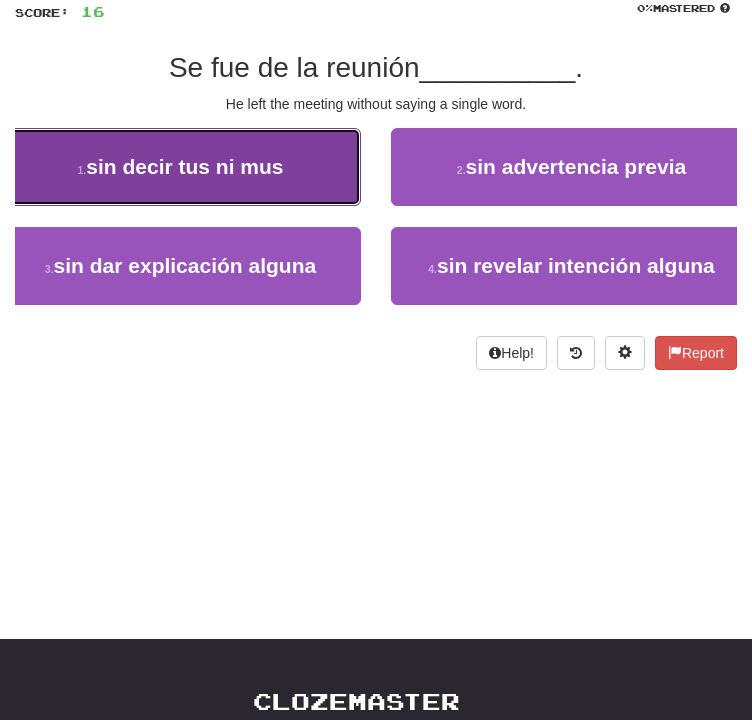 click on "1 .  sin decir tus ni mus" at bounding box center [180, 167] 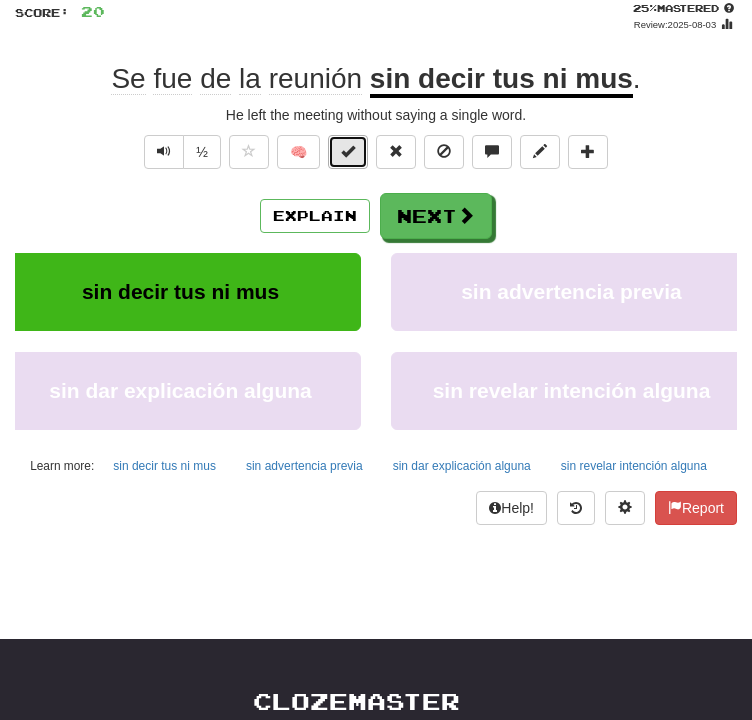 click at bounding box center [348, 152] 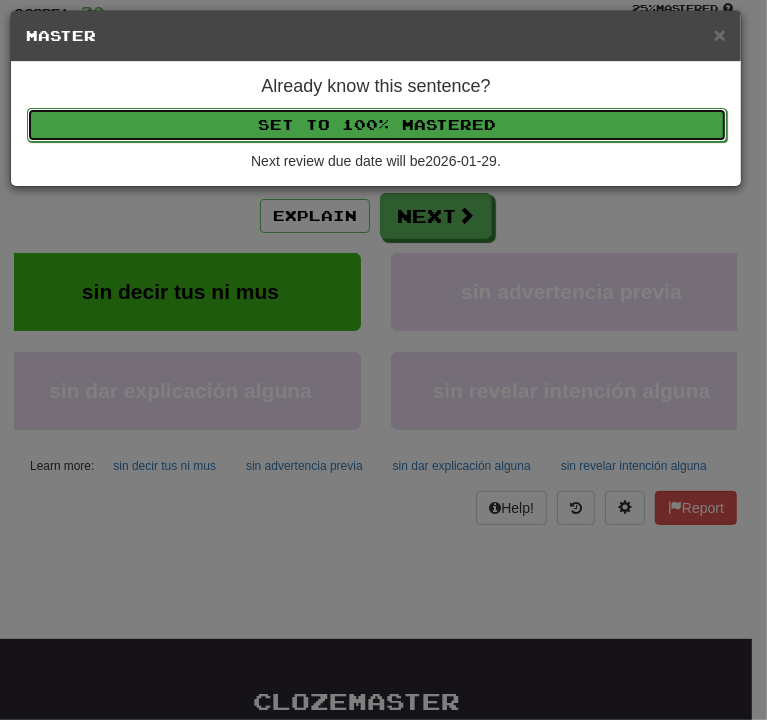 click on "Set to 100% Mastered" at bounding box center [377, 125] 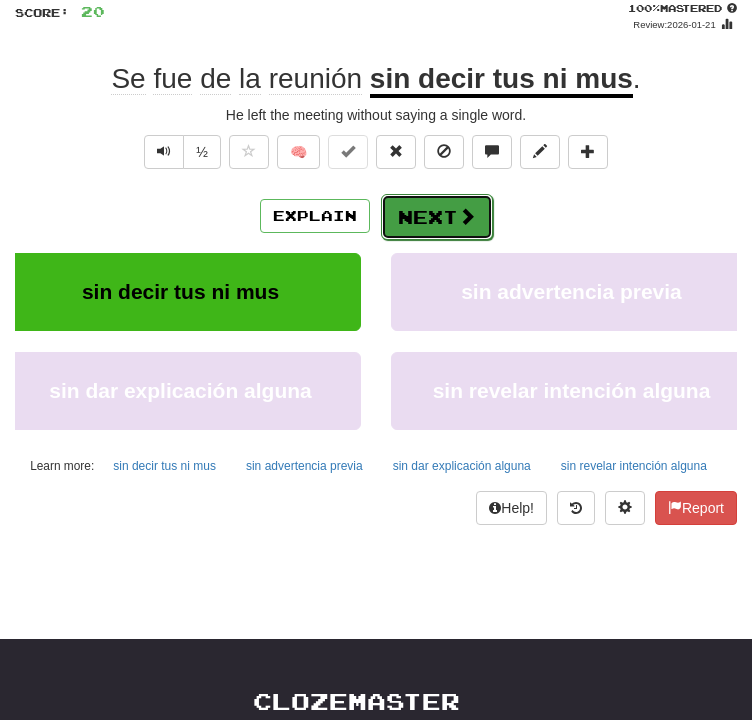 click at bounding box center (467, 216) 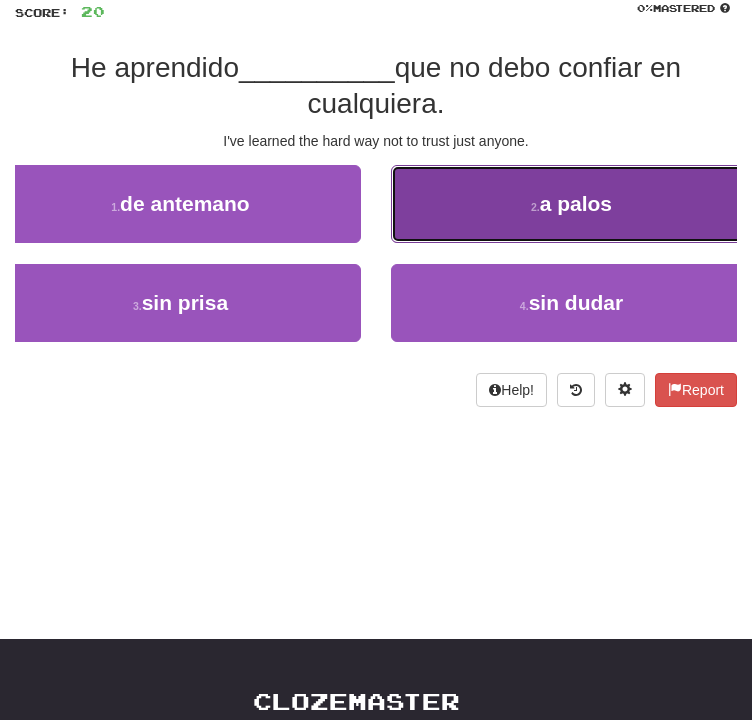 click on "2 .  a palos" at bounding box center [571, 204] 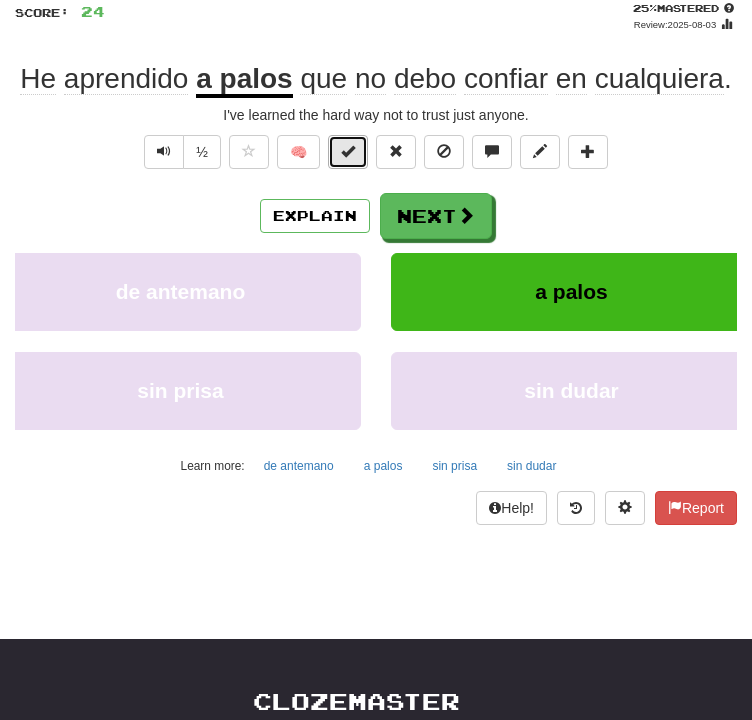 click at bounding box center [348, 152] 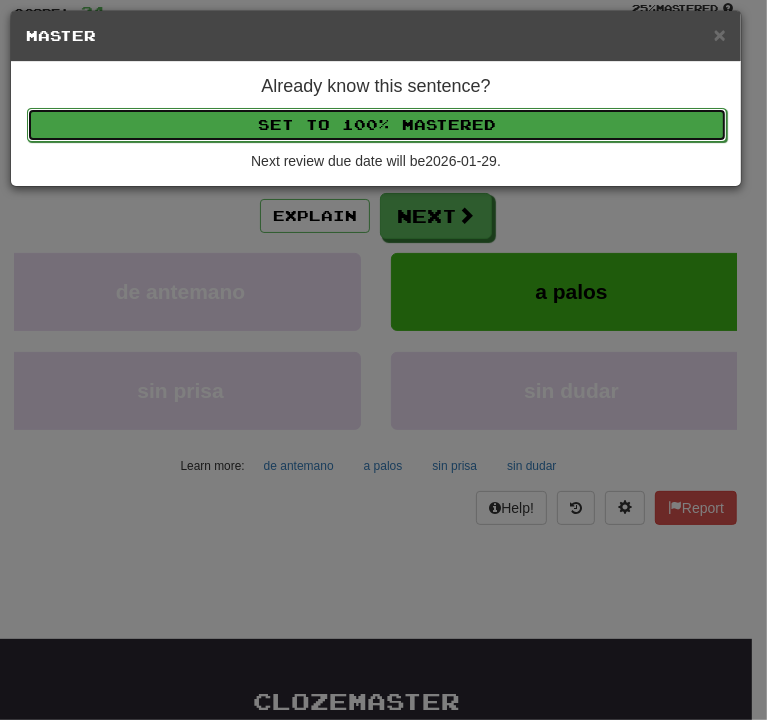 click on "Set to 100% Mastered" at bounding box center [377, 125] 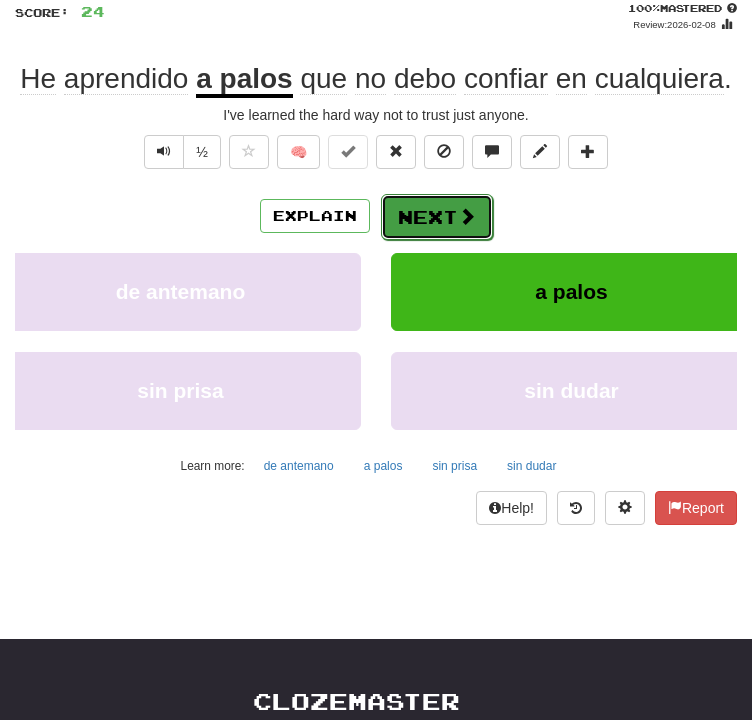 click on "Next" at bounding box center [437, 217] 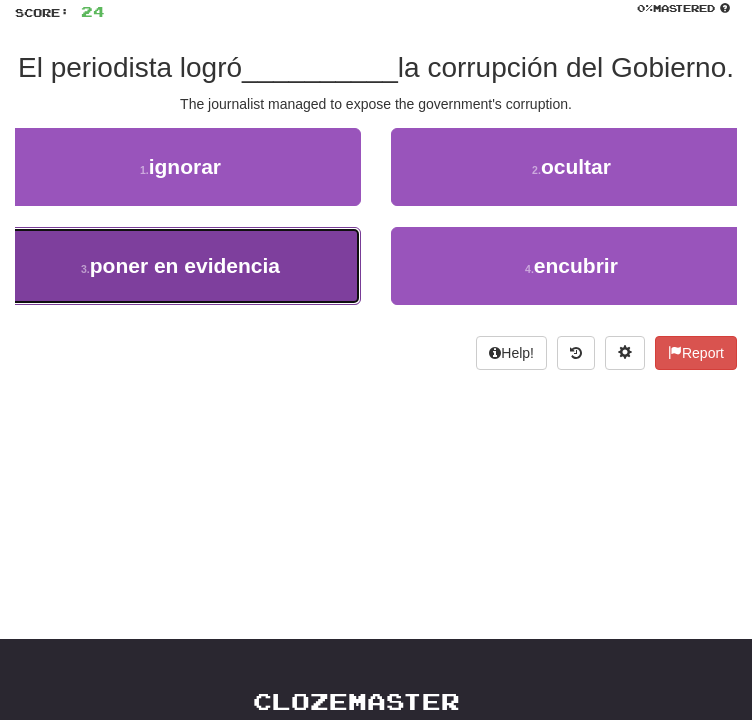 click on "3 .  poner en evidencia" at bounding box center (180, 266) 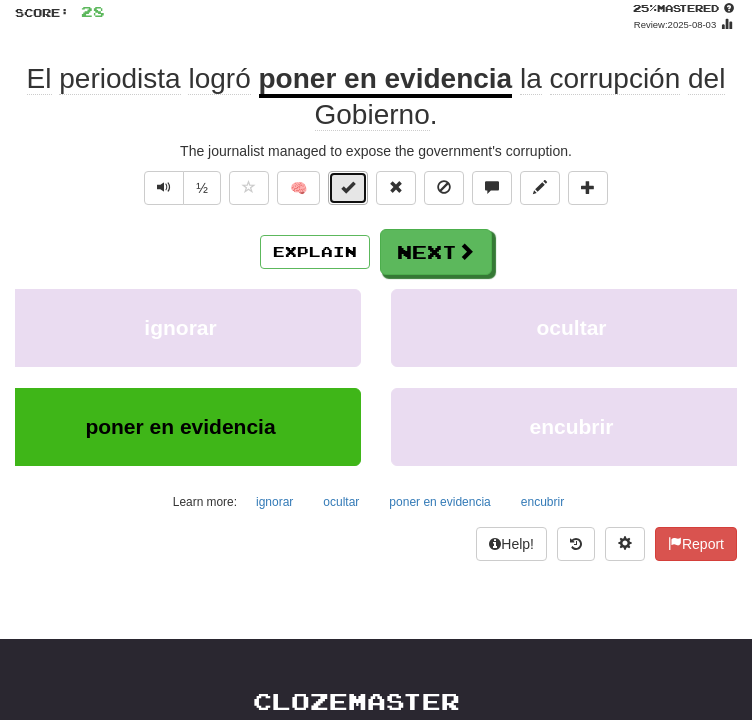 click at bounding box center (348, 188) 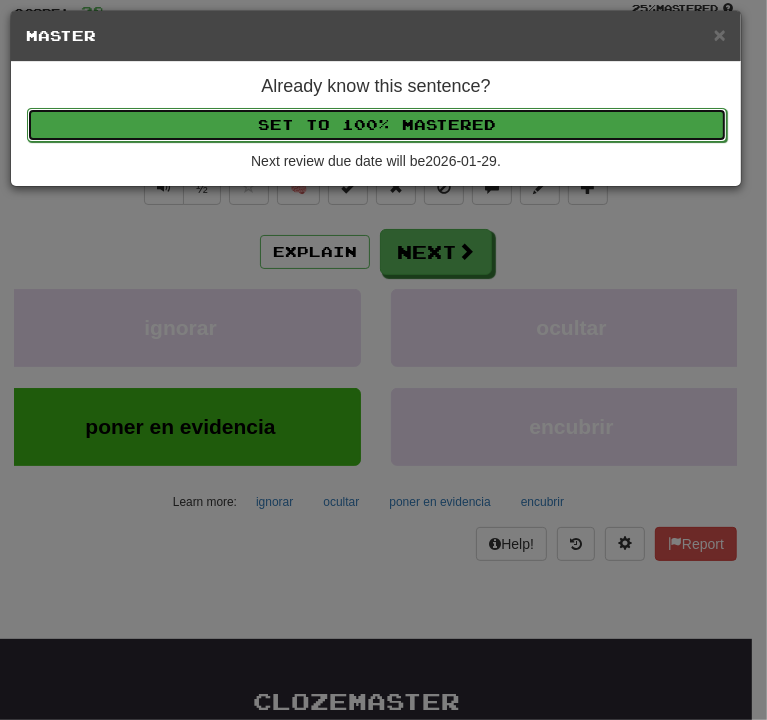 click on "Set to 100% Mastered" at bounding box center [377, 125] 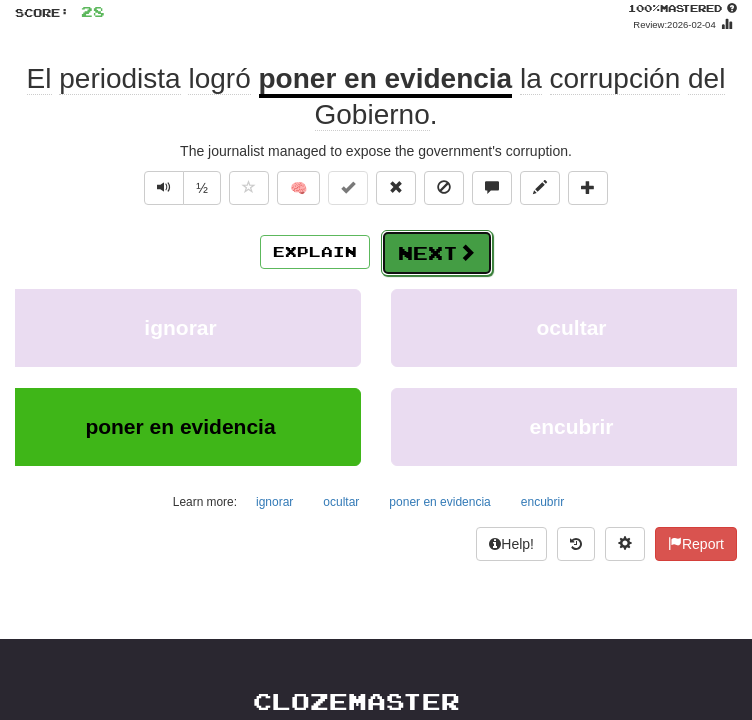 click on "Next" at bounding box center (437, 253) 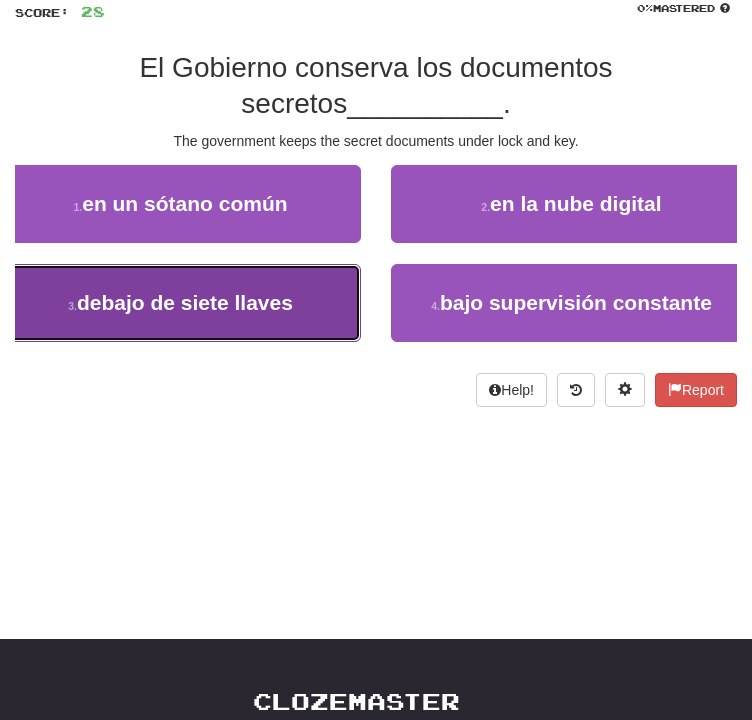 click on "3 .  debajo de siete llaves" at bounding box center [180, 303] 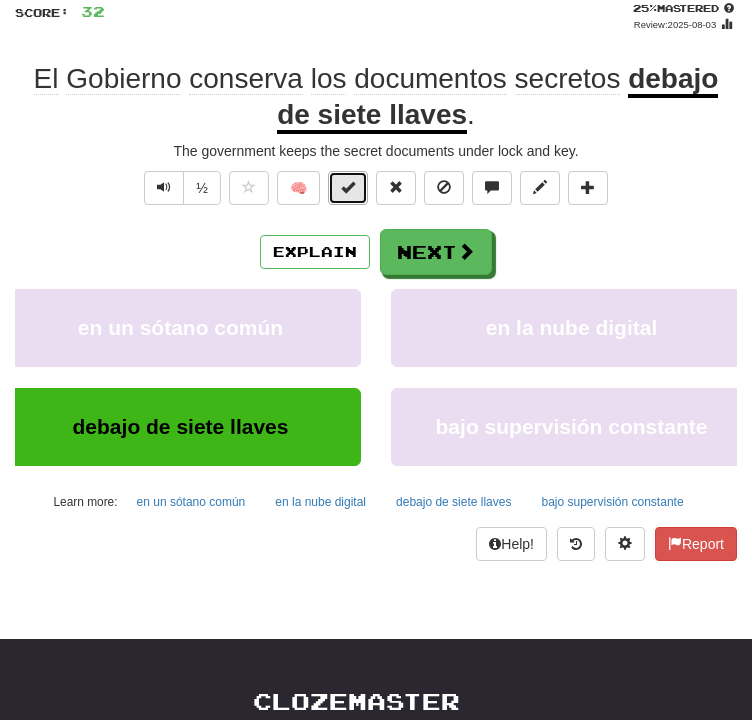 click at bounding box center [348, 187] 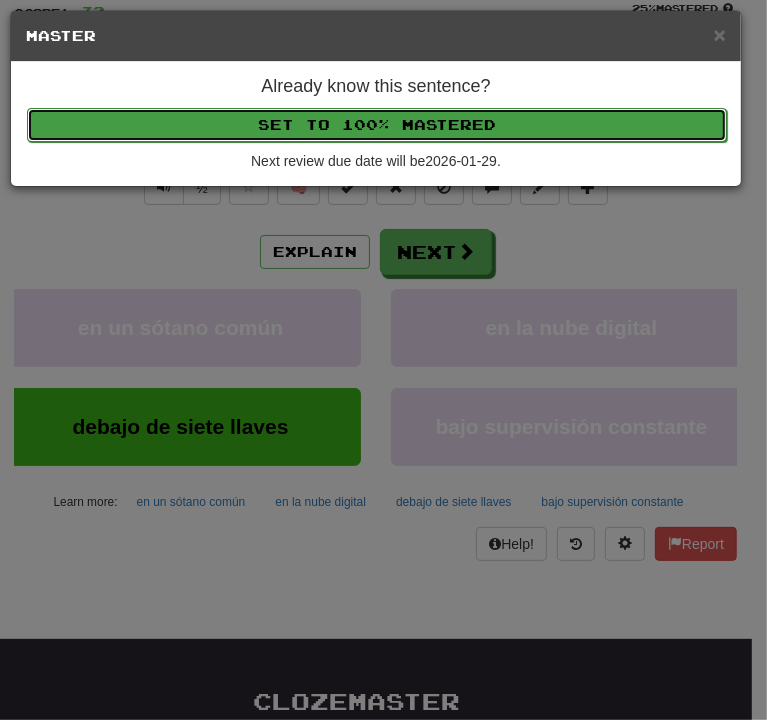 click on "Set to 100% Mastered" at bounding box center (377, 125) 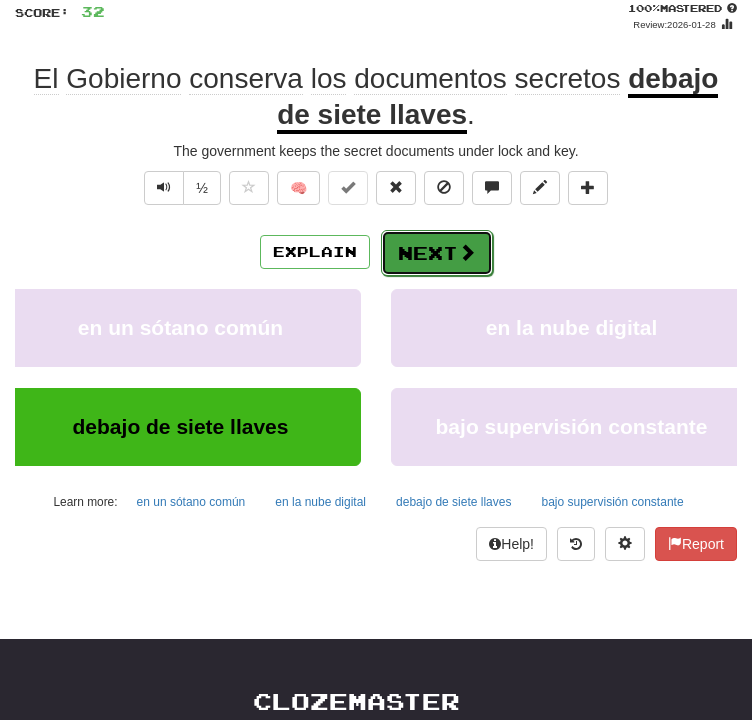 click on "Next" at bounding box center (437, 253) 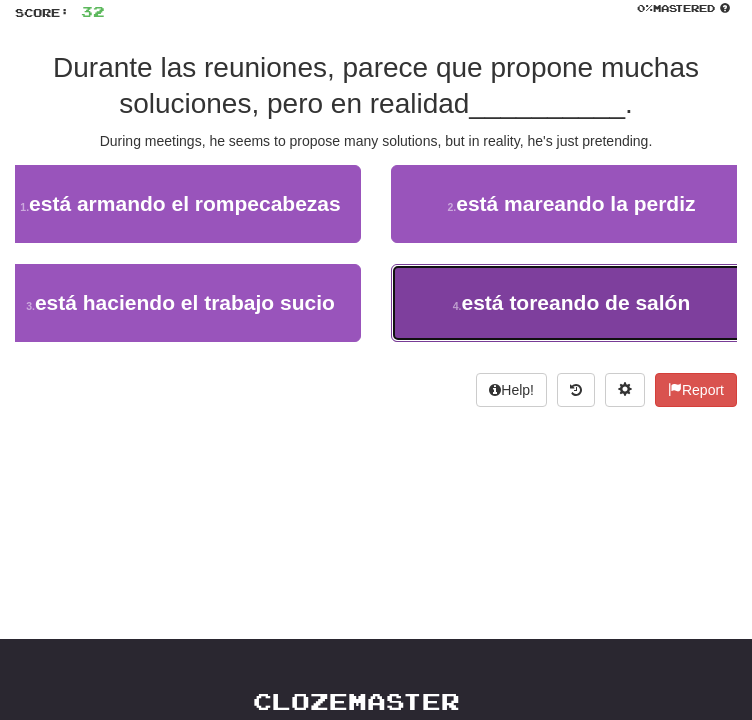 click on "4 .  está toreando de salón" at bounding box center [571, 303] 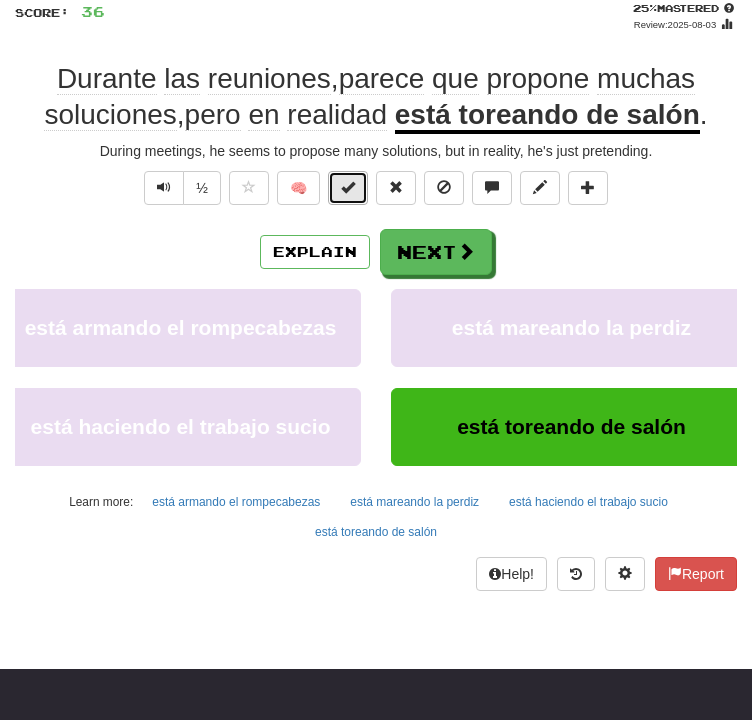 click at bounding box center [348, 188] 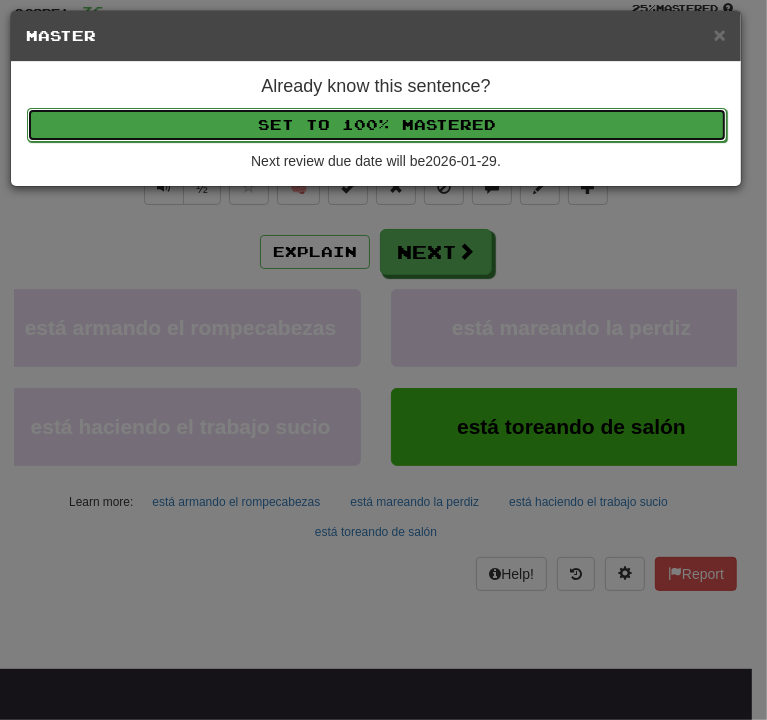 click on "Set to 100% Mastered" at bounding box center (377, 125) 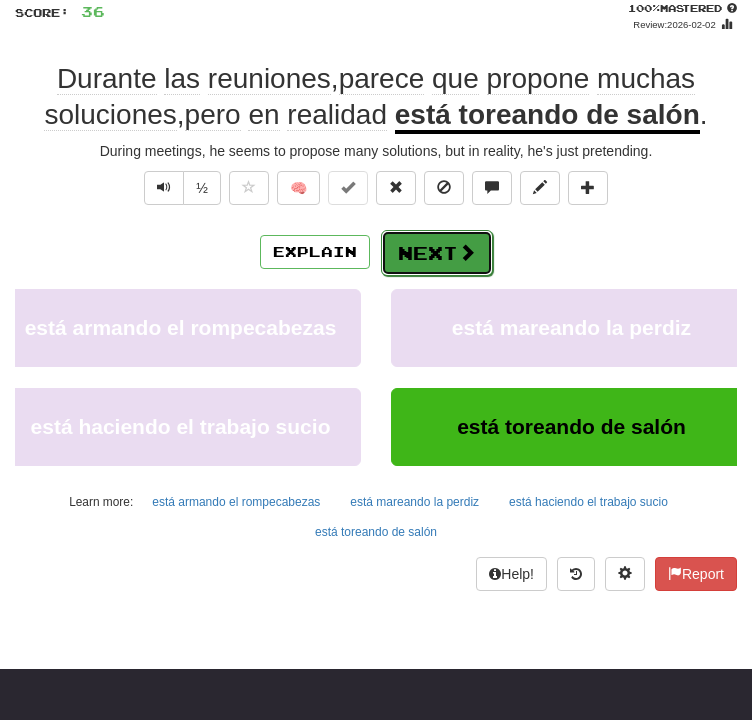 click on "Next" at bounding box center (437, 253) 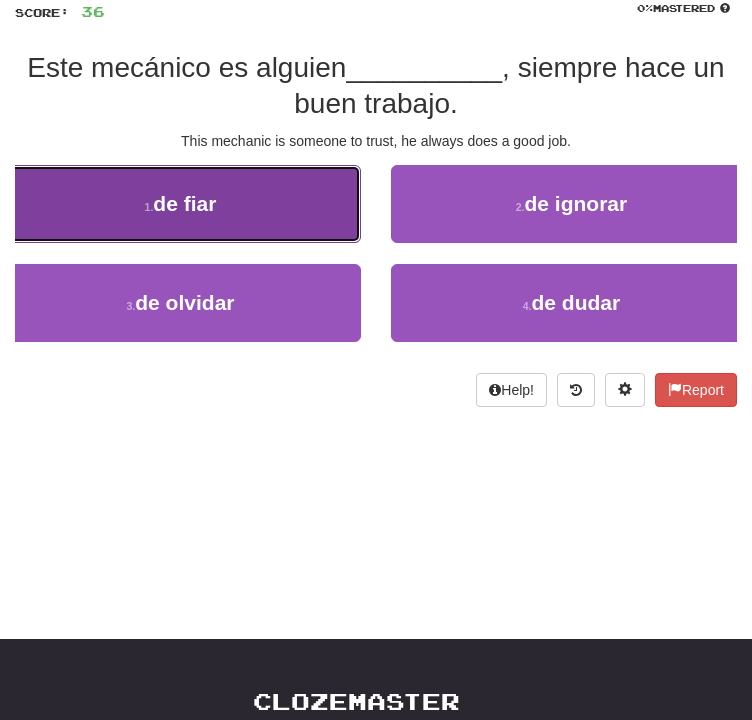 click on "1 .  de fiar" at bounding box center (180, 204) 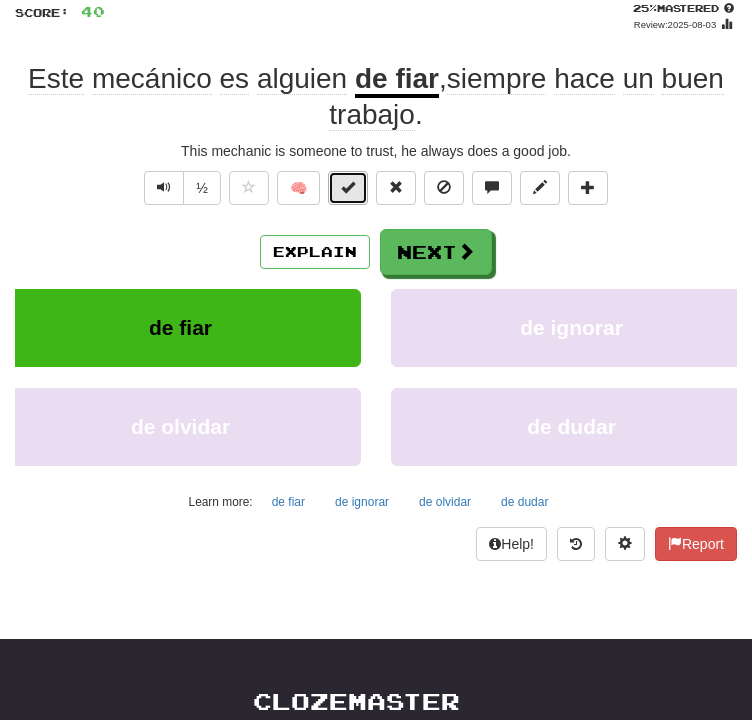 click at bounding box center (348, 187) 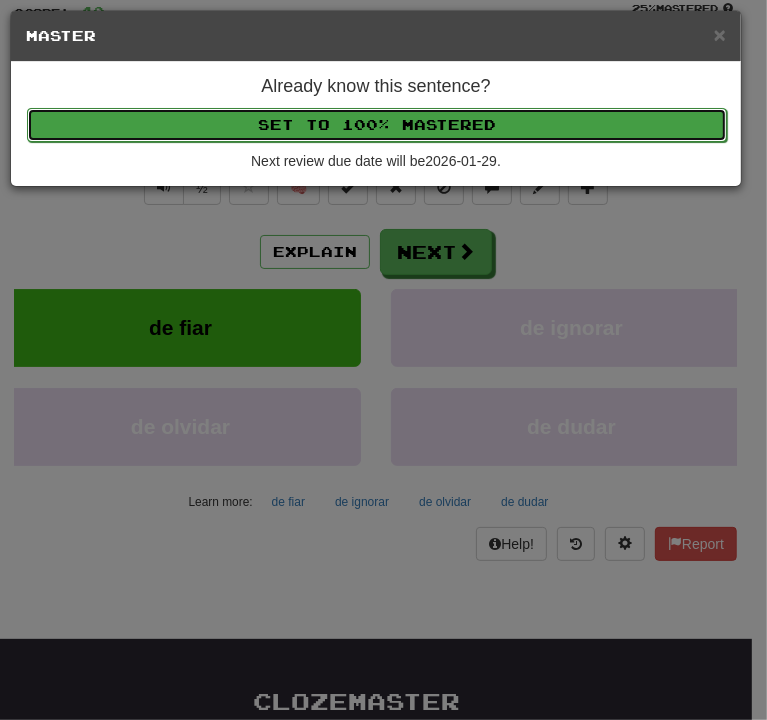 click on "Set to 100% Mastered" at bounding box center [377, 125] 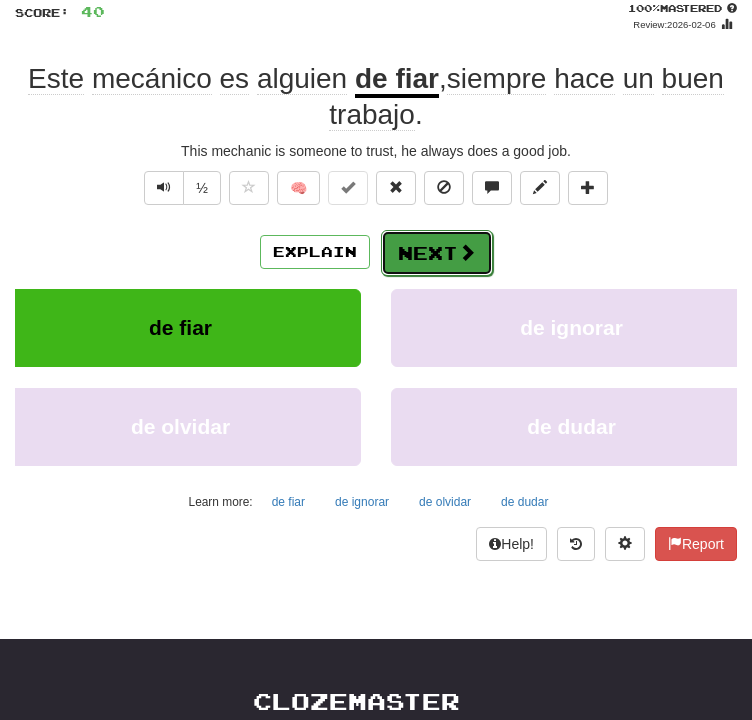 click on "Next" at bounding box center (437, 253) 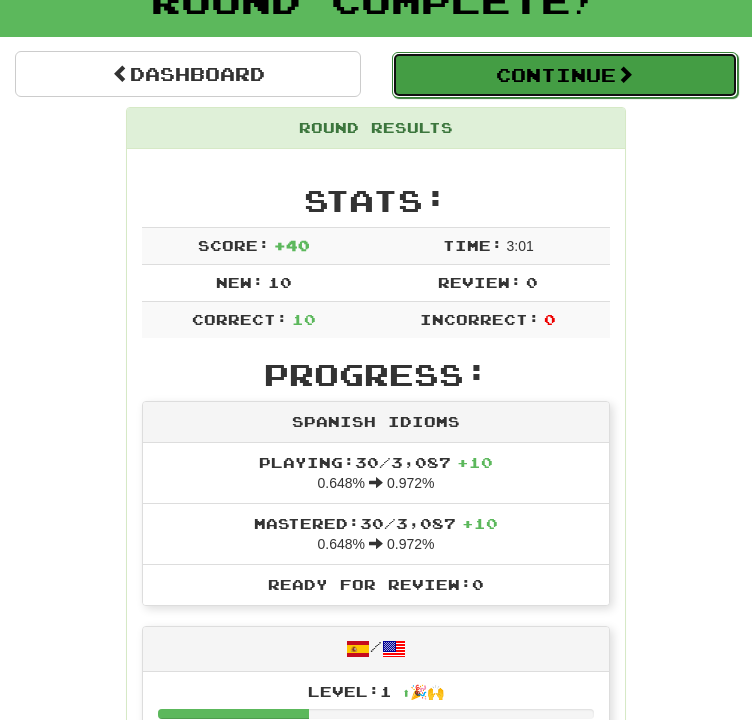 click on "Continue" at bounding box center [565, 75] 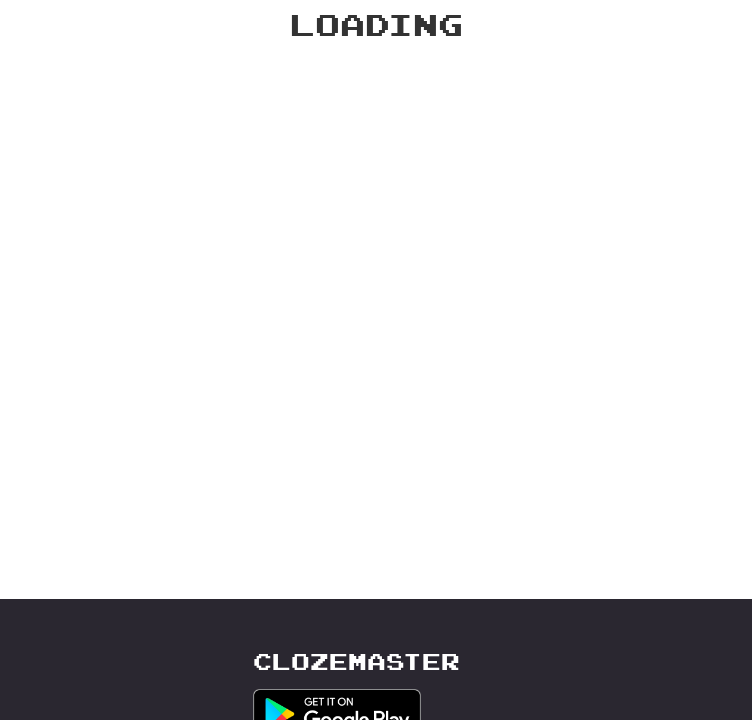 scroll, scrollTop: 131, scrollLeft: 0, axis: vertical 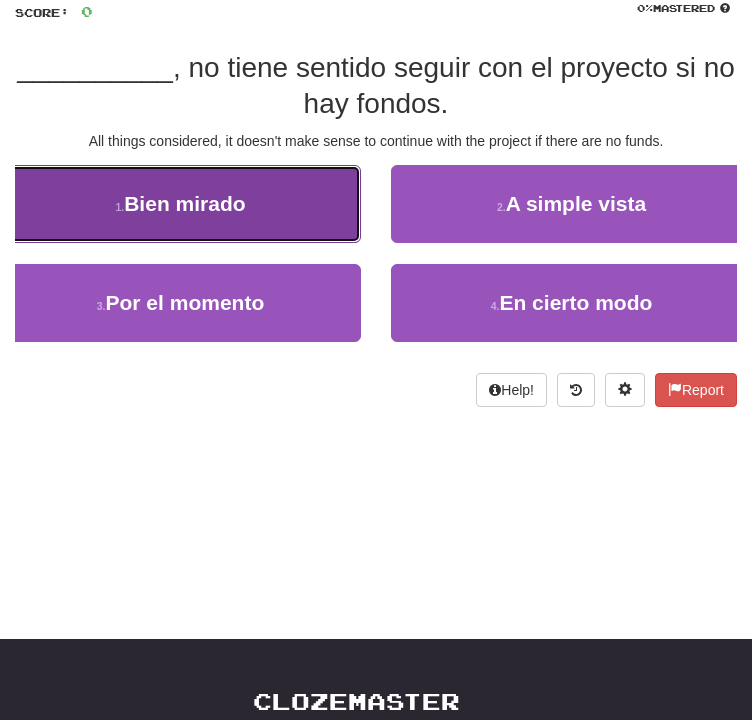 click on "1 .  Bien mirado" at bounding box center (180, 204) 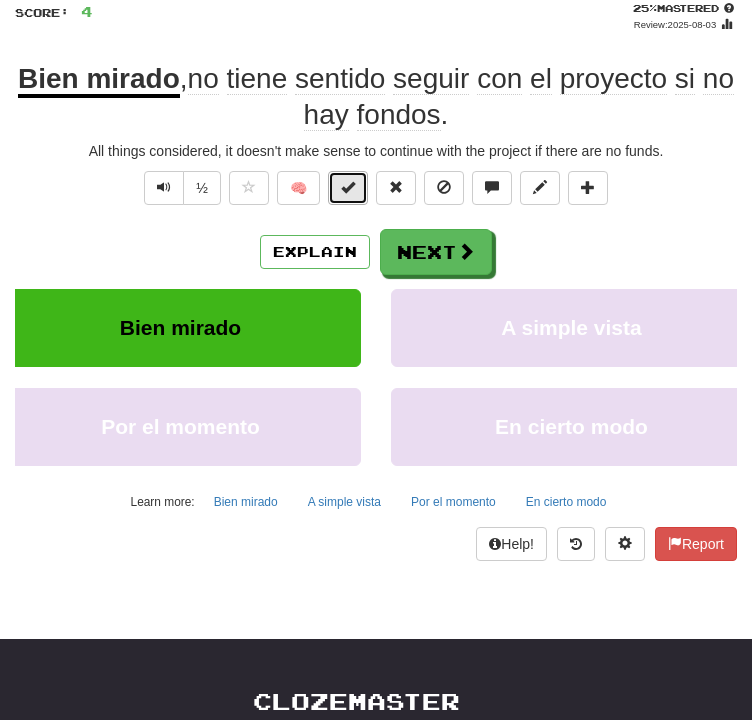 click at bounding box center (348, 188) 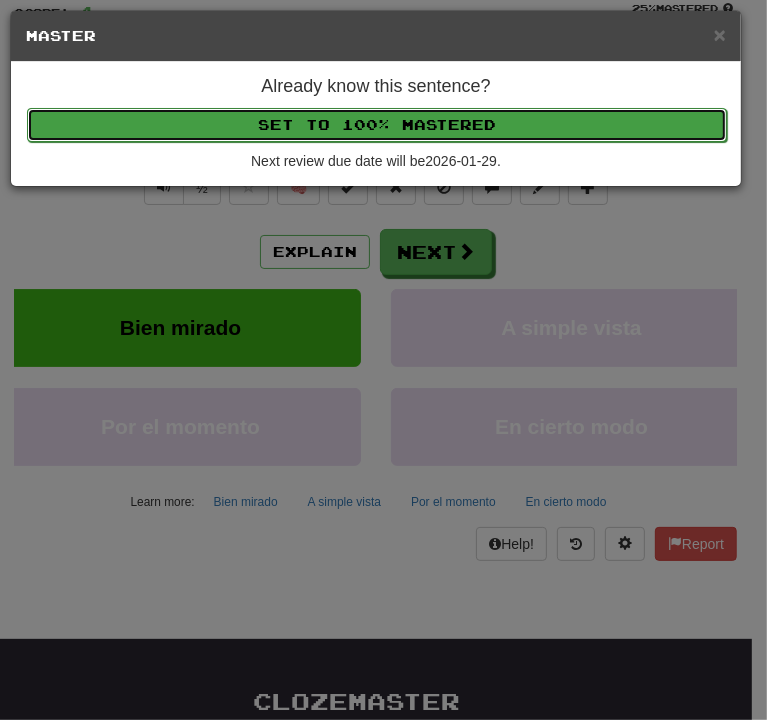 click on "Set to 100% Mastered" at bounding box center (377, 125) 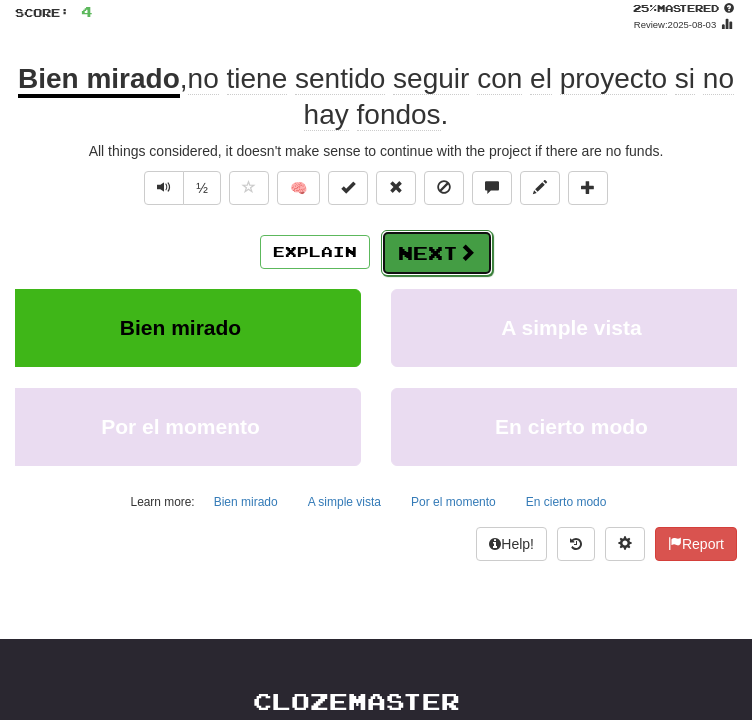 click on "Next" at bounding box center [437, 253] 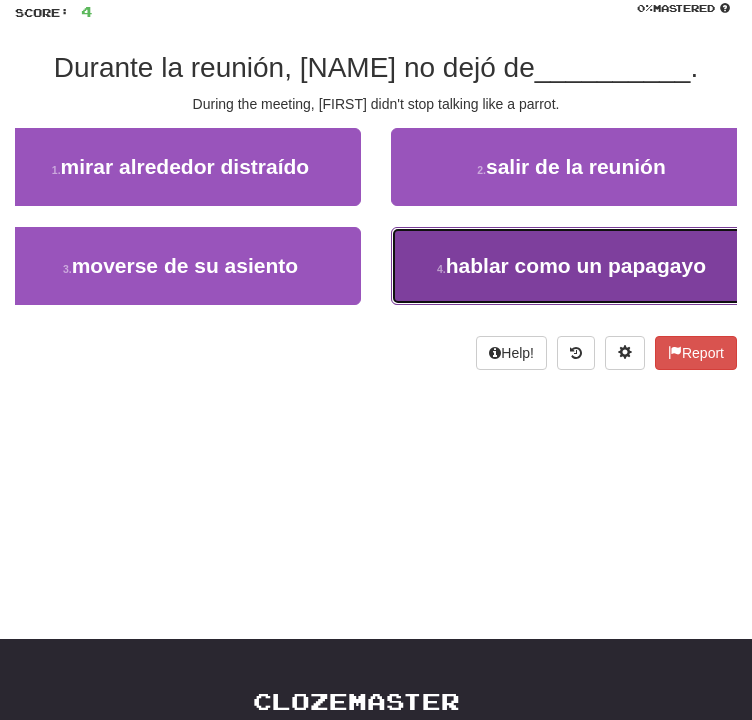 click on "hablar como un papagayo" at bounding box center [576, 265] 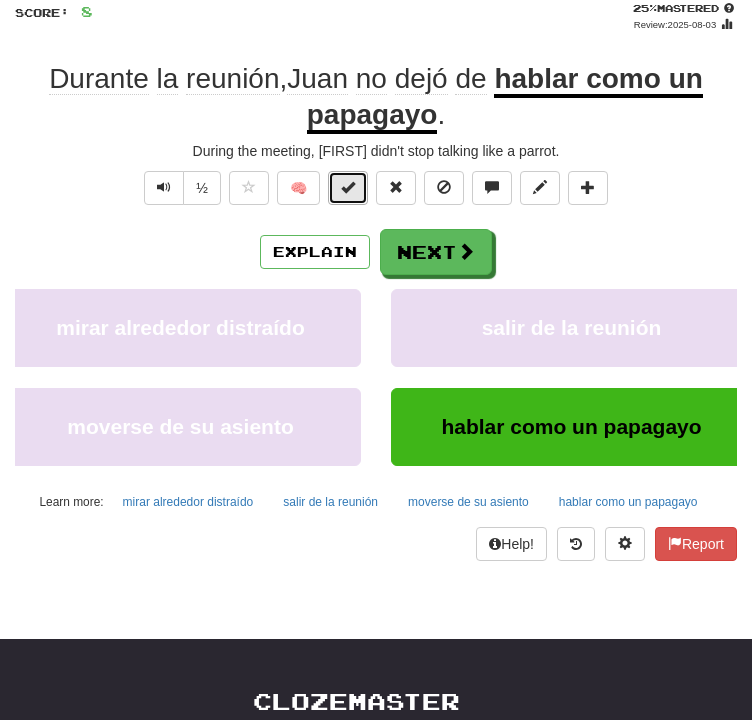 click at bounding box center (348, 188) 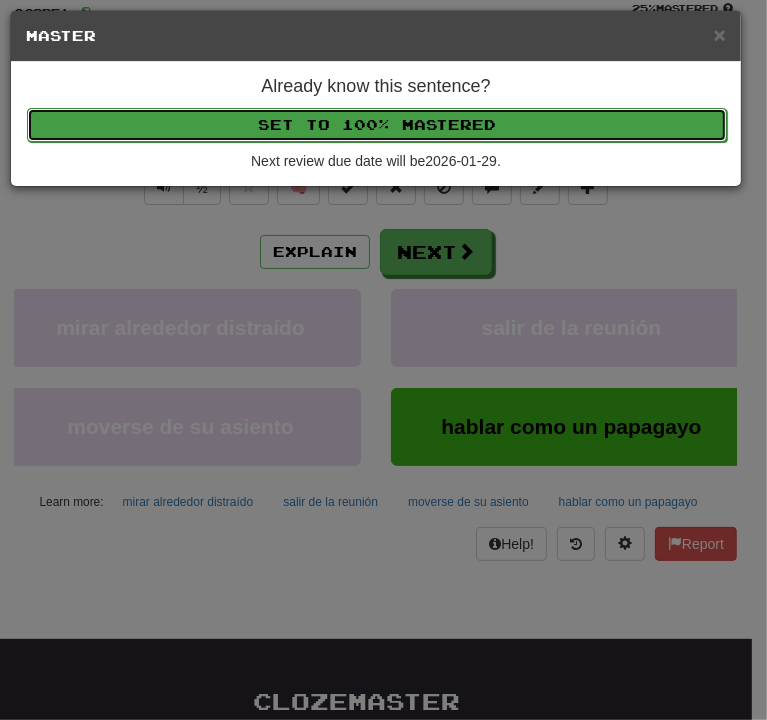 click on "Set to 100% Mastered" at bounding box center (377, 125) 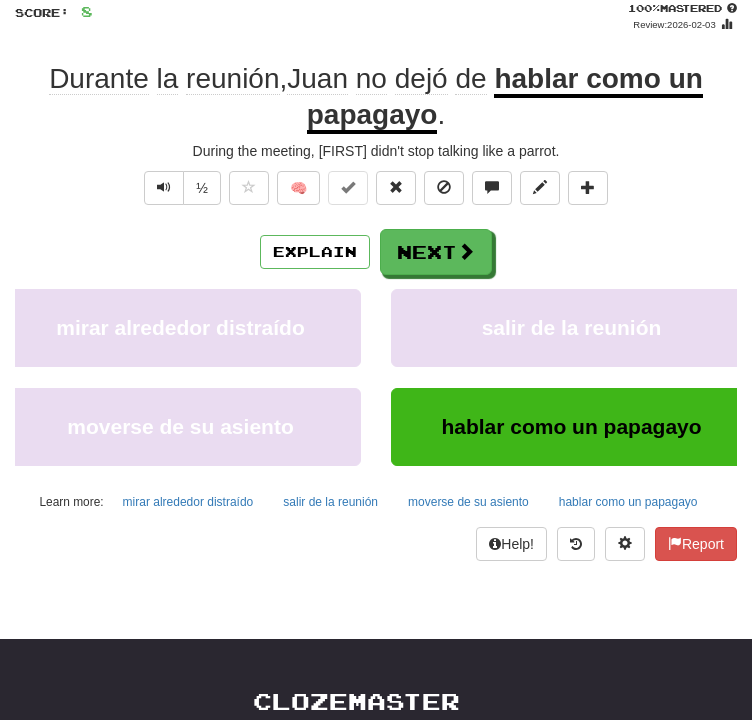 click on "Explain Next mirar alrededor distraído salir de la reunión moverse de su asiento hablar como un papagayo Learn more: mirar alrededor distraído salir de la reunión moverse de su asiento hablar como un papagayo" at bounding box center [376, 373] 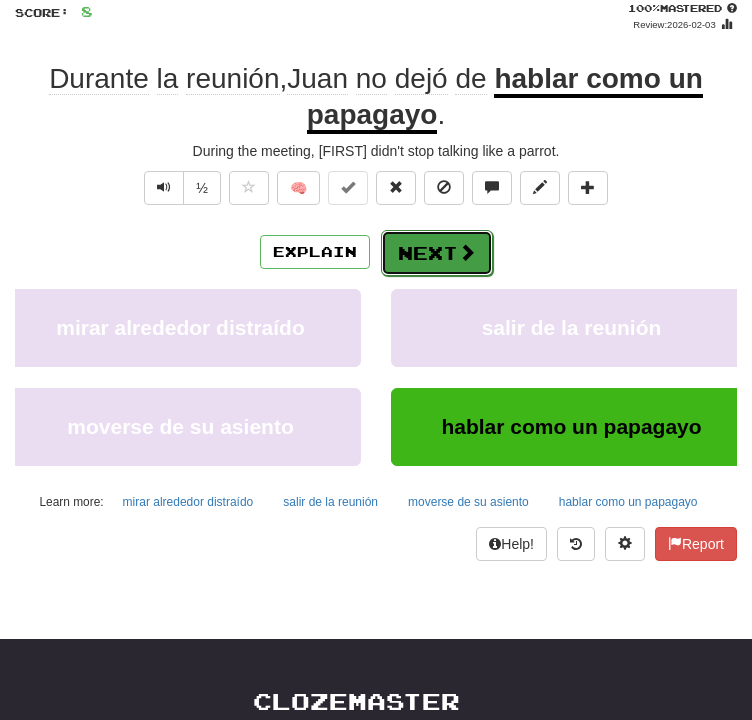 click on "Next" at bounding box center (437, 253) 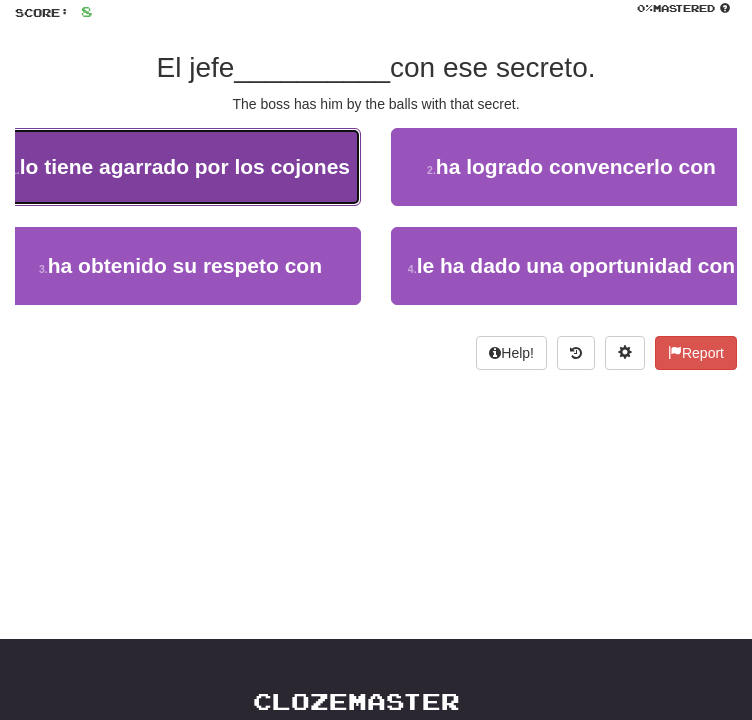 click on "1 .  lo tiene agarrado por los cojones" at bounding box center [180, 167] 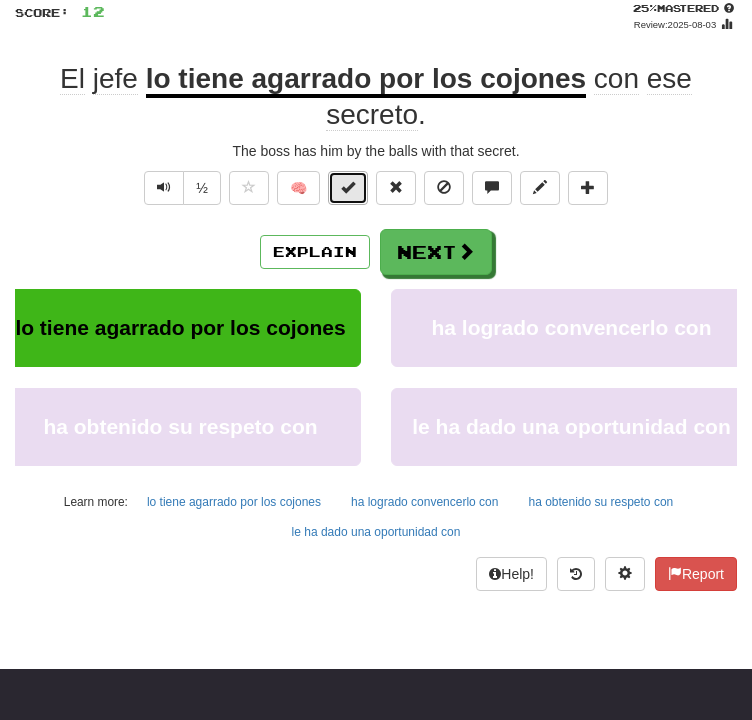 click at bounding box center (348, 188) 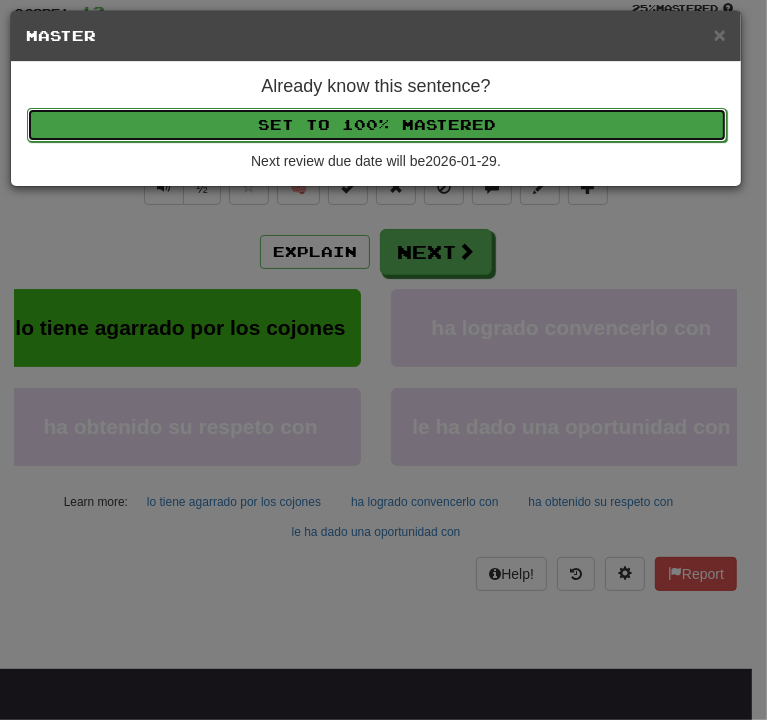 click on "Set to 100% Mastered" at bounding box center (377, 125) 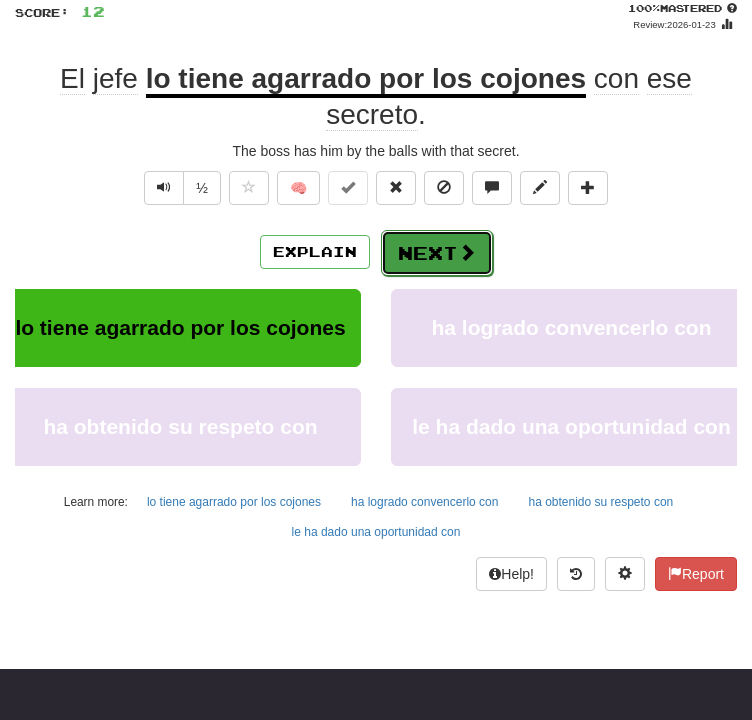 click on "Next" at bounding box center [437, 253] 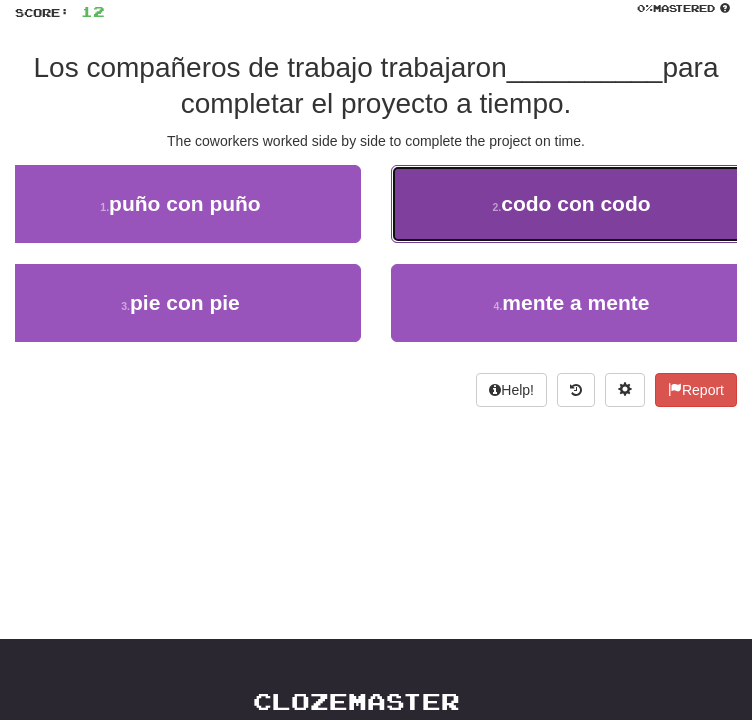 click on "2 .  codo con codo" at bounding box center (571, 204) 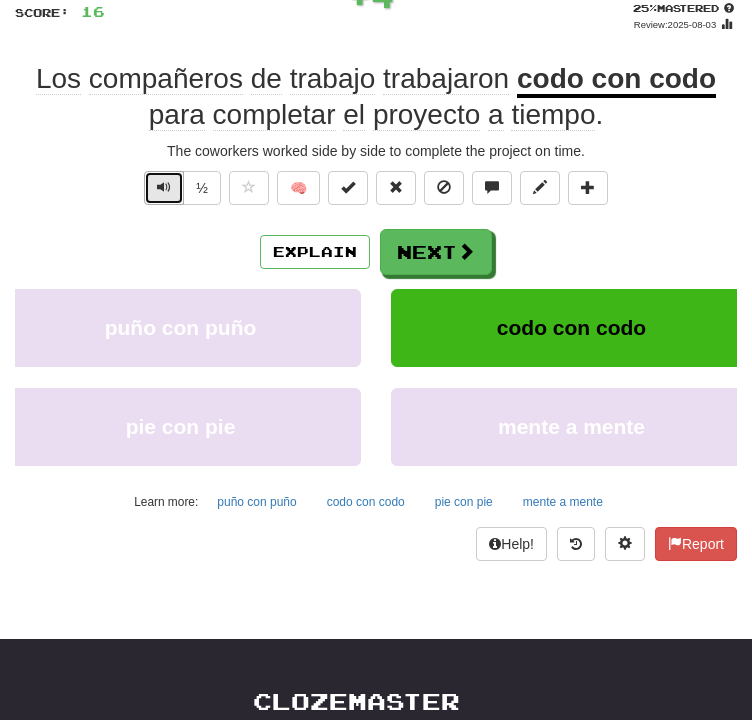 click at bounding box center [164, 188] 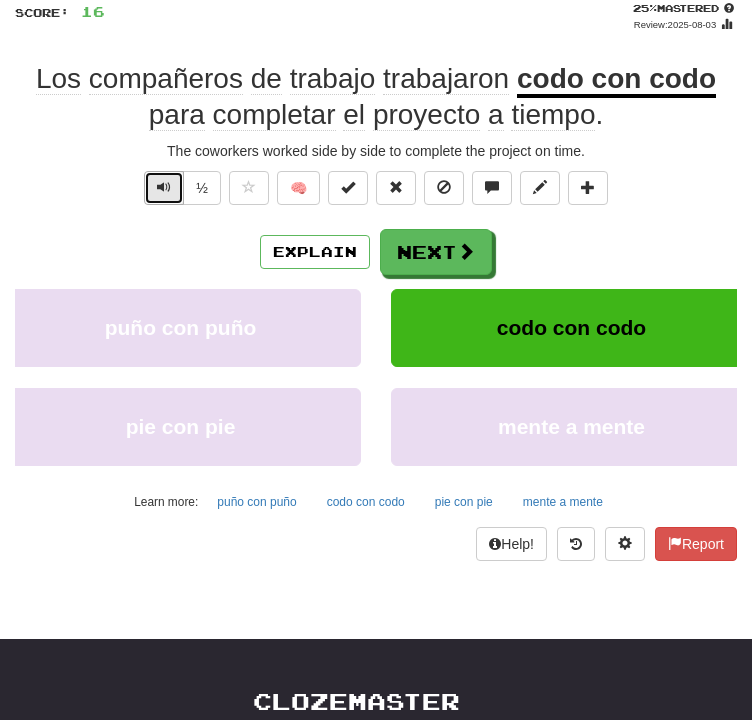 click at bounding box center (164, 187) 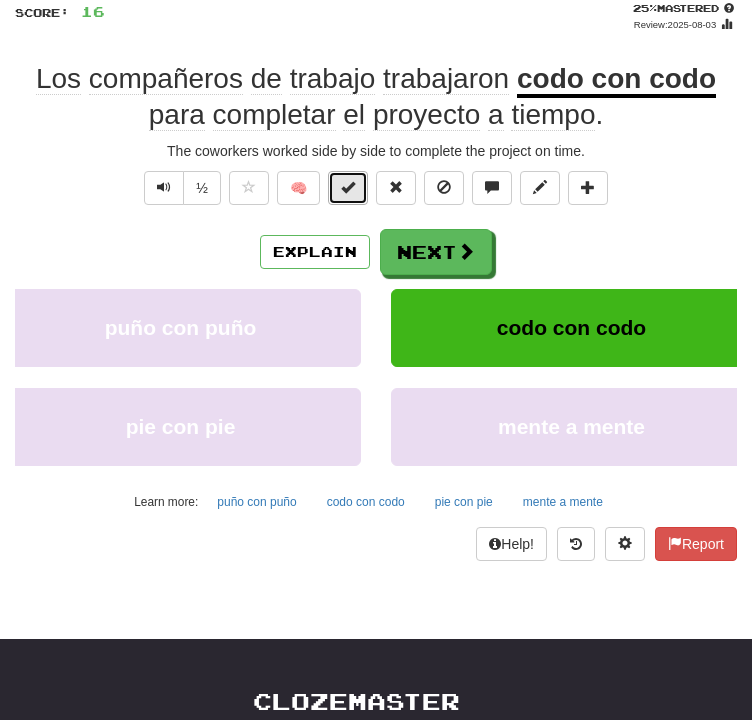 click at bounding box center [348, 187] 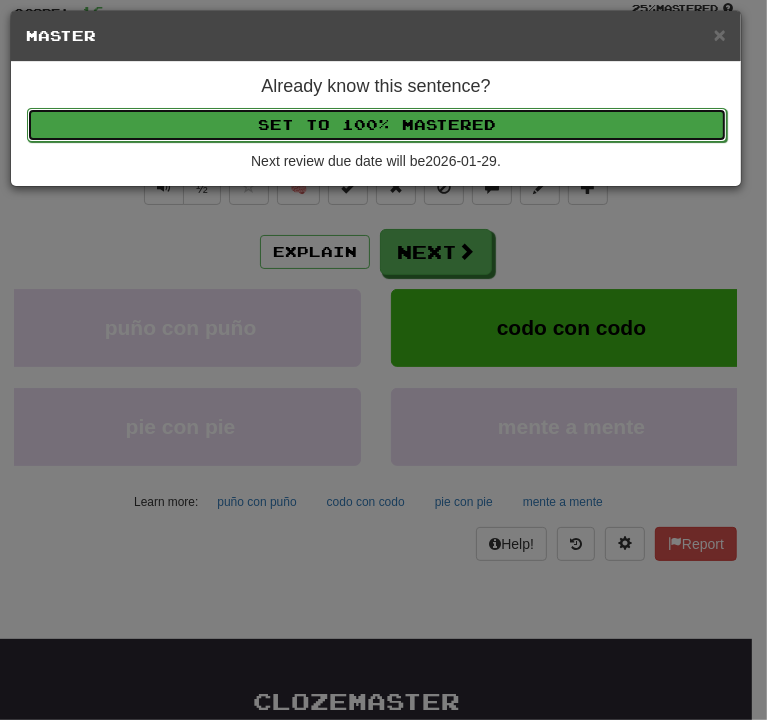 click on "Set to 100% Mastered" at bounding box center [377, 125] 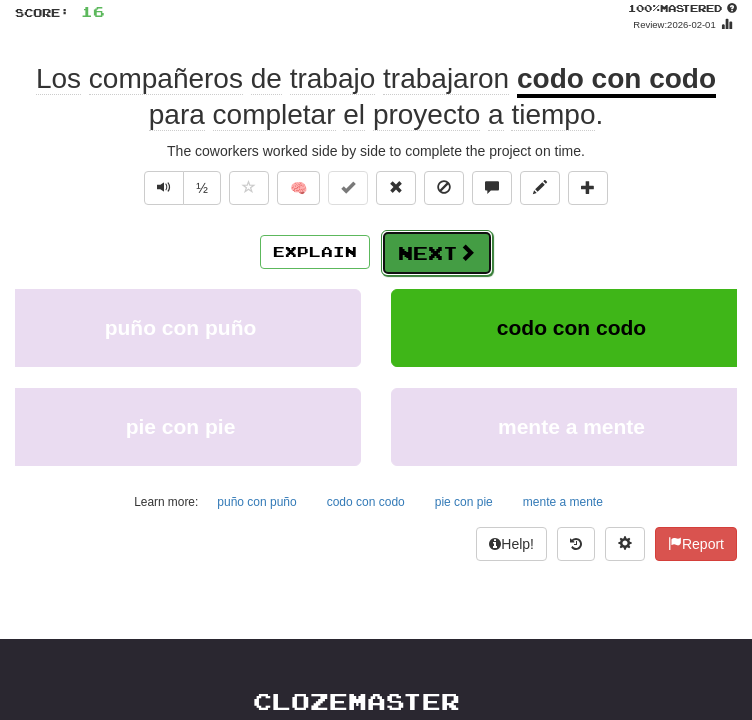 click on "Next" at bounding box center (437, 253) 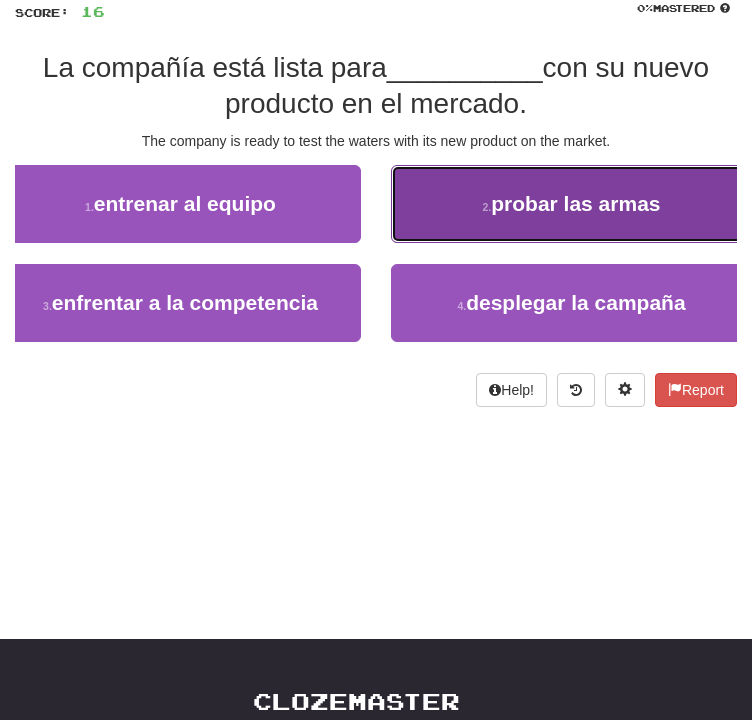 click on "2 .  probar las armas" at bounding box center (571, 204) 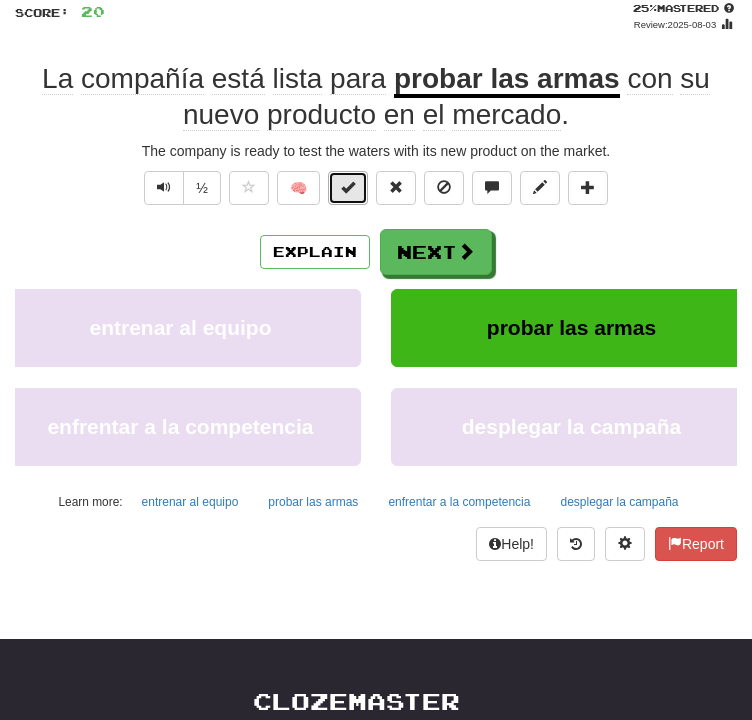 click at bounding box center (348, 187) 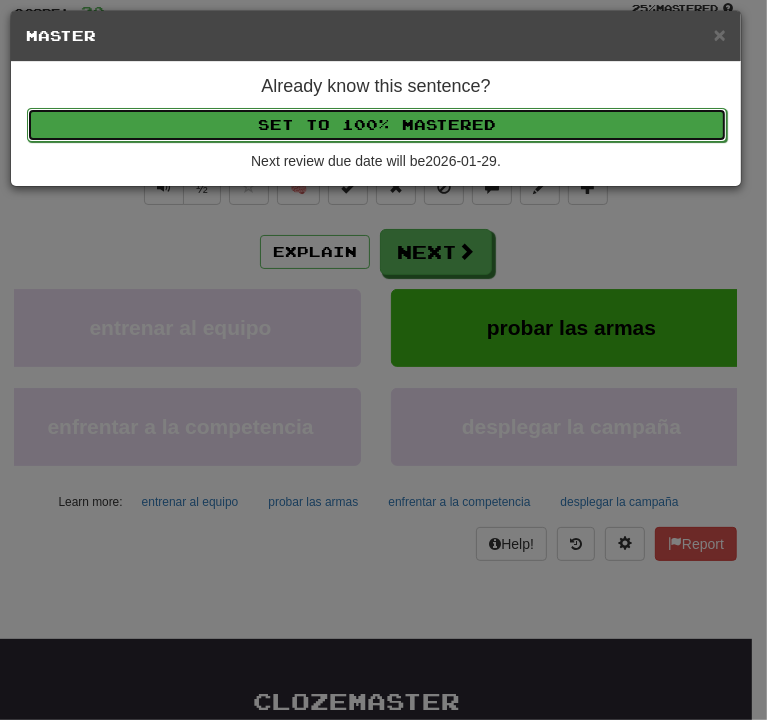 click on "Set to 100% Mastered" at bounding box center (377, 125) 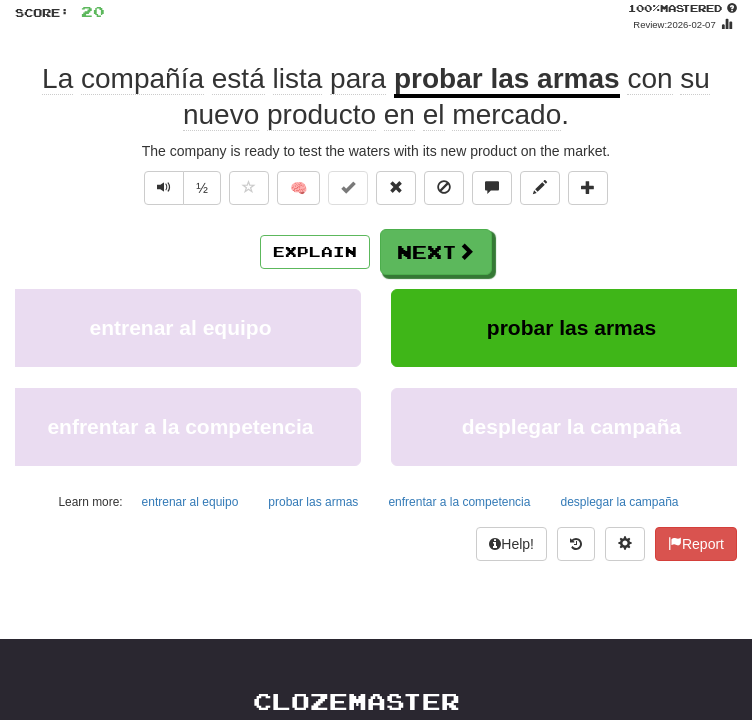 scroll, scrollTop: 0, scrollLeft: 0, axis: both 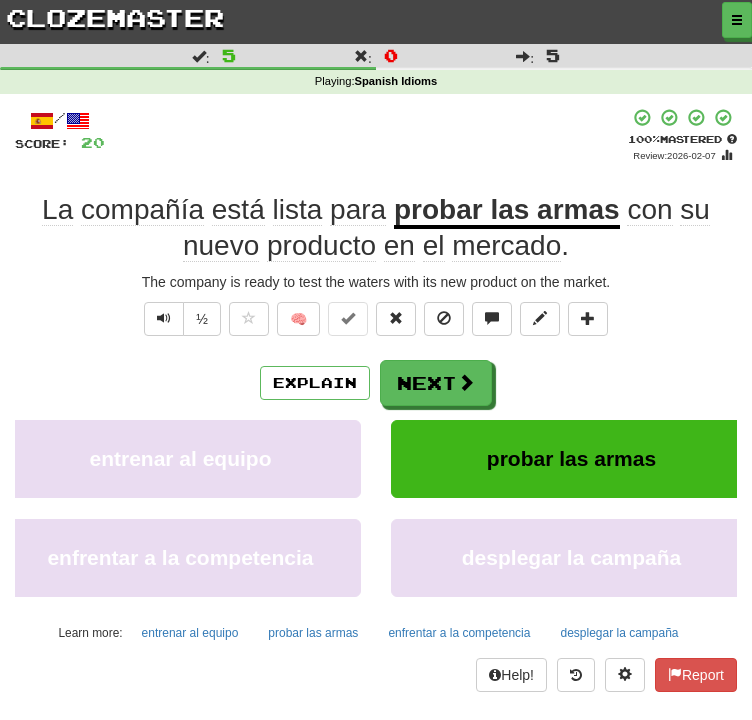 click at bounding box center [0, 0] 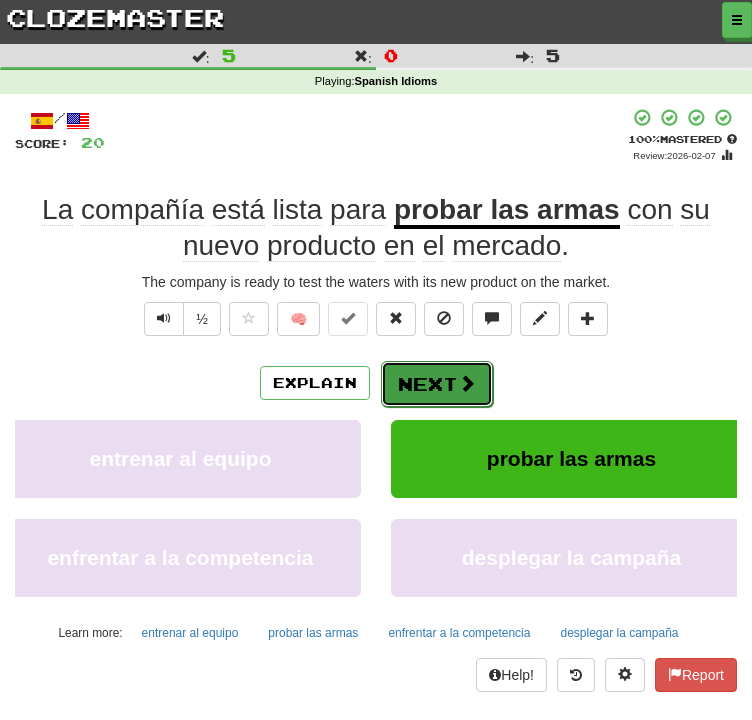 click on "Next" at bounding box center [437, 384] 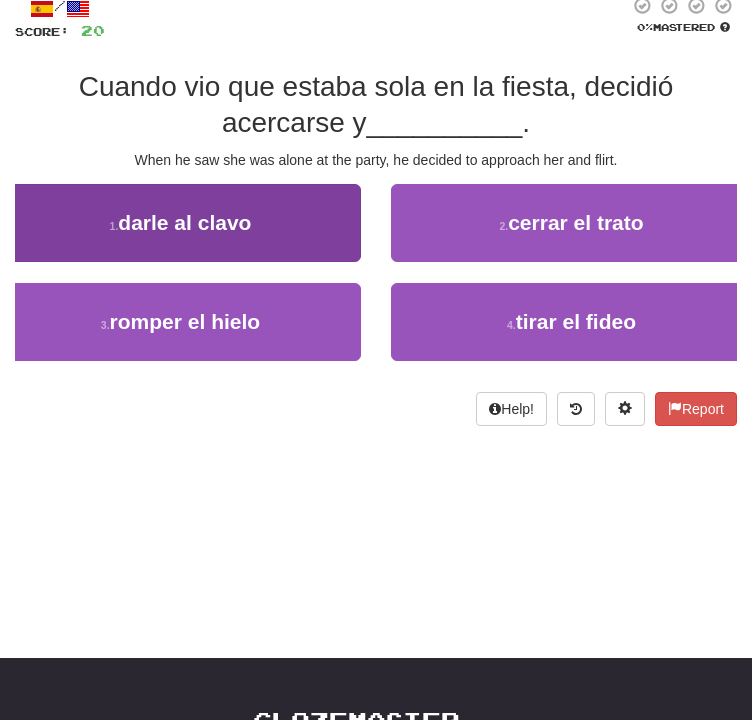 scroll, scrollTop: 127, scrollLeft: 0, axis: vertical 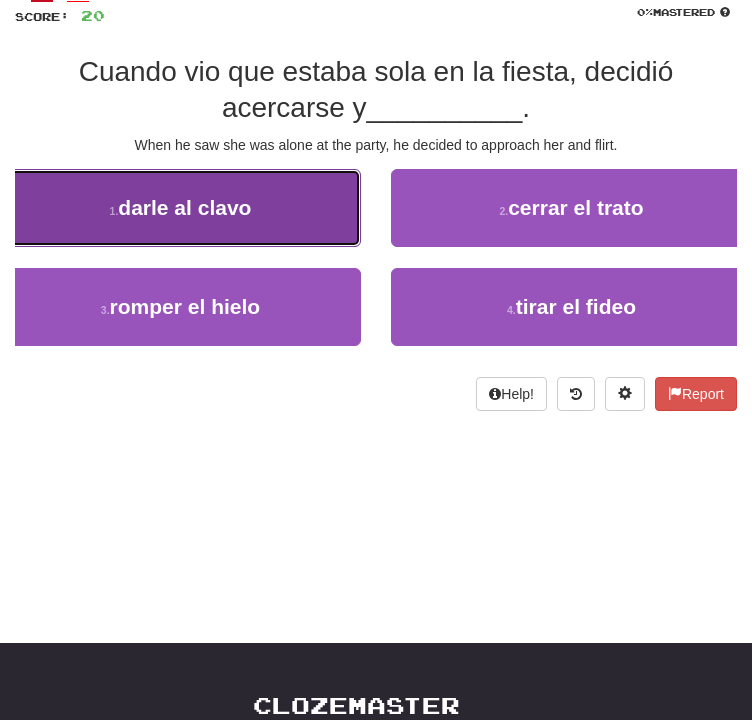 click on "1 .  darle al clavo" at bounding box center (180, 208) 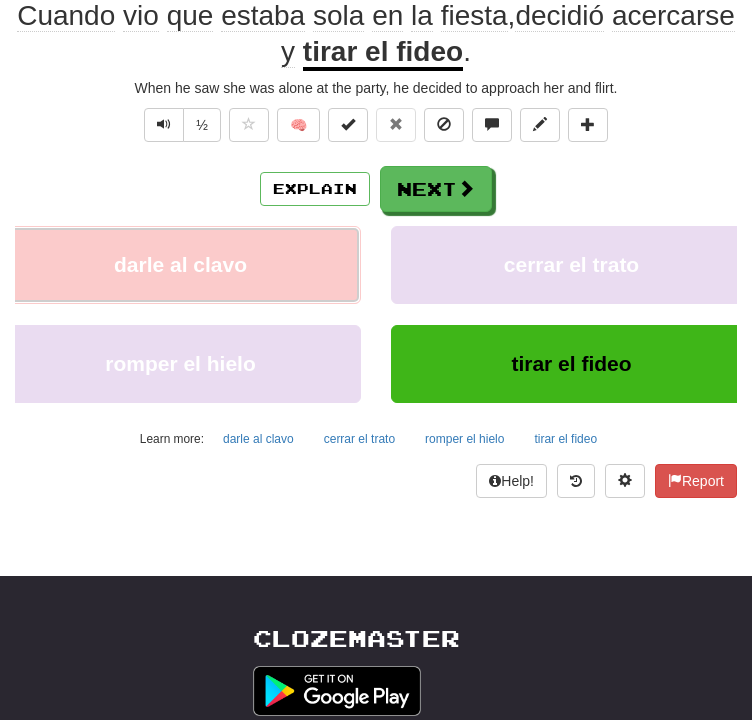 scroll, scrollTop: 195, scrollLeft: 0, axis: vertical 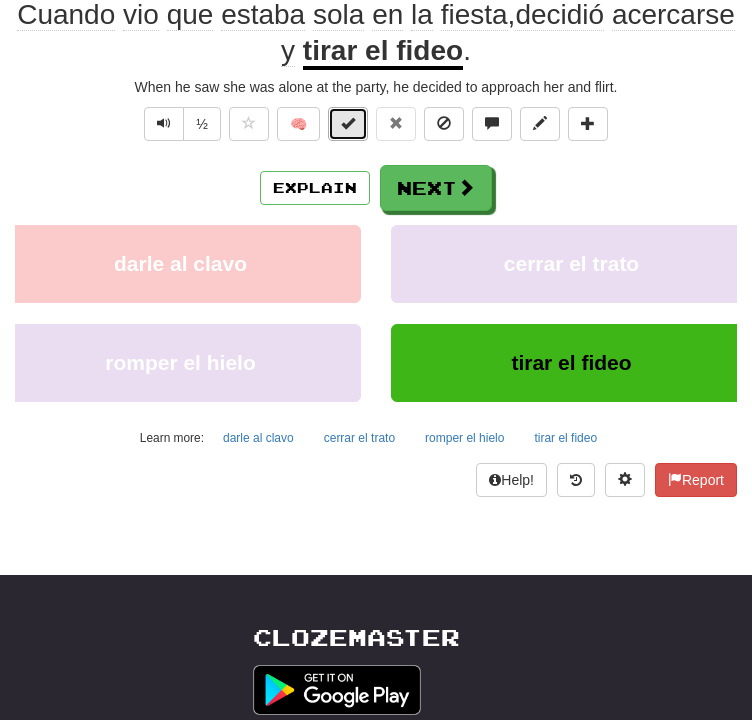 click at bounding box center [348, 124] 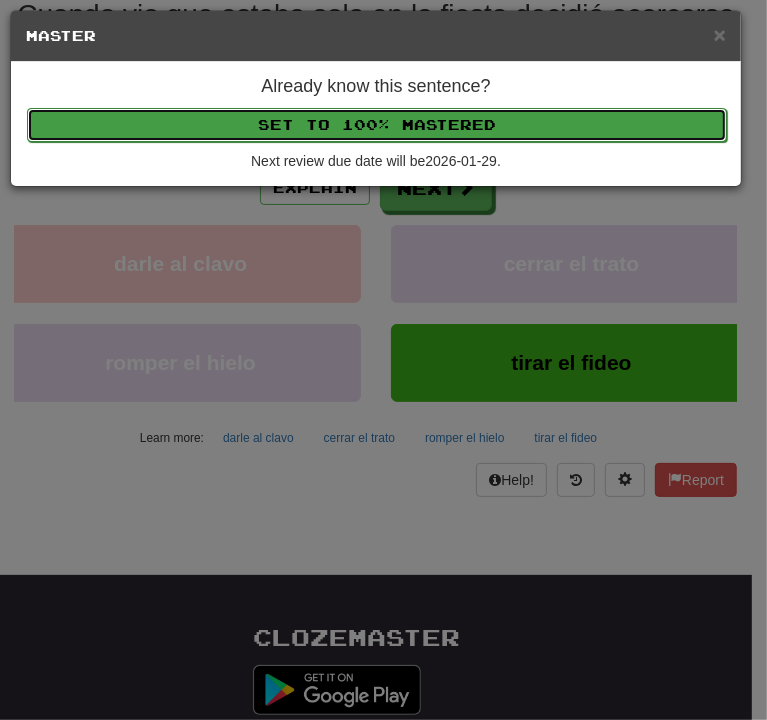 click on "Set to 100% Mastered" at bounding box center [377, 125] 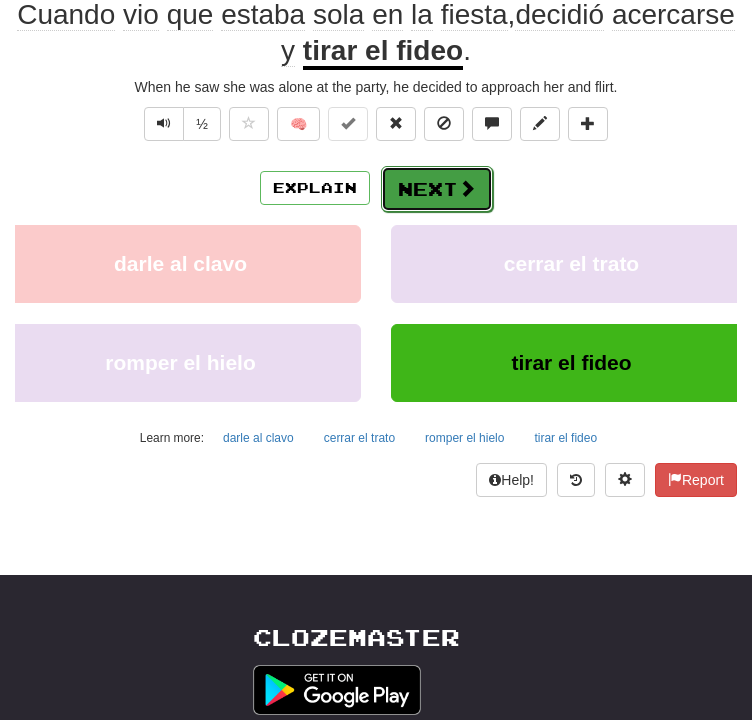 click on "Next" at bounding box center (437, 189) 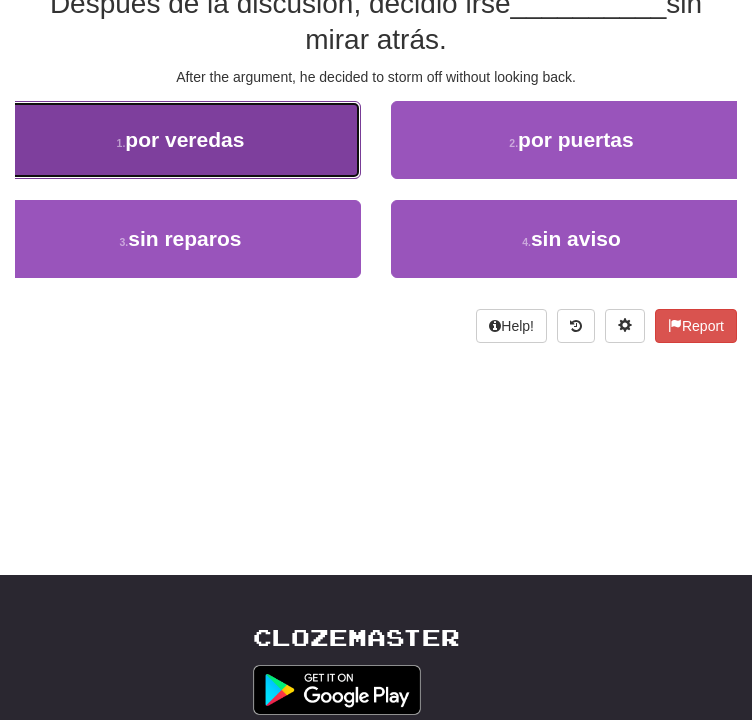 click on "1 .  por veredas" at bounding box center (180, 140) 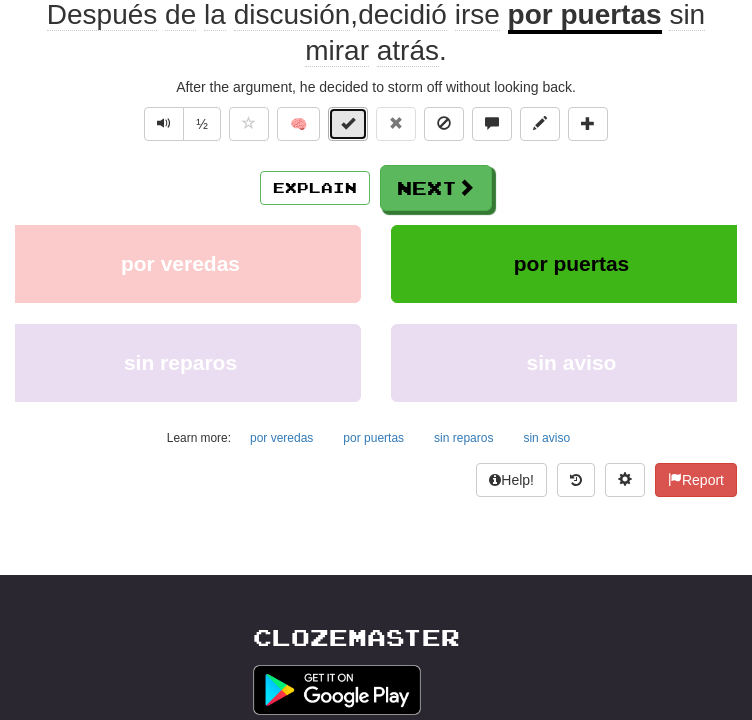 click at bounding box center (348, 123) 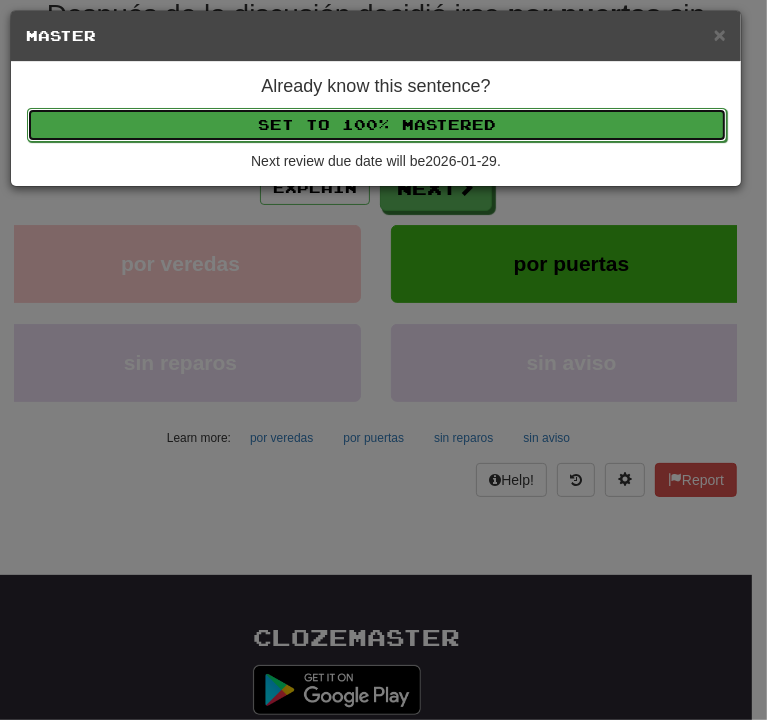 click on "Set to 100% Mastered" at bounding box center (377, 125) 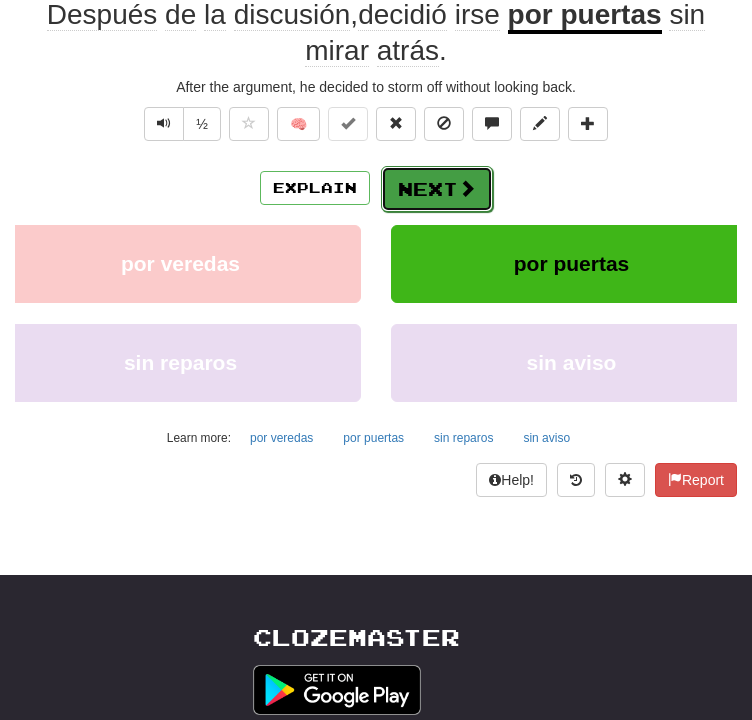 click at bounding box center [467, 188] 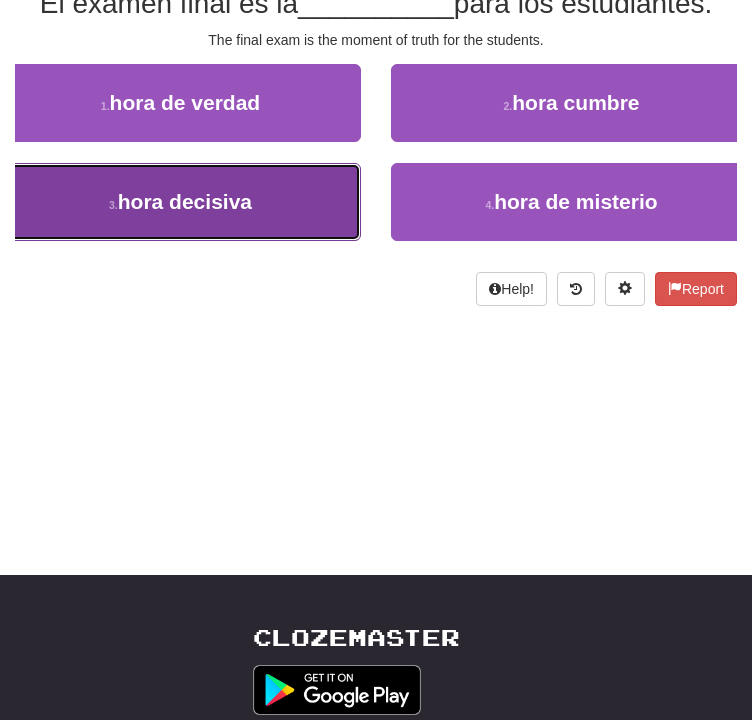 click on "3 .  hora decisiva" at bounding box center [180, 202] 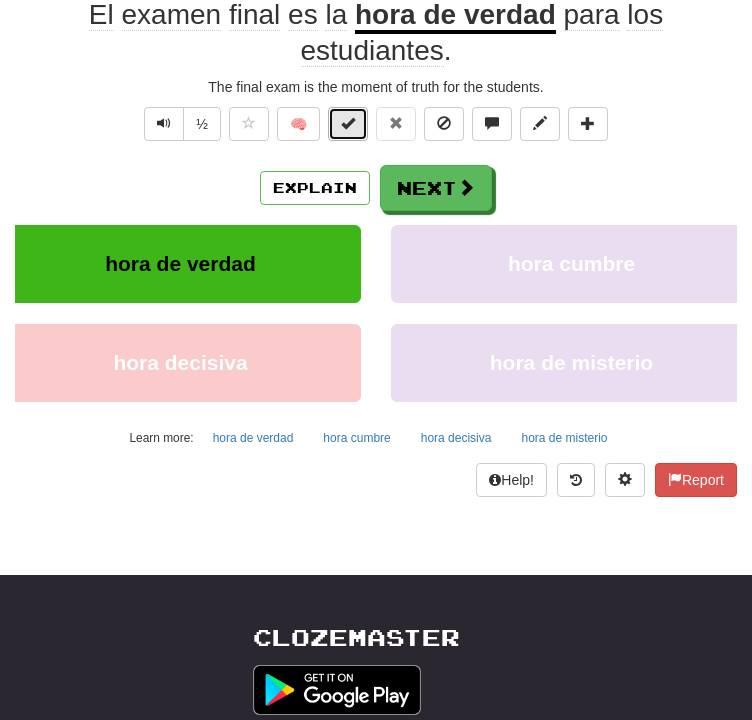 click at bounding box center (348, 123) 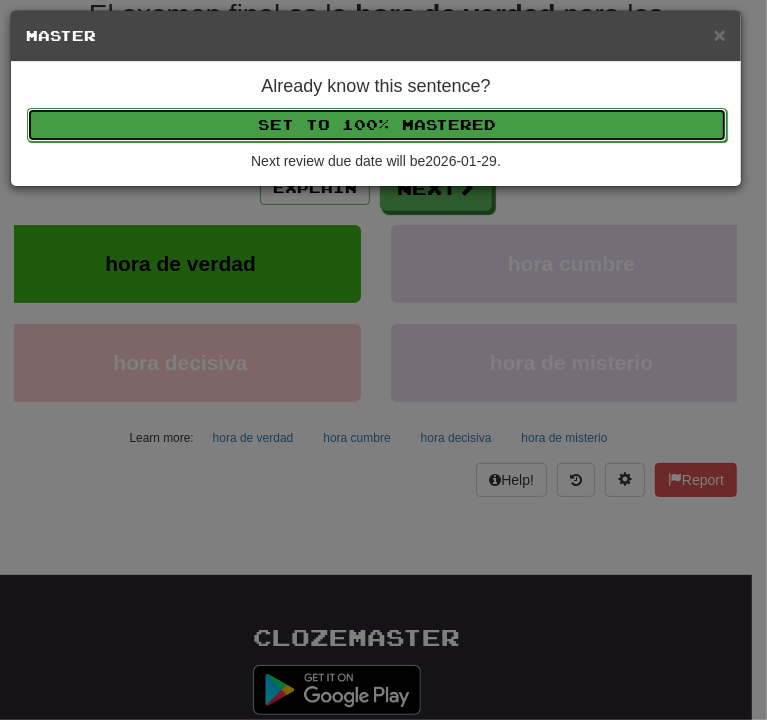 click on "Set to 100% Mastered" at bounding box center (377, 125) 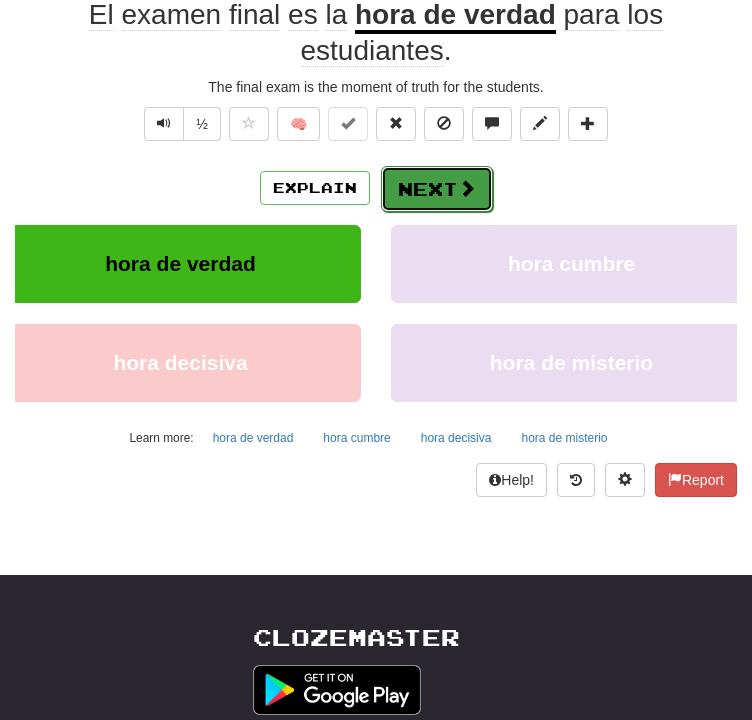 click on "Next" at bounding box center [437, 189] 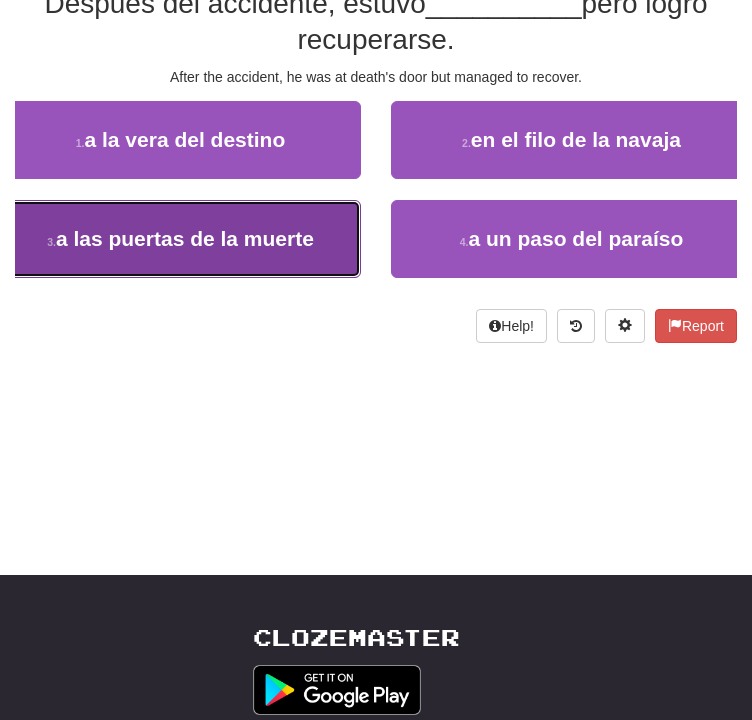 click on "3 .  a las puertas de la muerte" at bounding box center [180, 239] 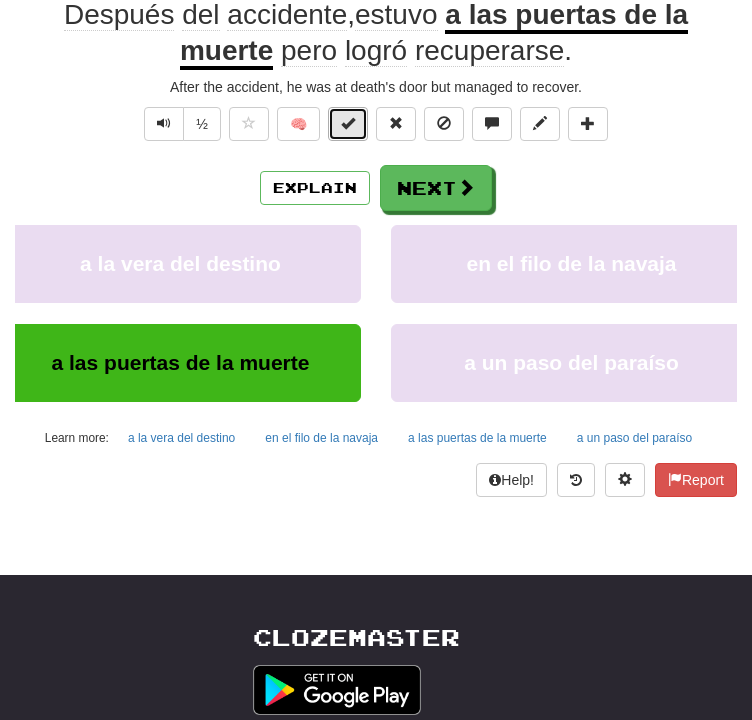 click at bounding box center [348, 123] 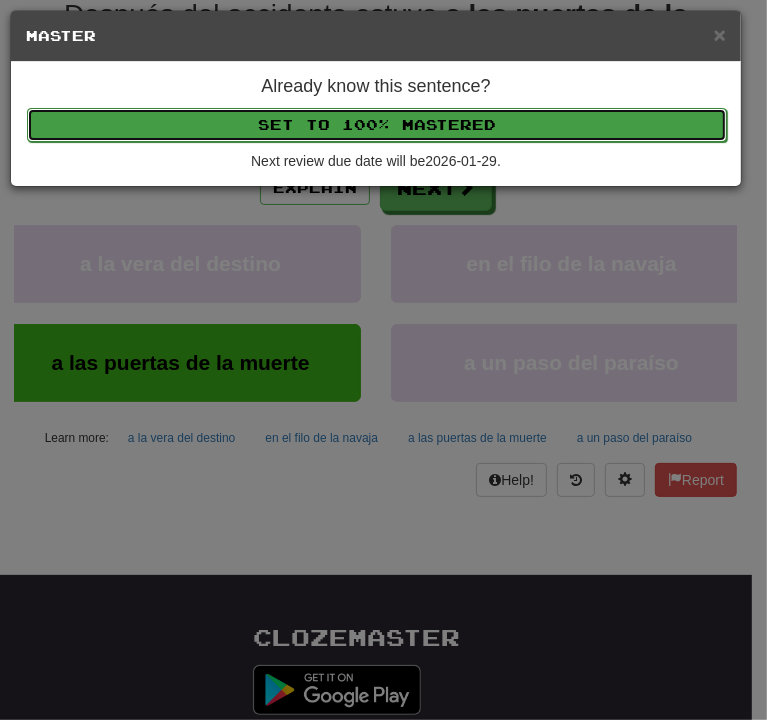 click on "Set to 100% Mastered" at bounding box center (377, 125) 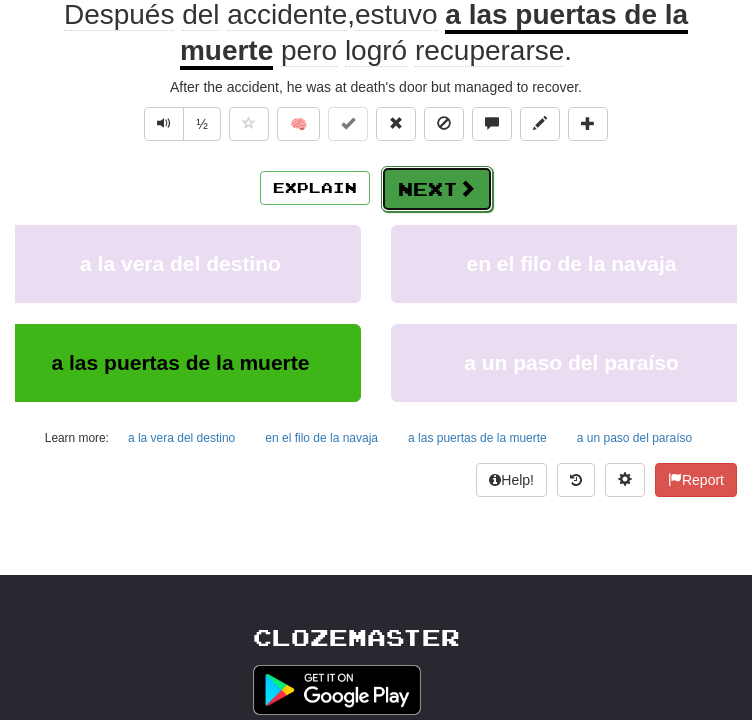 click on "Next" at bounding box center (437, 189) 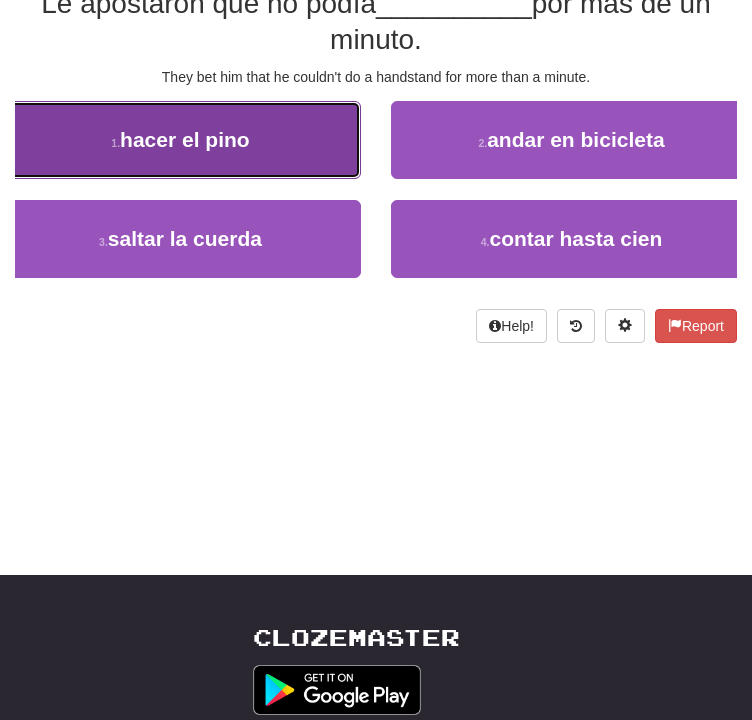click on "1 .  hacer el pino" at bounding box center [180, 140] 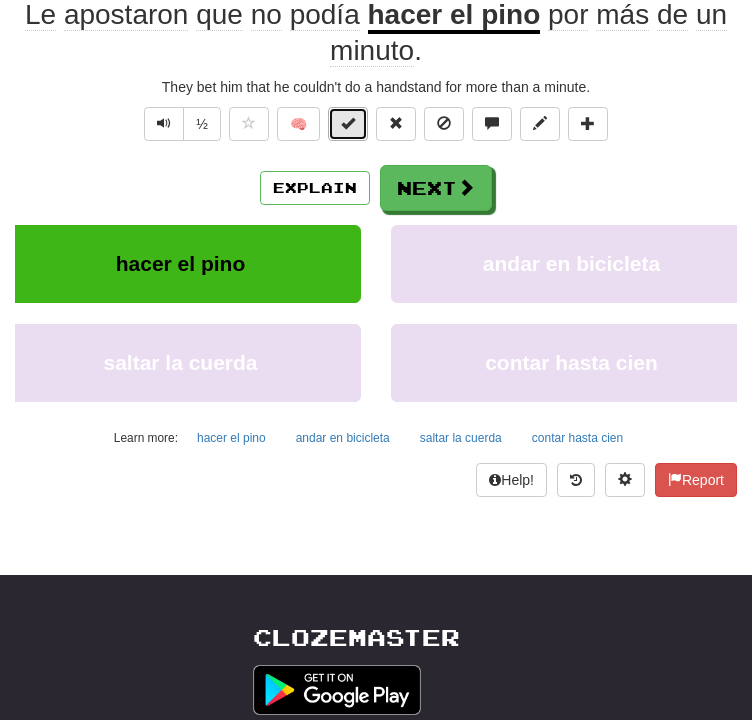 click at bounding box center [348, 124] 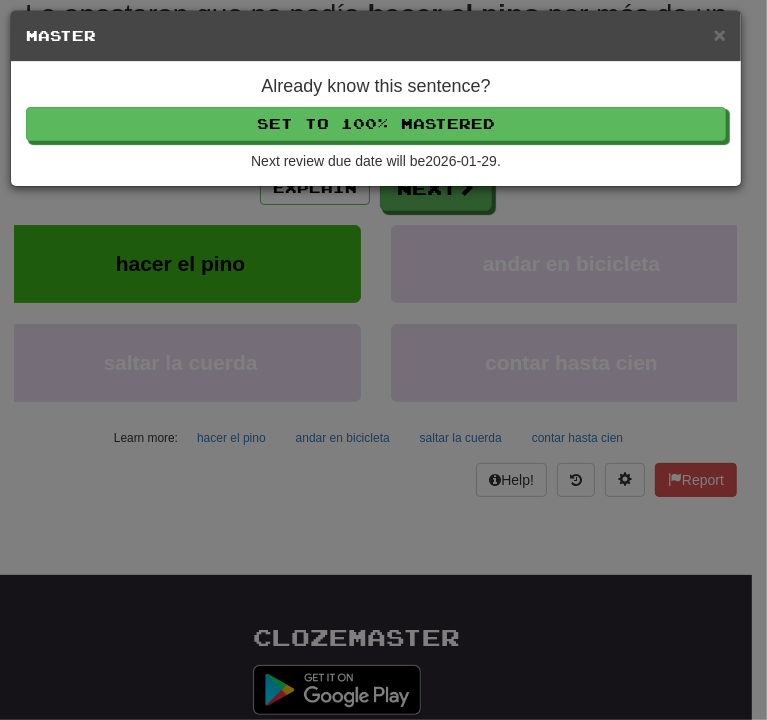 click on "Already know this sentence? Set to 100% Mastered Next review due date will be  2026-01-29 ." at bounding box center (376, 124) 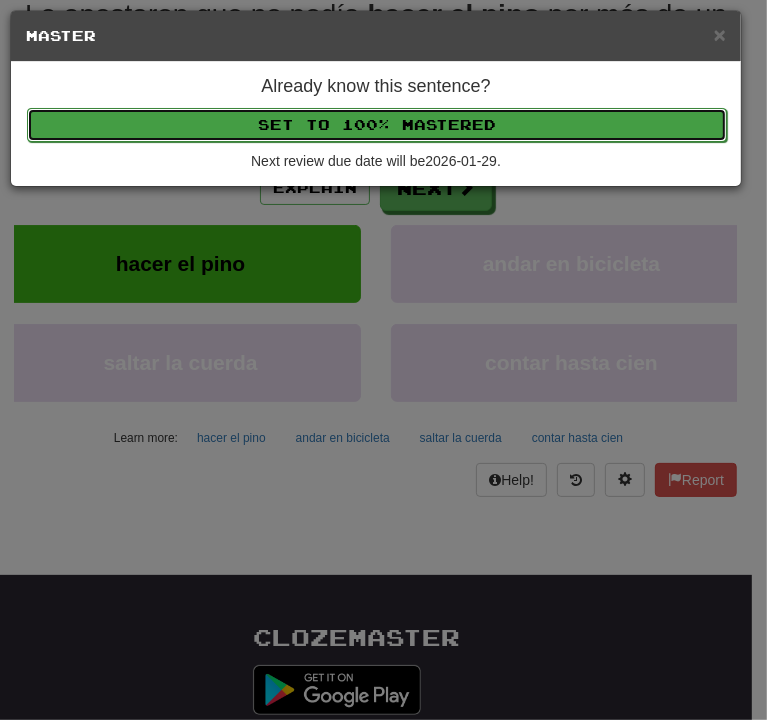 click on "Set to 100% Mastered" at bounding box center [377, 125] 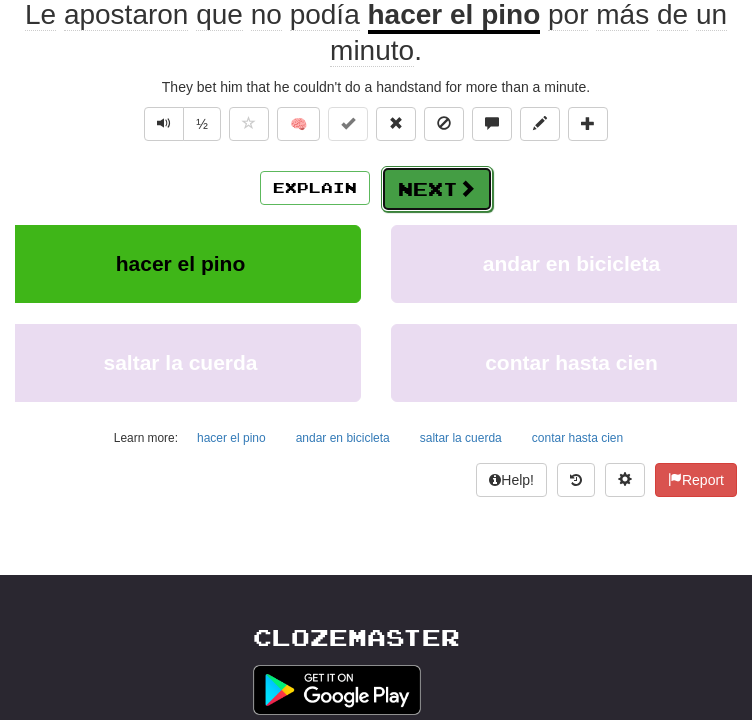 click on "Next" at bounding box center [437, 189] 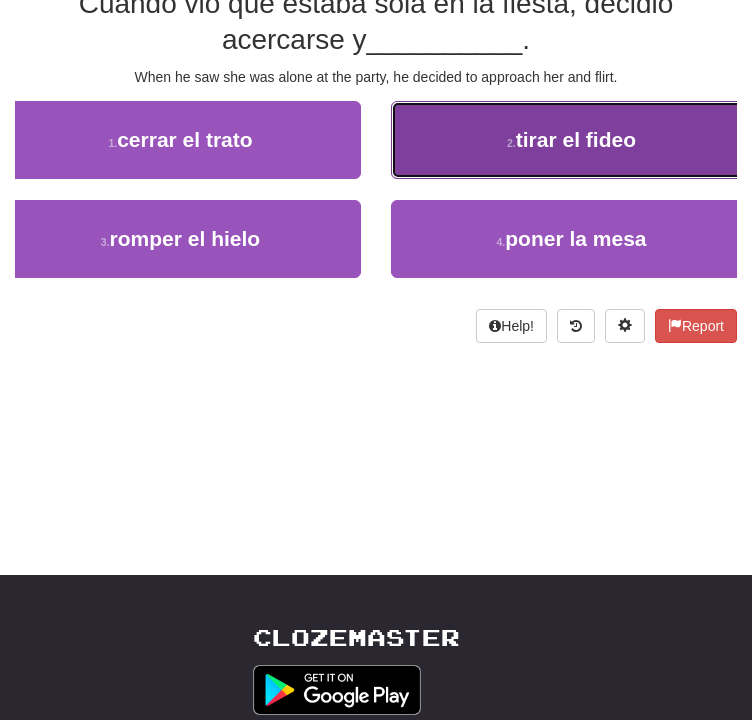 click on "2 .  tirar el fideo" at bounding box center [571, 140] 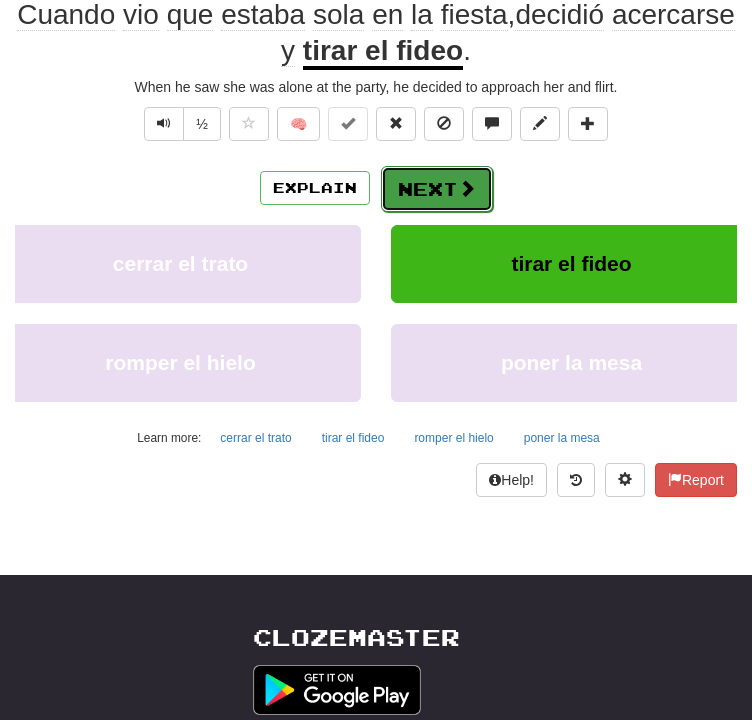 click on "Next" at bounding box center (437, 189) 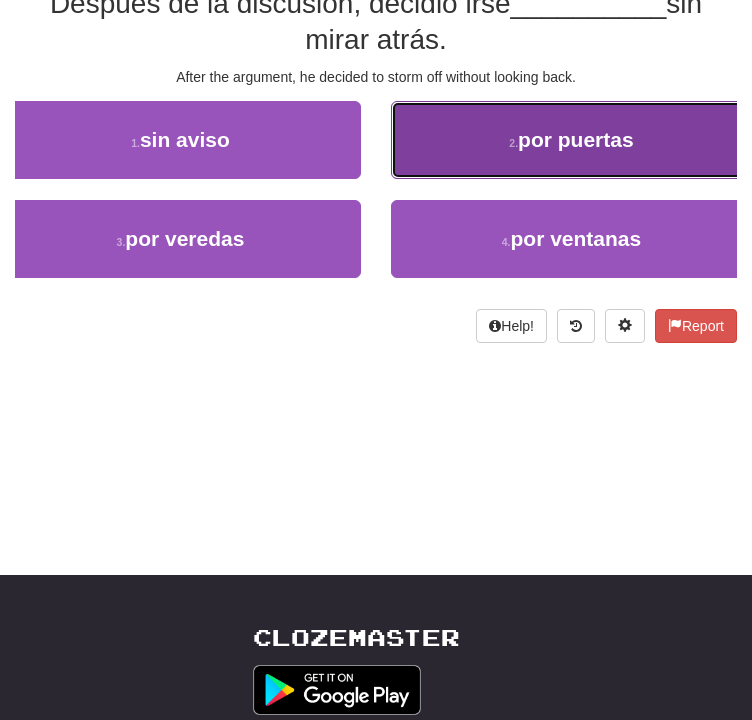 click on "2 .  por puertas" at bounding box center (571, 140) 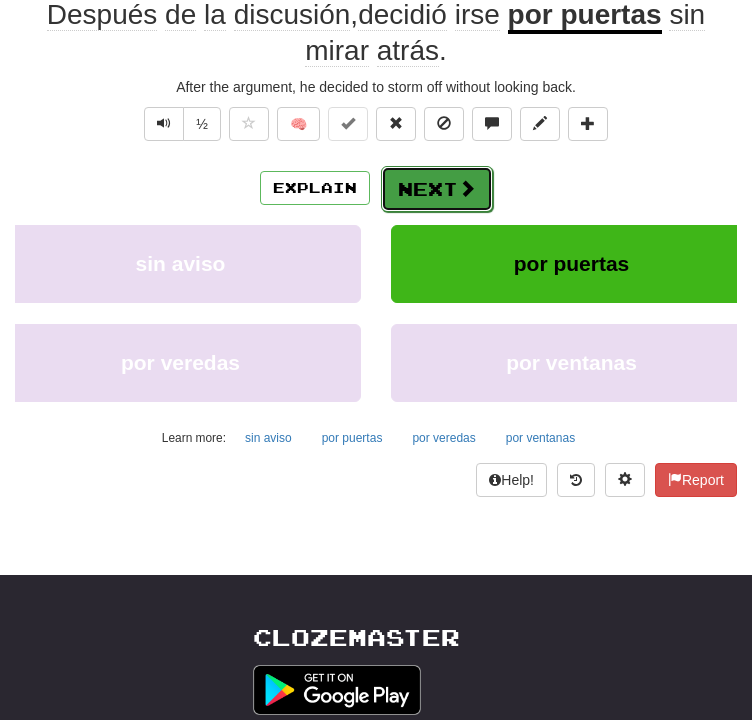click on "Next" at bounding box center [437, 189] 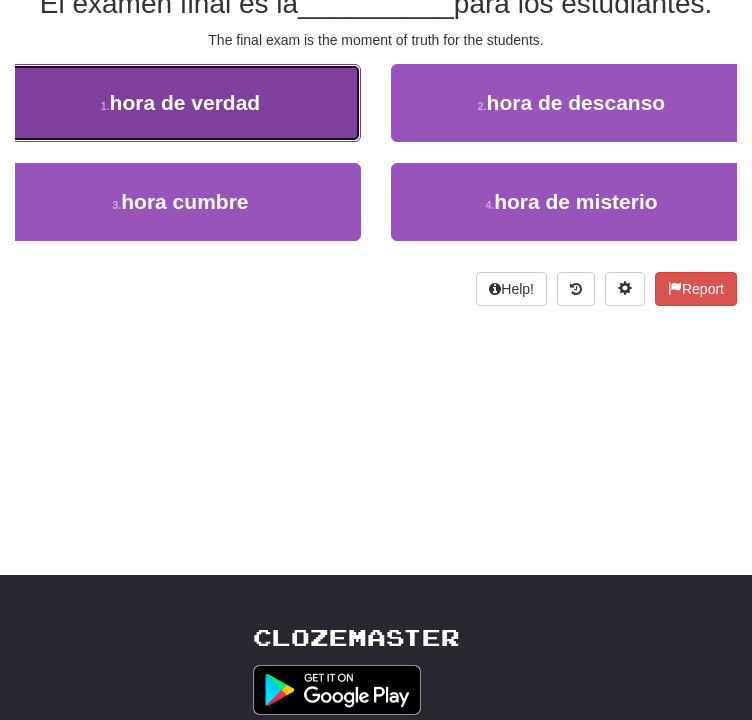 click on "1 .  hora de verdad" at bounding box center (180, 103) 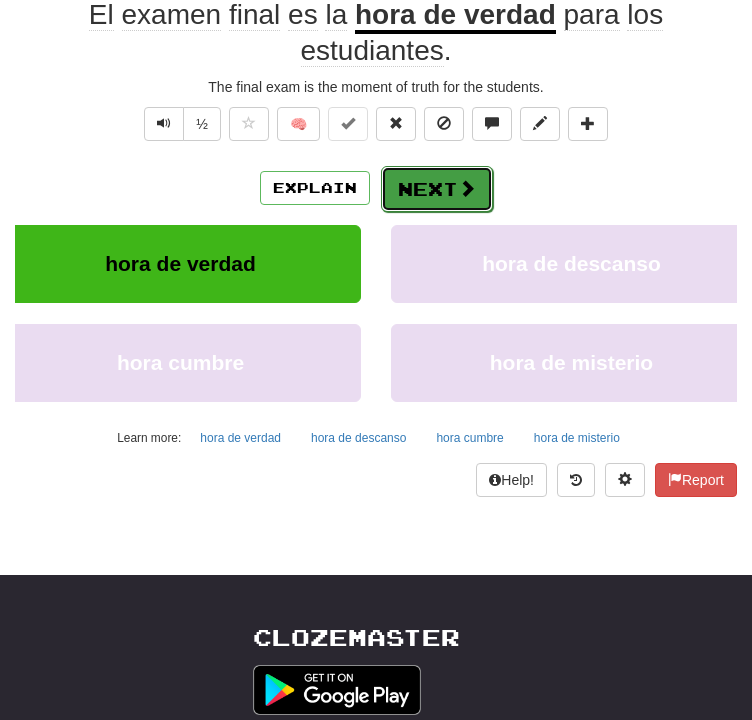 click on "Next" at bounding box center (437, 189) 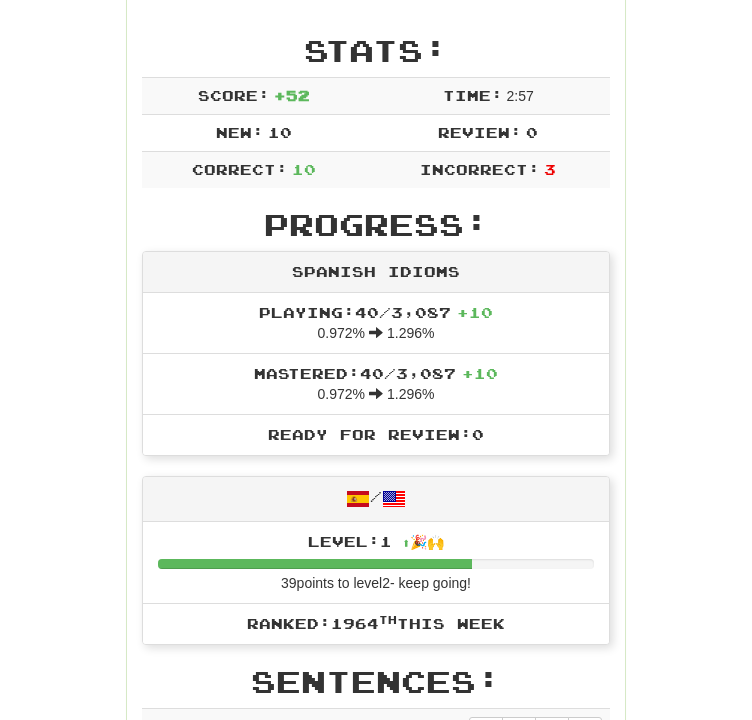 scroll, scrollTop: 283, scrollLeft: 0, axis: vertical 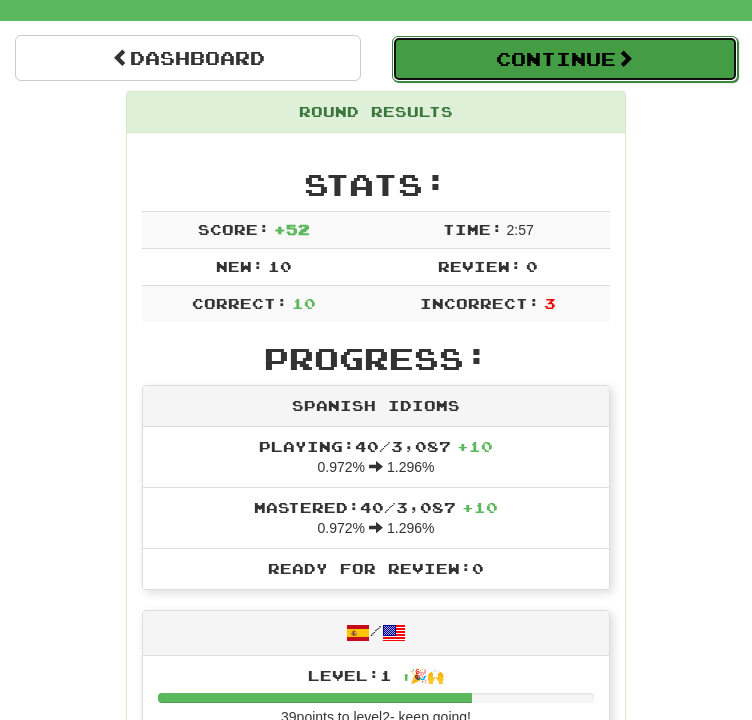 click on "Continue" at bounding box center (565, 59) 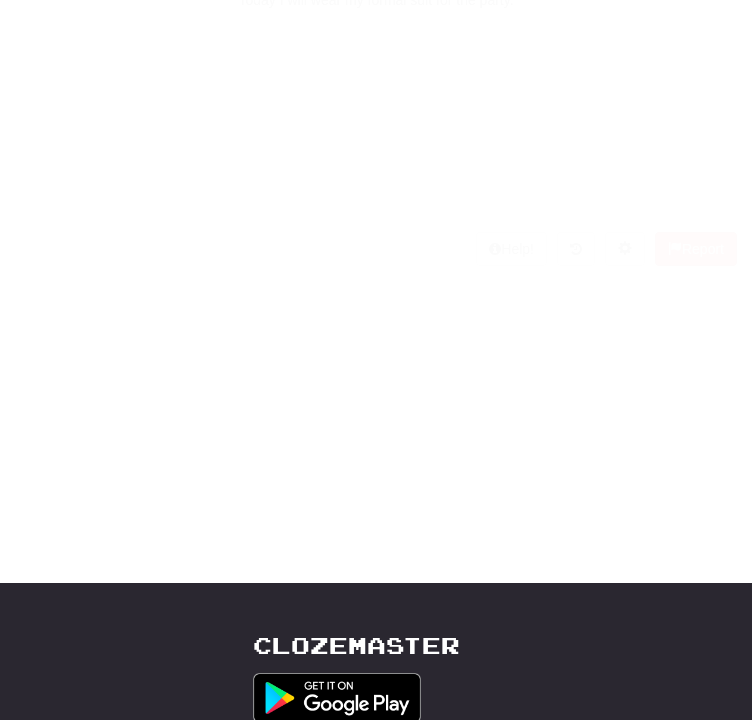 scroll, scrollTop: 147, scrollLeft: 0, axis: vertical 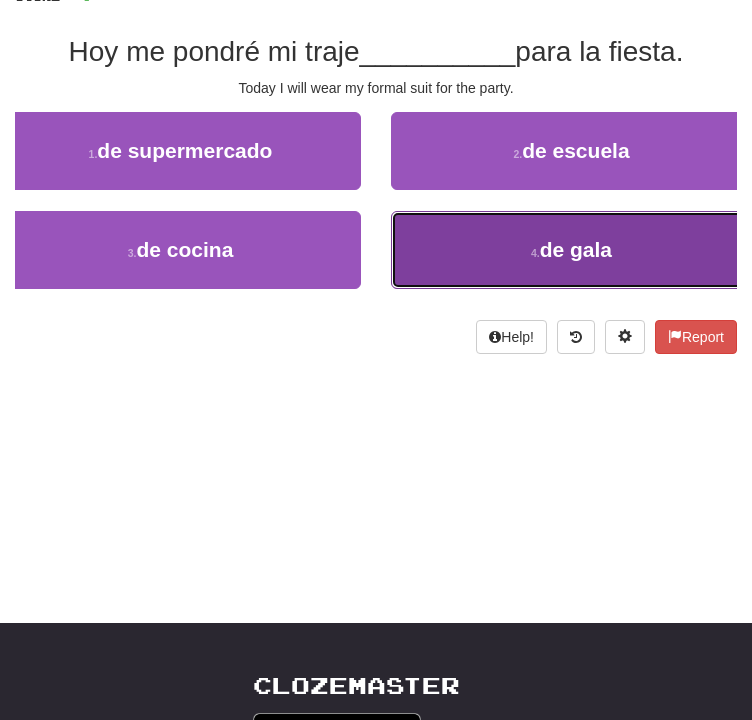 click on "4 .  de gala" at bounding box center (571, 250) 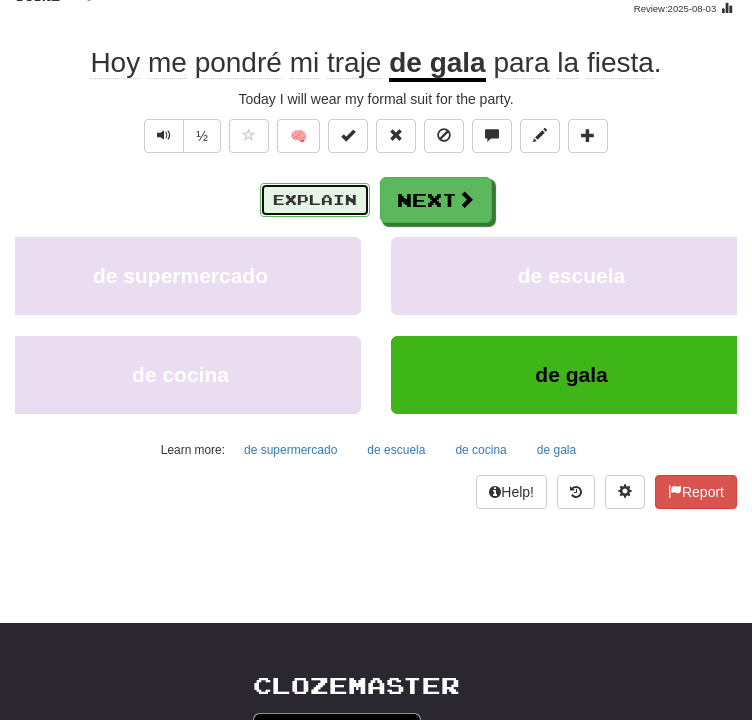 click on "Explain" at bounding box center (315, 200) 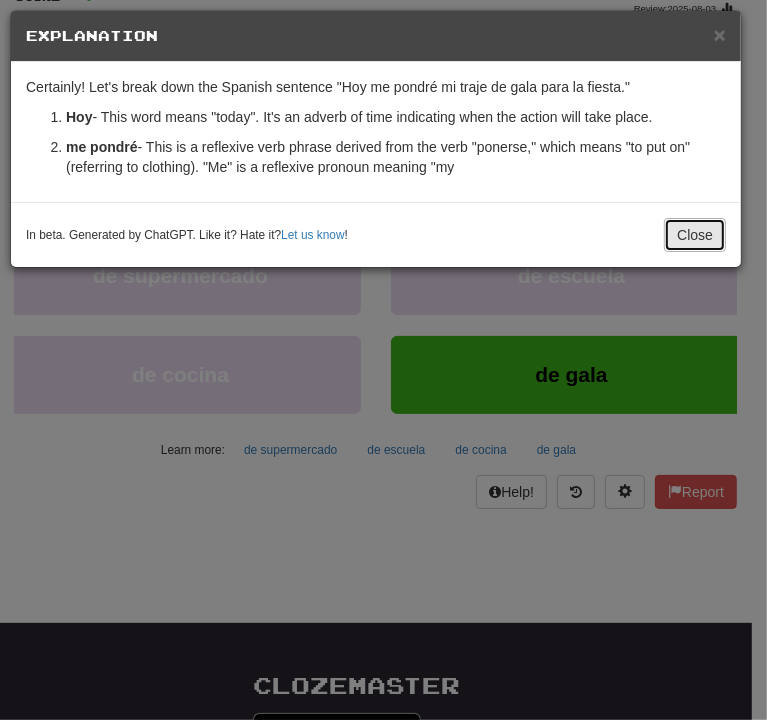 click on "Close" at bounding box center [695, 235] 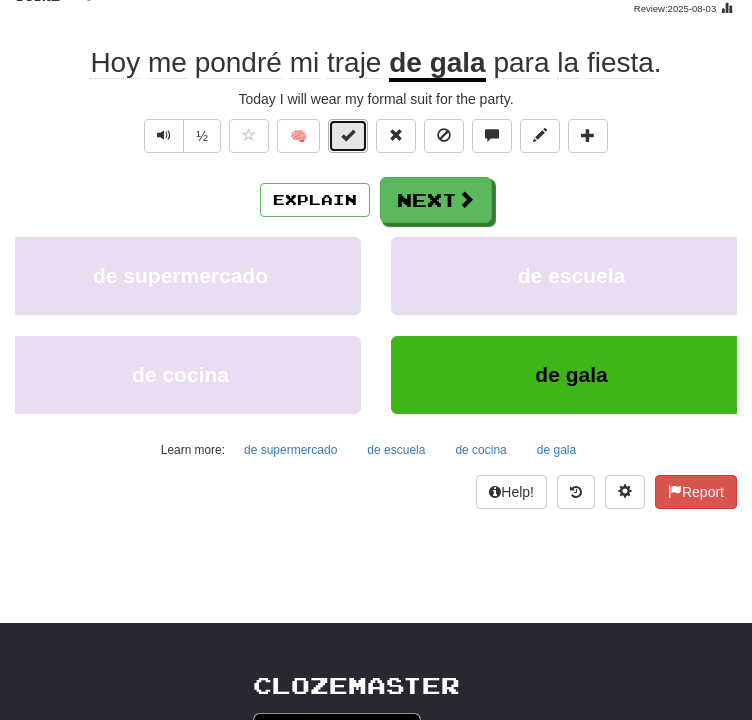 click at bounding box center [348, 136] 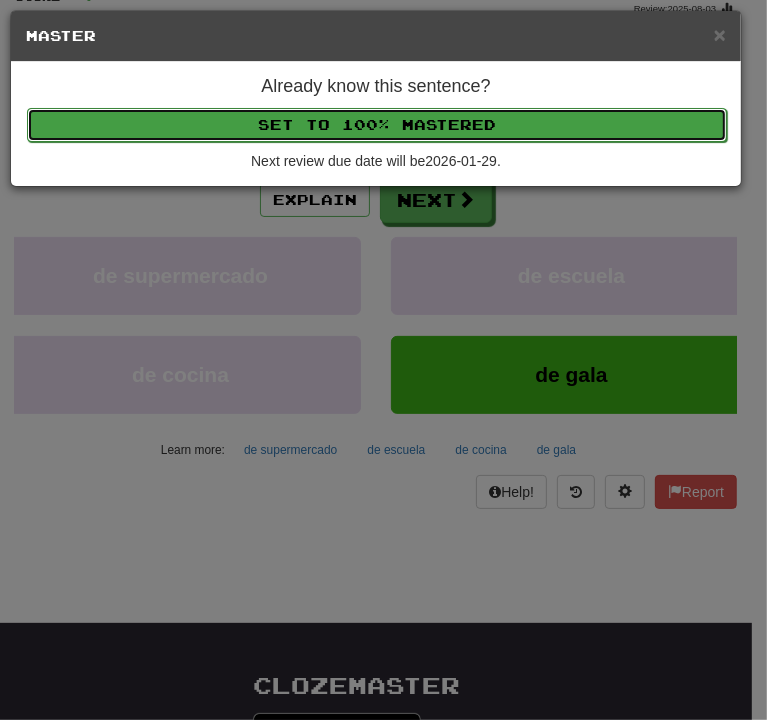 click on "Set to 100% Mastered" at bounding box center (377, 125) 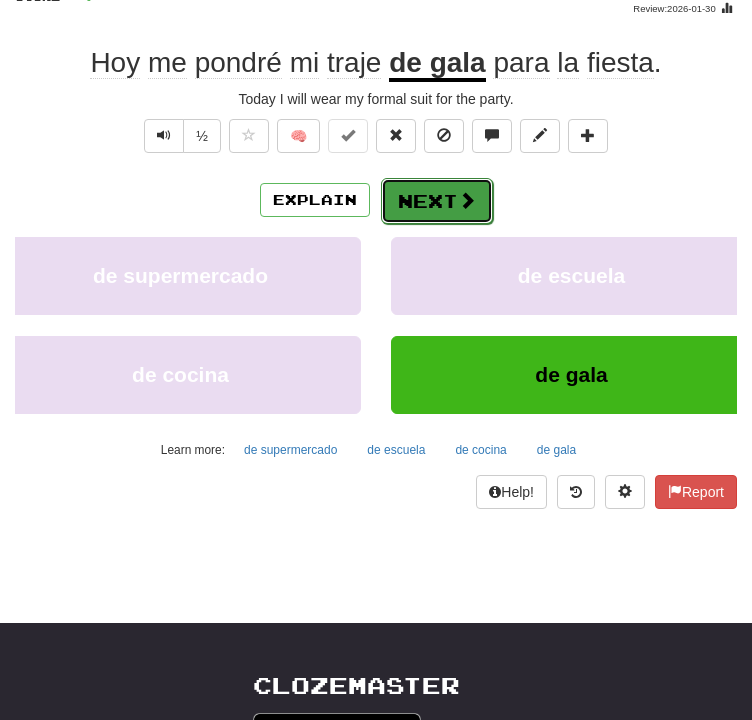 click on "Next" at bounding box center (437, 201) 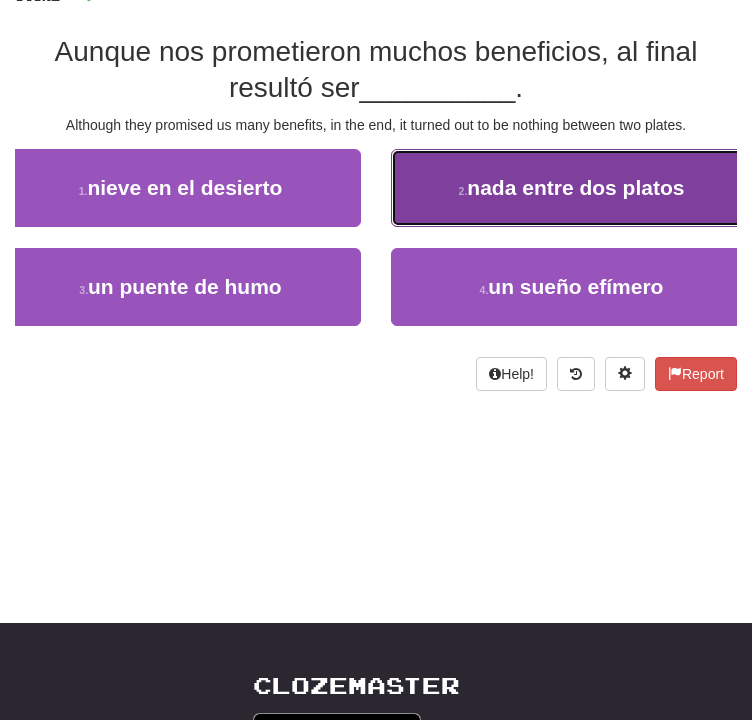 click on "2 .  nada entre dos platos" at bounding box center [571, 188] 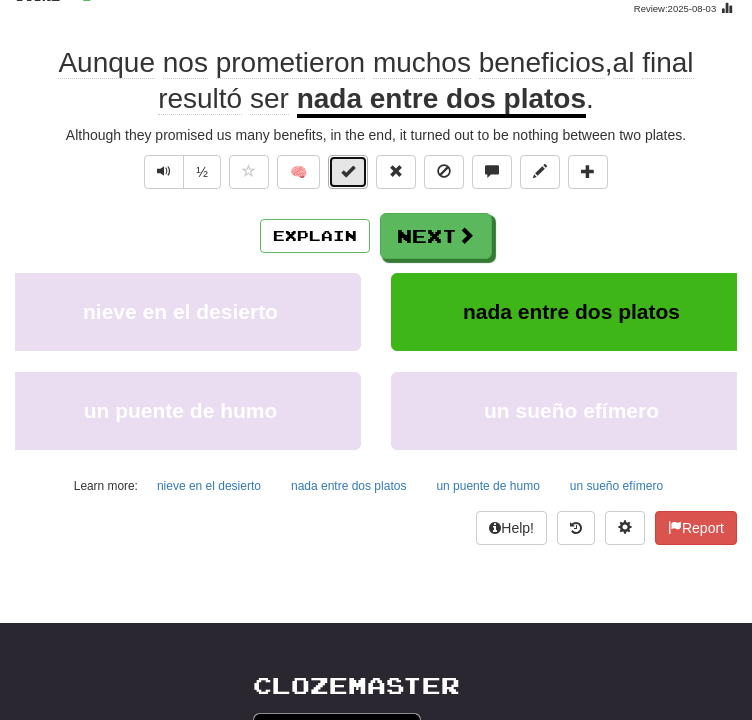 click at bounding box center (348, 171) 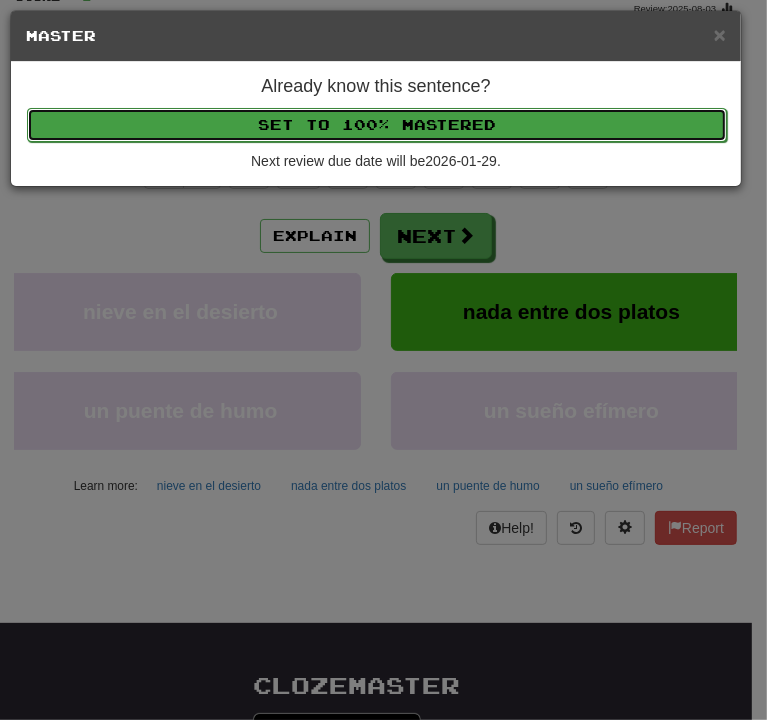 click on "Set to 100% Mastered" at bounding box center (377, 125) 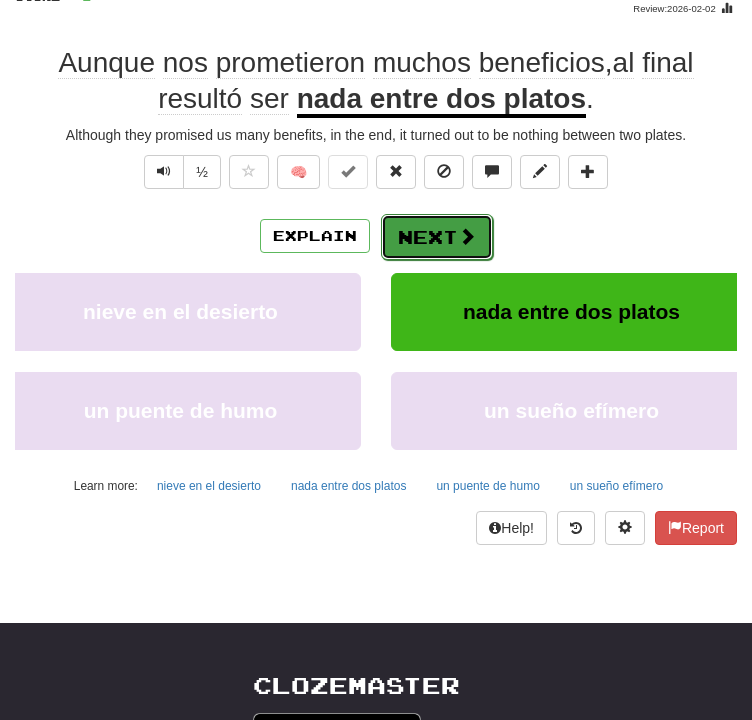 click at bounding box center (467, 236) 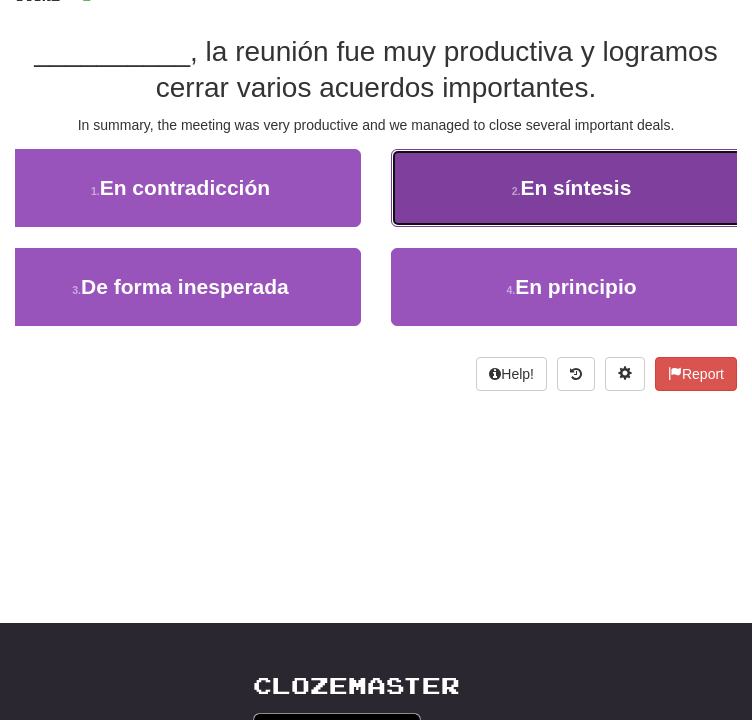 click on "2 .  En síntesis" at bounding box center (571, 188) 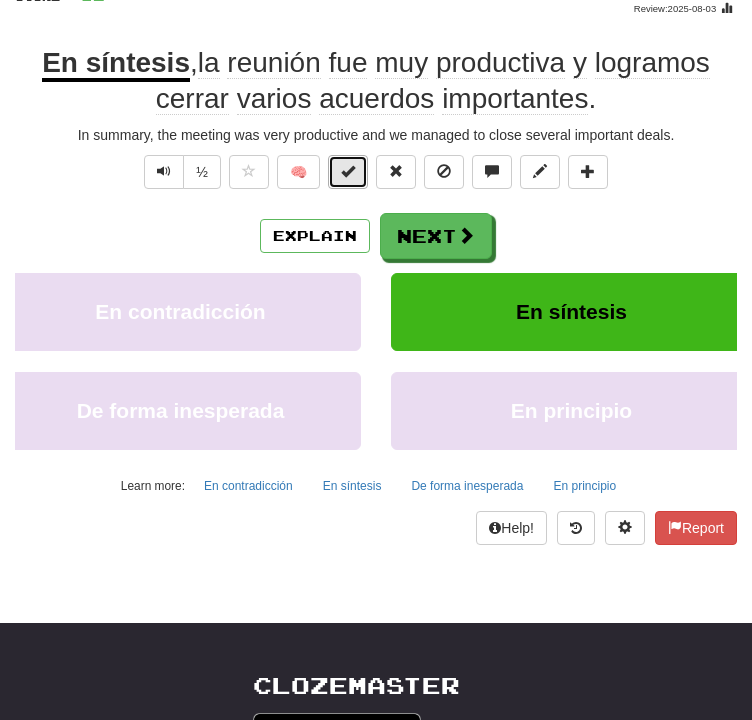 click at bounding box center [348, 172] 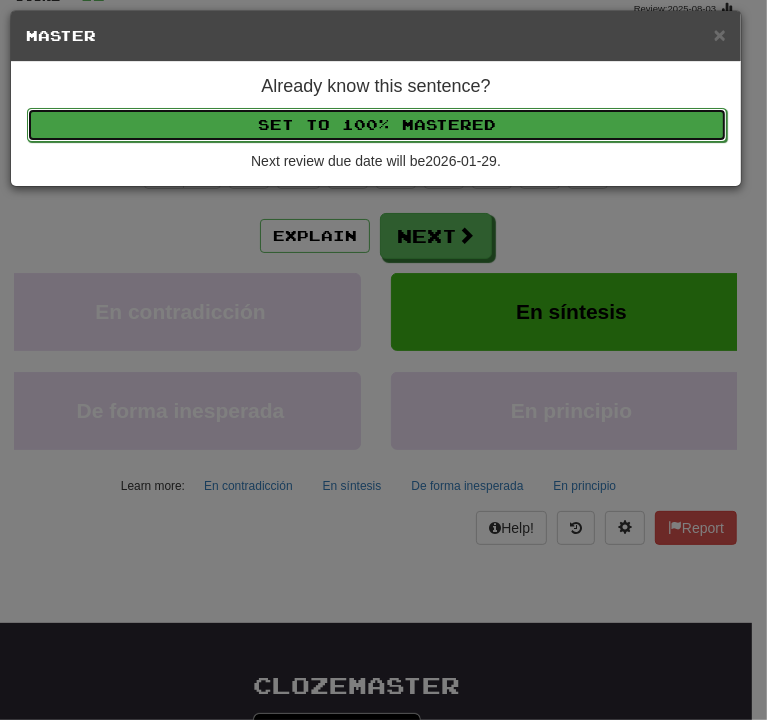 click on "Set to 100% Mastered" at bounding box center [377, 125] 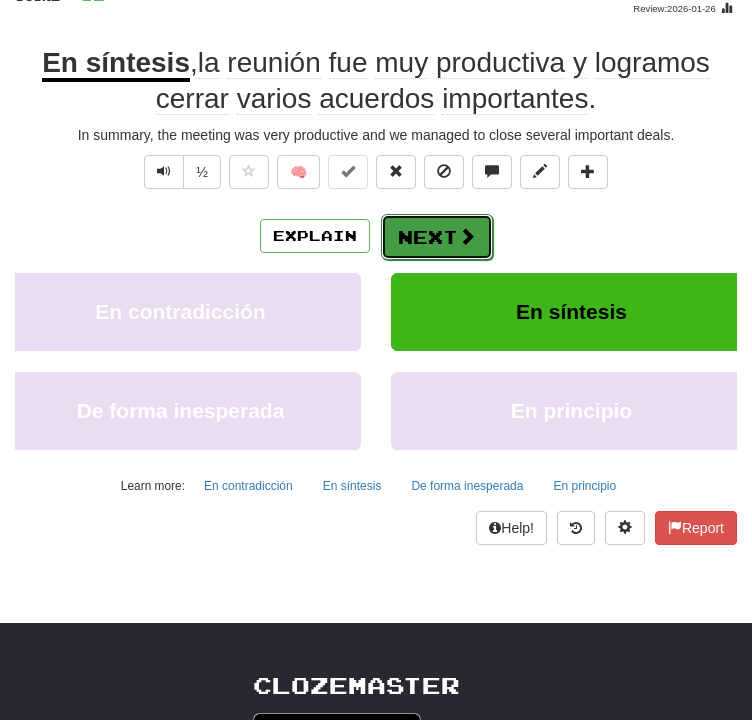 click on "Next" at bounding box center (437, 237) 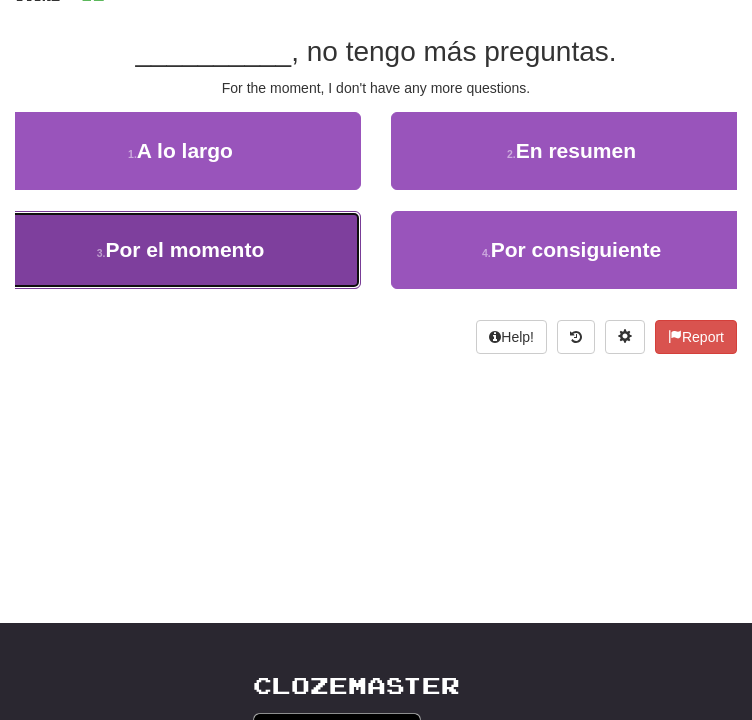 click on "3 .  Por el momento" at bounding box center [180, 250] 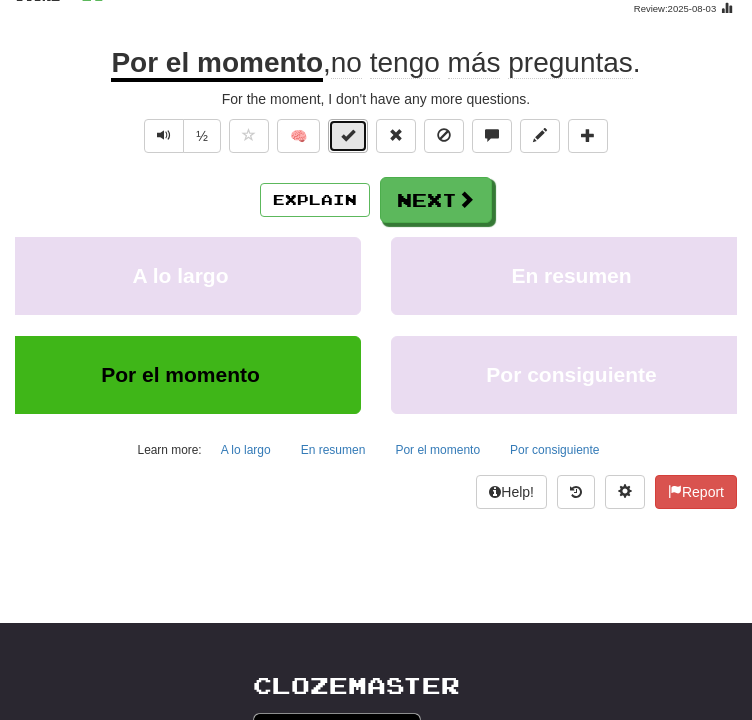 click at bounding box center [348, 136] 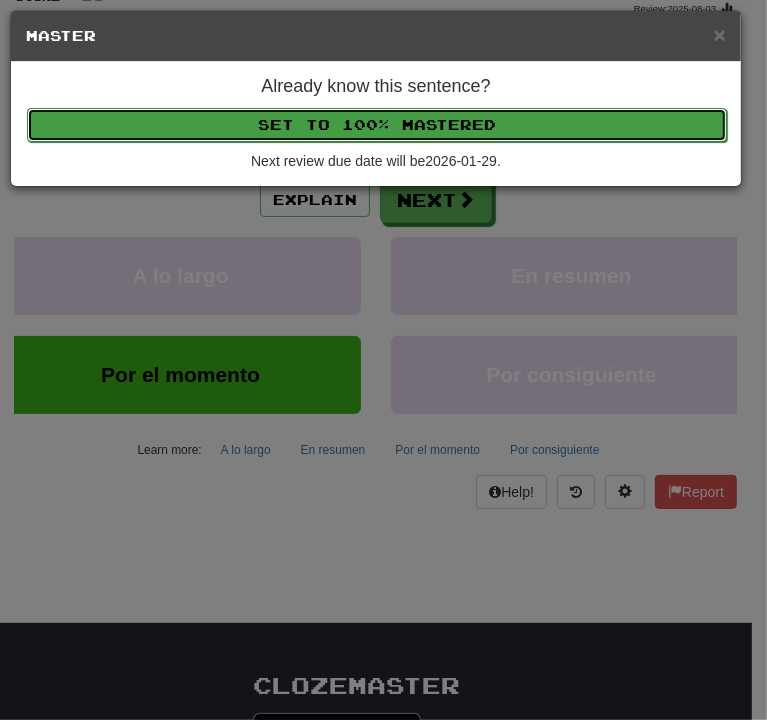 click on "Set to 100% Mastered" at bounding box center [377, 125] 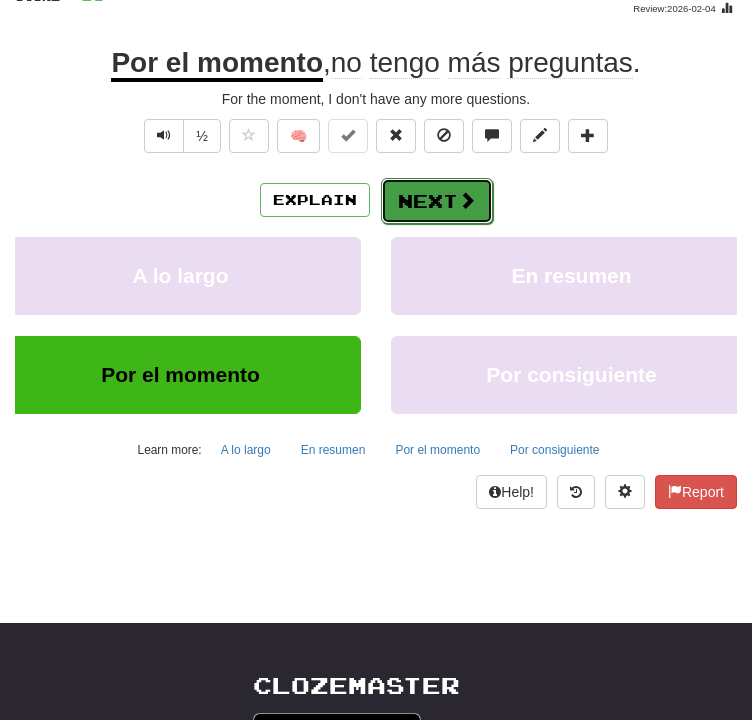 click at bounding box center (467, 200) 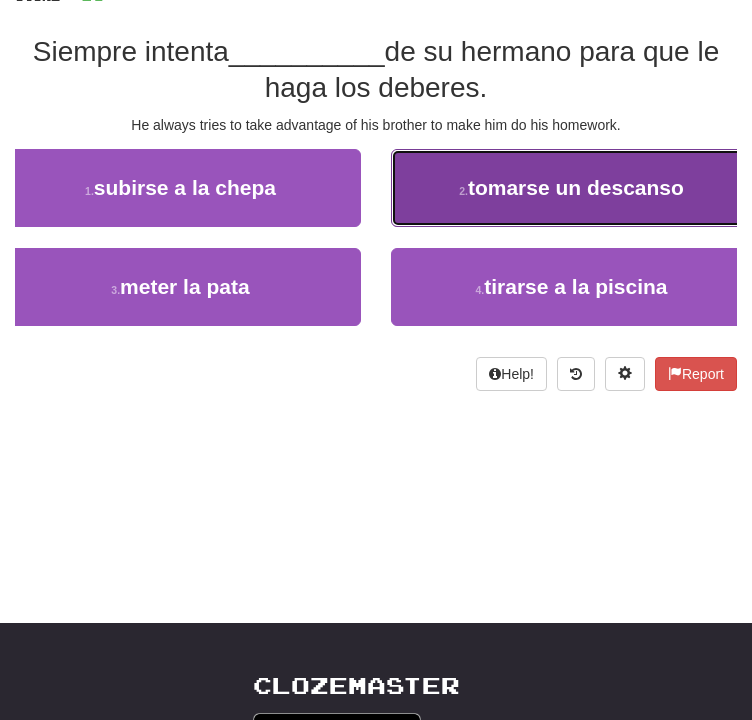 click on "2 .  tomarse un descanso" at bounding box center (571, 188) 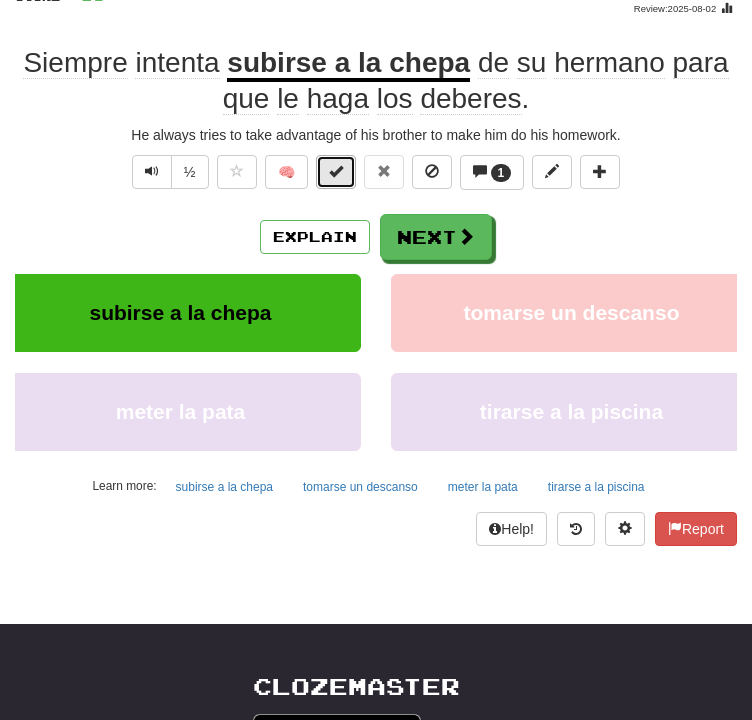 click at bounding box center [336, 171] 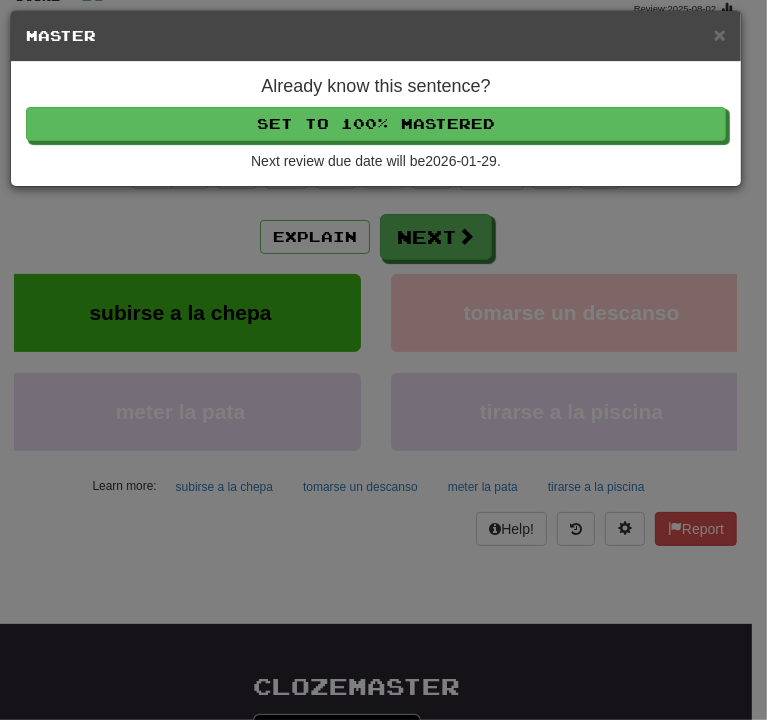 click on "× Master" at bounding box center [376, 36] 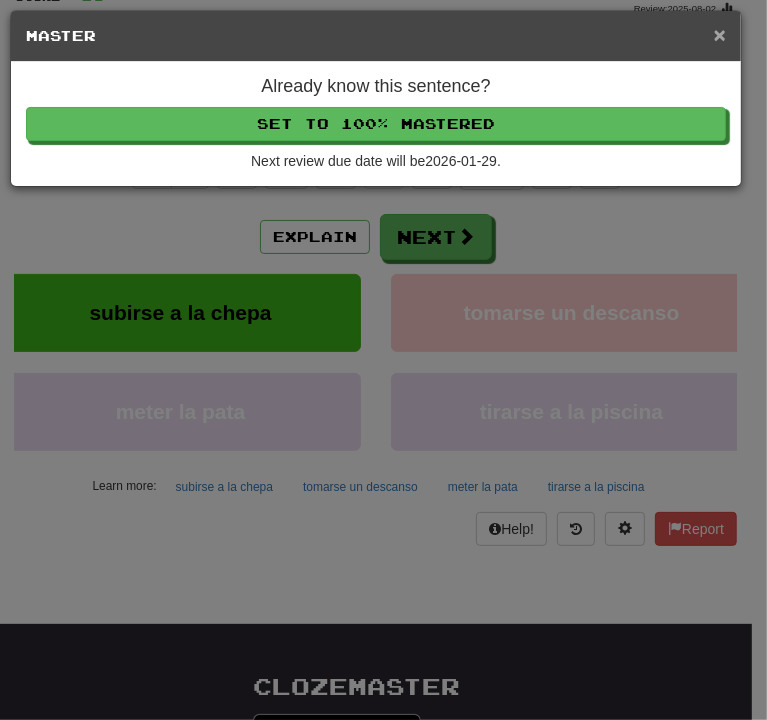 click on "×" at bounding box center (720, 34) 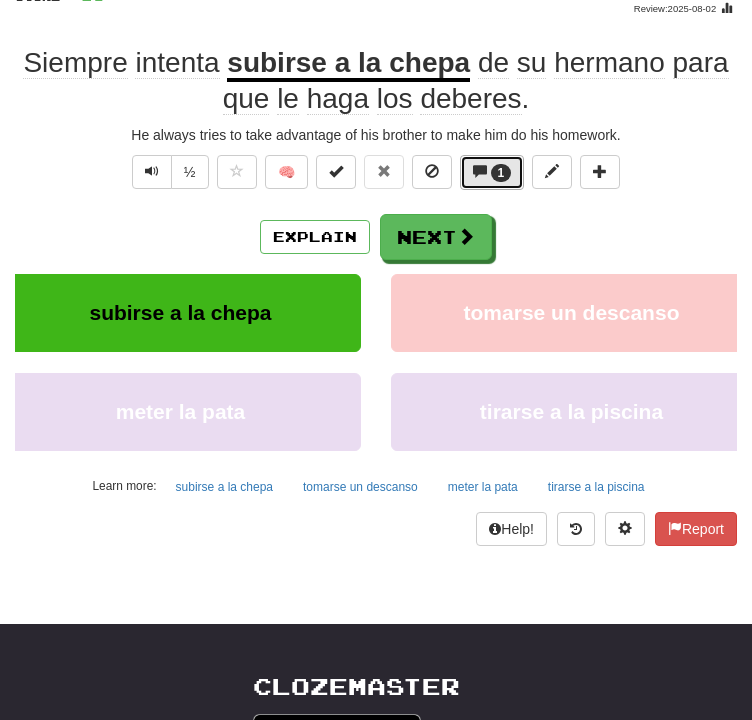 click on "1" at bounding box center [492, 172] 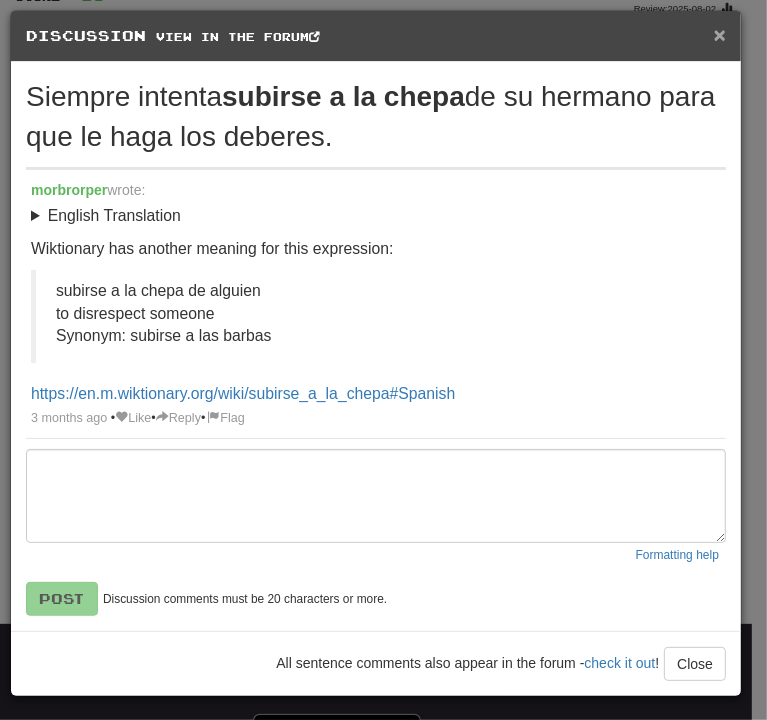 click on "×" at bounding box center [720, 34] 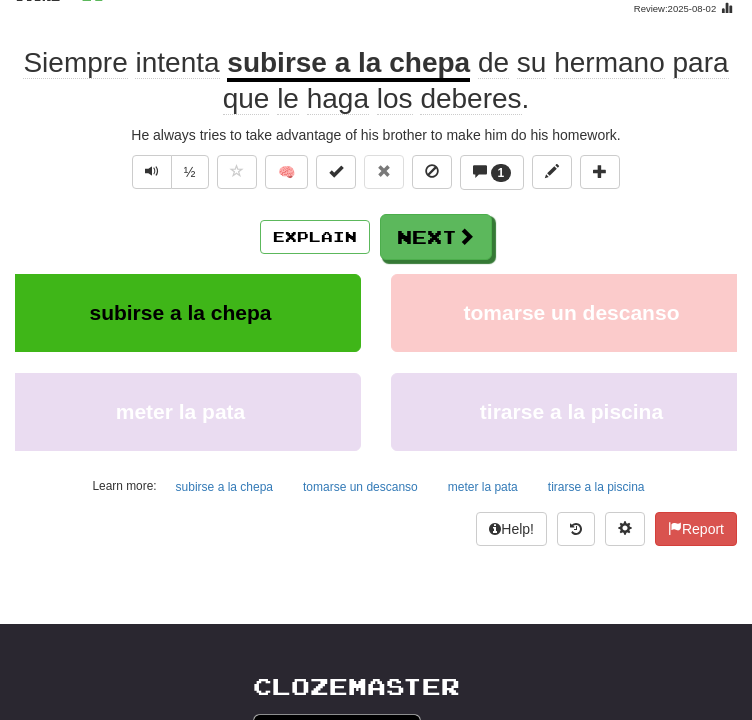click on "🧠 1" at bounding box center (419, 176) 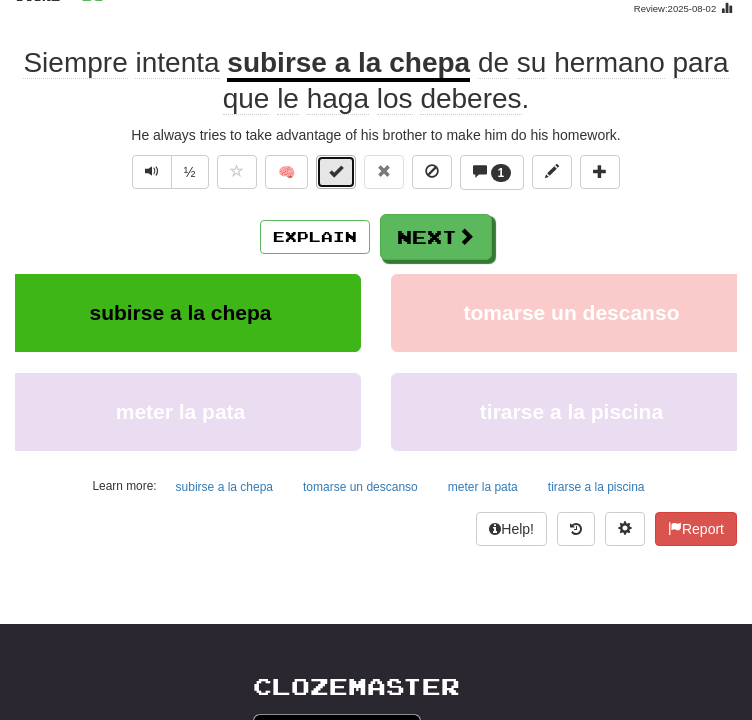 click at bounding box center [336, 172] 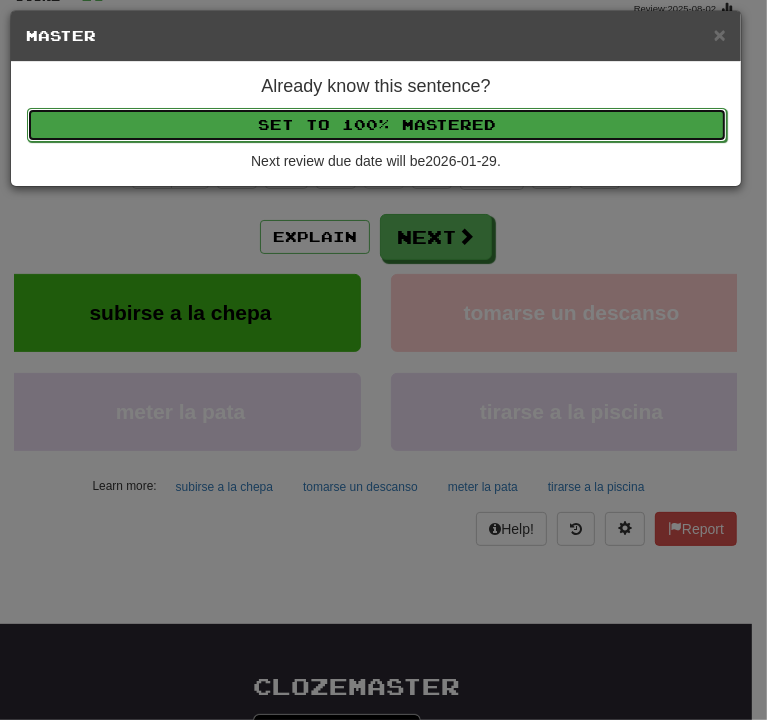 click on "Set to 100% Mastered" at bounding box center (377, 125) 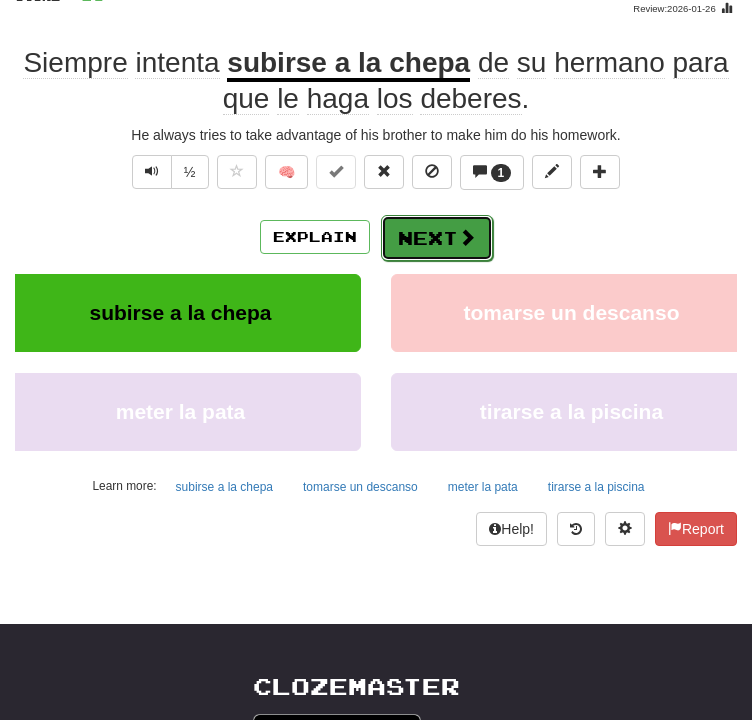 click on "Next" at bounding box center [437, 238] 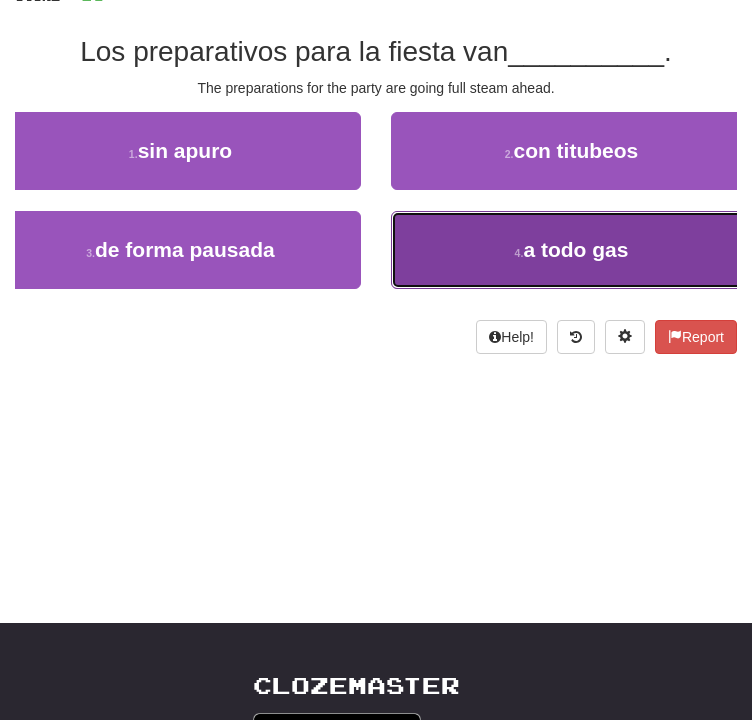 click on "4 .  a todo gas" at bounding box center (571, 250) 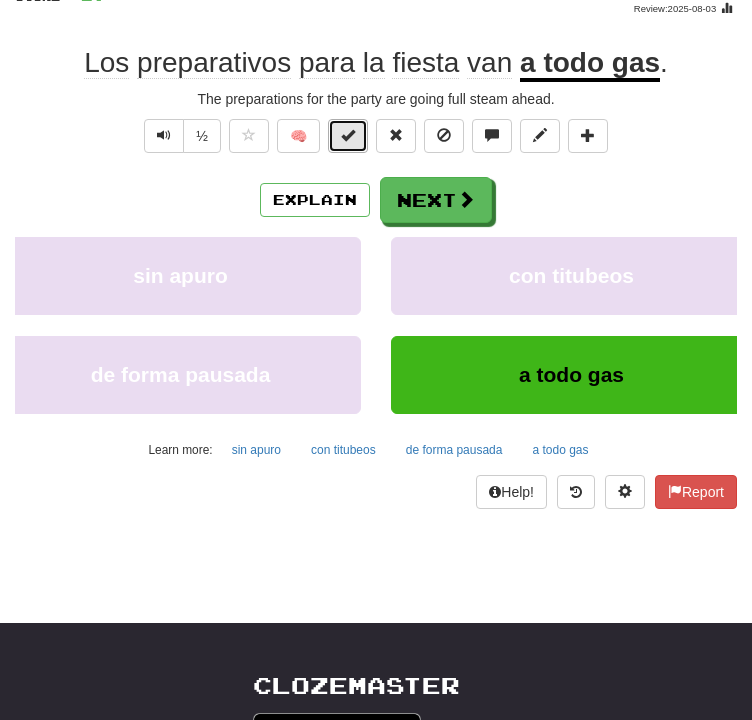 click at bounding box center (348, 135) 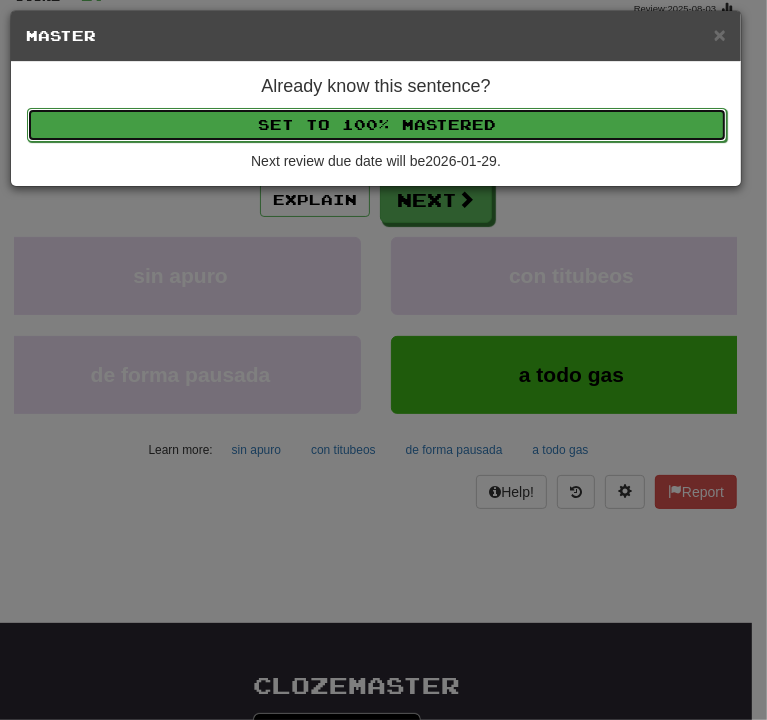 click on "Set to 100% Mastered" at bounding box center (377, 125) 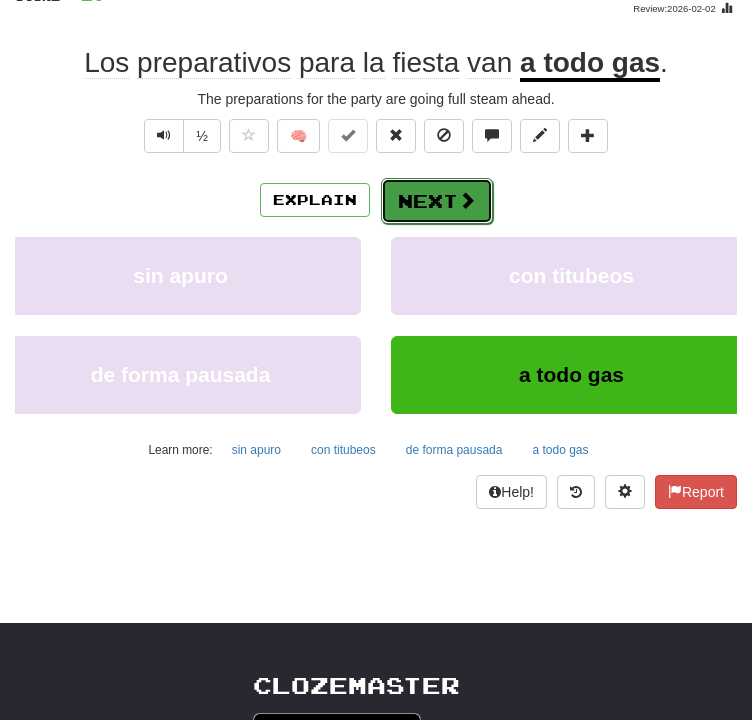 click on "Next" at bounding box center (437, 201) 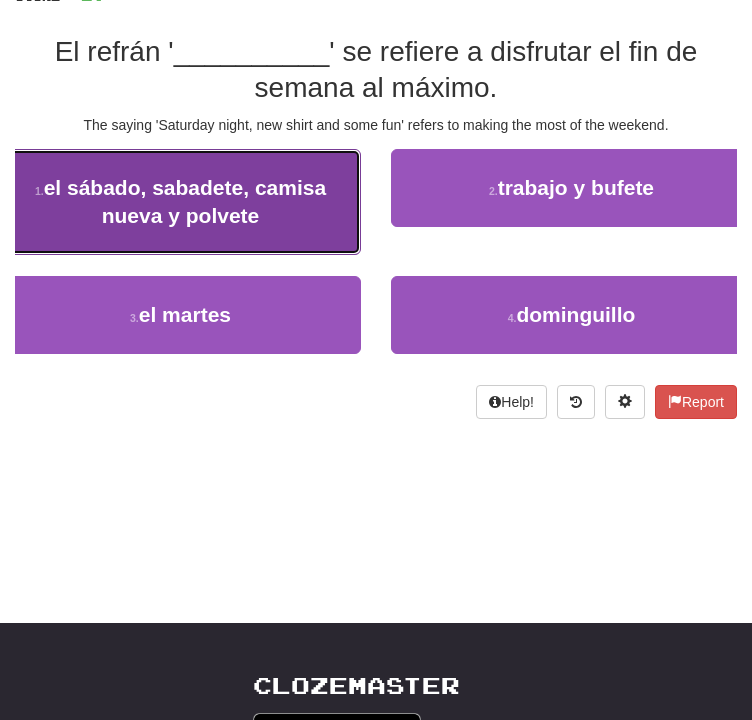 click on "1 .  el sábado, sabadete, camisa nueva y polvete" at bounding box center (180, 202) 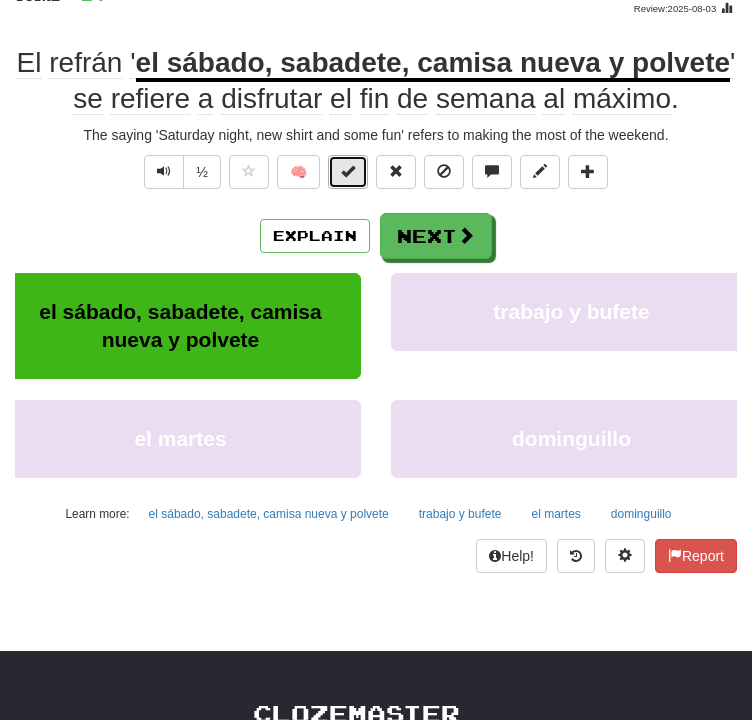 click at bounding box center [348, 172] 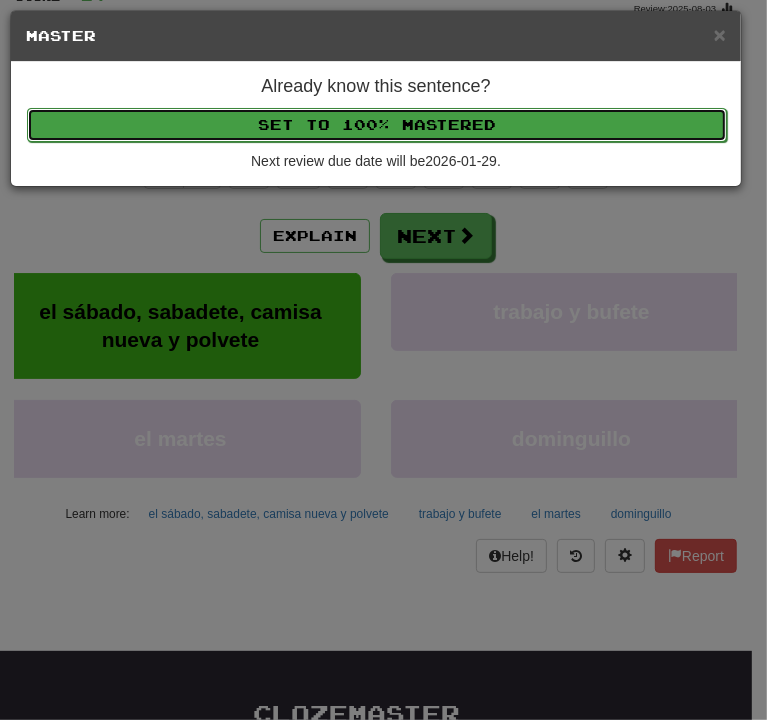click on "Set to 100% Mastered" at bounding box center [377, 125] 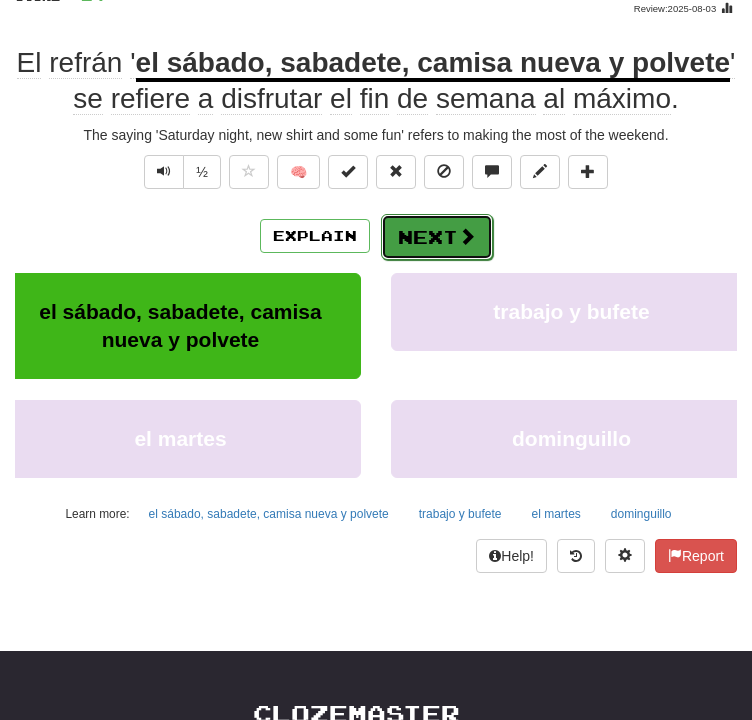 click on "Next" at bounding box center [437, 237] 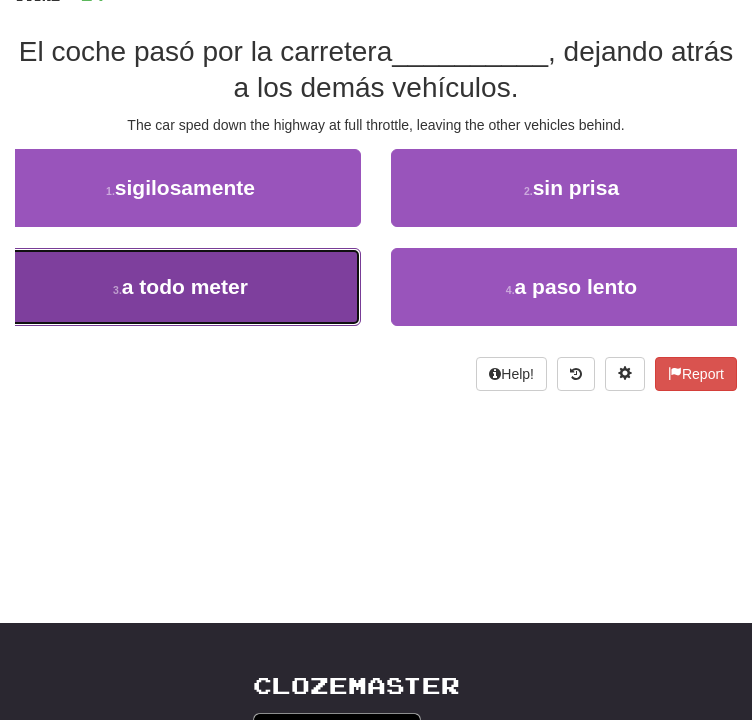 click on "3 .  a todo meter" at bounding box center (180, 287) 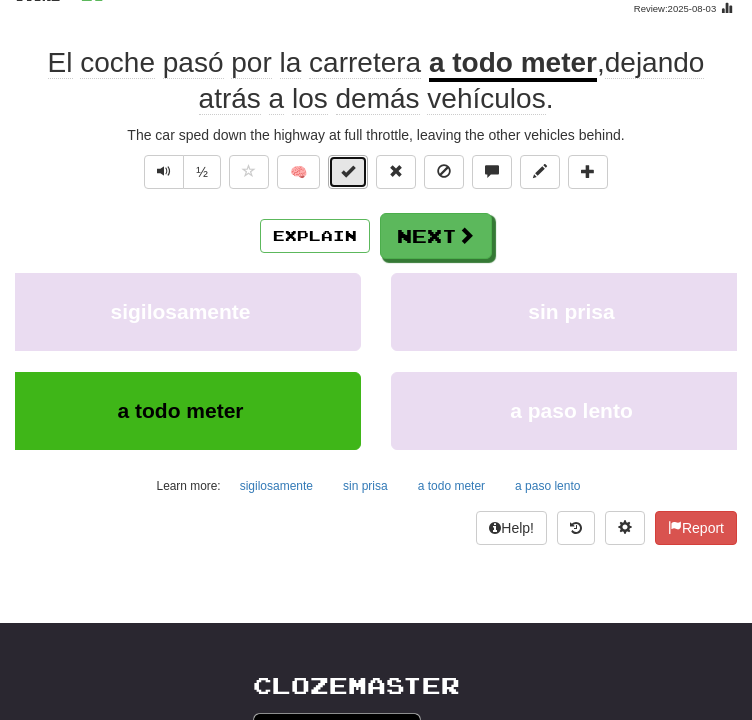 click at bounding box center [348, 171] 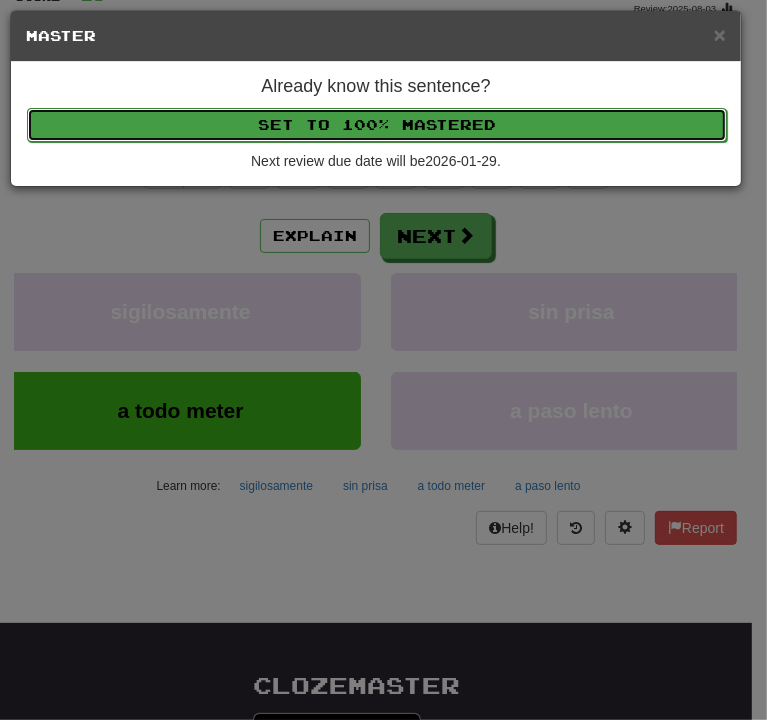 click on "Set to 100% Mastered" at bounding box center [377, 125] 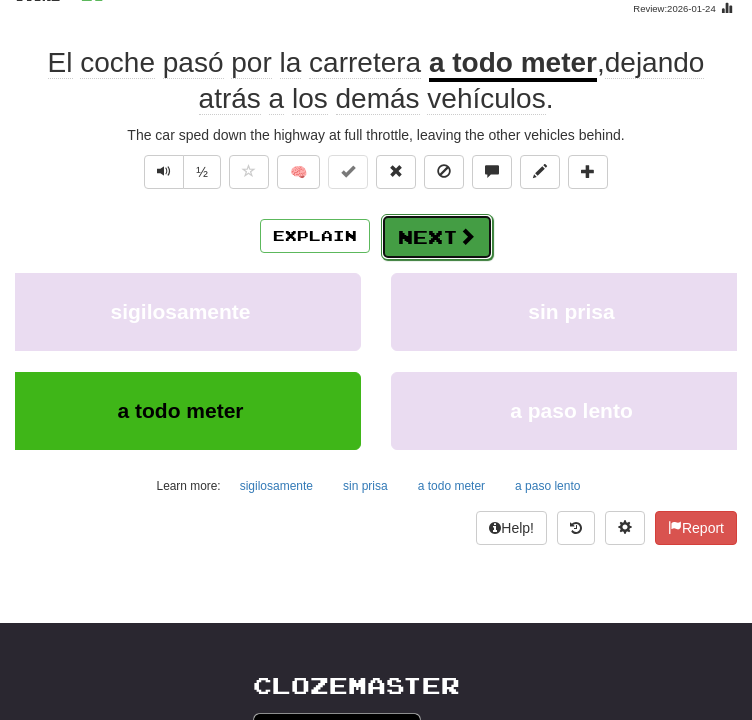 click on "Next" at bounding box center (437, 237) 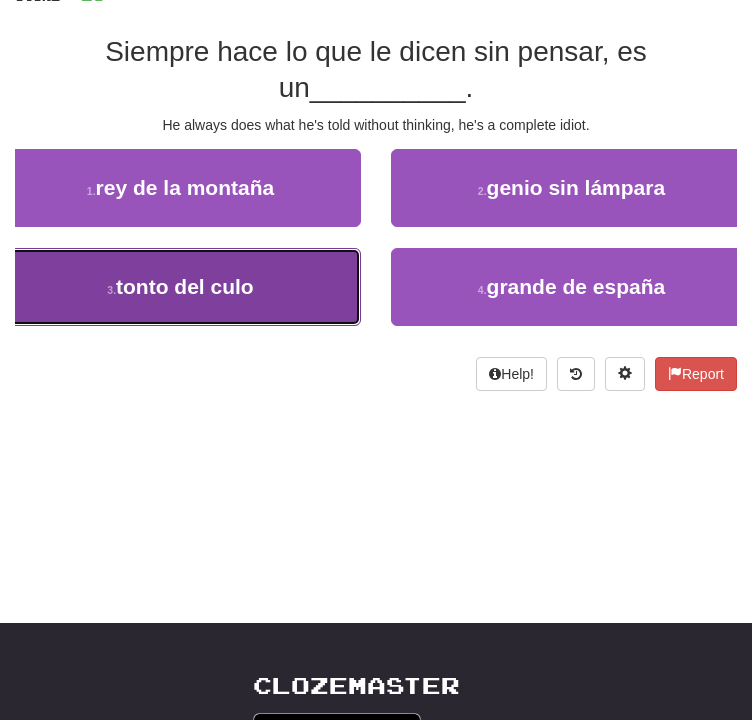 click on "3 .  tonto del culo" at bounding box center [180, 287] 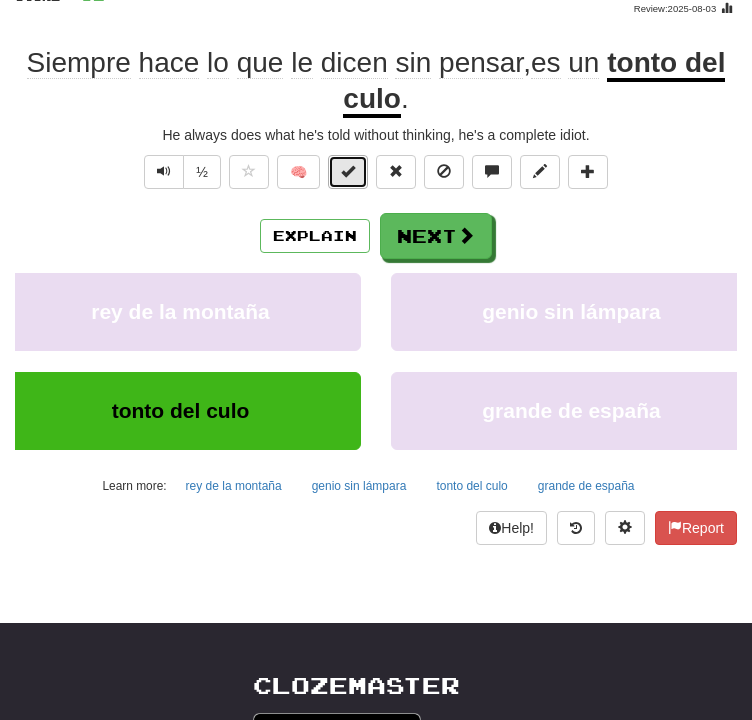 click at bounding box center (348, 172) 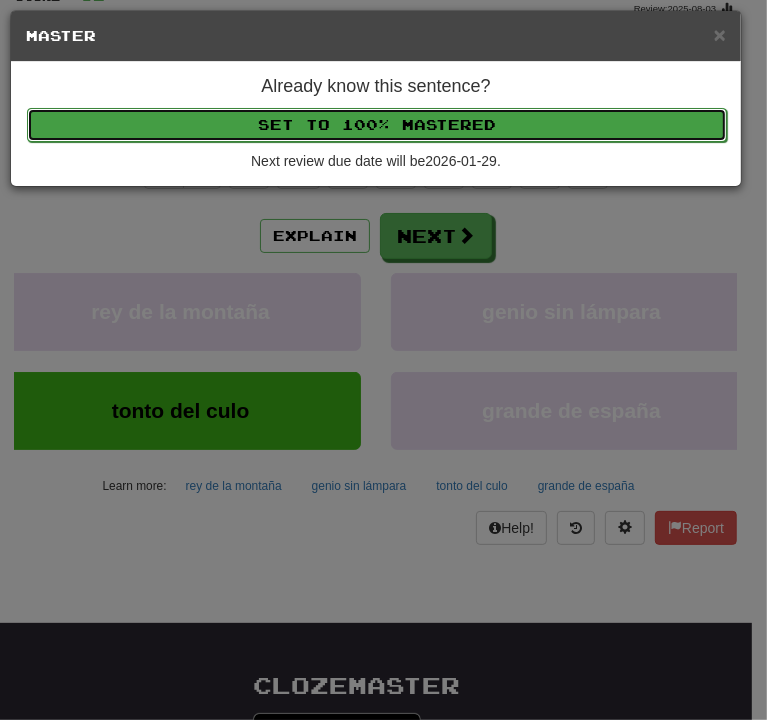 click on "Set to 100% Mastered" at bounding box center (377, 125) 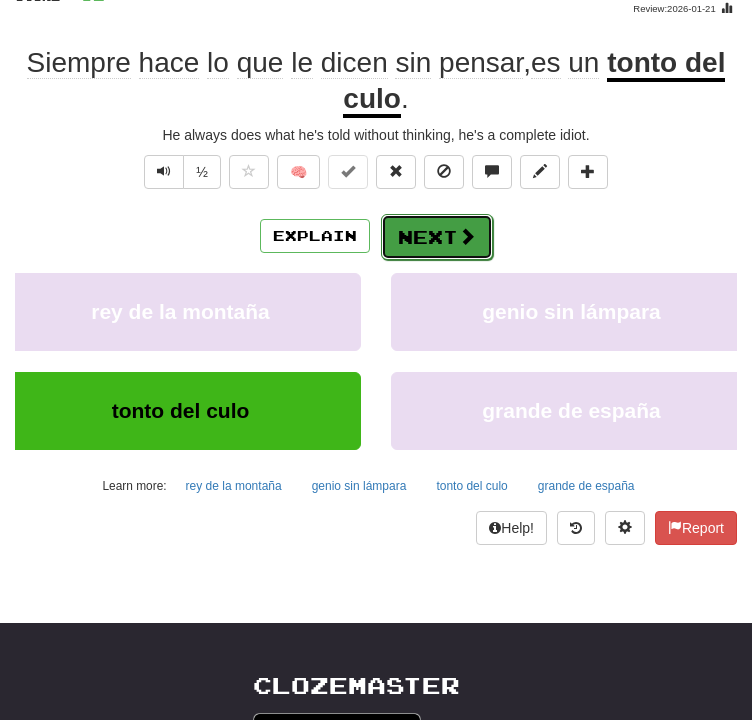 click at bounding box center (467, 236) 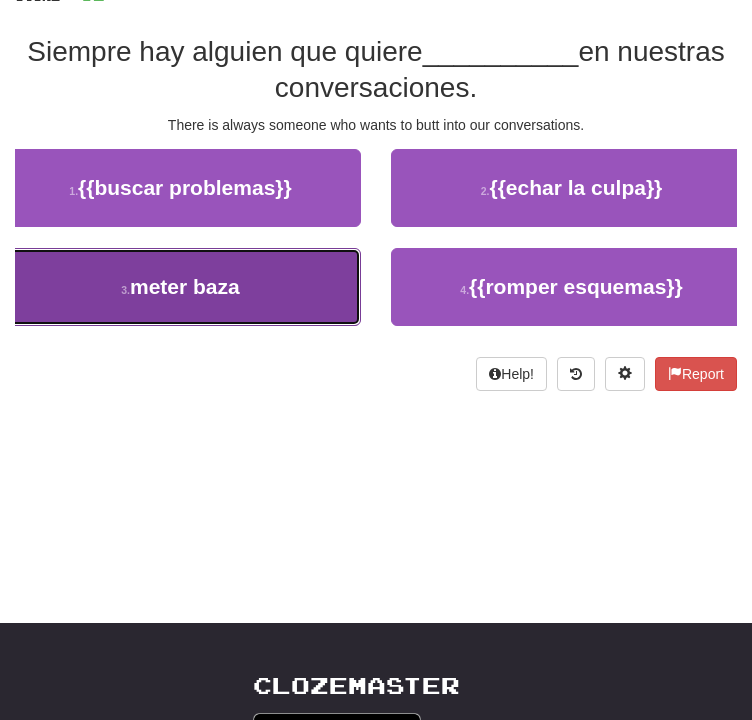 click on "3 .  meter baza" at bounding box center [180, 287] 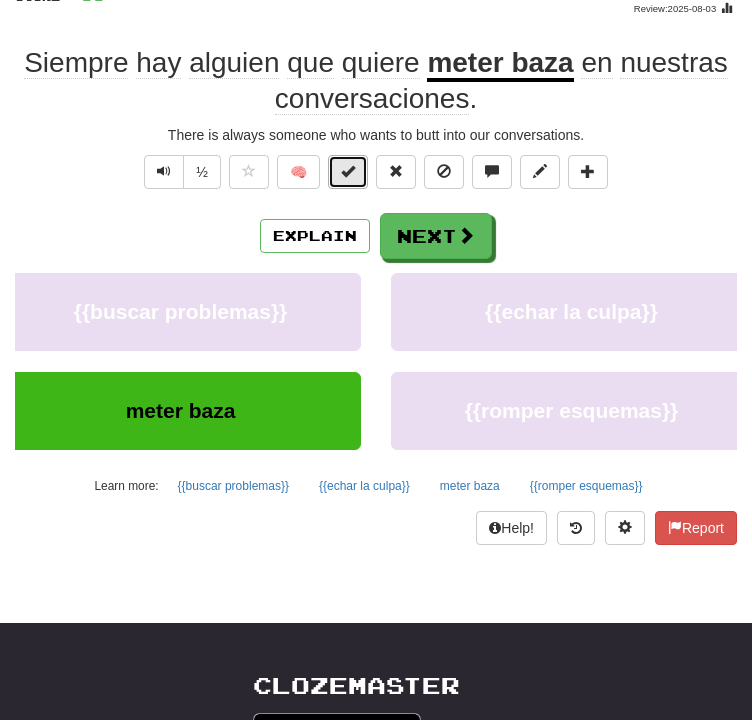 click at bounding box center (348, 172) 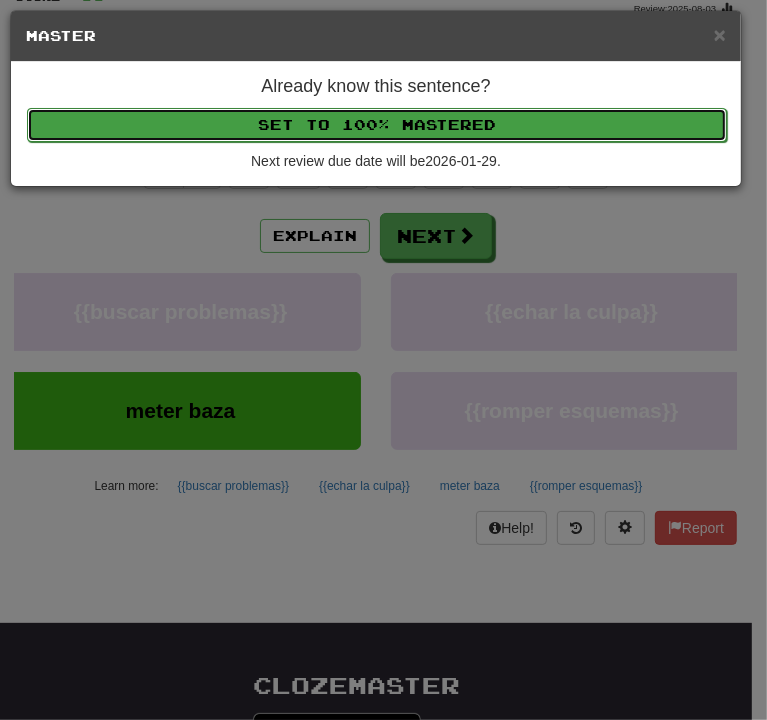 click on "Set to 100% Mastered" at bounding box center [377, 125] 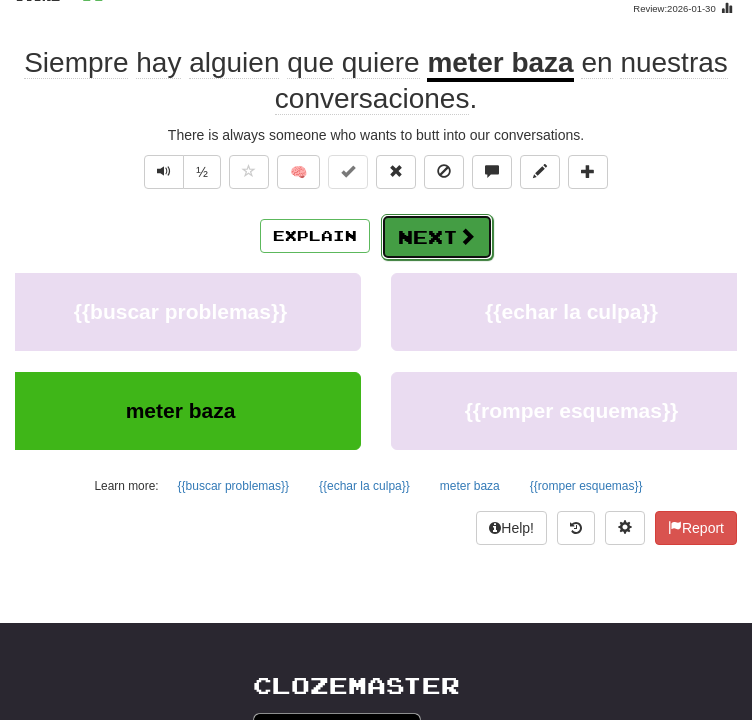 click on "Next" at bounding box center (437, 237) 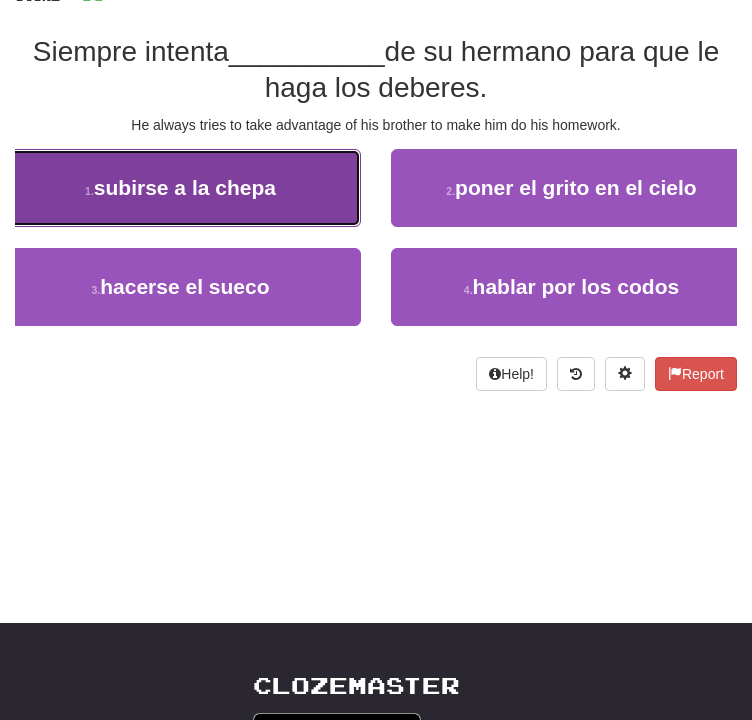 click on "1 .  subirse a la chepa" at bounding box center [180, 188] 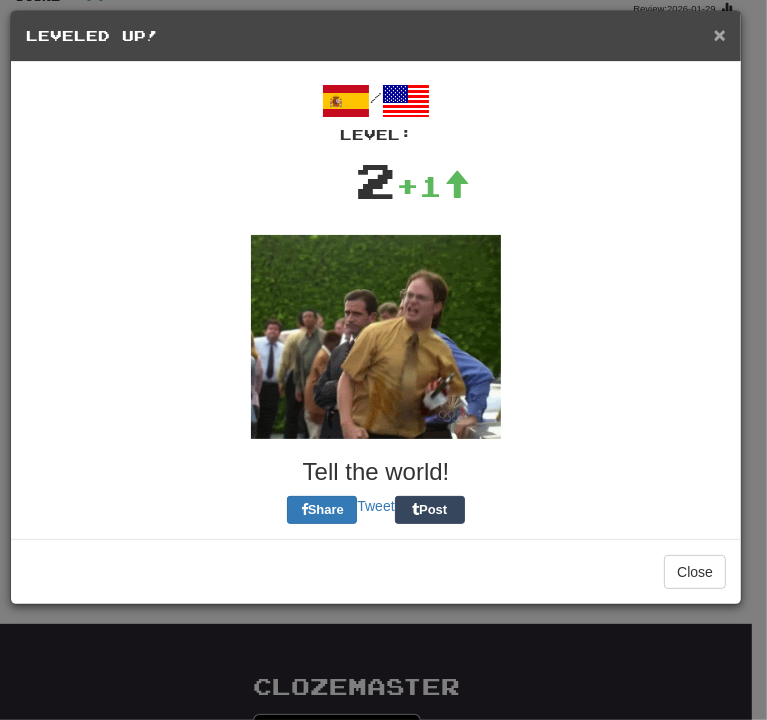 click on "×" at bounding box center (720, 34) 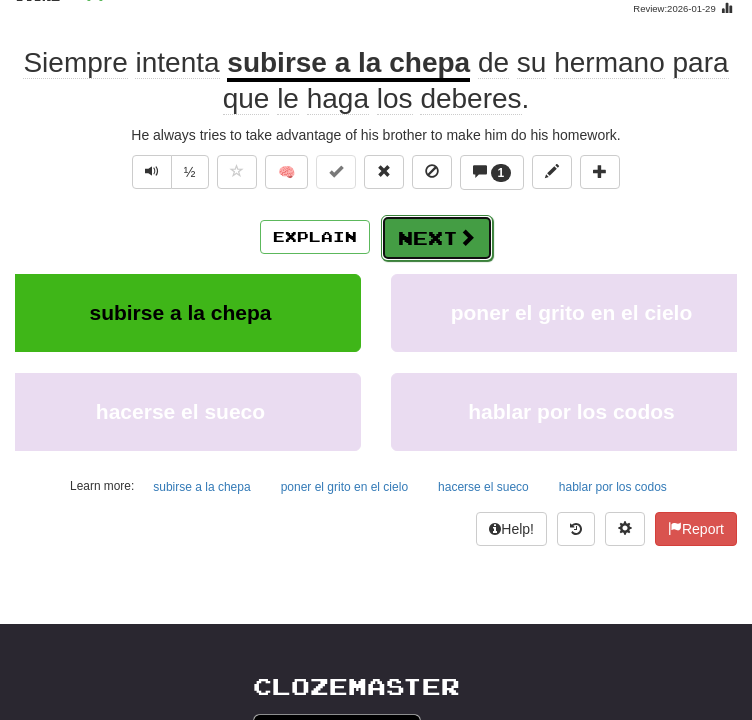click on "Next" at bounding box center [437, 238] 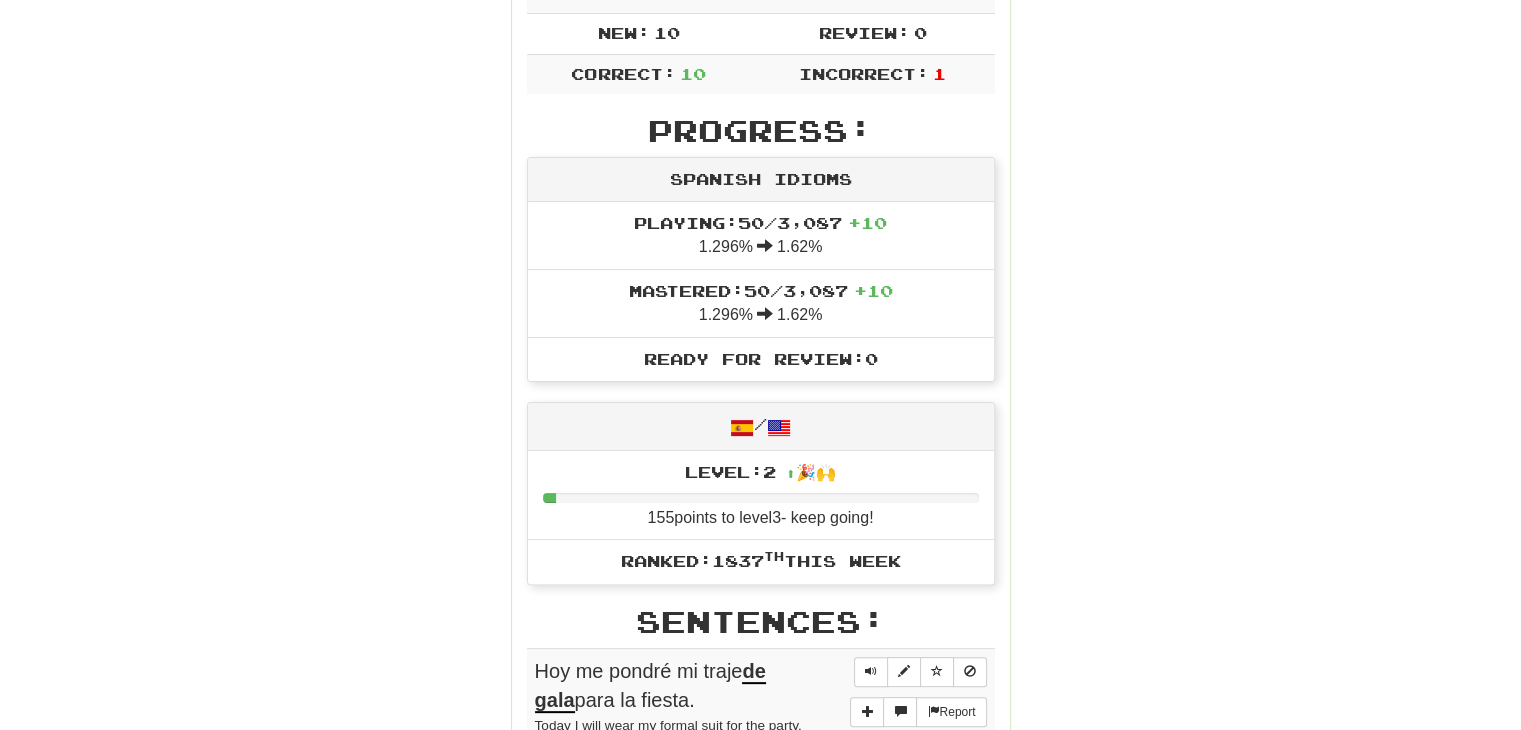 scroll, scrollTop: 0, scrollLeft: 0, axis: both 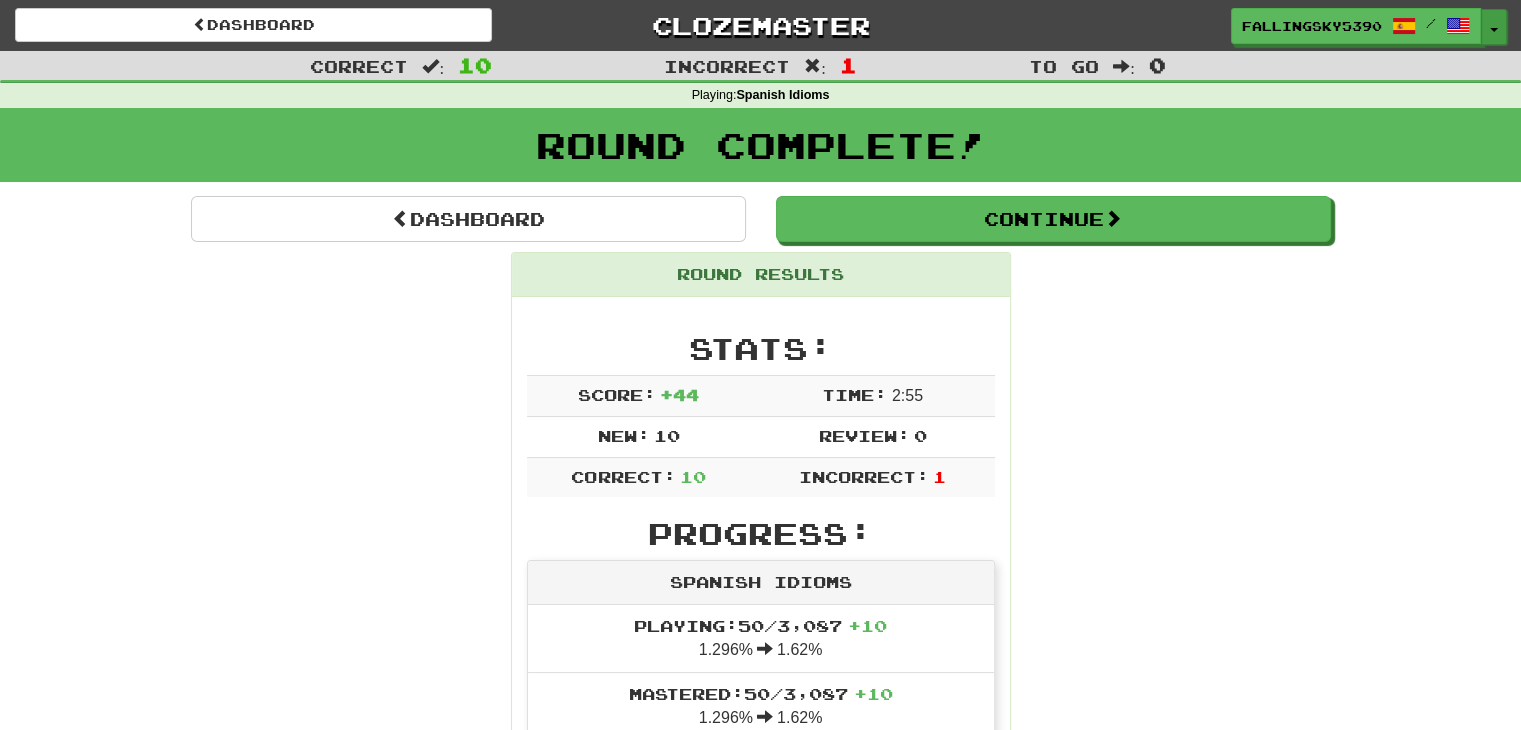 click on "Toggle Dropdown" at bounding box center [1494, 27] 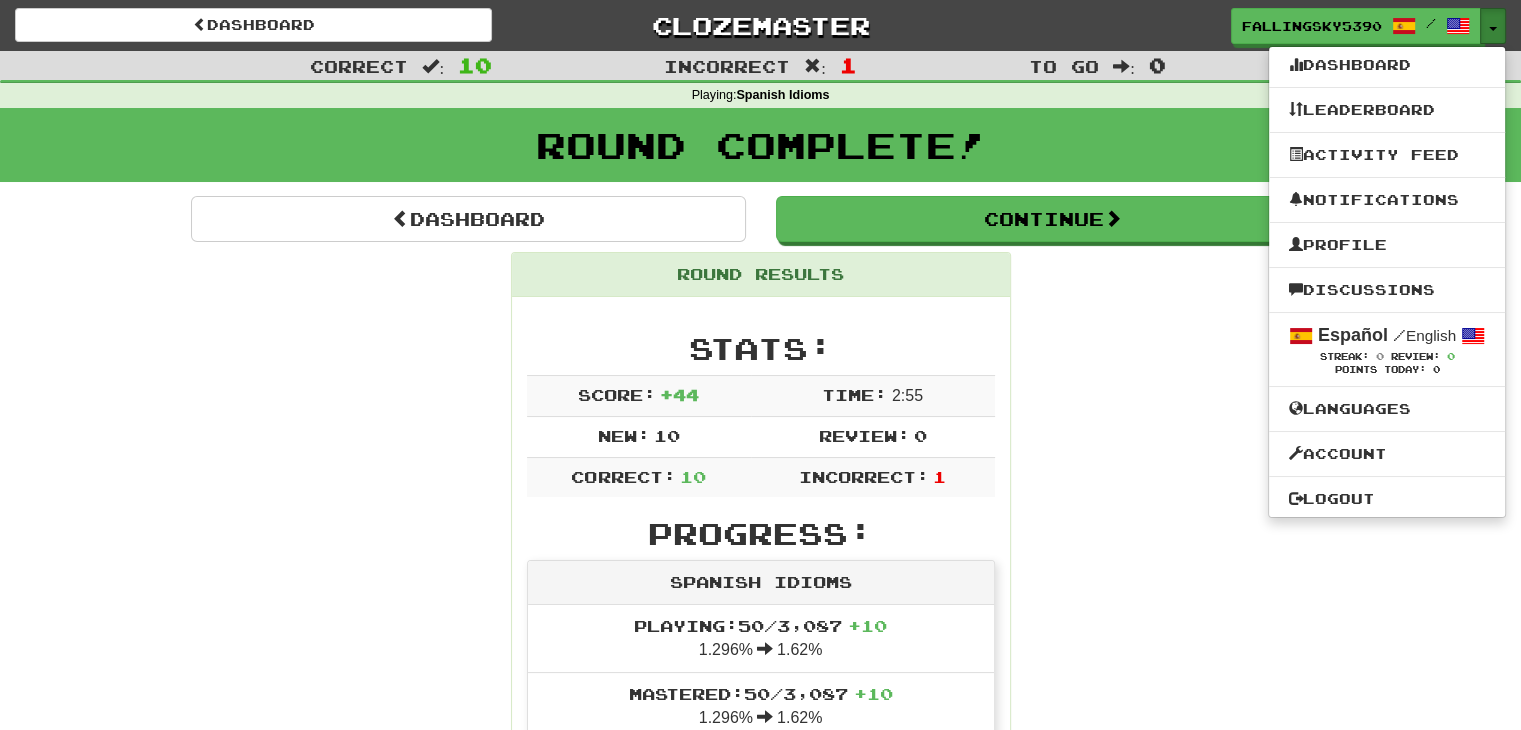 type 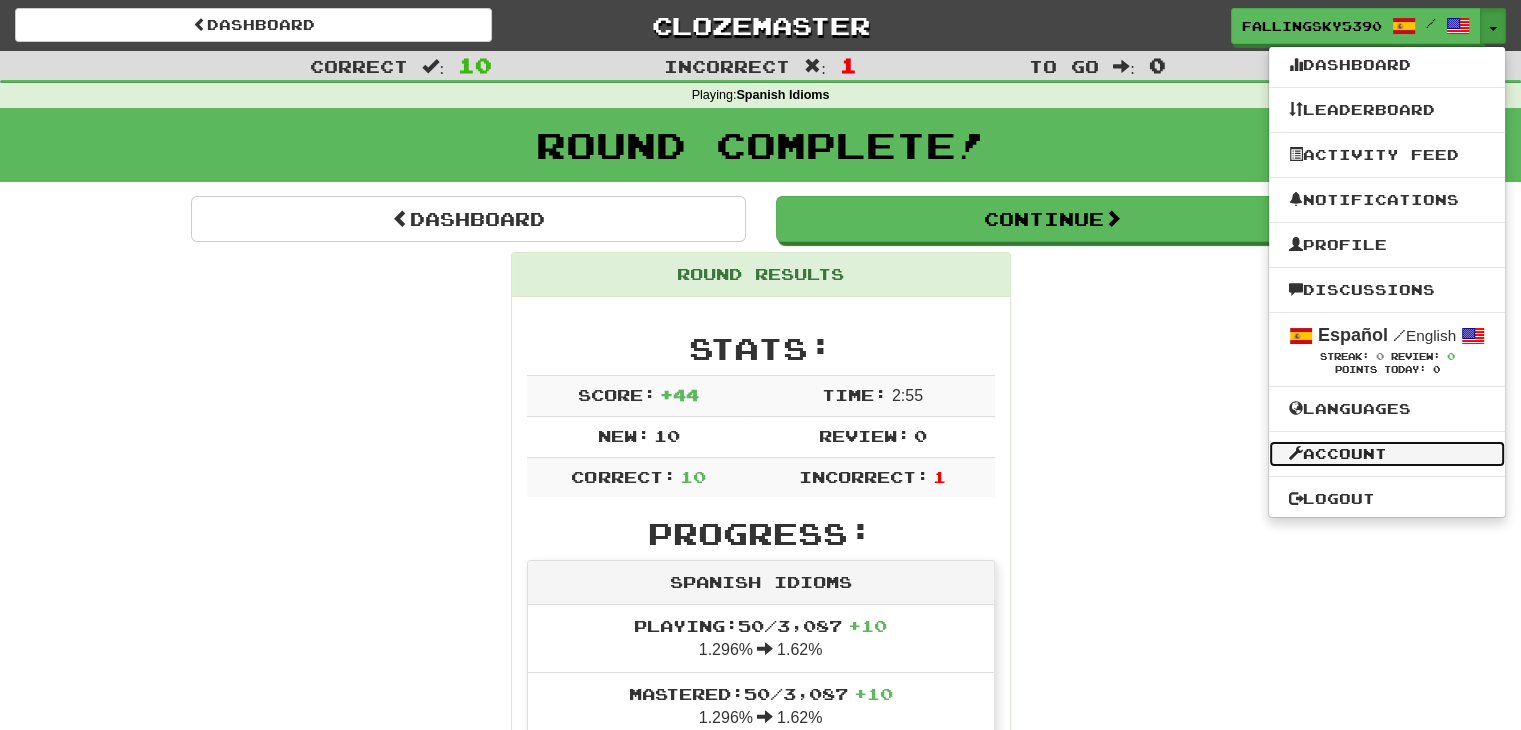 click on "Account" at bounding box center (1387, 454) 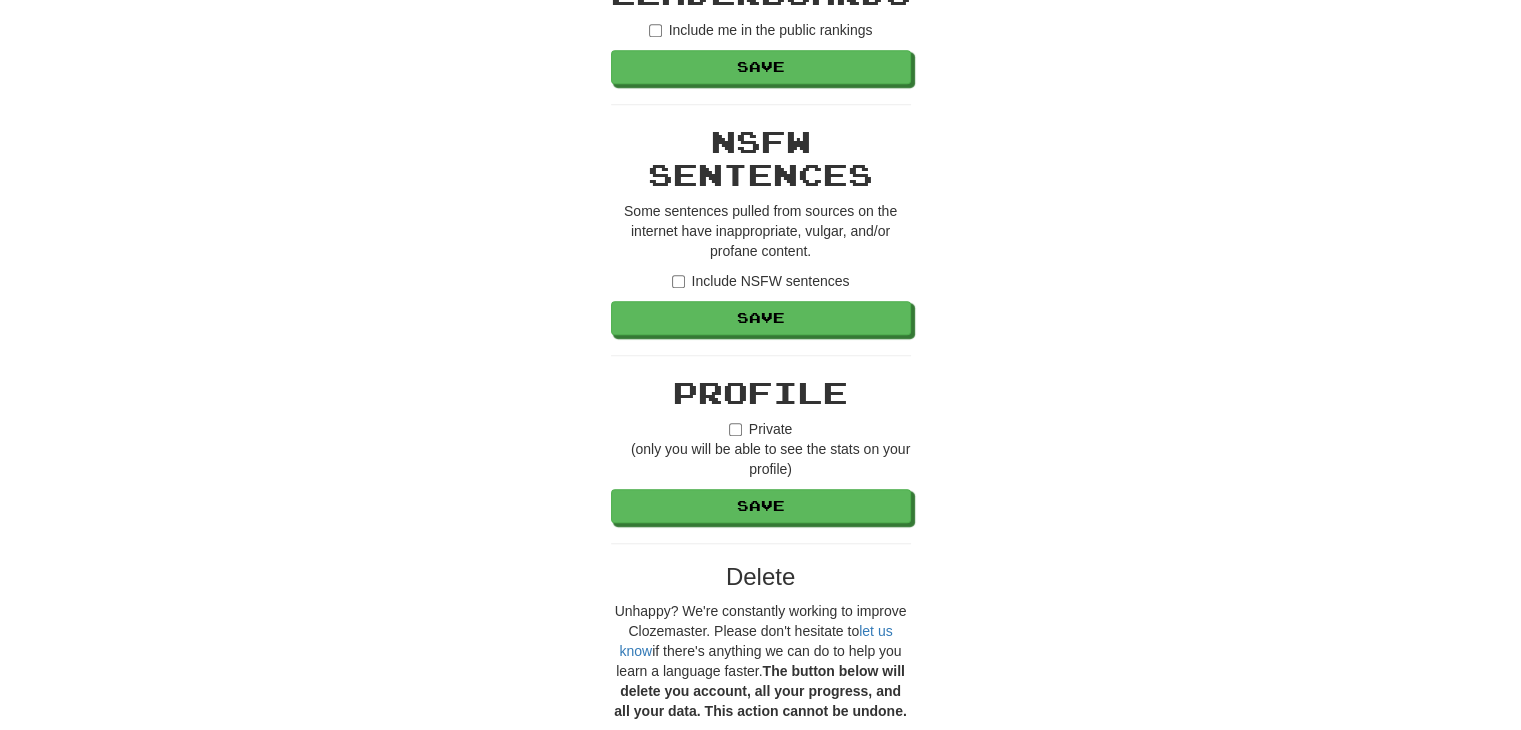 scroll, scrollTop: 1592, scrollLeft: 0, axis: vertical 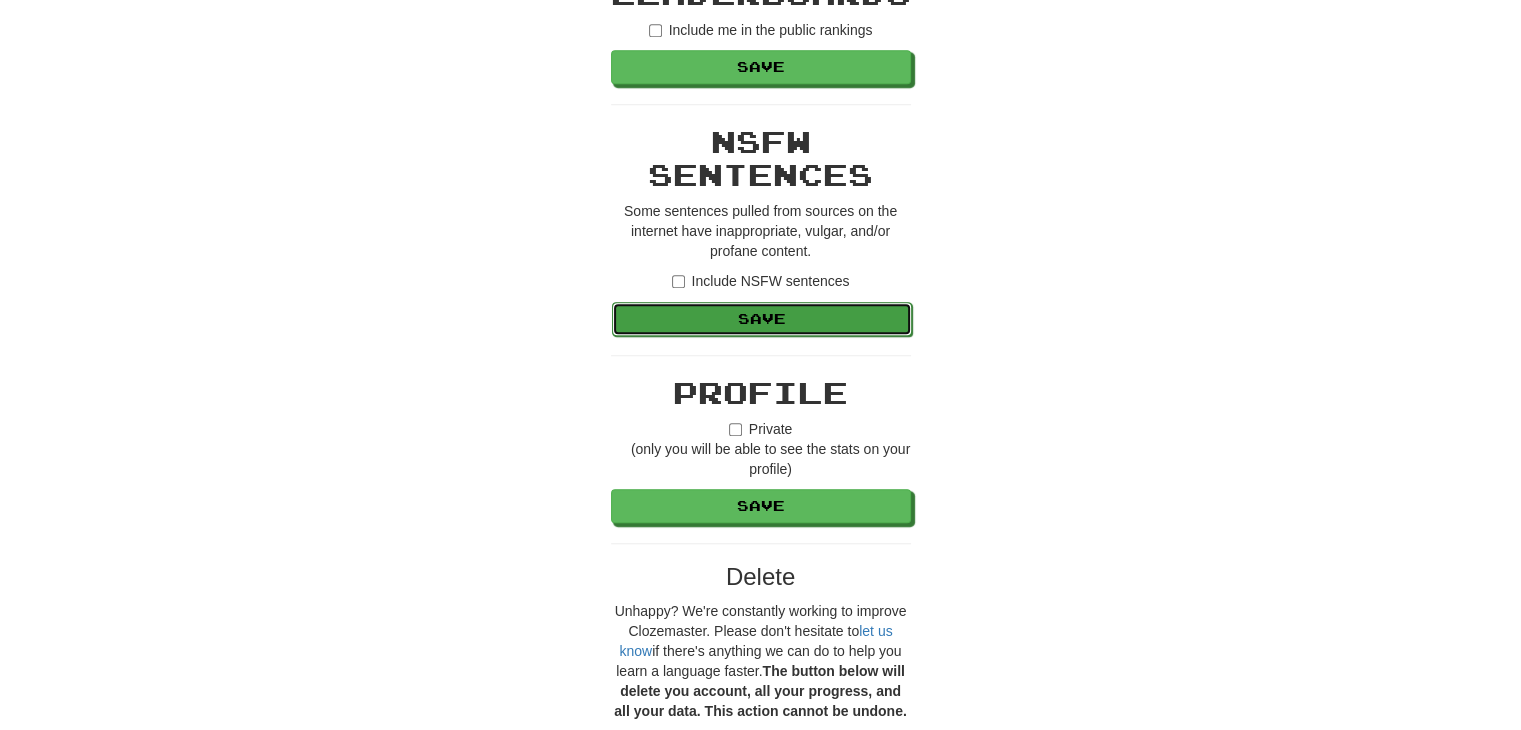 click on "Save" at bounding box center (762, 319) 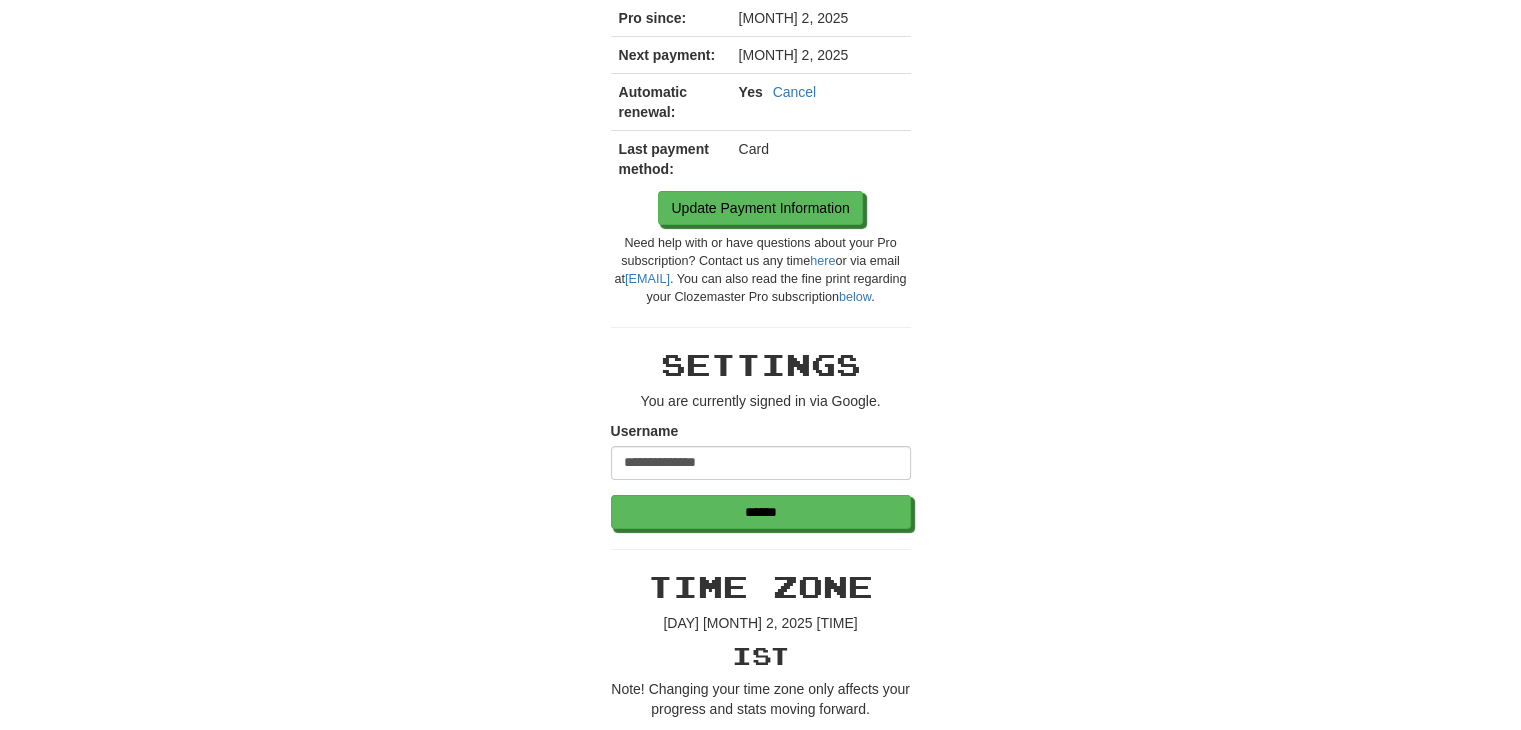 scroll, scrollTop: 0, scrollLeft: 0, axis: both 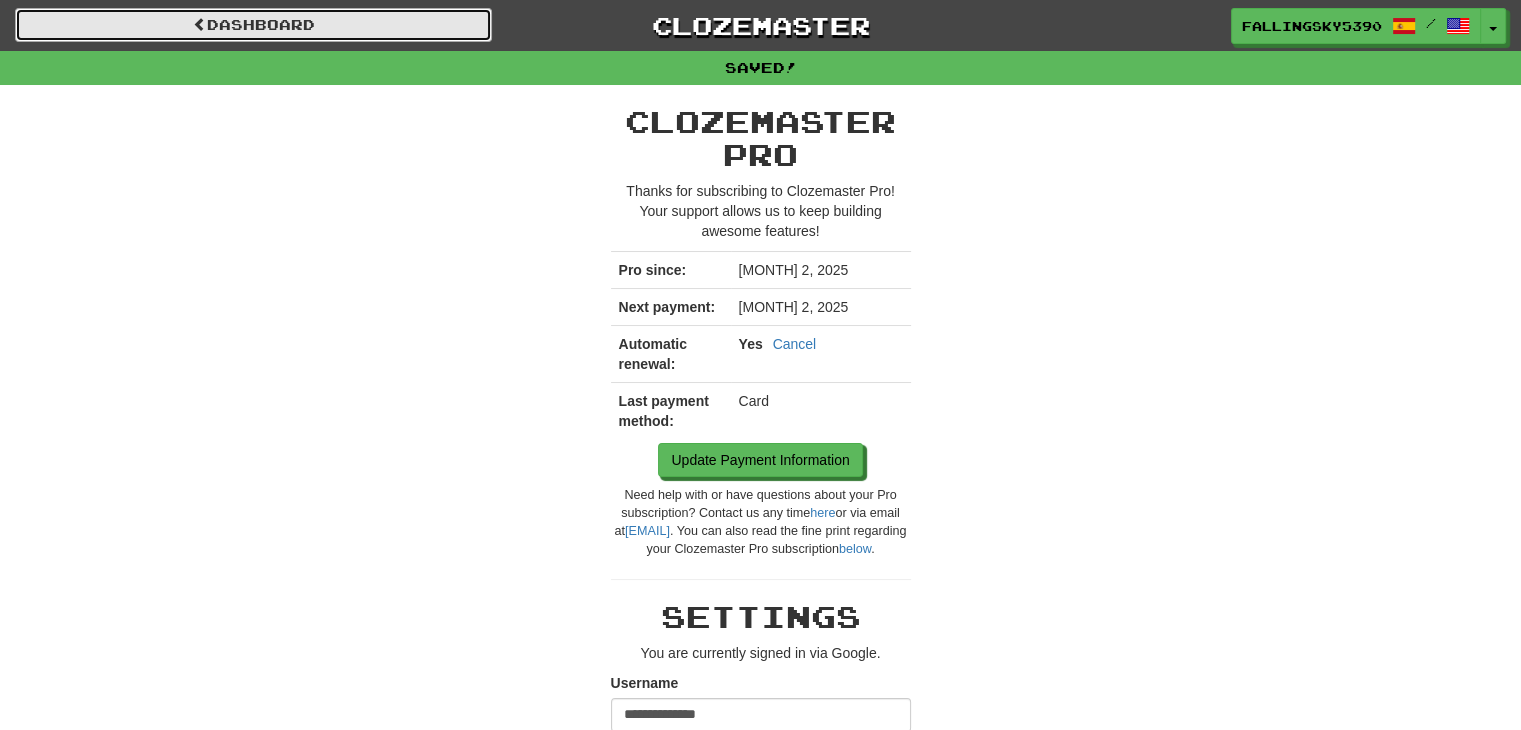click on "Dashboard" at bounding box center [253, 25] 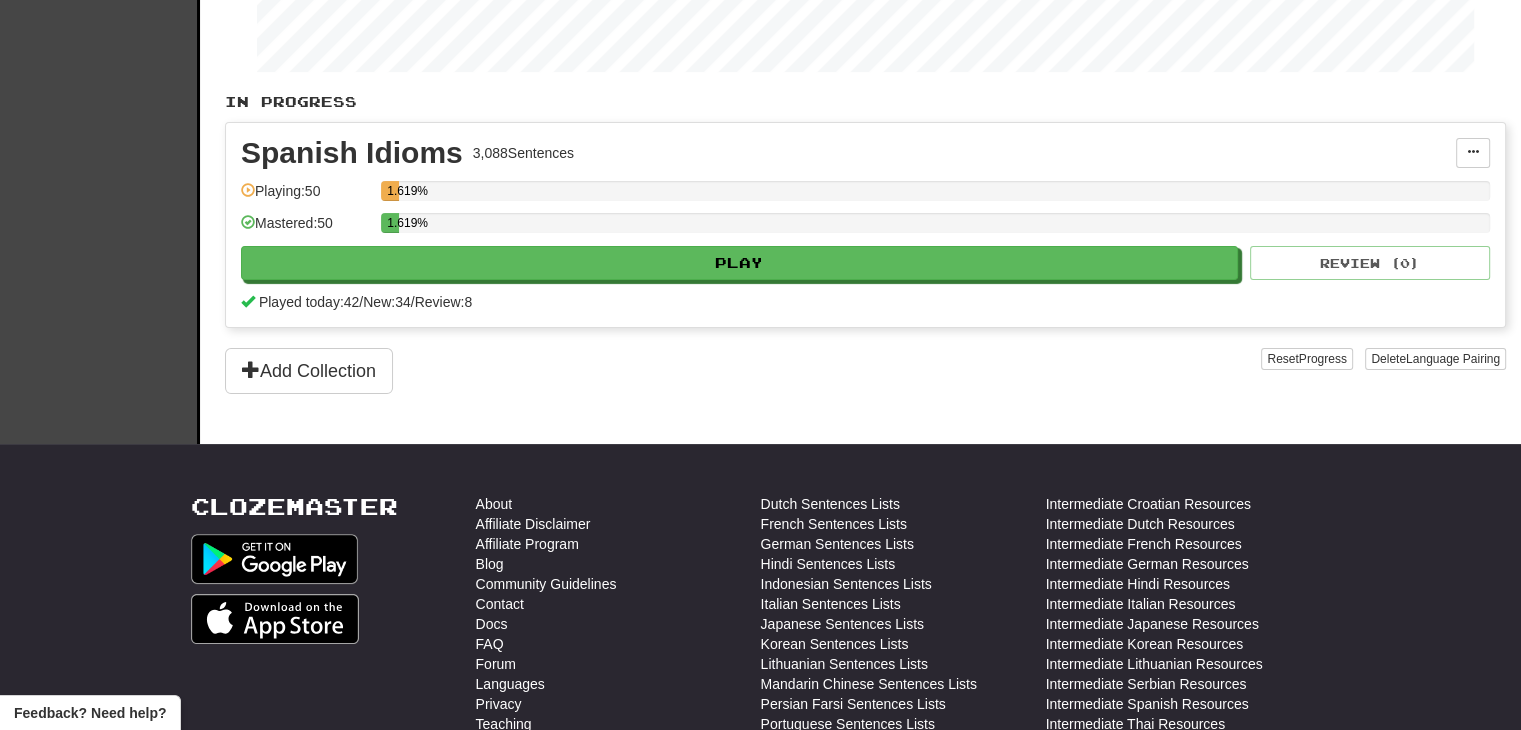 scroll, scrollTop: 338, scrollLeft: 0, axis: vertical 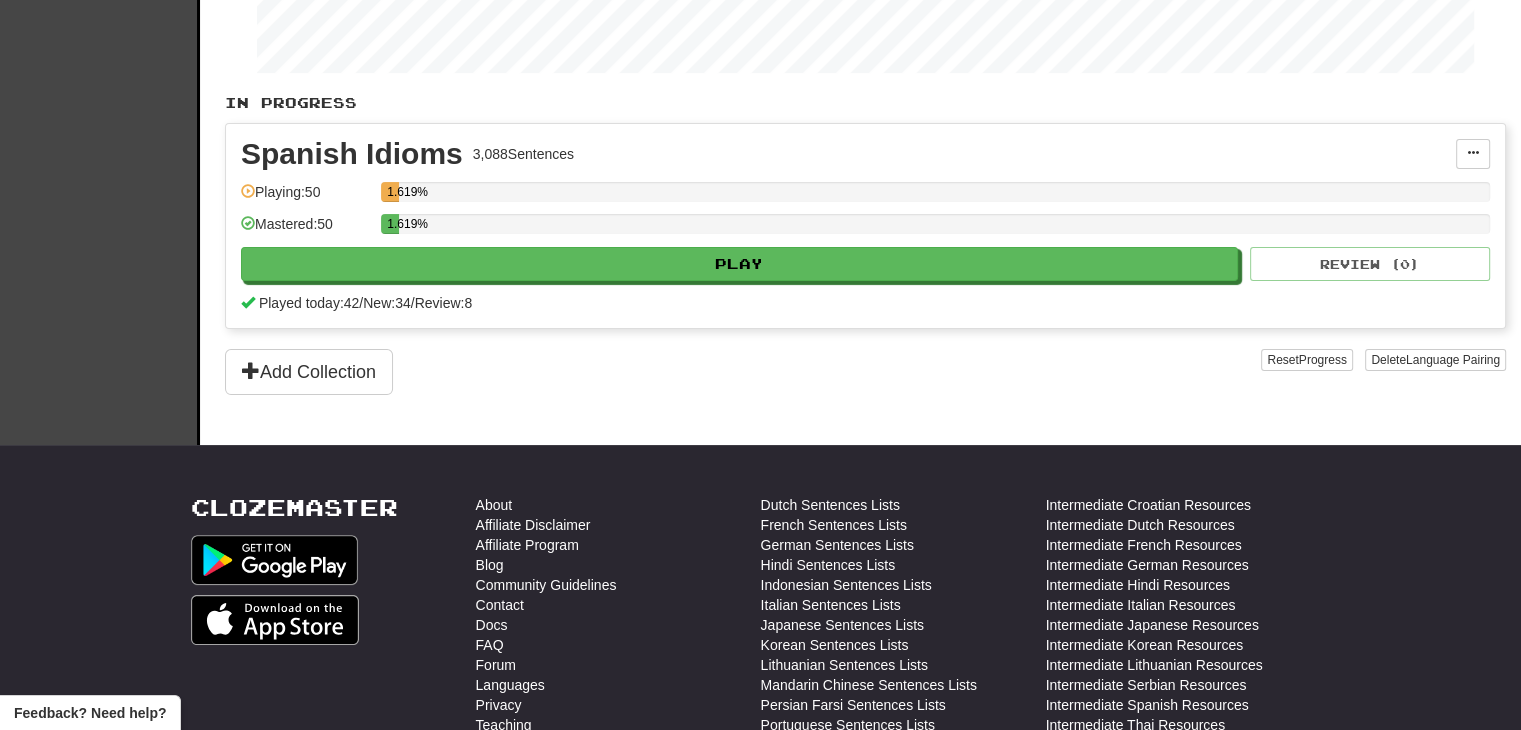 click on "In Progress Spanish Idioms 3,088  Sentences Manage Sentences Unpin from Dashboard  Playing:  50 1.619%  Mastered:  50 1.619% Play Review ( 0 )   Played today:  42  /  New:  34  /  Review:  8  Add Collection Reset  Progress Delete  Language Pairing Dark Mode On Off" at bounding box center (865, 244) 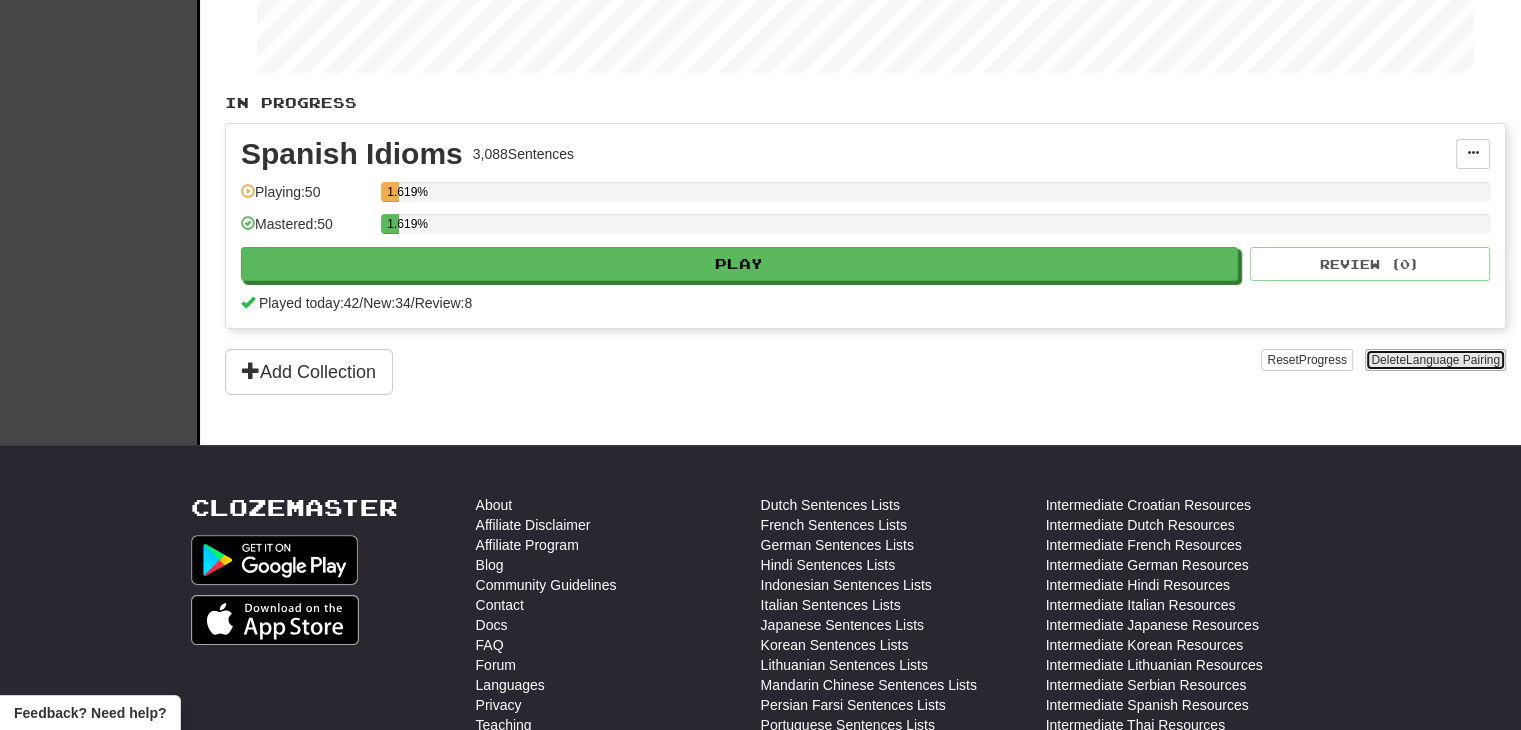 click on "Language Pairing" at bounding box center [1453, 360] 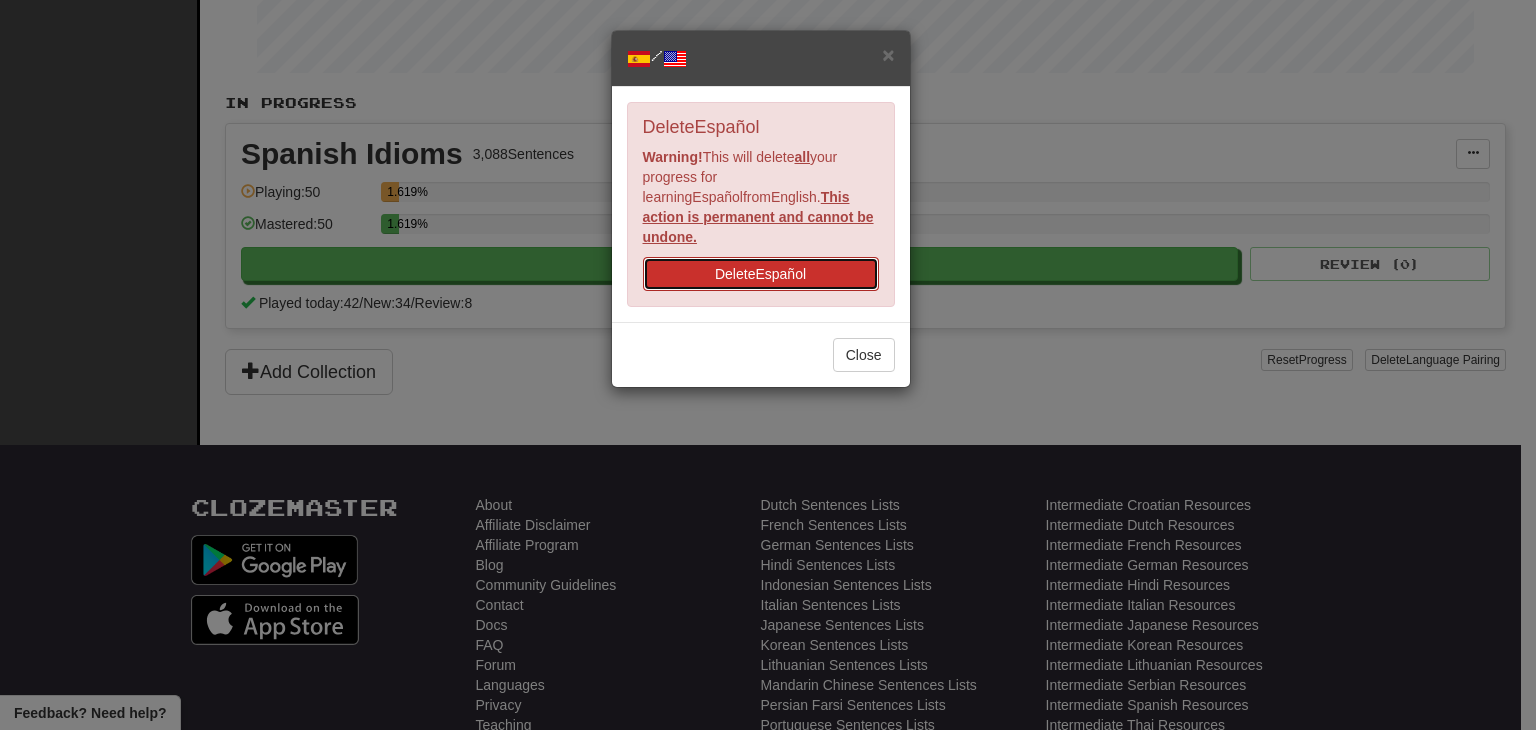 click on "Delete  Español" at bounding box center [761, 274] 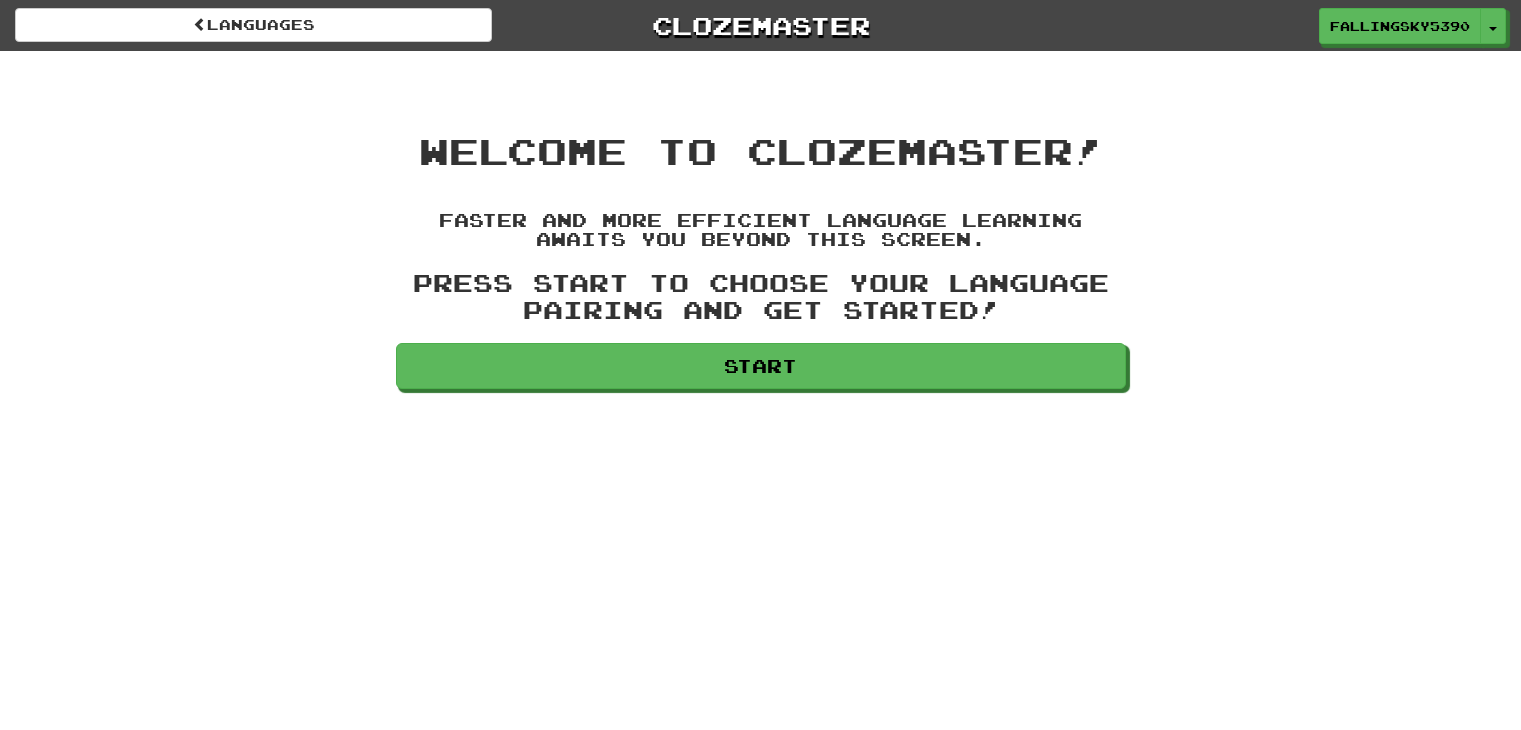 scroll, scrollTop: 0, scrollLeft: 0, axis: both 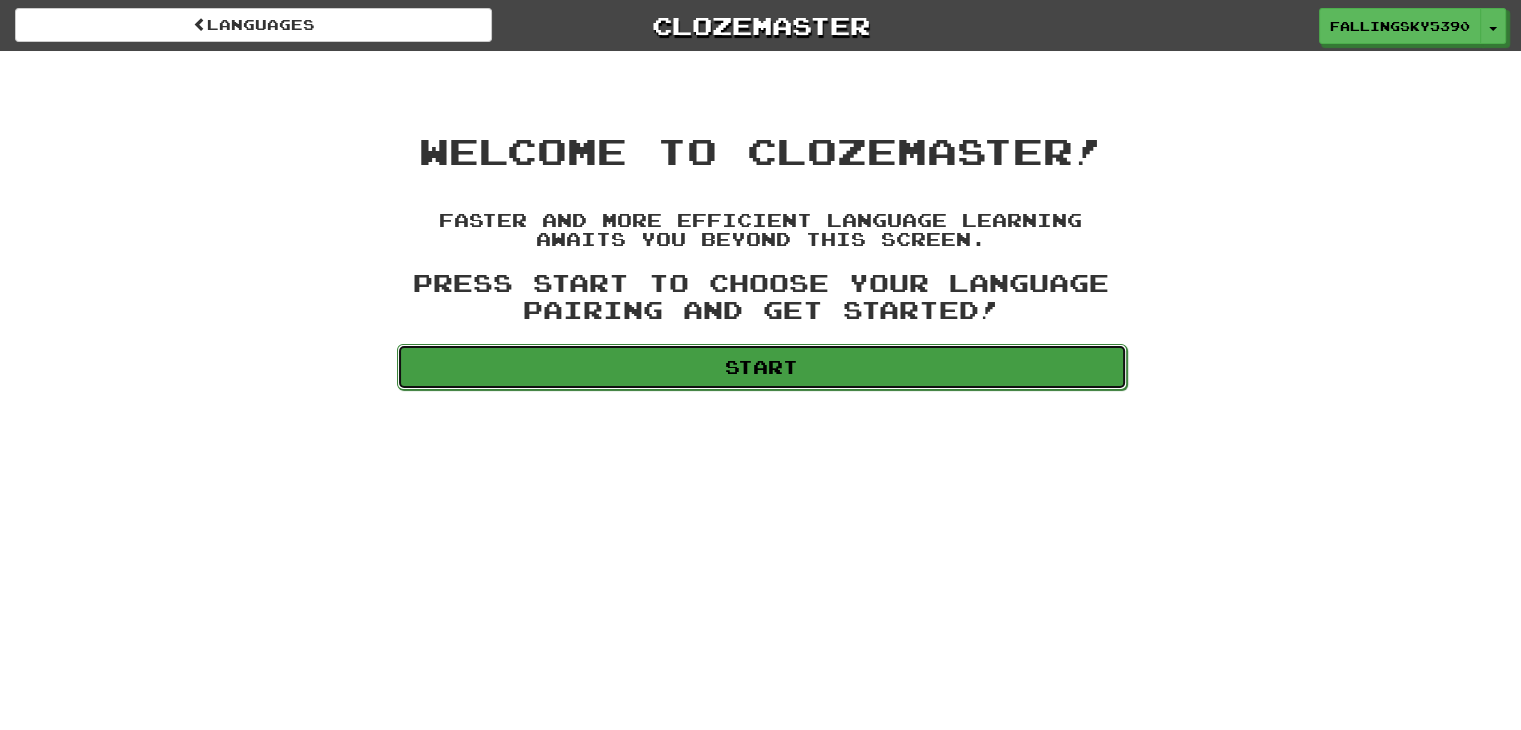 click on "Start" at bounding box center (762, 367) 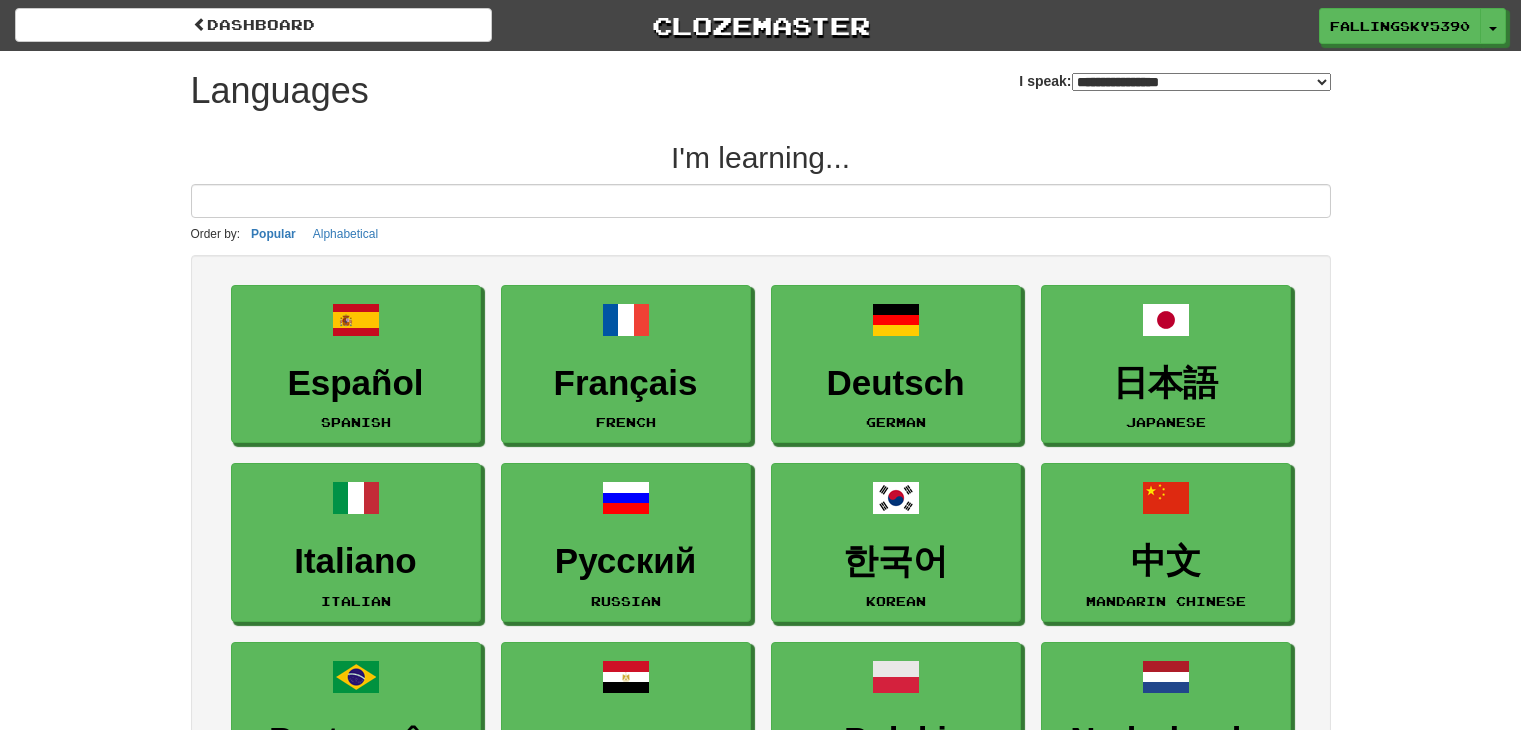 select on "*******" 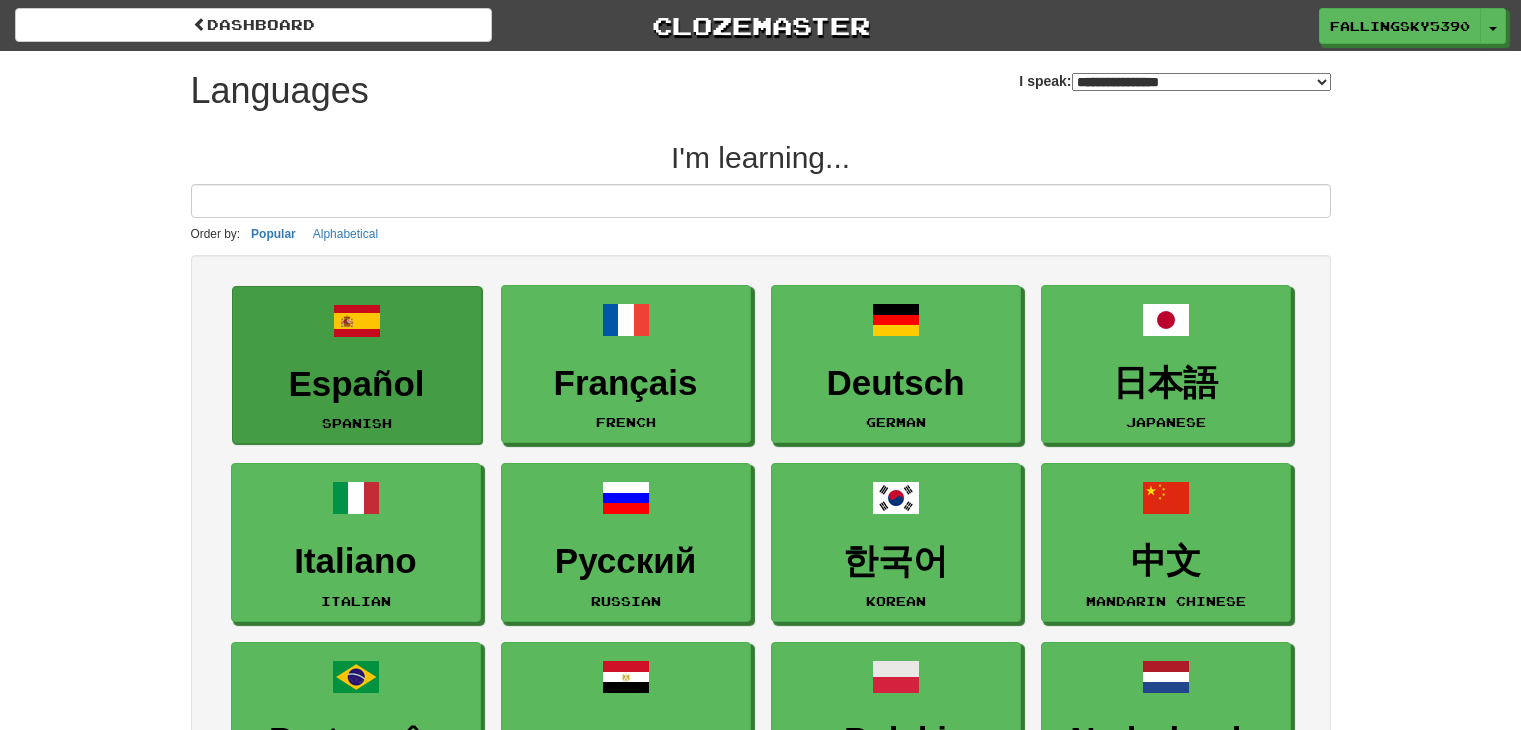 scroll, scrollTop: 0, scrollLeft: 0, axis: both 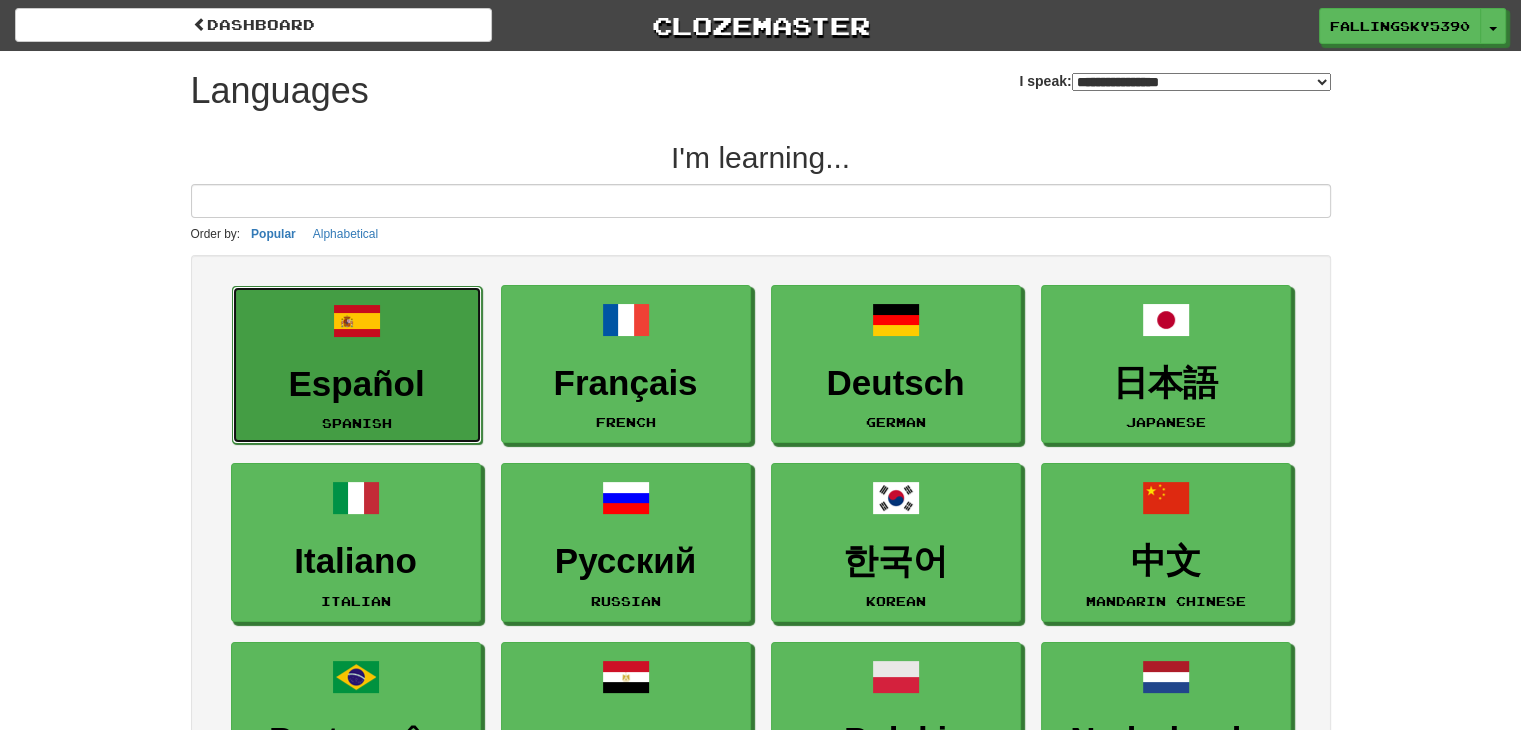click on "Español" at bounding box center (357, 384) 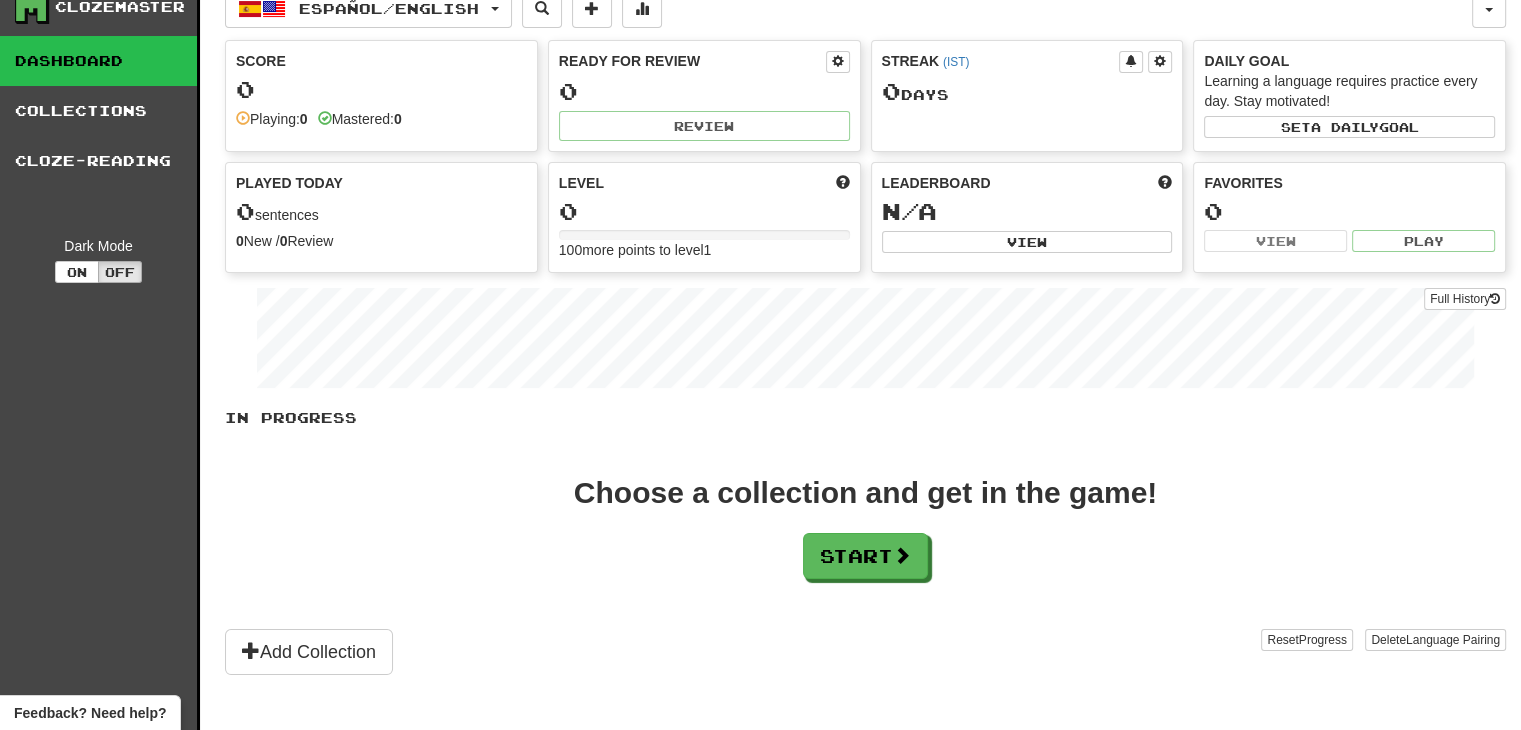scroll, scrollTop: 0, scrollLeft: 0, axis: both 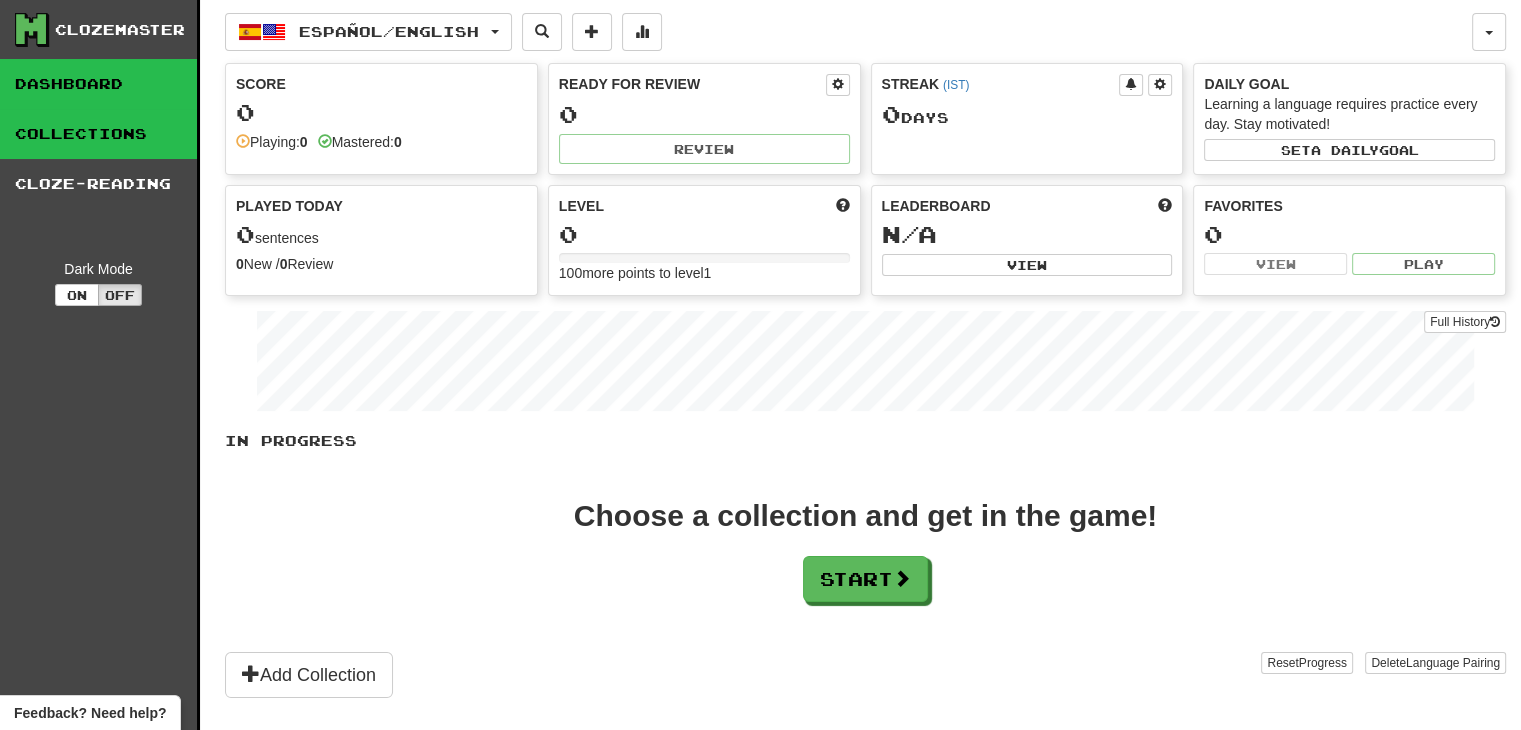 click on "Collections" at bounding box center (98, 134) 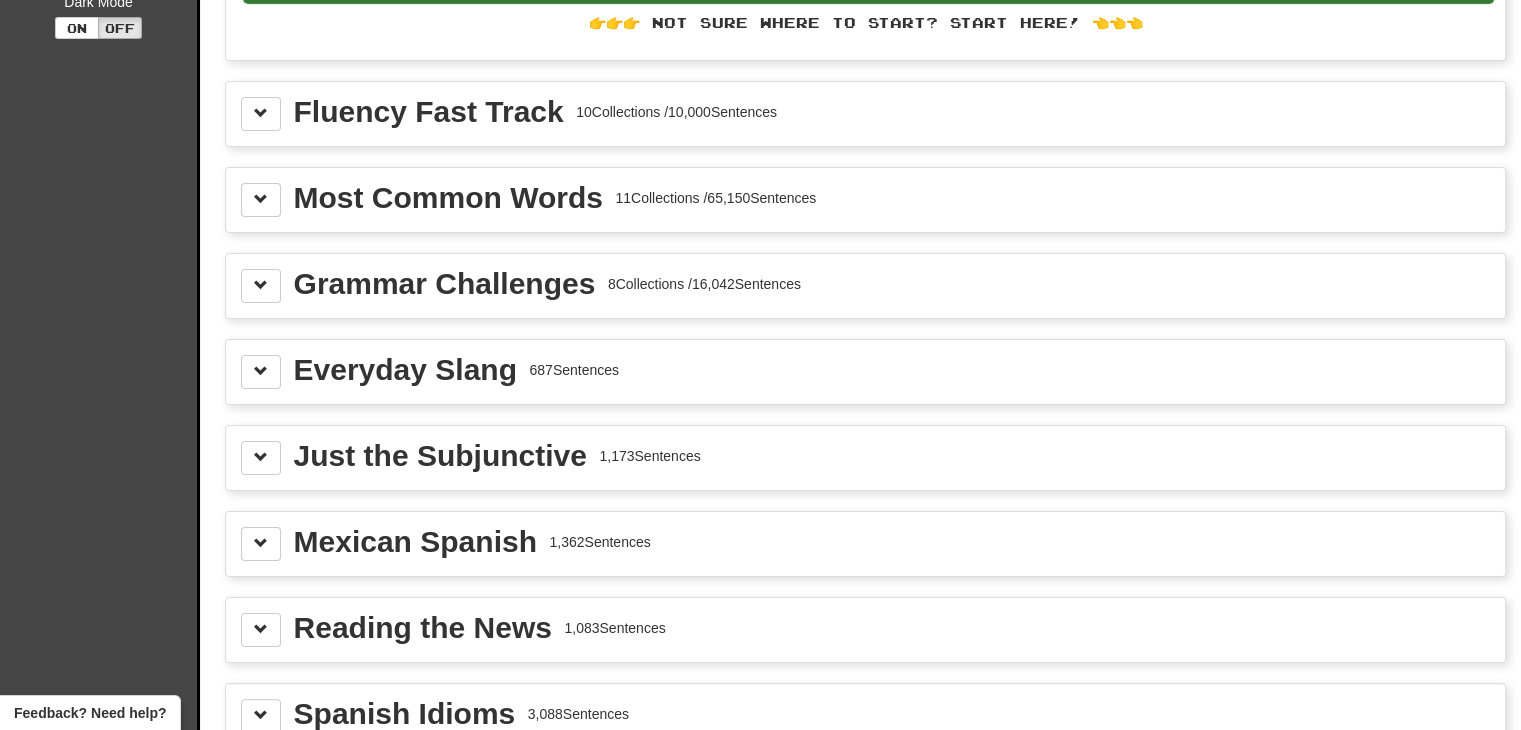 scroll, scrollTop: 272, scrollLeft: 0, axis: vertical 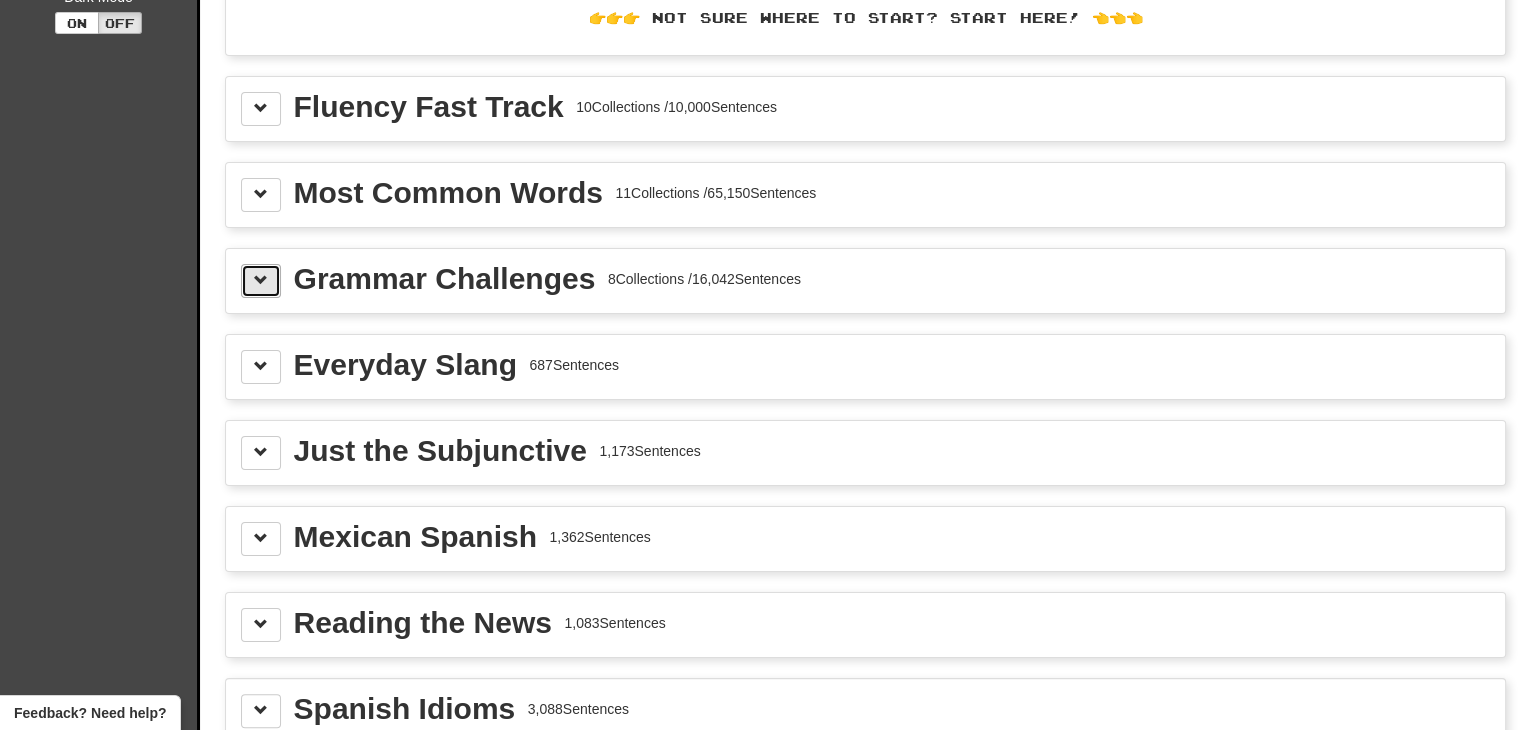 click at bounding box center (261, 281) 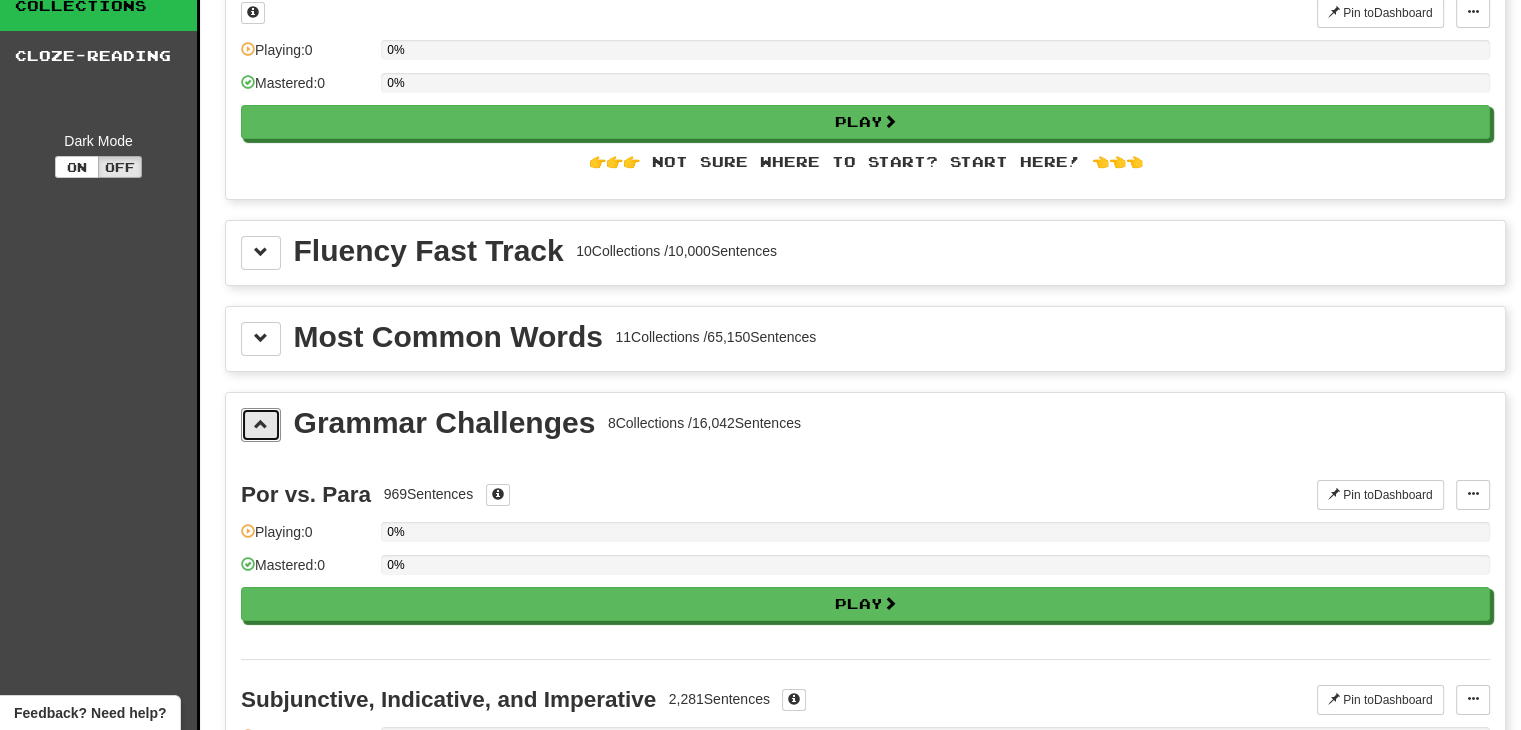 scroll, scrollTop: 130, scrollLeft: 0, axis: vertical 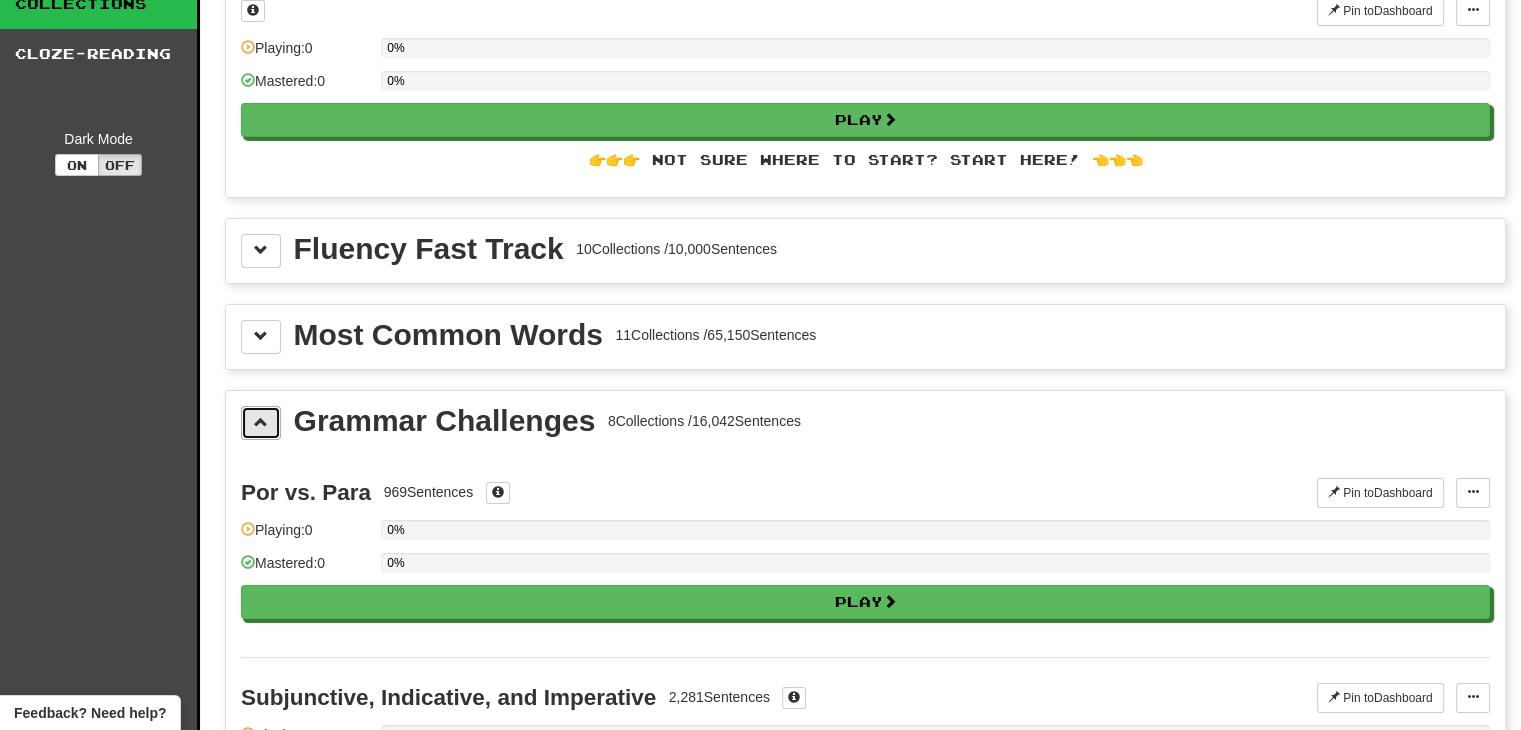 click at bounding box center [261, 422] 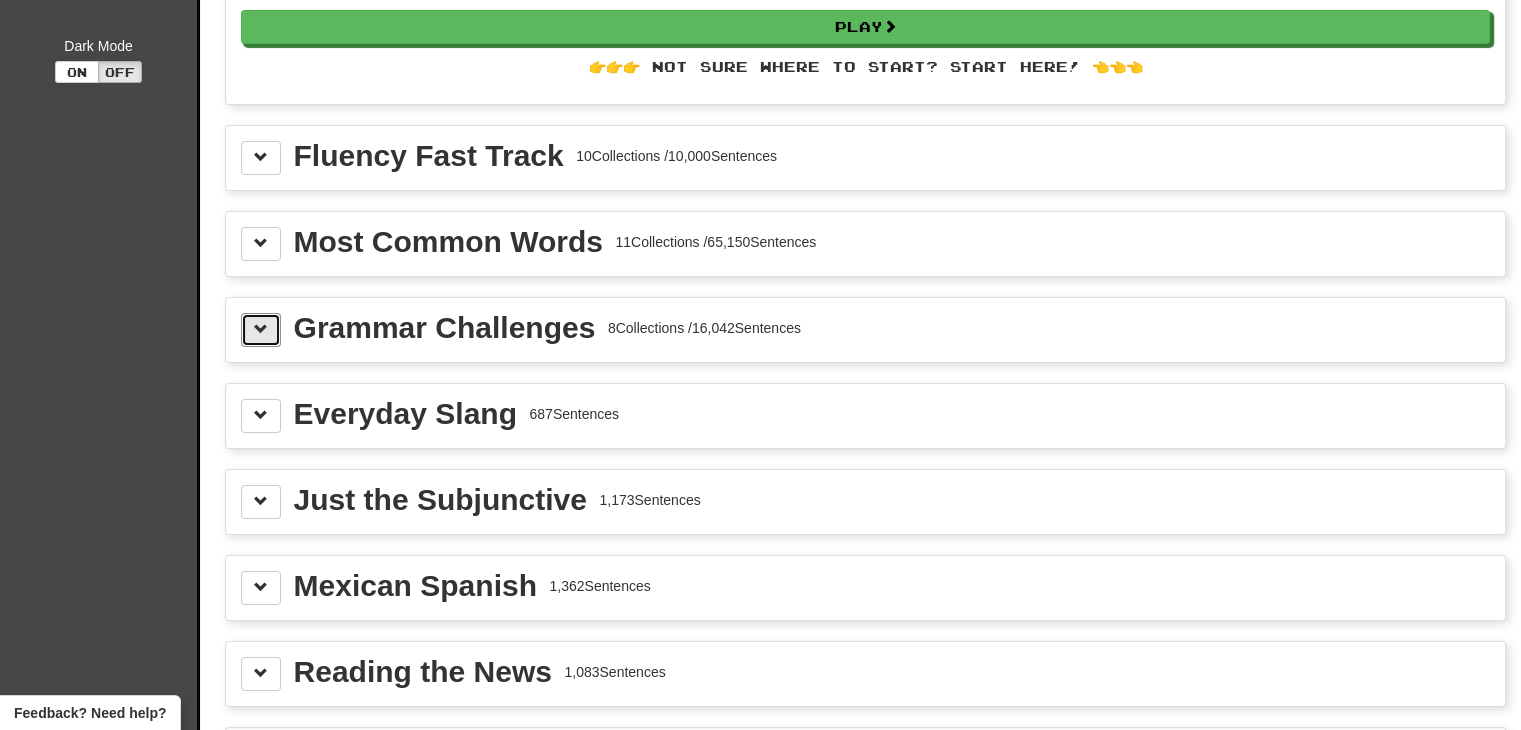 scroll, scrollTop: 232, scrollLeft: 0, axis: vertical 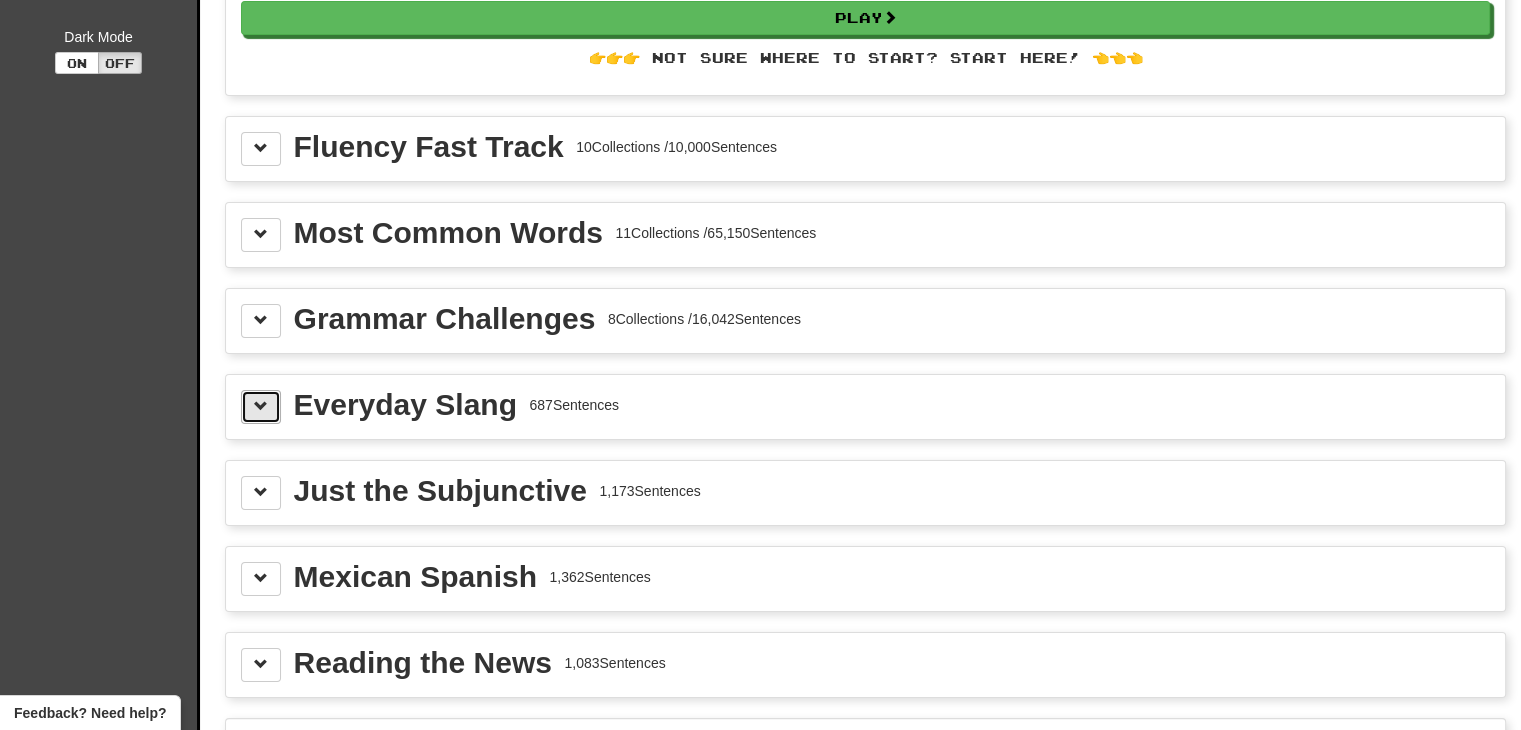 click at bounding box center [261, 407] 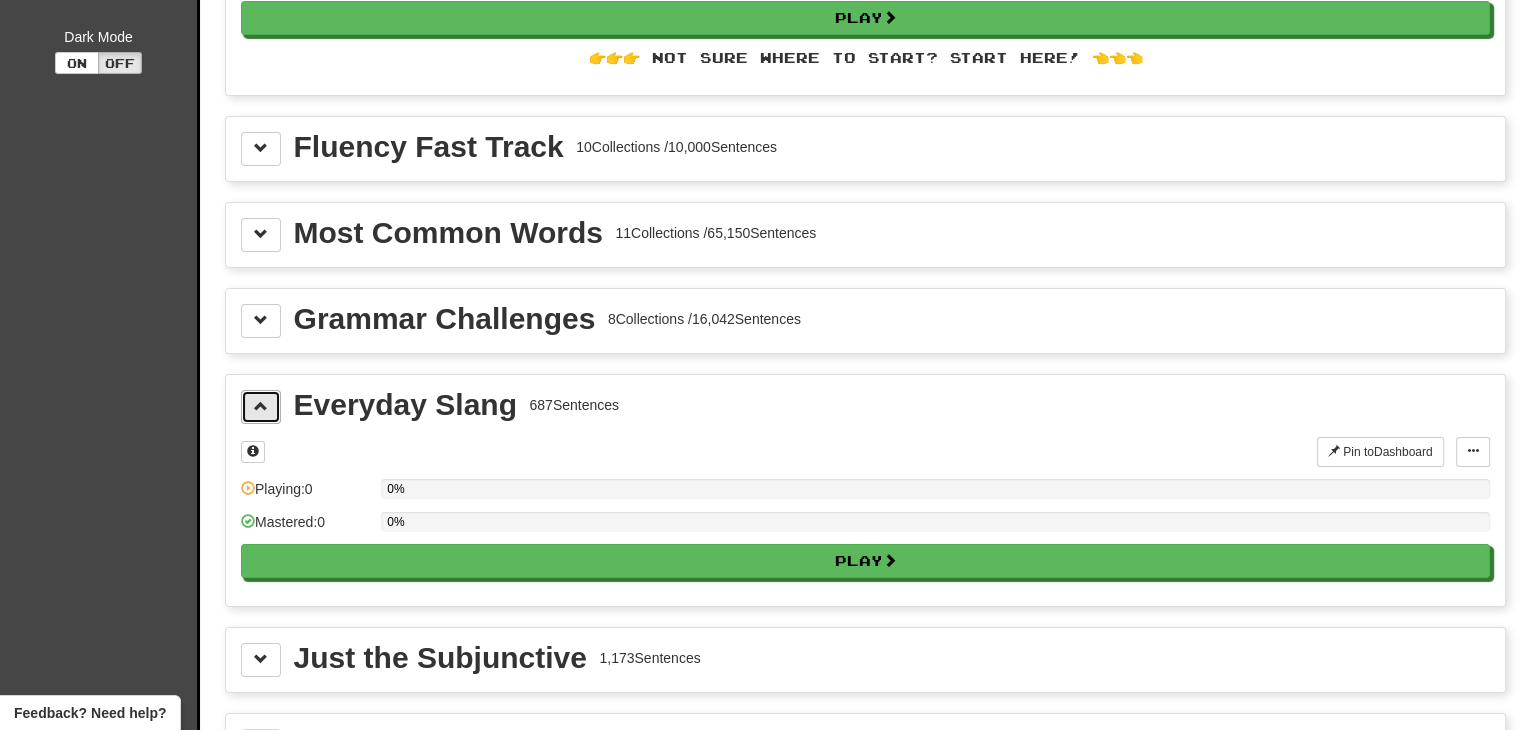 click at bounding box center [261, 407] 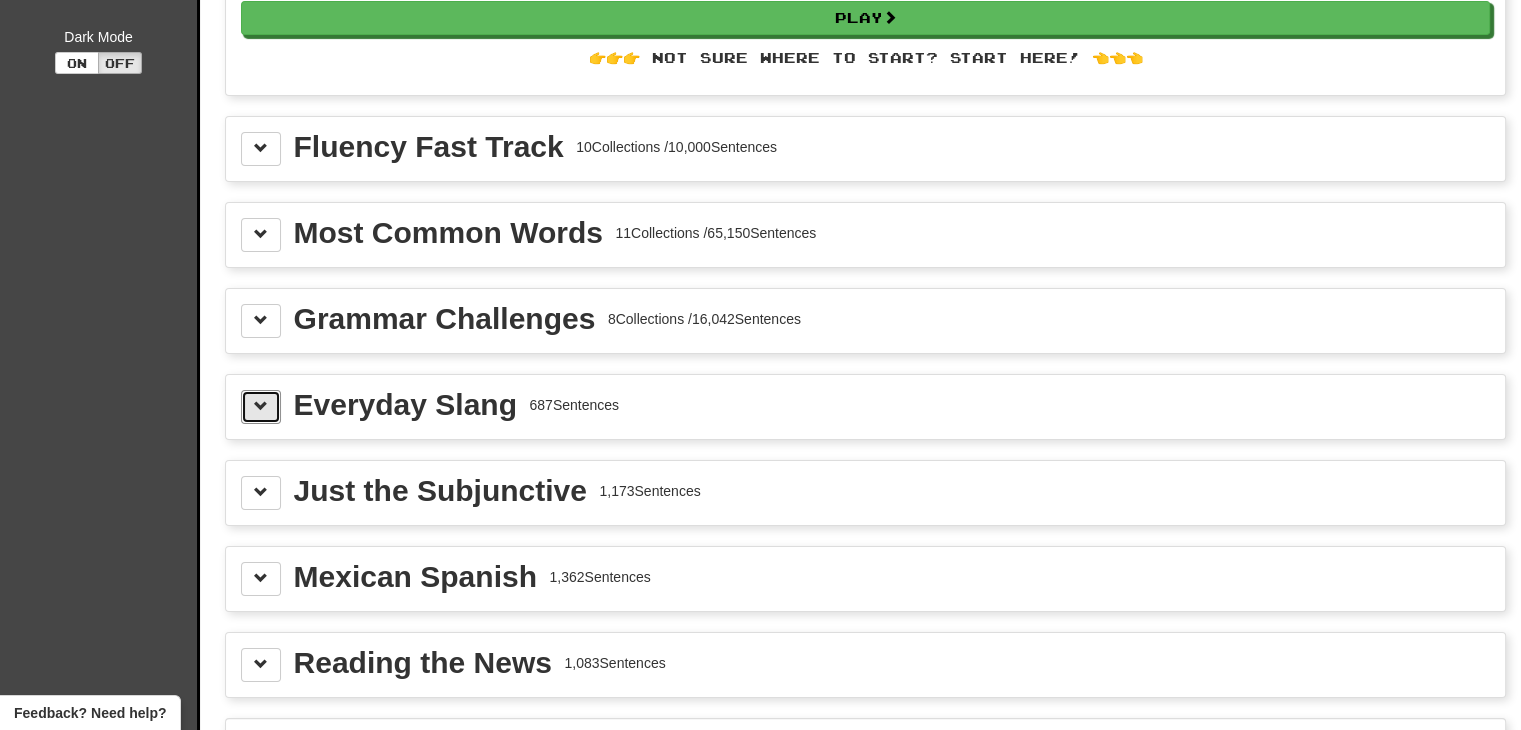 scroll, scrollTop: 528, scrollLeft: 0, axis: vertical 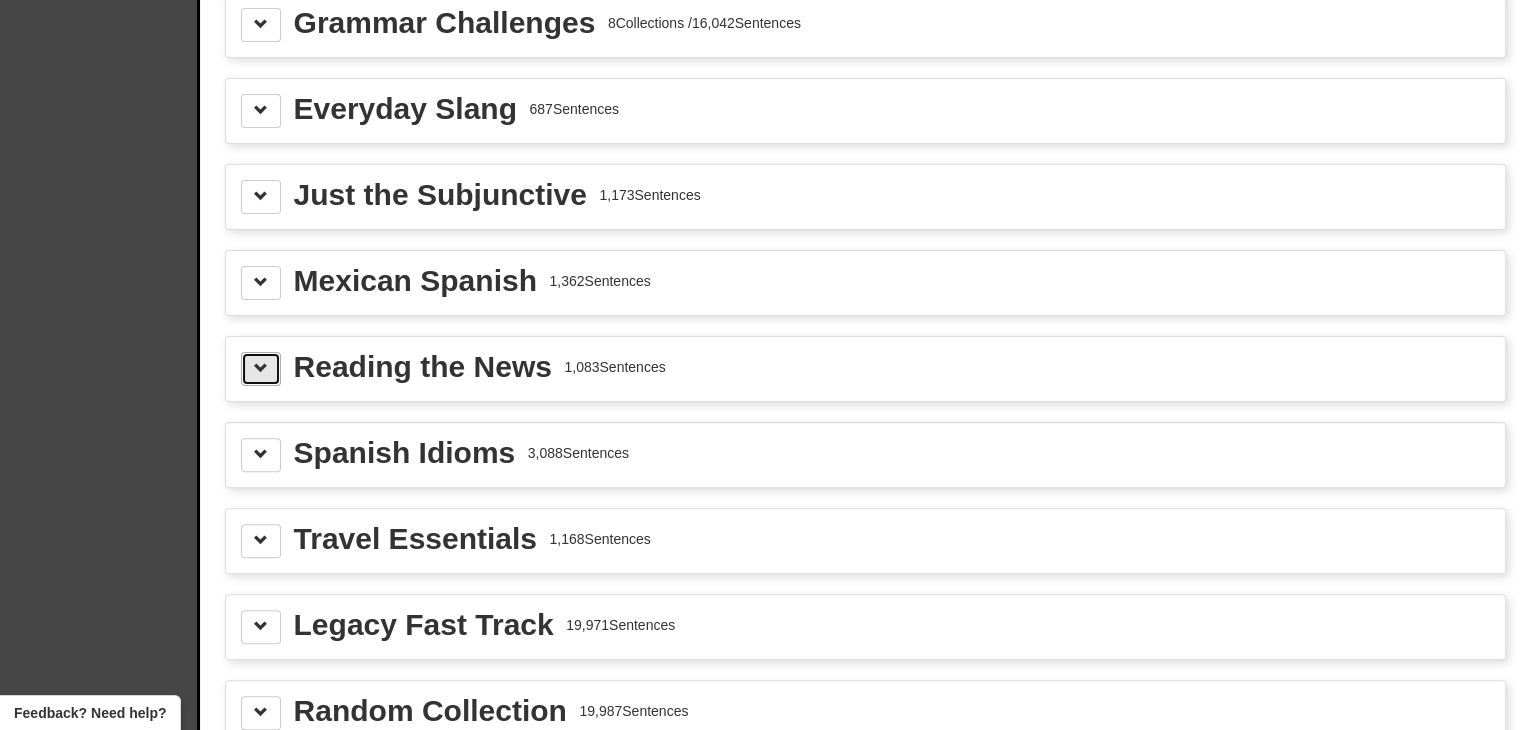 click at bounding box center (261, 369) 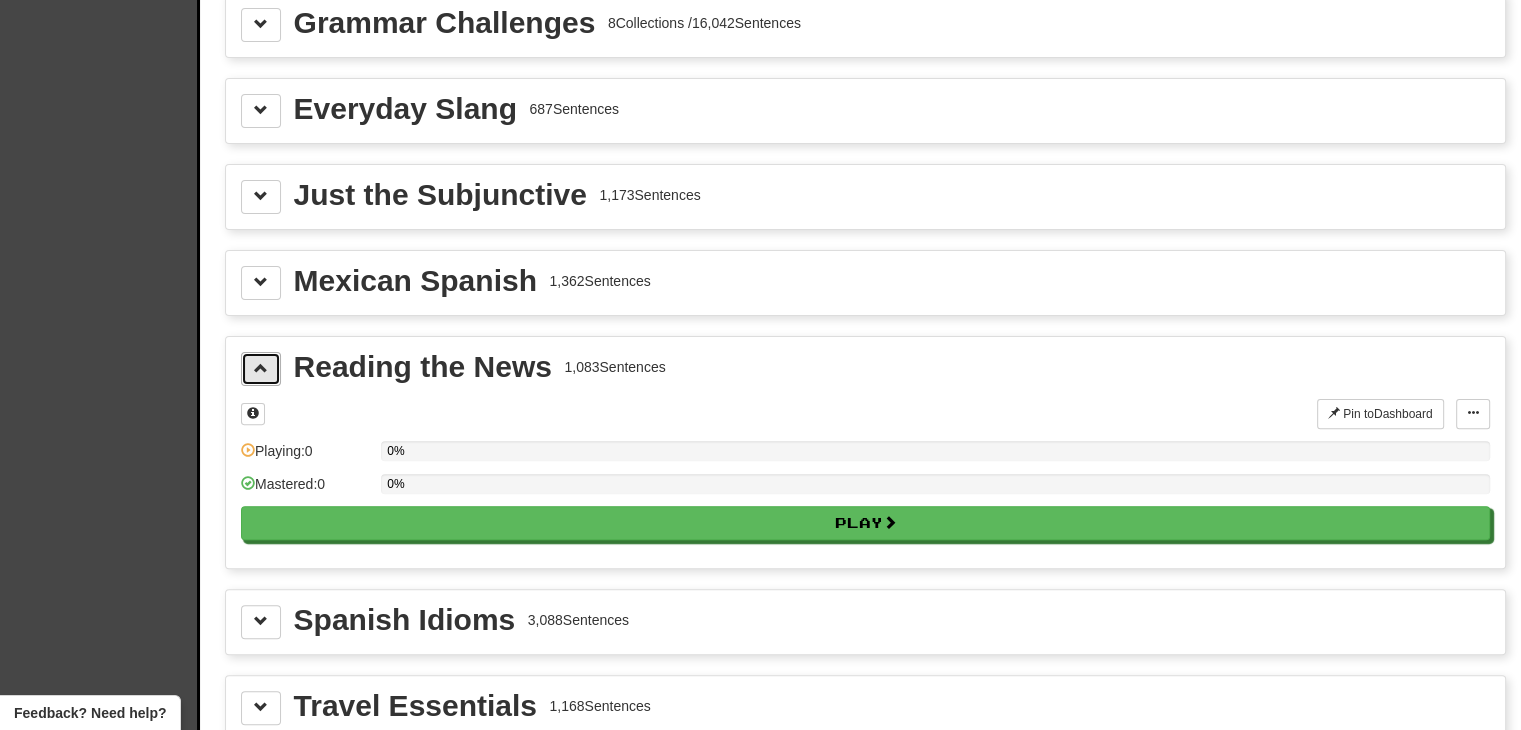 click at bounding box center (261, 369) 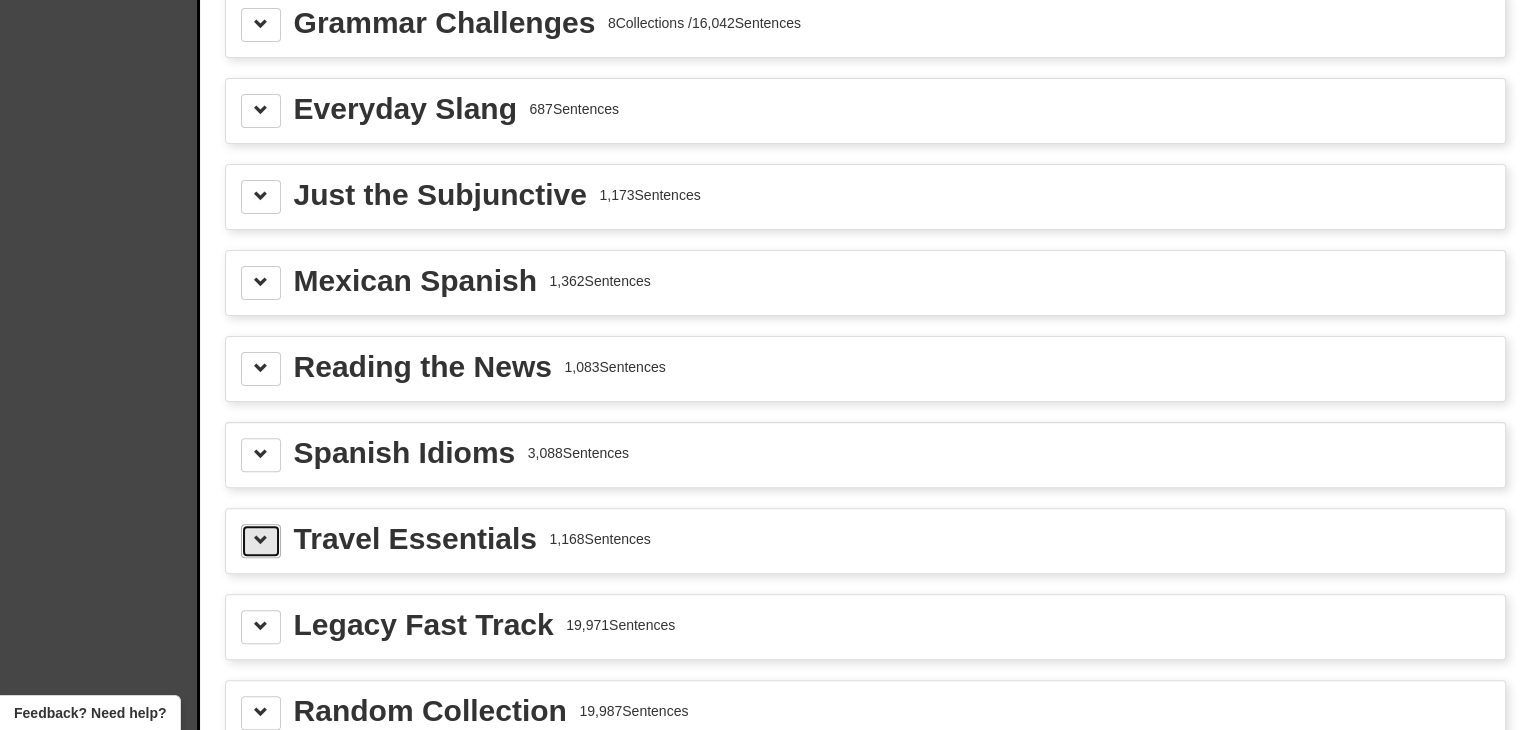 click at bounding box center (261, 541) 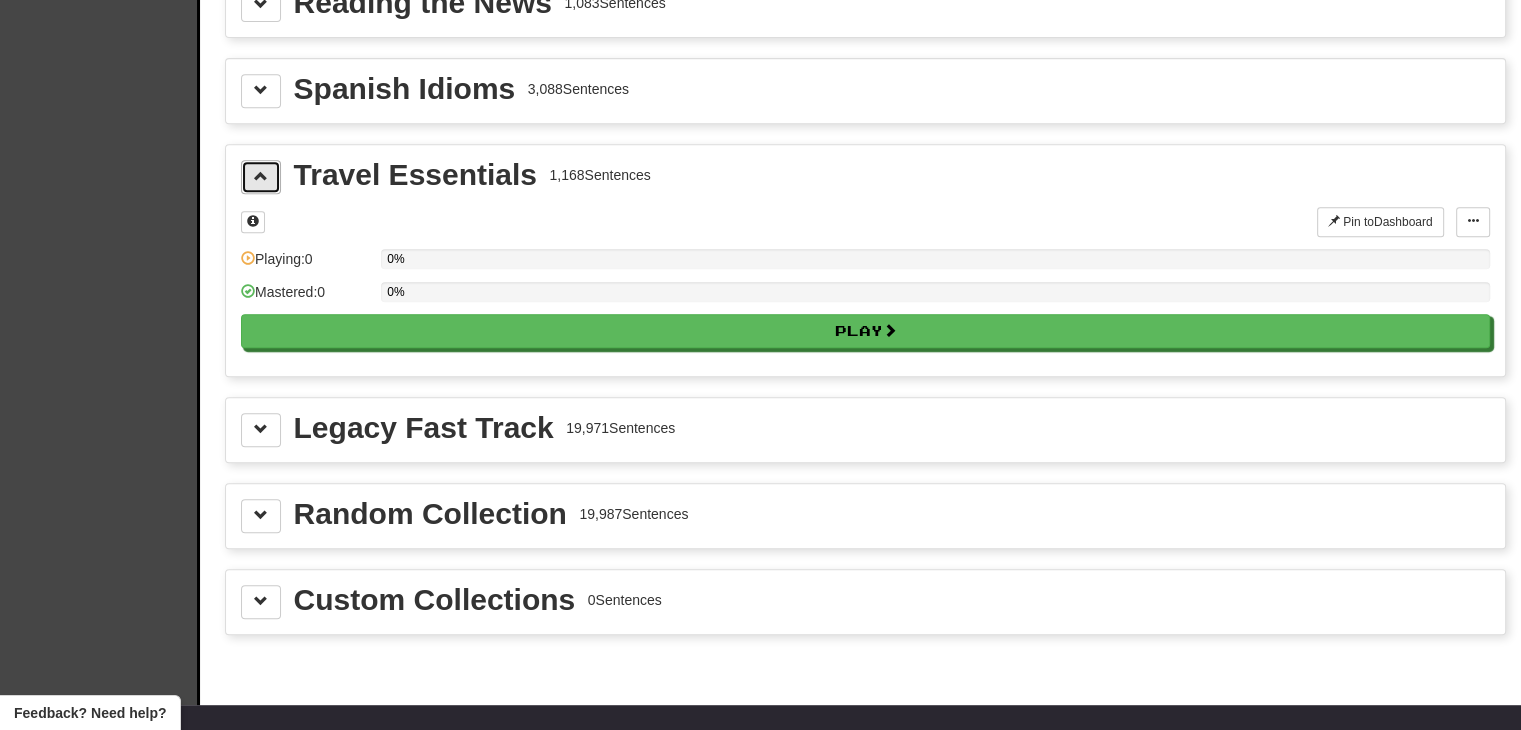 scroll, scrollTop: 892, scrollLeft: 0, axis: vertical 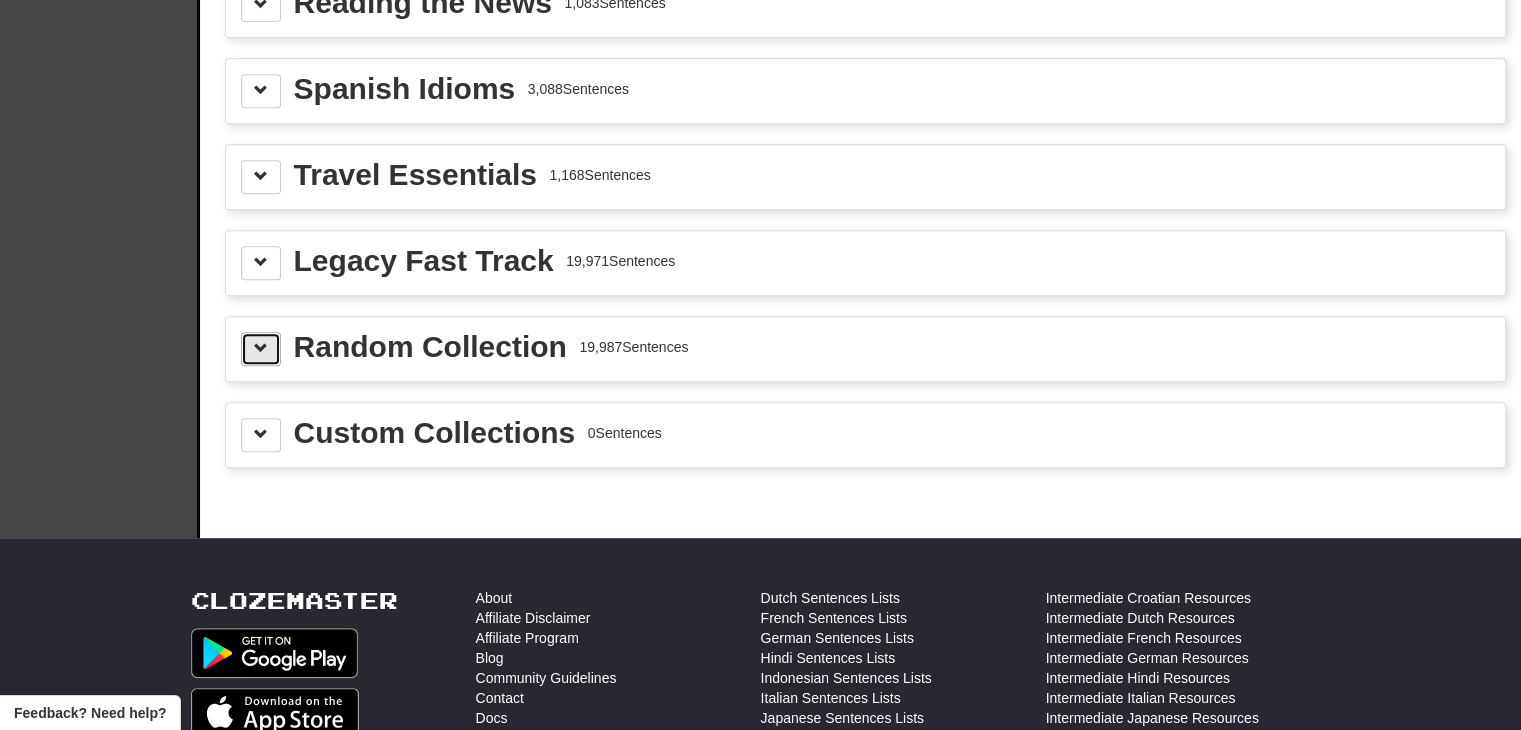 click at bounding box center [261, 349] 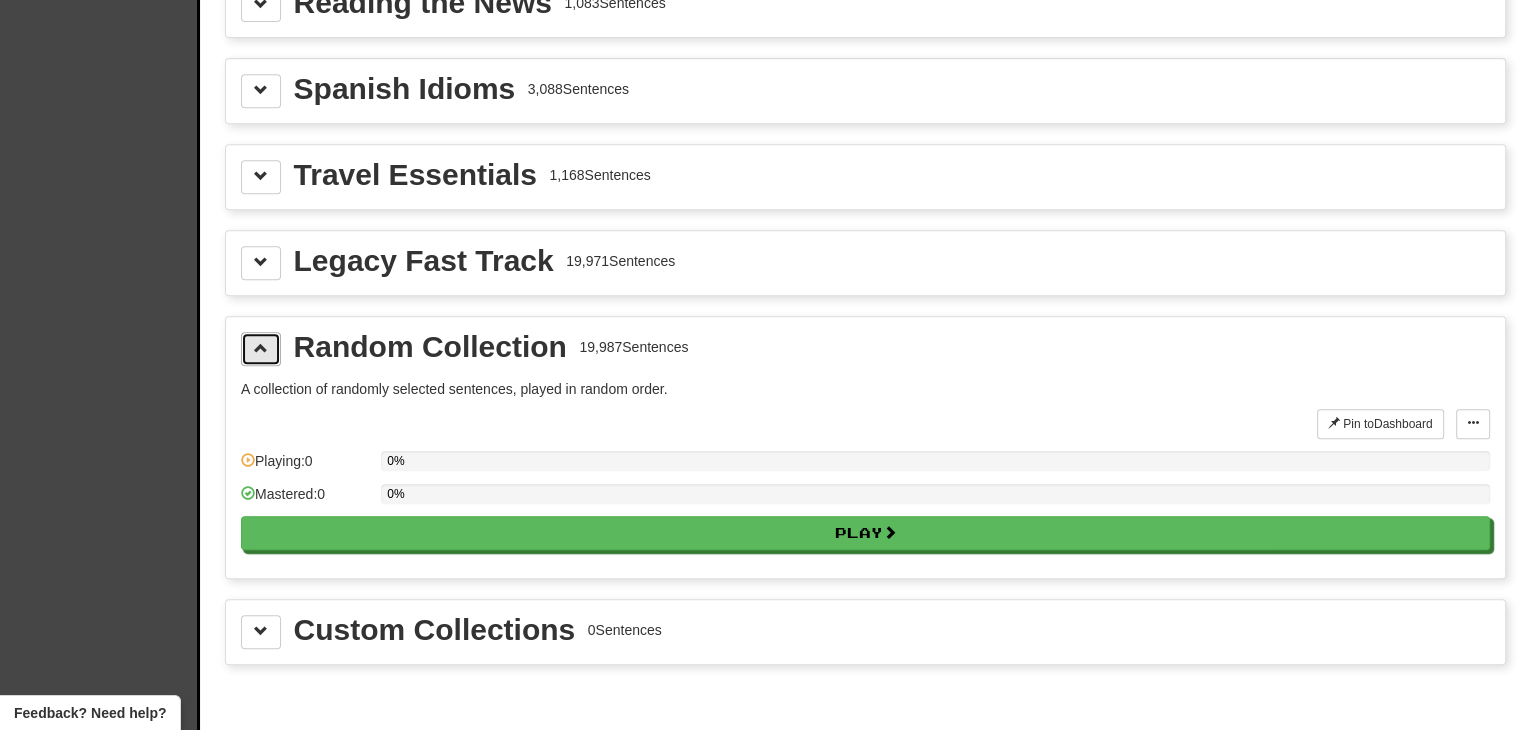 click at bounding box center (261, 349) 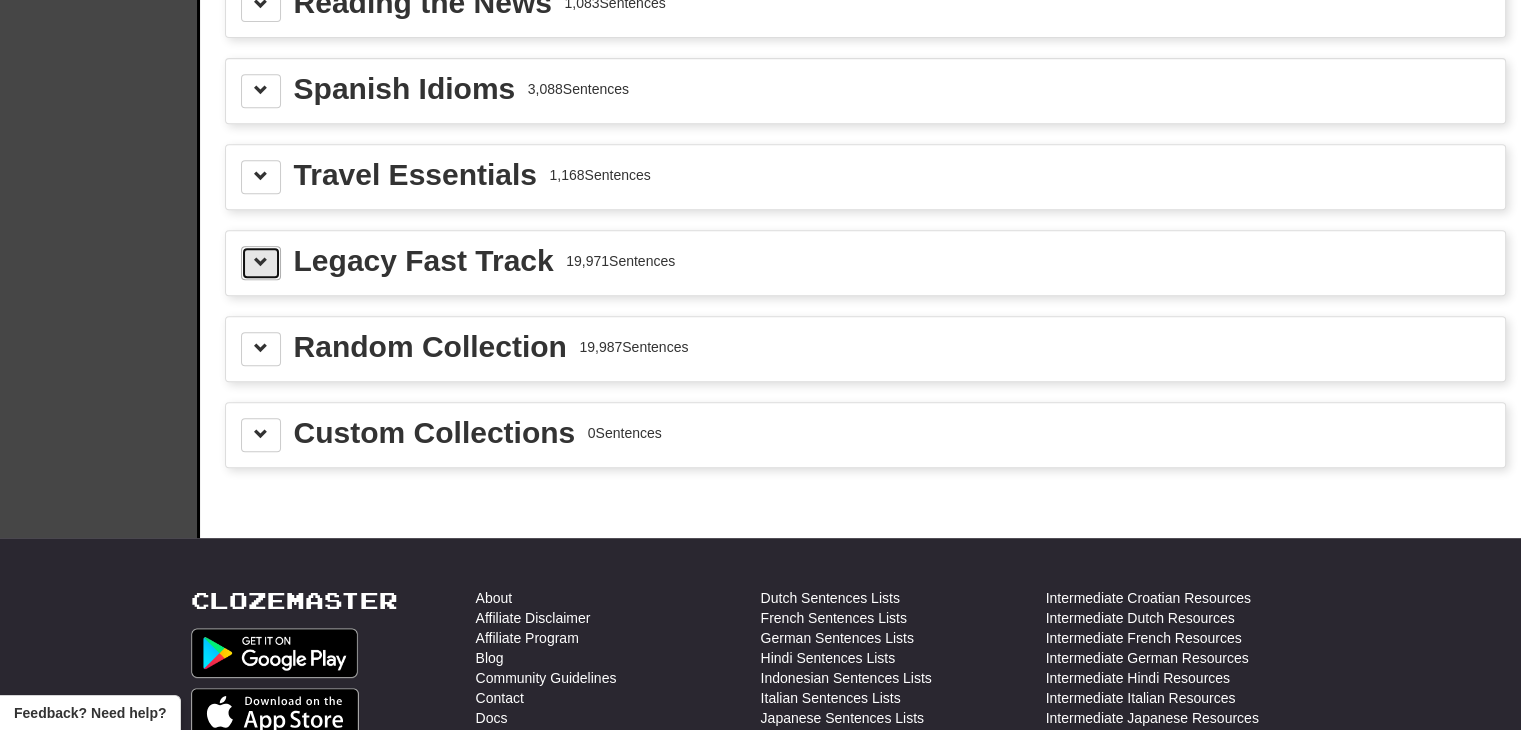 click at bounding box center (261, 262) 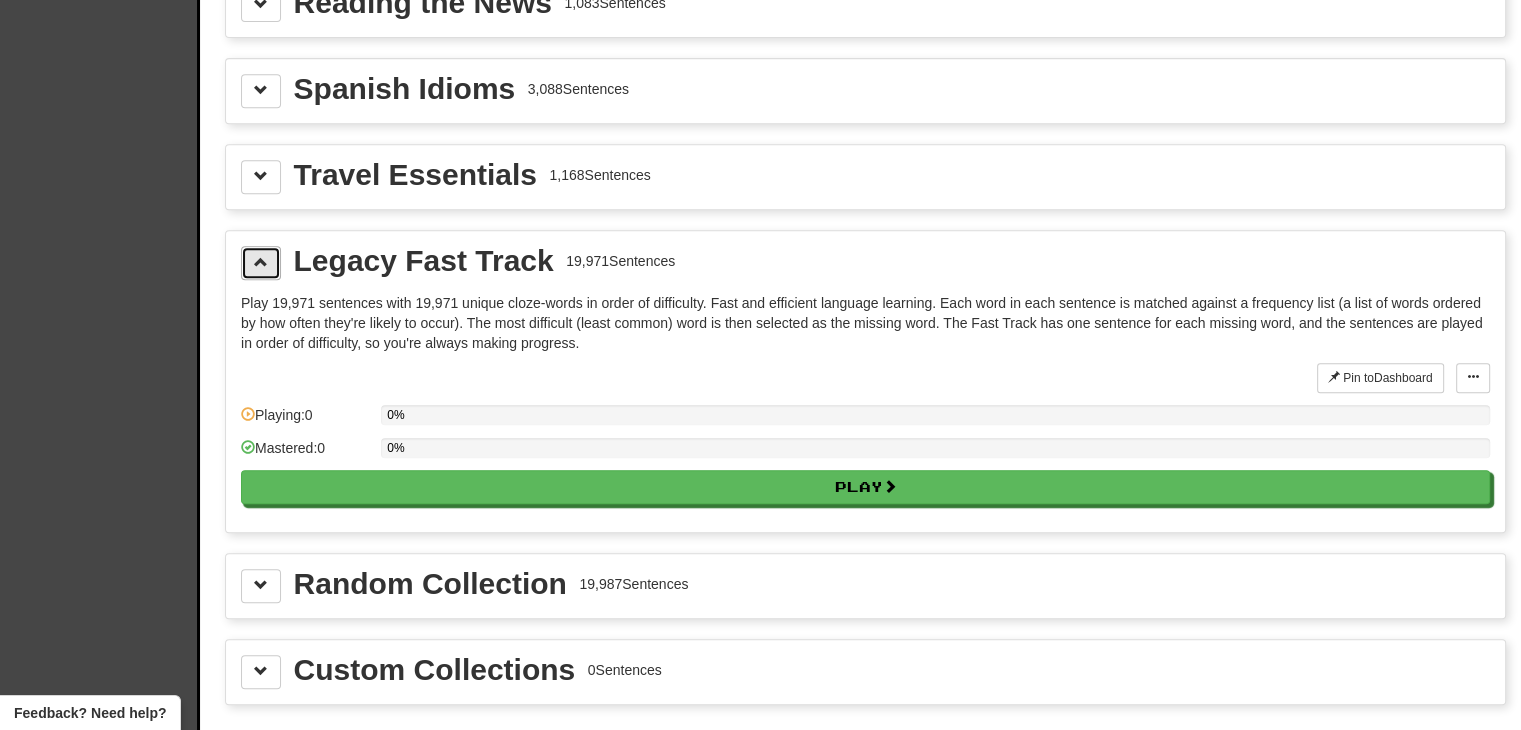 click at bounding box center (261, 262) 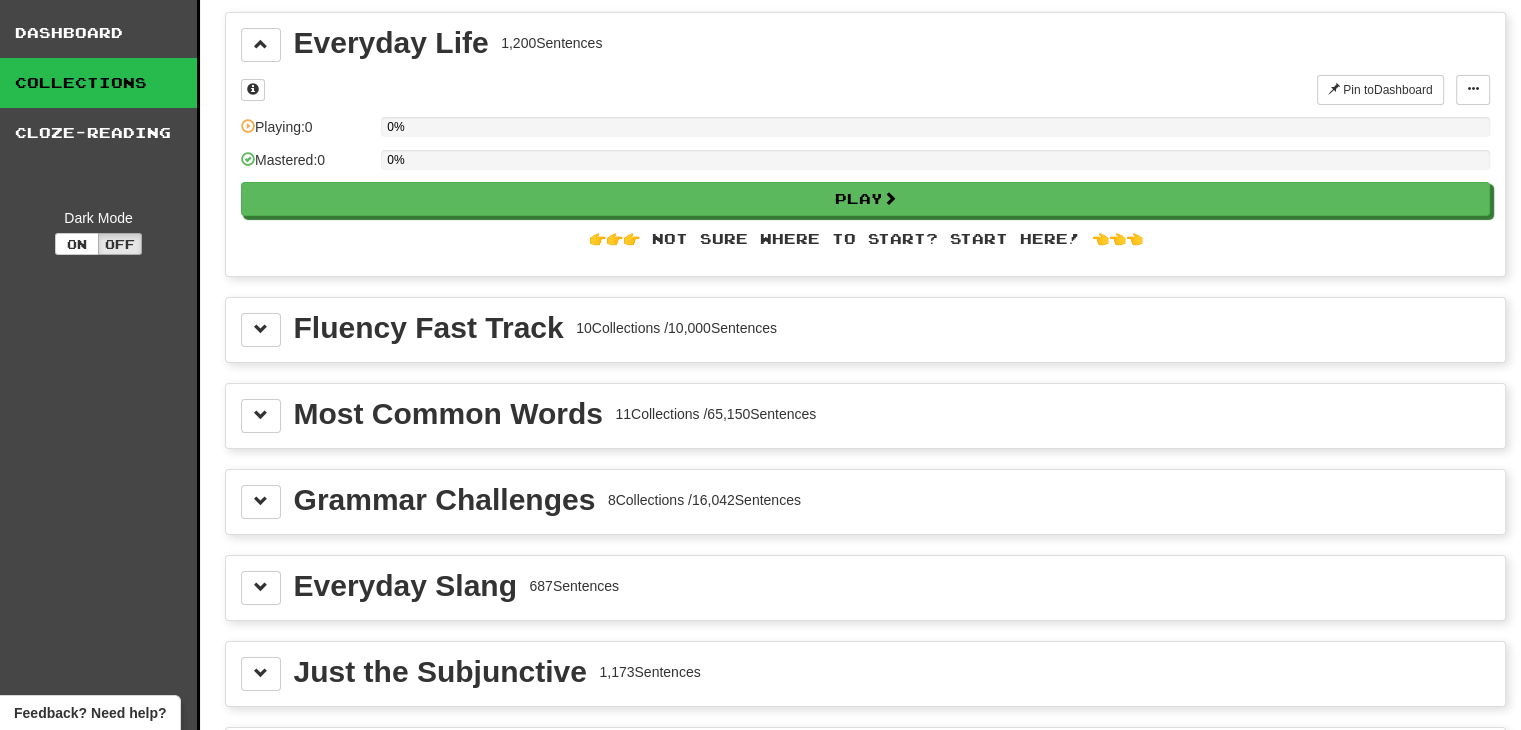 scroll, scrollTop: 0, scrollLeft: 0, axis: both 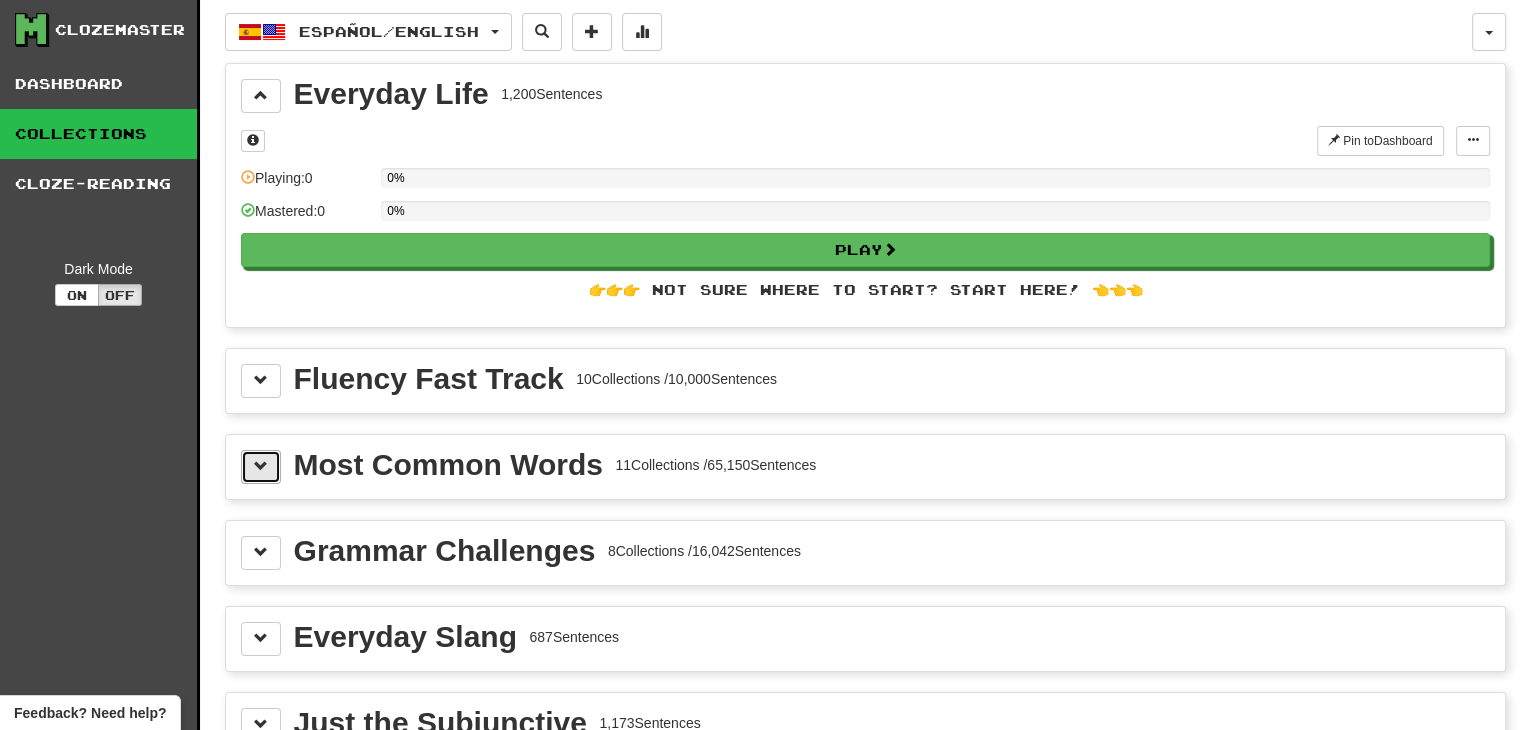 click at bounding box center (261, 467) 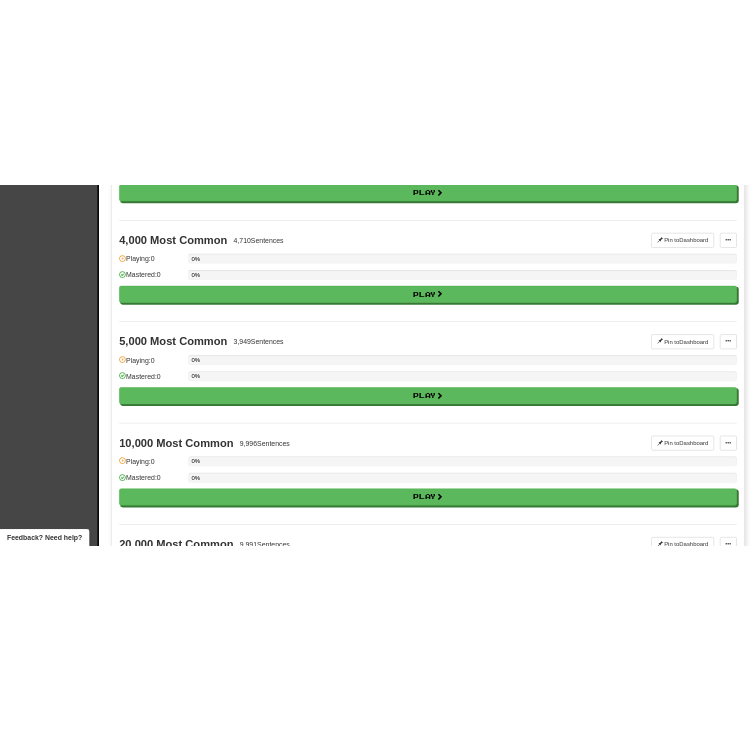 scroll, scrollTop: 1418, scrollLeft: 0, axis: vertical 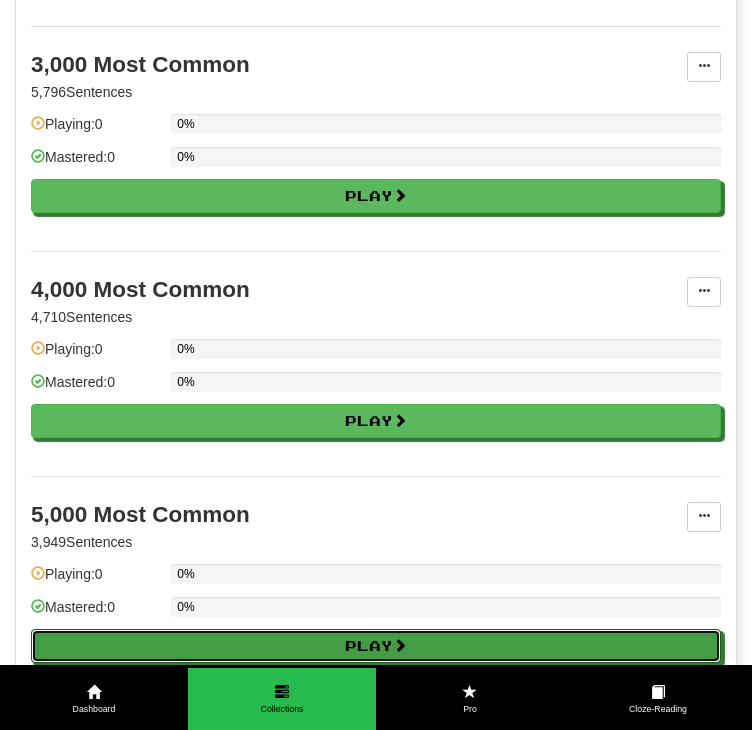 drag, startPoint x: 670, startPoint y: 633, endPoint x: 448, endPoint y: 552, distance: 236.31546 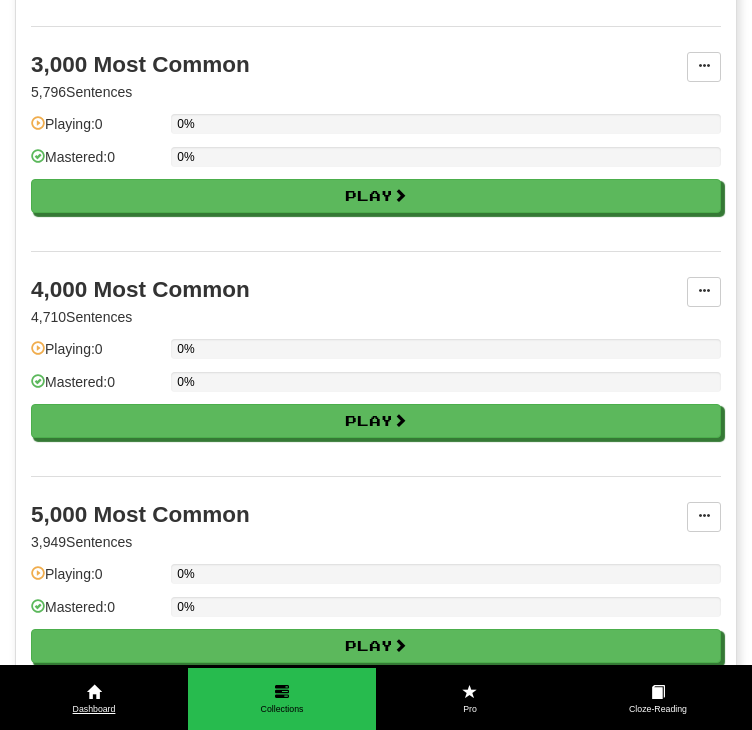 drag, startPoint x: 448, startPoint y: 552, endPoint x: 109, endPoint y: 701, distance: 370.29987 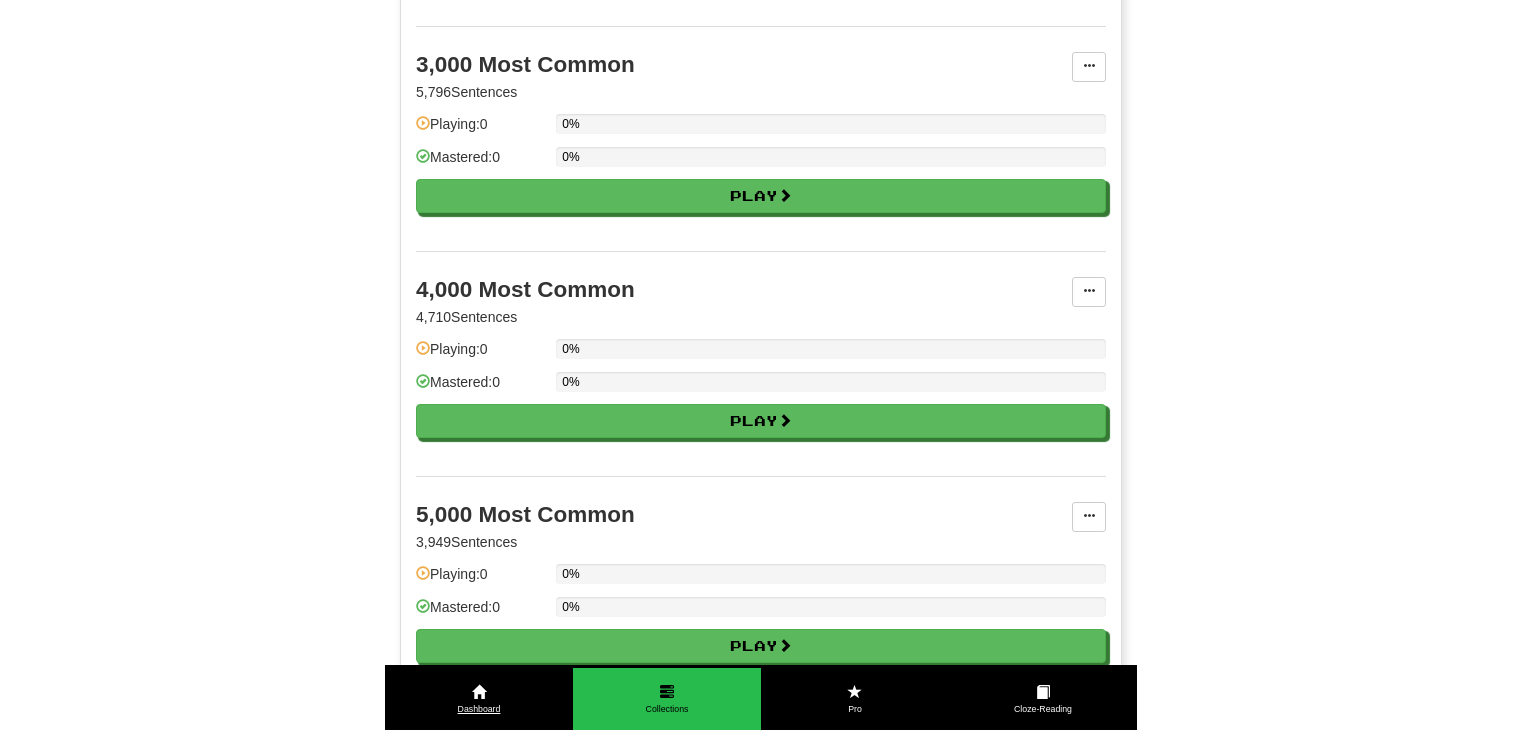 scroll, scrollTop: 0, scrollLeft: 0, axis: both 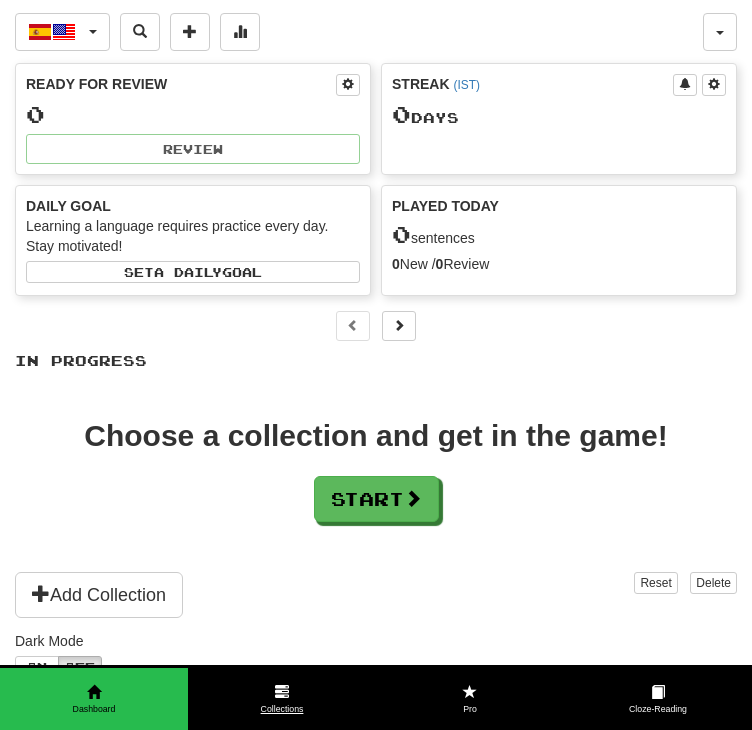 click on "Collections" at bounding box center [282, 699] 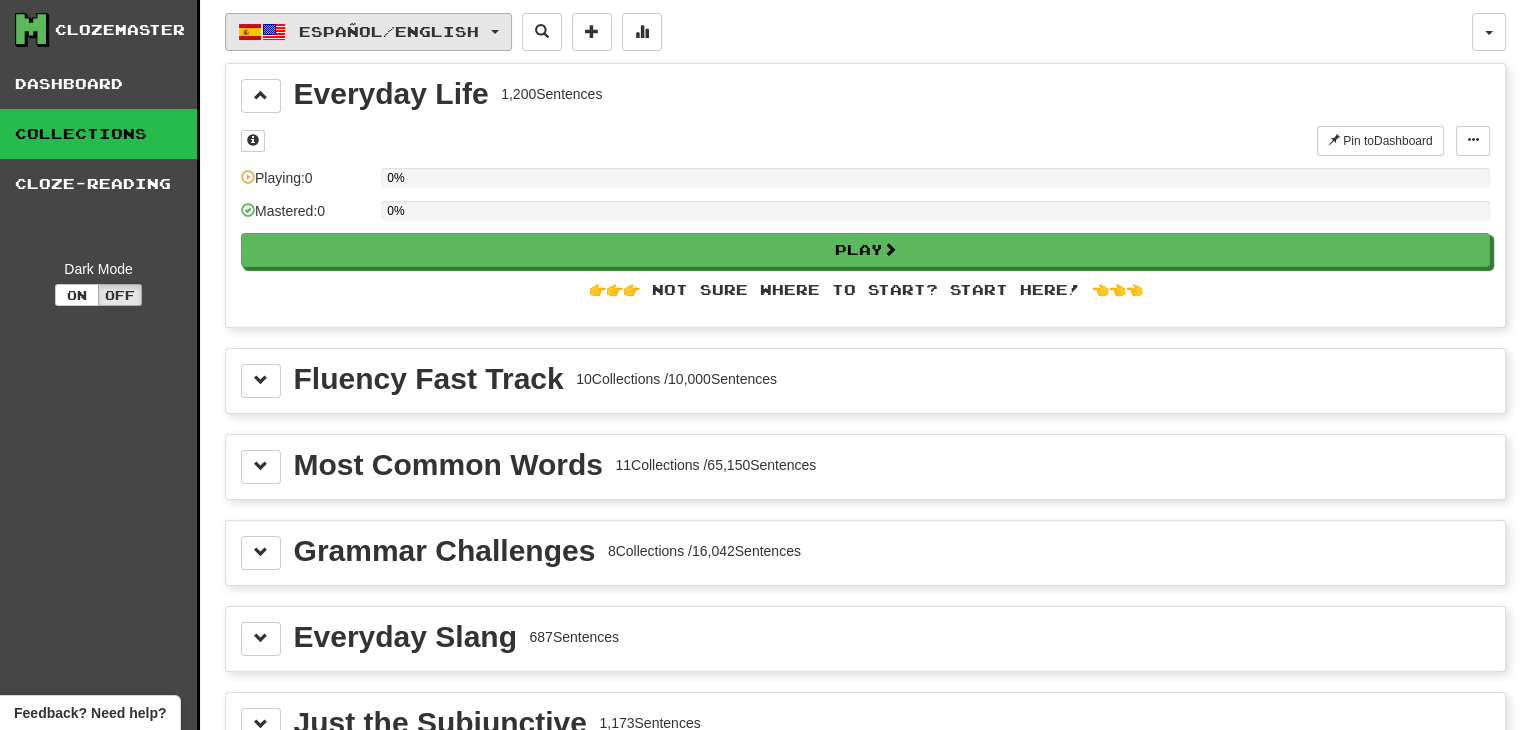 click on "Español  /  English" at bounding box center (389, 31) 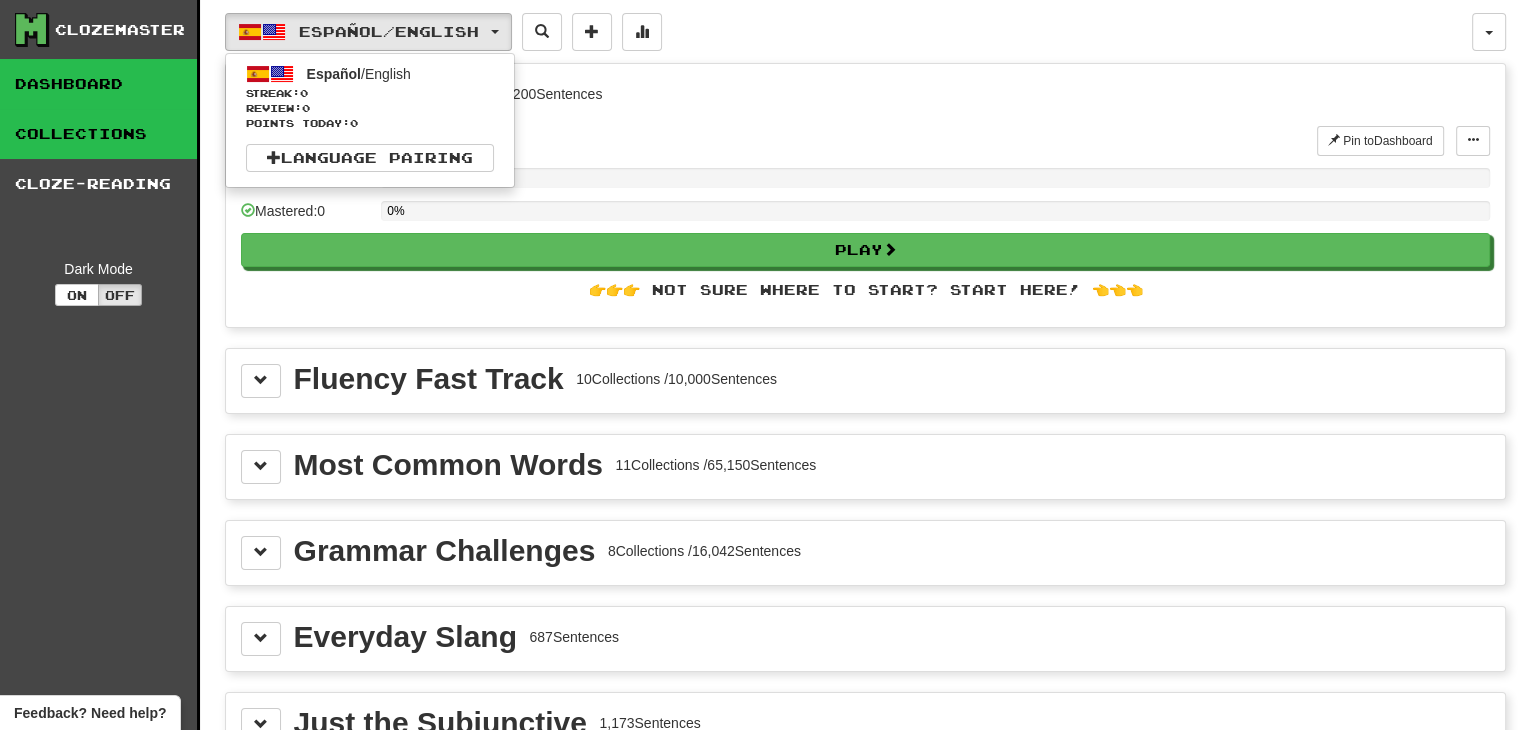click on "Dashboard" at bounding box center [98, 84] 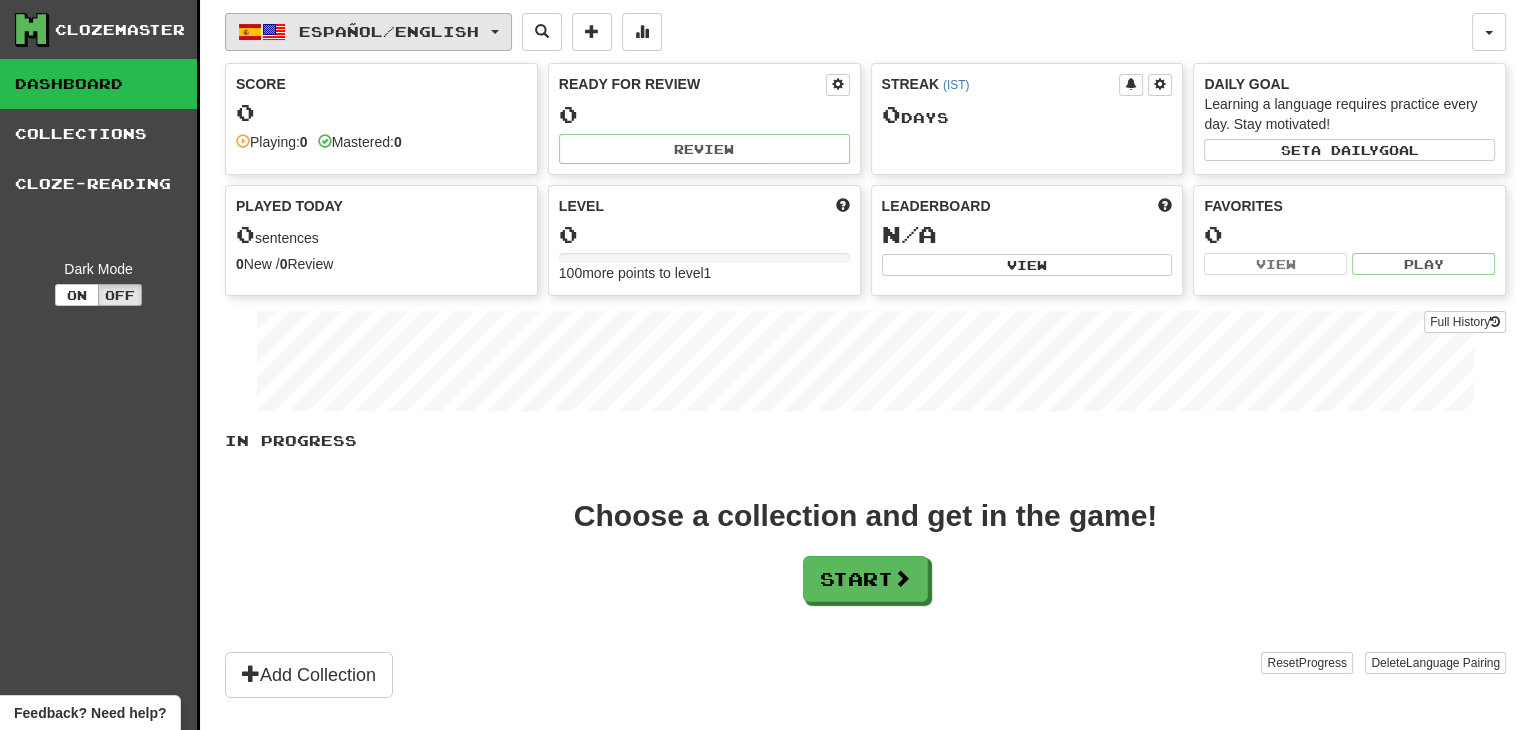click at bounding box center [250, 32] 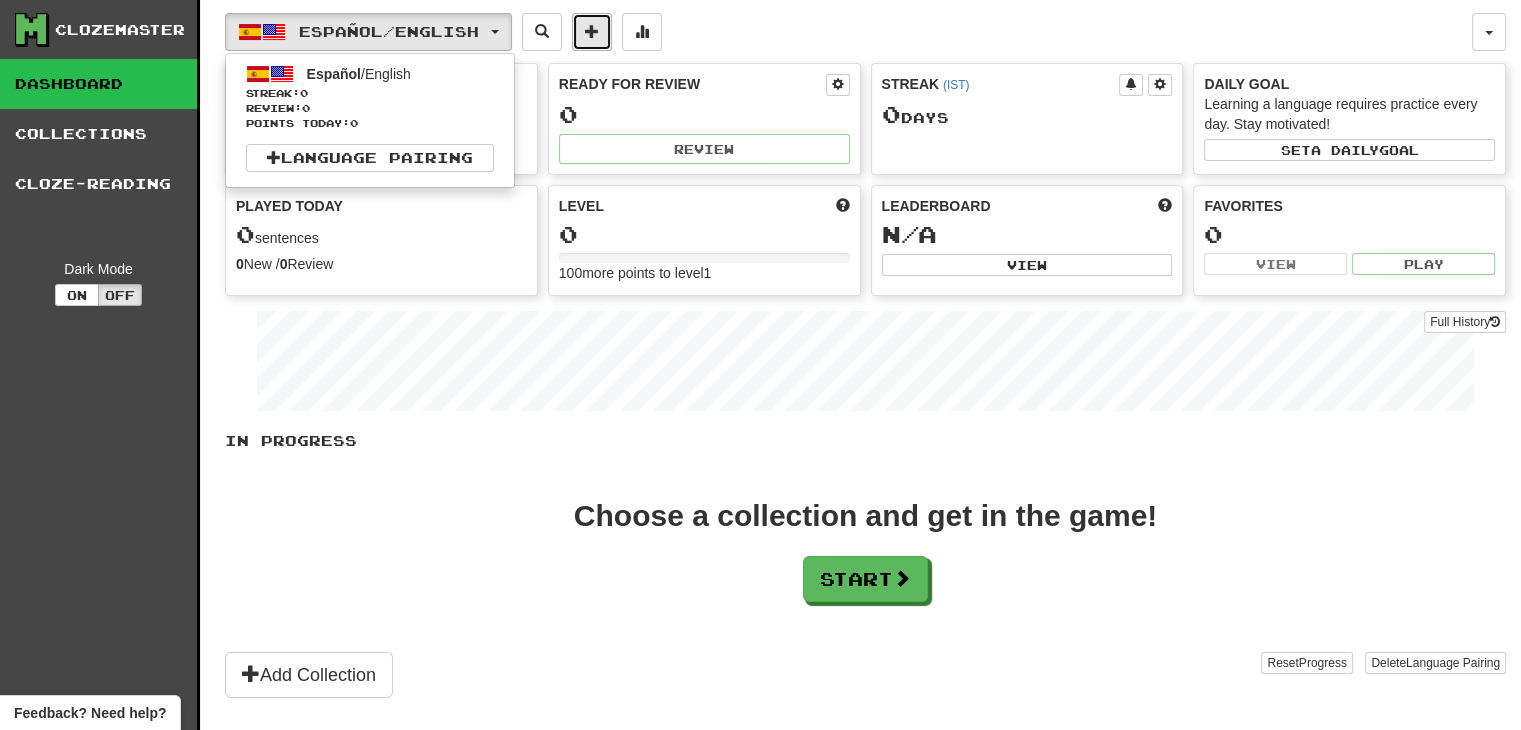 click at bounding box center [592, 32] 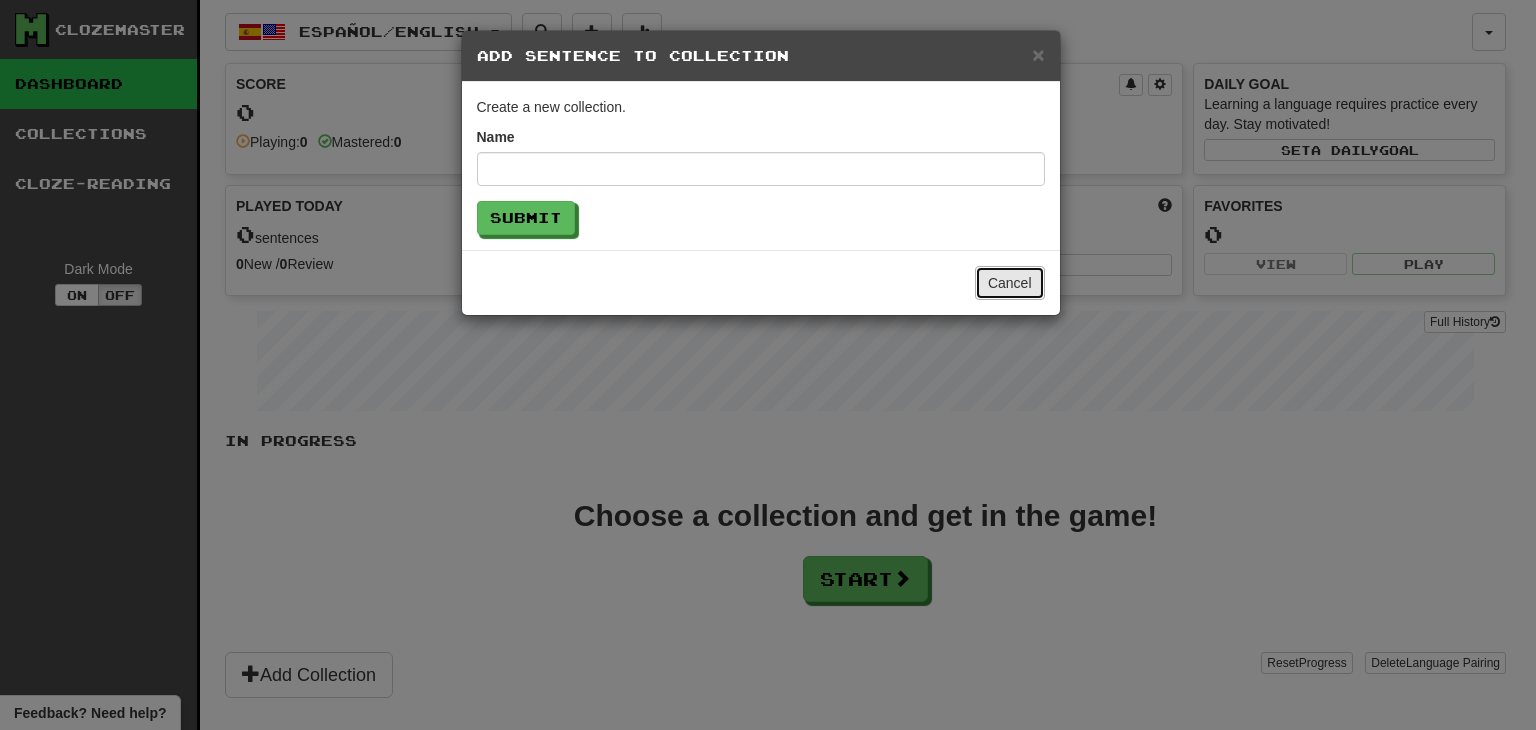 click on "Cancel" at bounding box center [1010, 283] 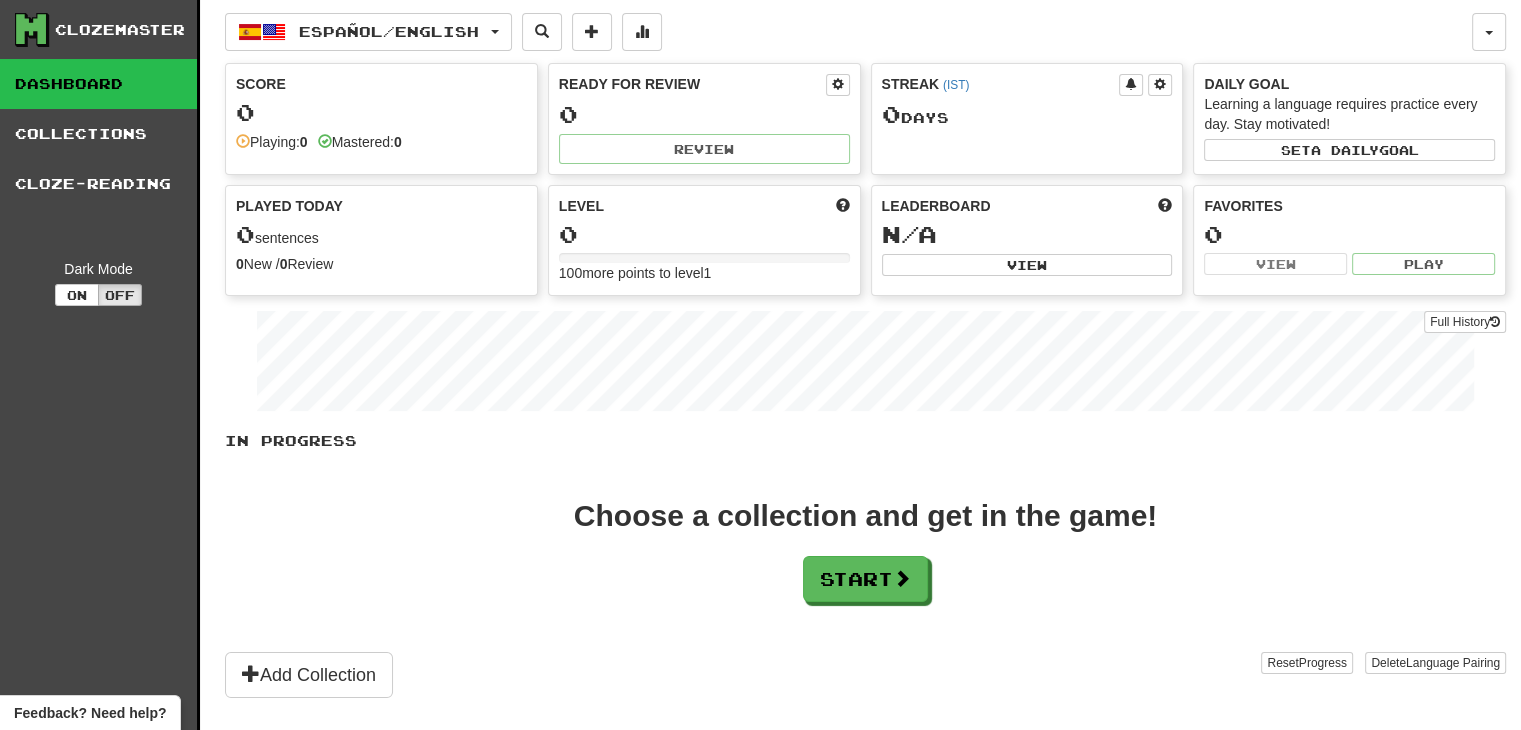 click on "Clozemaster Dashboard Collections Cloze-Reading Dark Mode On Off" at bounding box center (100, 390) 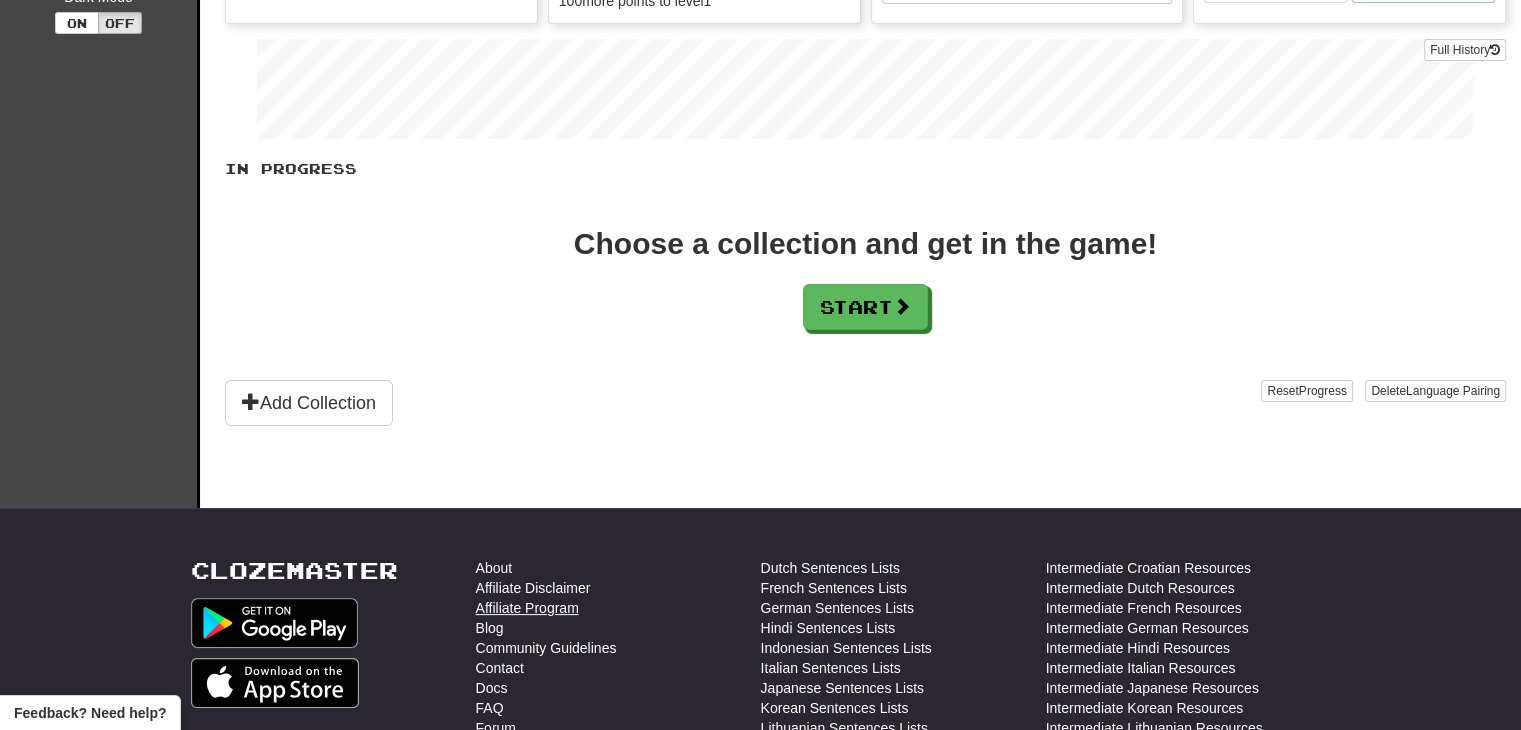 scroll, scrollTop: 0, scrollLeft: 0, axis: both 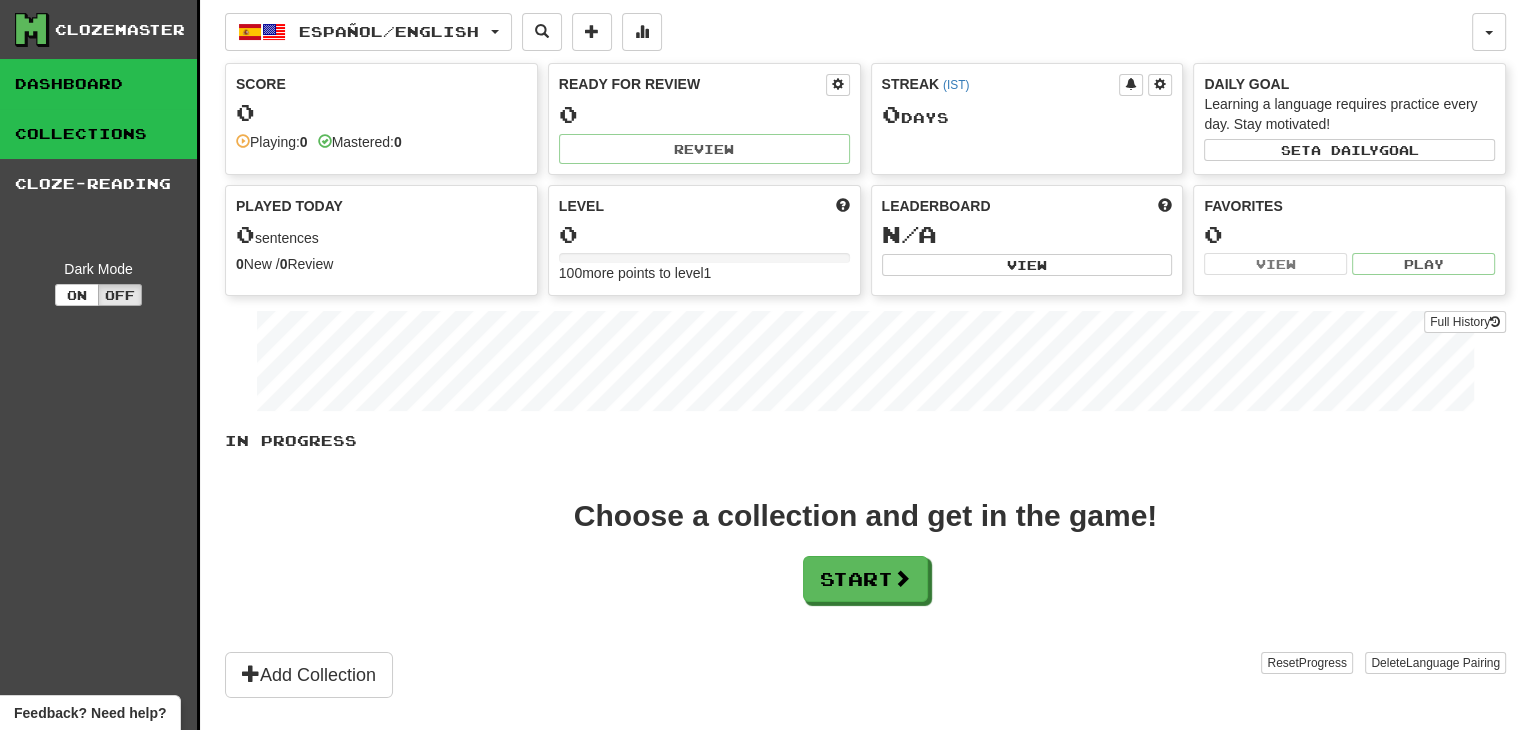 click on "Collections" at bounding box center (98, 134) 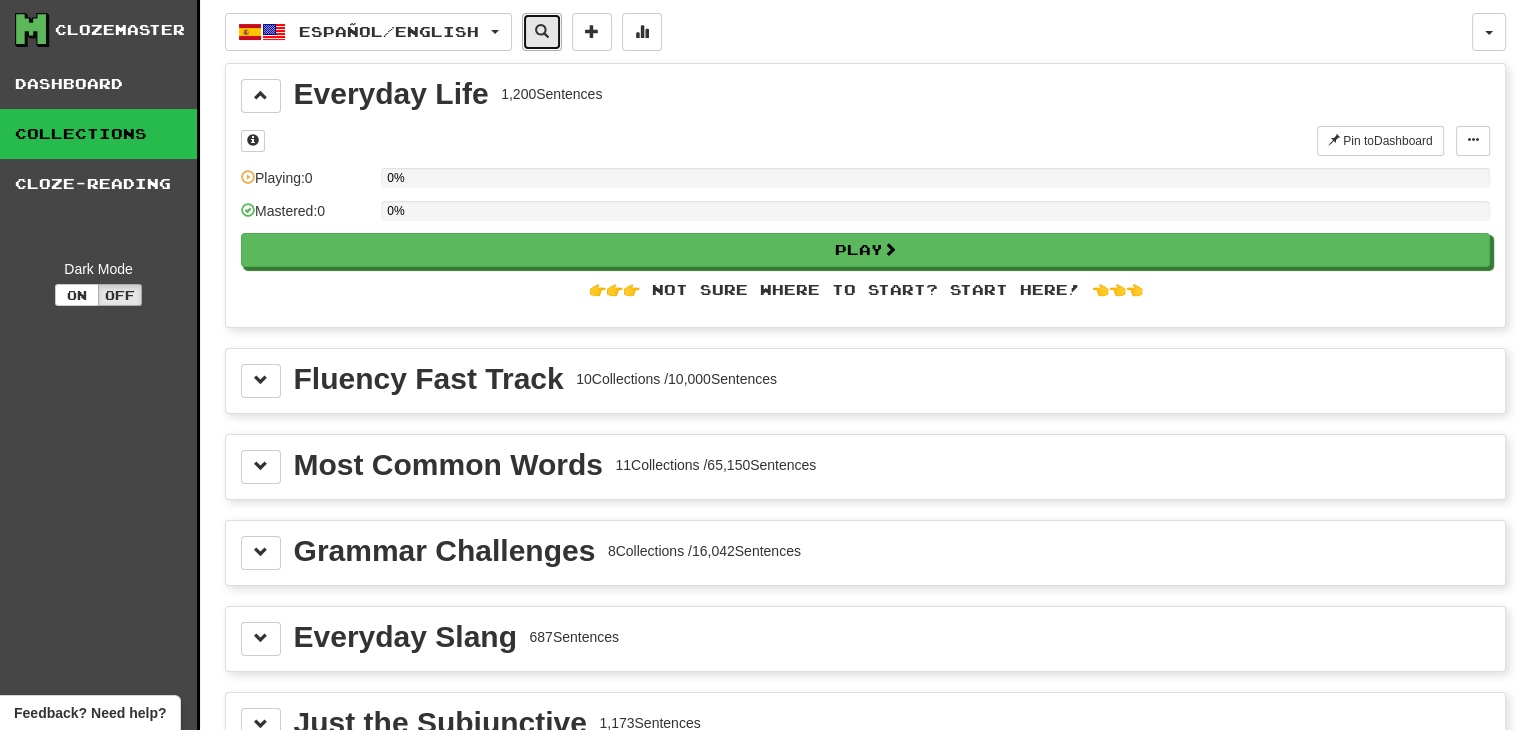 click at bounding box center (542, 31) 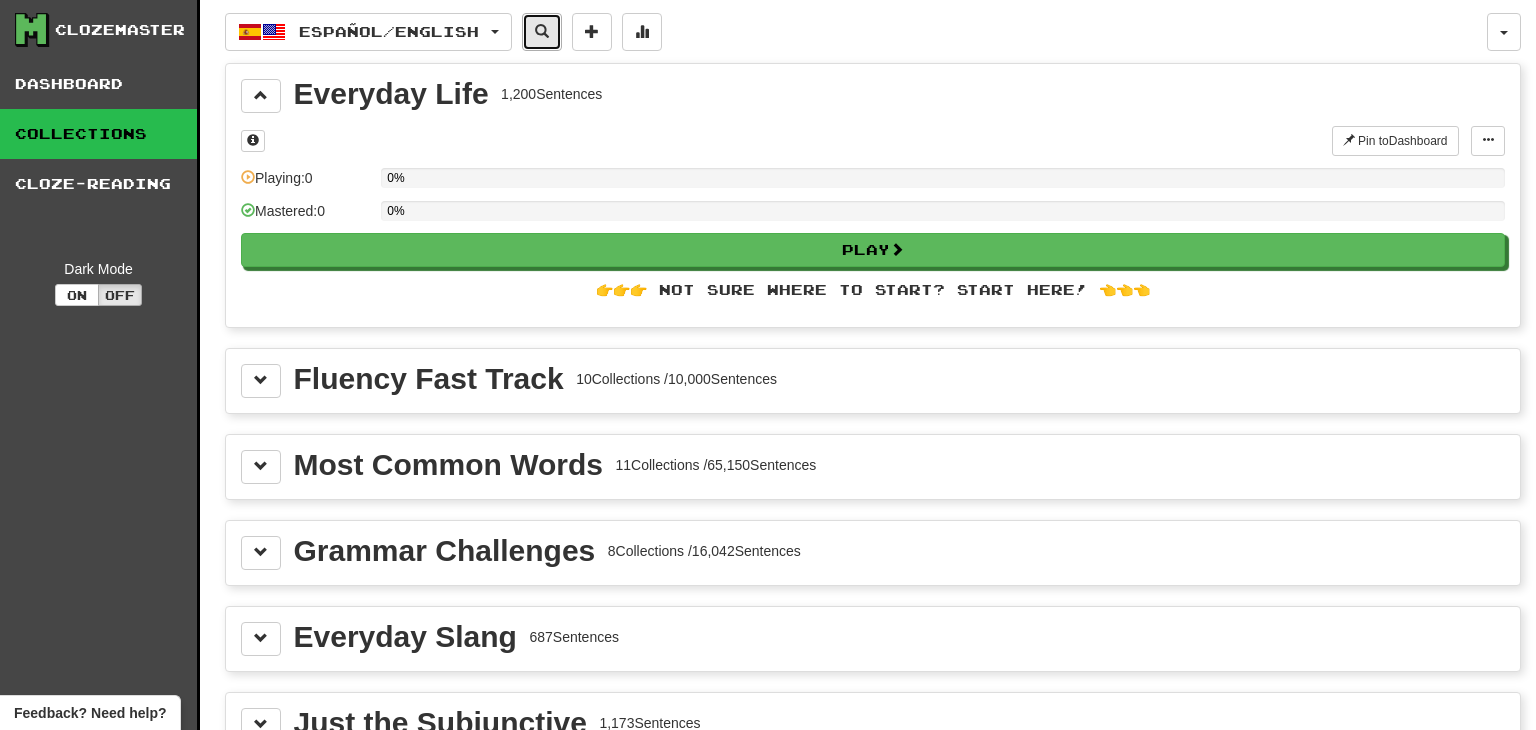 select on "****" 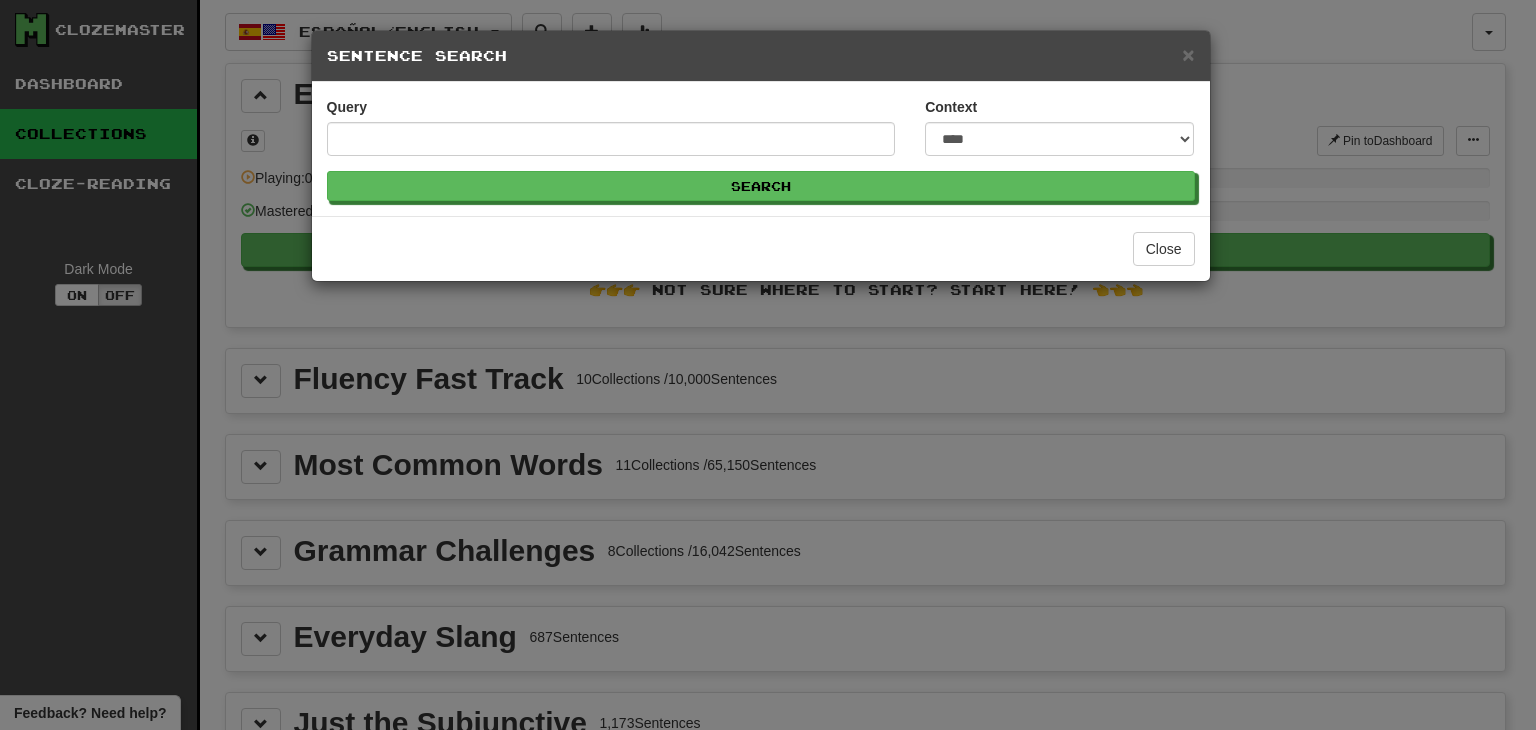 click on "Sentence Search" at bounding box center [761, 56] 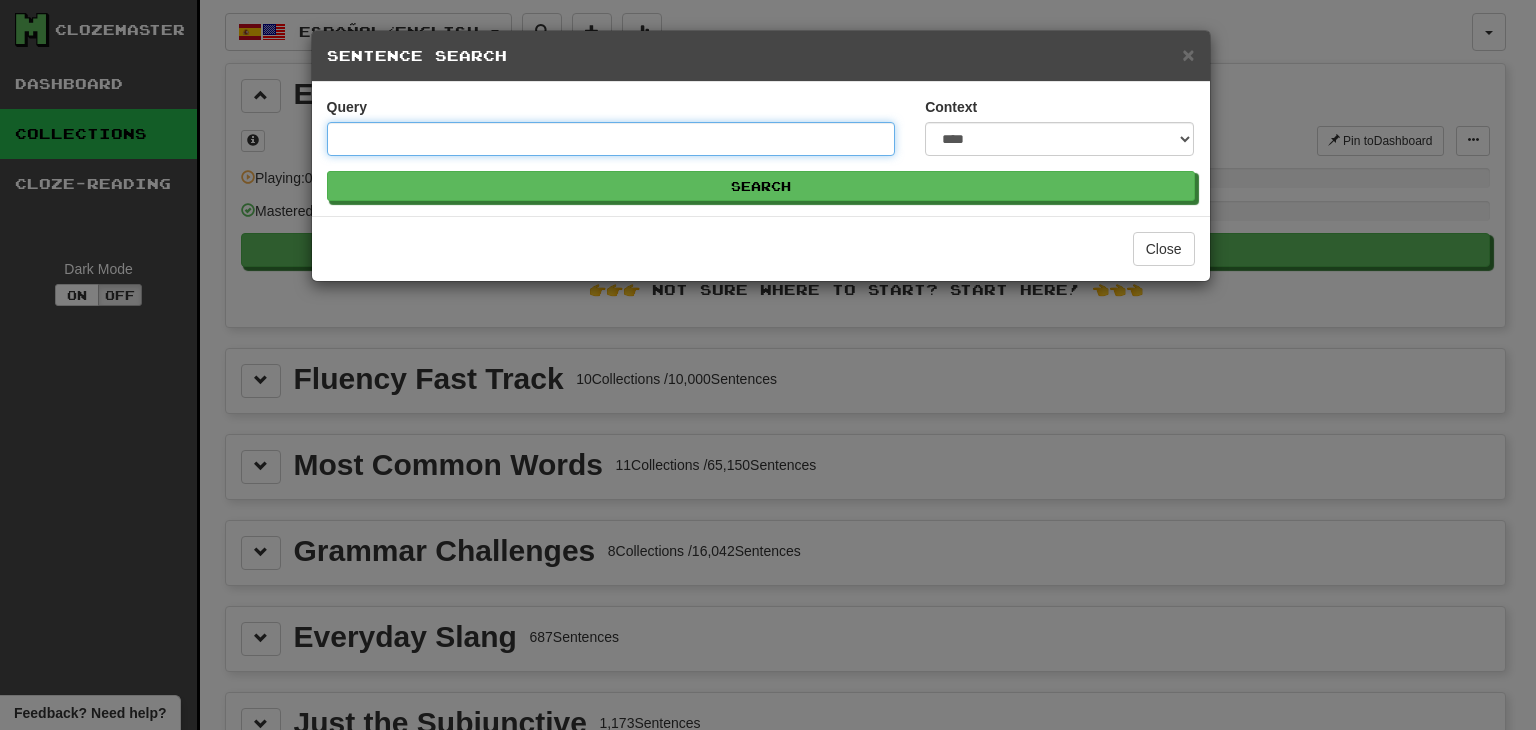 click on "Query" at bounding box center (611, 139) 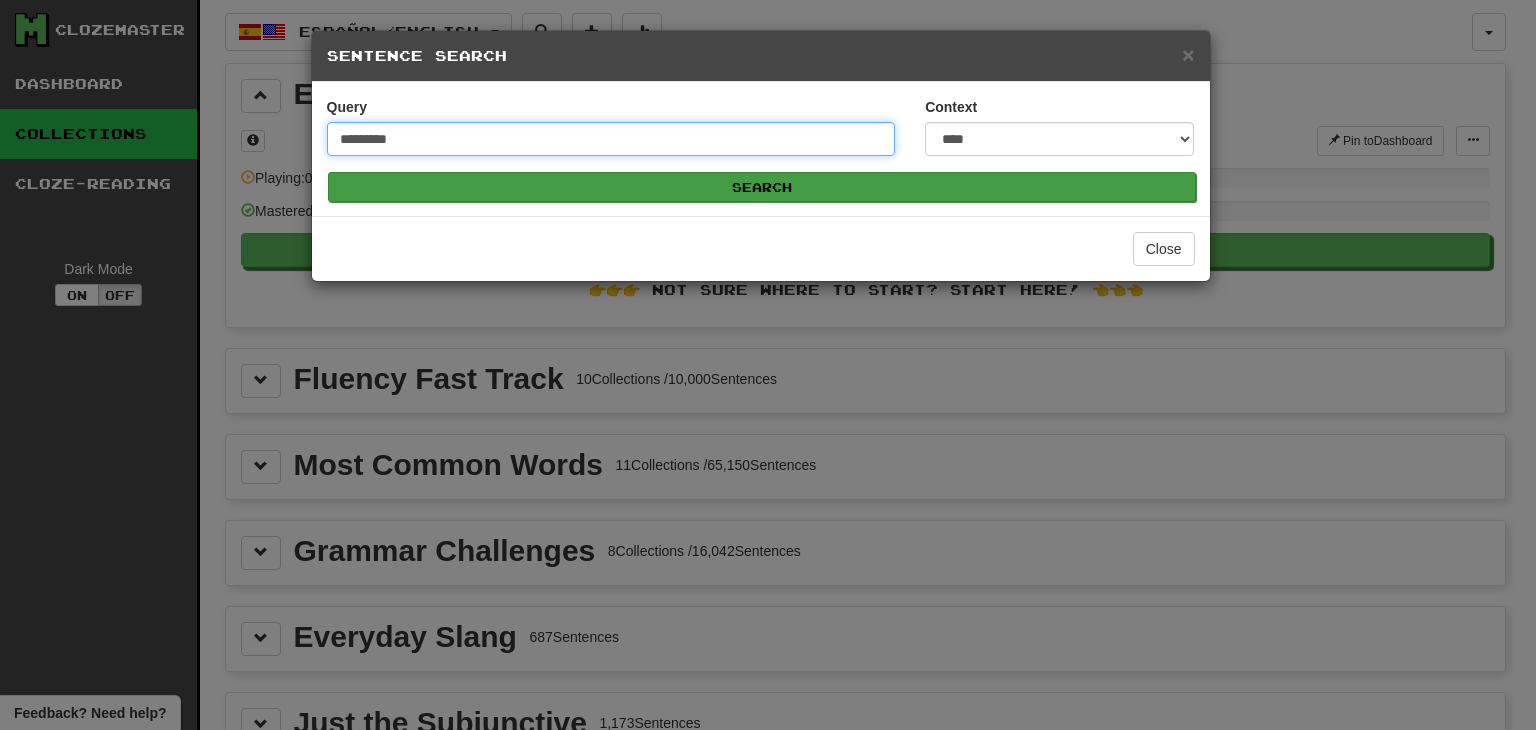type on "*********" 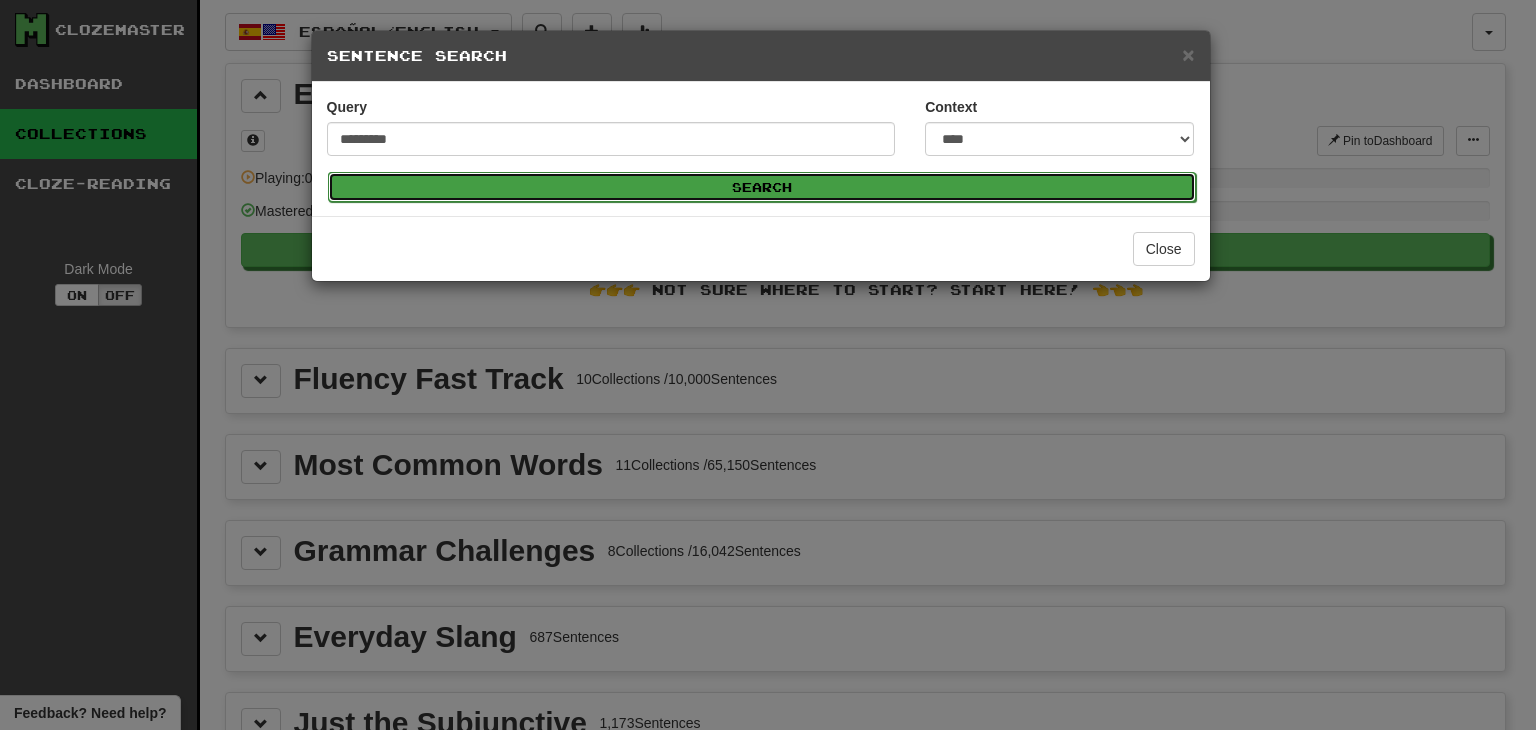 click on "Search" at bounding box center [762, 187] 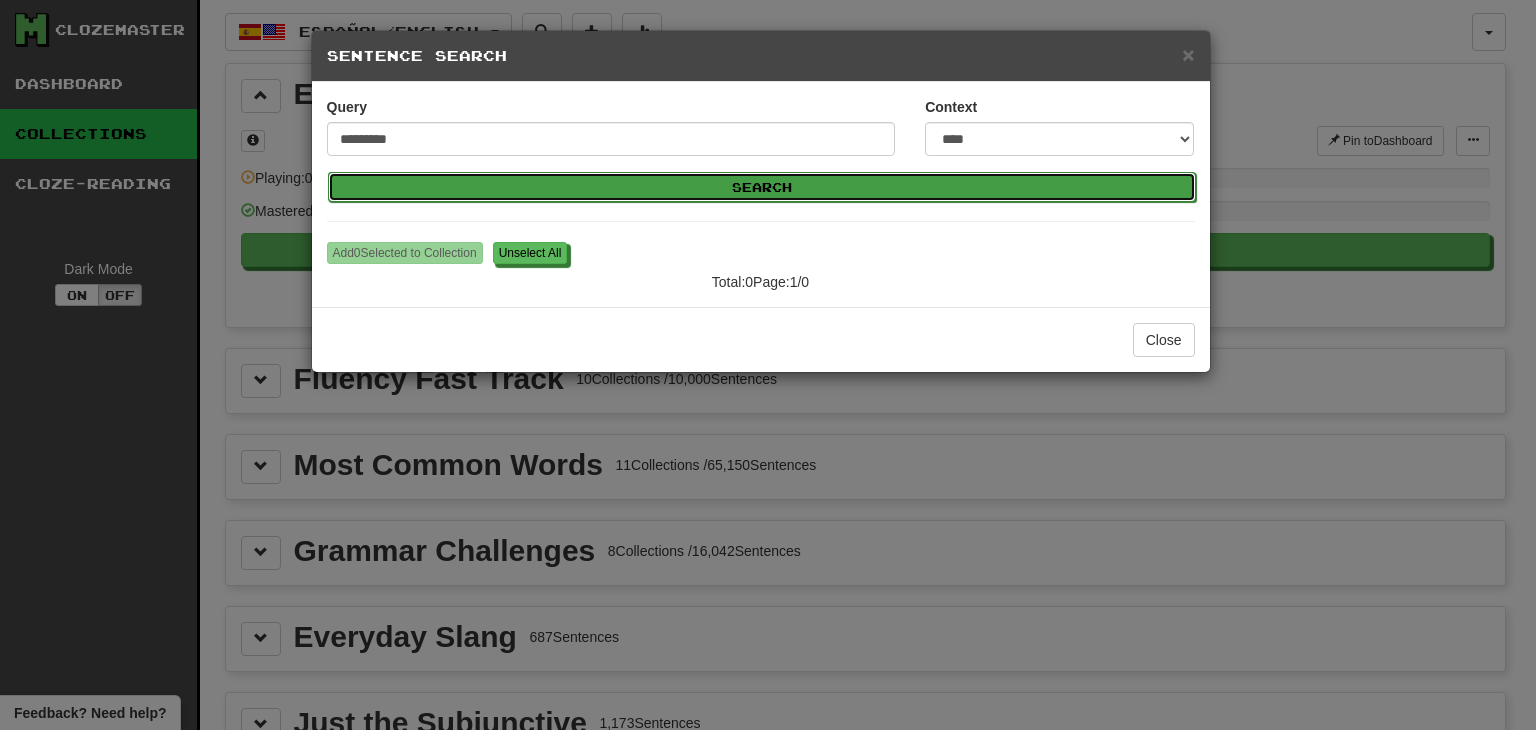click on "Search" at bounding box center (762, 187) 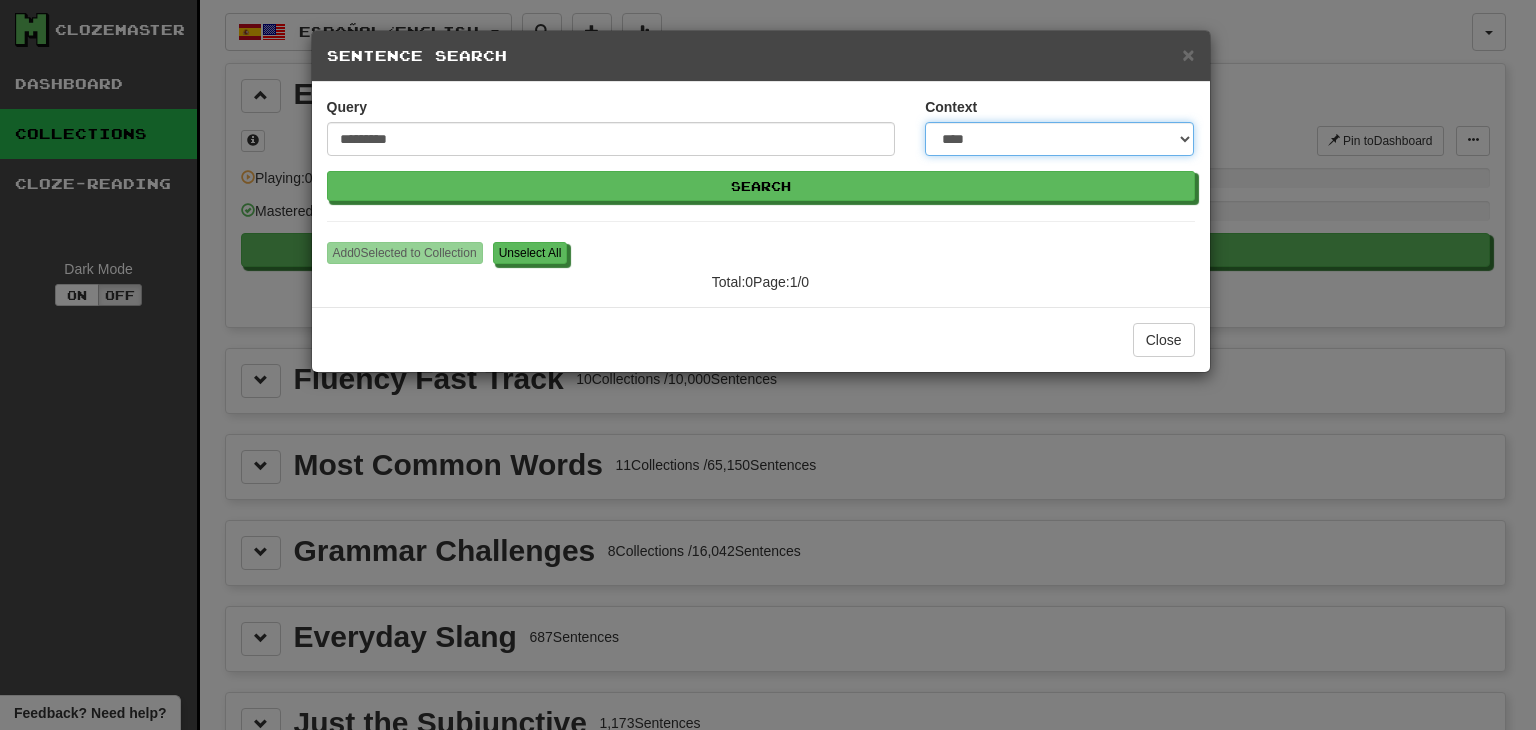 click on "**********" at bounding box center (1059, 139) 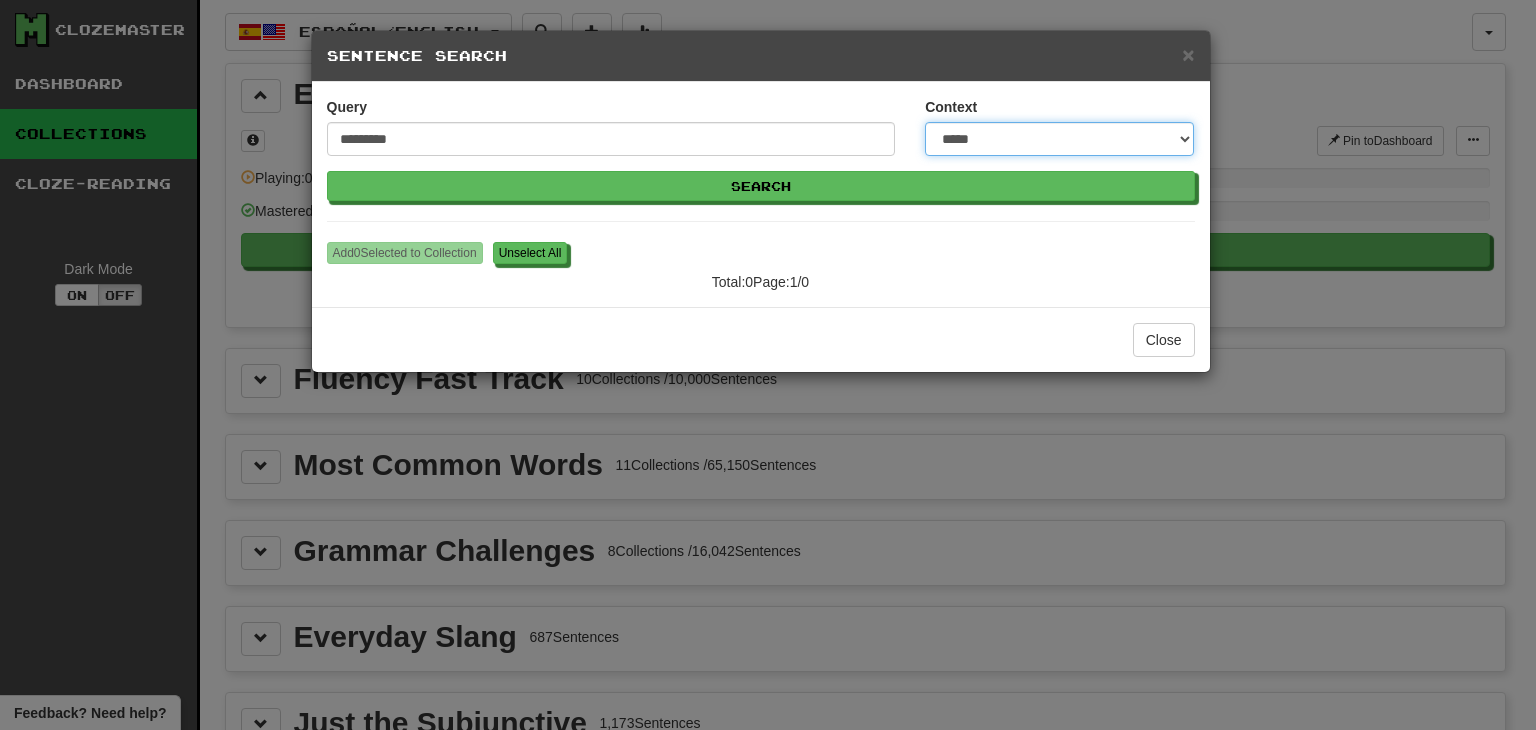 click on "**********" at bounding box center [1059, 139] 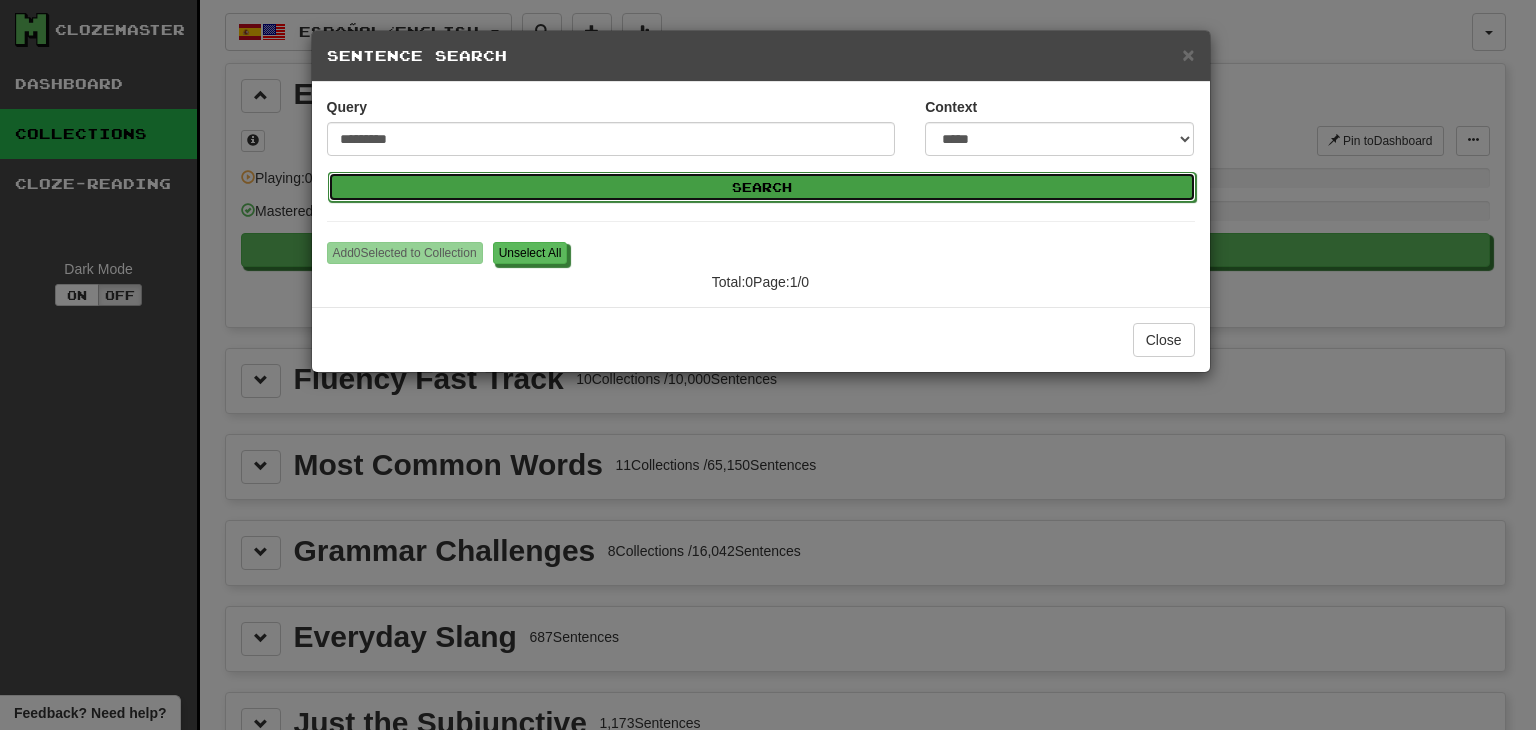 click on "Search" at bounding box center (762, 187) 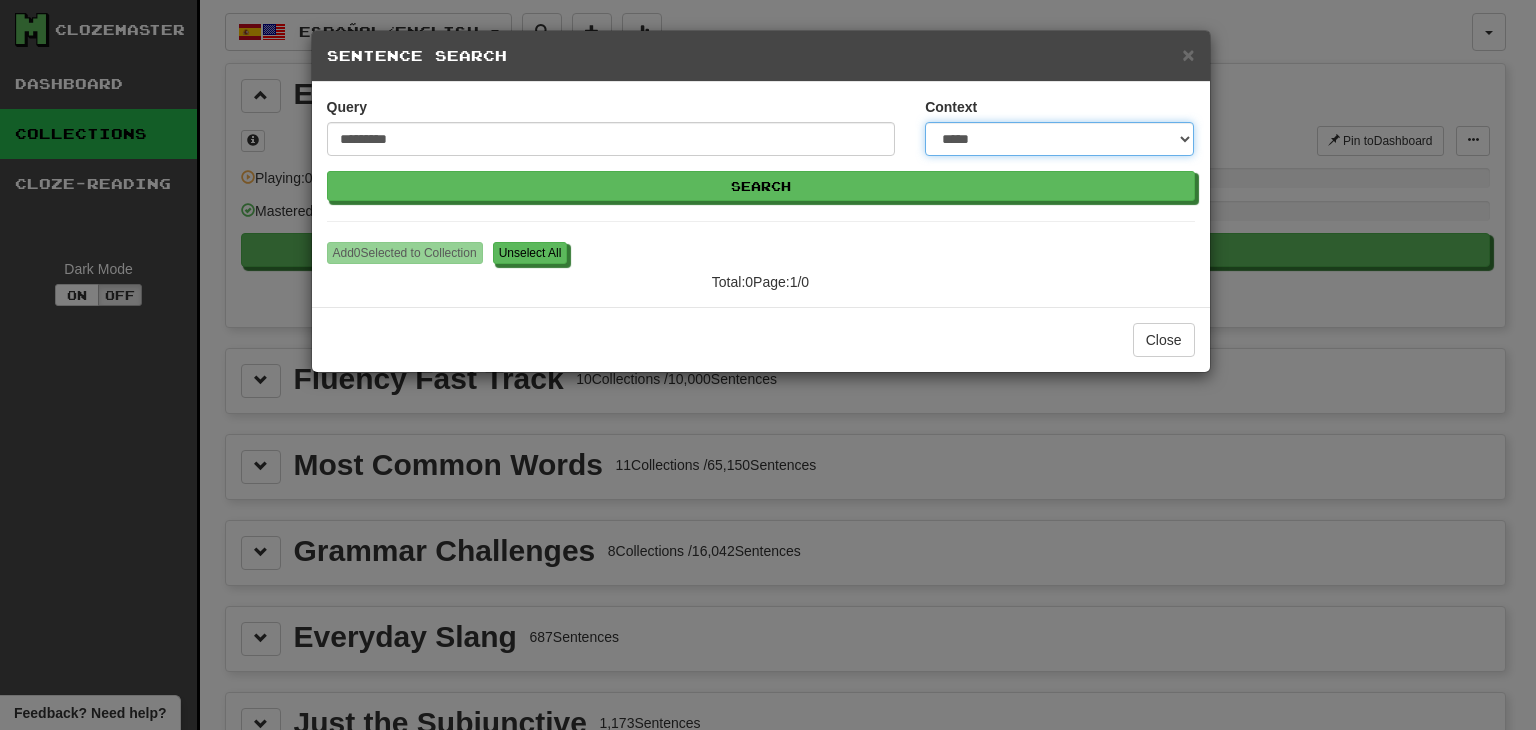 click on "**********" at bounding box center (1059, 139) 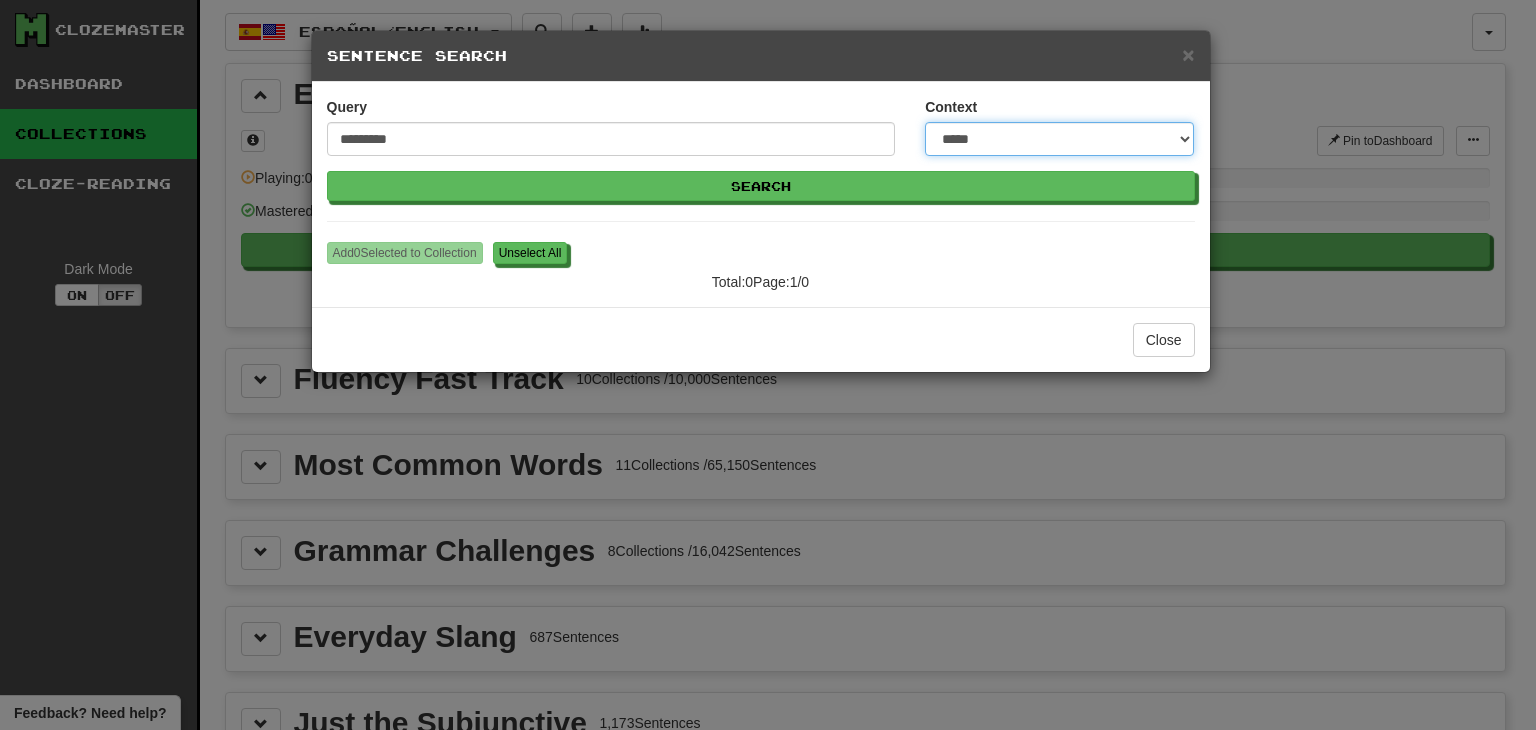 select on "**********" 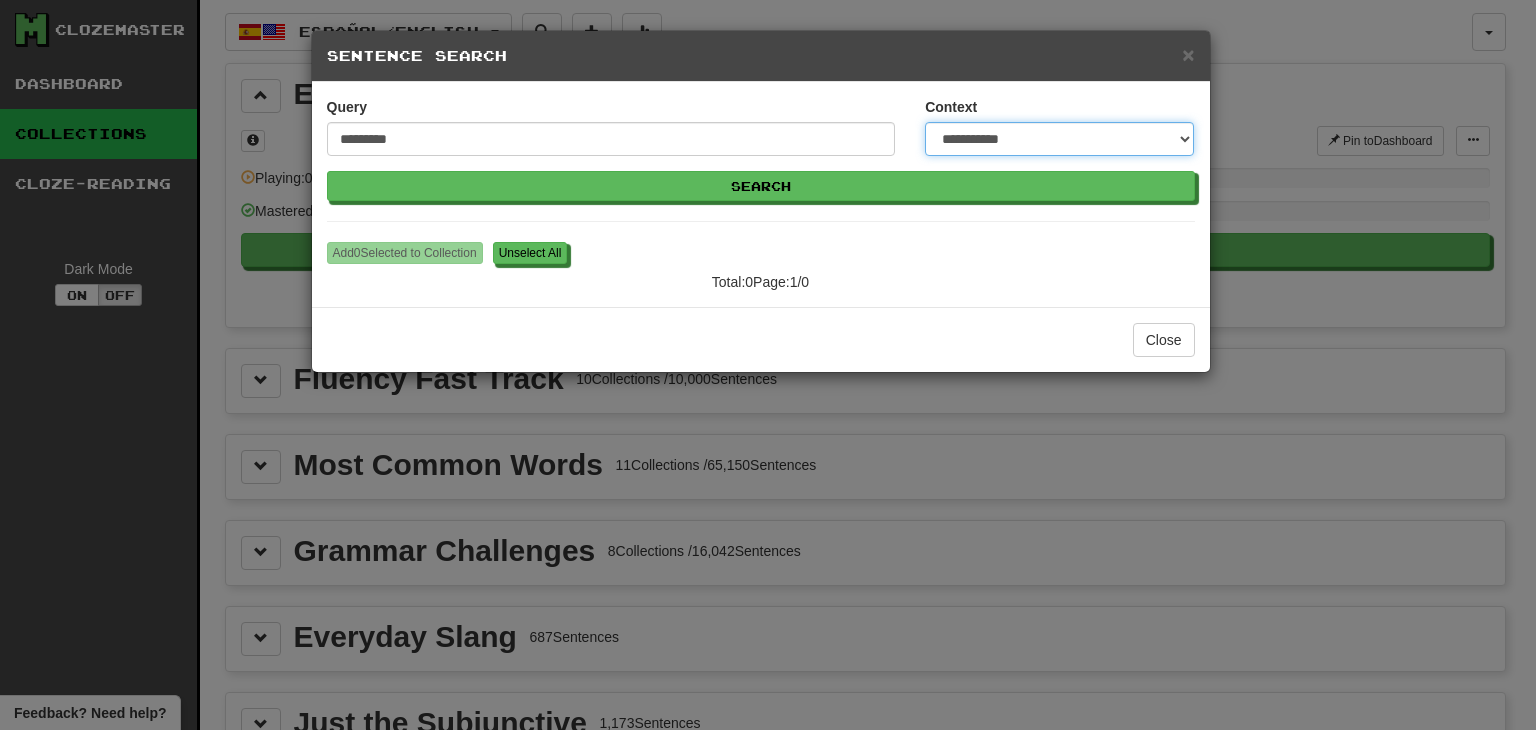 click on "**********" at bounding box center [1059, 139] 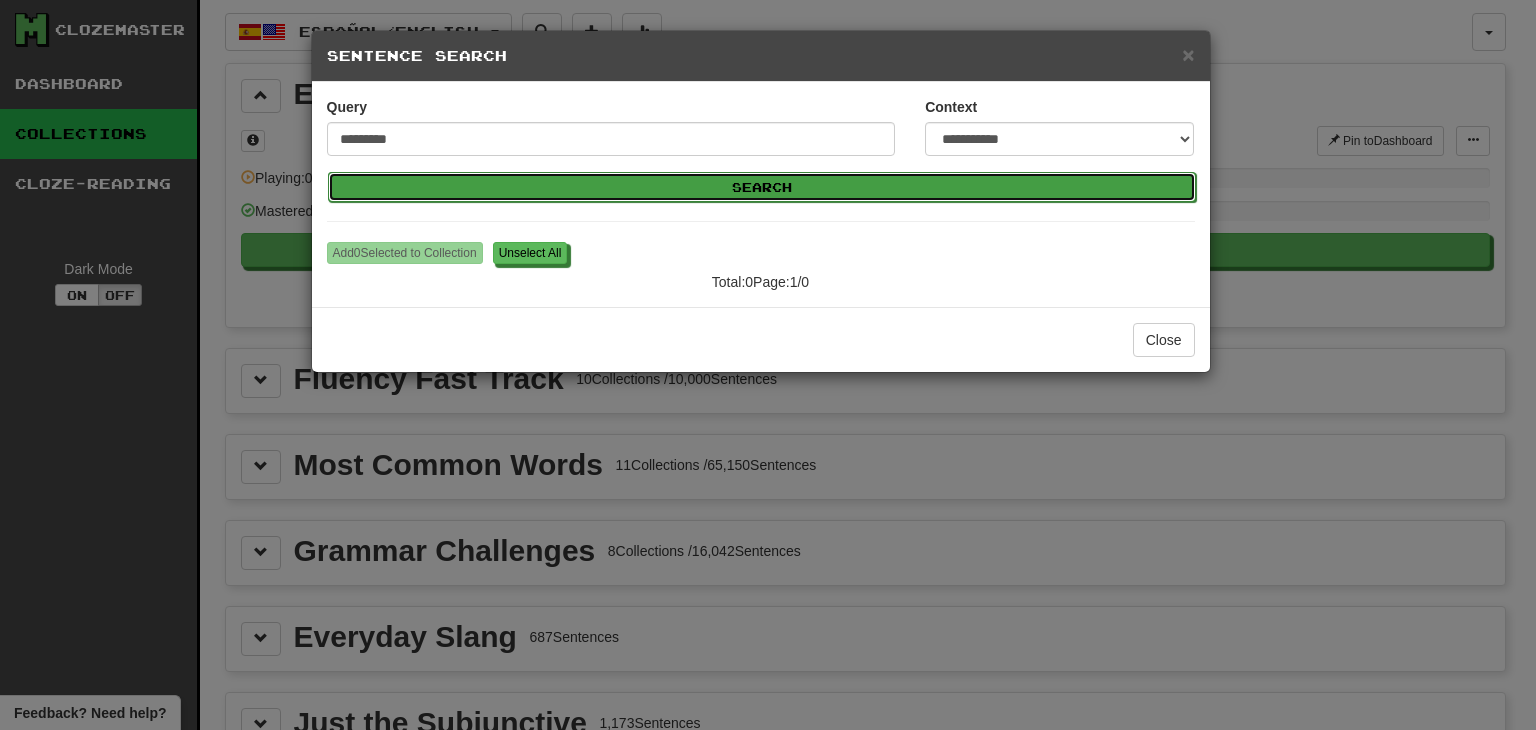click on "Search" at bounding box center (762, 187) 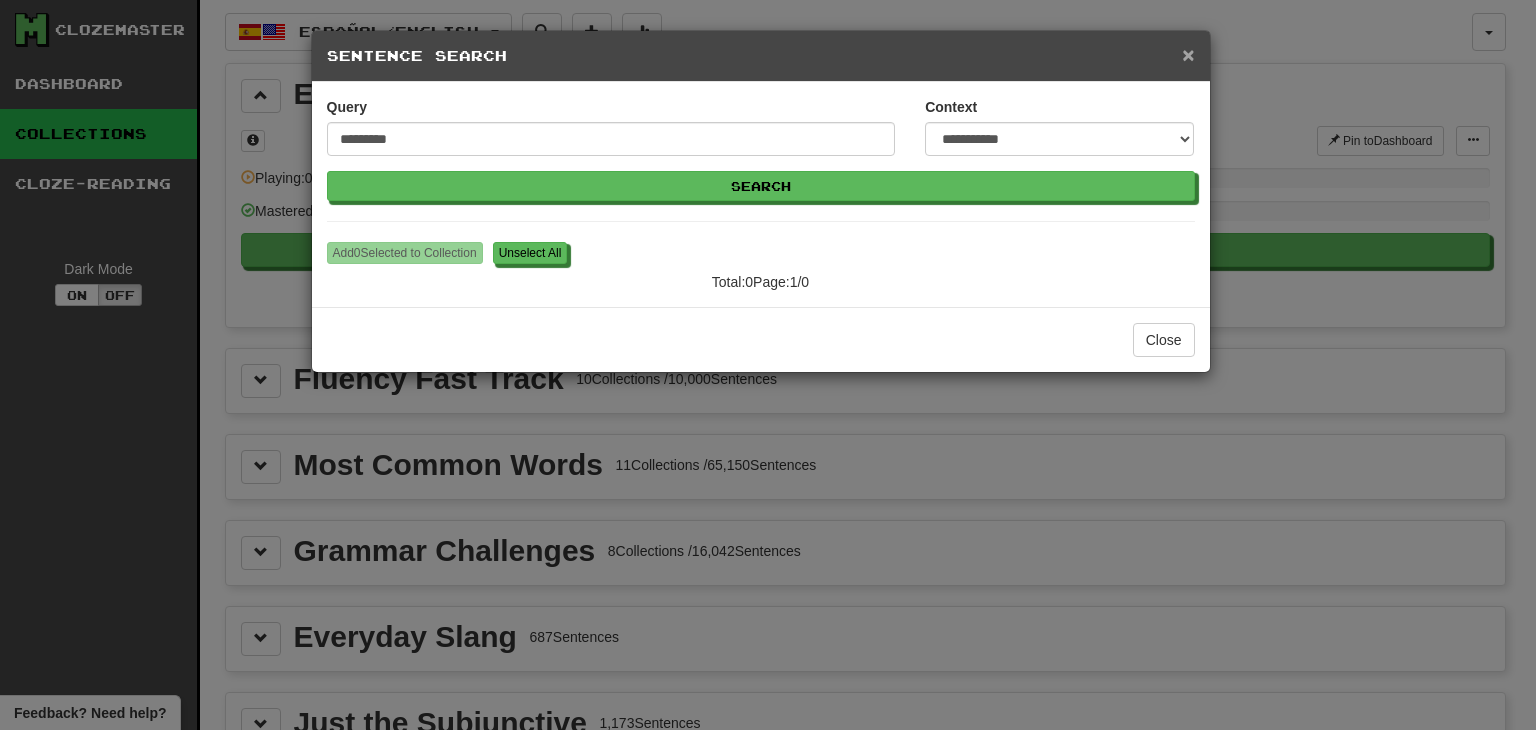 click on "×" at bounding box center [1188, 54] 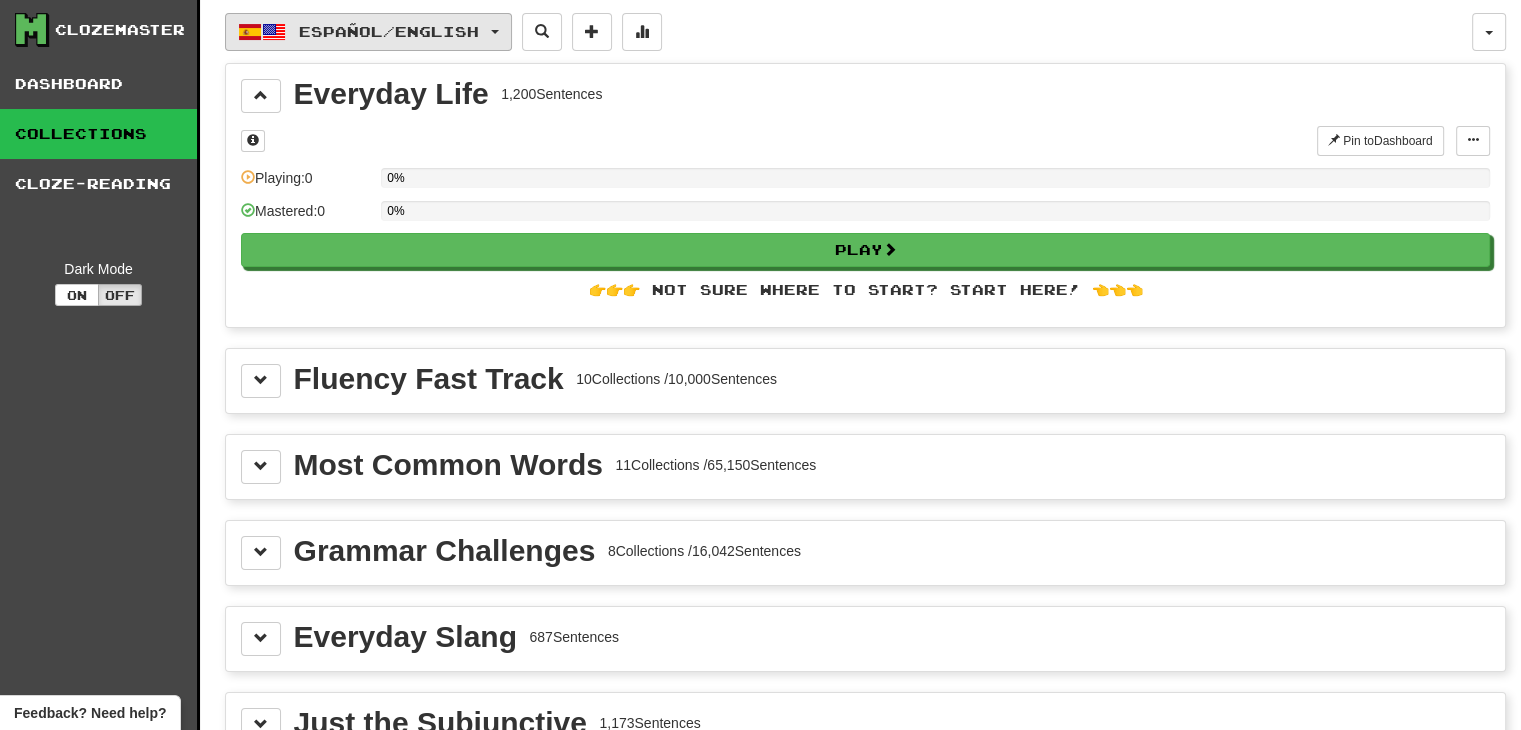 click on "Español  /  English" at bounding box center (389, 31) 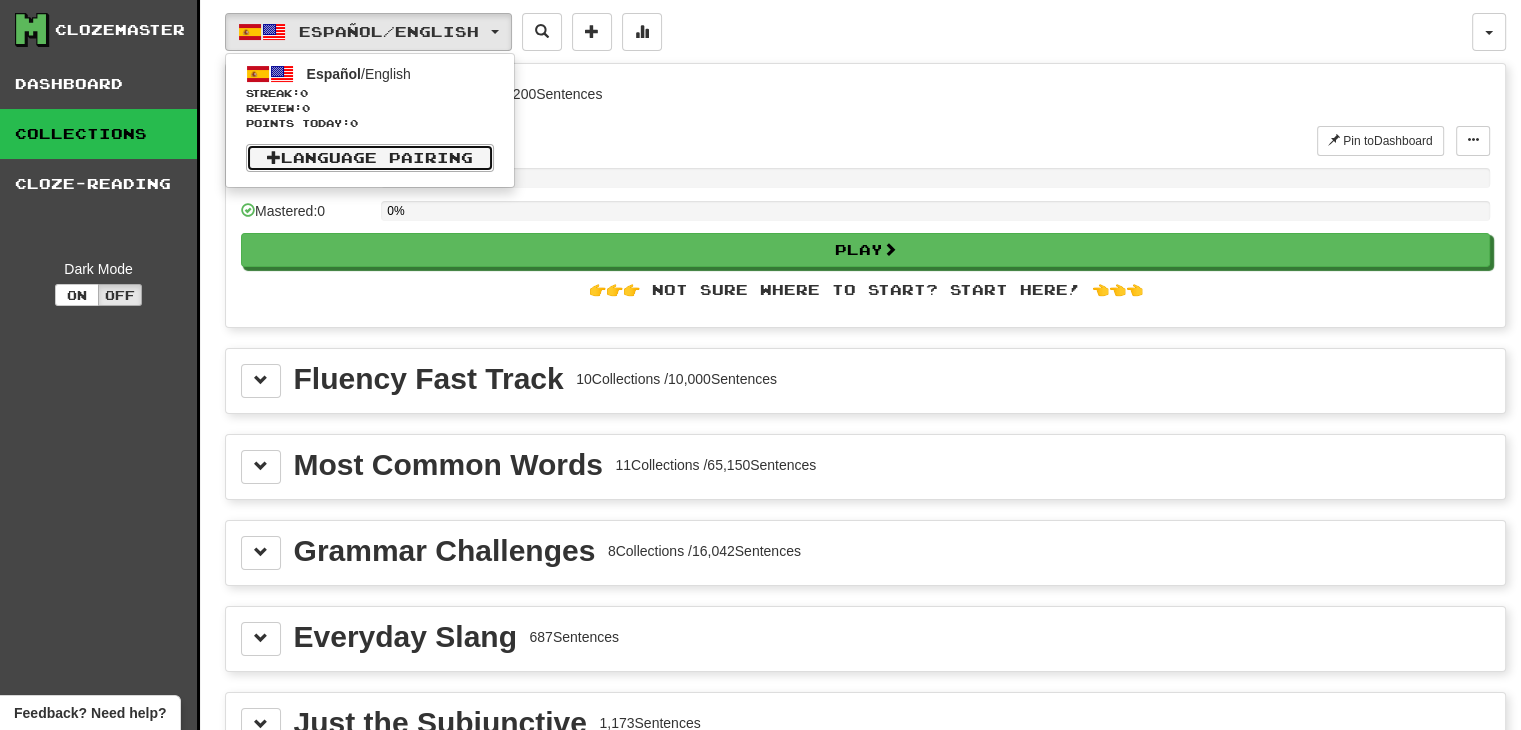 click on "Language Pairing" at bounding box center (370, 158) 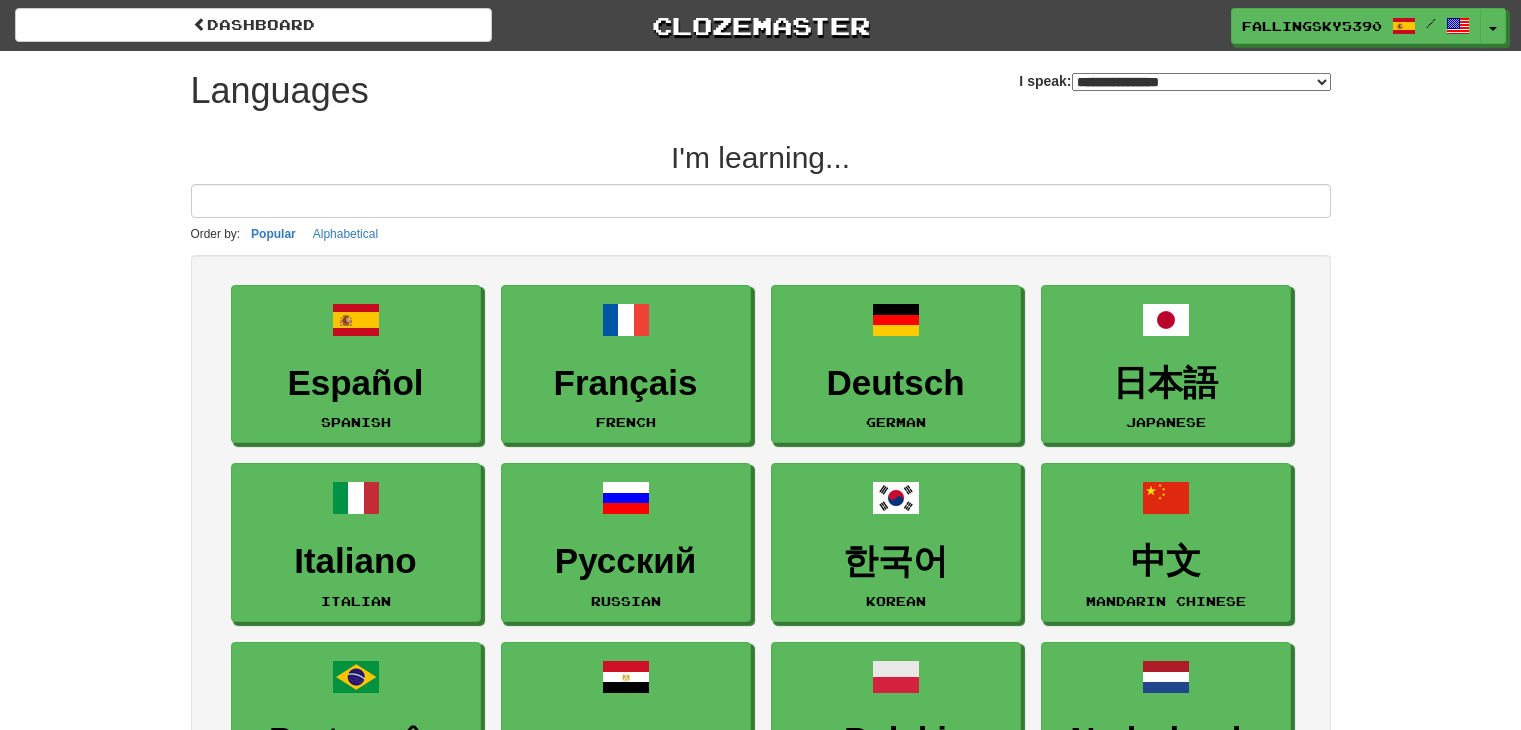 select on "*******" 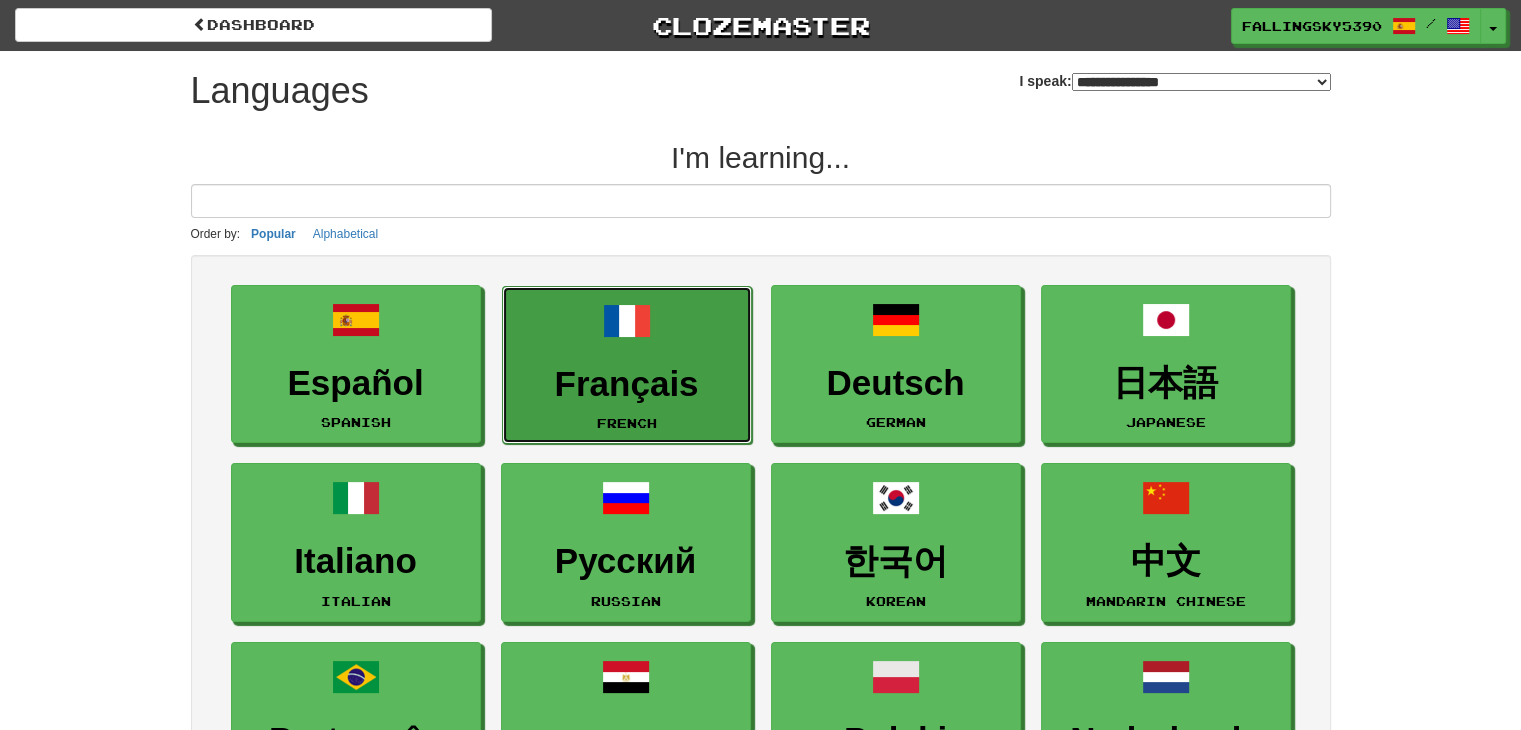 click on "Français" at bounding box center (627, 384) 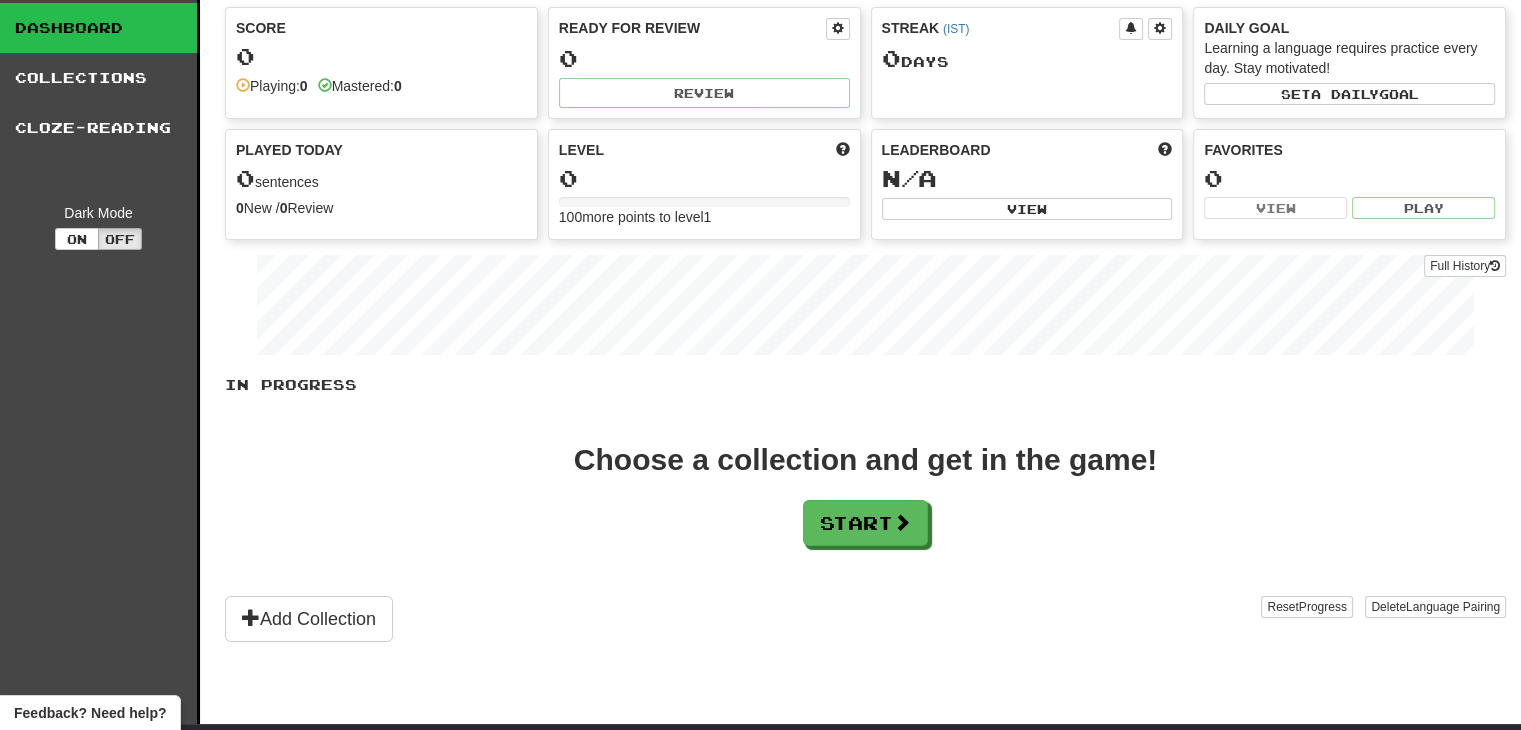 scroll, scrollTop: 31, scrollLeft: 0, axis: vertical 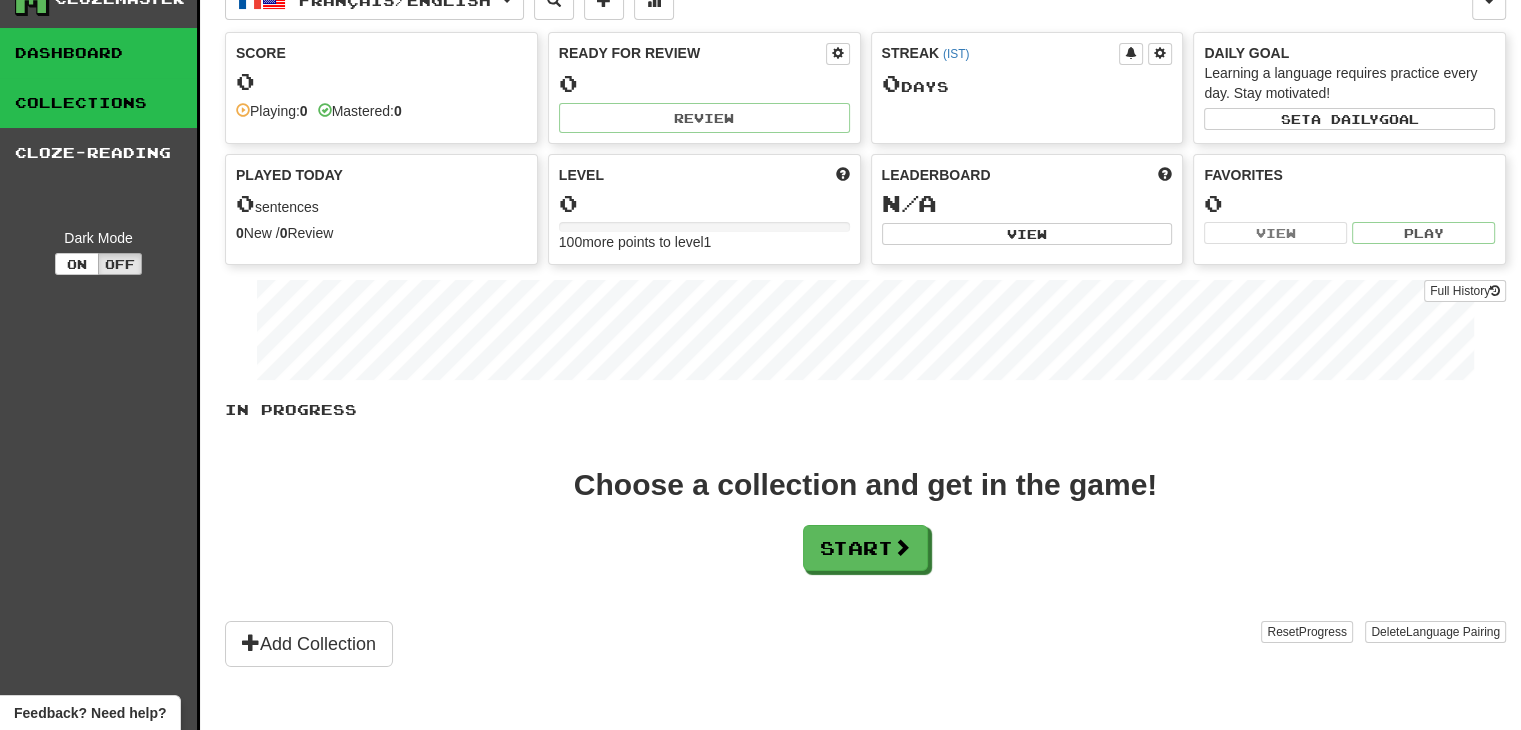 click on "Collections" at bounding box center [98, 103] 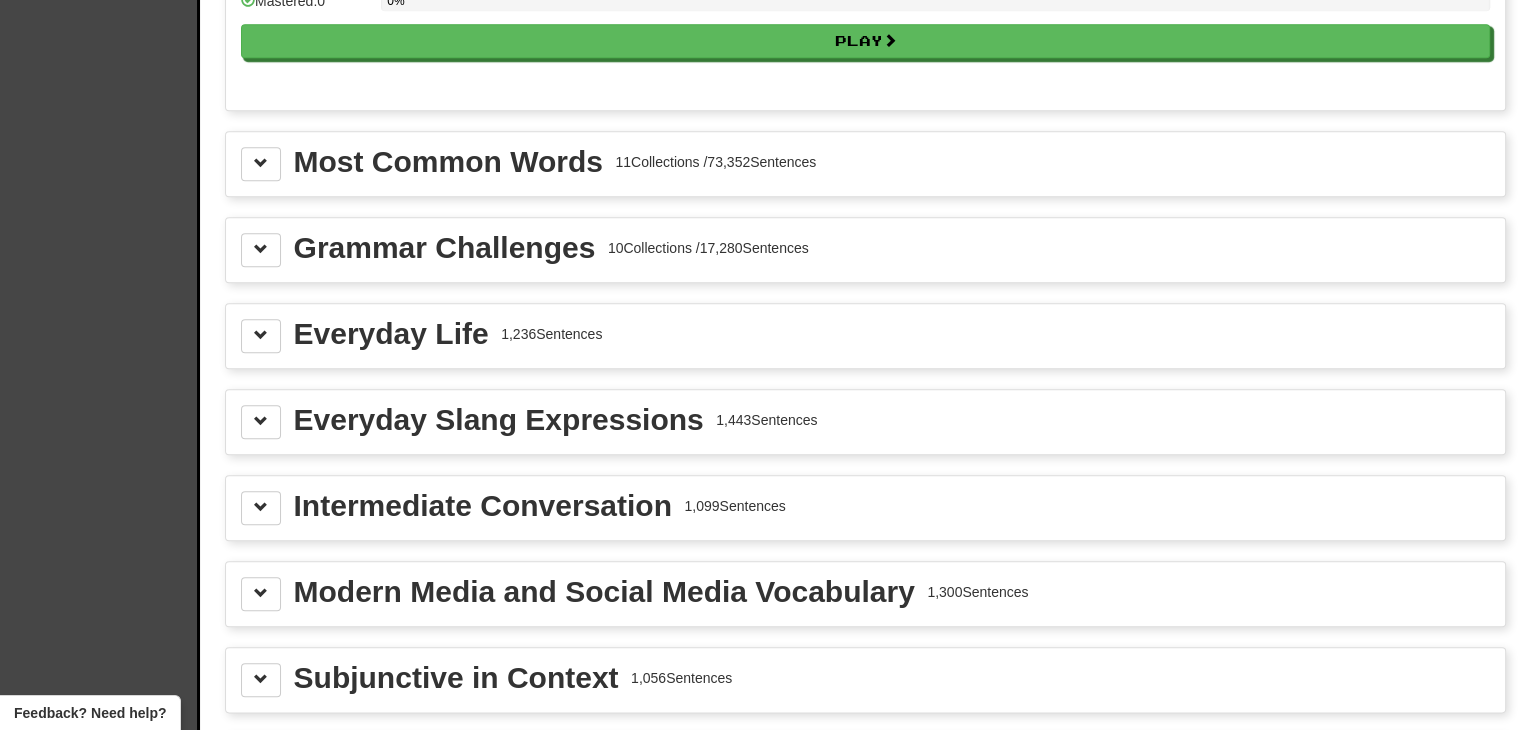 scroll, scrollTop: 2136, scrollLeft: 0, axis: vertical 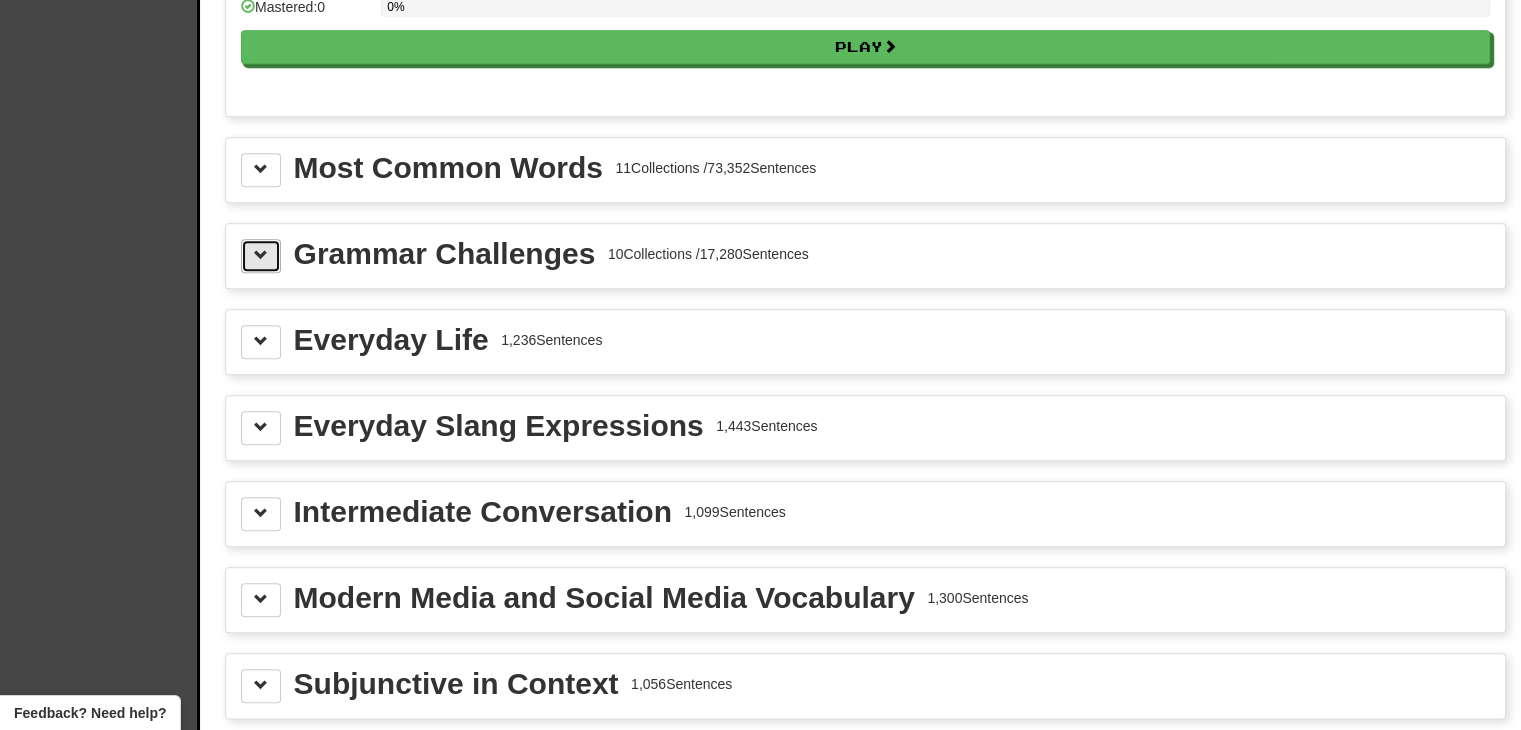 click at bounding box center (261, 256) 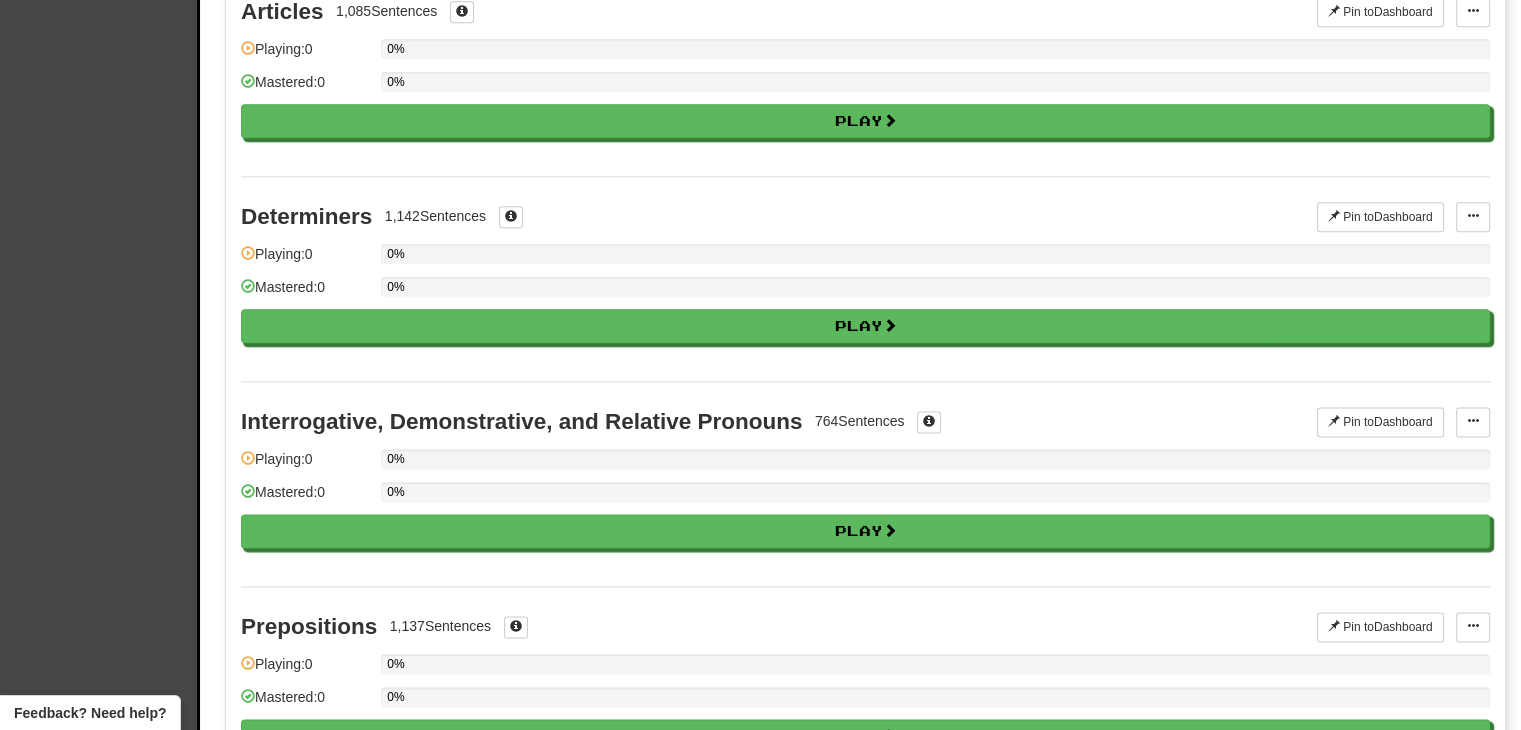 scroll, scrollTop: 2144, scrollLeft: 0, axis: vertical 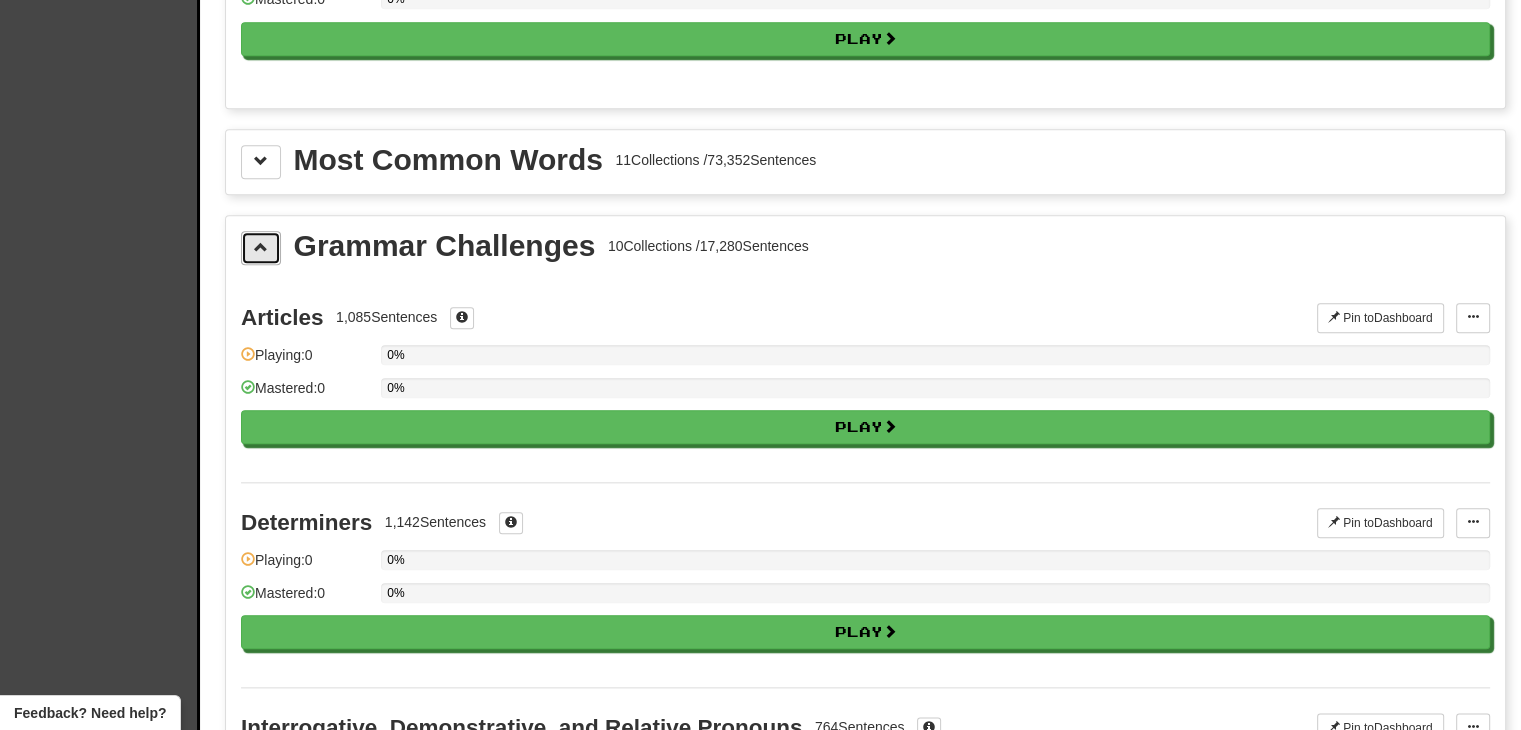 click at bounding box center (261, 247) 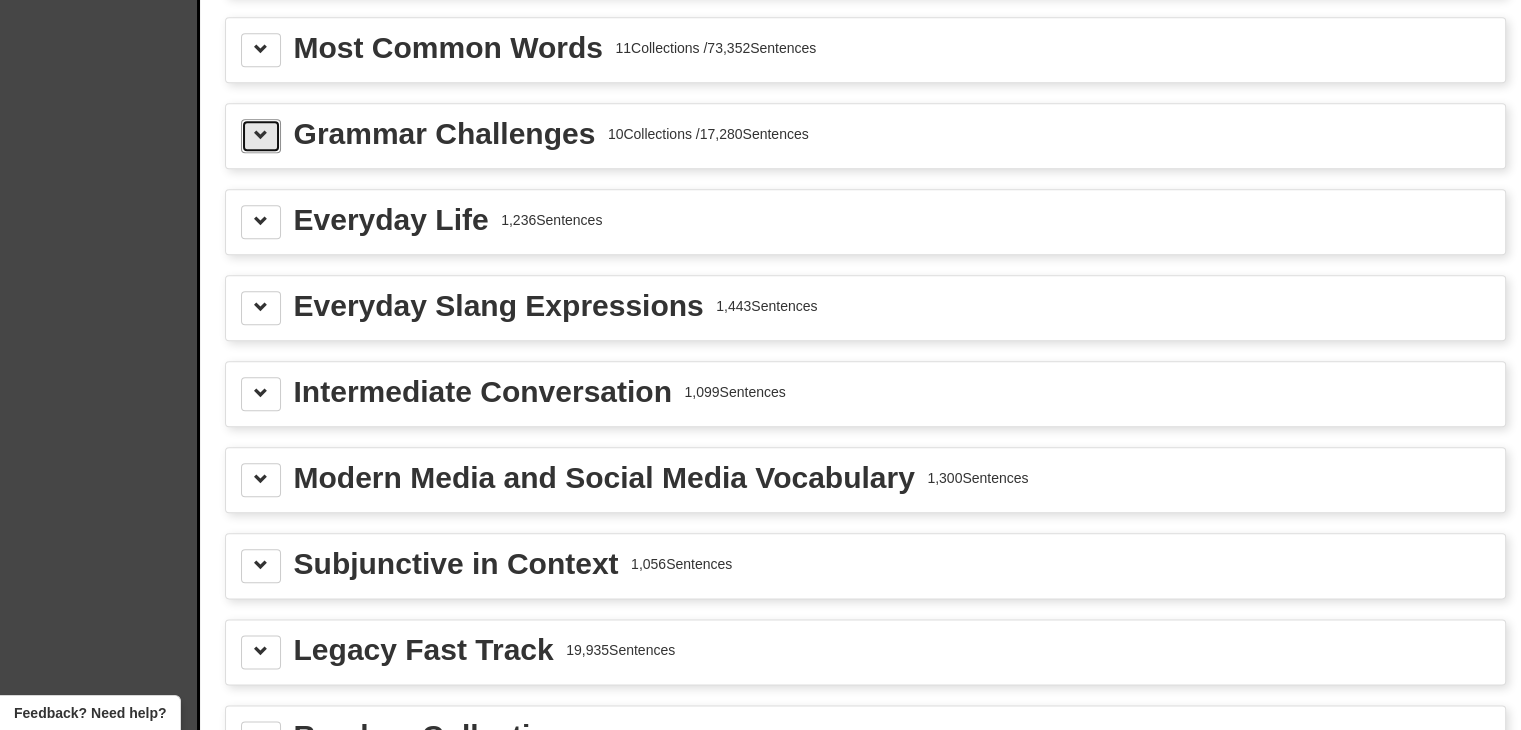 scroll, scrollTop: 2262, scrollLeft: 0, axis: vertical 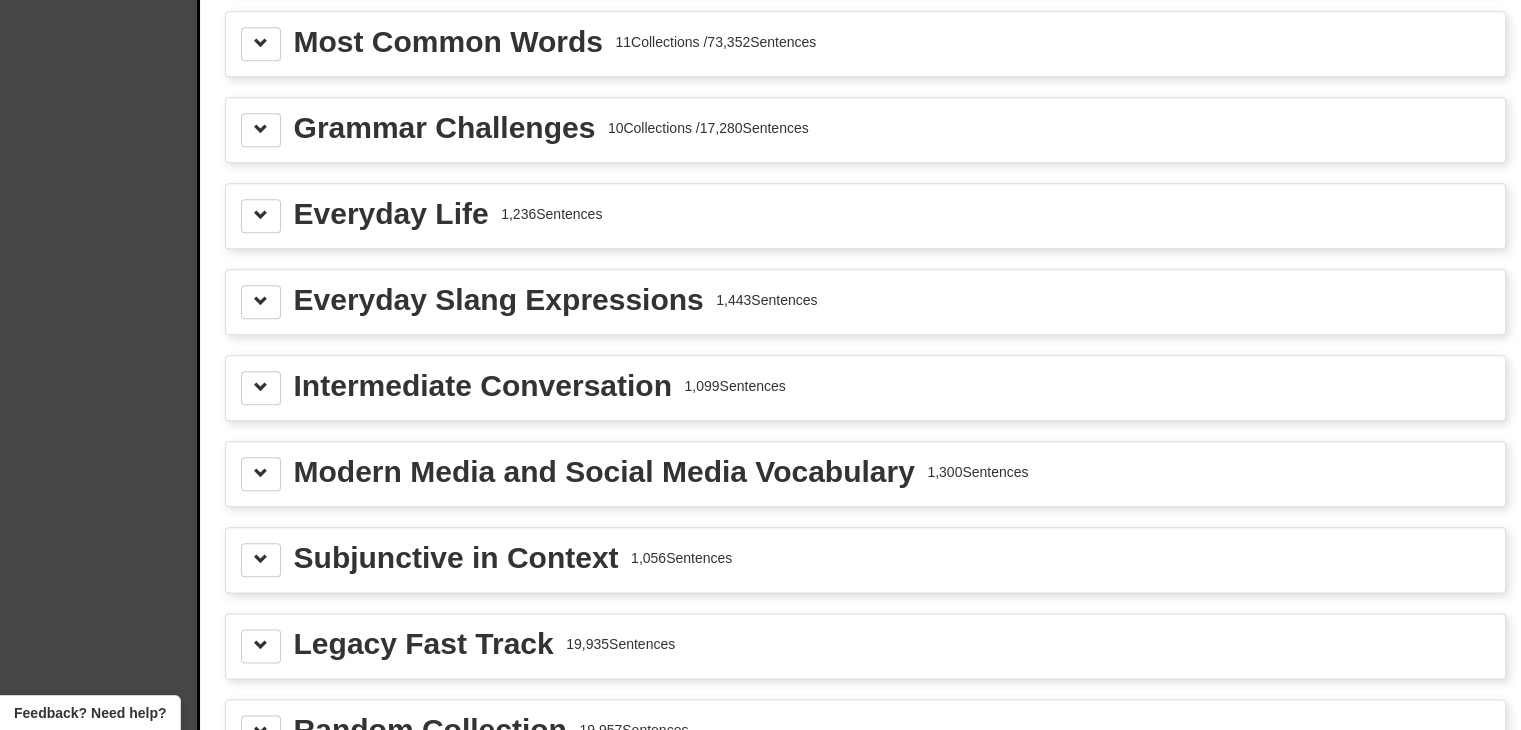 click on "Modern Media and Social Media Vocabulary 1,300  Sentences" at bounding box center (865, 474) 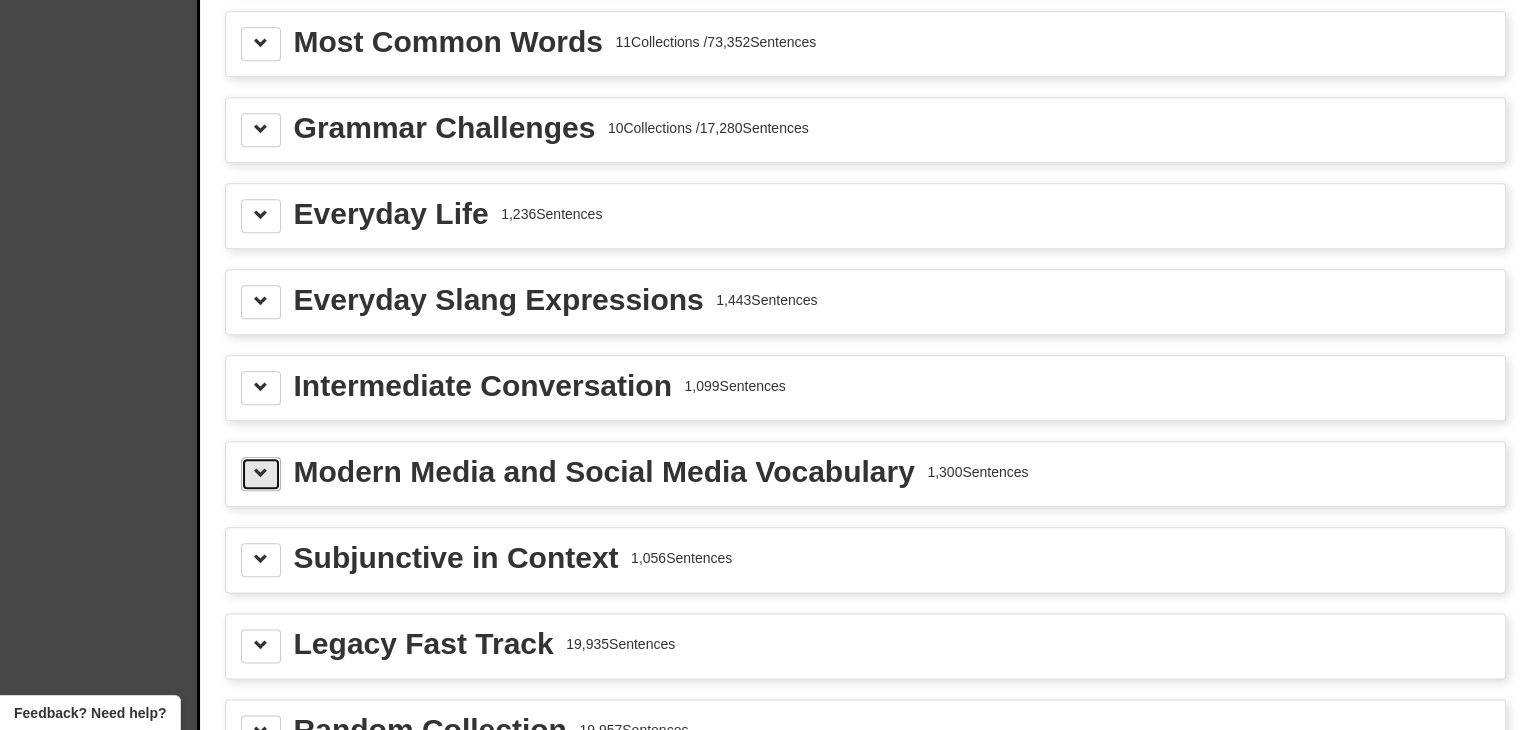 click at bounding box center (261, 474) 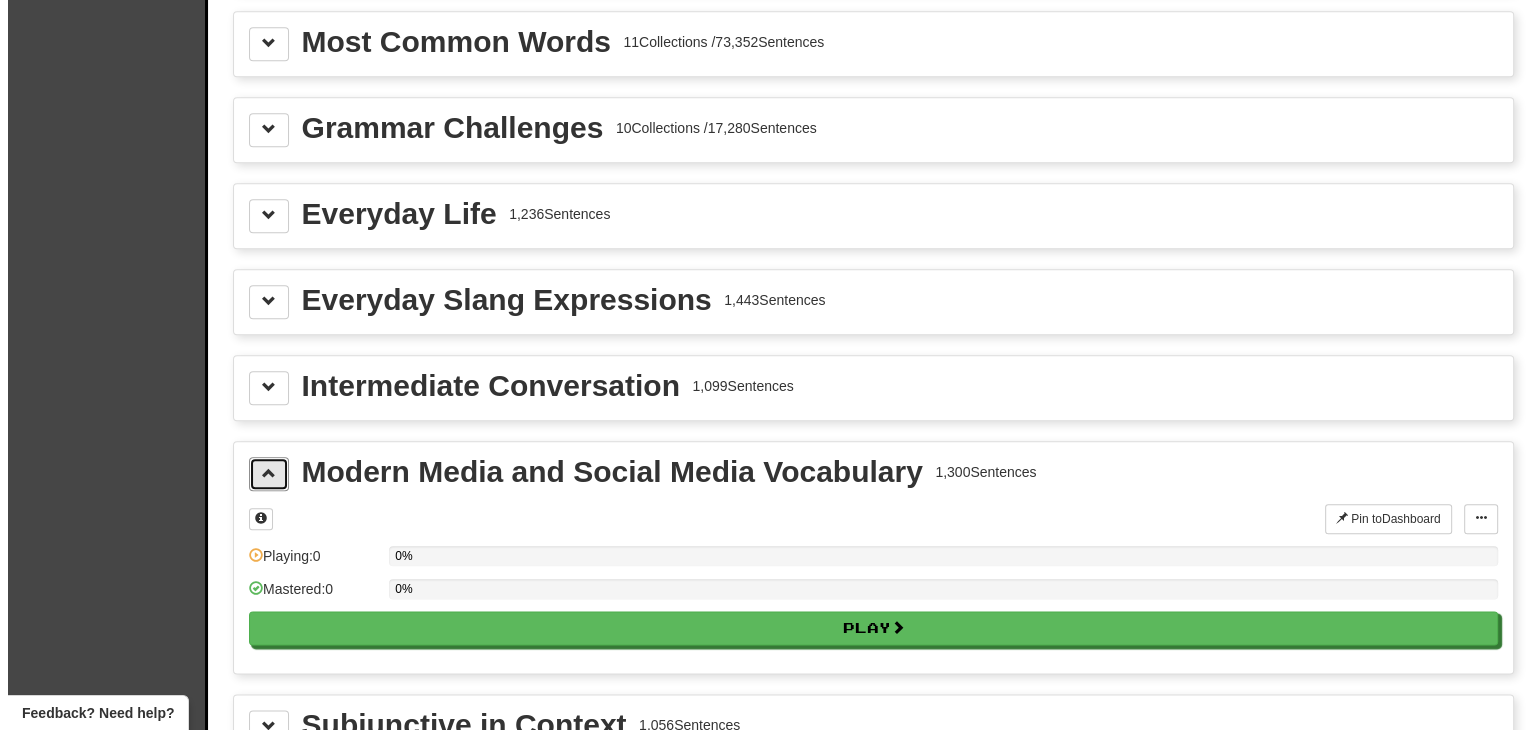 scroll, scrollTop: 2416, scrollLeft: 0, axis: vertical 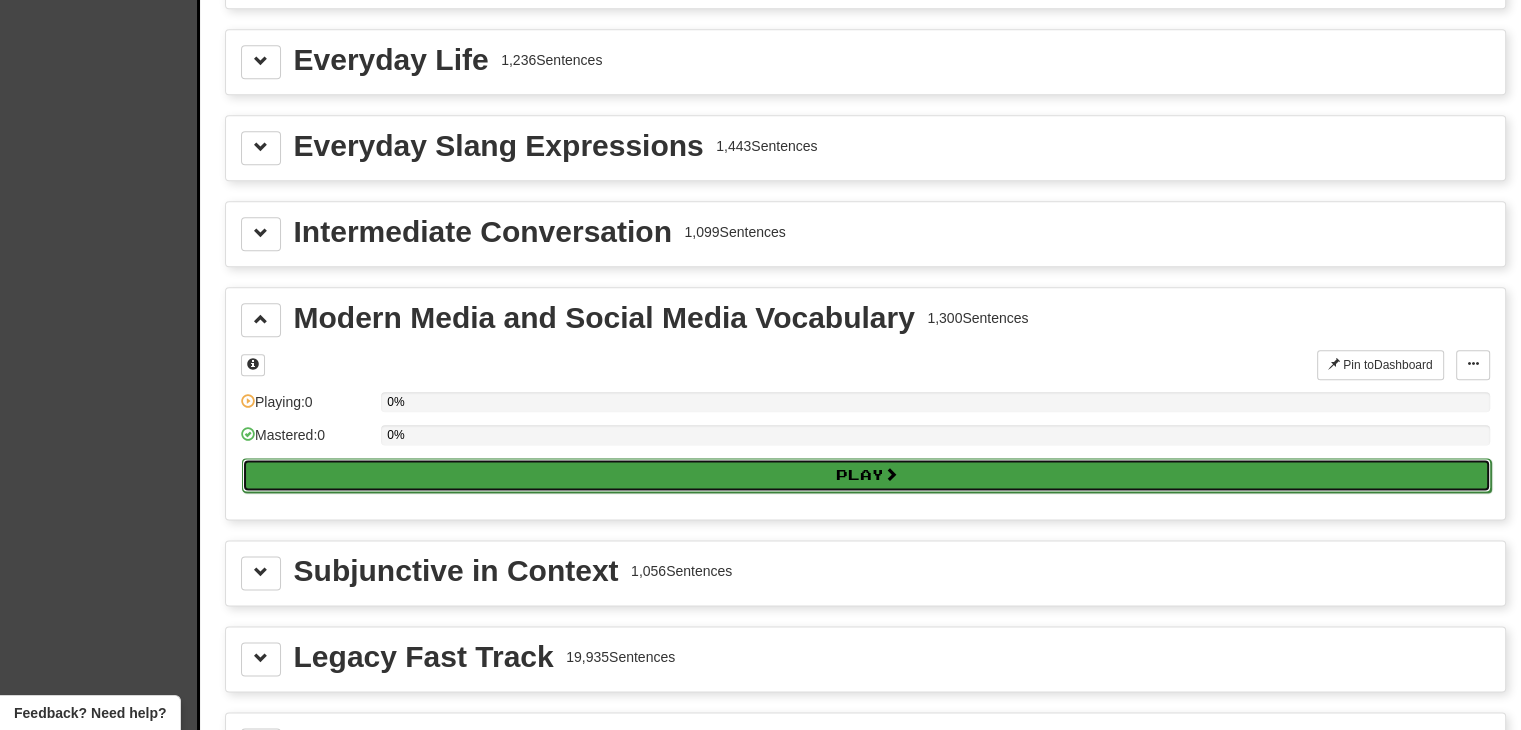 click on "Play" at bounding box center (866, 475) 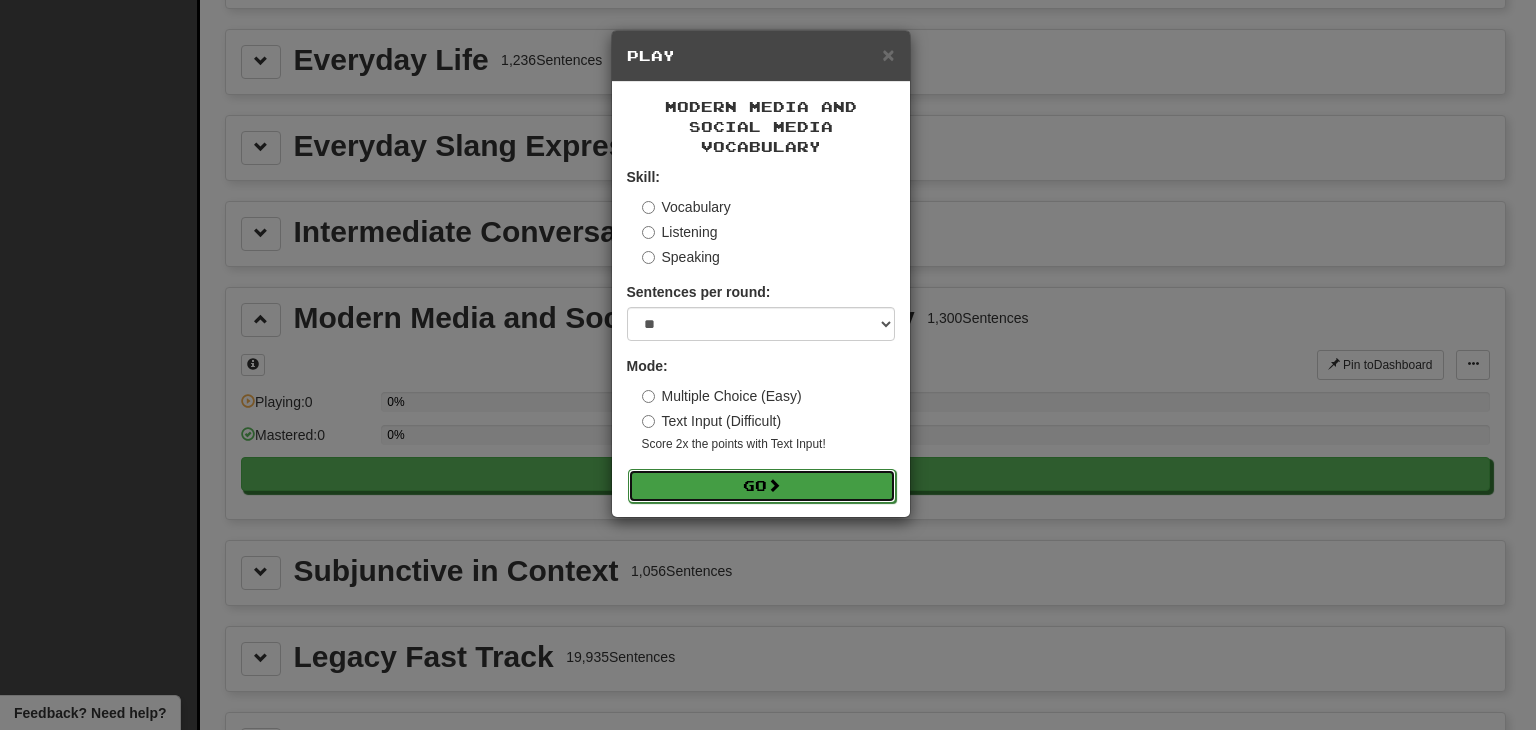 click on "Go" at bounding box center [762, 486] 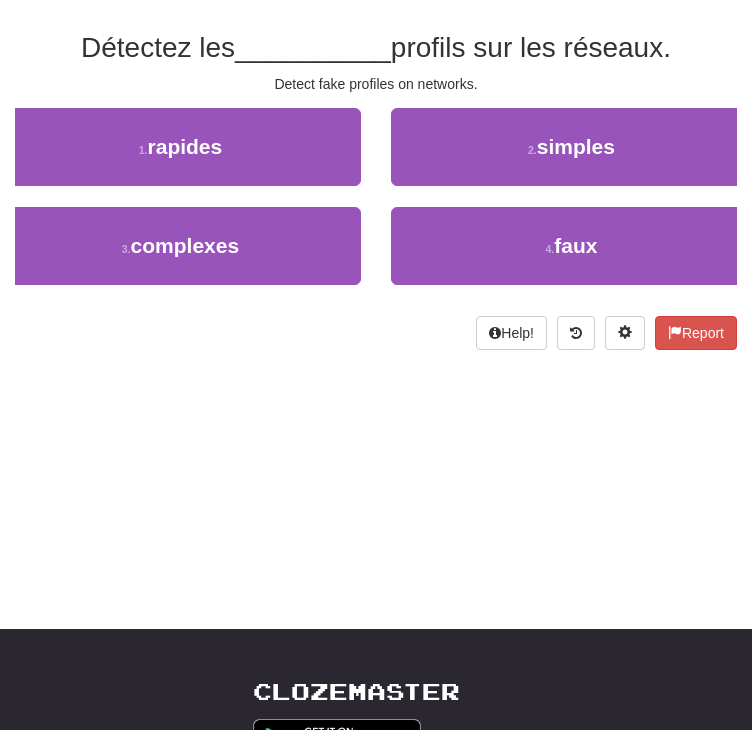 scroll, scrollTop: 152, scrollLeft: 0, axis: vertical 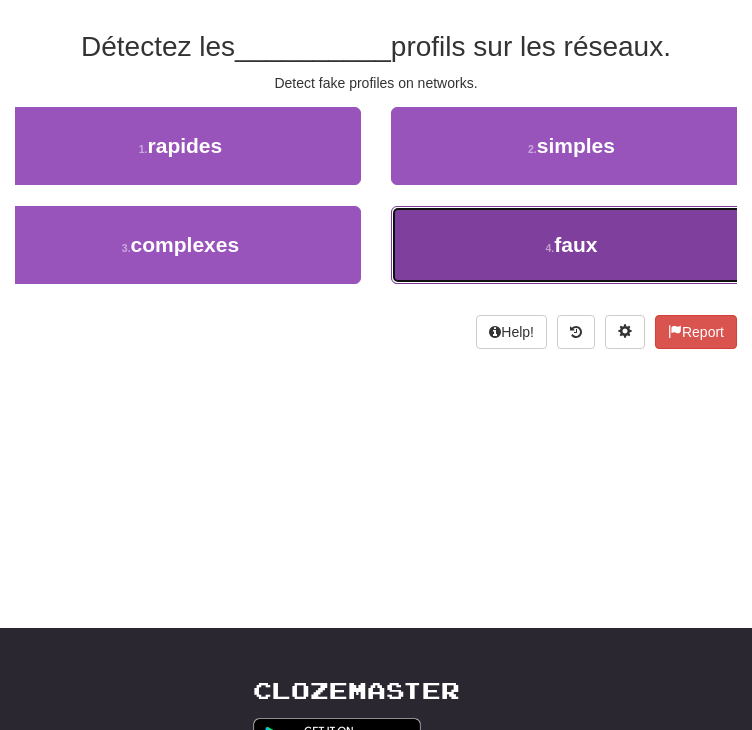 click on "4 .  faux" at bounding box center (571, 245) 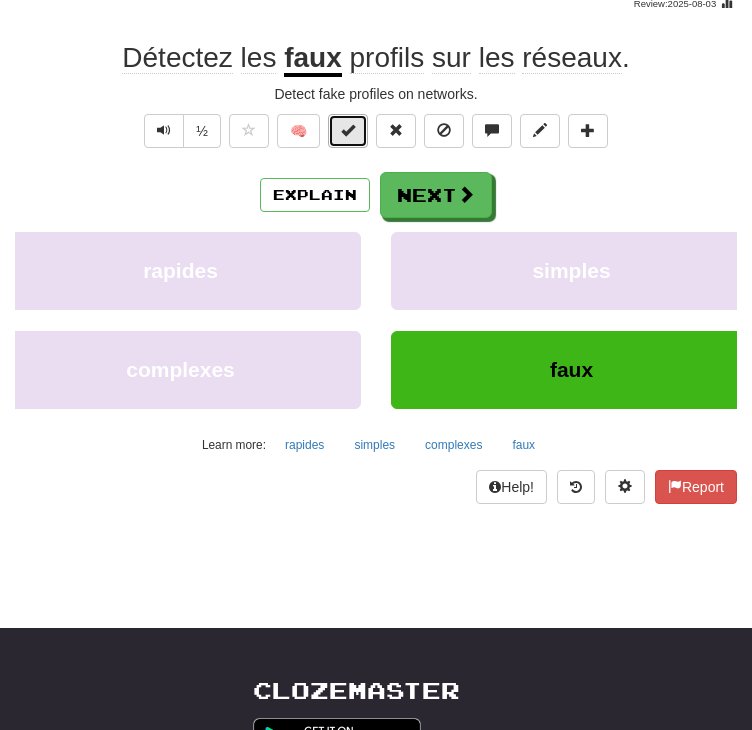 click at bounding box center [348, 131] 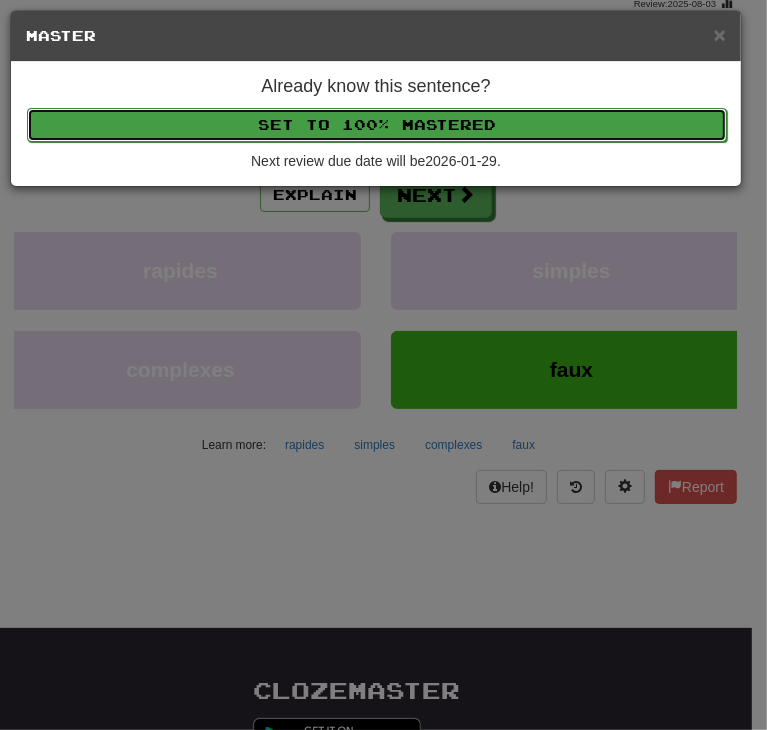 click on "Set to 100% Mastered" at bounding box center (377, 125) 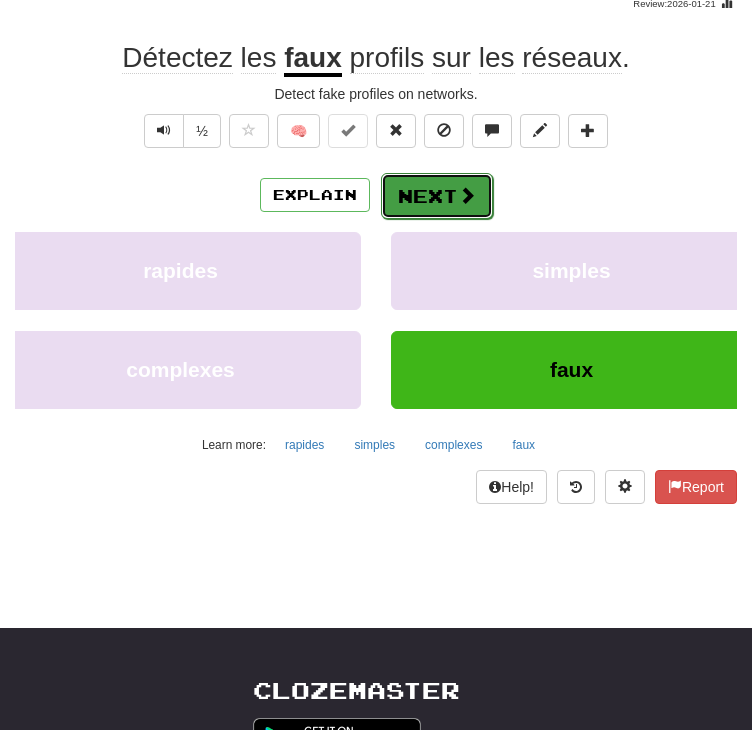 click at bounding box center [467, 195] 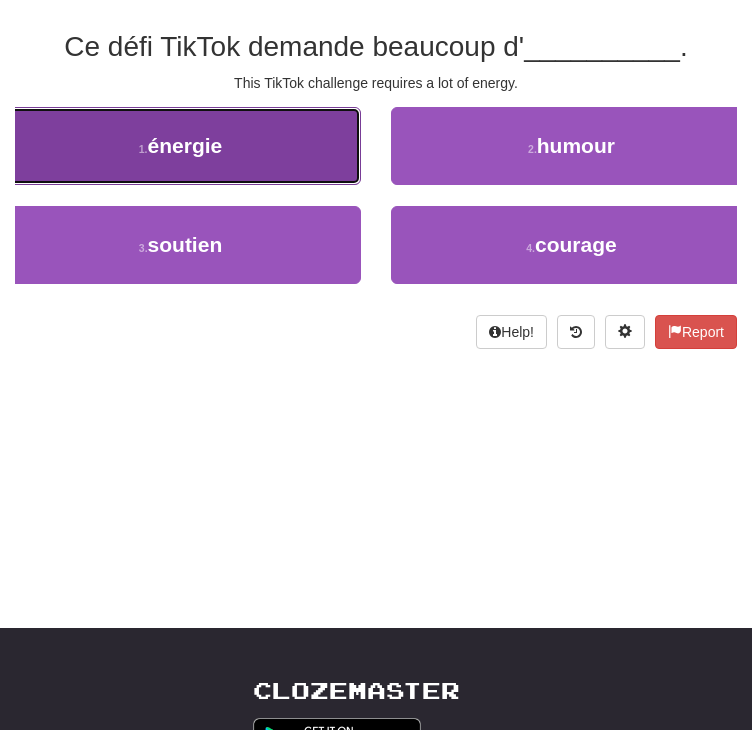 click on "1 .  énergie" at bounding box center (180, 146) 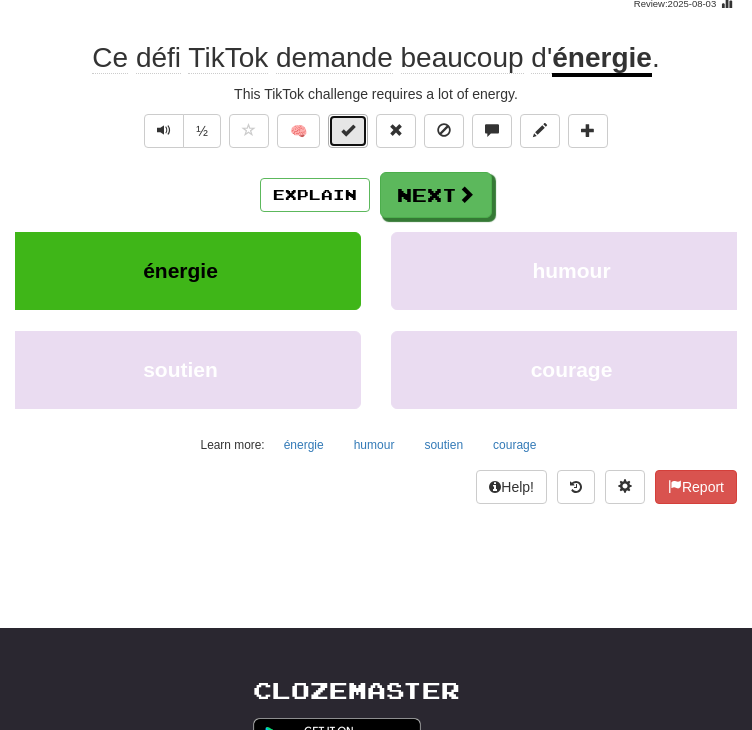 click at bounding box center [348, 130] 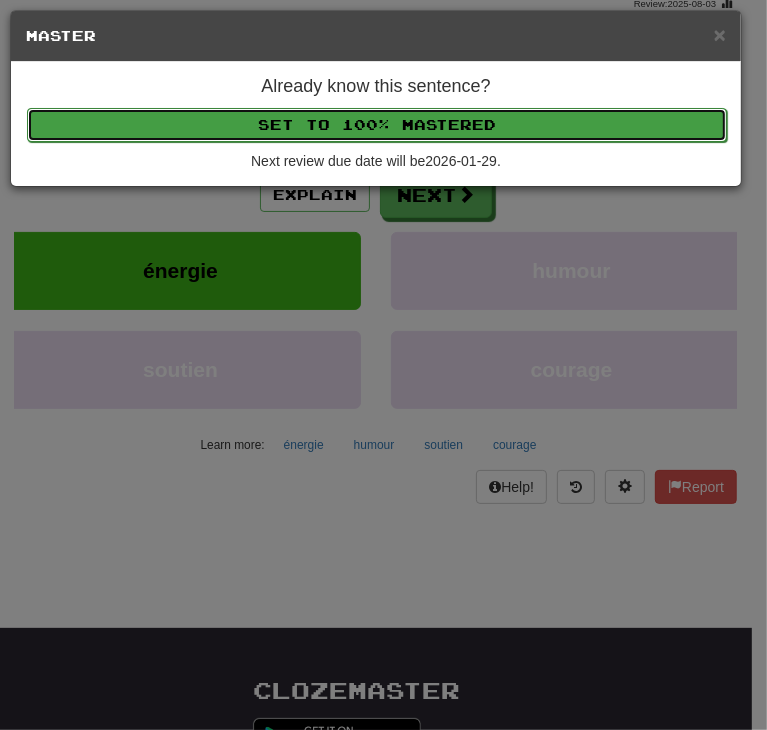 click on "Set to 100% Mastered" at bounding box center [377, 125] 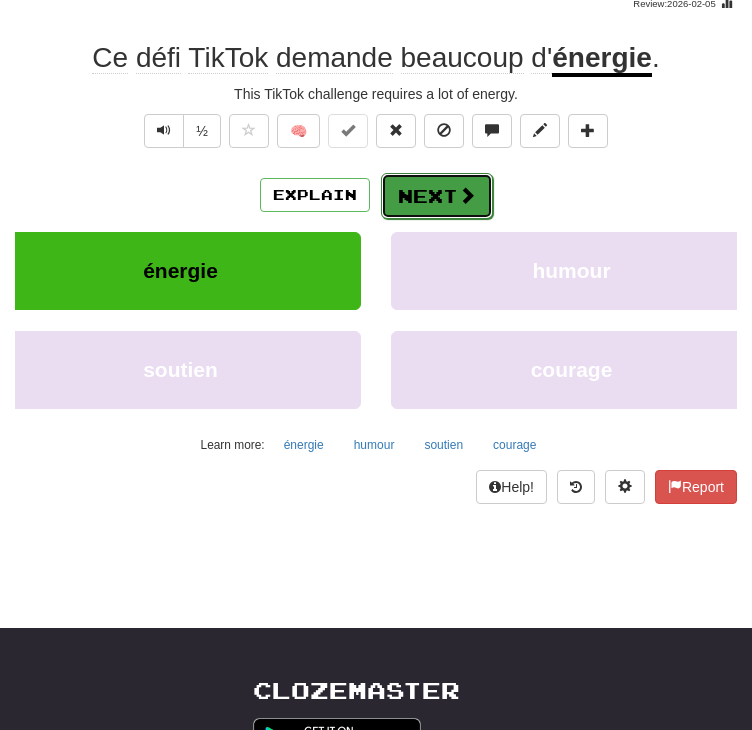 click on "Next" at bounding box center (437, 196) 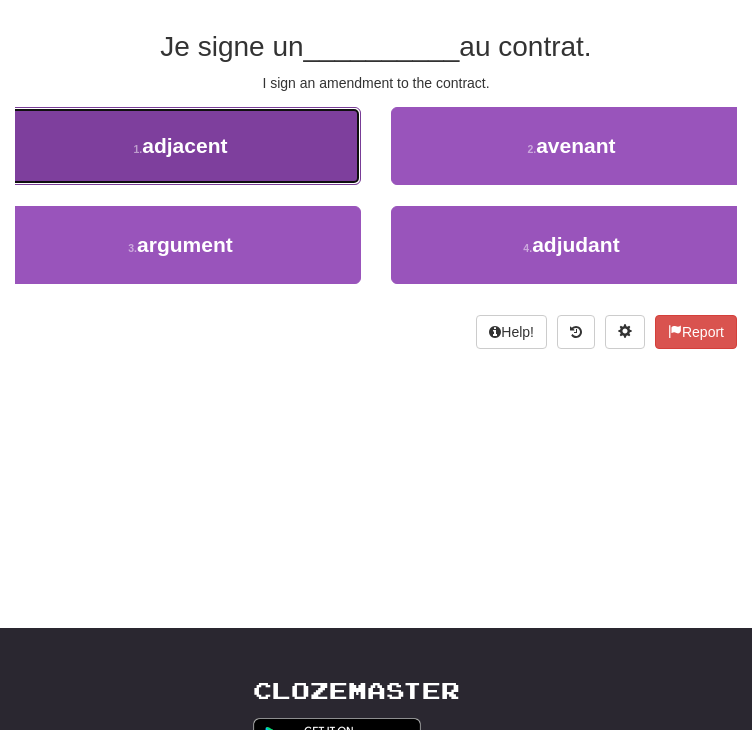 click on "1 .  adjacent" at bounding box center [180, 146] 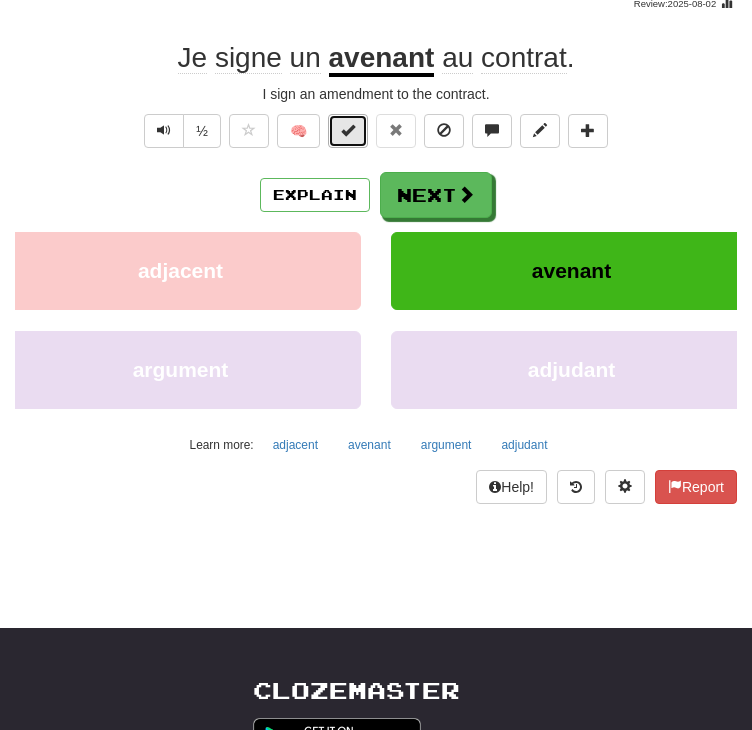 click at bounding box center (348, 131) 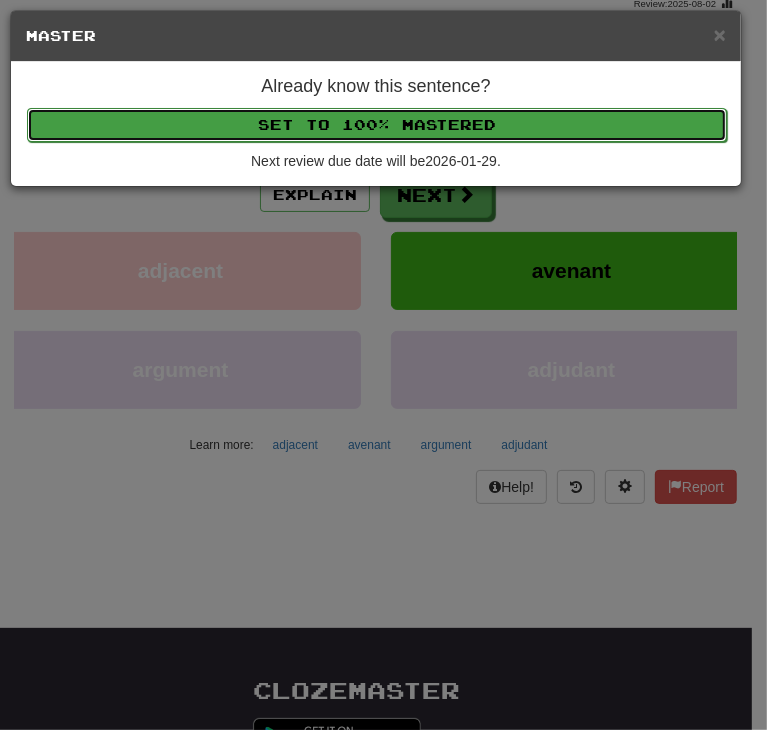 click on "Set to 100% Mastered" at bounding box center [377, 125] 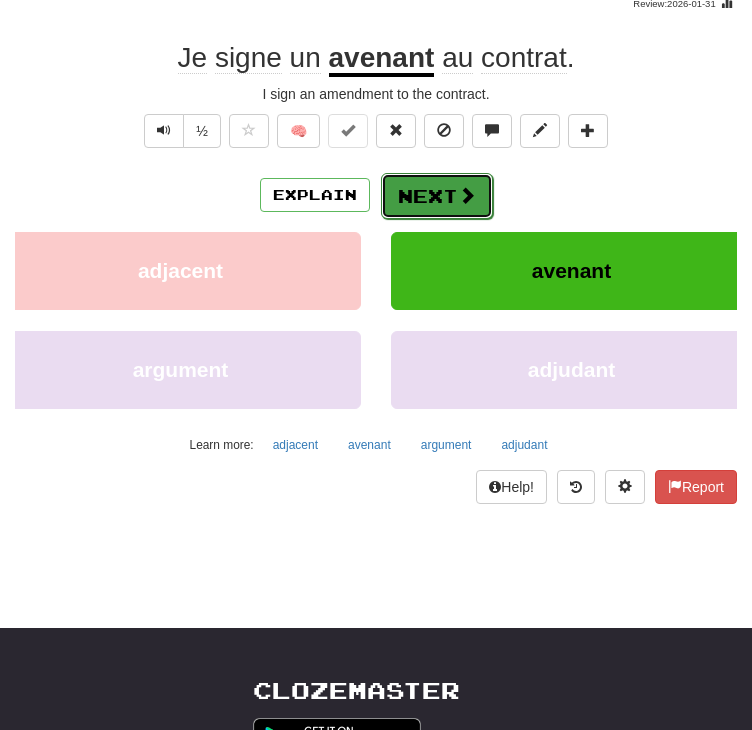 click on "Next" at bounding box center [437, 196] 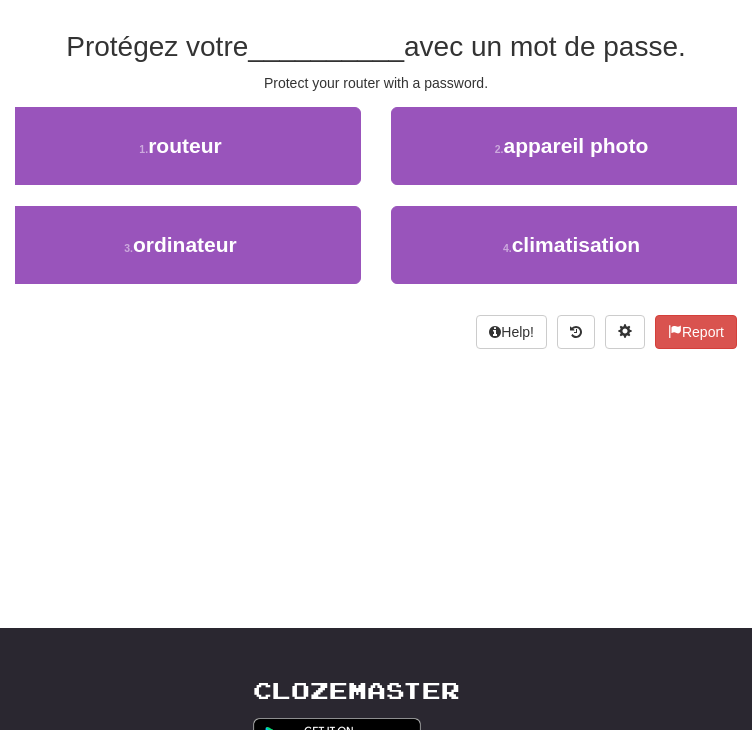 click on "1 .  routeur" at bounding box center [180, 156] 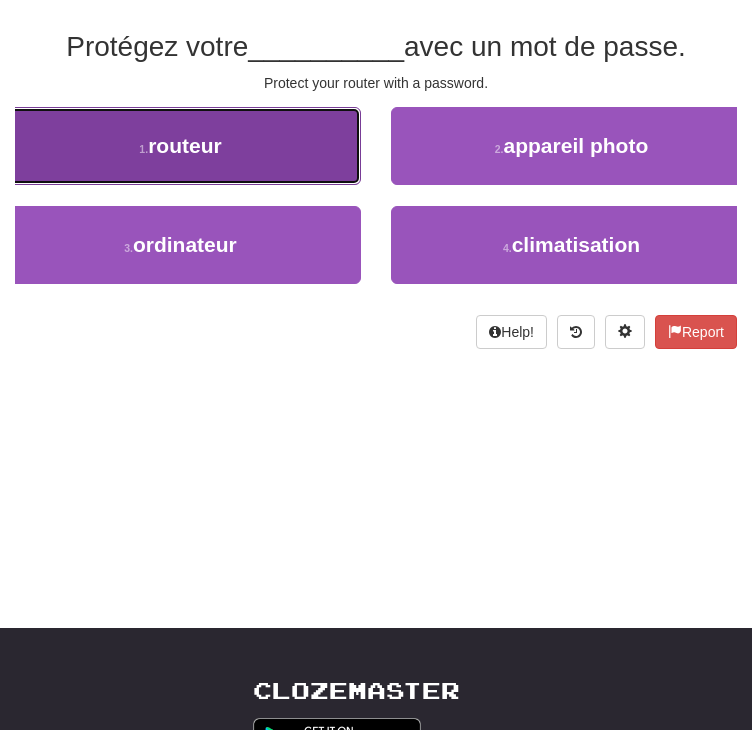 click on "1 .  routeur" at bounding box center (180, 146) 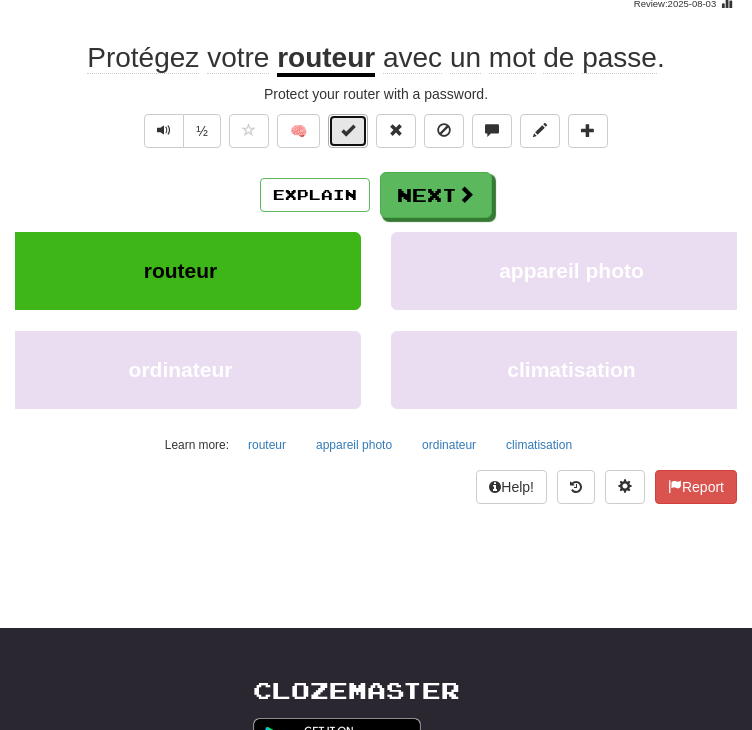 click at bounding box center (348, 130) 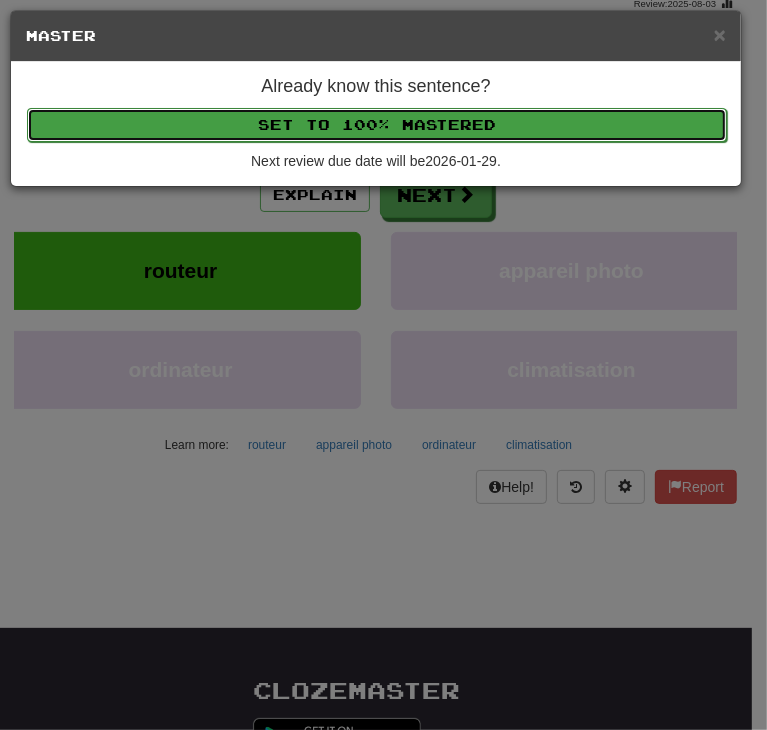 click on "Set to 100% Mastered" at bounding box center [377, 125] 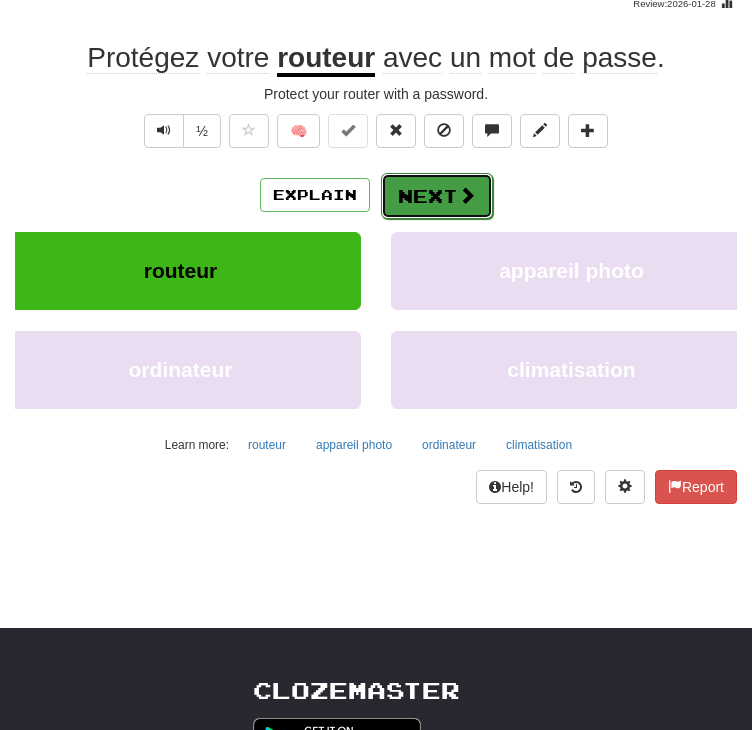 click on "Next" at bounding box center [437, 196] 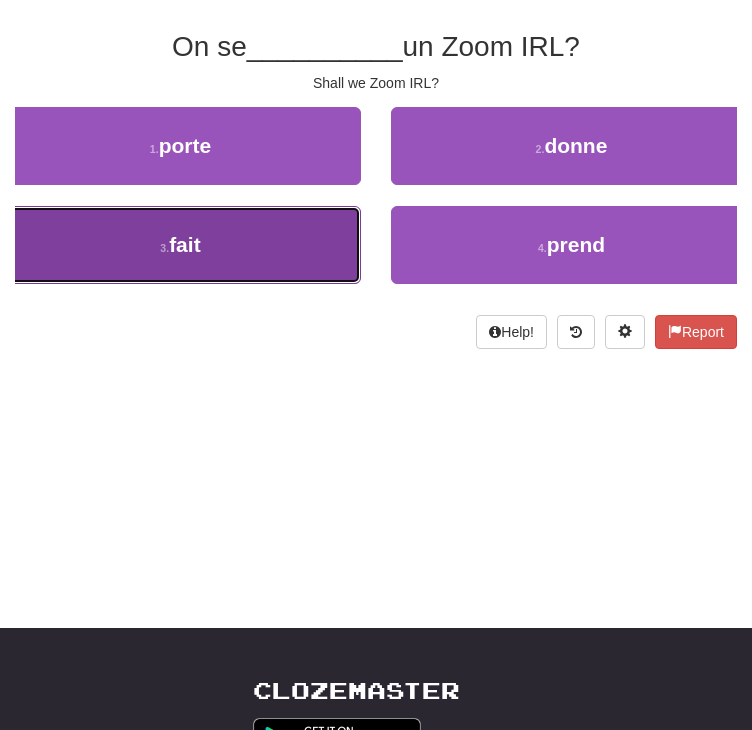 click on "3 .  fait" at bounding box center [180, 245] 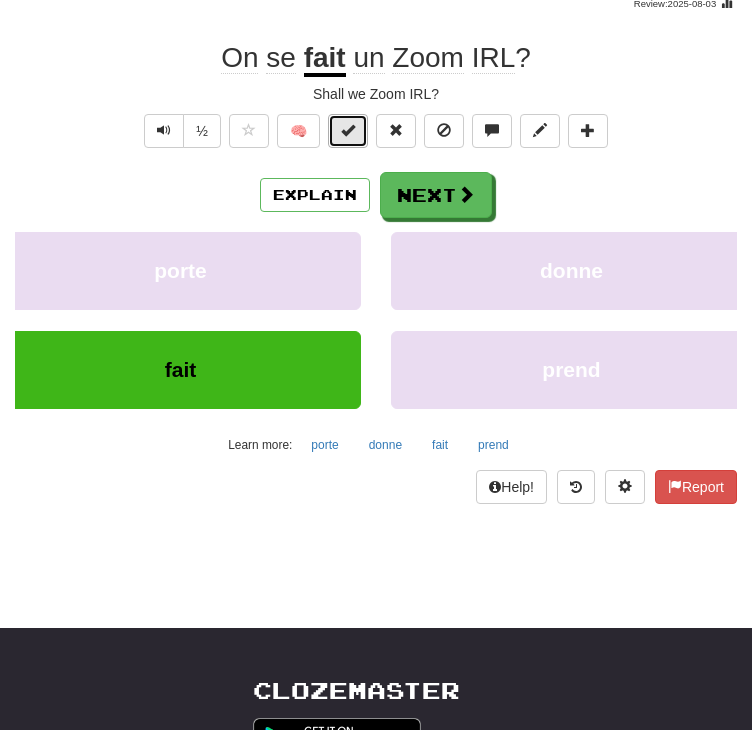 click at bounding box center [348, 131] 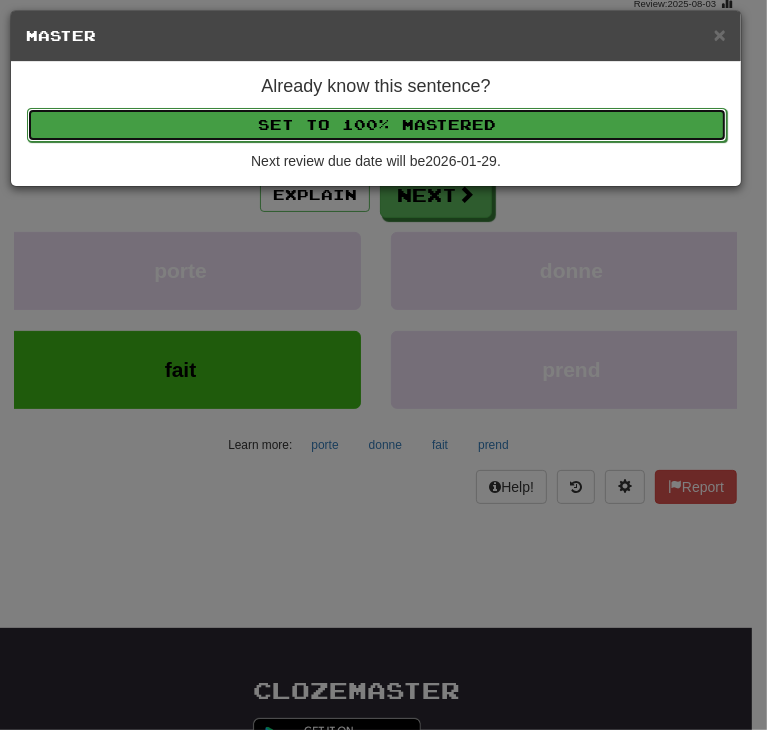 click on "Set to 100% Mastered" at bounding box center [377, 125] 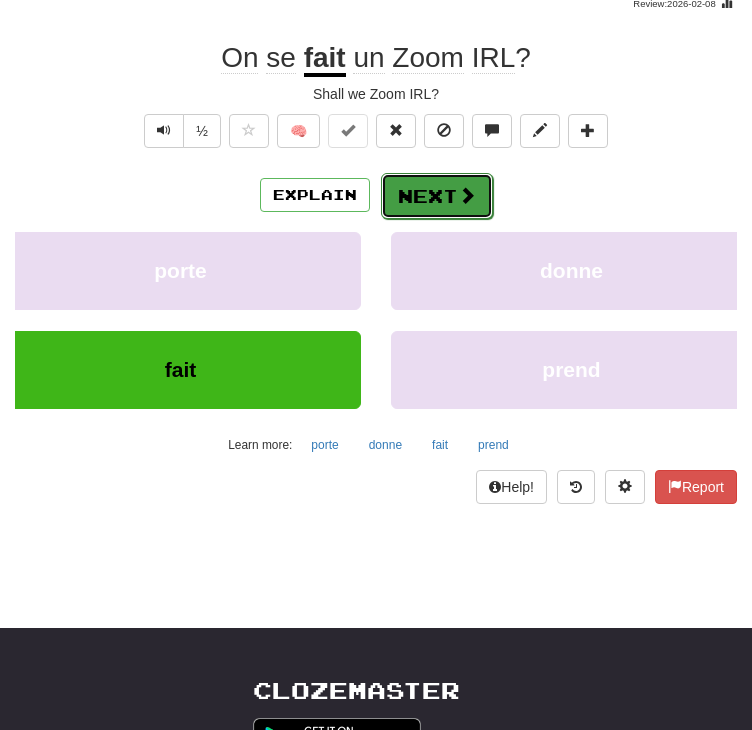 click on "Next" at bounding box center [437, 196] 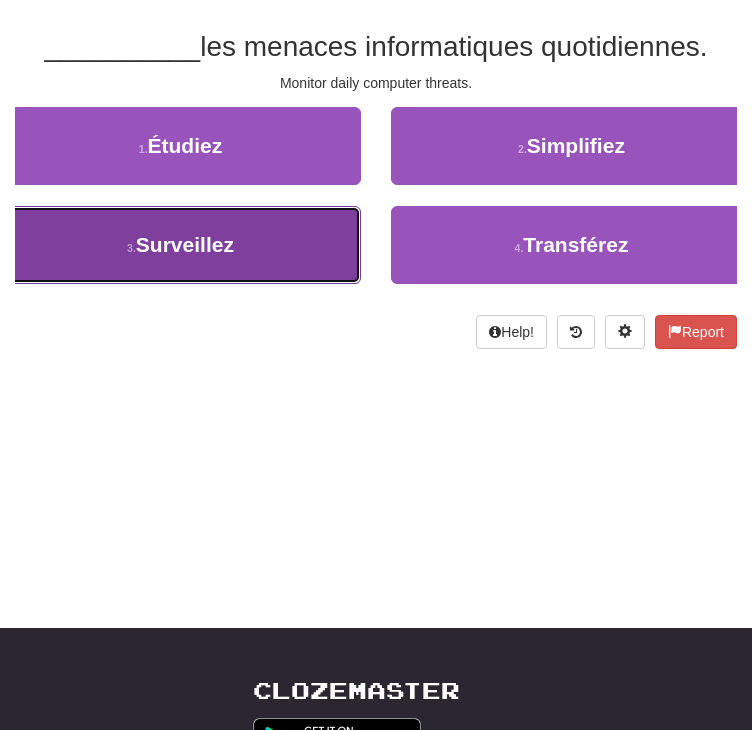 click on "Surveillez" at bounding box center (185, 244) 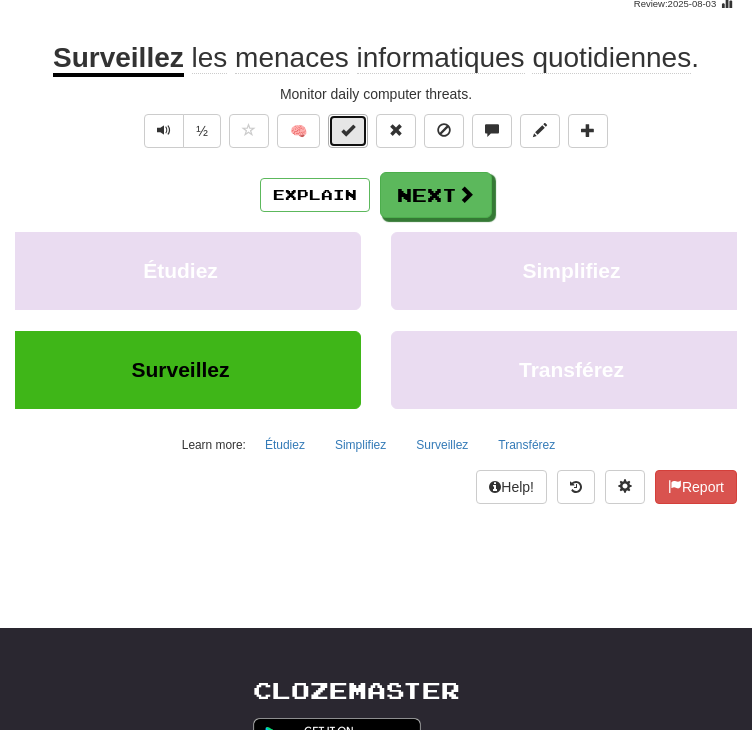 click at bounding box center (348, 131) 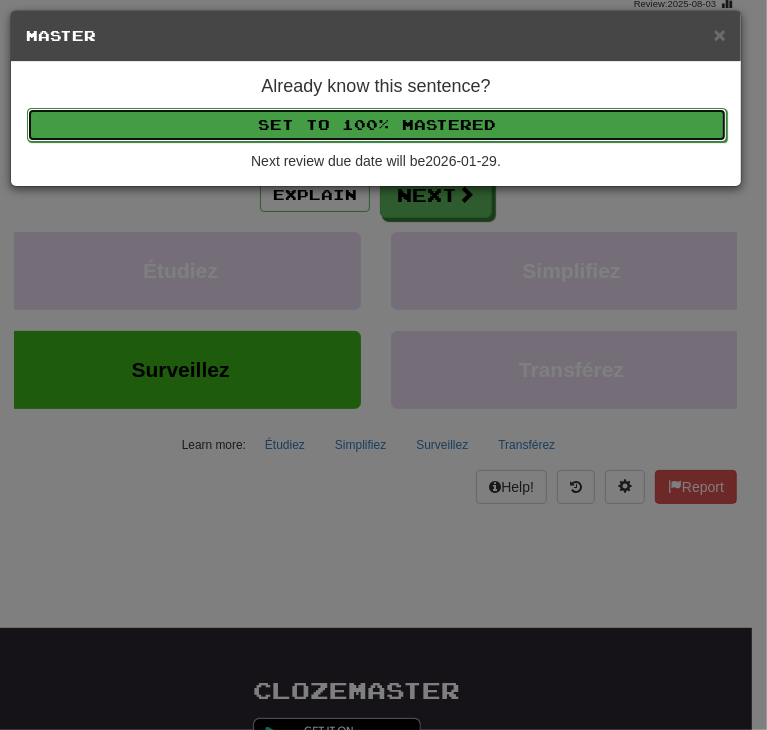 click on "Set to 100% Mastered" at bounding box center (377, 125) 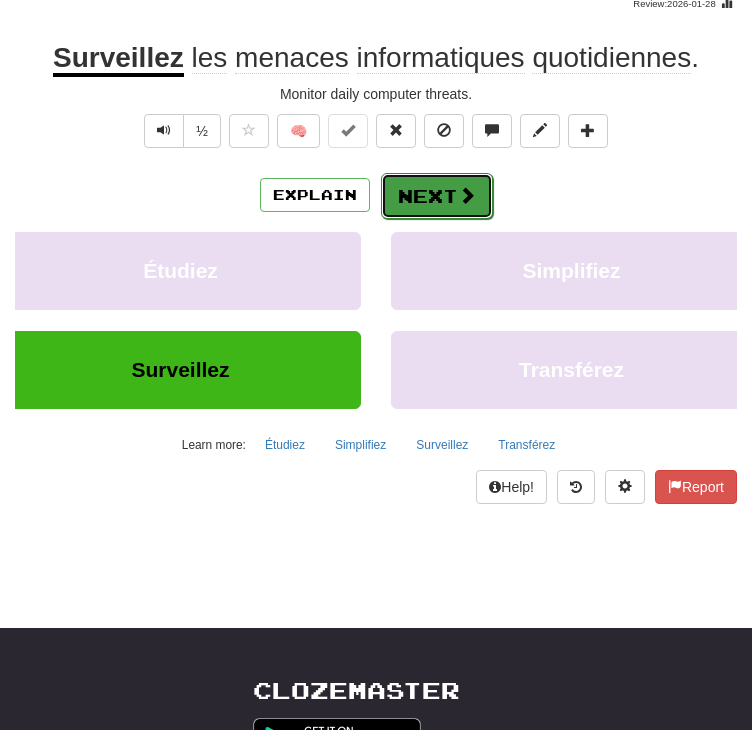 click on "Next" at bounding box center (437, 196) 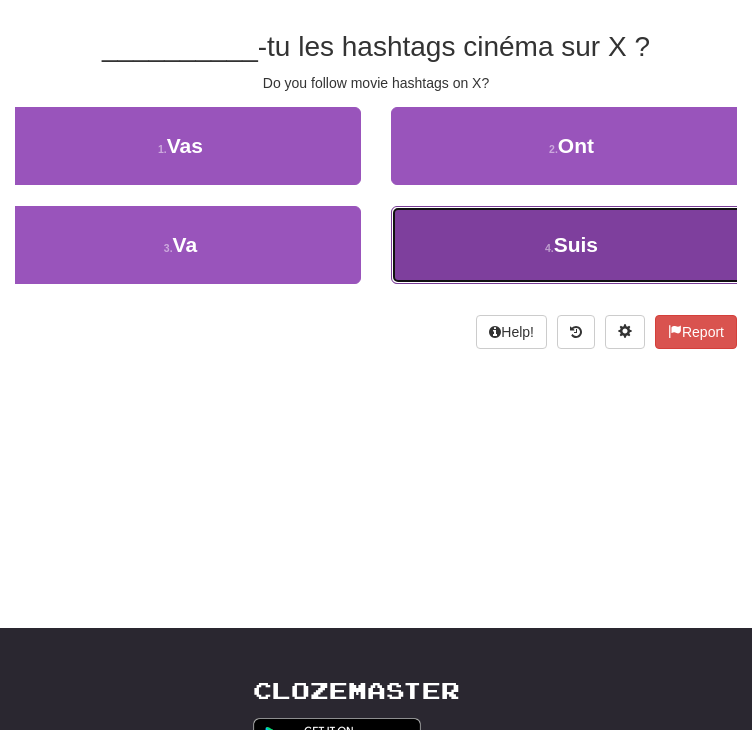 click on "4 .  Suis" at bounding box center [571, 245] 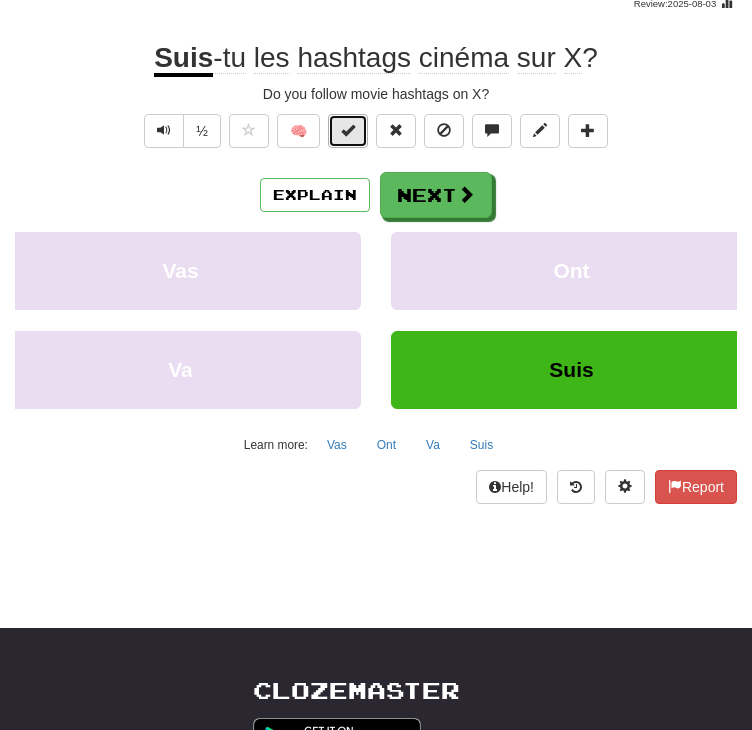click at bounding box center (348, 130) 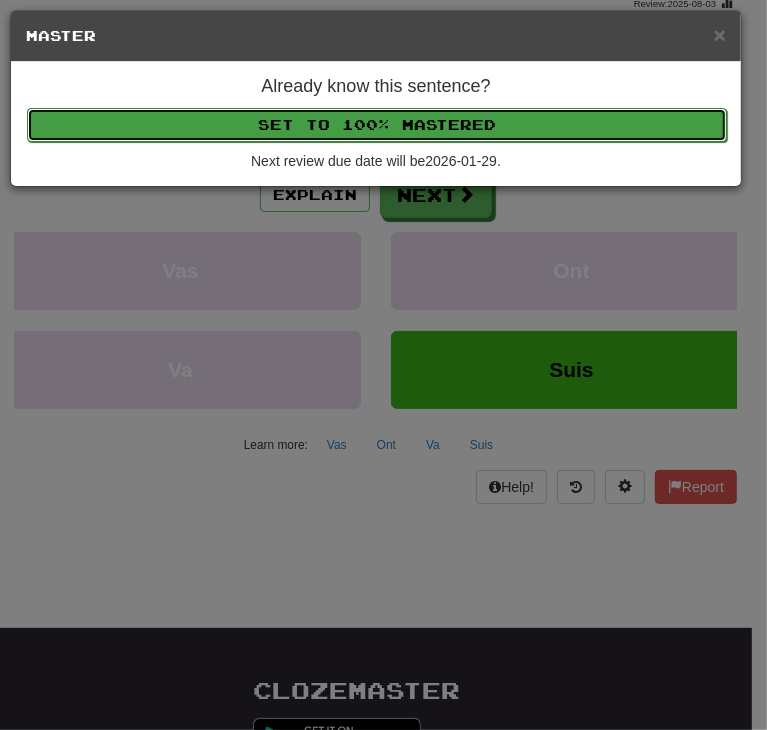 click on "Set to 100% Mastered" at bounding box center (377, 125) 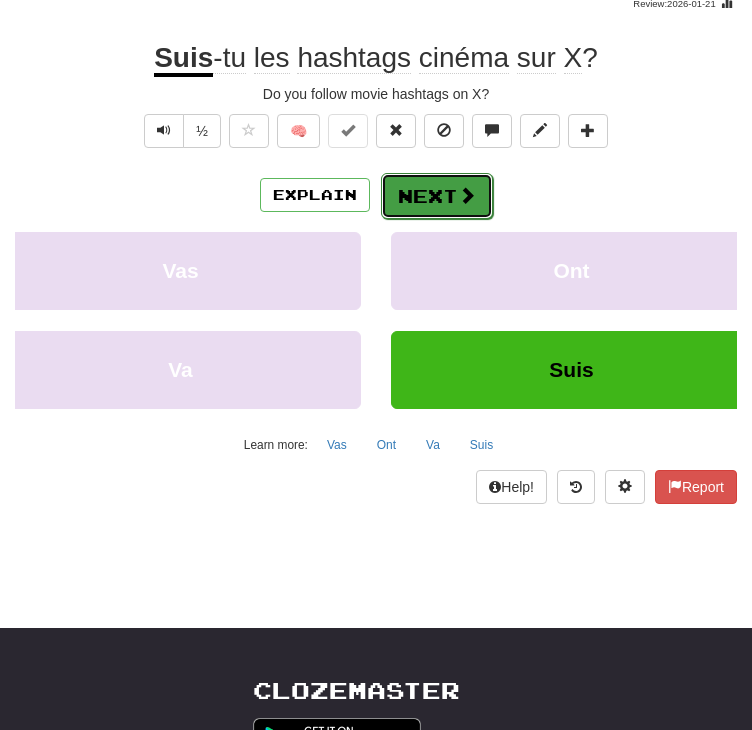 click on "Next" at bounding box center [437, 196] 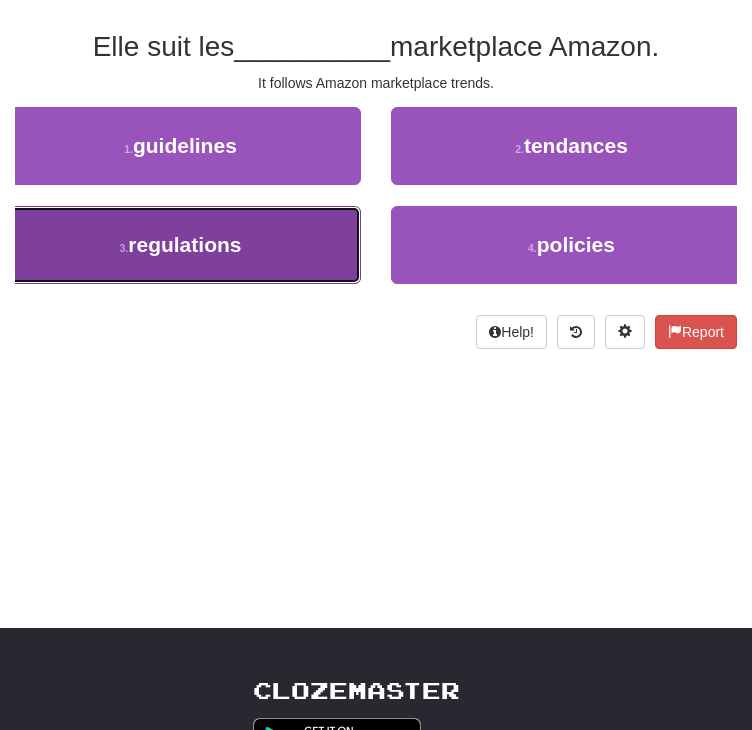 click on "3 .  regulations" at bounding box center [180, 245] 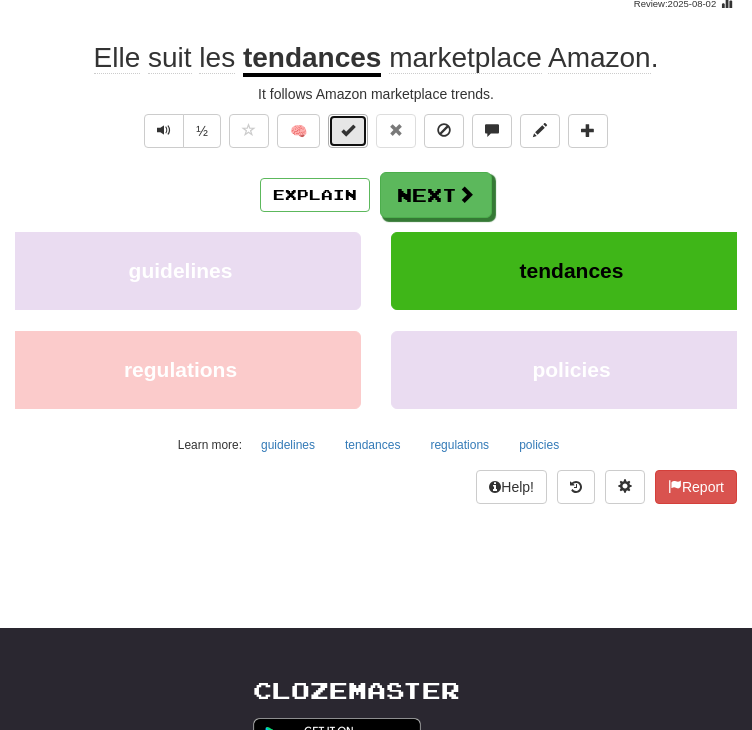 click at bounding box center [348, 131] 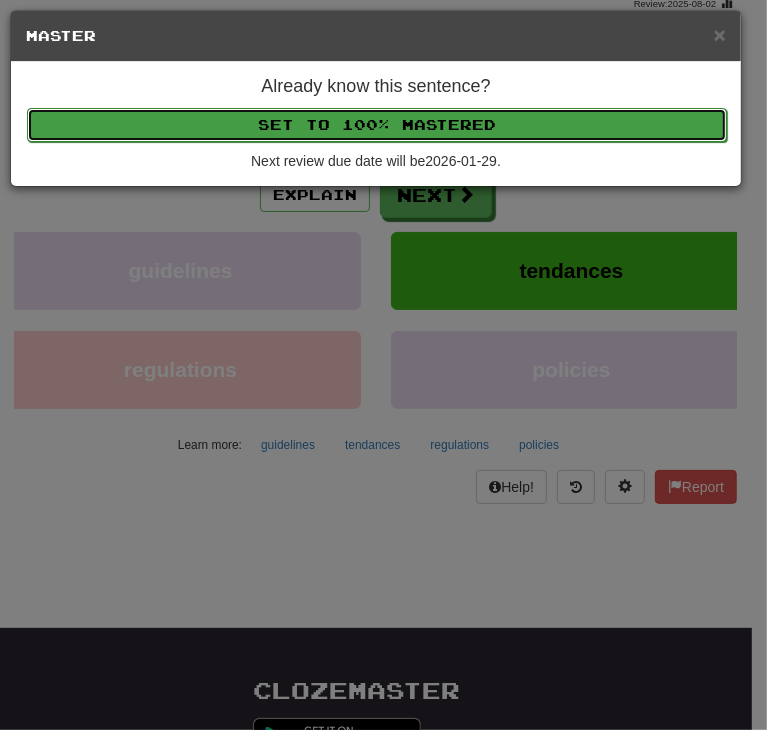 click on "Set to 100% Mastered" at bounding box center [377, 125] 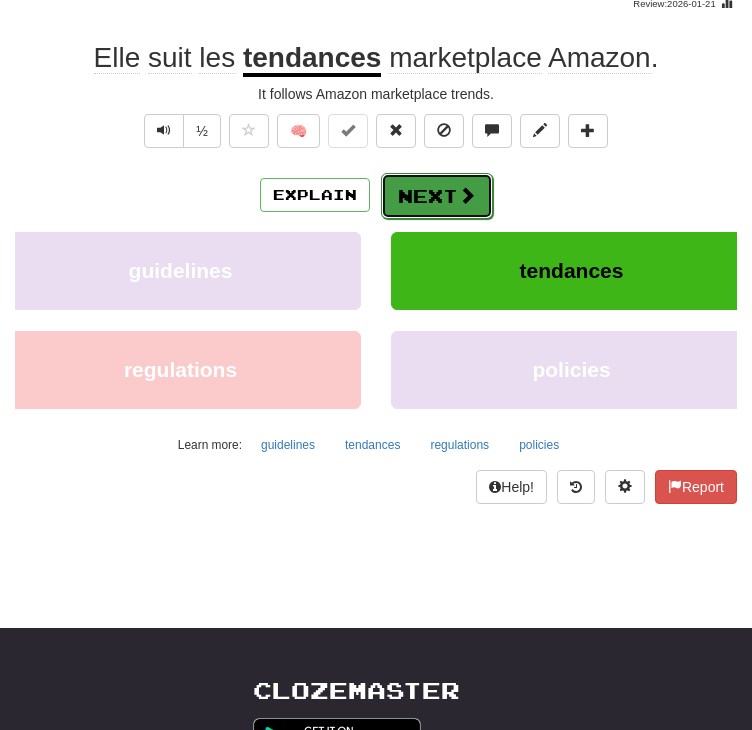 click on "Next" at bounding box center [437, 196] 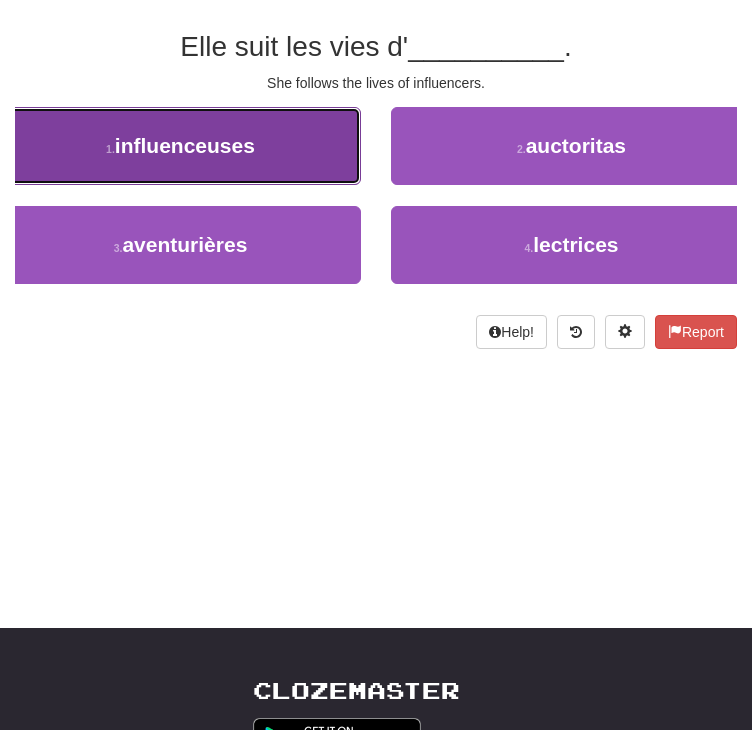 click on "1 .  influenceuses" at bounding box center (180, 146) 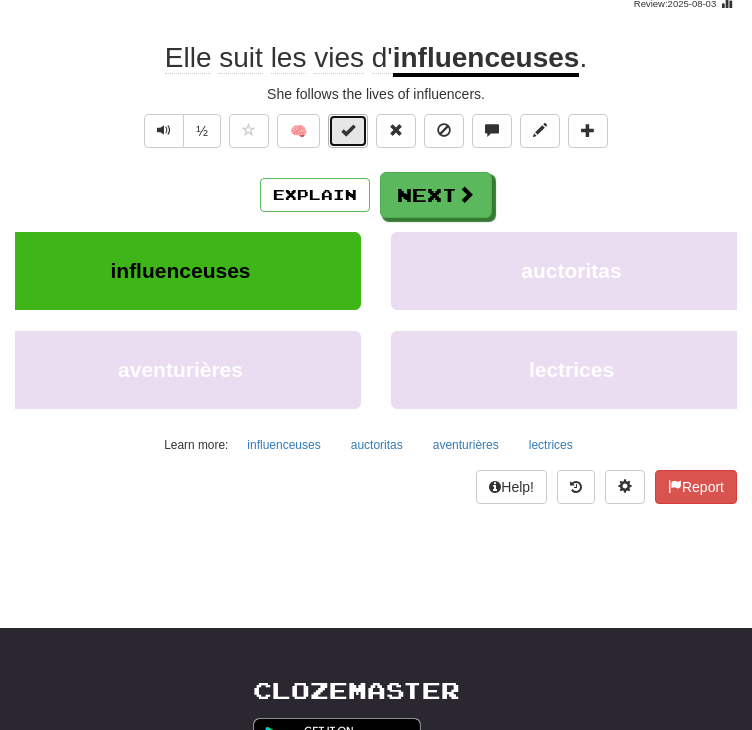 click at bounding box center (348, 130) 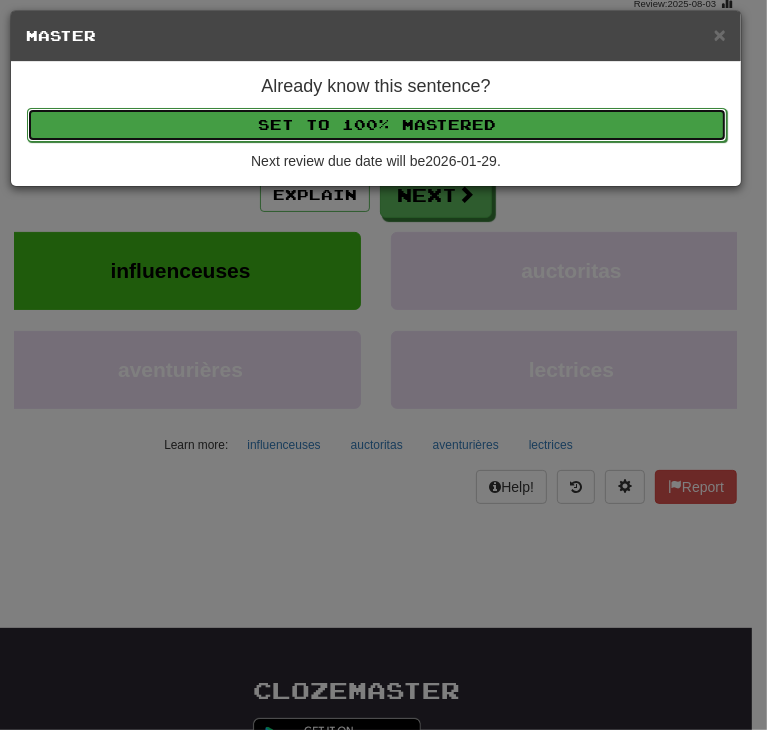 click on "Set to 100% Mastered" at bounding box center [377, 125] 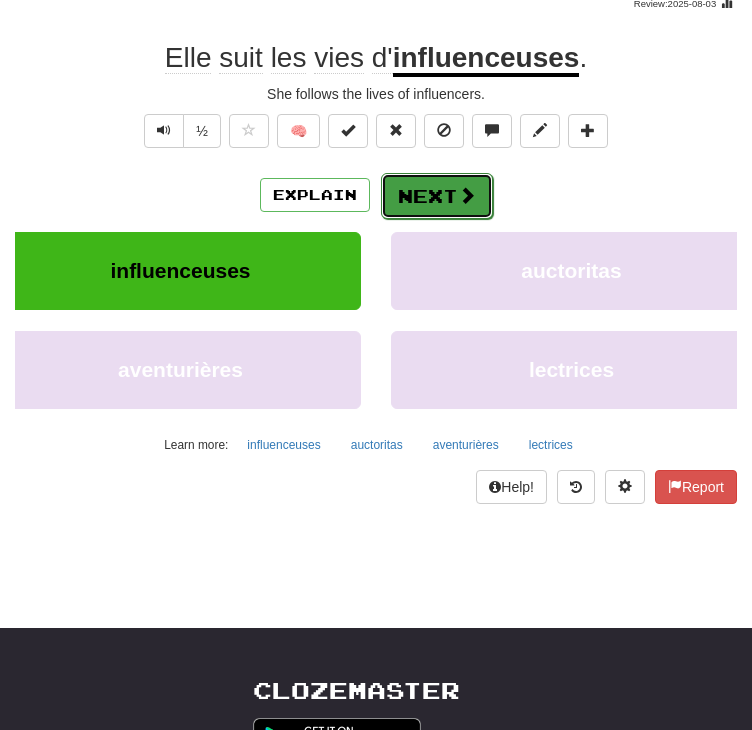 click on "Next" at bounding box center (437, 196) 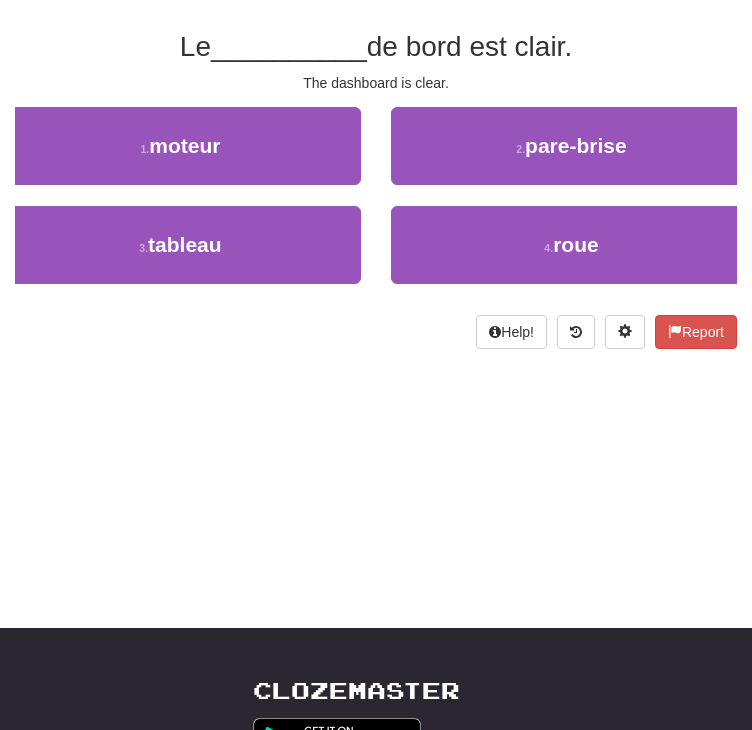 click on "3 .  tableau" at bounding box center (180, 255) 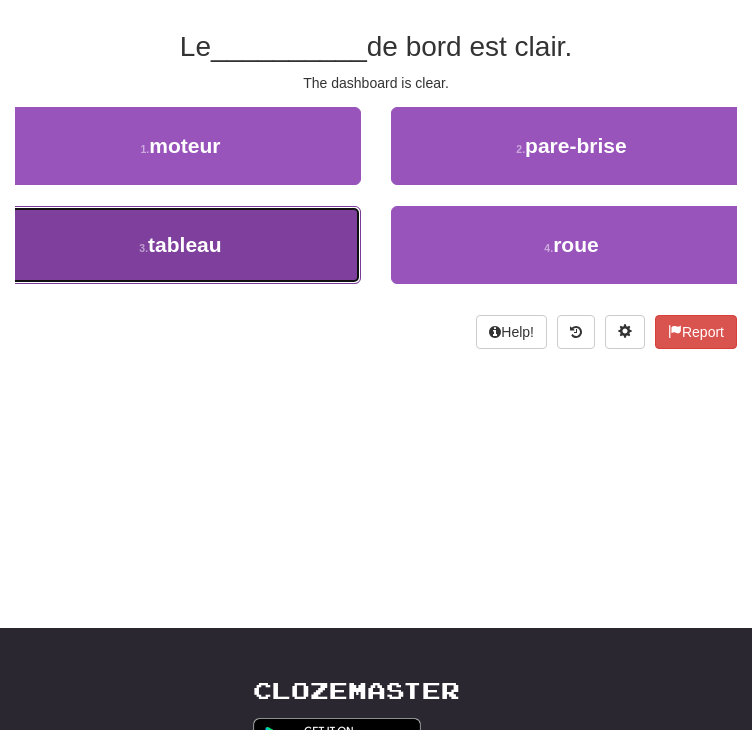 click on "3 .  tableau" at bounding box center [180, 245] 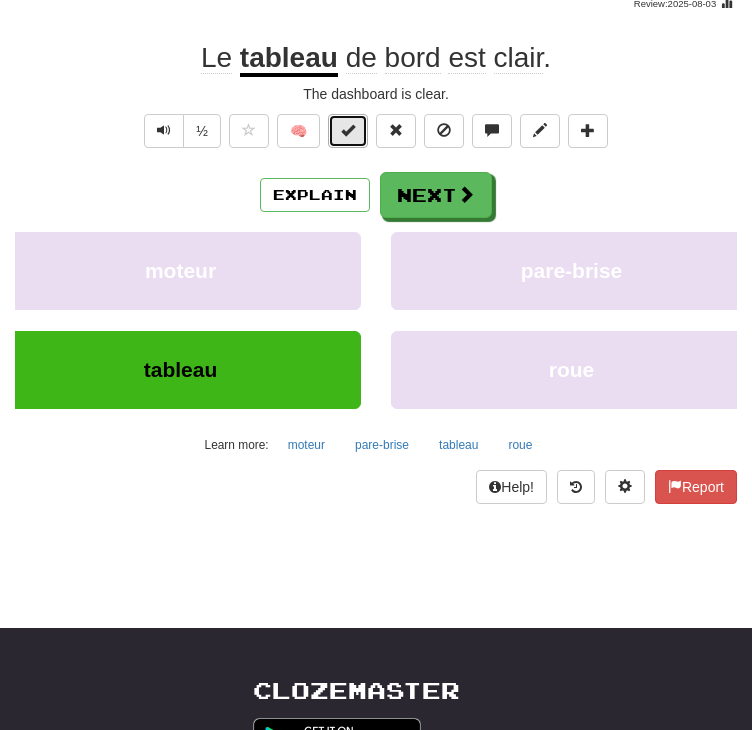 click at bounding box center (348, 131) 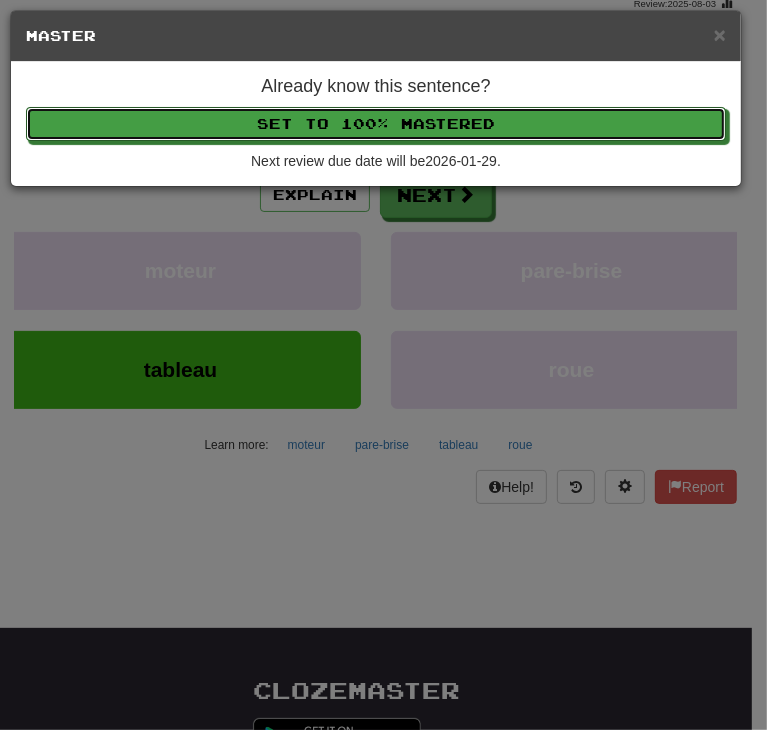 click on "Set to 100% Mastered" at bounding box center (376, 124) 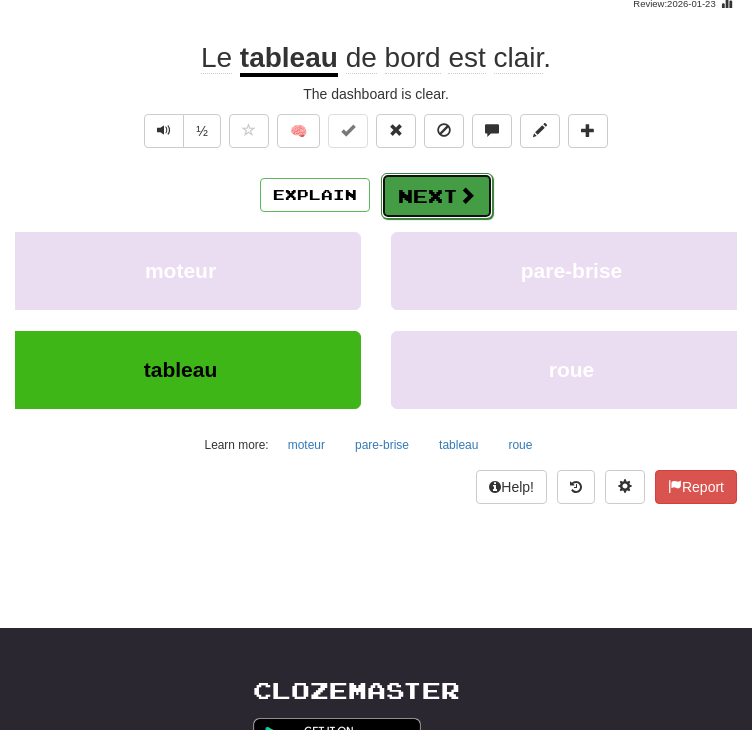 click on "Next" at bounding box center [437, 196] 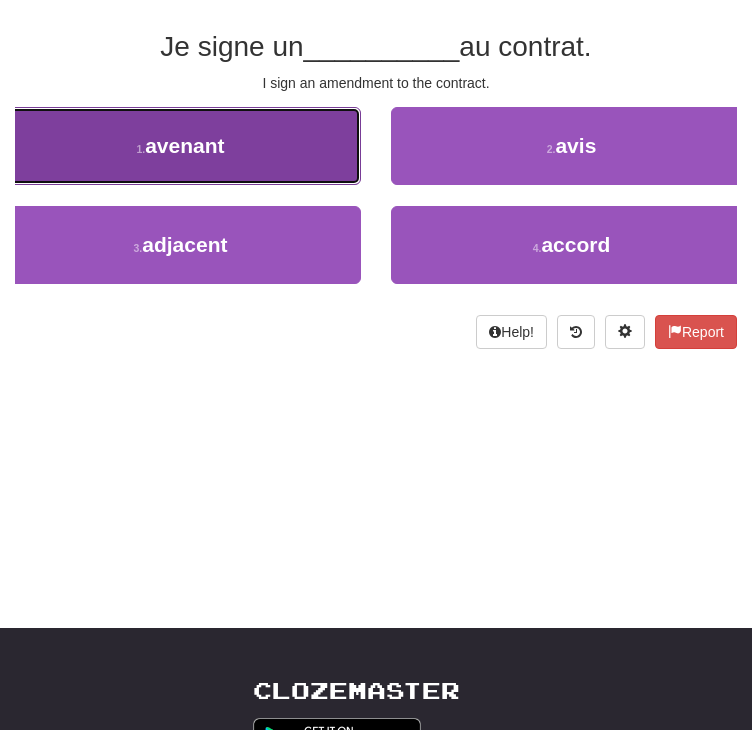 click on "1 .  avenant" at bounding box center (180, 146) 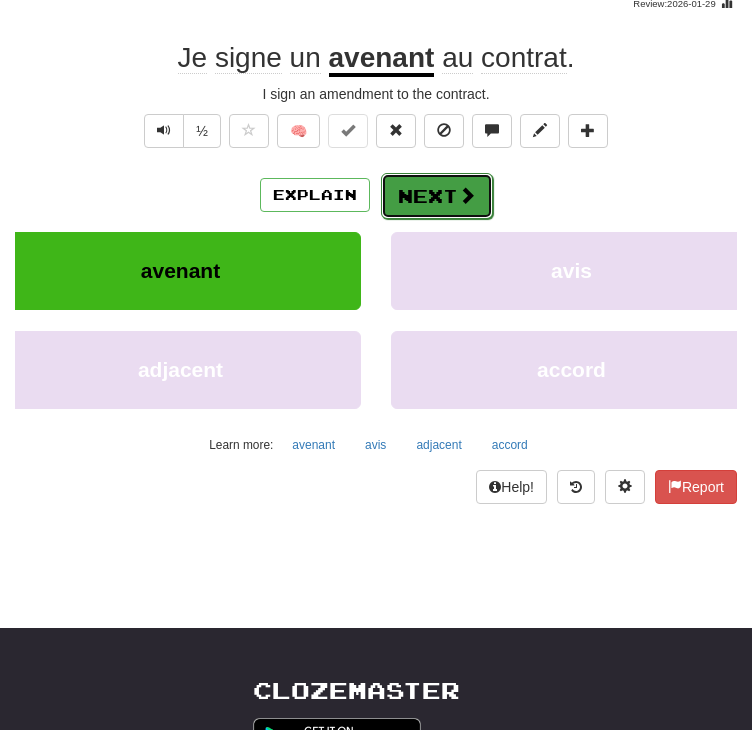click on "Next" at bounding box center [437, 196] 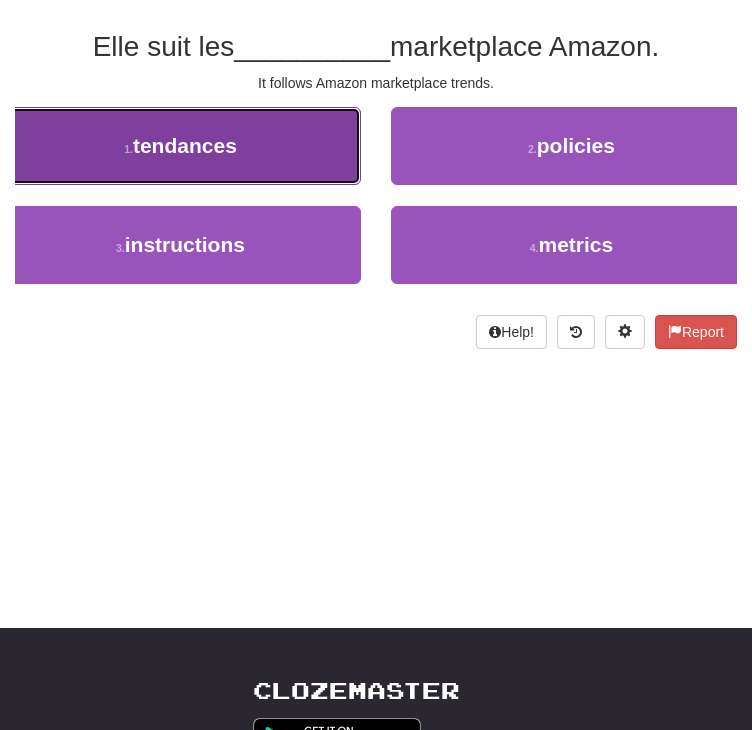 click on "1 .  tendances" at bounding box center [180, 146] 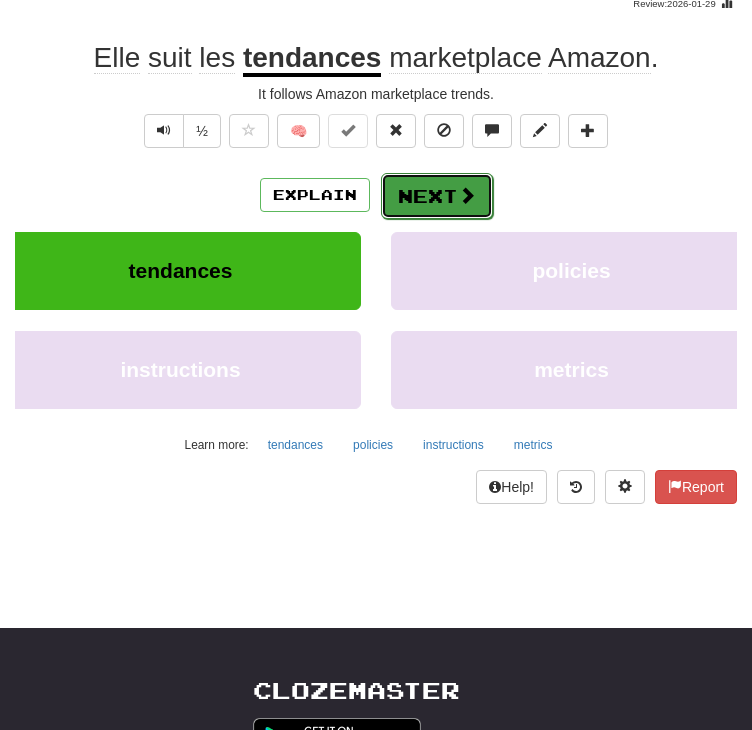 click on "Next" at bounding box center (437, 196) 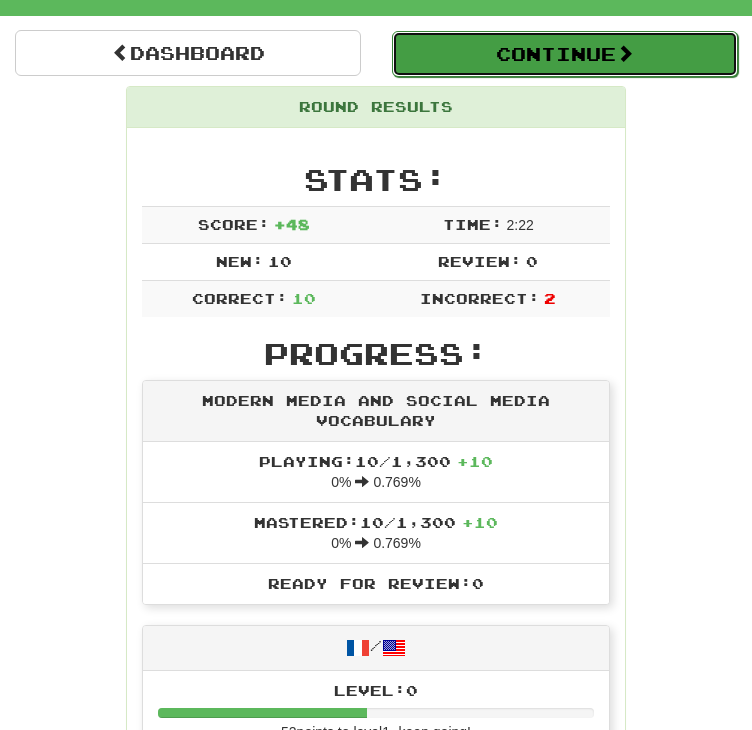 click on "Continue" at bounding box center (565, 54) 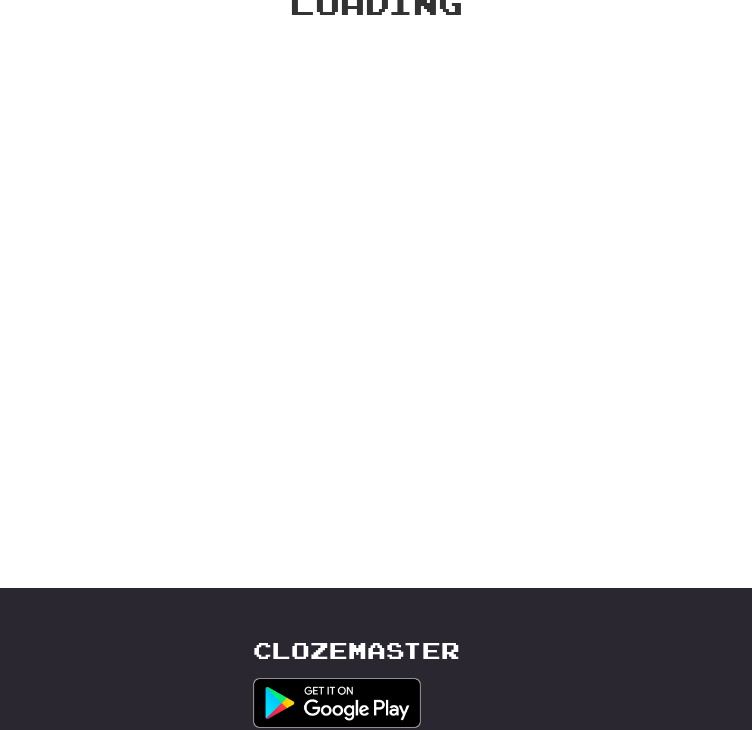 scroll, scrollTop: 152, scrollLeft: 0, axis: vertical 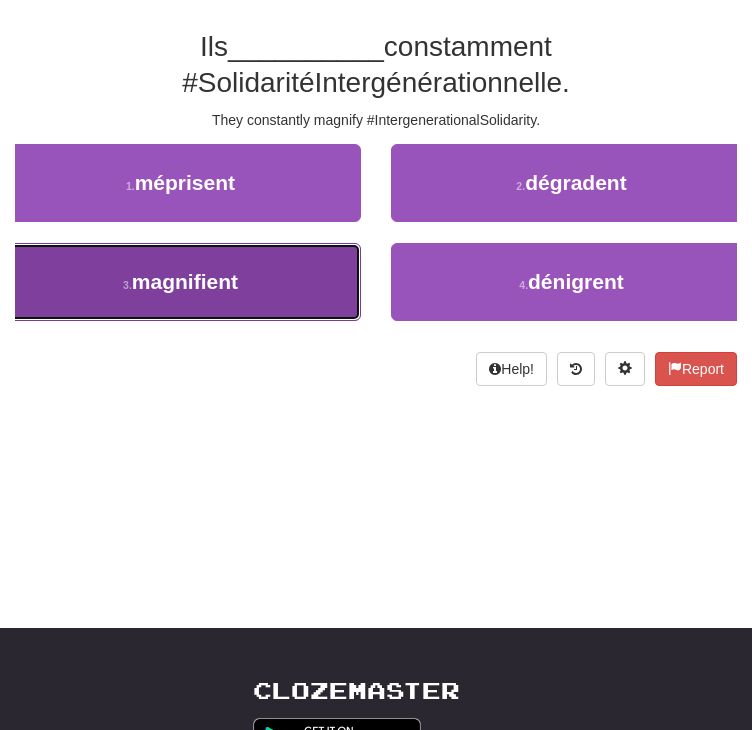 click on "3 .  magnifient" at bounding box center (180, 282) 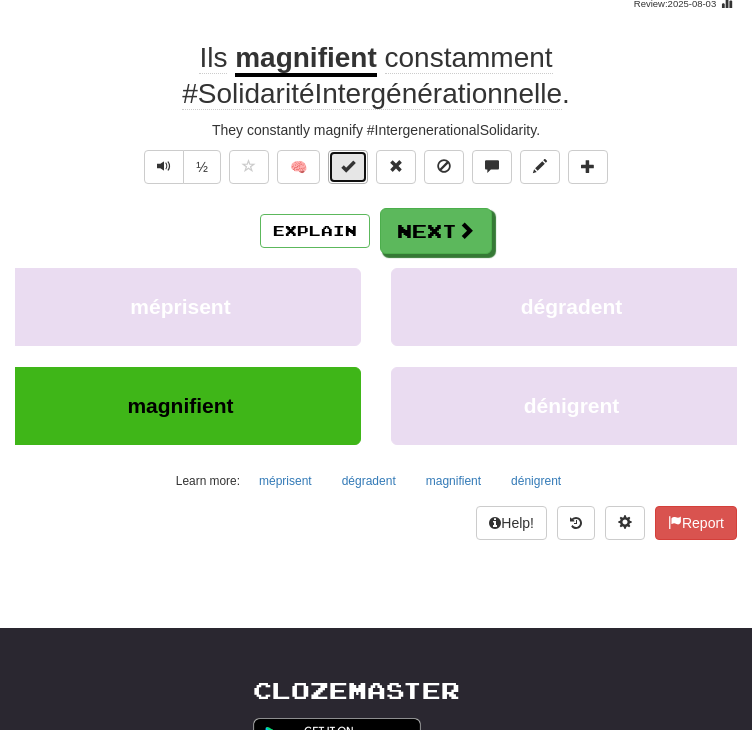 click at bounding box center (348, 166) 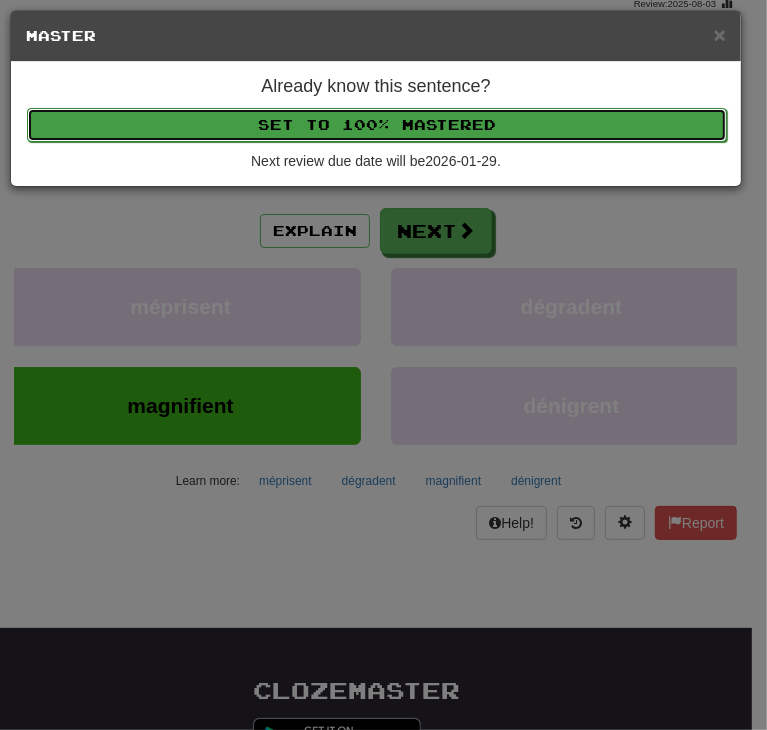 click on "Set to 100% Mastered" at bounding box center [377, 125] 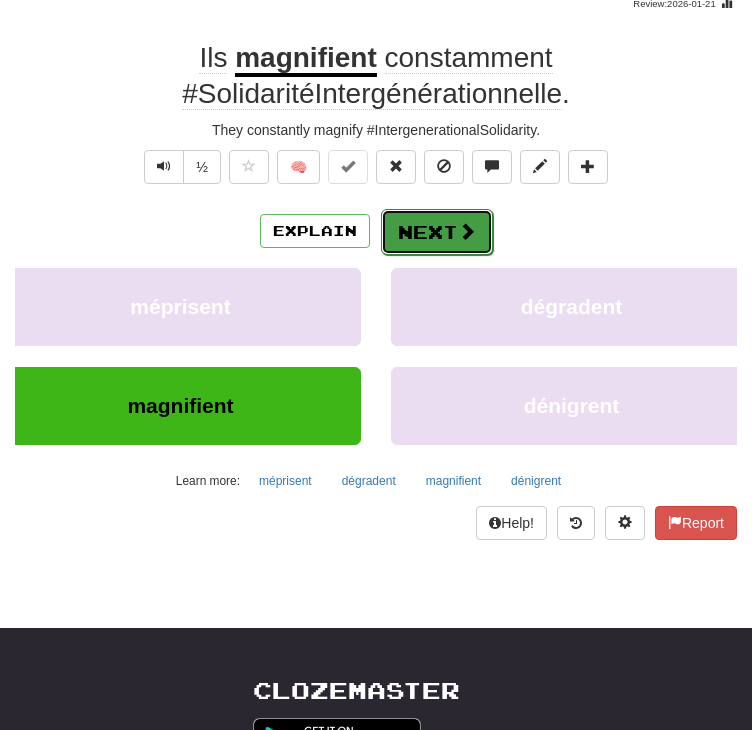 click on "Next" at bounding box center [437, 232] 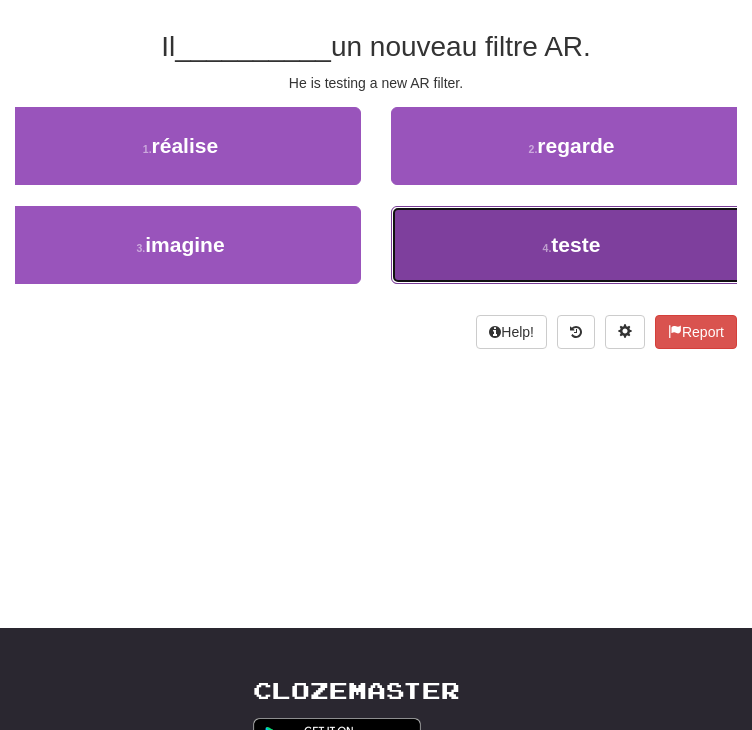 click on "4 .  teste" at bounding box center [571, 245] 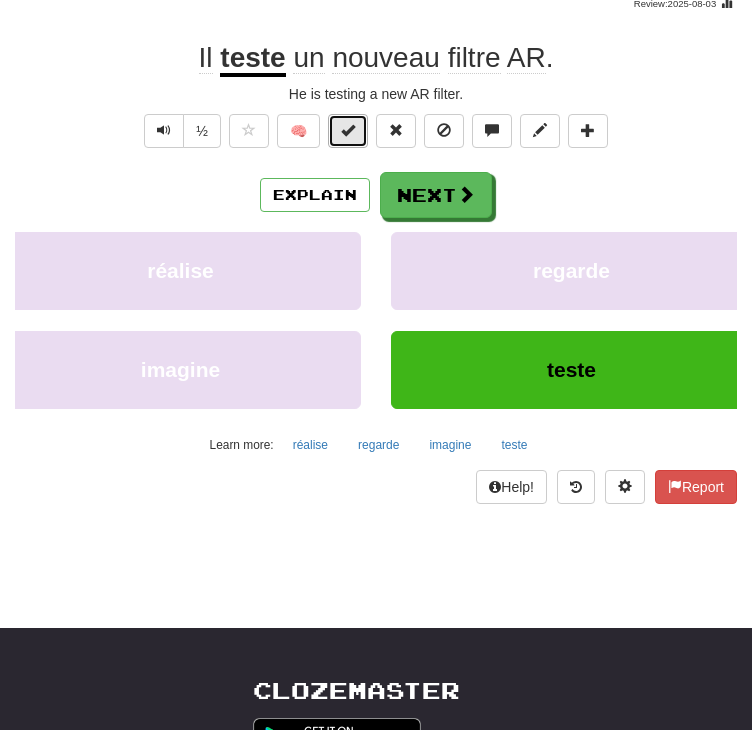 click at bounding box center [348, 130] 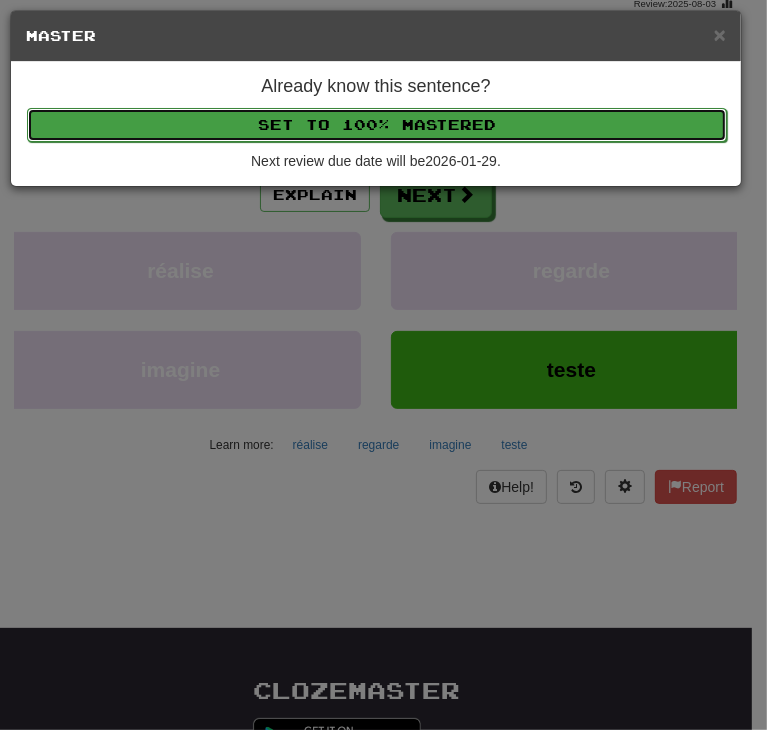 click on "Set to 100% Mastered" at bounding box center (377, 125) 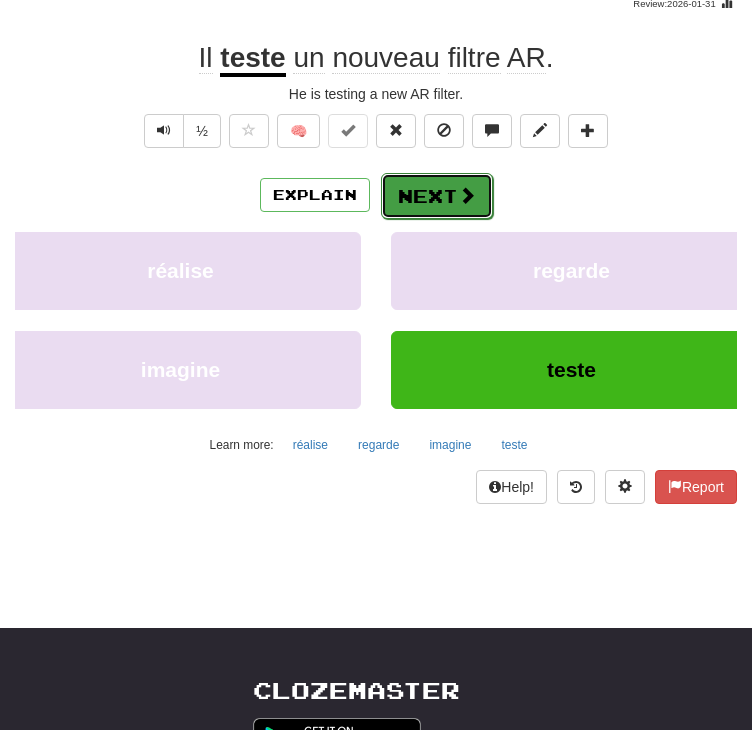 click on "Next" at bounding box center [437, 196] 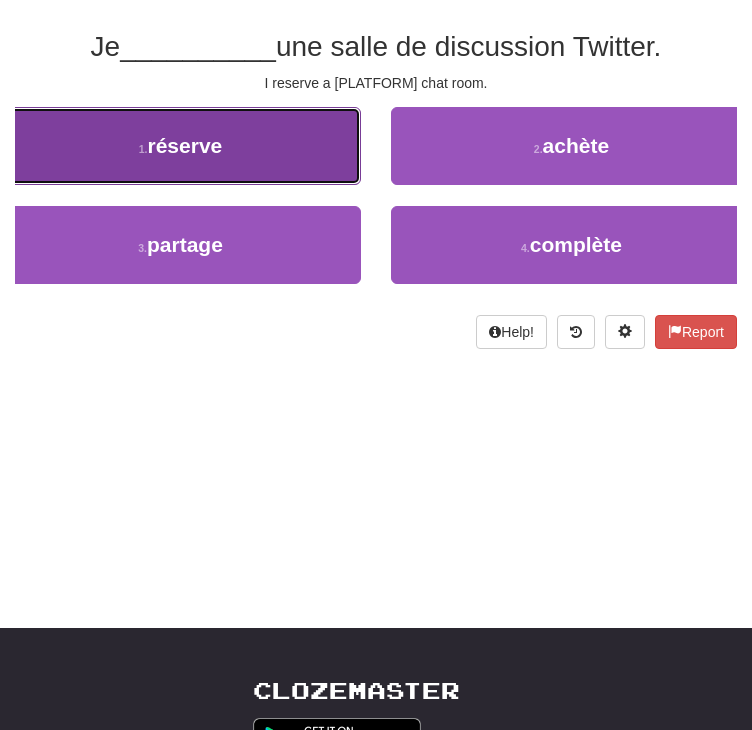 click on "1 .  réserve" at bounding box center (180, 146) 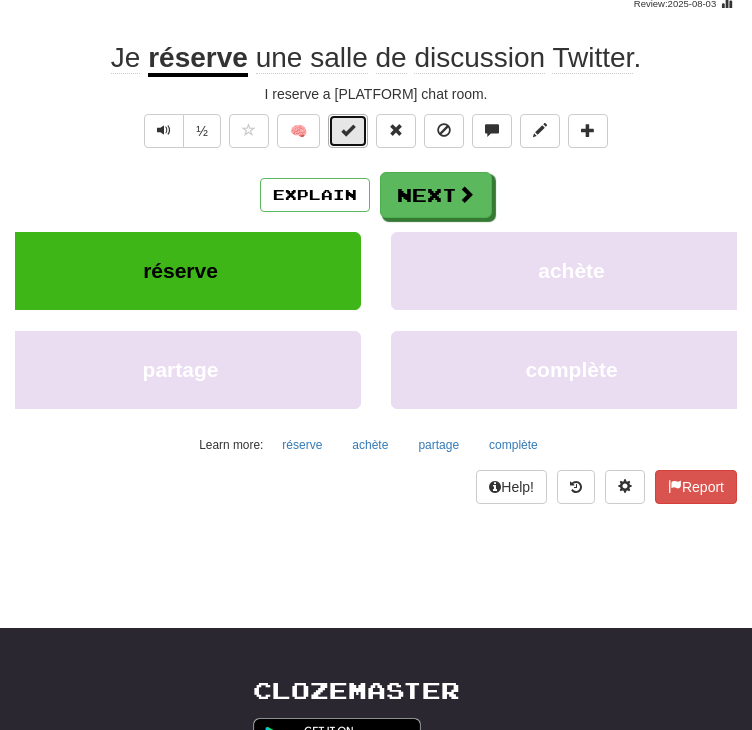 click at bounding box center (348, 131) 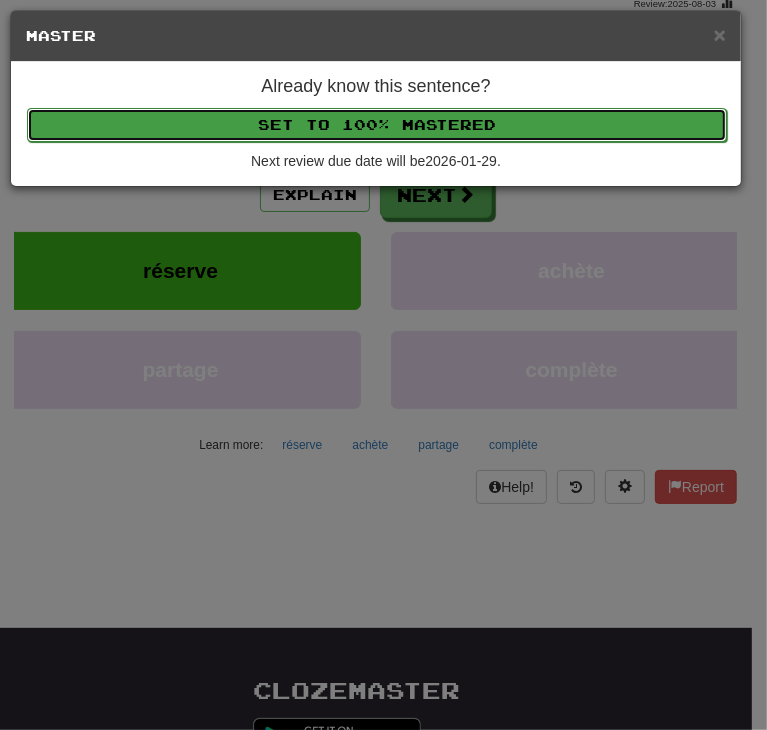 click on "Set to 100% Mastered" at bounding box center (377, 125) 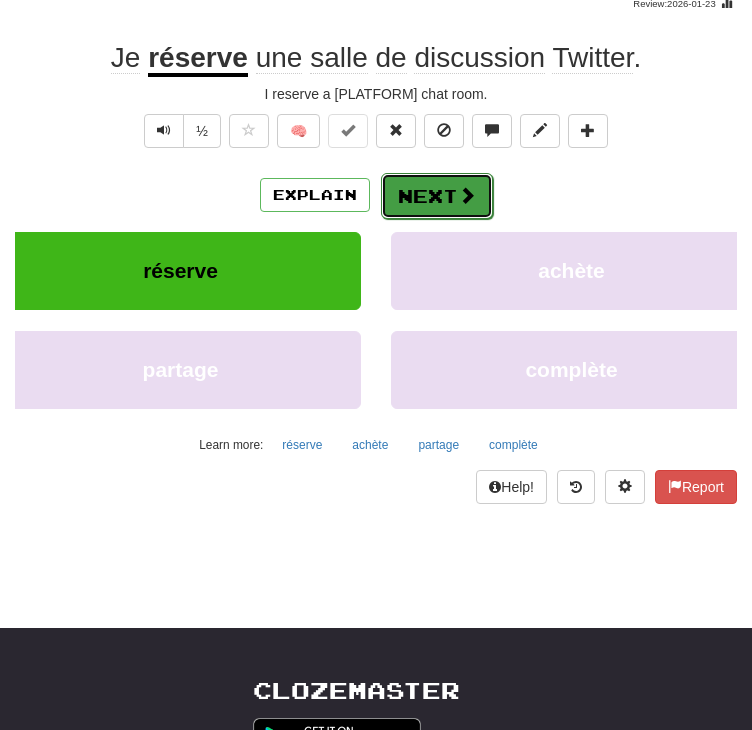 click on "Next" at bounding box center [437, 196] 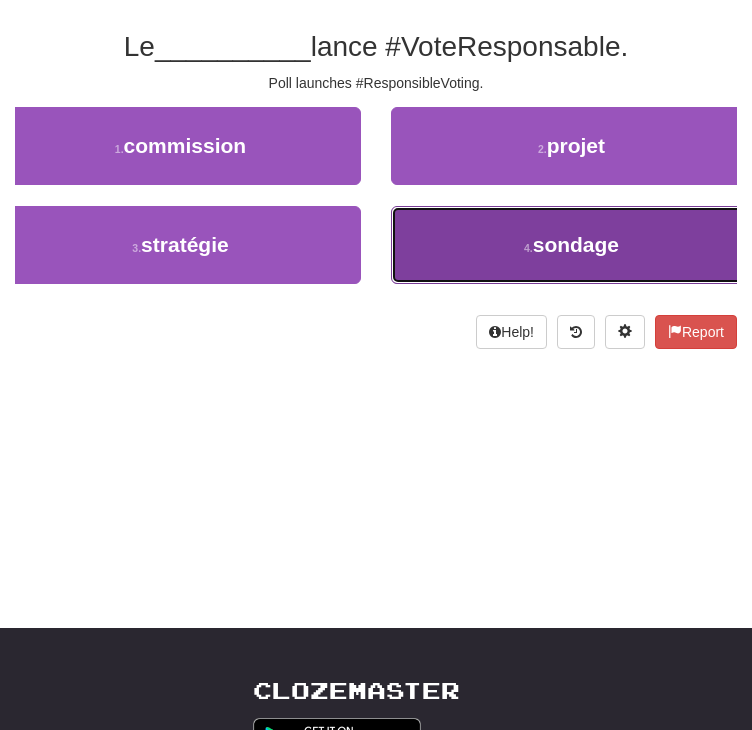 click on "4 .  sondage" at bounding box center [571, 245] 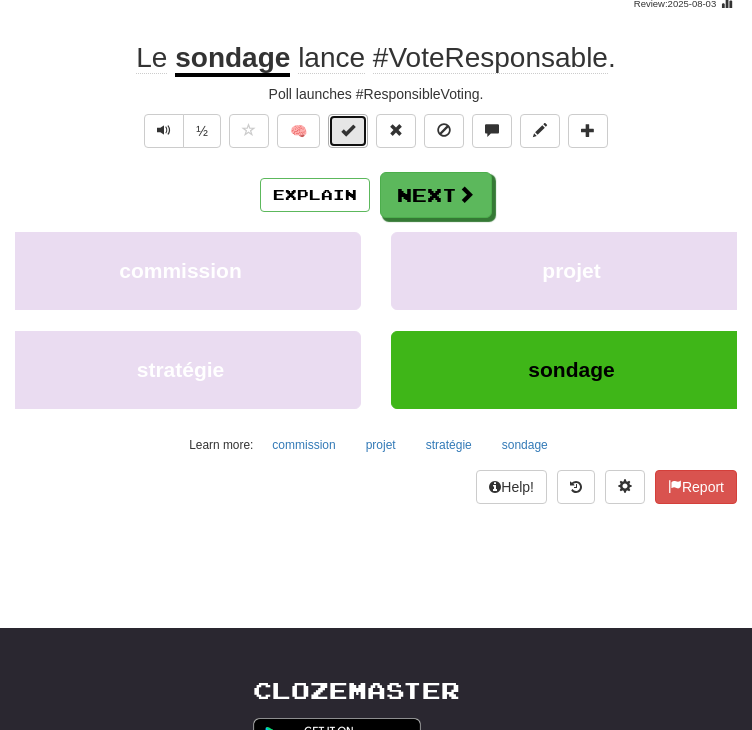 click at bounding box center (348, 130) 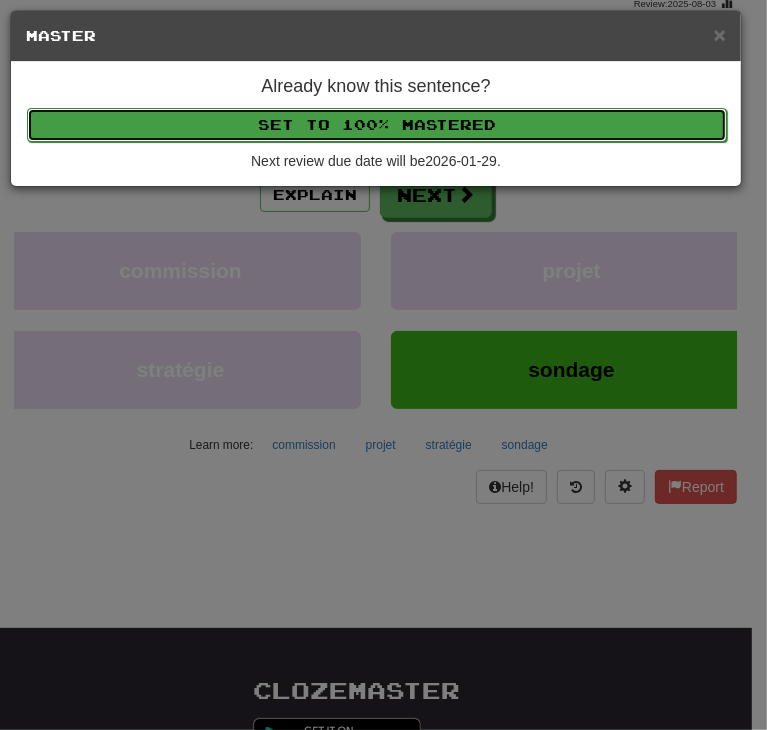 click on "Set to 100% Mastered" at bounding box center (377, 125) 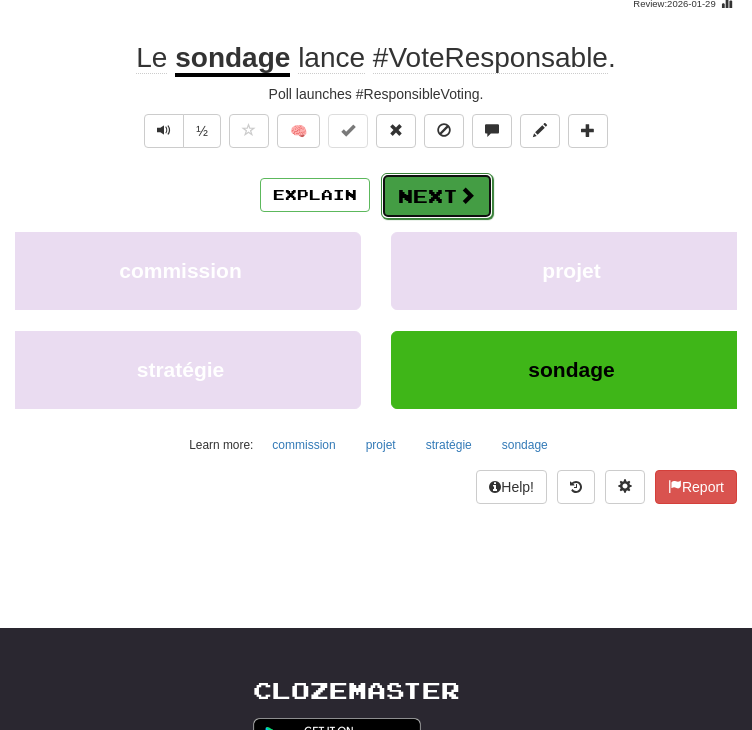 click on "Next" at bounding box center [437, 196] 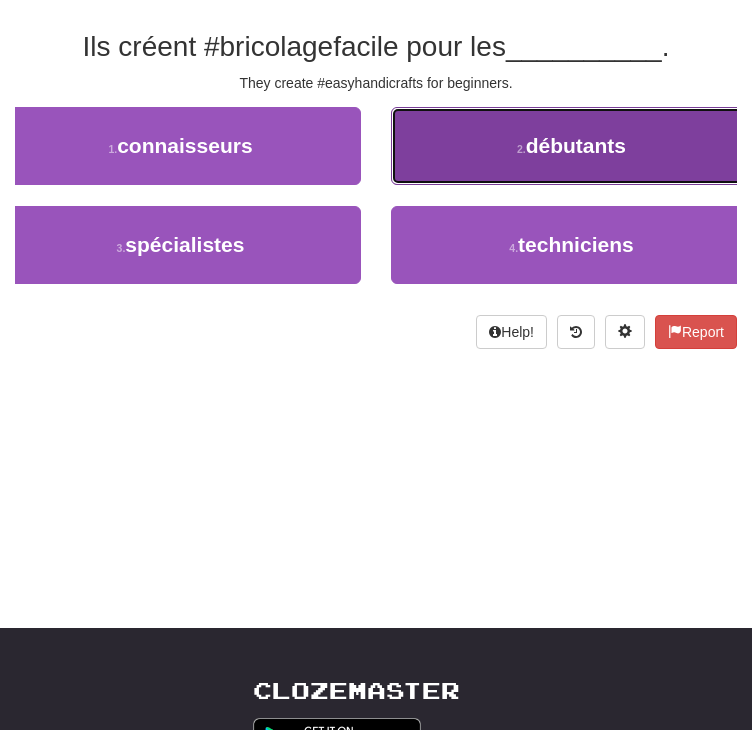 click on "2 .  débutants" at bounding box center (571, 146) 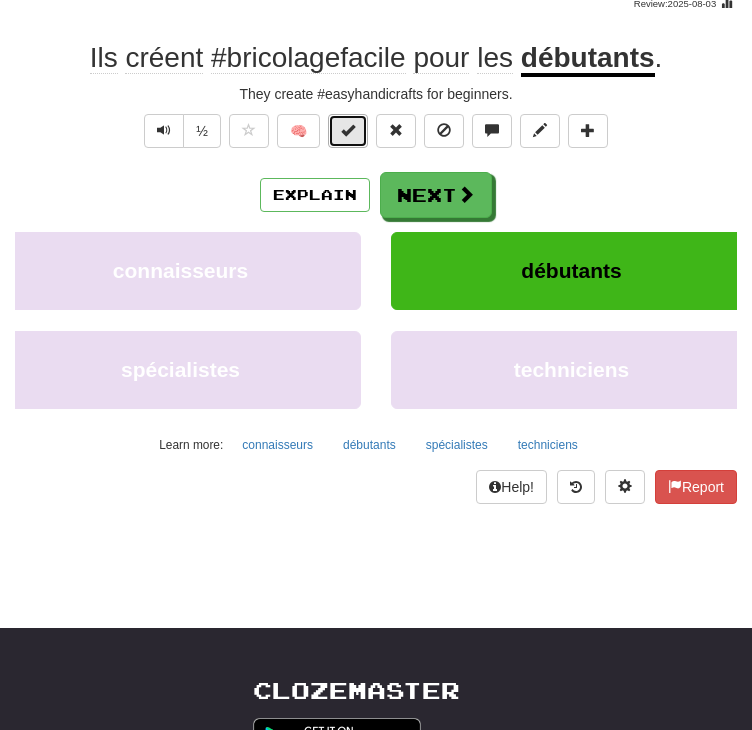 click at bounding box center (348, 130) 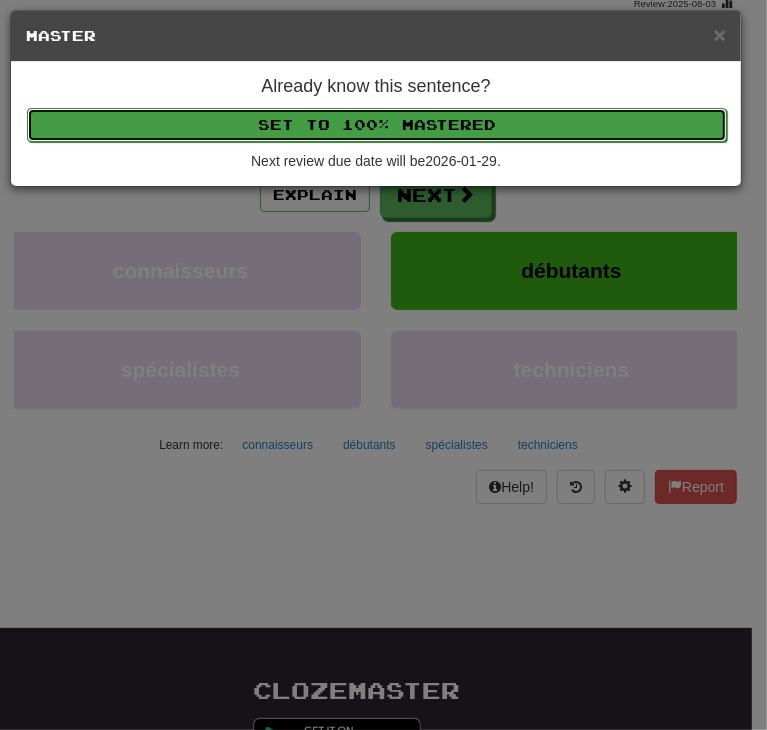 click on "Set to 100% Mastered" at bounding box center (377, 125) 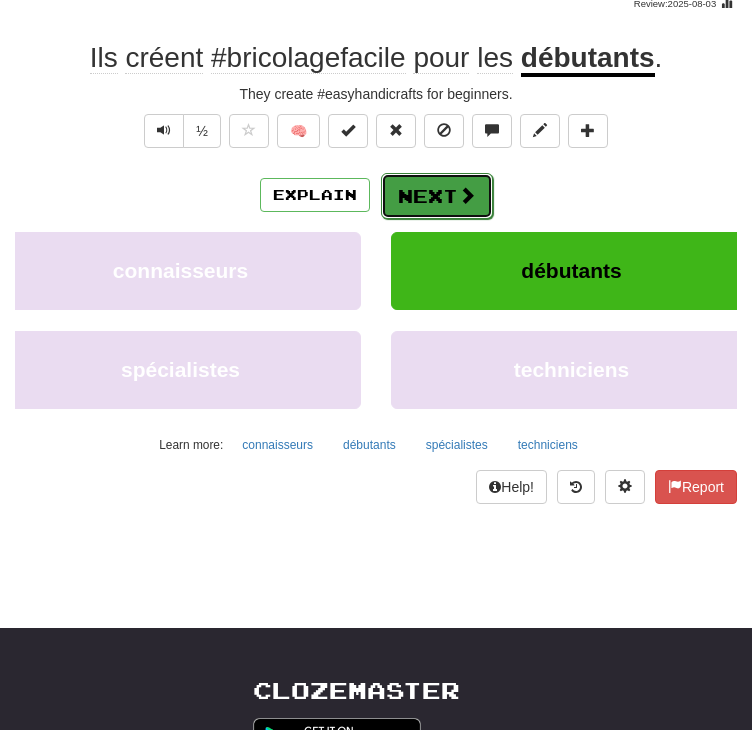 click on "Next" at bounding box center (437, 196) 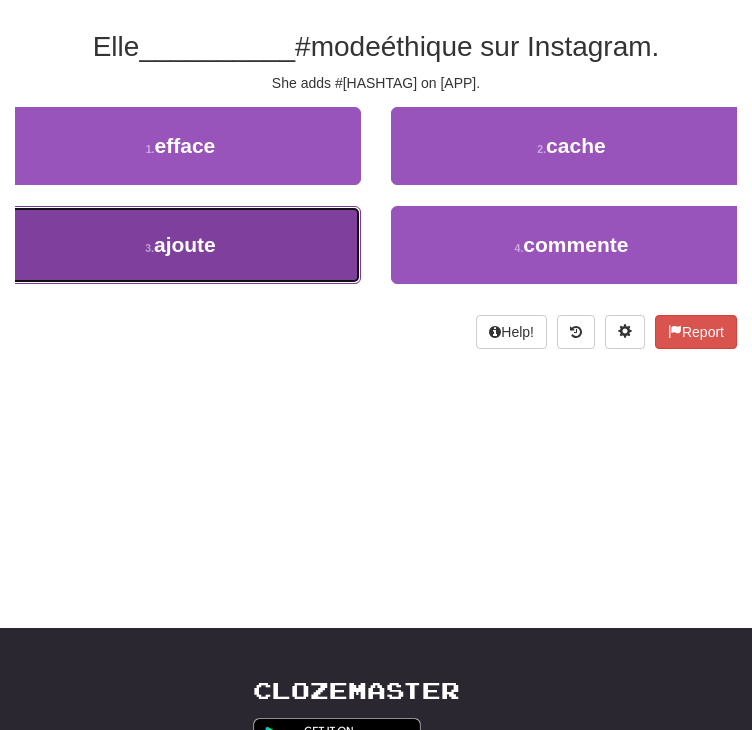 click on "3 .  ajoute" at bounding box center [180, 245] 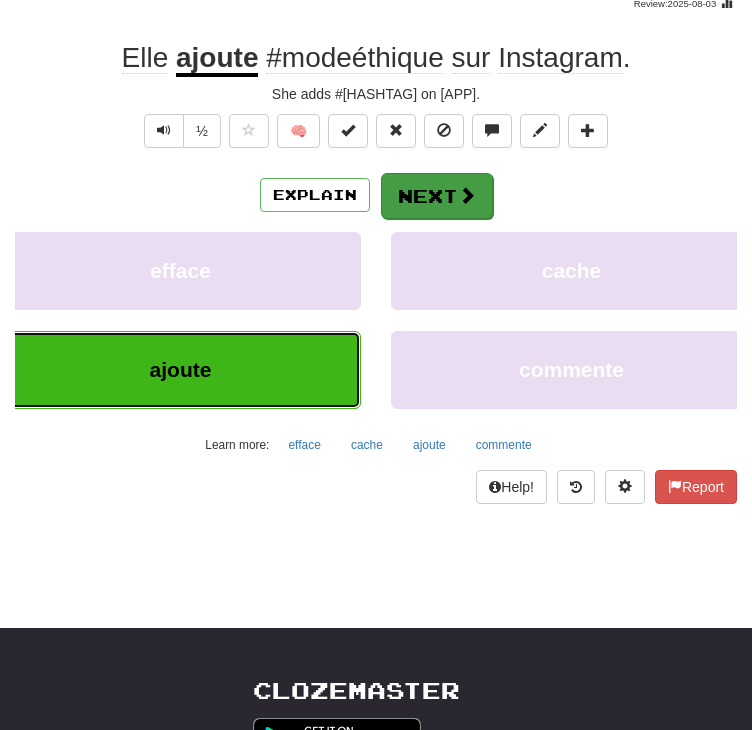 type 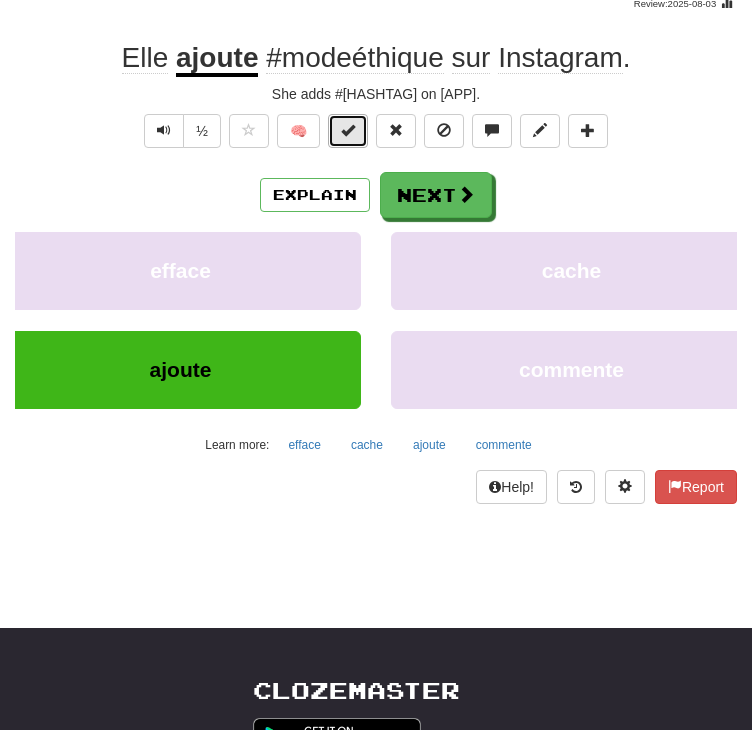 click at bounding box center (348, 131) 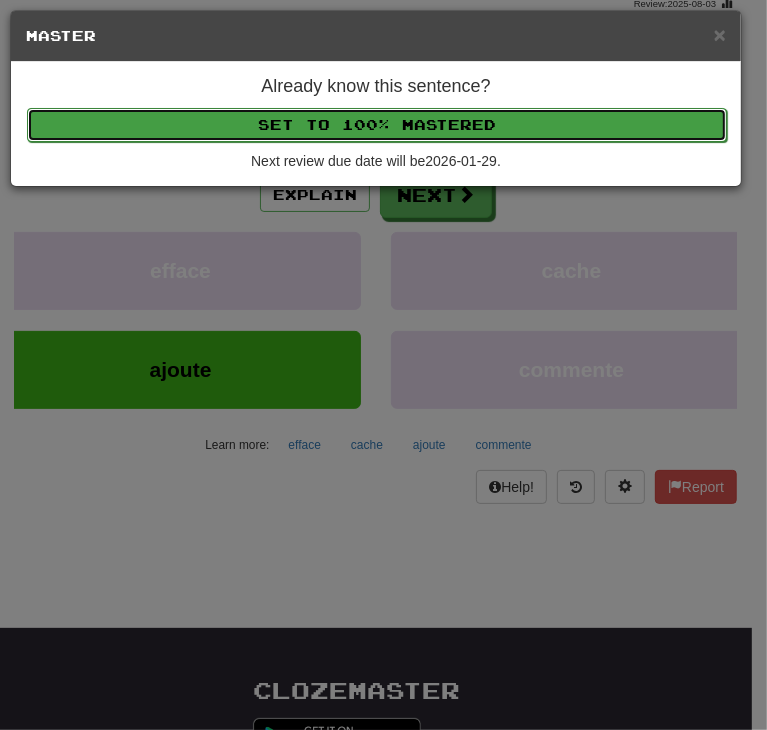 click on "Set to 100% Mastered" at bounding box center [377, 125] 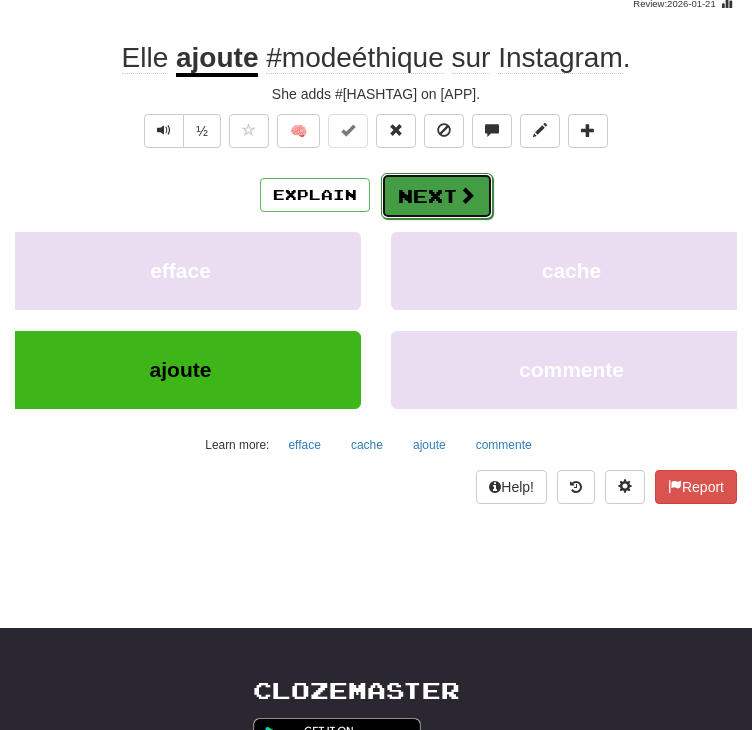 click on "Next" at bounding box center (437, 196) 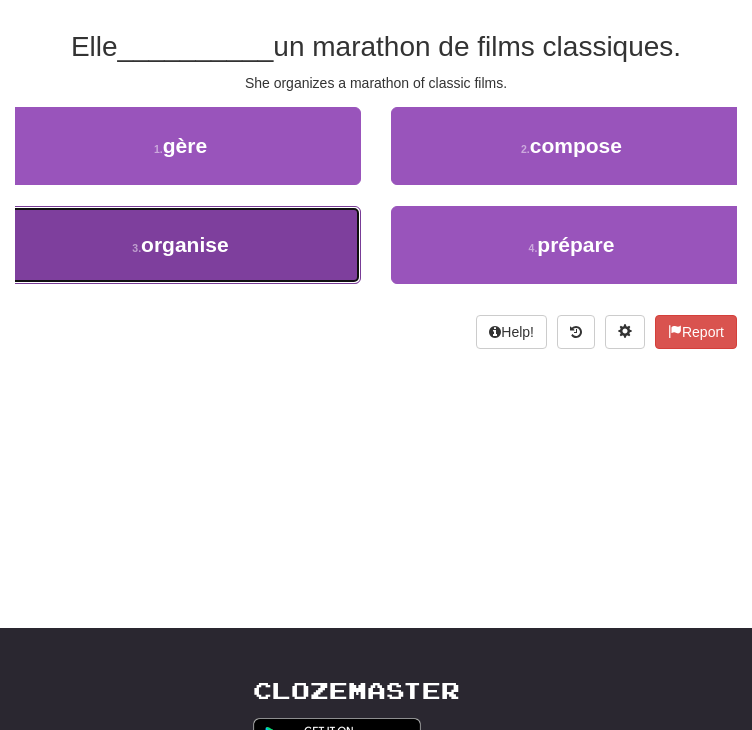 click on "3 .  organise" at bounding box center (180, 245) 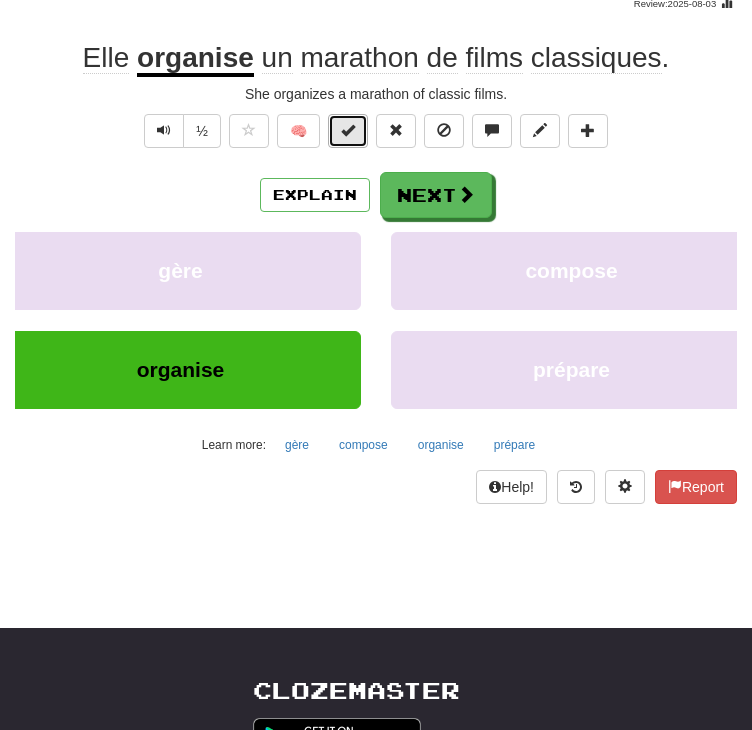 click at bounding box center [348, 130] 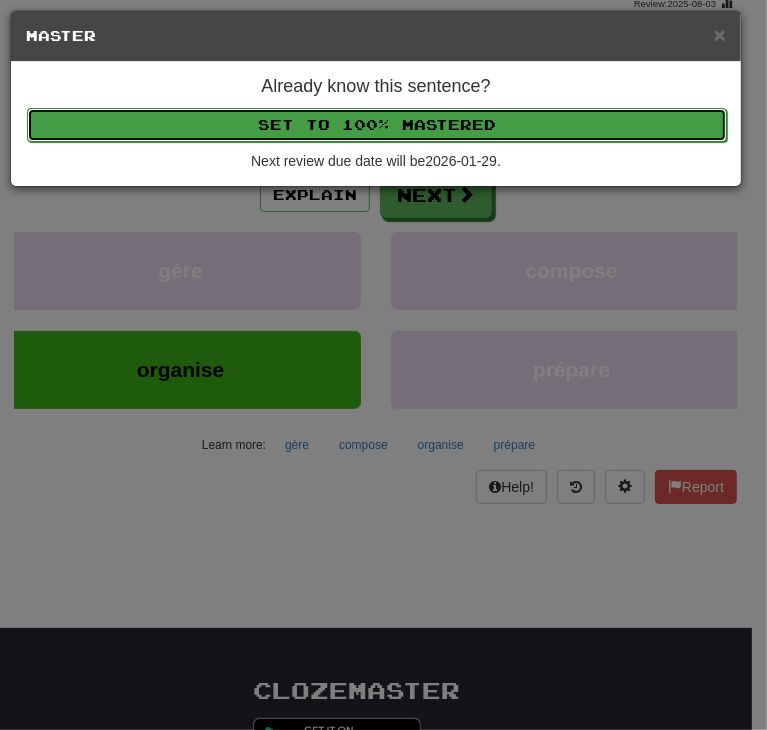 click on "Set to 100% Mastered" at bounding box center [377, 125] 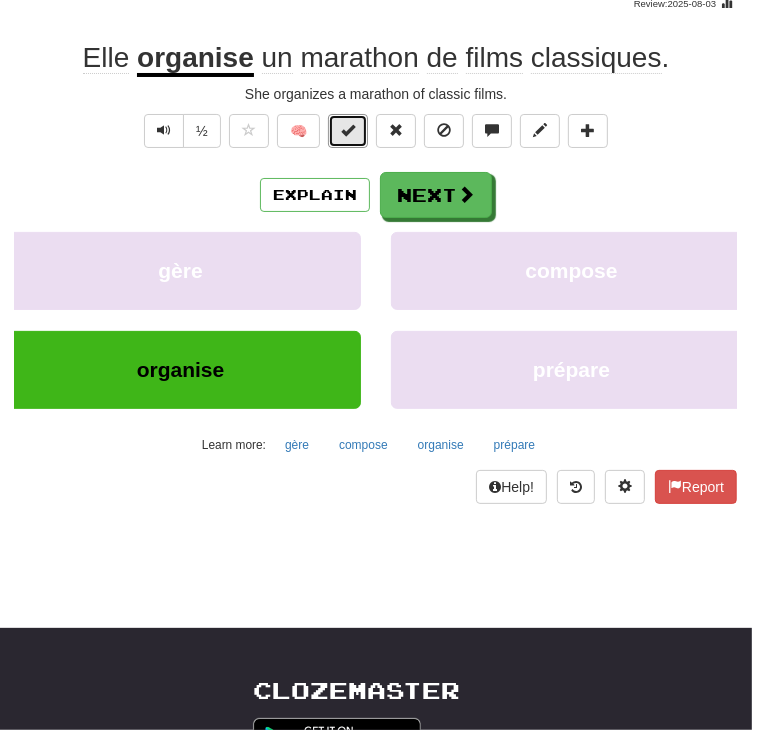 type 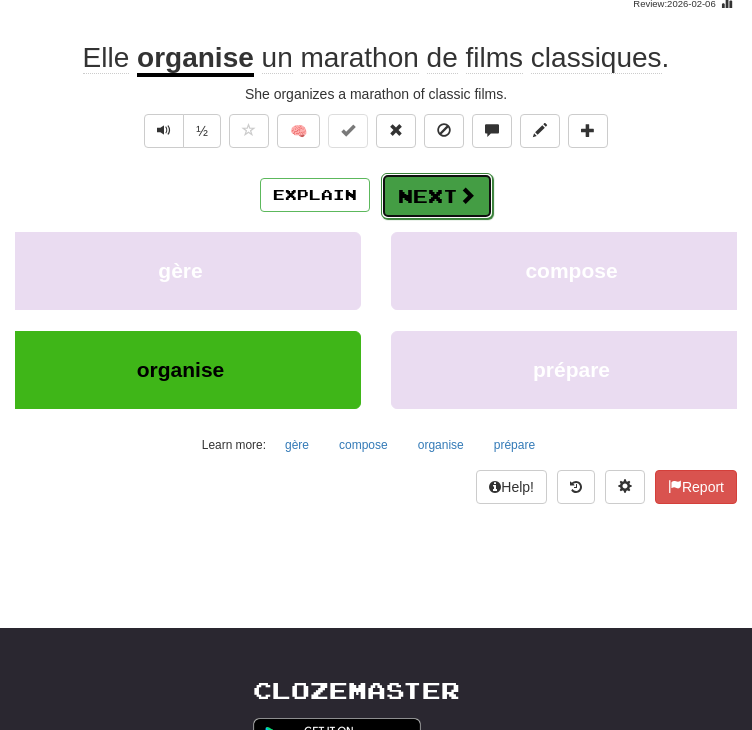 click on "Next" at bounding box center (437, 196) 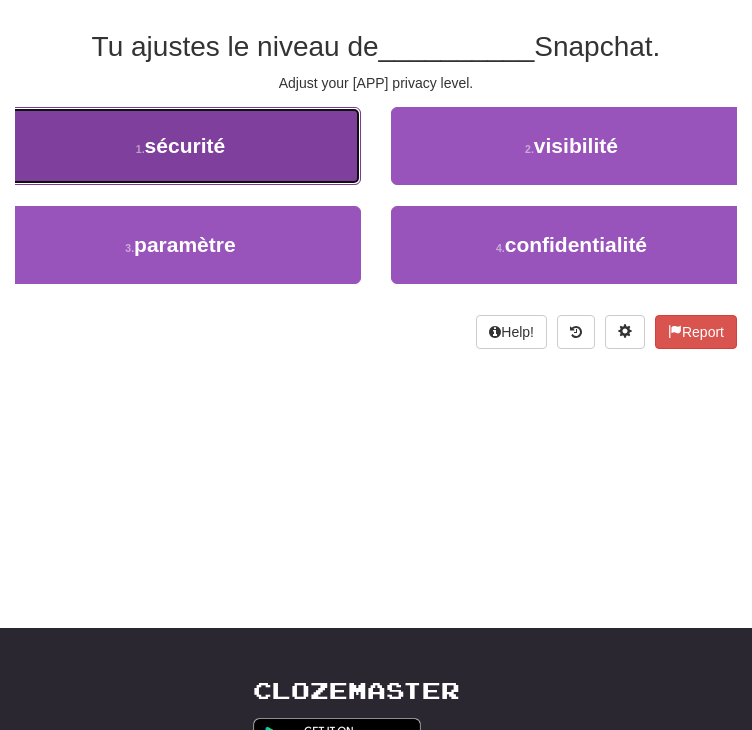 click on "1 .  sécurité" at bounding box center (180, 146) 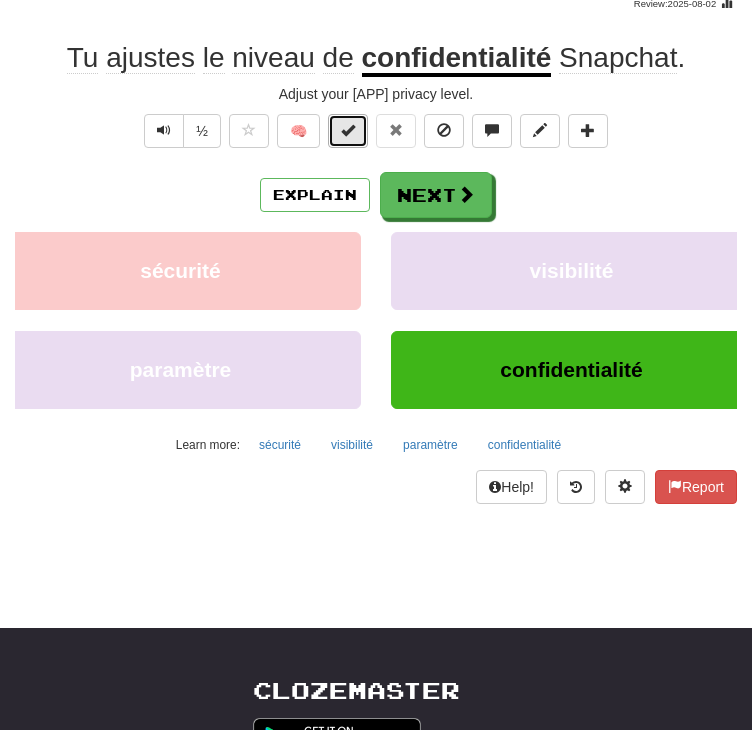 click at bounding box center [348, 130] 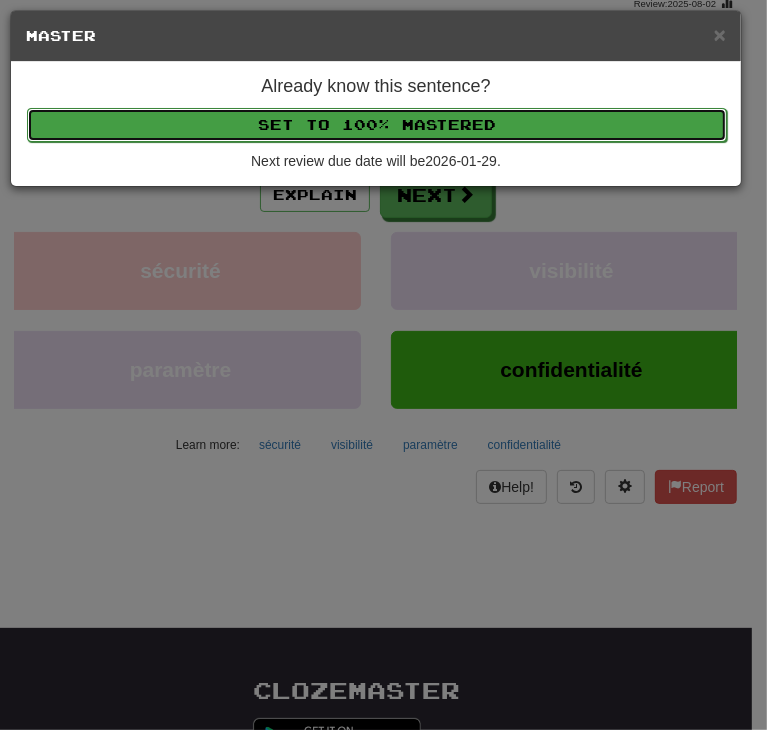 click on "Set to 100% Mastered" at bounding box center [377, 125] 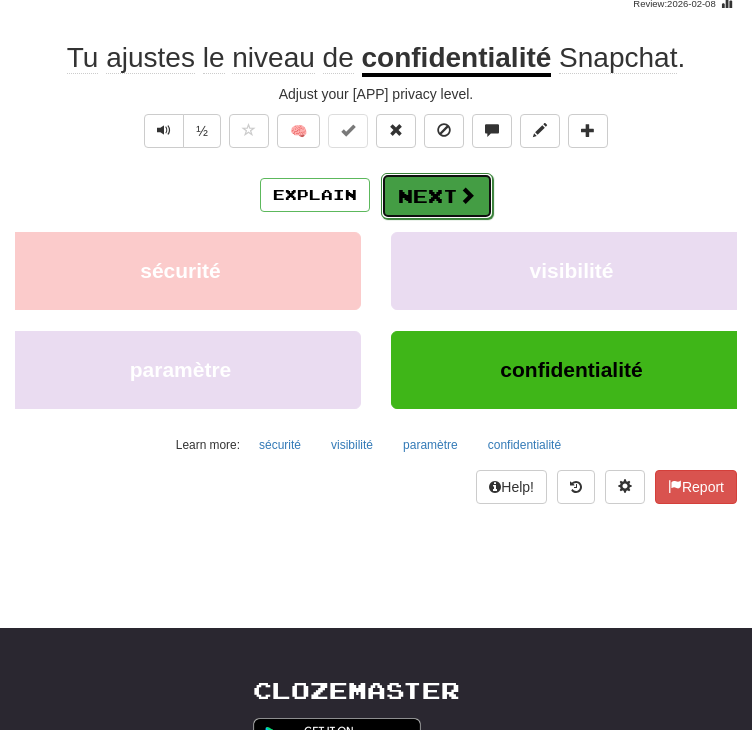 click on "Next" at bounding box center (437, 196) 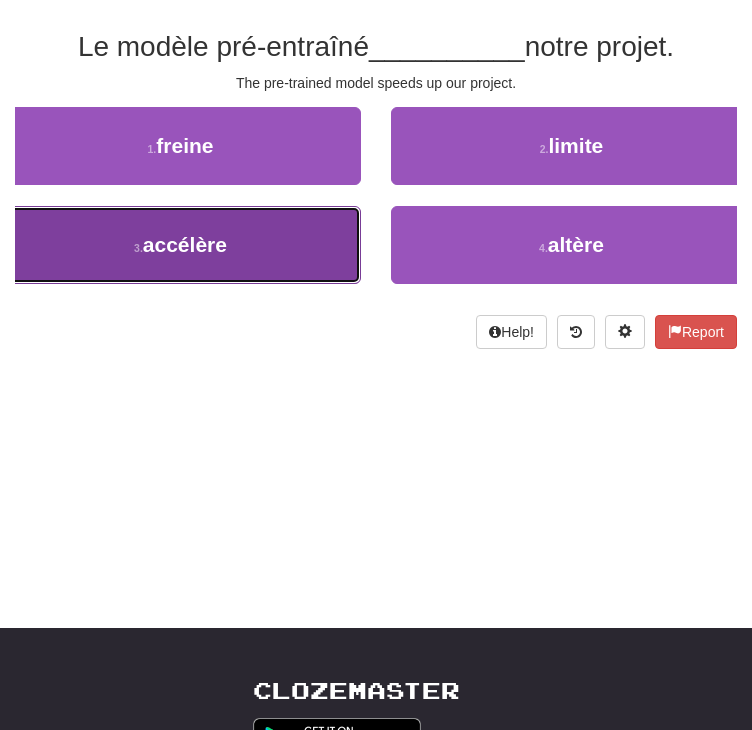 click on "3 .  accélère" at bounding box center (180, 245) 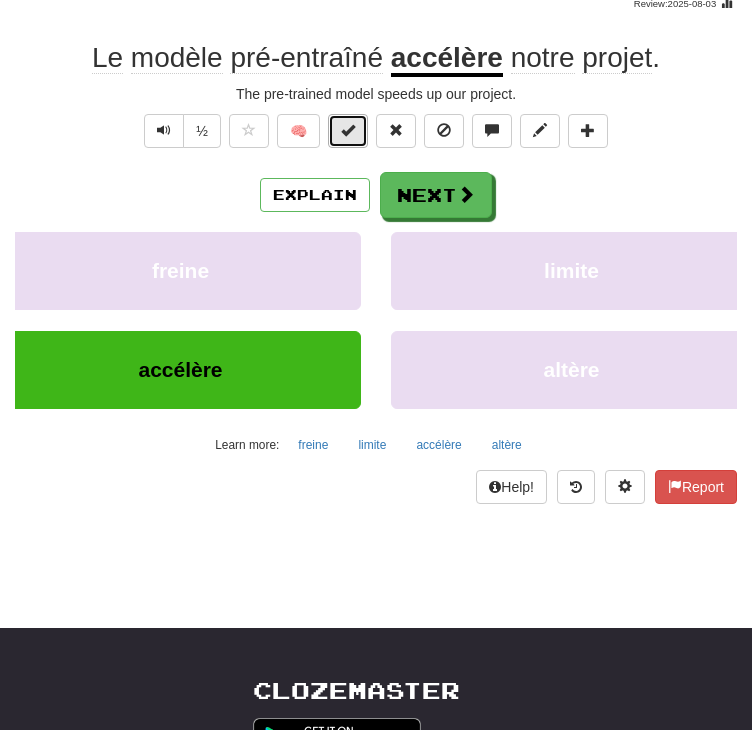 click at bounding box center (348, 131) 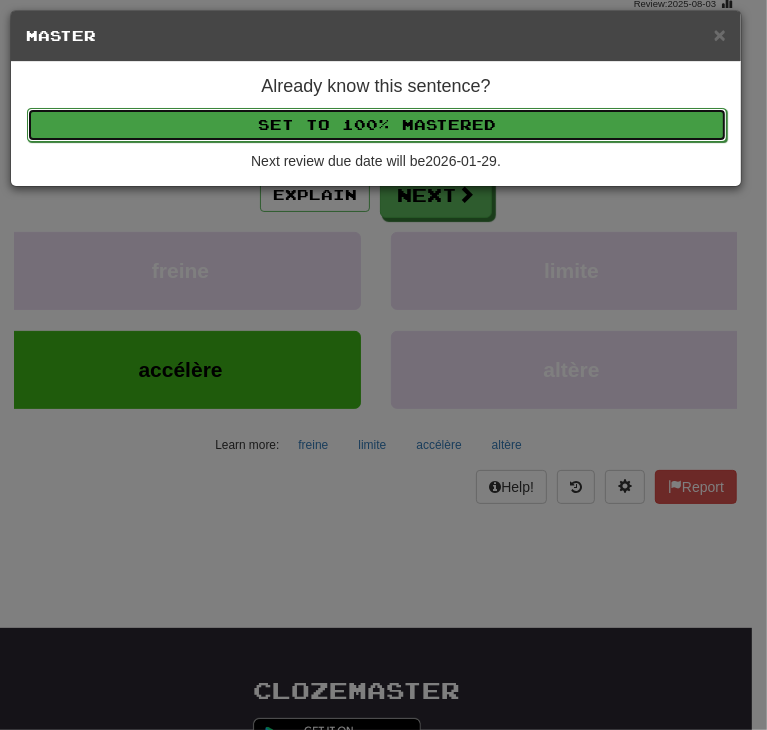 click on "Set to 100% Mastered" at bounding box center (377, 125) 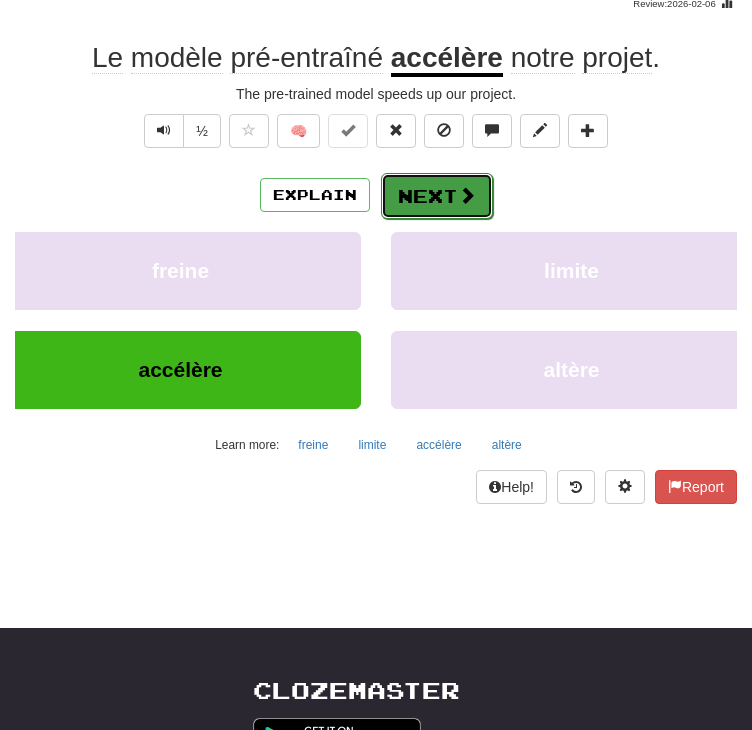 click on "Next" at bounding box center (437, 196) 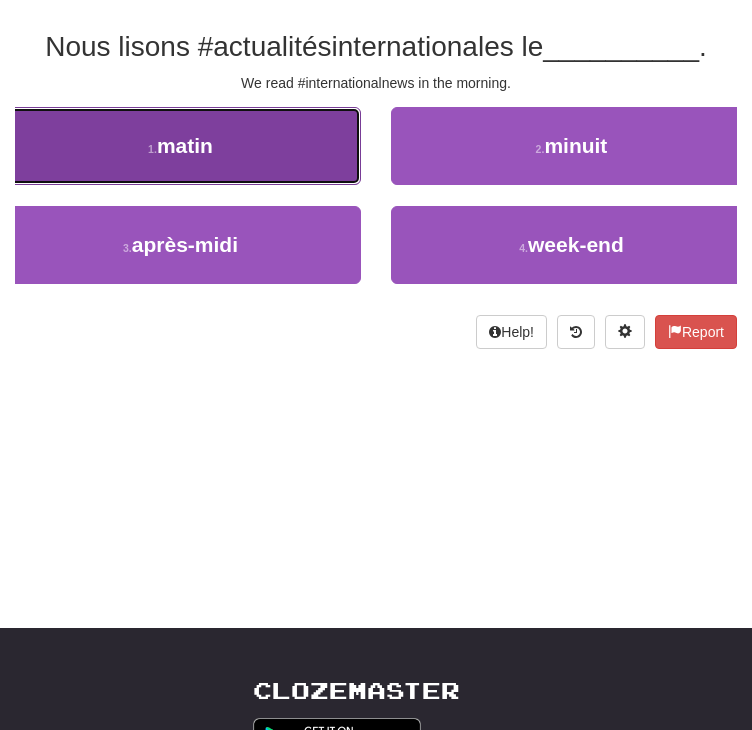 click on "1 .  matin" at bounding box center [180, 146] 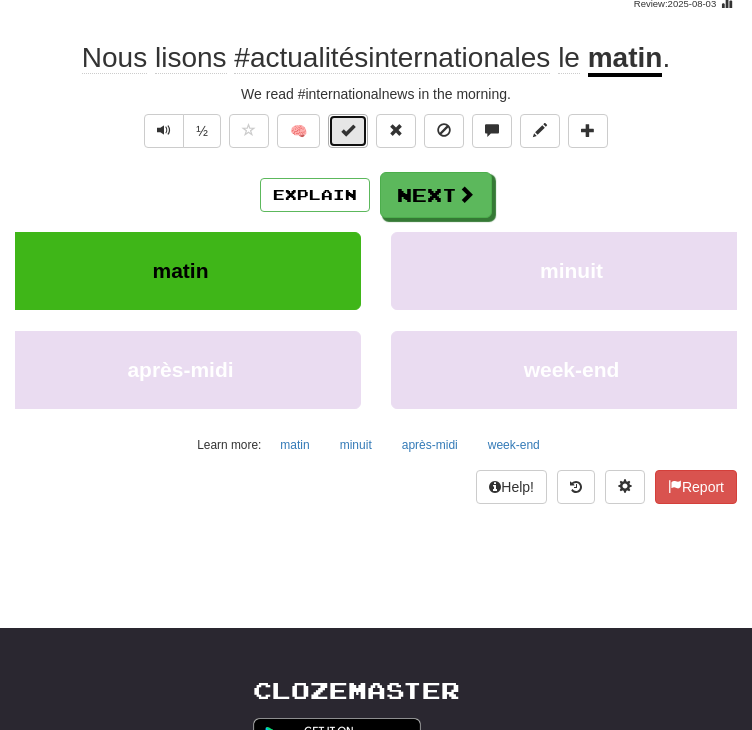 click at bounding box center [348, 131] 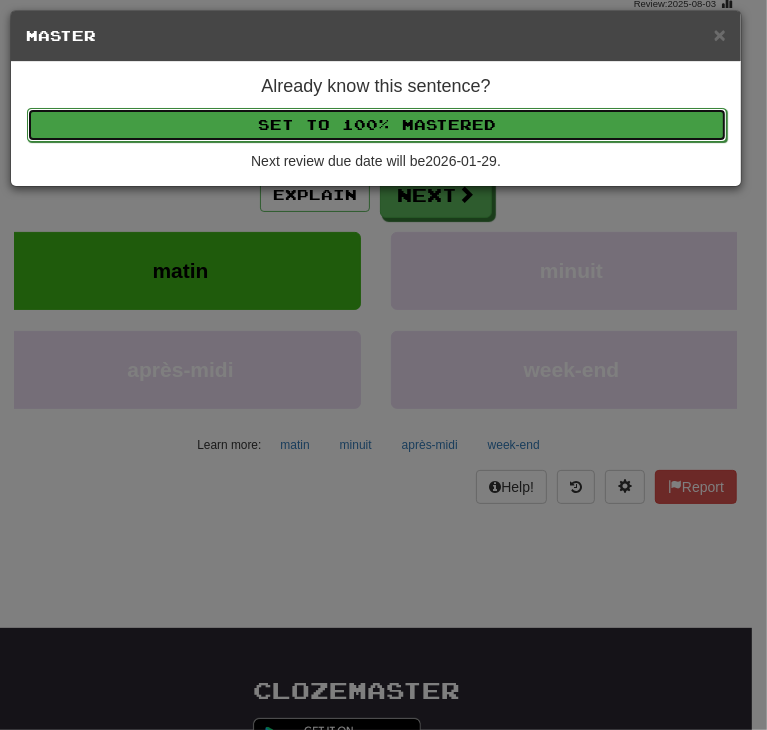click on "Set to 100% Mastered" at bounding box center [377, 125] 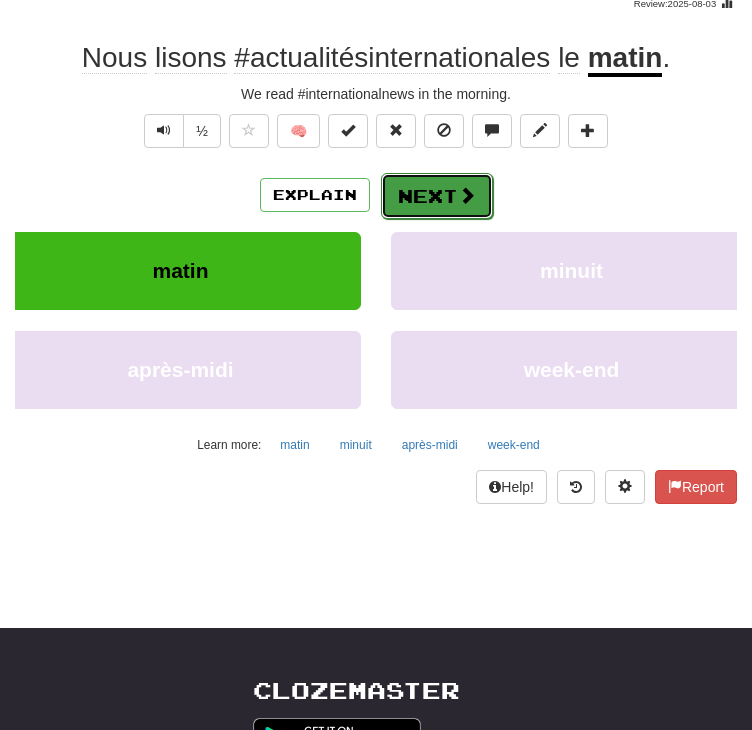 click on "Next" at bounding box center [437, 196] 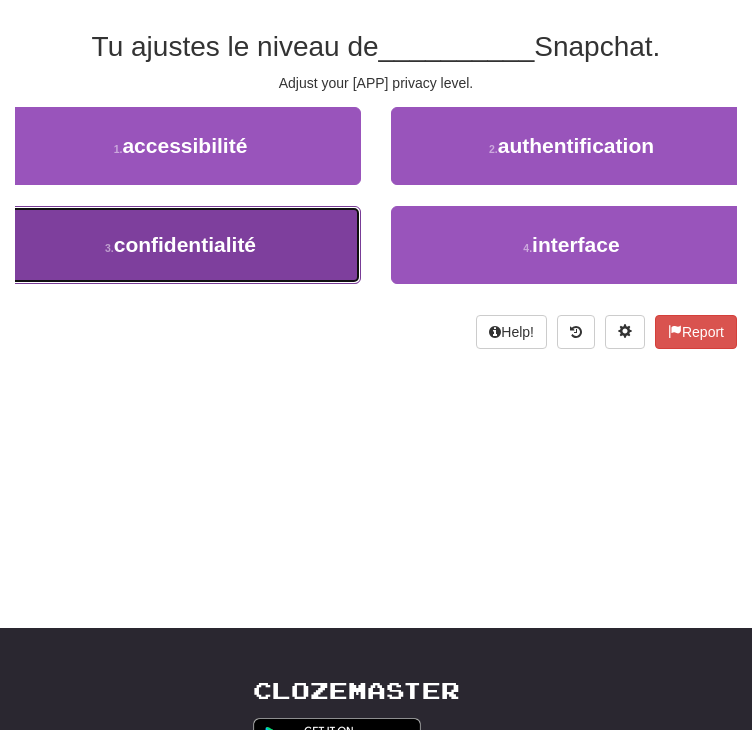 click on "3 .  confidentialité" at bounding box center (180, 245) 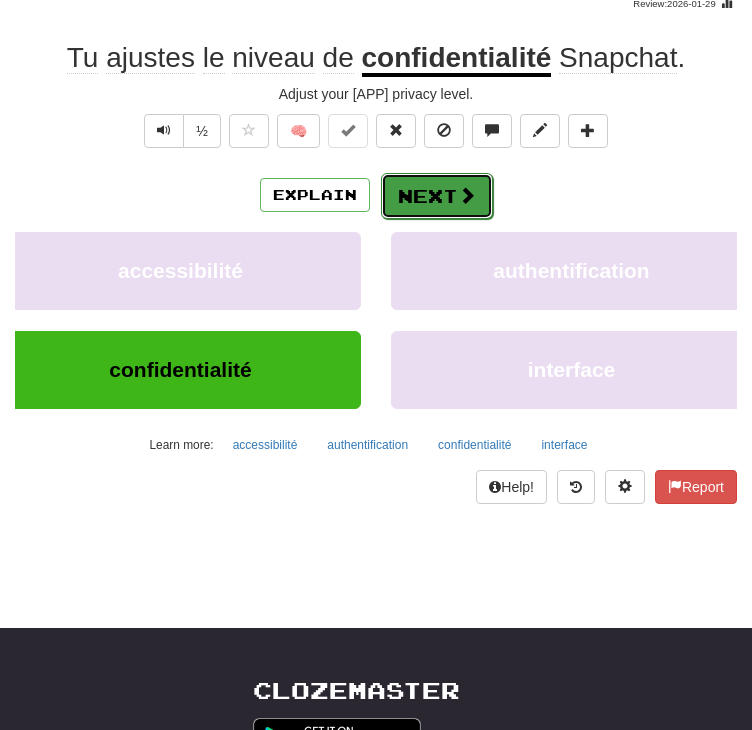 click on "Next" at bounding box center (437, 196) 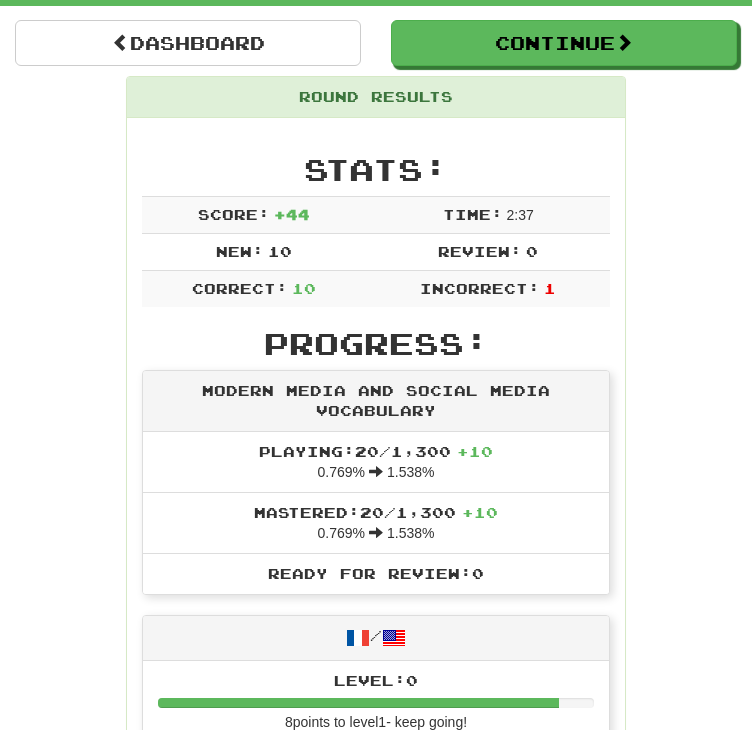 scroll, scrollTop: 158, scrollLeft: 0, axis: vertical 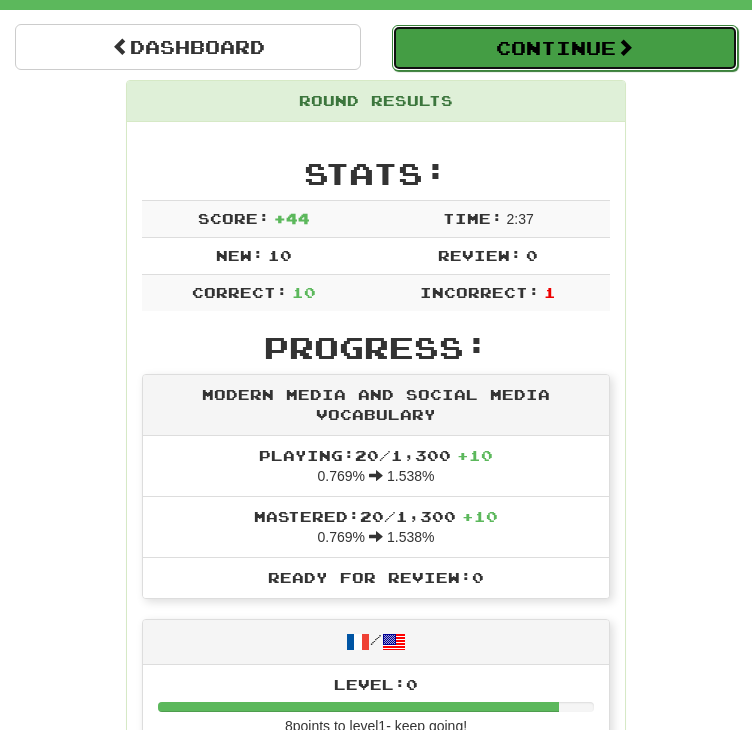 click on "Continue" at bounding box center (565, 48) 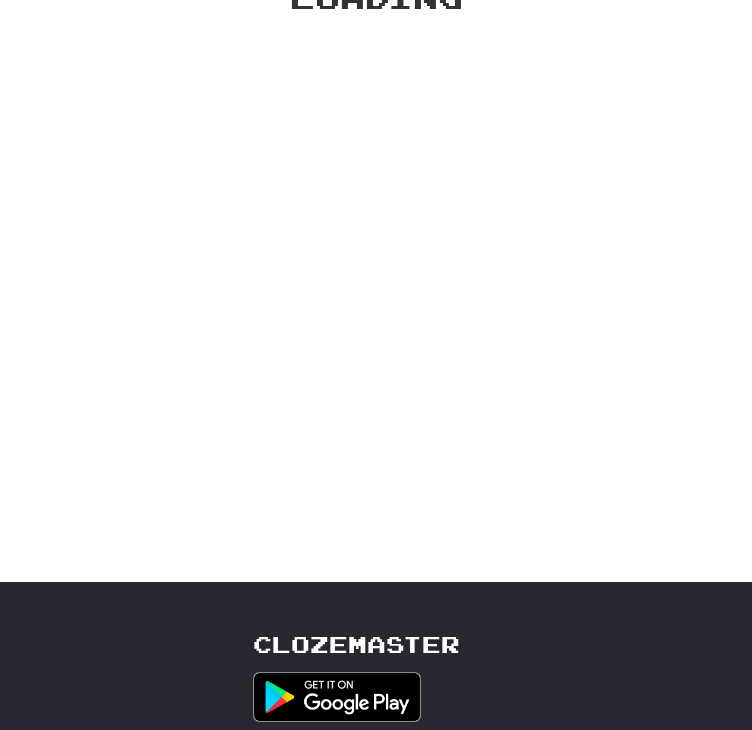 scroll, scrollTop: 158, scrollLeft: 0, axis: vertical 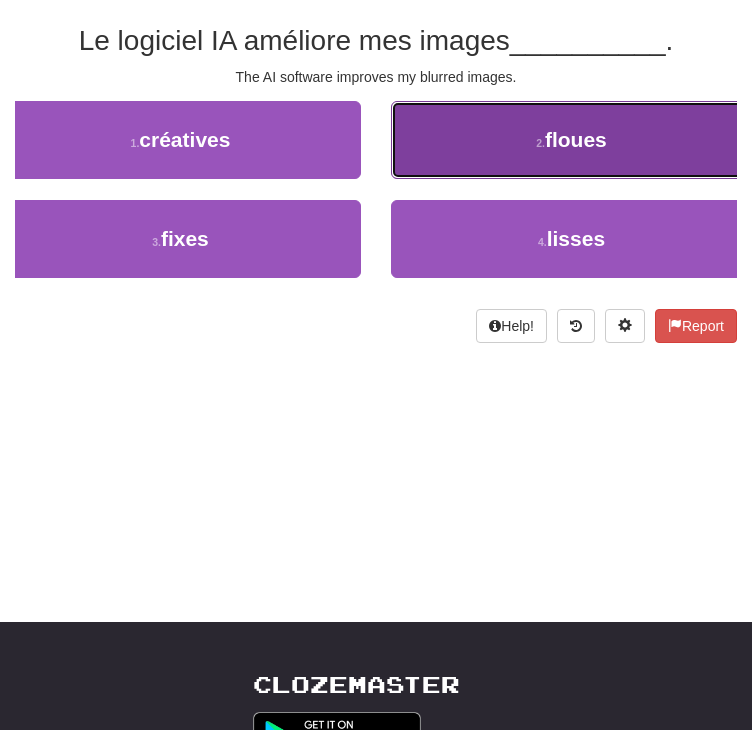 click on "2 .  floues" at bounding box center (571, 140) 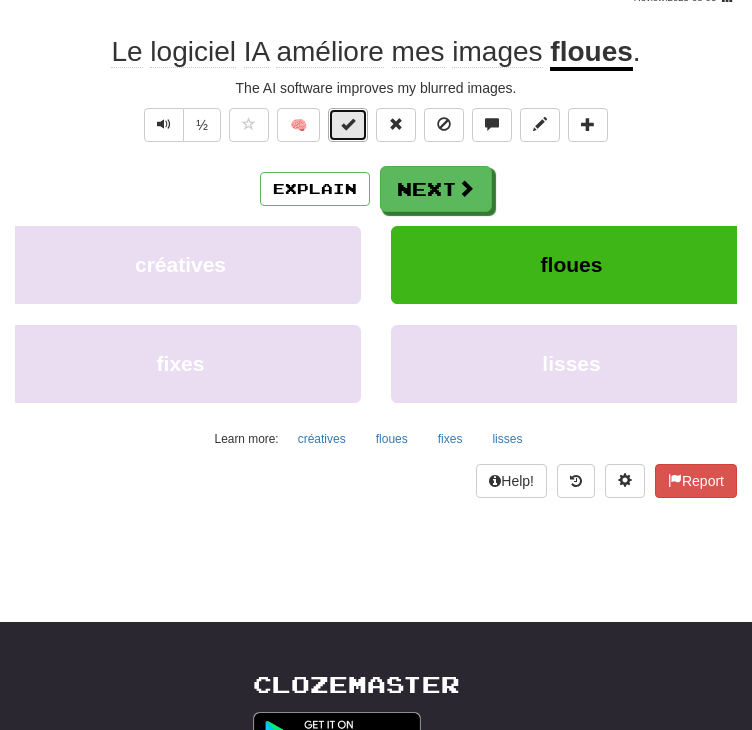 click at bounding box center [348, 124] 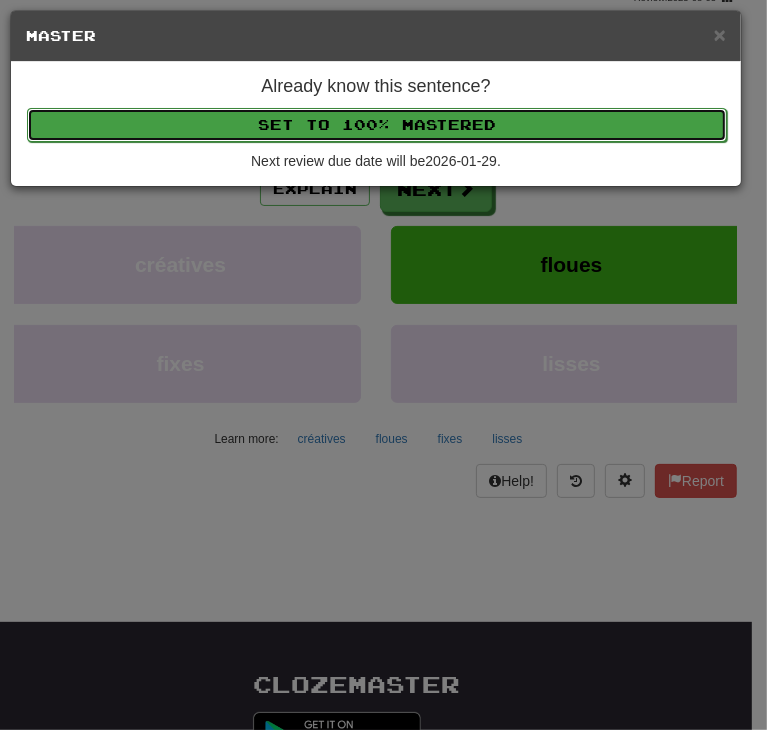 click on "Set to 100% Mastered" at bounding box center (377, 125) 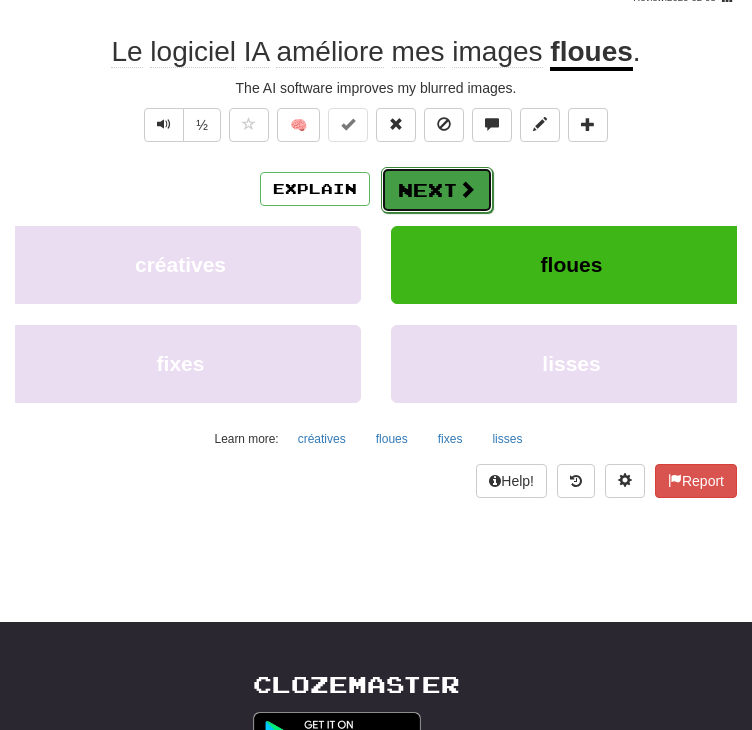 click at bounding box center (467, 189) 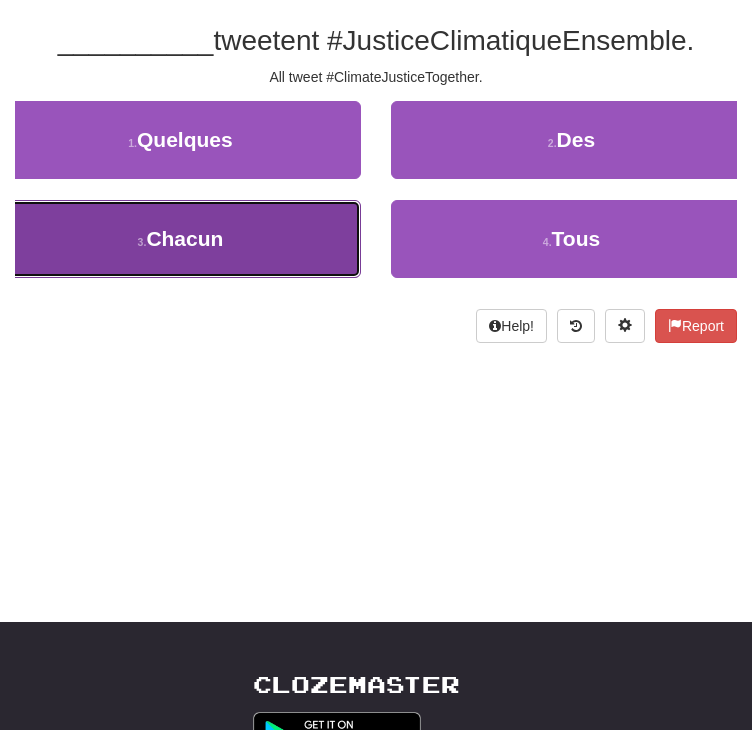 click on "3 .  Chacun" at bounding box center [180, 239] 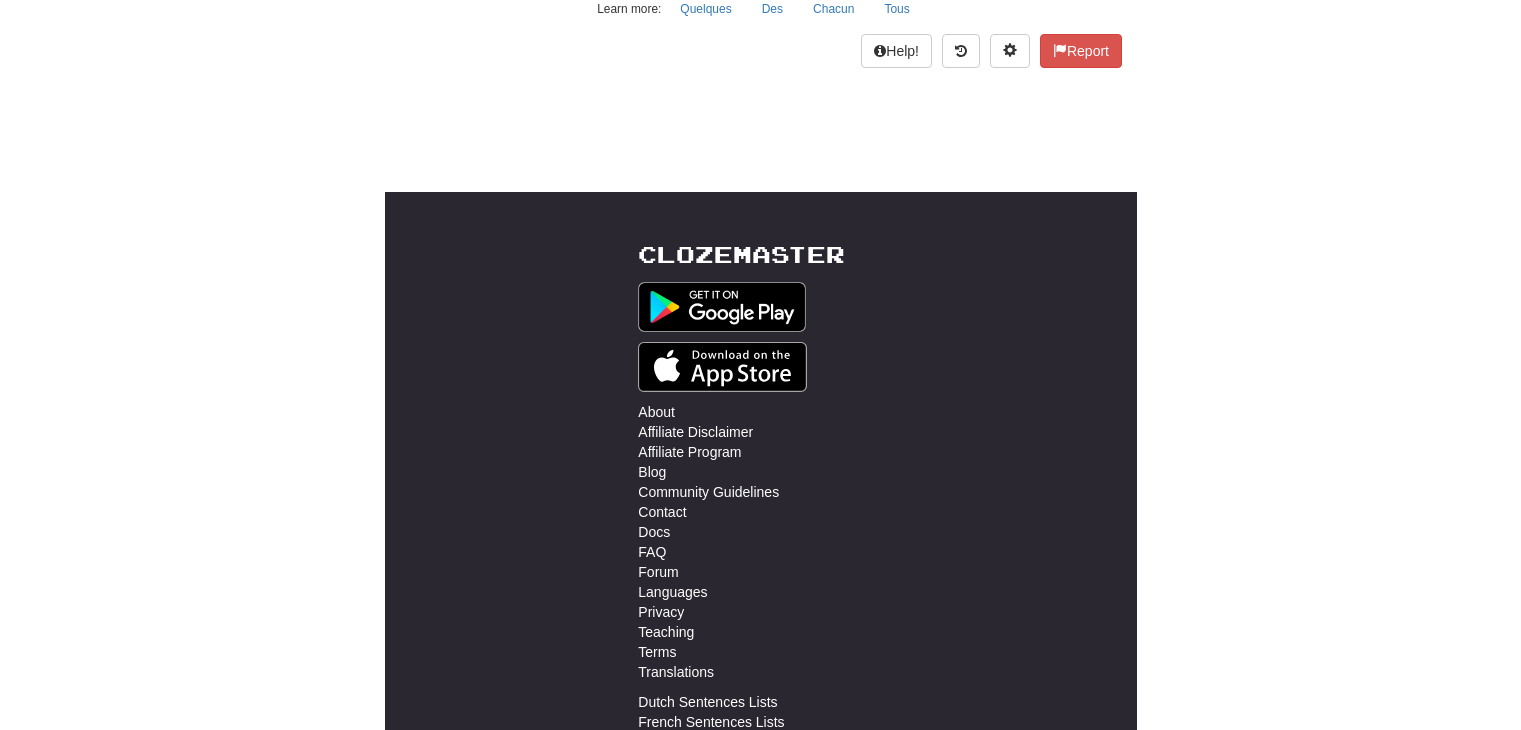 scroll, scrollTop: 588, scrollLeft: 0, axis: vertical 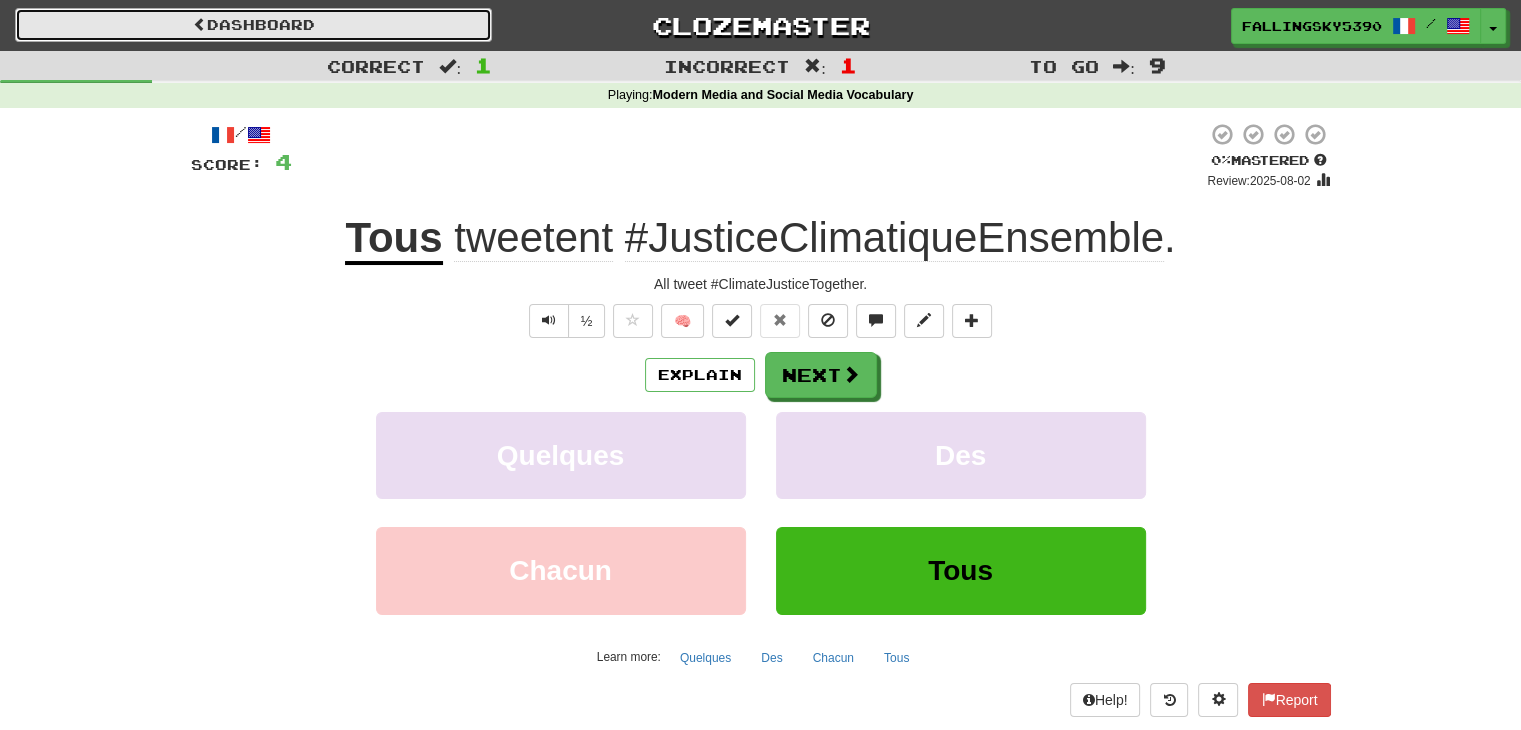click at bounding box center (200, 24) 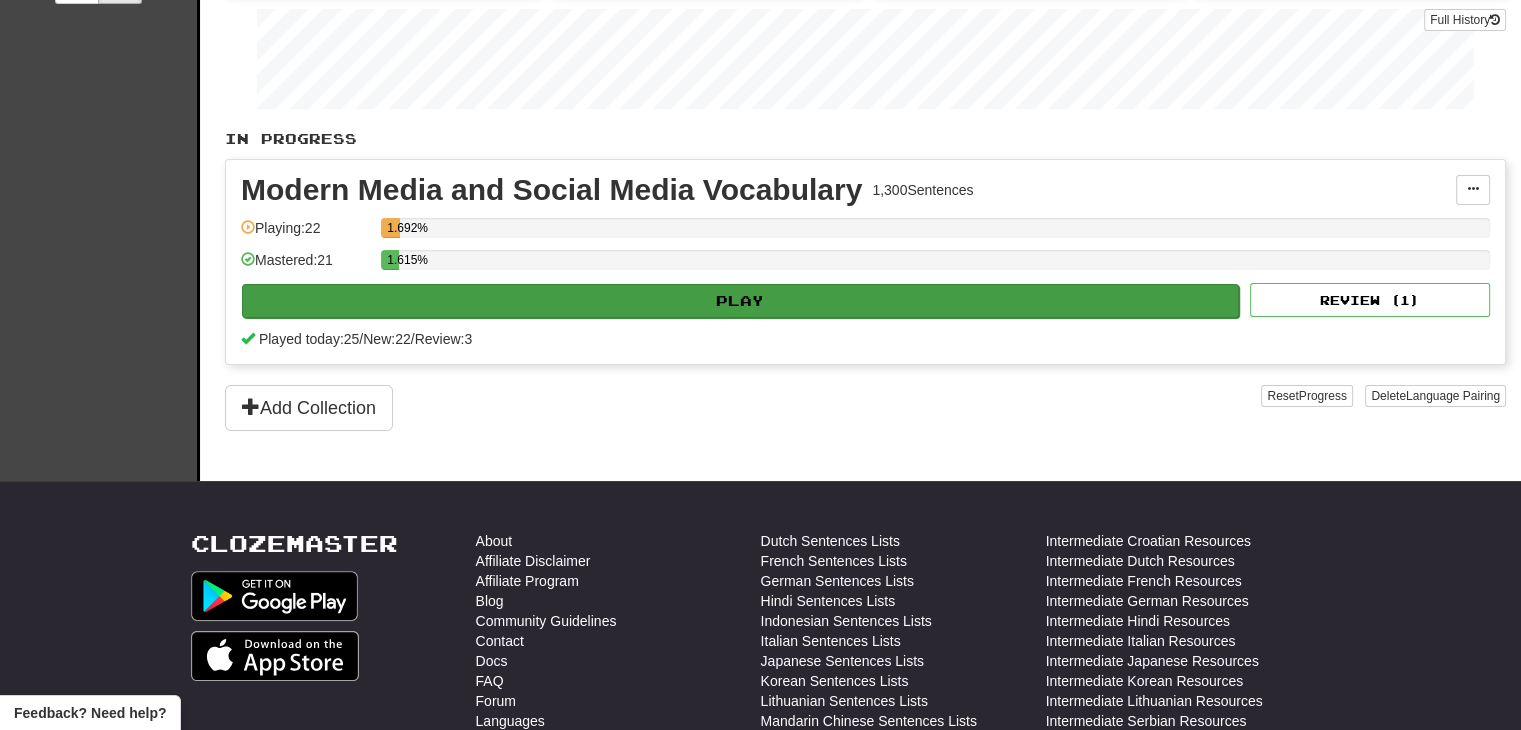 scroll, scrollTop: 283, scrollLeft: 0, axis: vertical 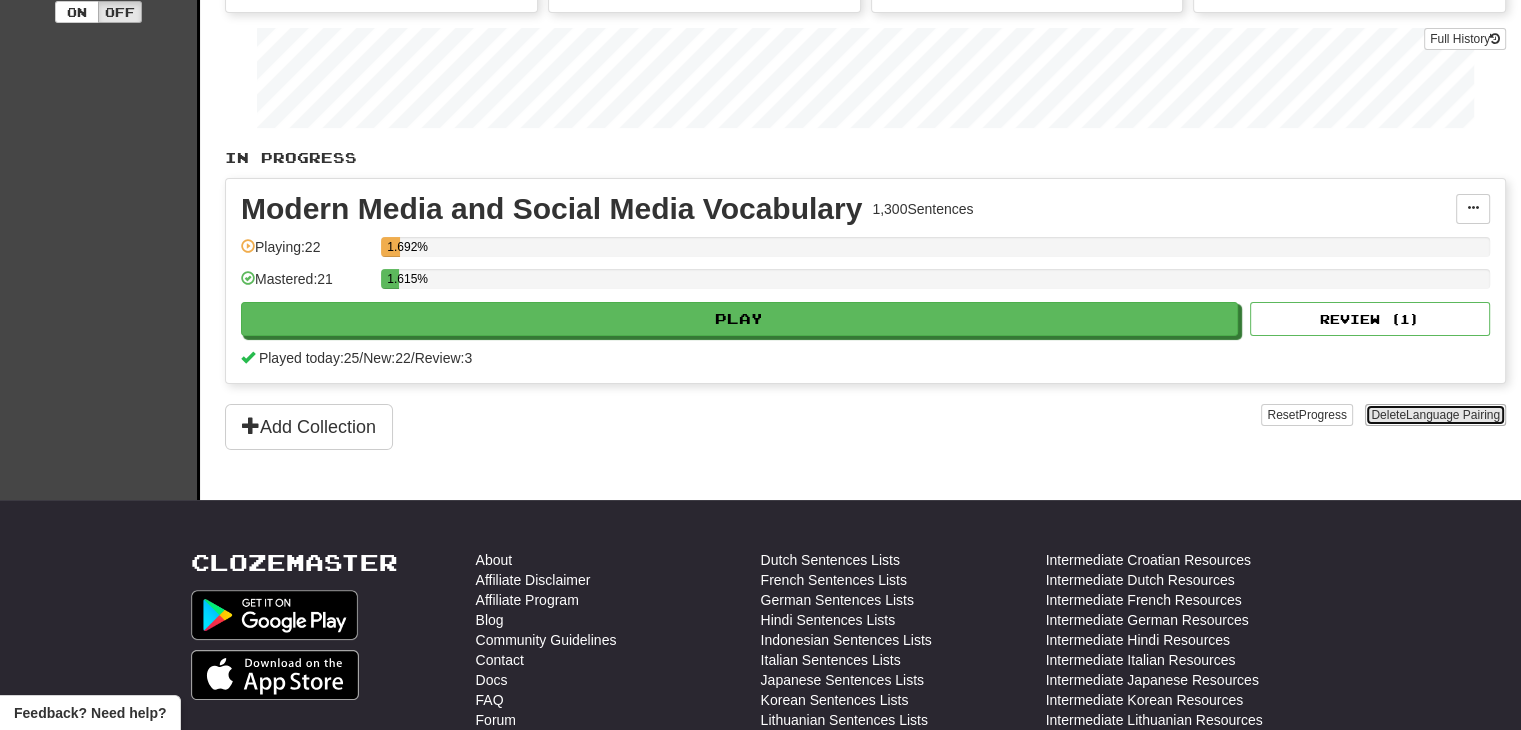 click on "Delete  Language Pairing" at bounding box center (1435, 415) 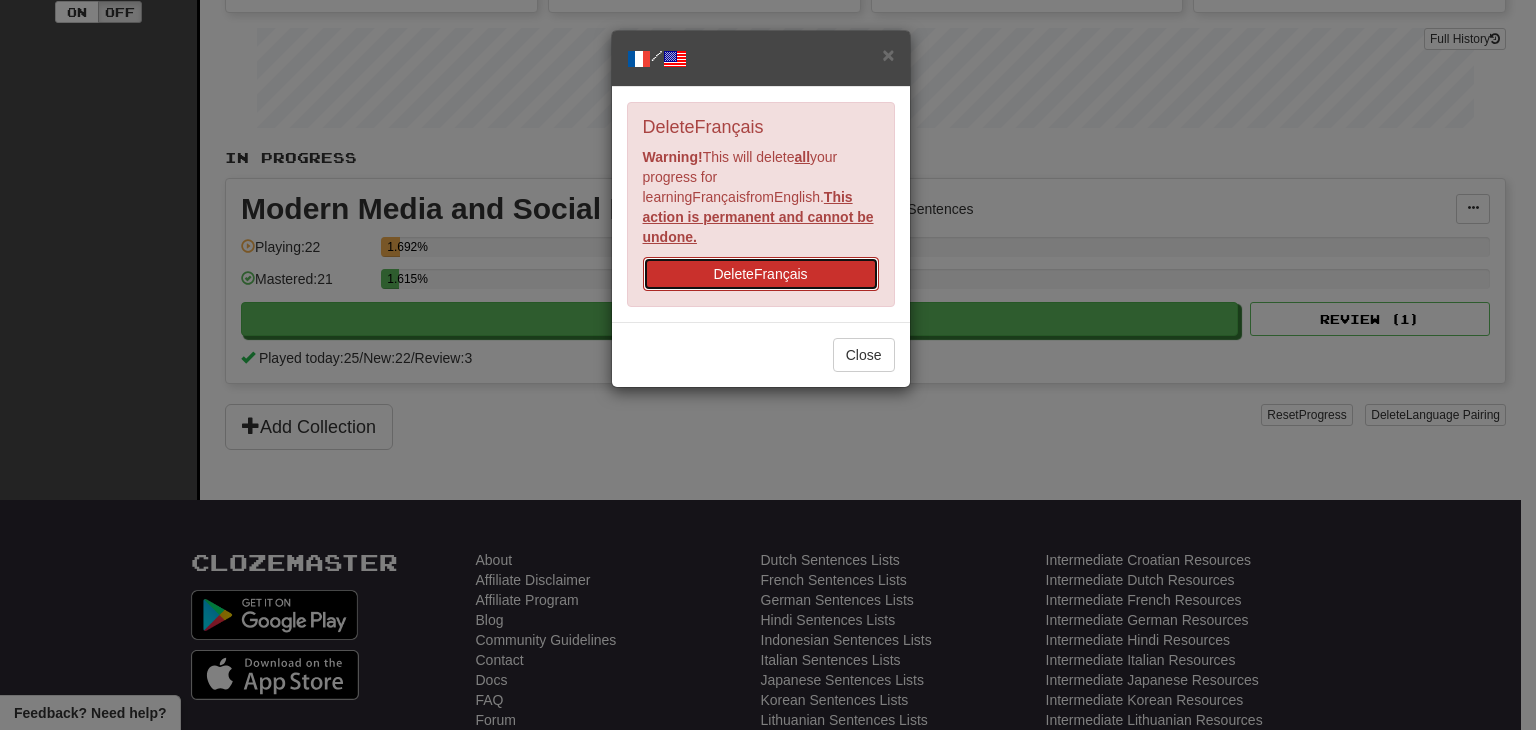 click on "Delete  Français" at bounding box center [761, 274] 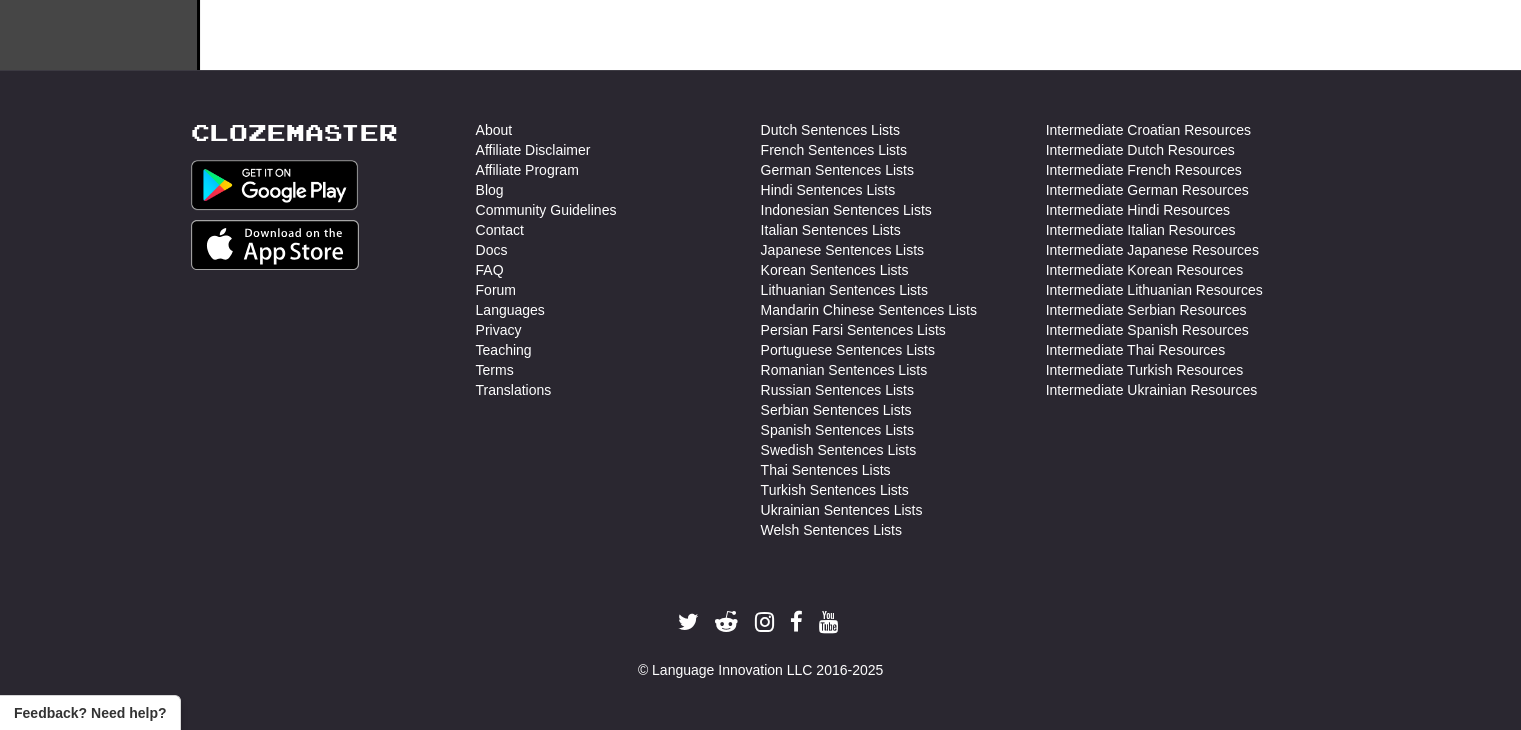scroll, scrollTop: 310, scrollLeft: 0, axis: vertical 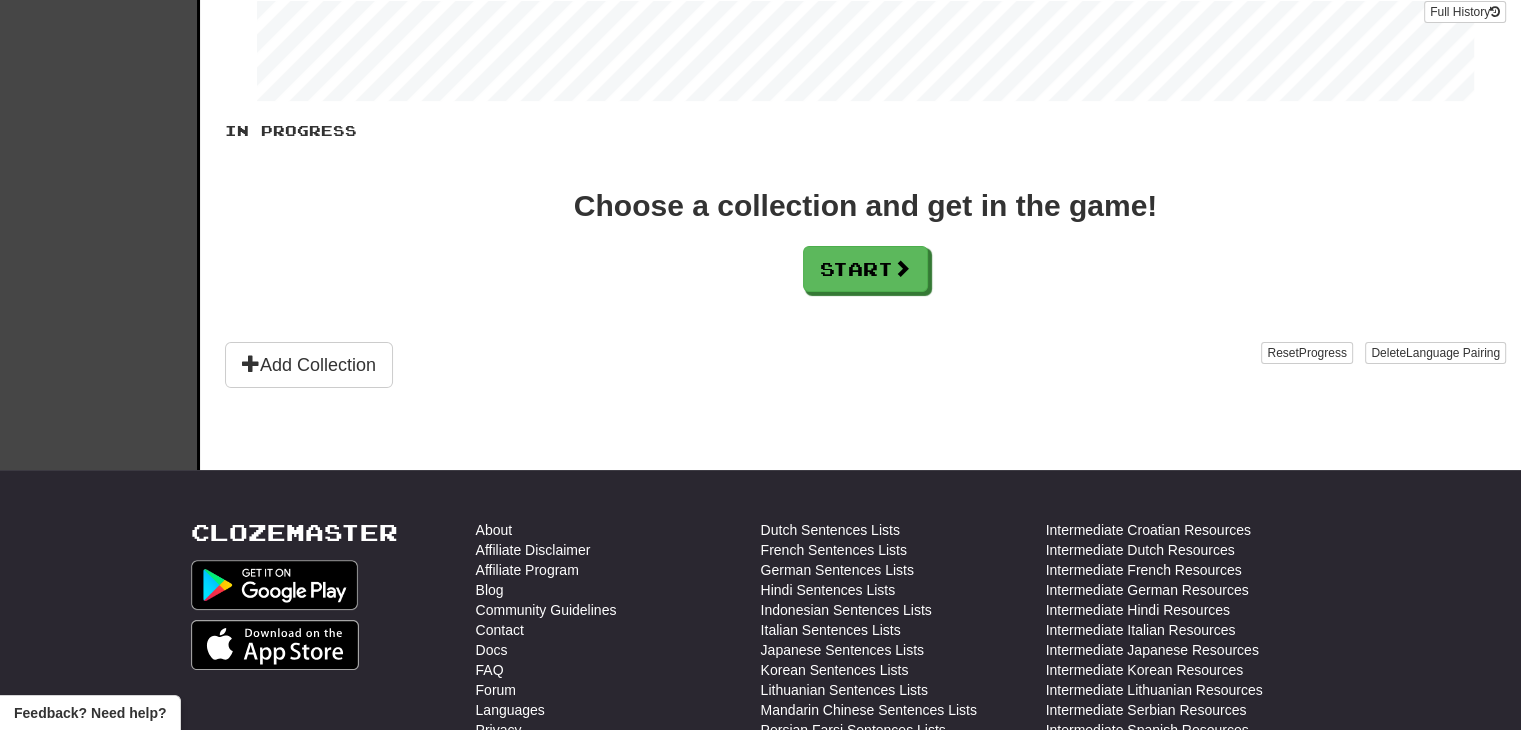 click on "In Progress Choose a collection and get in the game! Start   Add Collection Reset  Progress Delete  Language Pairing Dark Mode On Off" at bounding box center [865, 254] 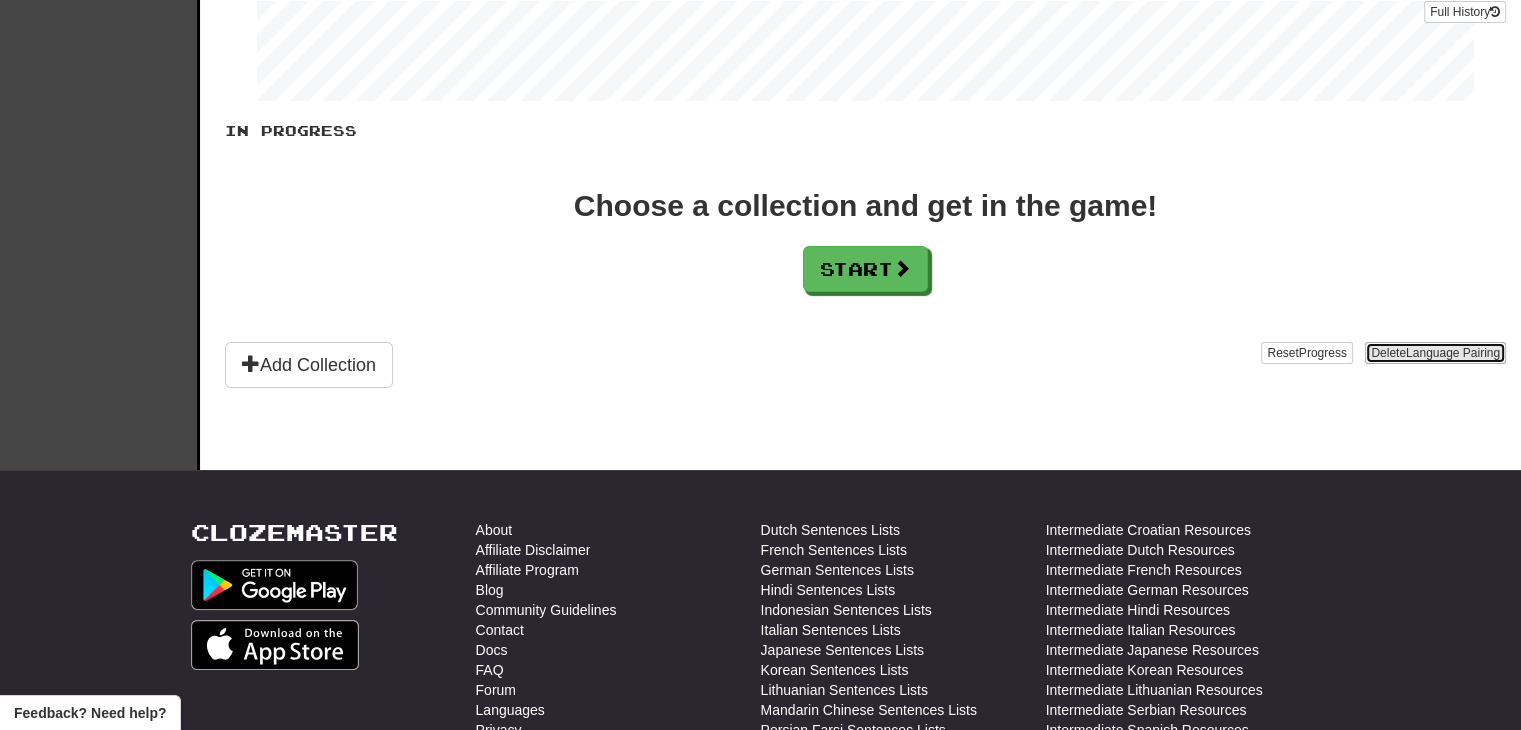 click on "Language Pairing" at bounding box center [1453, 353] 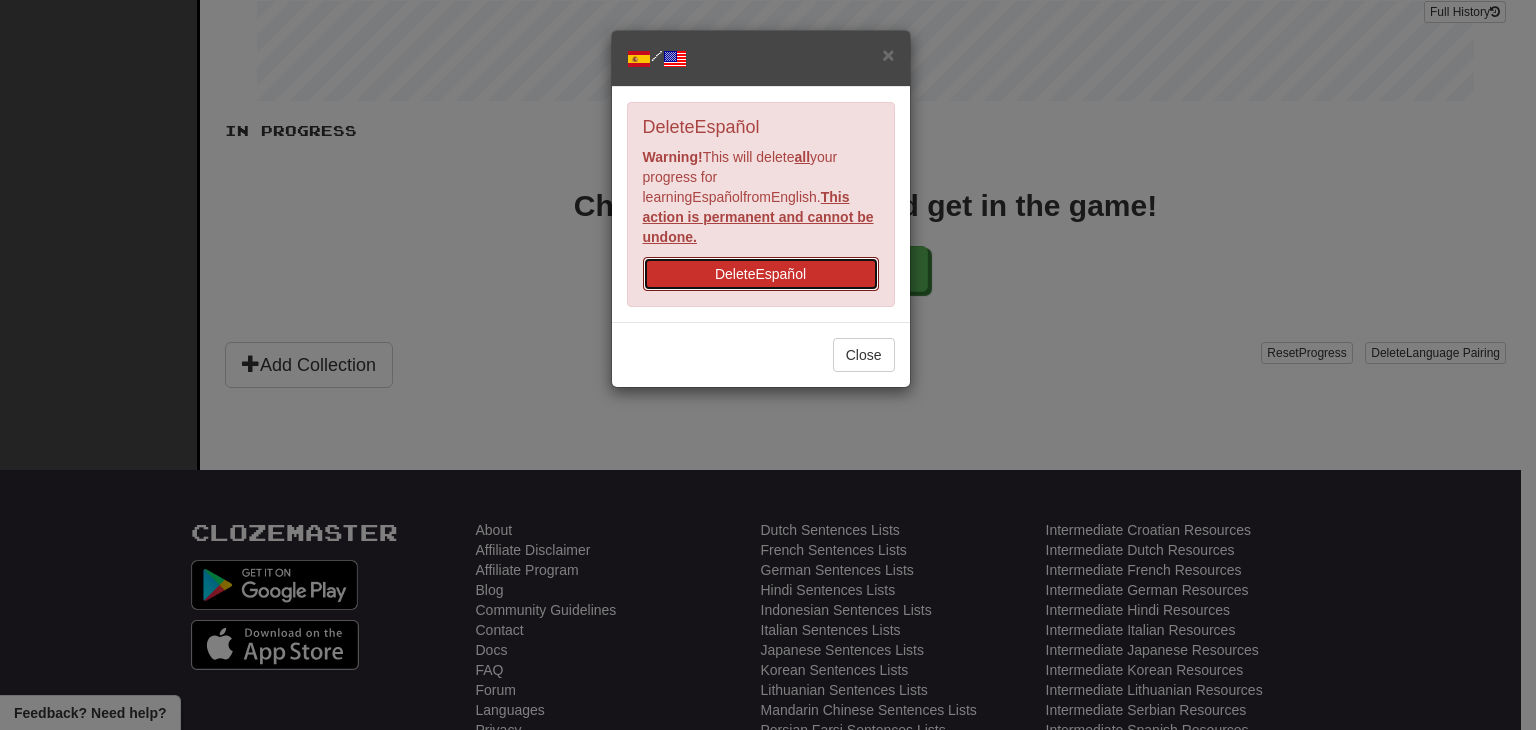 click on "Delete  Español" at bounding box center (761, 274) 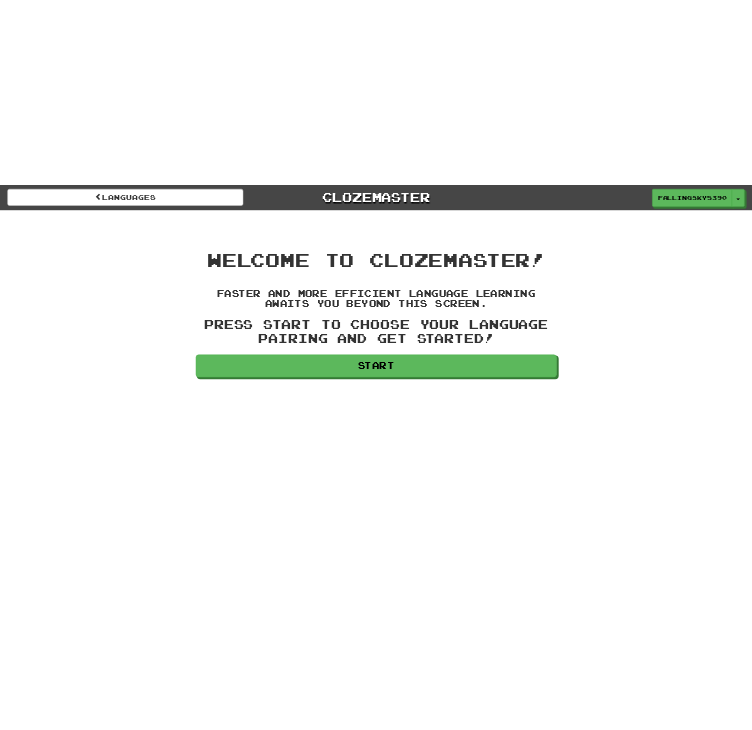 scroll, scrollTop: 0, scrollLeft: 0, axis: both 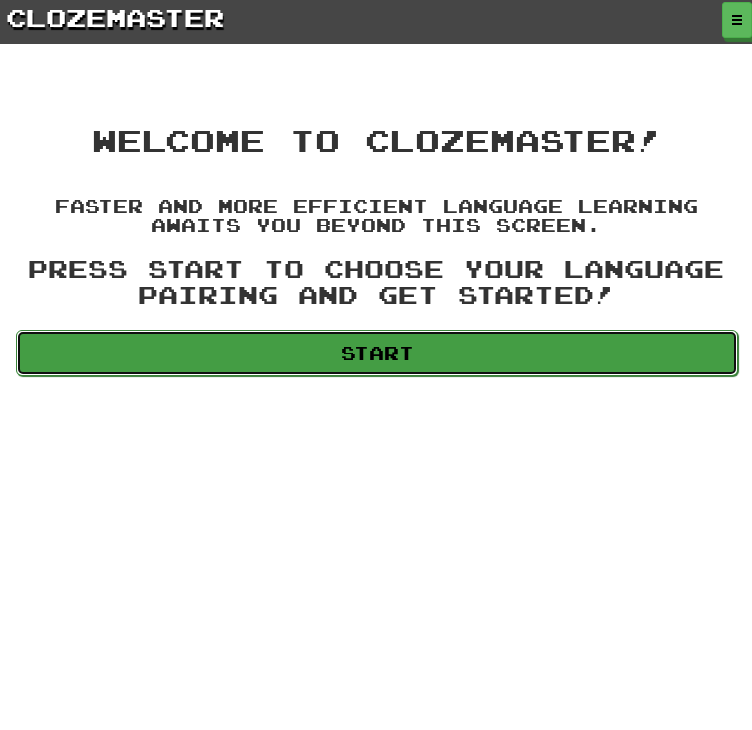 click on "Start" at bounding box center [377, 353] 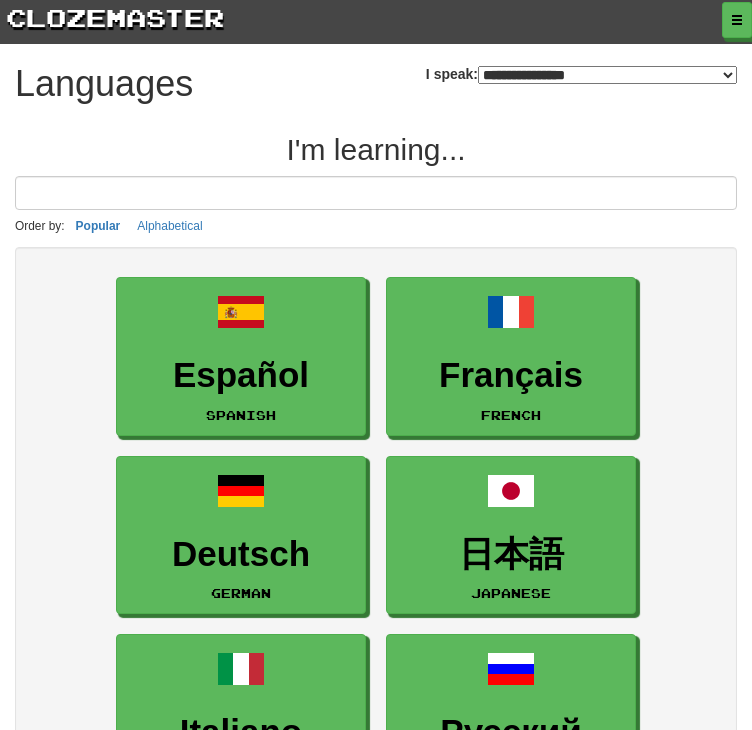select on "*******" 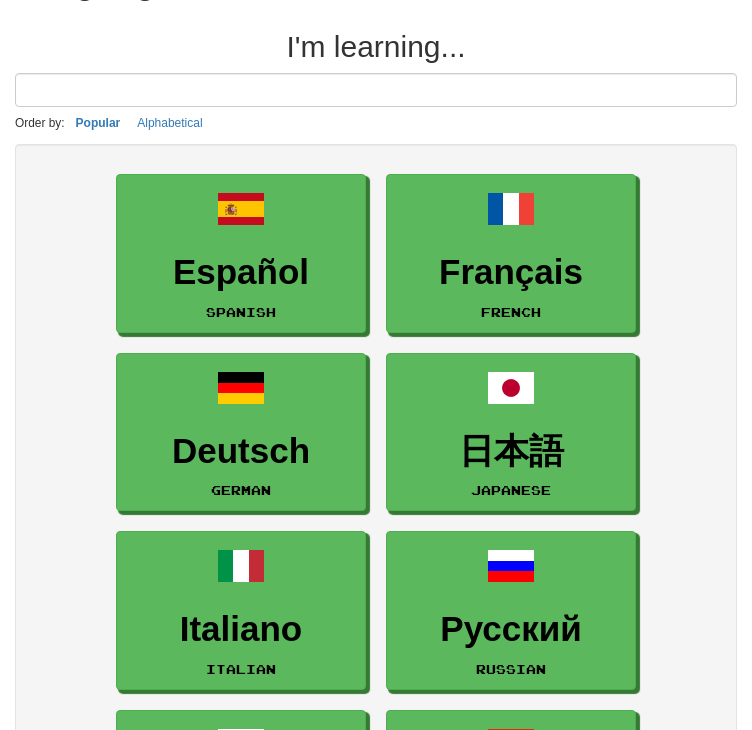 scroll, scrollTop: 104, scrollLeft: 0, axis: vertical 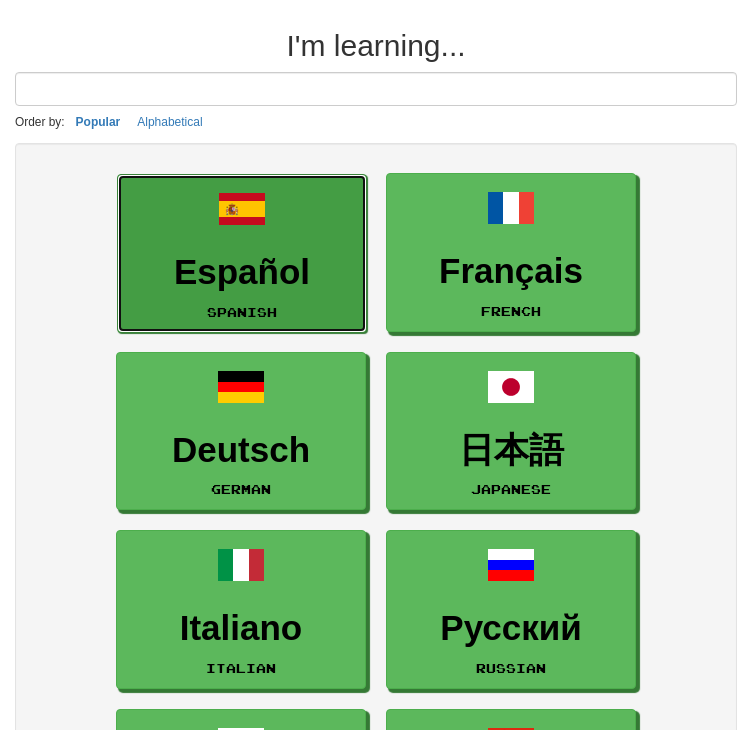 click on "Español" at bounding box center (242, 272) 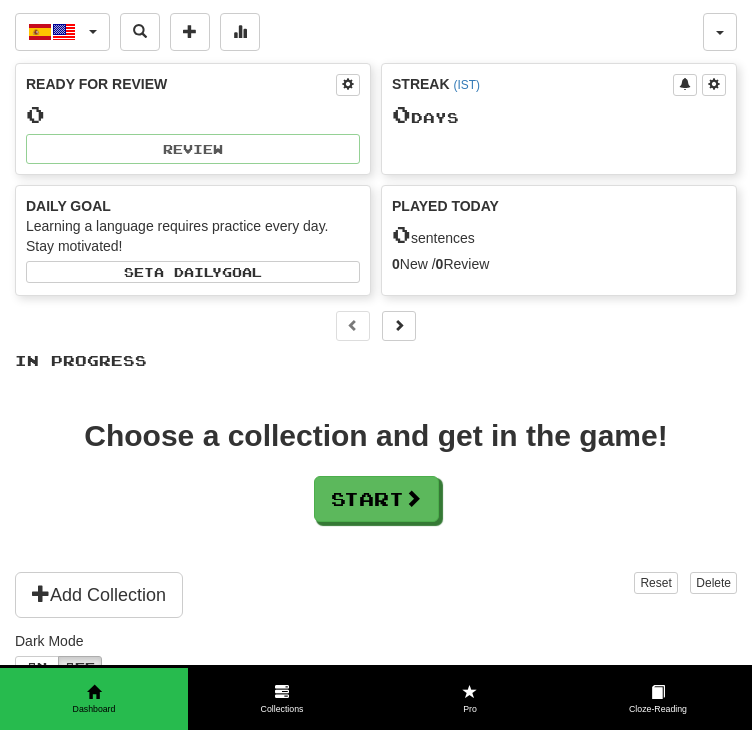 scroll, scrollTop: 240, scrollLeft: 0, axis: vertical 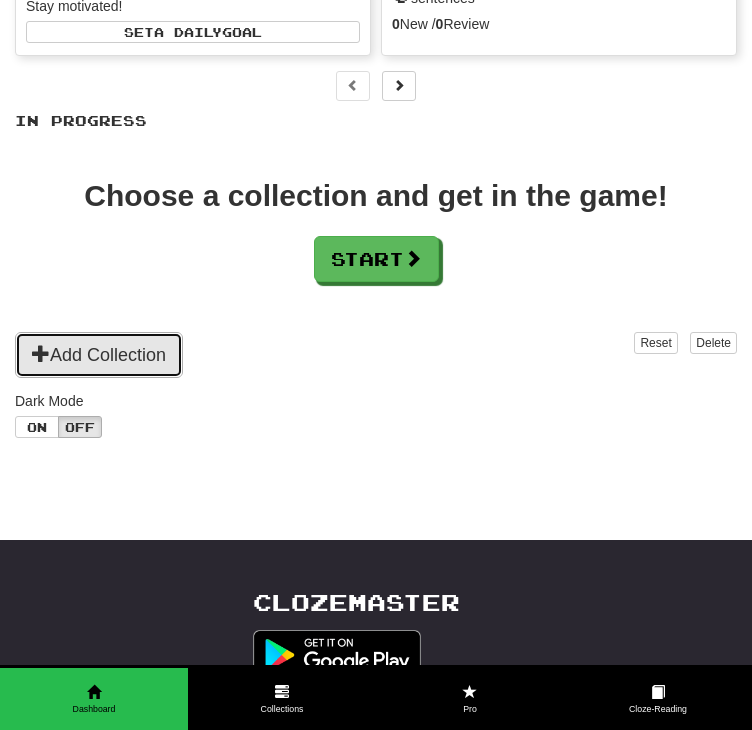 click on "Add Collection" at bounding box center (99, 355) 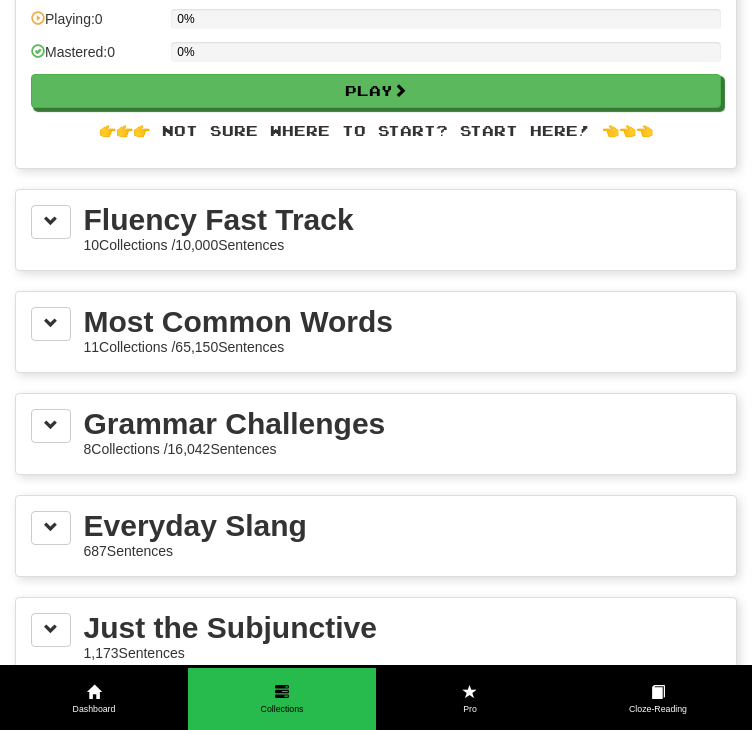 scroll, scrollTop: 187, scrollLeft: 0, axis: vertical 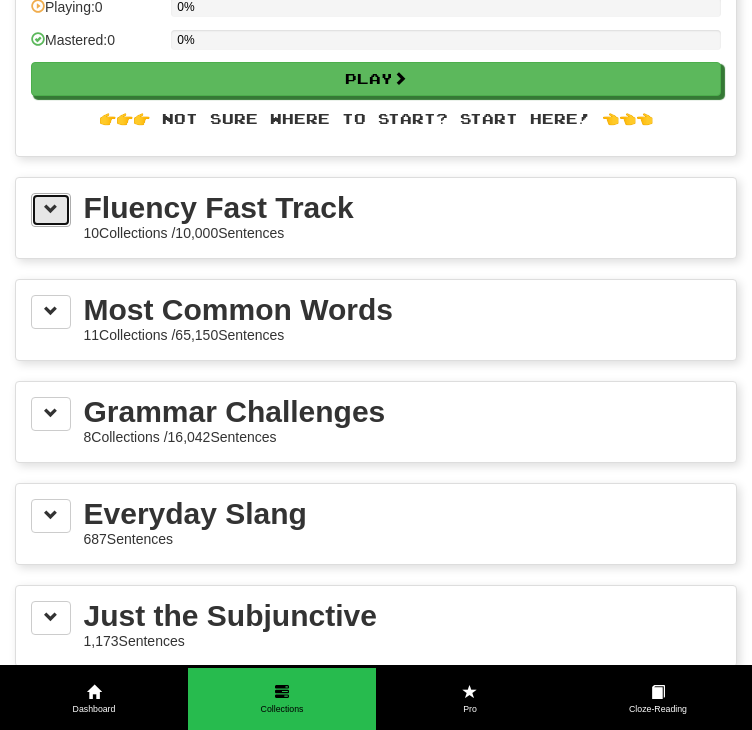 click at bounding box center (51, 209) 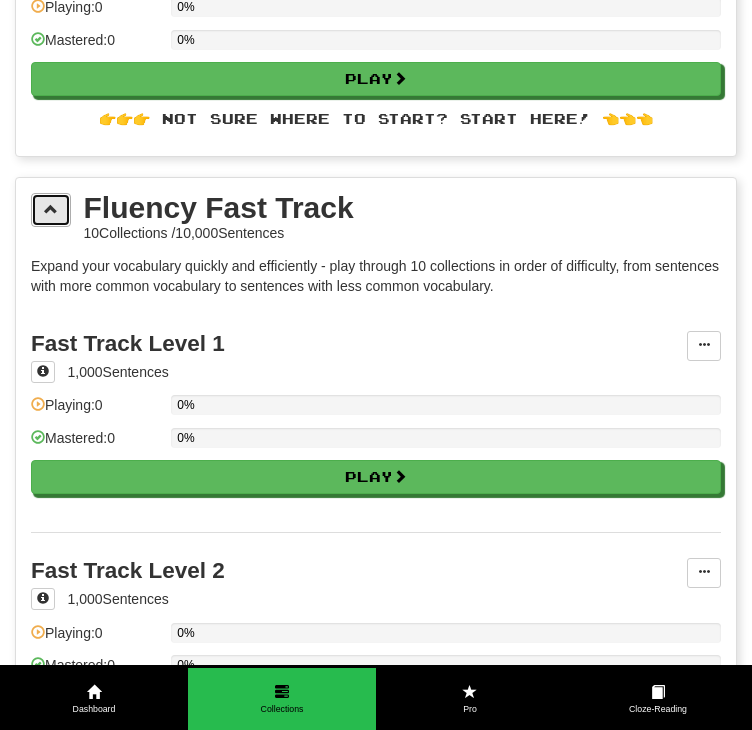 click at bounding box center (51, 210) 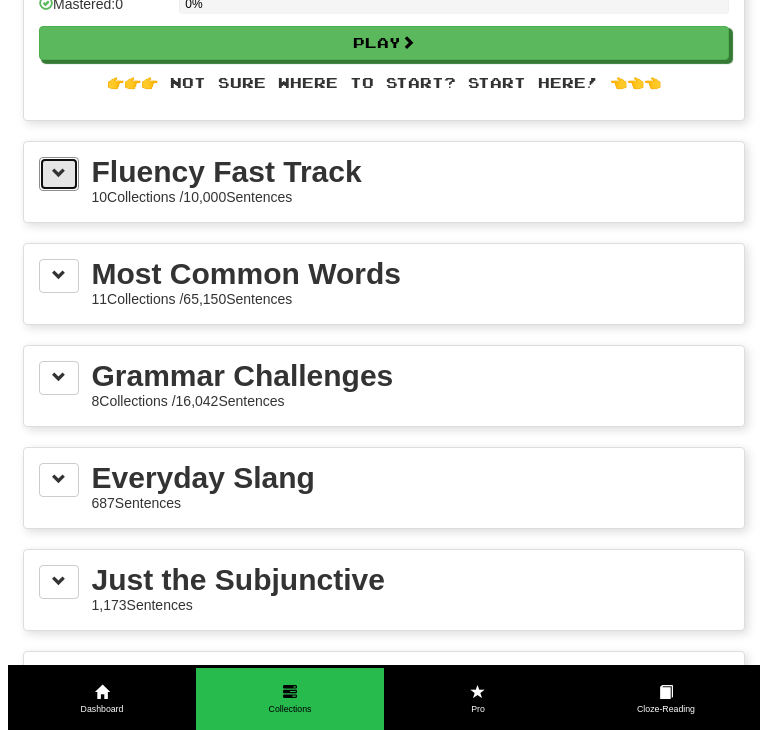 scroll, scrollTop: 227, scrollLeft: 0, axis: vertical 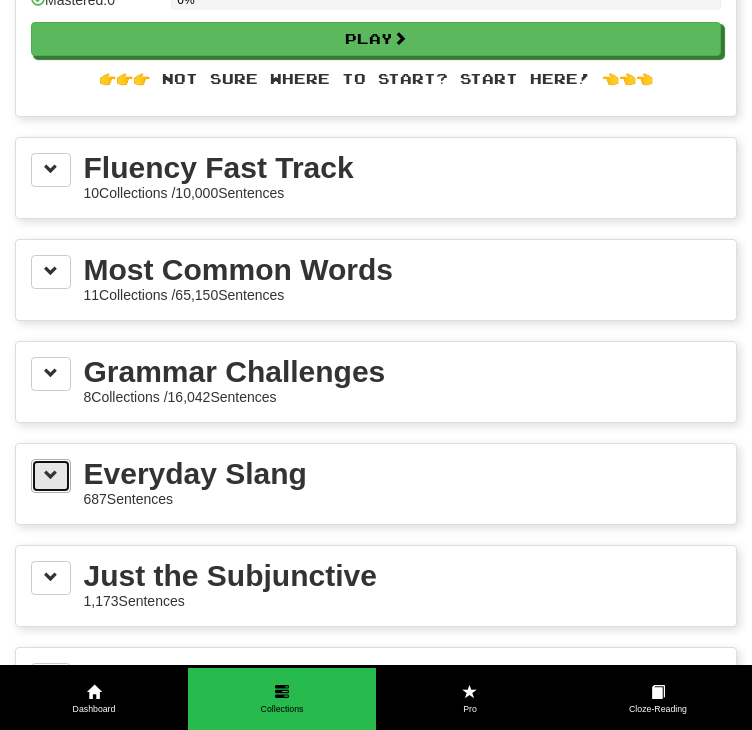 click at bounding box center (51, 476) 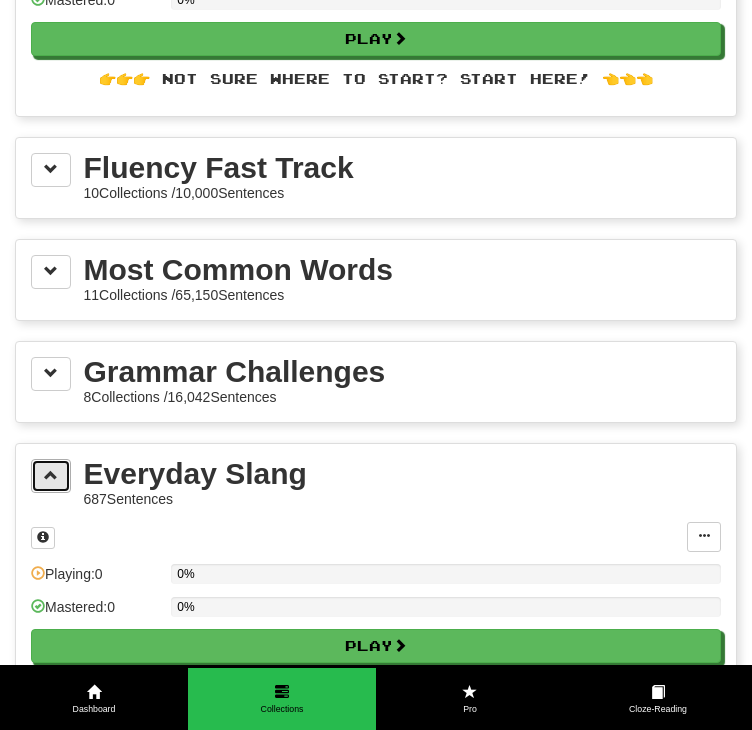 click at bounding box center (51, 476) 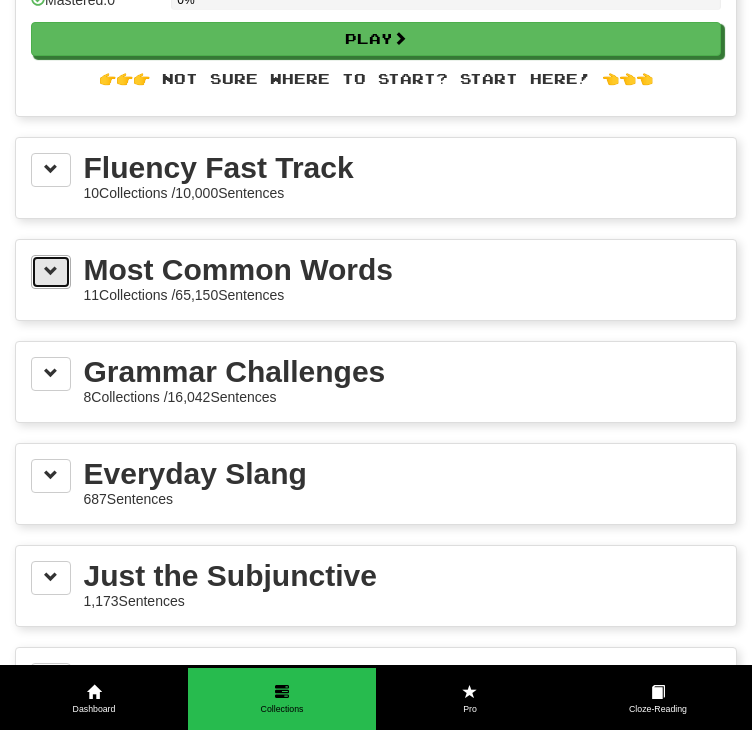 click at bounding box center [51, 272] 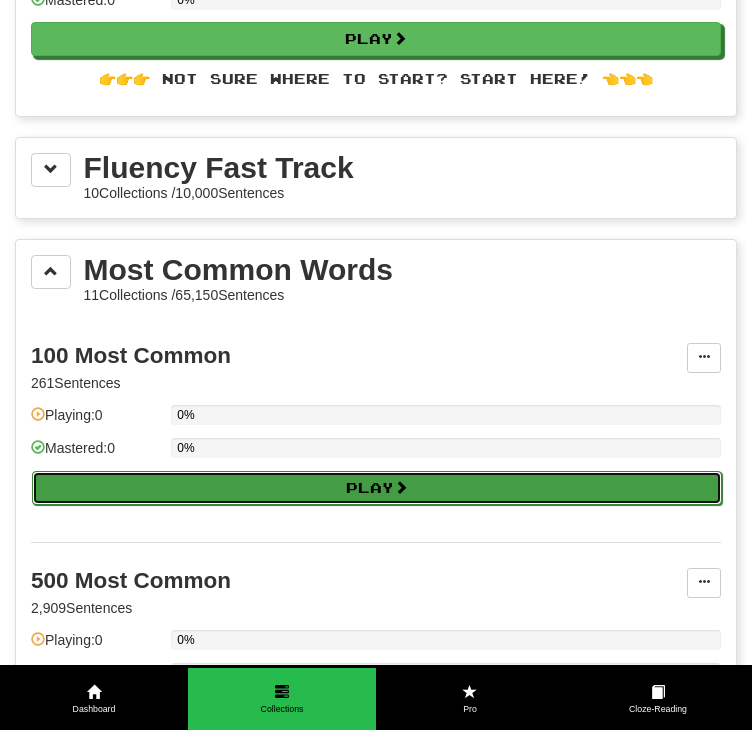 click on "Play" at bounding box center (377, 488) 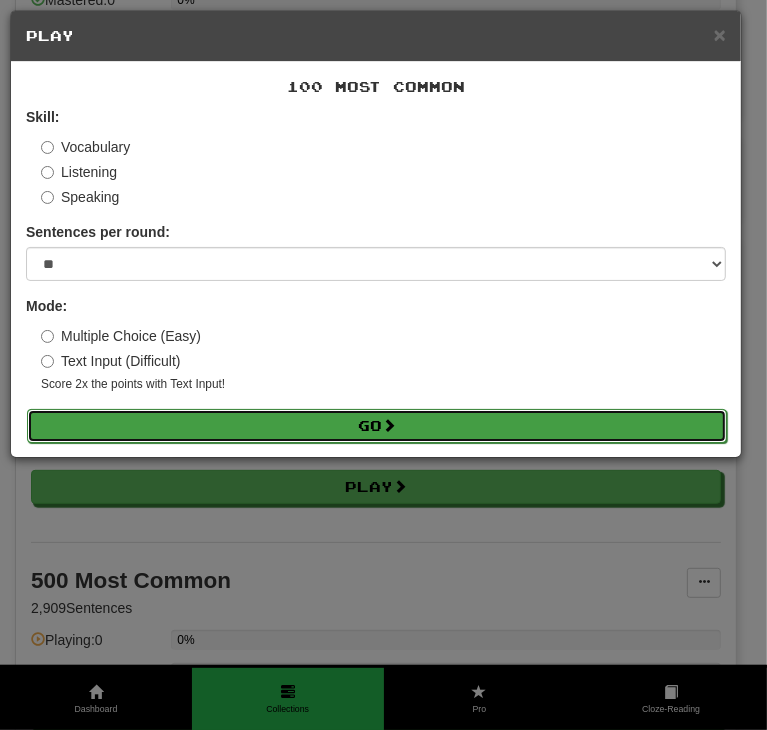 click on "Go" at bounding box center [377, 426] 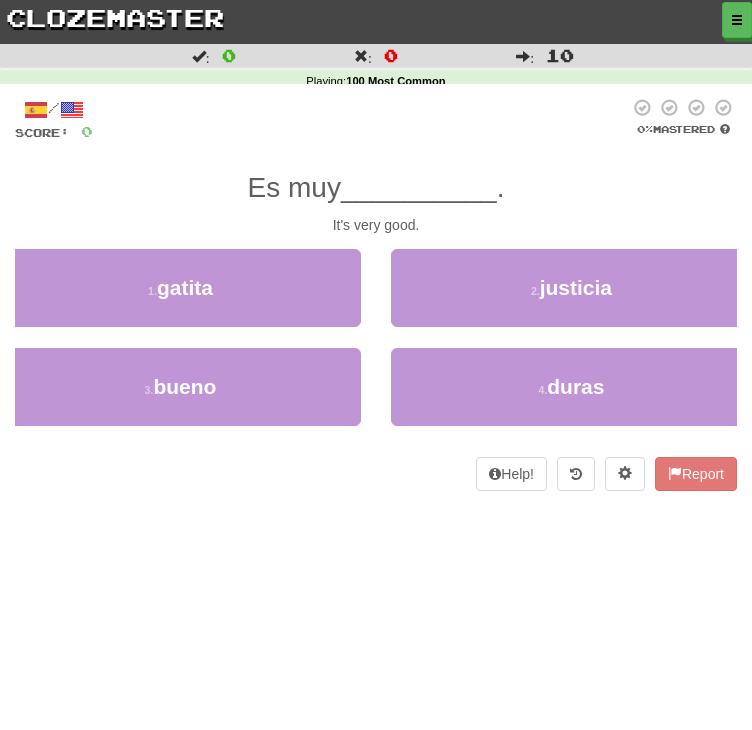 scroll, scrollTop: 0, scrollLeft: 0, axis: both 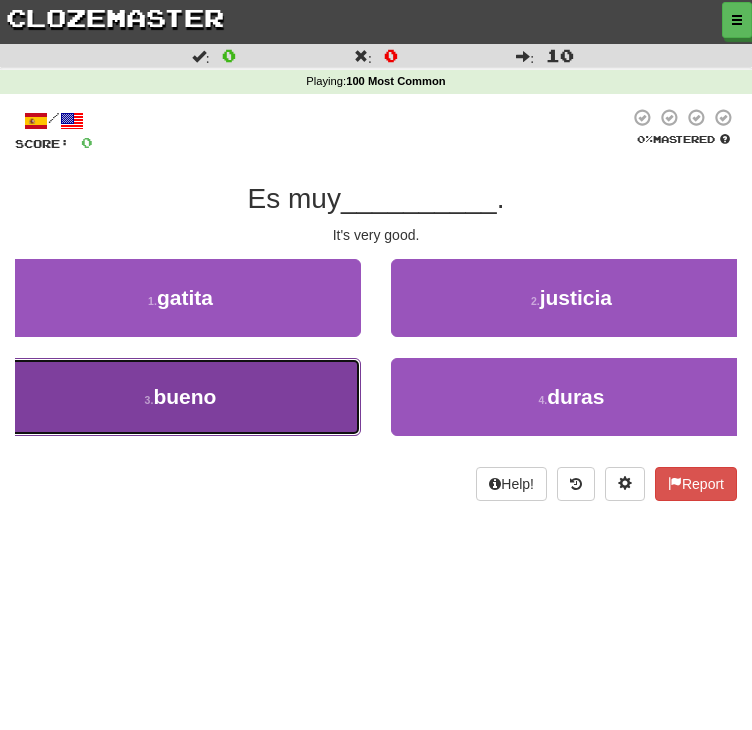 click on "3 .  bueno" at bounding box center (180, 397) 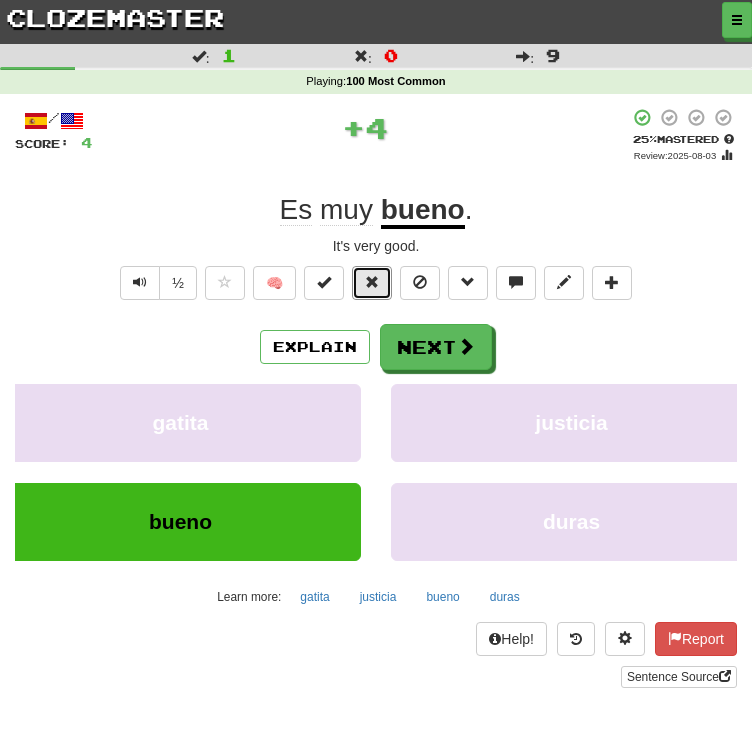 drag, startPoint x: 364, startPoint y: 356, endPoint x: 301, endPoint y: 369, distance: 64.327286 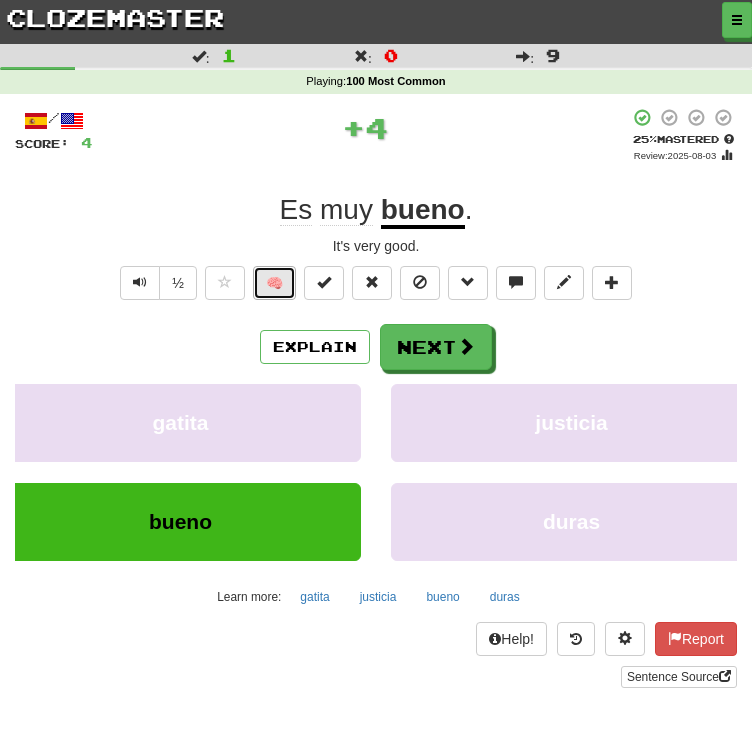 click on "🧠" at bounding box center (274, 283) 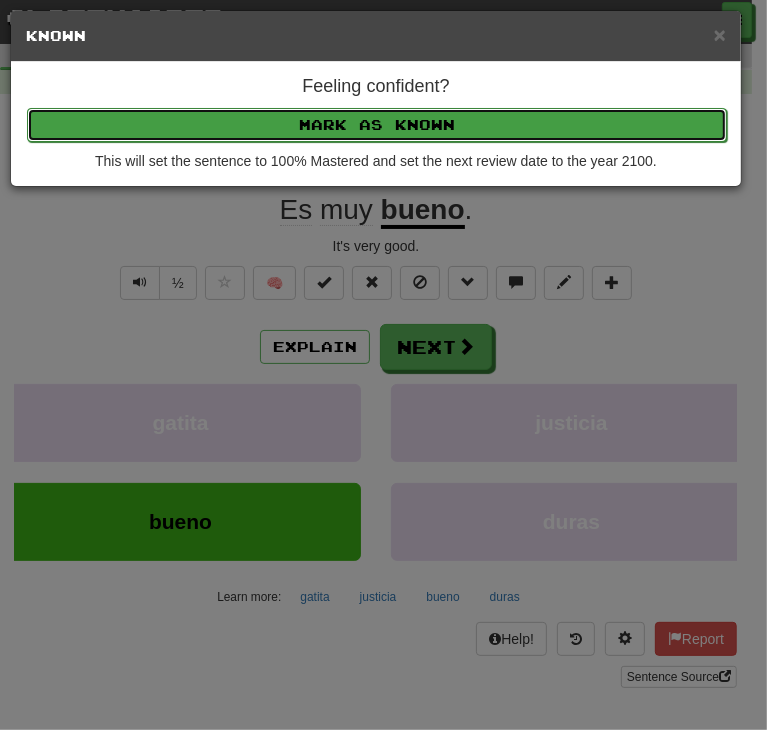 click on "Mark as Known" at bounding box center (377, 125) 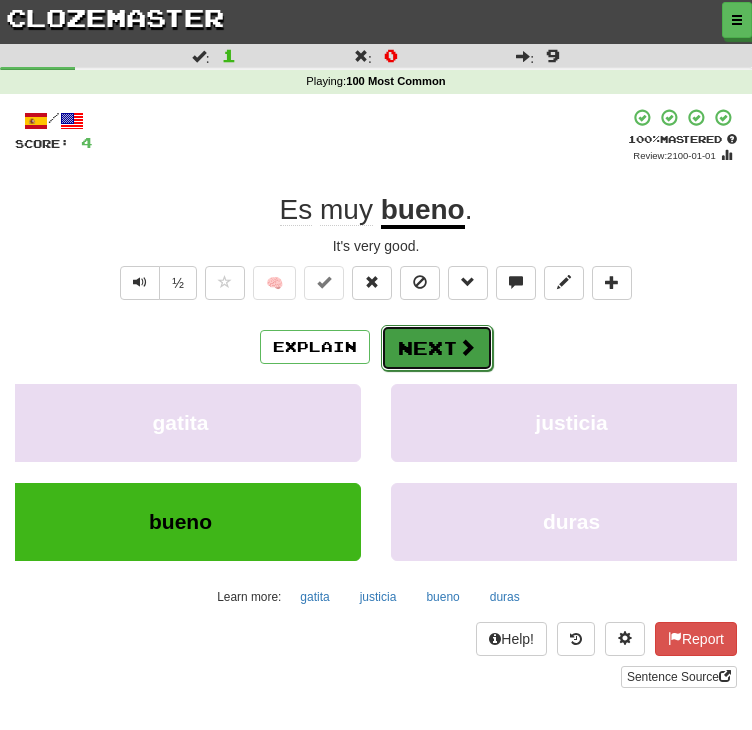 click on "Next" at bounding box center [437, 348] 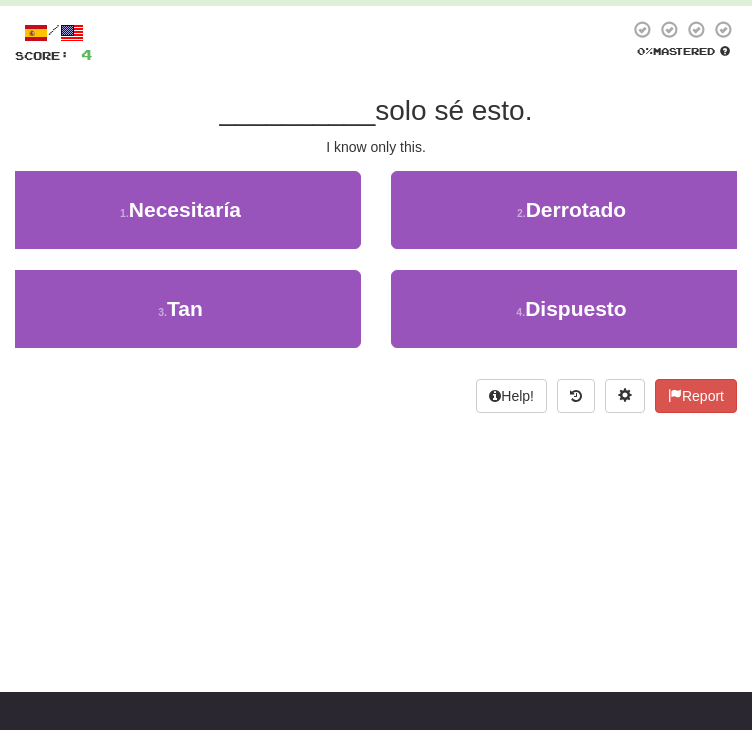 scroll, scrollTop: 87, scrollLeft: 0, axis: vertical 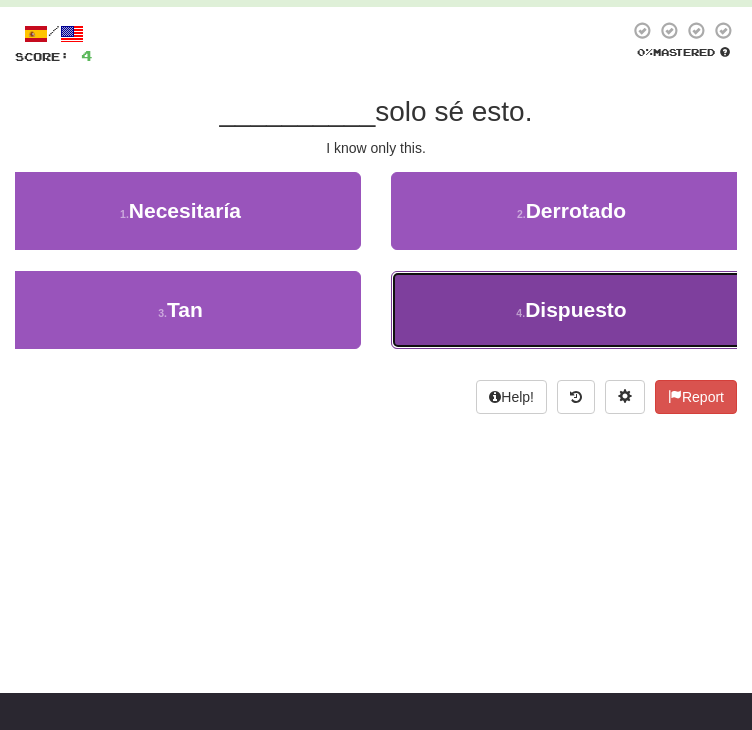 click on "4 .  Dispuesto" at bounding box center (571, 310) 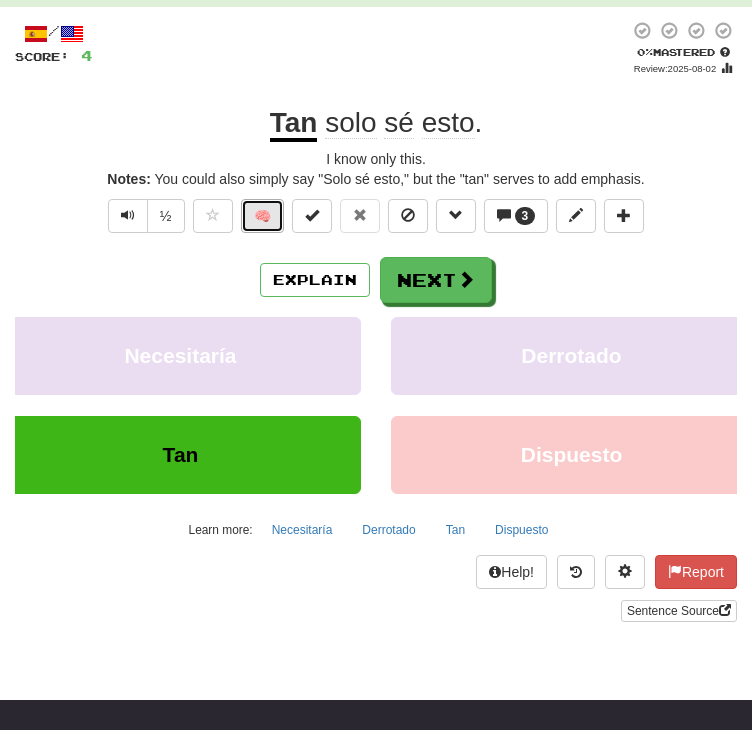 click on "🧠" at bounding box center (262, 216) 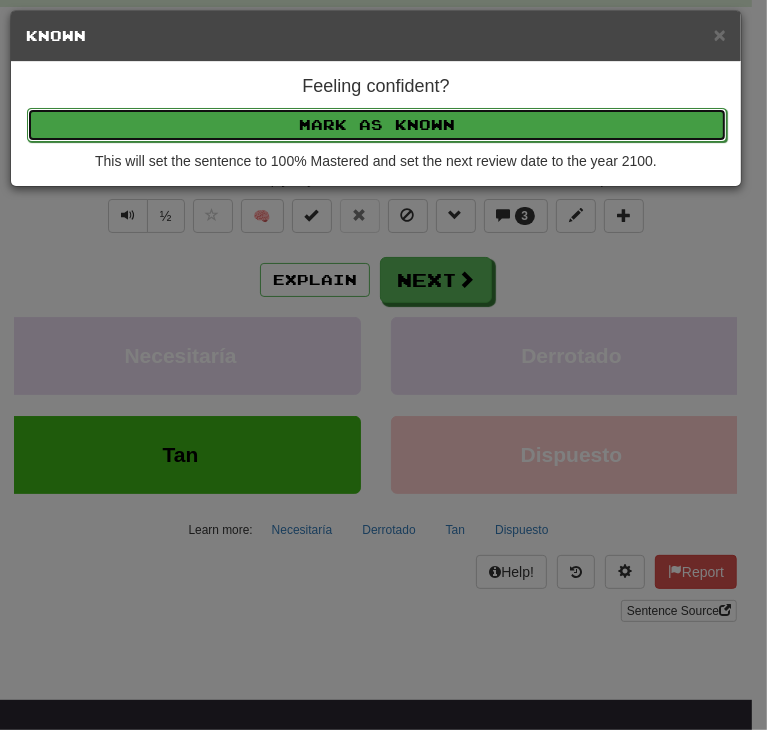 click on "Mark as Known" at bounding box center (377, 125) 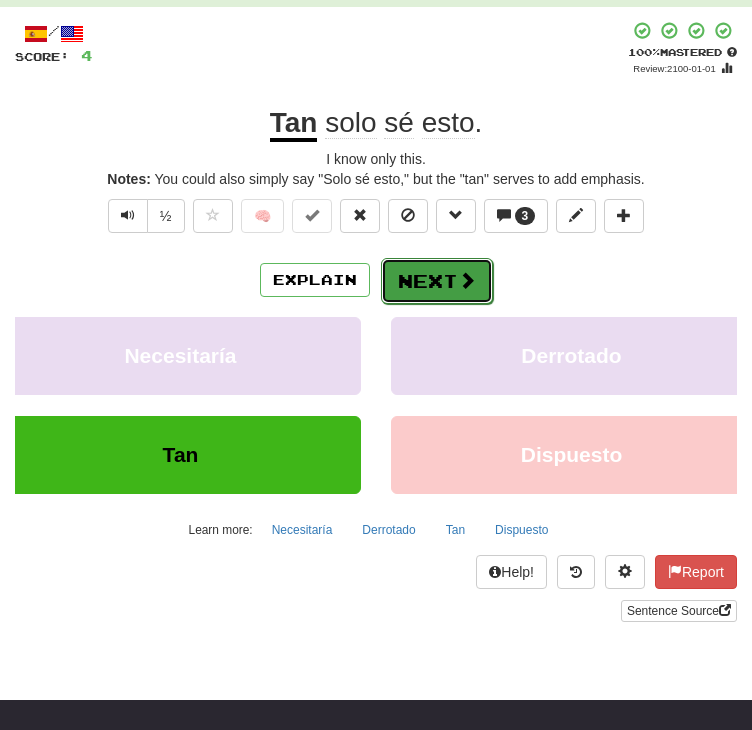 click on "Next" at bounding box center [437, 281] 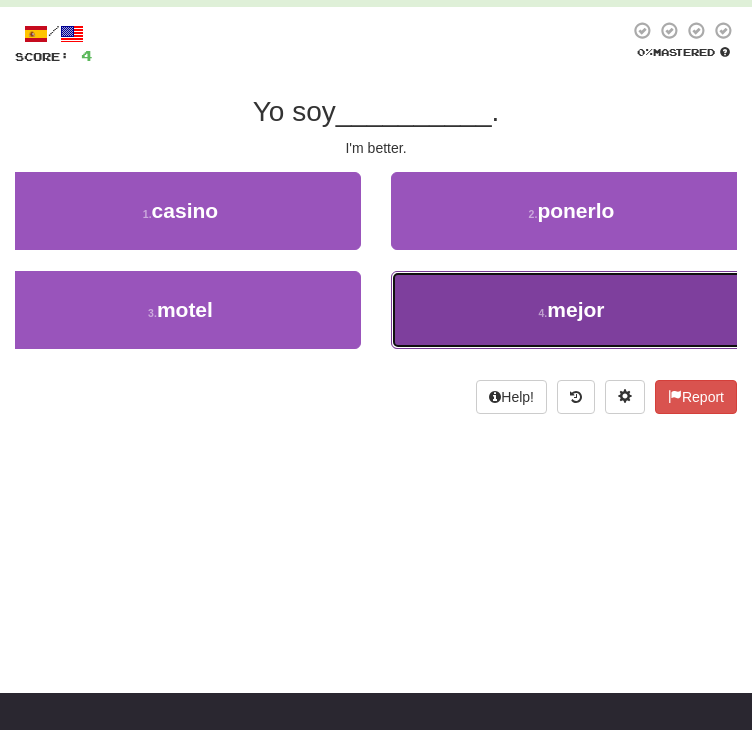 click on "4 .  mejor" at bounding box center (571, 310) 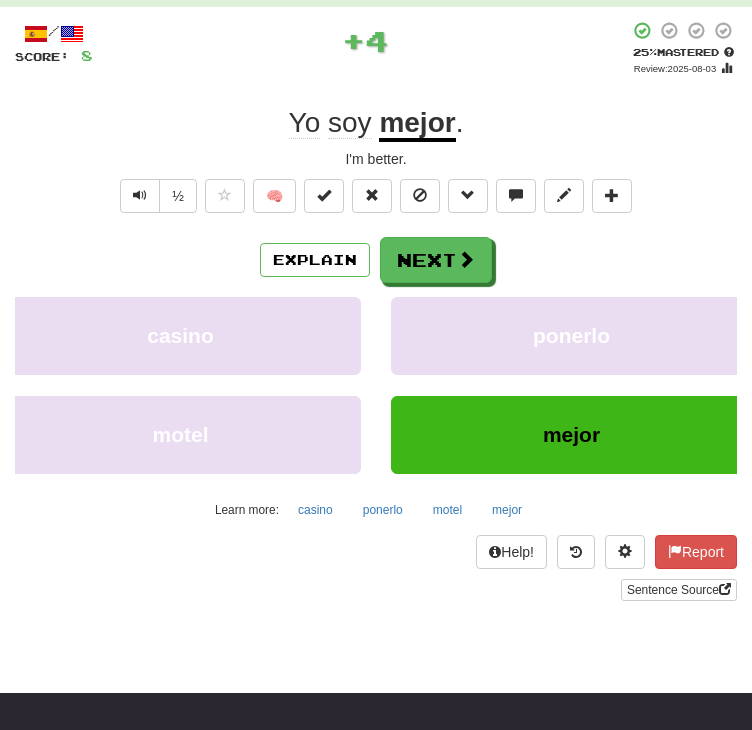 click on "🧠" at bounding box center (418, 200) 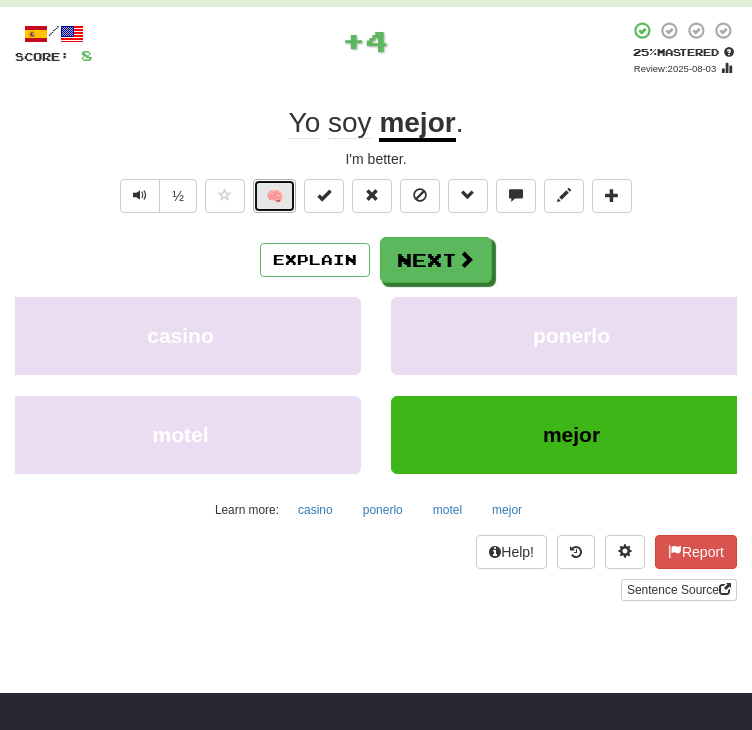 click on "🧠" at bounding box center [274, 196] 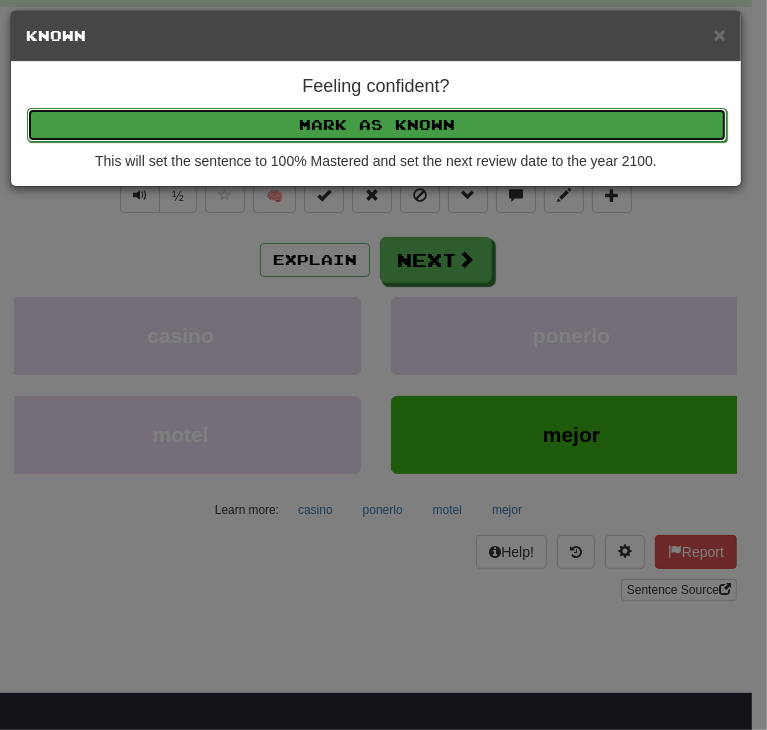 click on "Mark as Known" at bounding box center (377, 125) 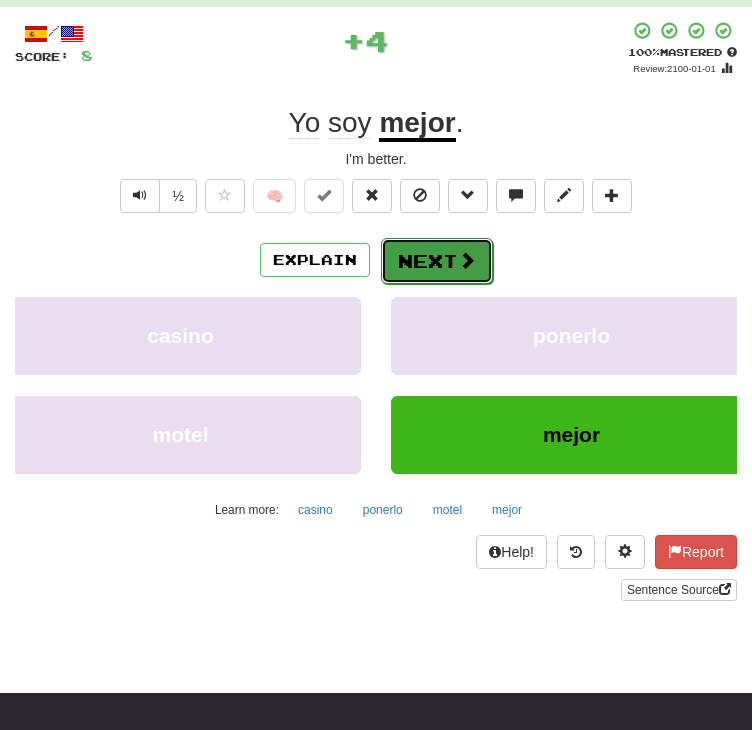 click on "Next" at bounding box center [437, 261] 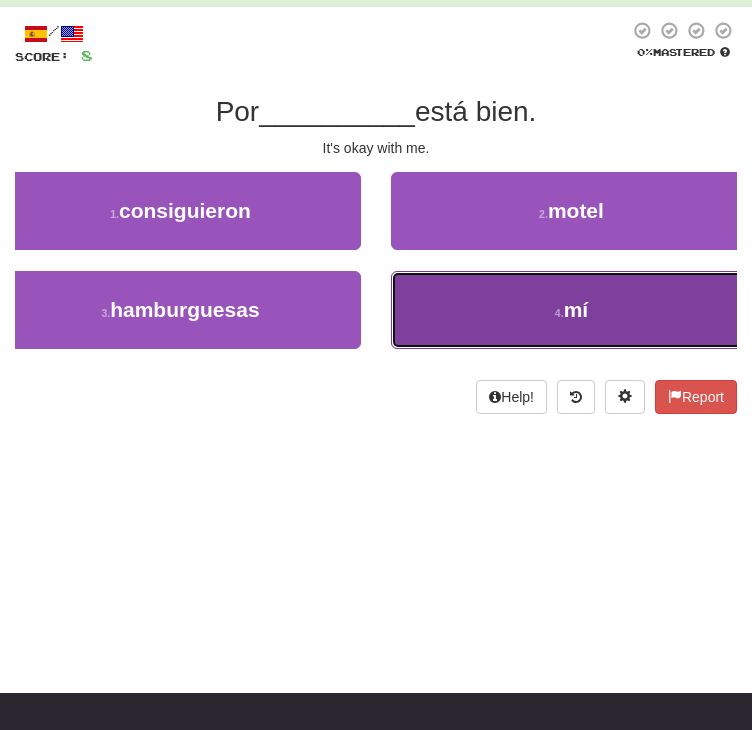 click on "mí" at bounding box center [576, 309] 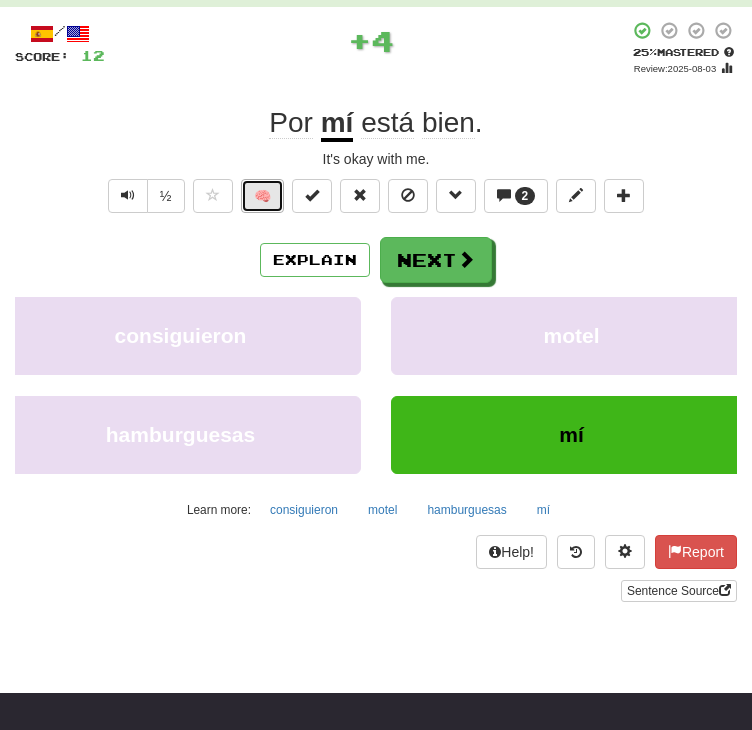 click on "🧠" at bounding box center (262, 196) 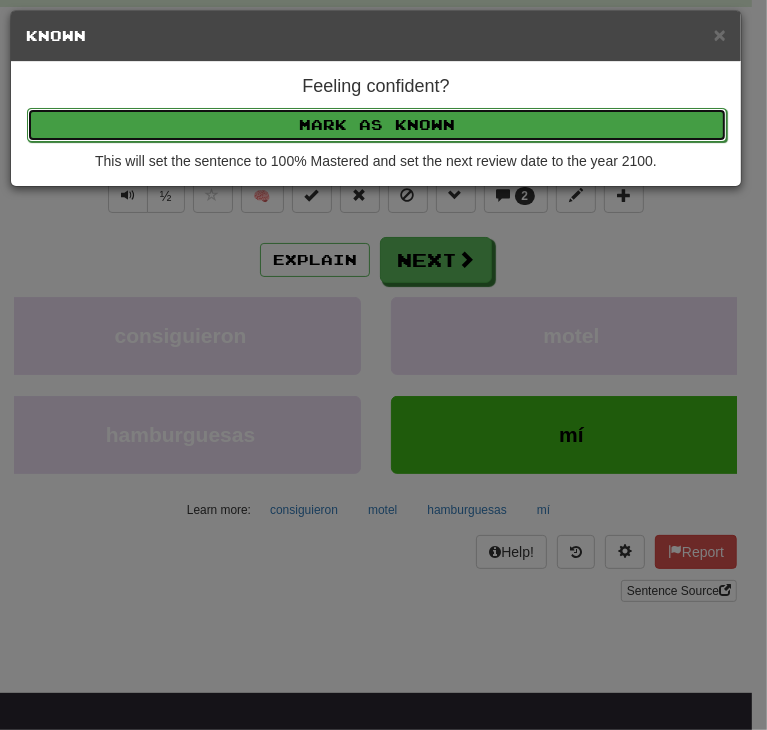 click on "Mark as Known" at bounding box center [377, 125] 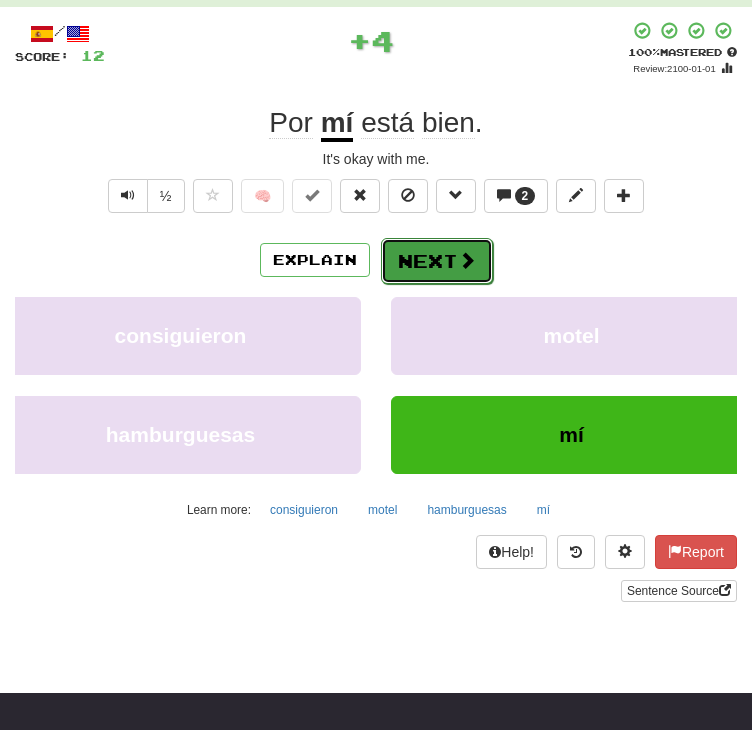 click on "Next" at bounding box center [437, 261] 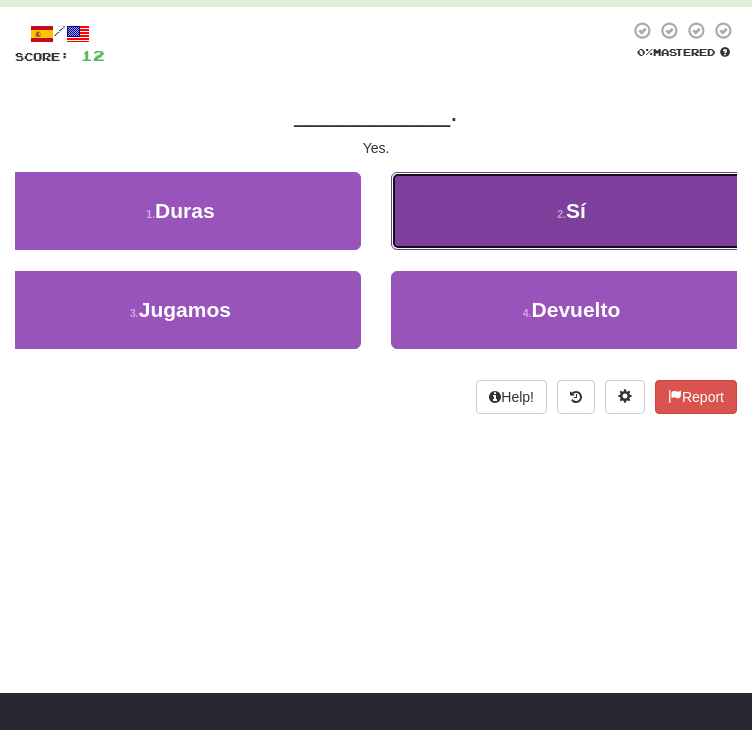 click on "2 .  Sí" at bounding box center [571, 211] 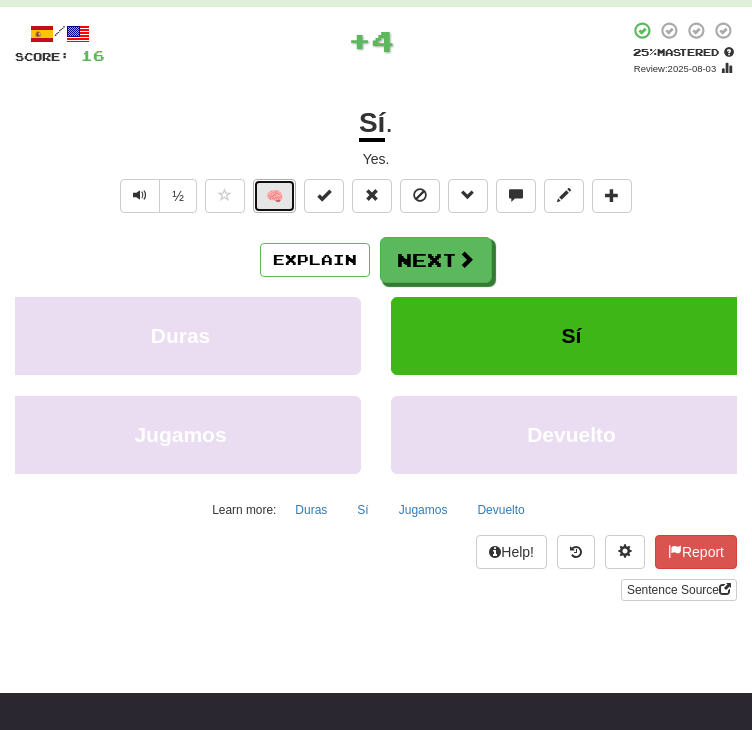click on "🧠" at bounding box center [274, 196] 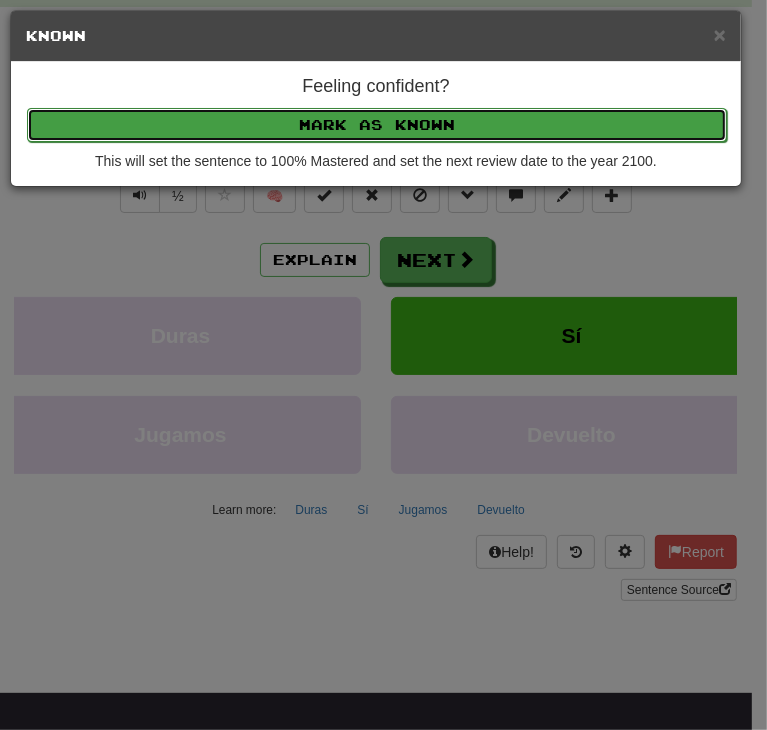 click on "Mark as Known" at bounding box center [377, 125] 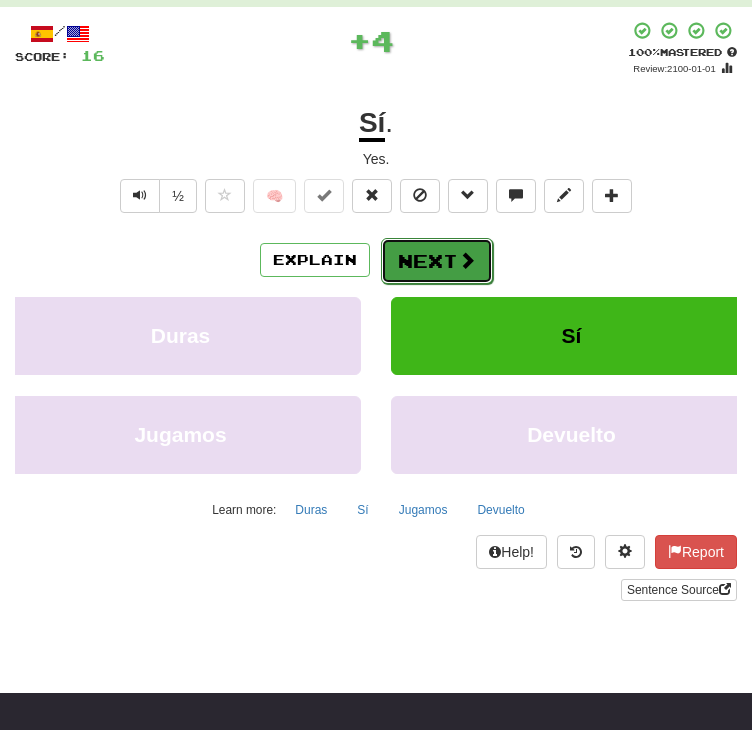 click on "Next" at bounding box center [437, 261] 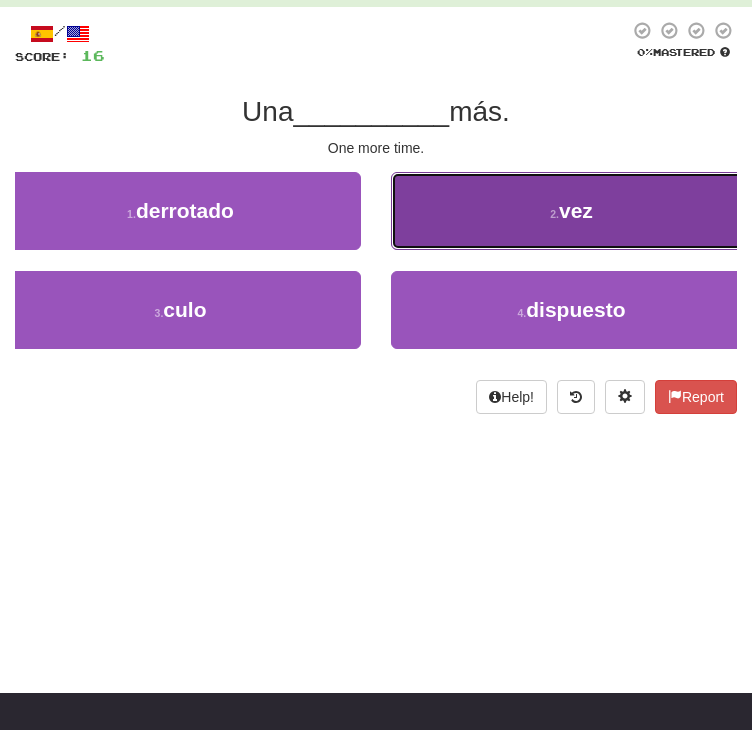 click on "2 .  vez" at bounding box center (571, 211) 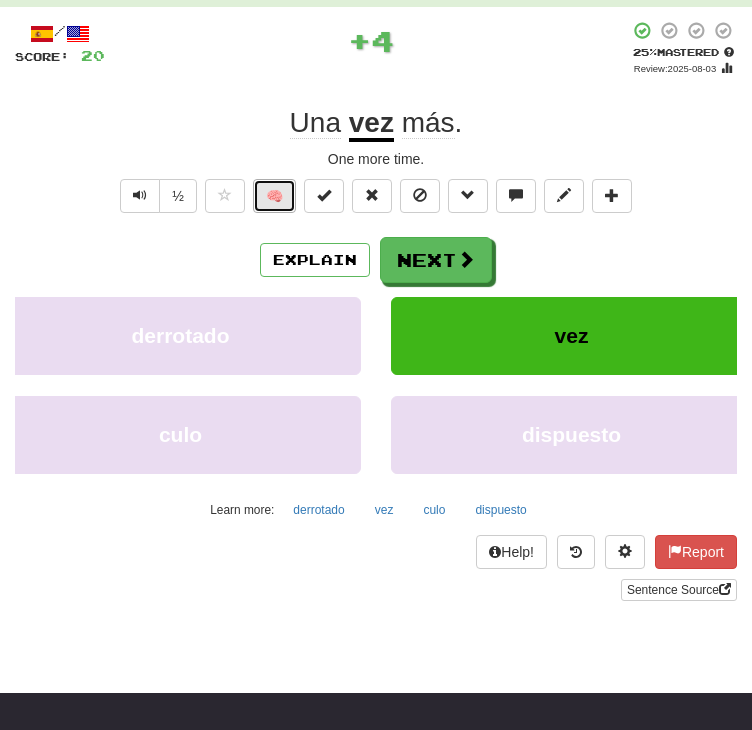 click on "🧠" at bounding box center (274, 196) 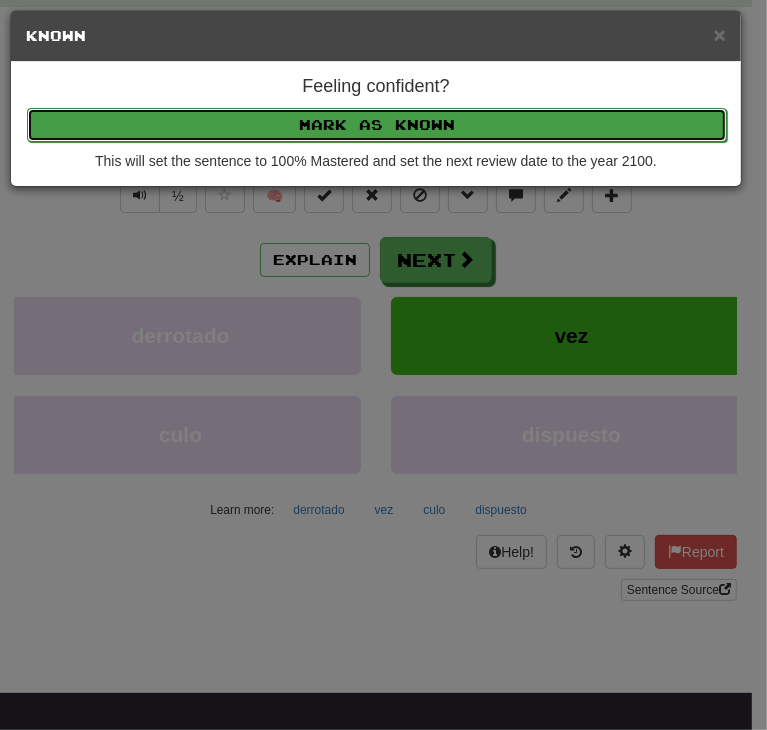 click on "Mark as Known" at bounding box center (377, 125) 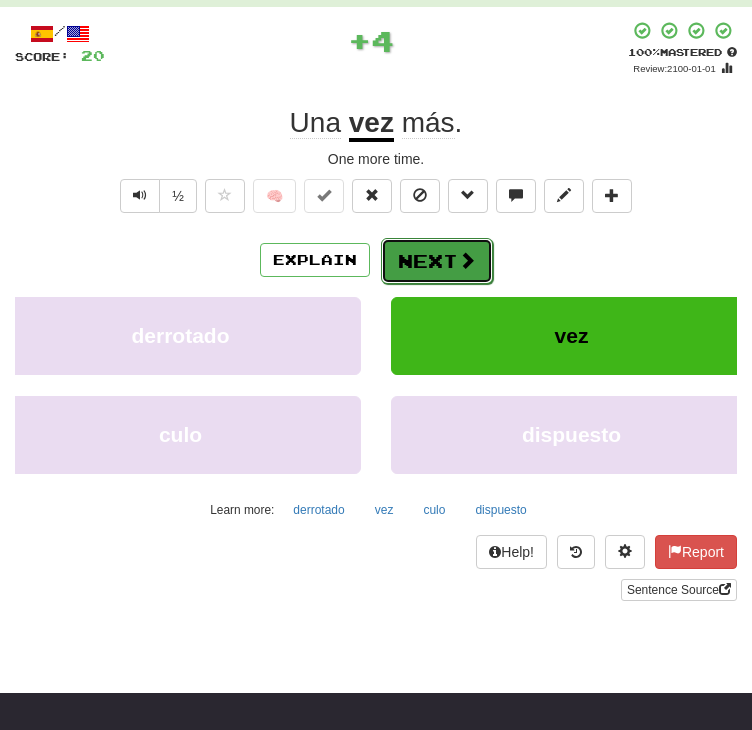 click on "Next" at bounding box center [437, 261] 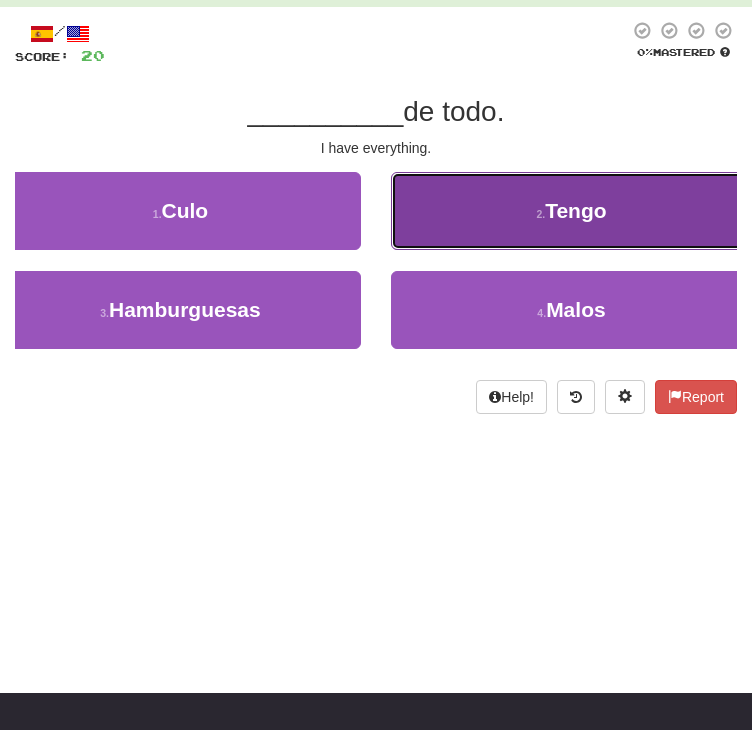 click on "2 .  Tengo" at bounding box center [571, 211] 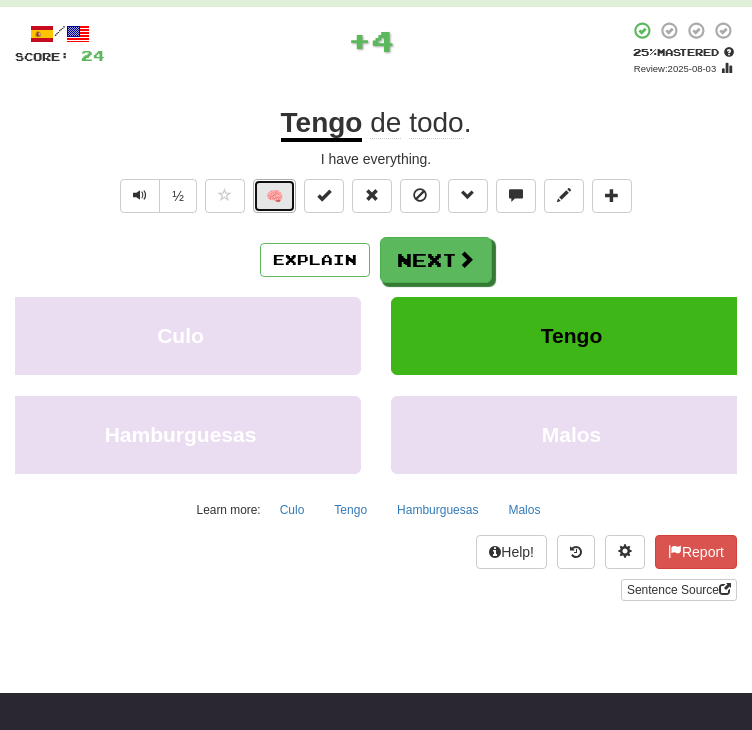 click on "🧠" at bounding box center (274, 196) 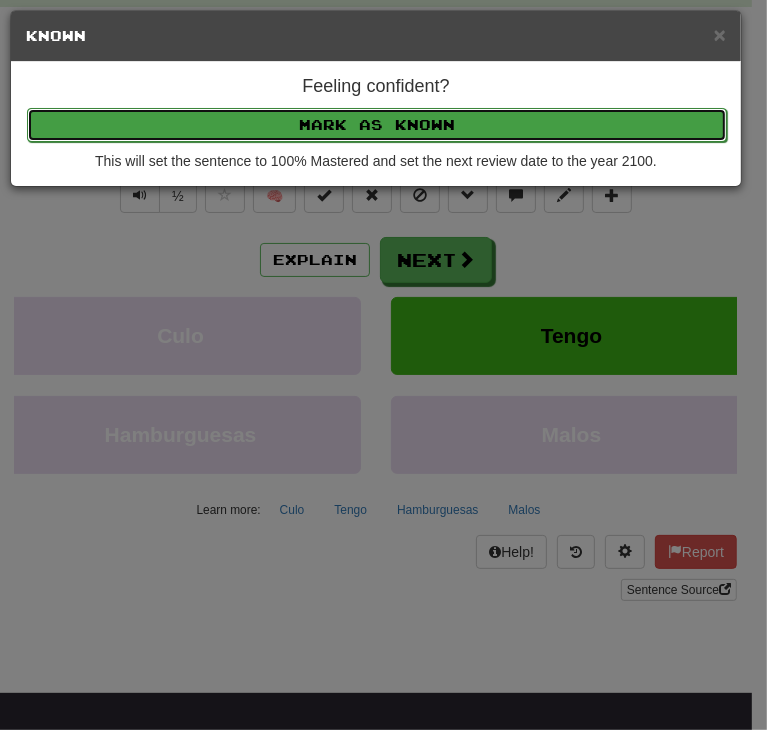 click on "Mark as Known" at bounding box center (377, 125) 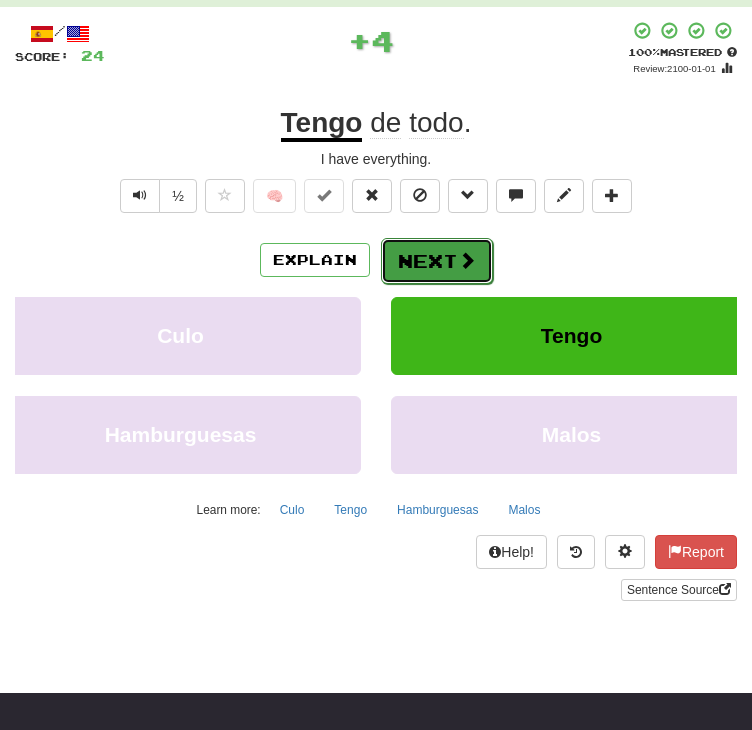 click on "Next" at bounding box center (437, 261) 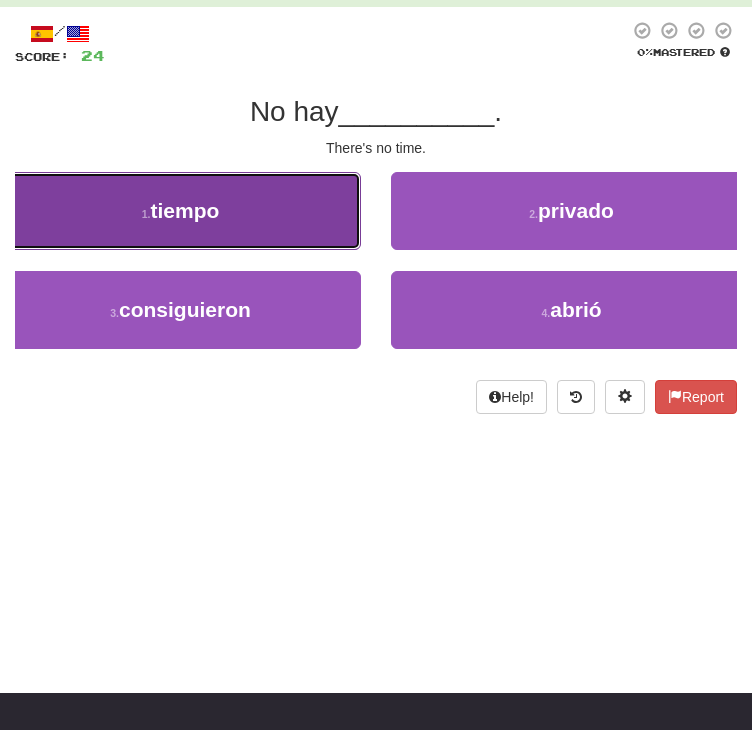 click on "1 .  tiempo" at bounding box center (180, 211) 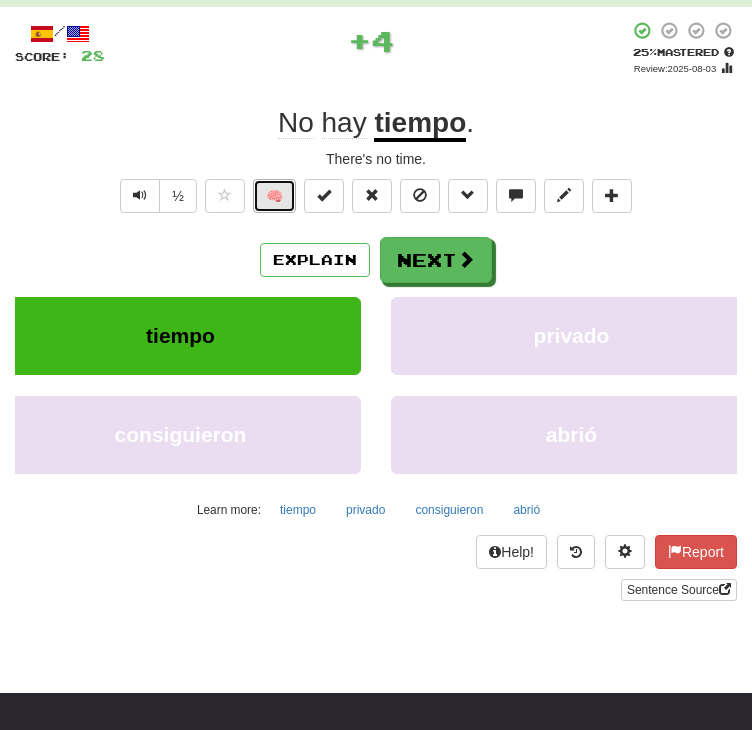 click on "🧠" at bounding box center (274, 196) 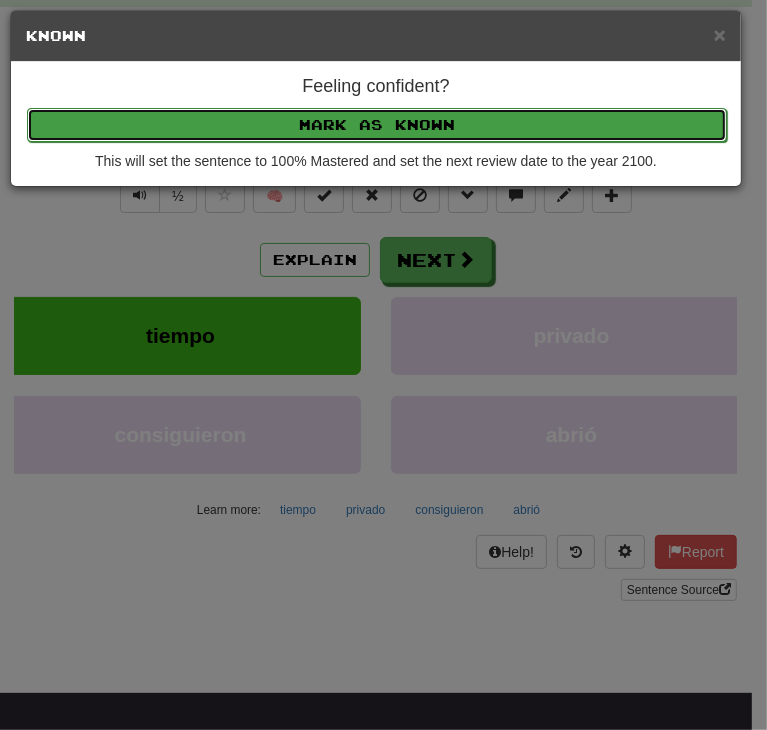 click on "Mark as Known" at bounding box center (377, 125) 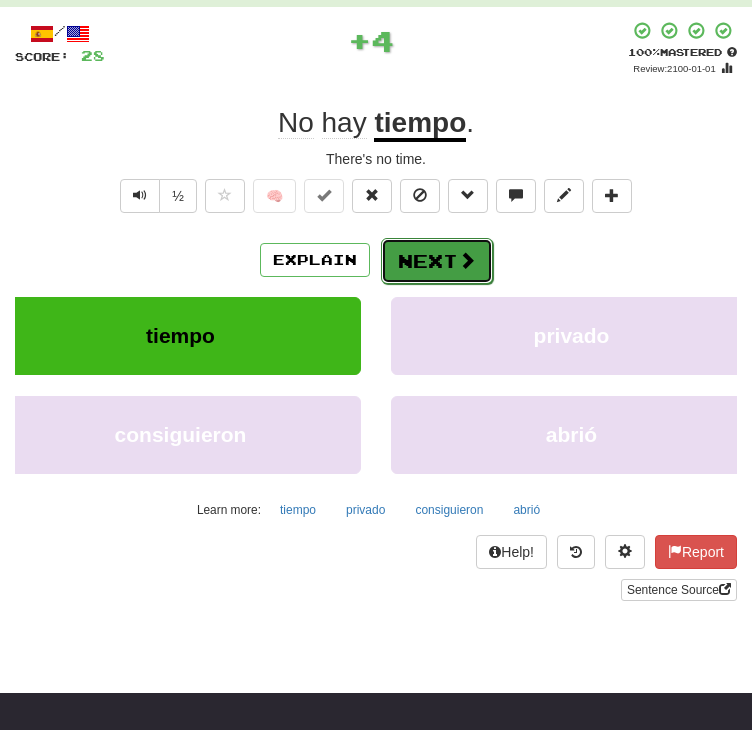 click on "Next" at bounding box center [437, 261] 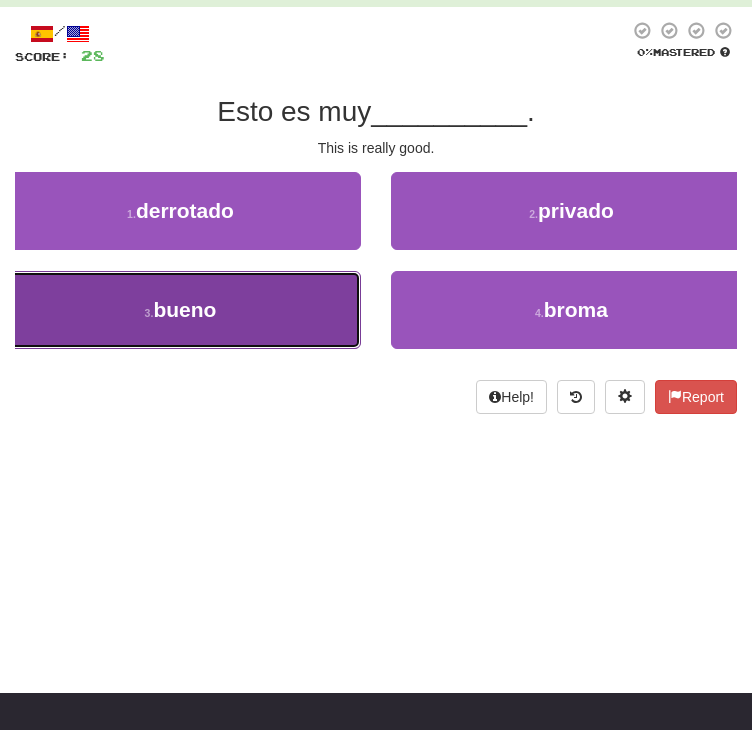 click on "3 .  bueno" at bounding box center [180, 310] 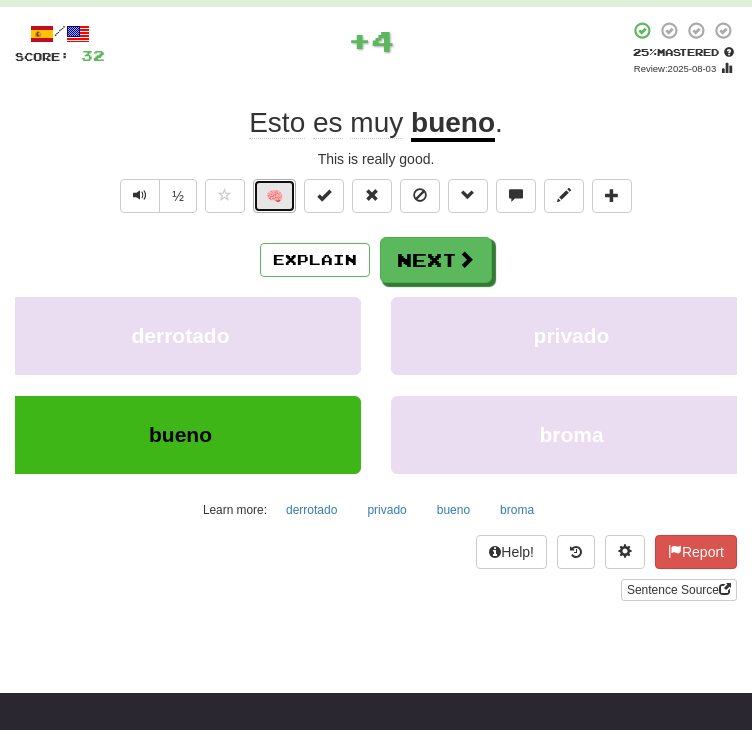 click on "🧠" at bounding box center [274, 196] 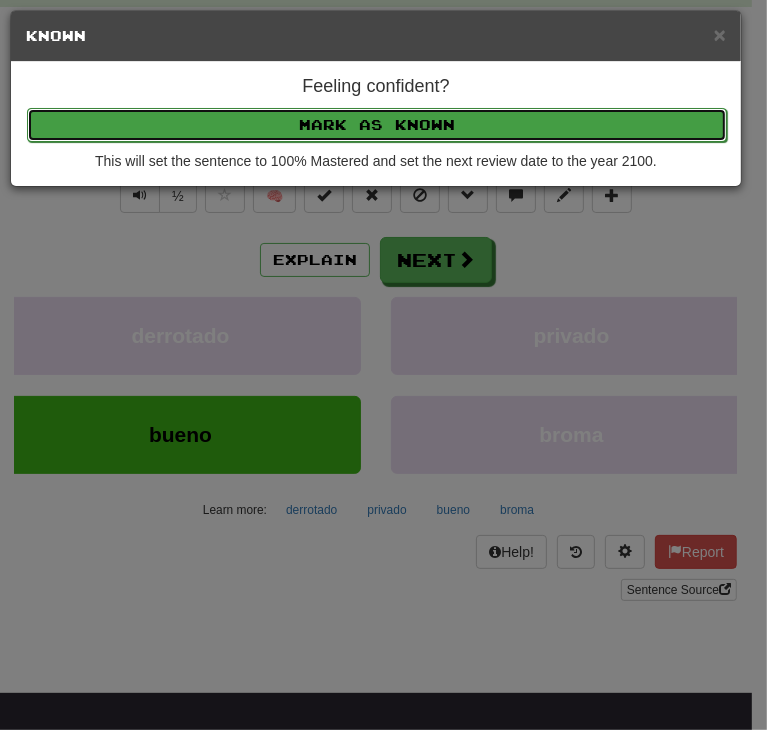 click on "Mark as Known" at bounding box center (377, 125) 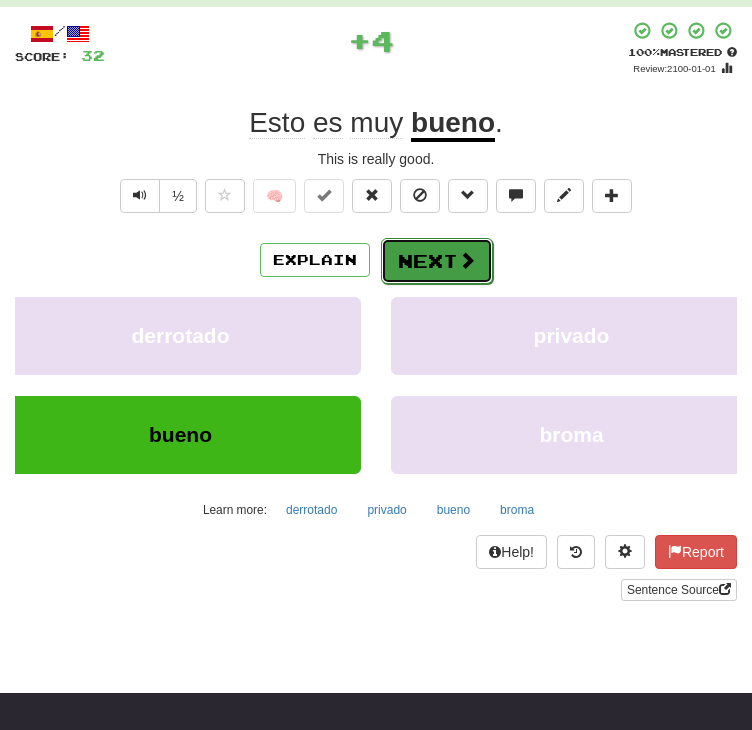 click on "Next" at bounding box center (437, 261) 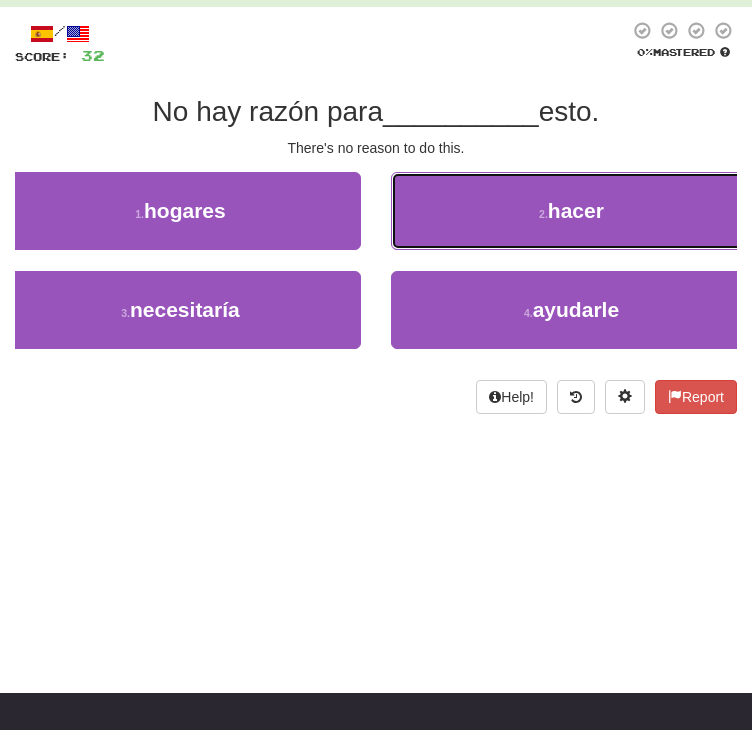 drag, startPoint x: 384, startPoint y: 387, endPoint x: 376, endPoint y: 357, distance: 31.04835 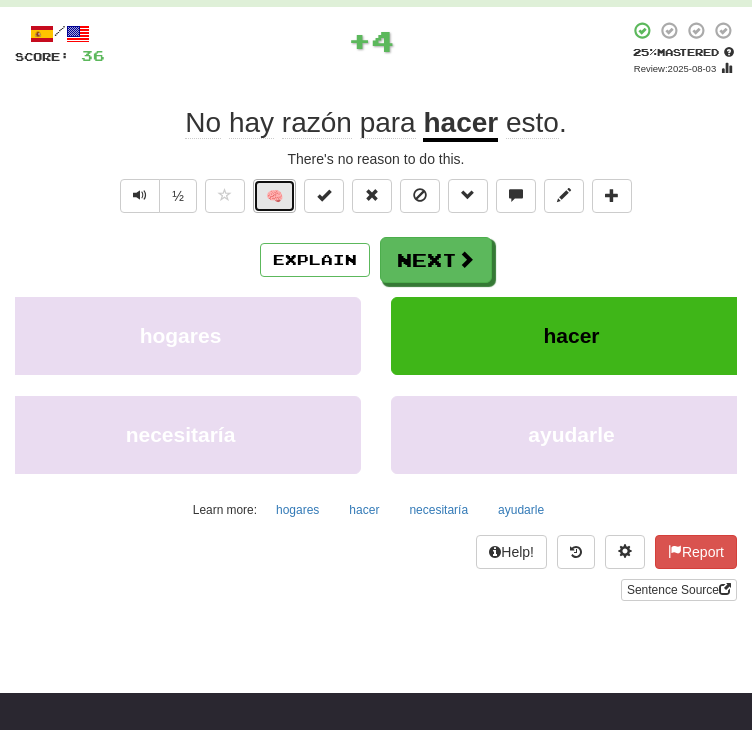 click on "🧠" at bounding box center (274, 196) 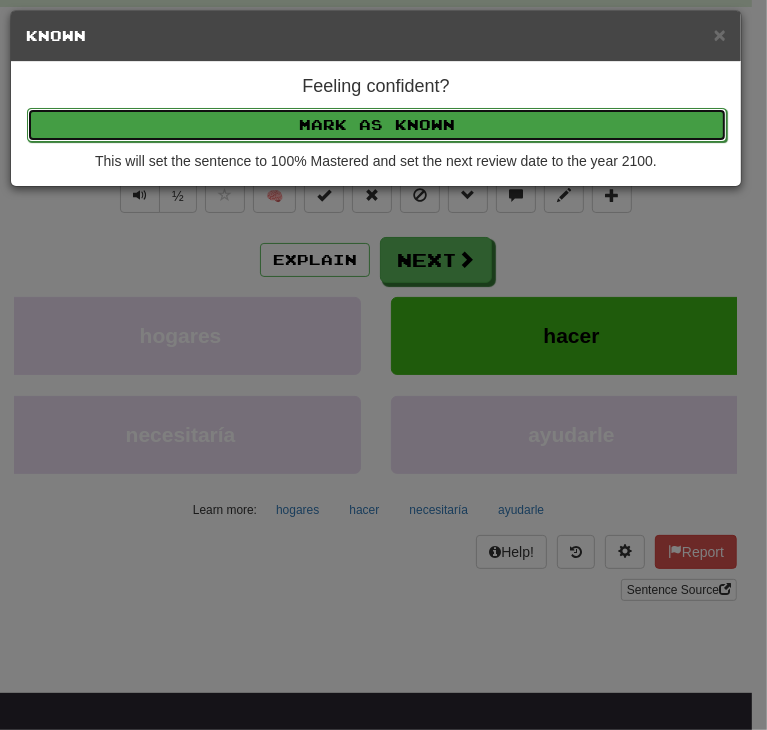click on "Mark as Known" at bounding box center (377, 125) 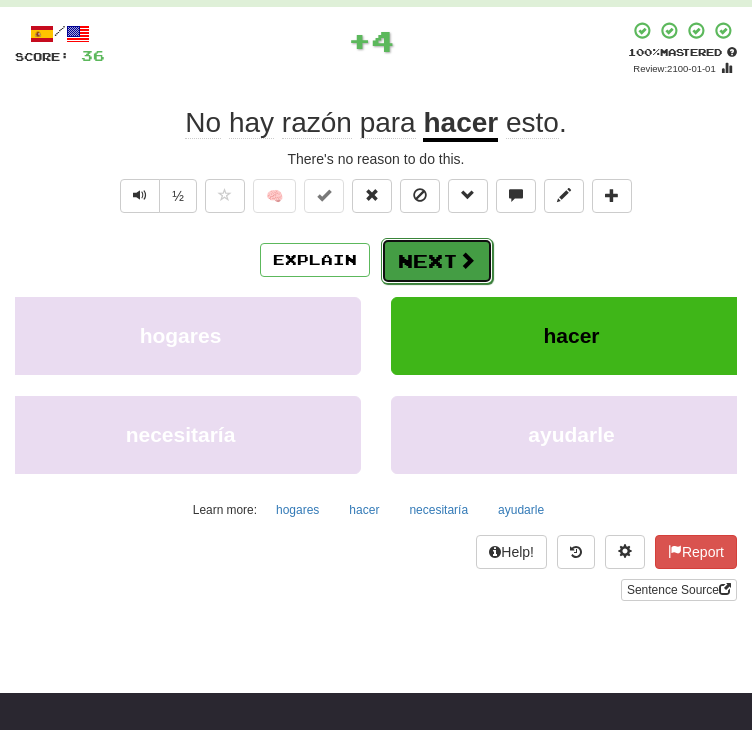click on "Next" at bounding box center [437, 261] 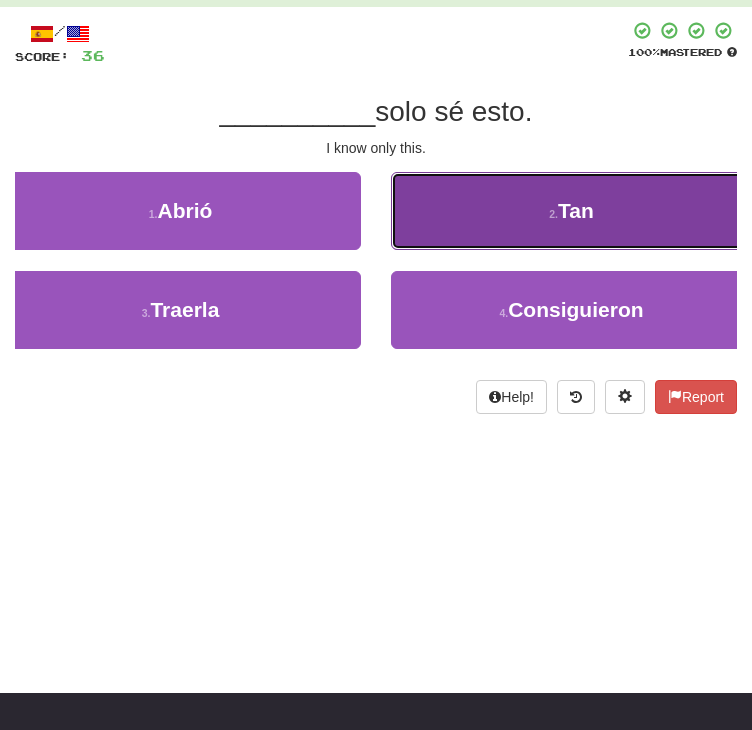 click on "2 .  Tan" at bounding box center [571, 211] 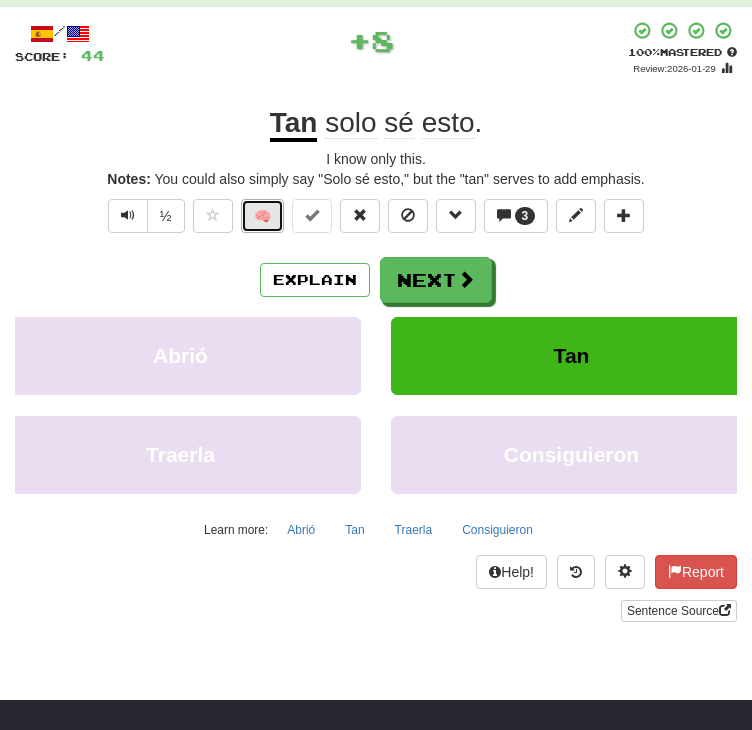 click on "🧠" at bounding box center (262, 216) 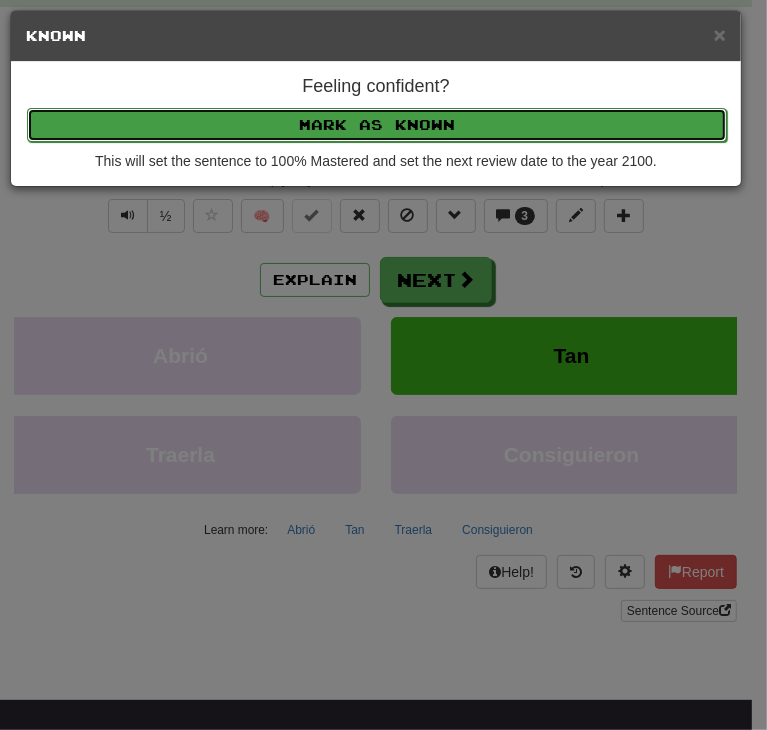 click on "Mark as Known" at bounding box center (377, 125) 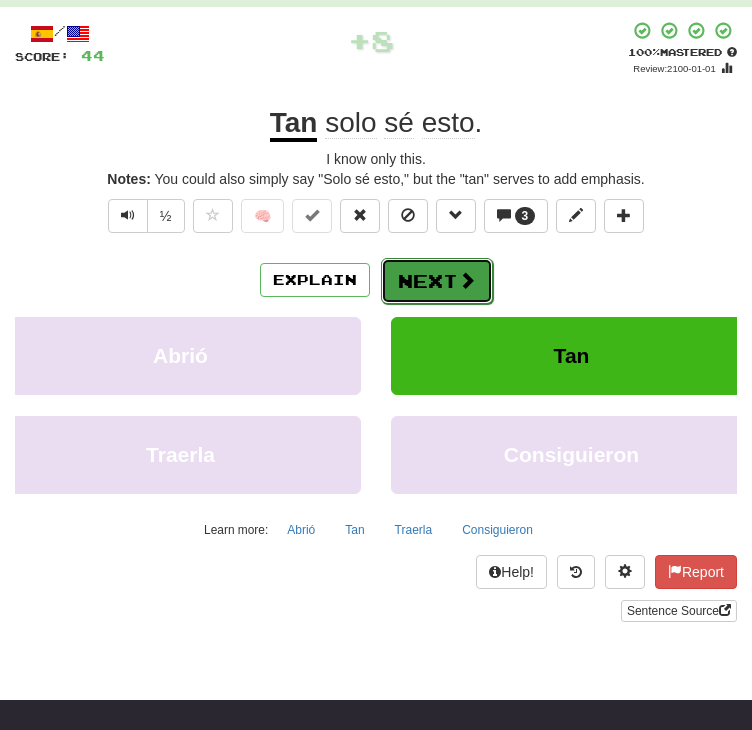 click on "Next" at bounding box center [437, 281] 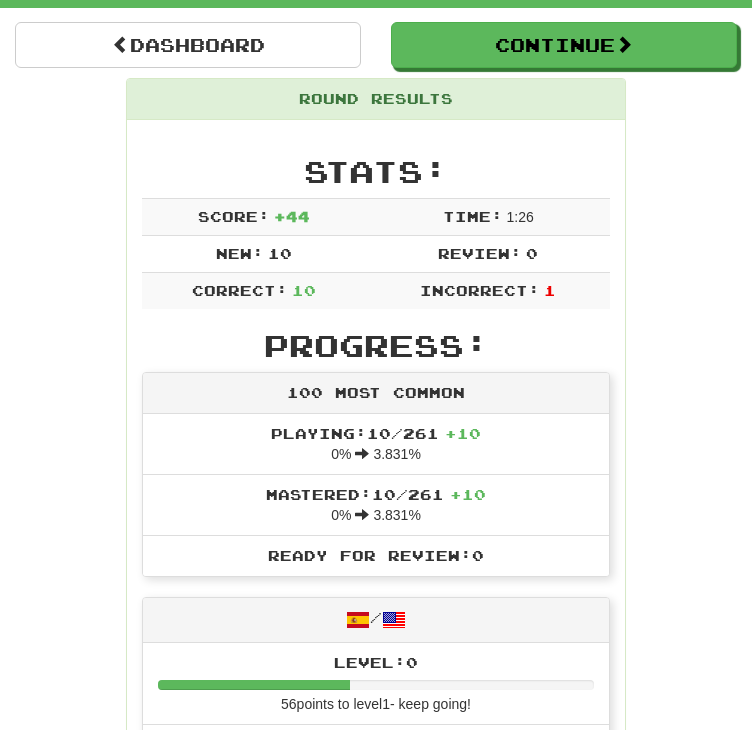scroll, scrollTop: 155, scrollLeft: 0, axis: vertical 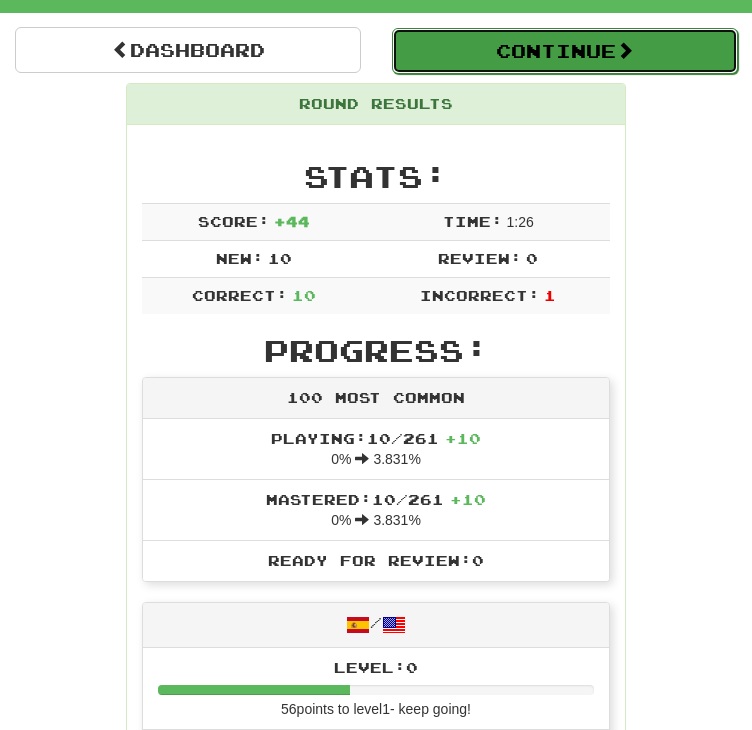 click on "Continue" at bounding box center (565, 51) 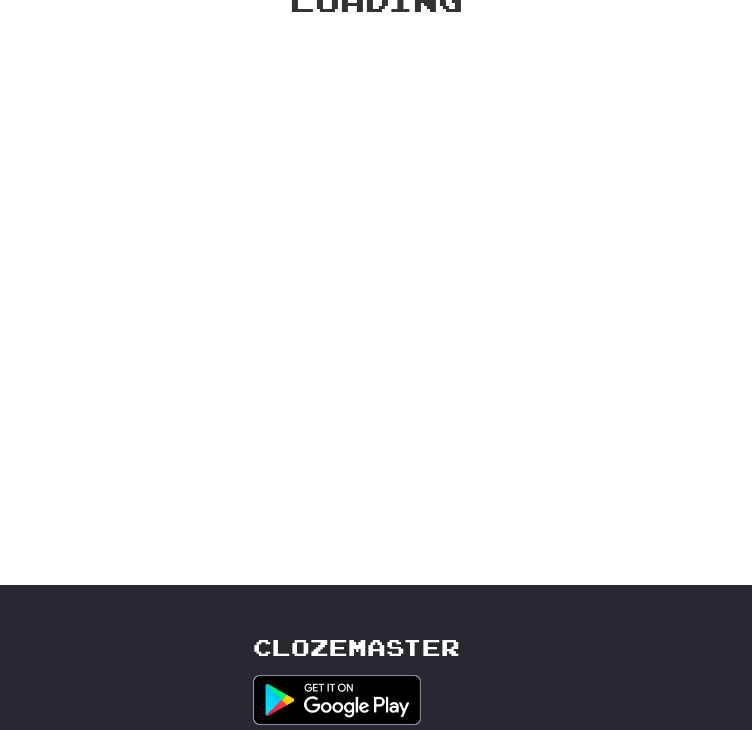 scroll, scrollTop: 155, scrollLeft: 0, axis: vertical 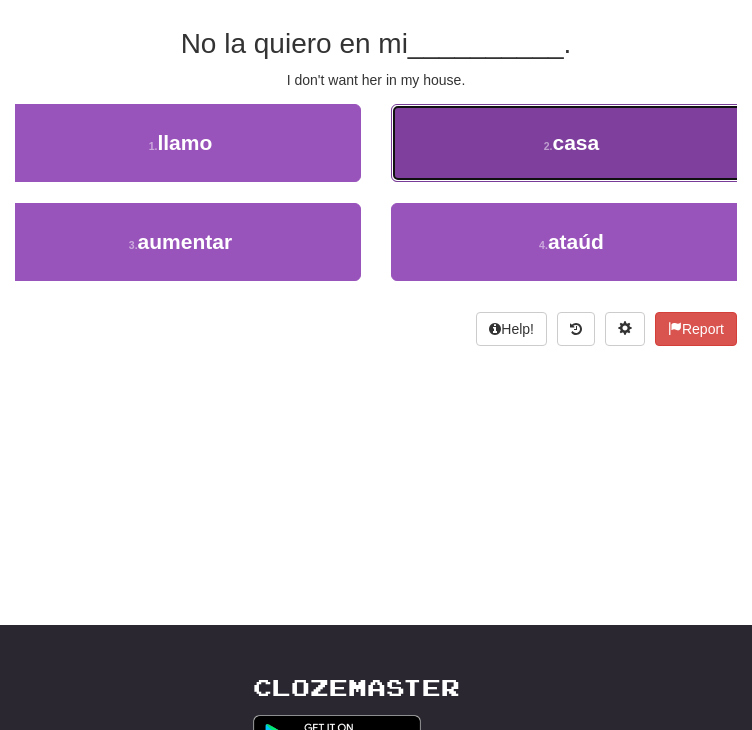 click on "2 .  casa" at bounding box center [571, 143] 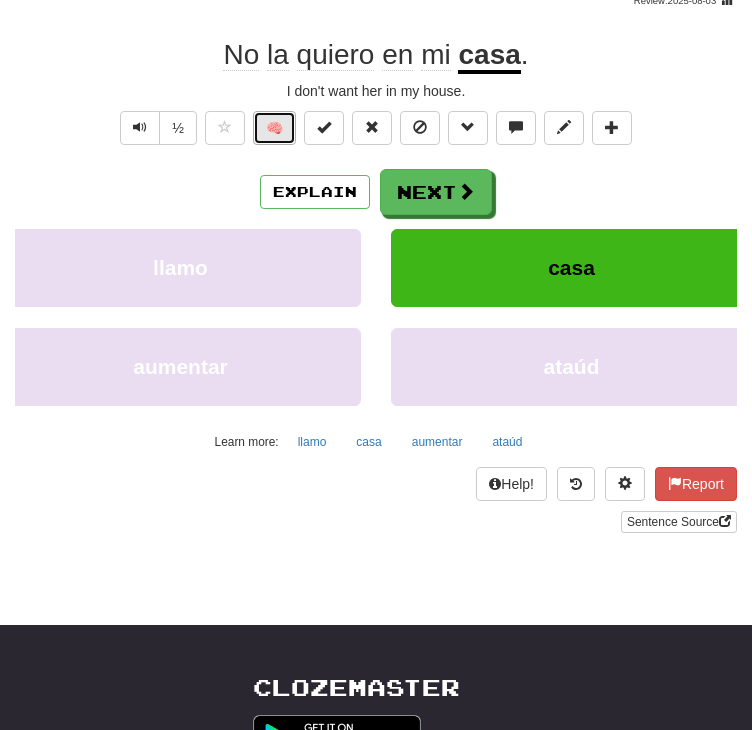 click on "🧠" at bounding box center (274, 128) 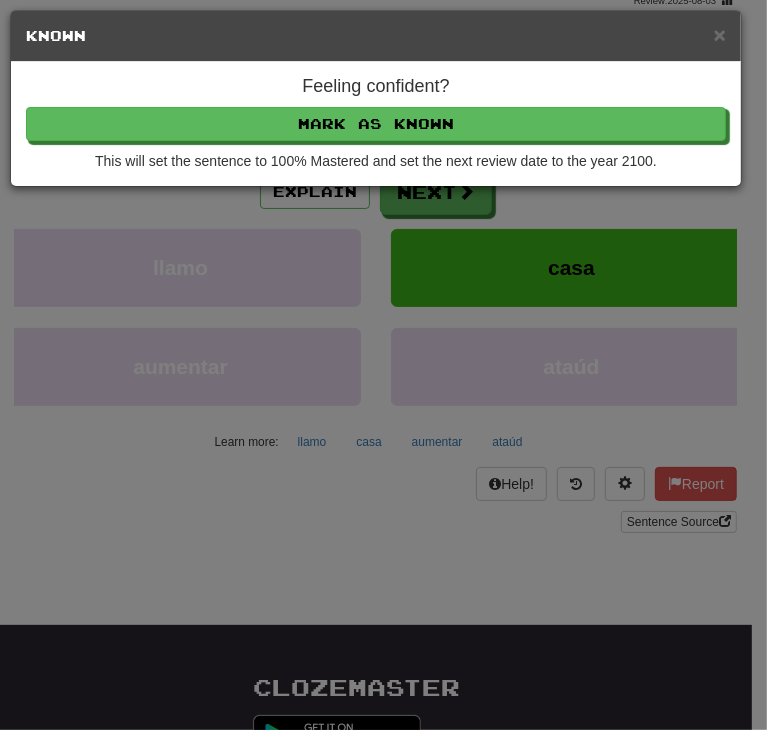 click on "Feeling confident? Mark as Known This will set the sentence to 100% Mastered and set the next review date to the year 2100." at bounding box center [376, 124] 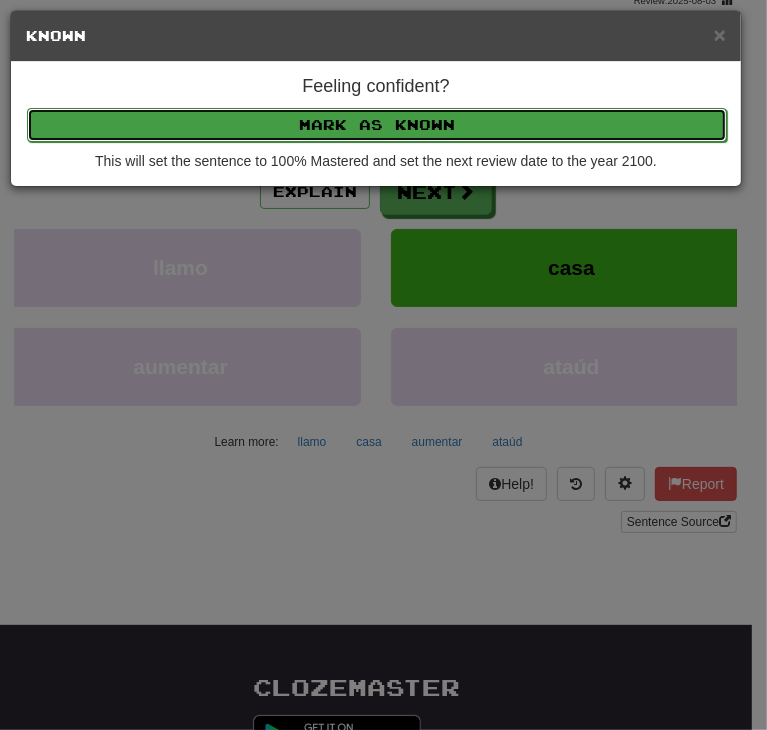 click on "Mark as Known" at bounding box center (377, 125) 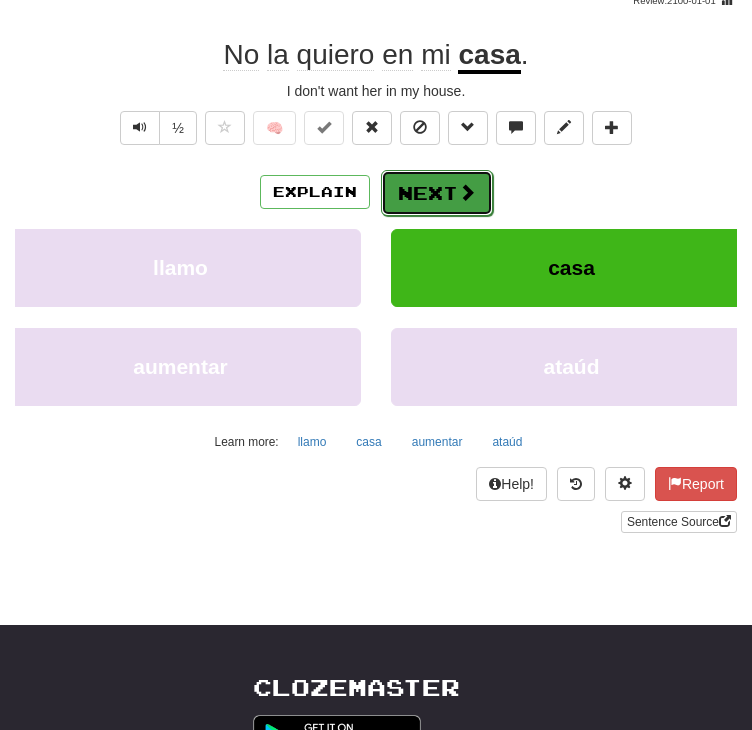 click on "Next" at bounding box center [437, 193] 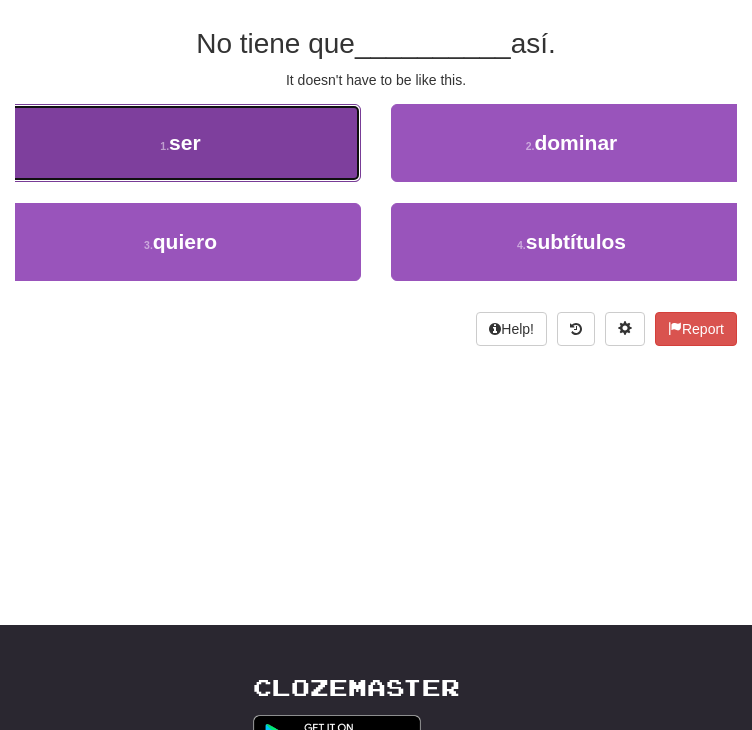 click on "1 .  ser" at bounding box center (180, 143) 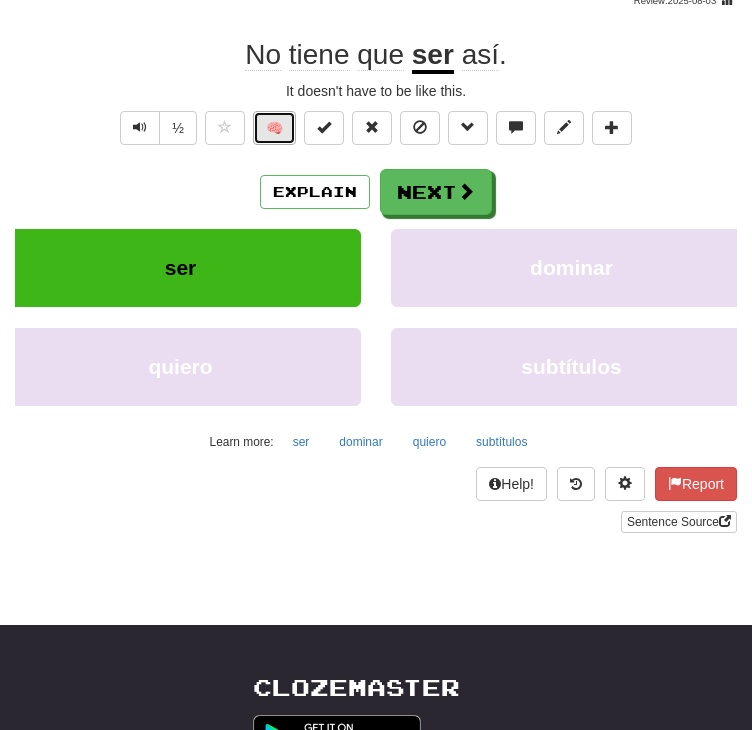 click on "🧠" at bounding box center (274, 128) 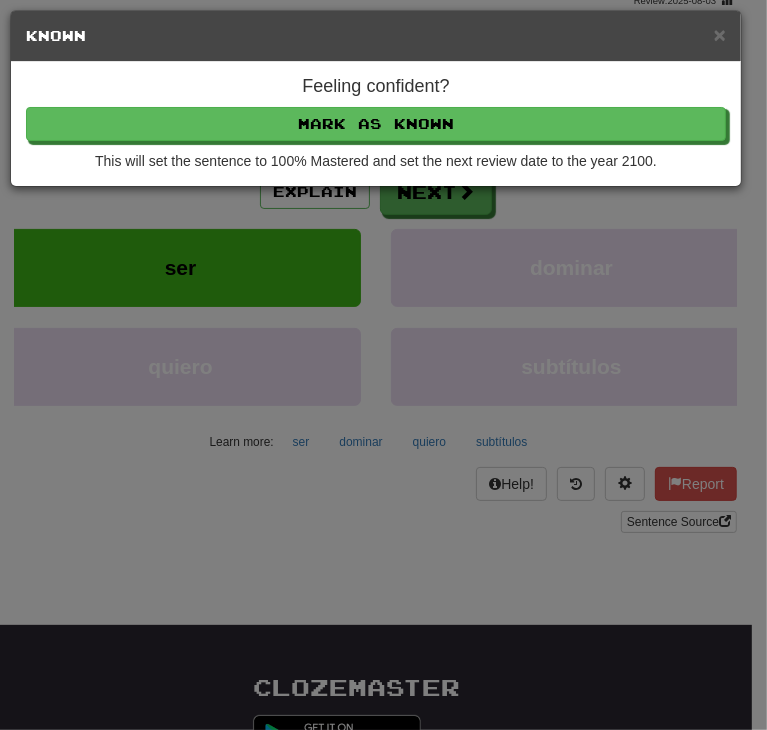 click on "Feeling confident? Mark as Known This will set the sentence to 100% Mastered and set the next review date to the year 2100." at bounding box center [376, 124] 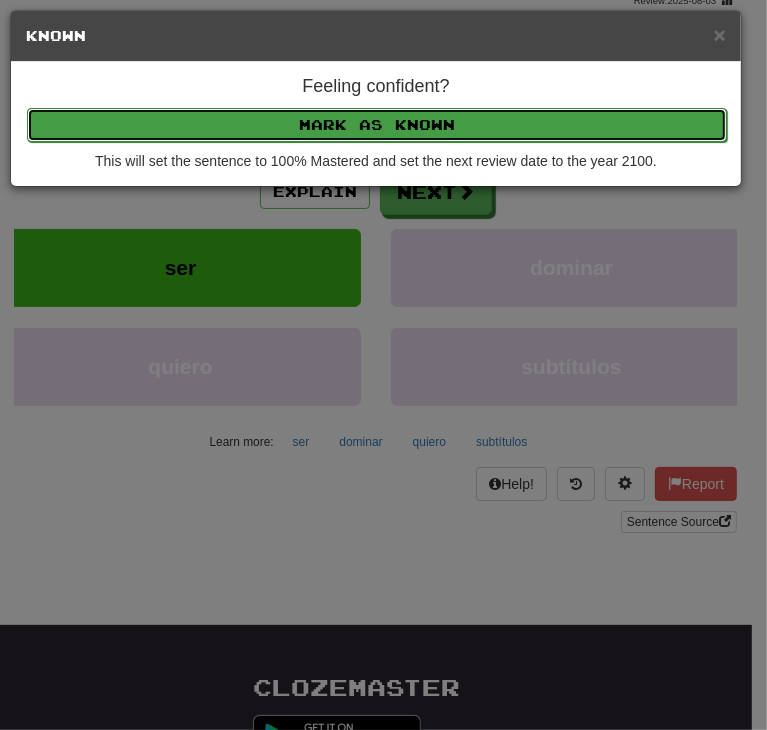 click on "Mark as Known" at bounding box center [377, 125] 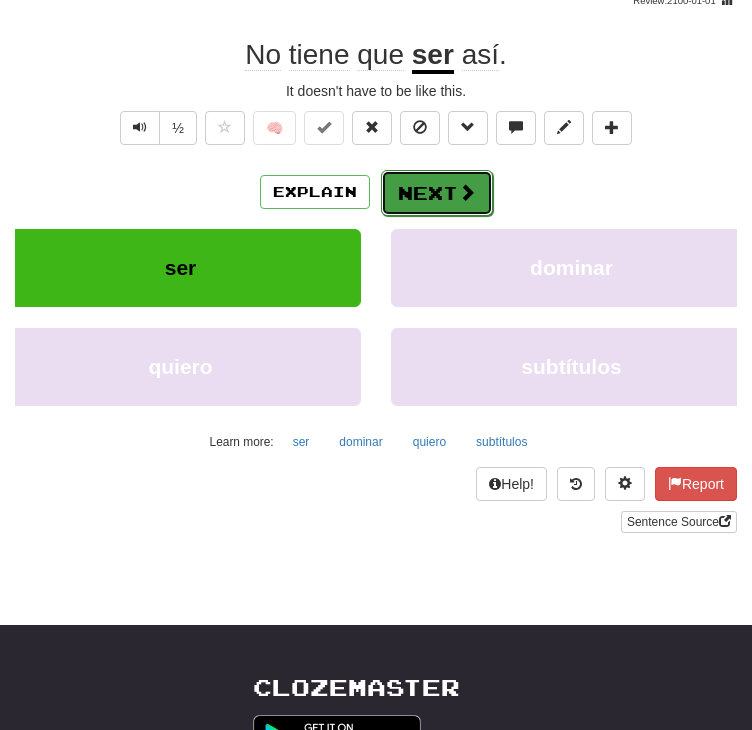 click on "Next" at bounding box center (437, 193) 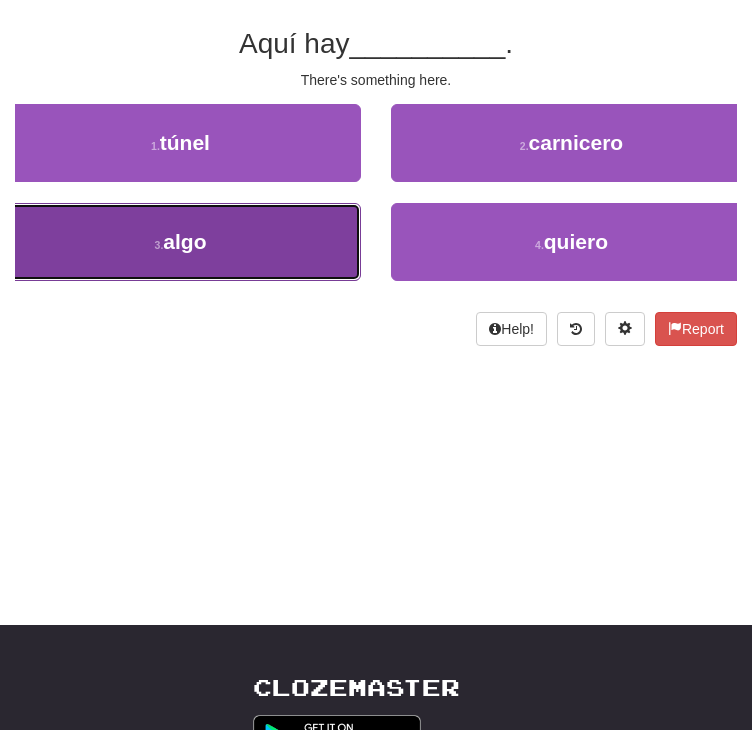 click on "3 .  algo" at bounding box center [180, 242] 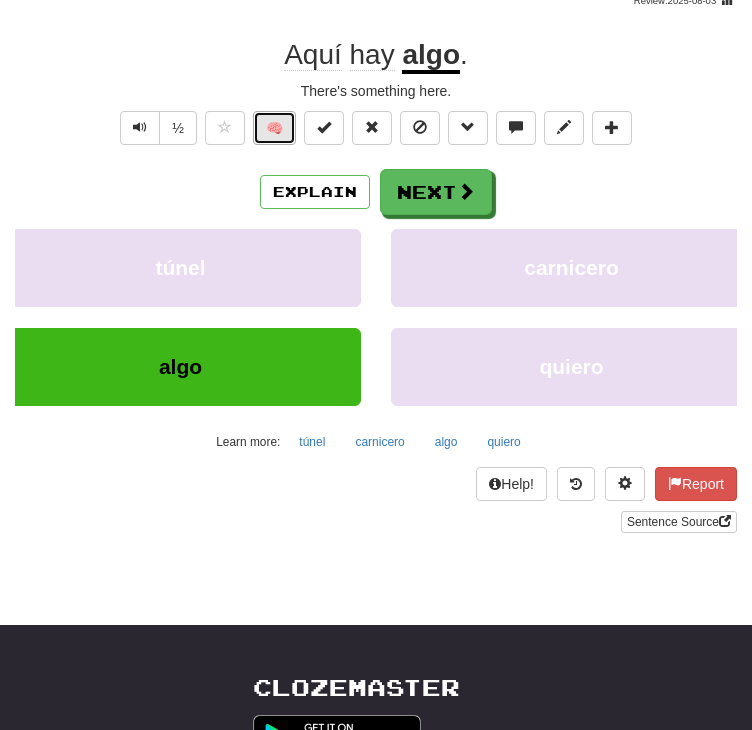 click on "🧠" at bounding box center (274, 128) 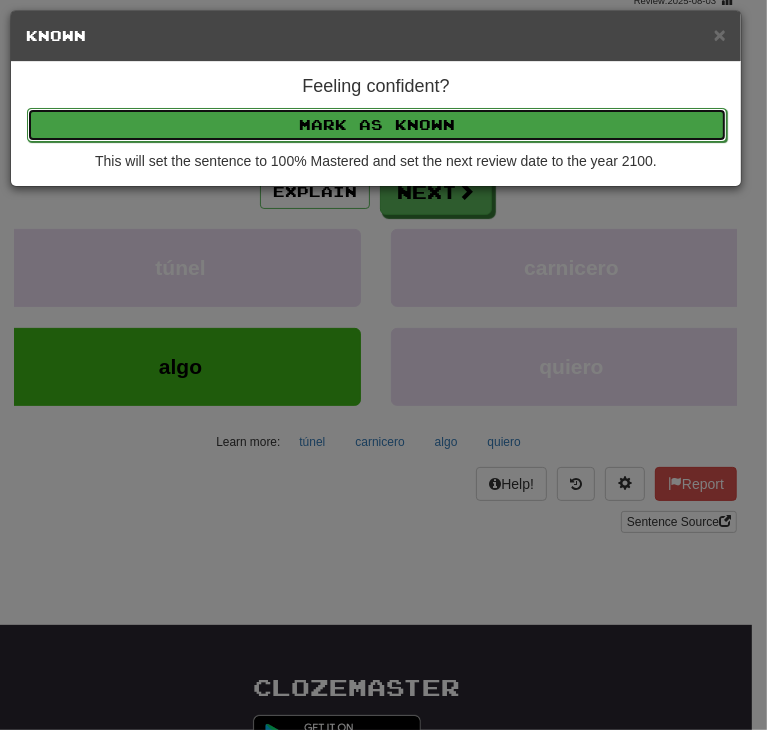 click on "Mark as Known" at bounding box center (377, 125) 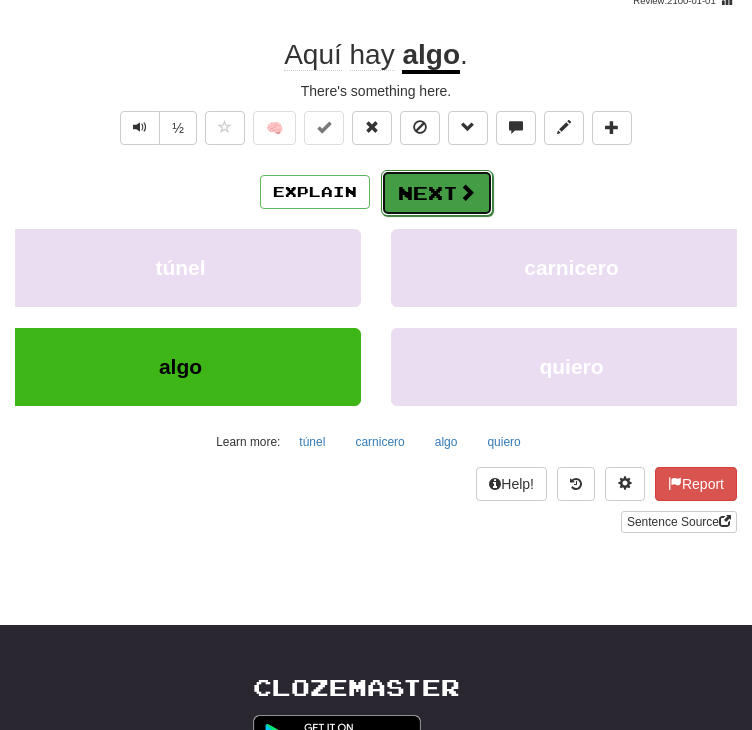 click on "Next" at bounding box center [437, 193] 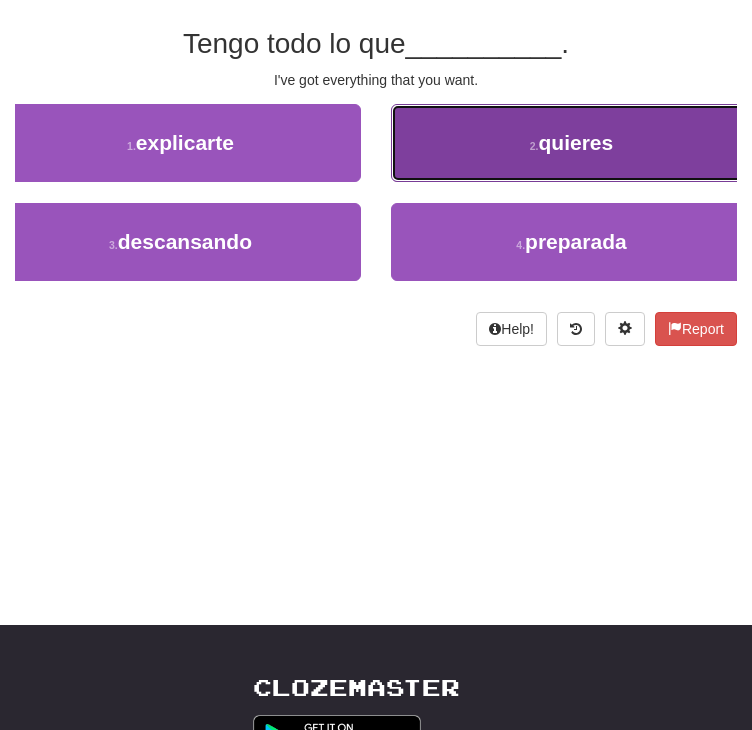 click on "2 .  quieres" at bounding box center [571, 143] 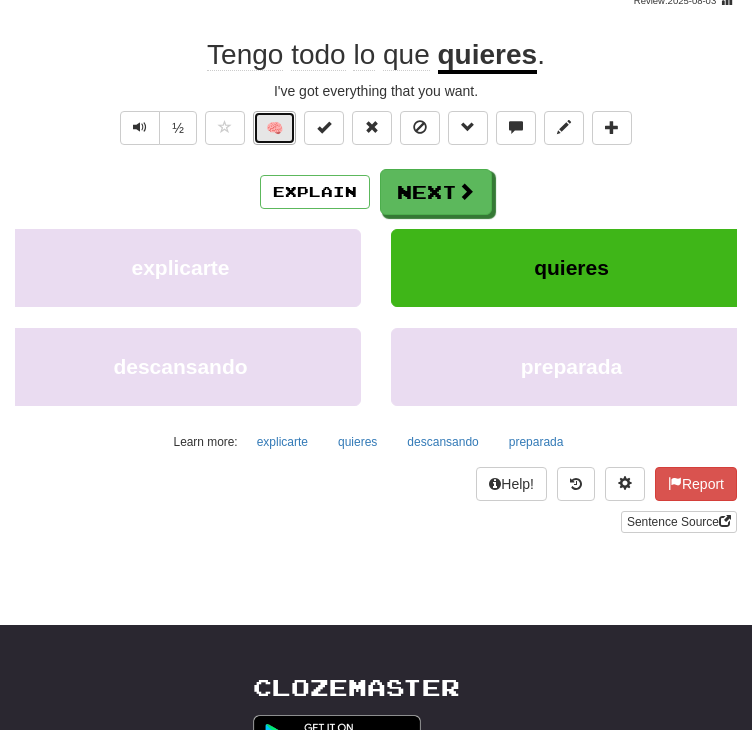 click on "🧠" at bounding box center (274, 128) 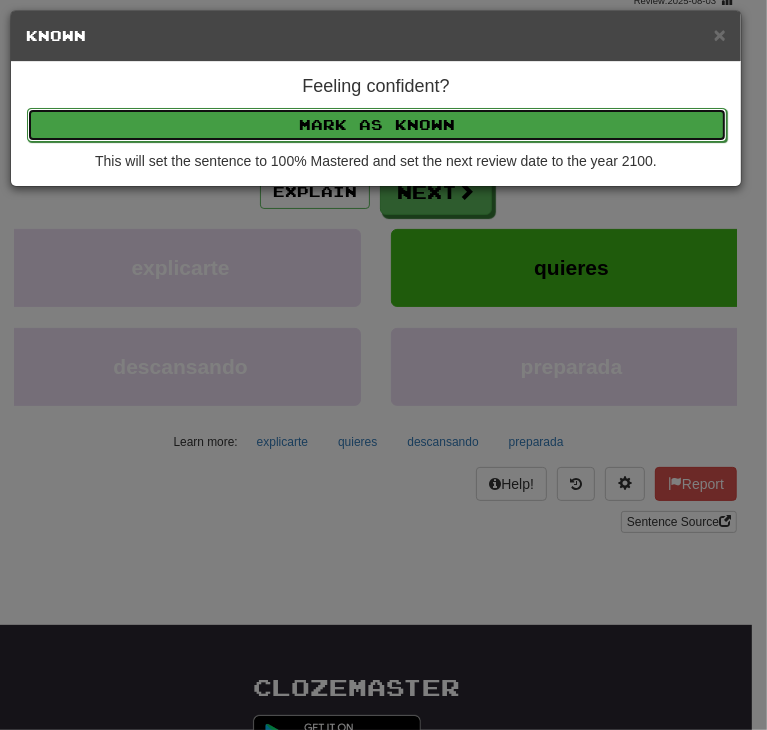click on "Mark as Known" at bounding box center (377, 125) 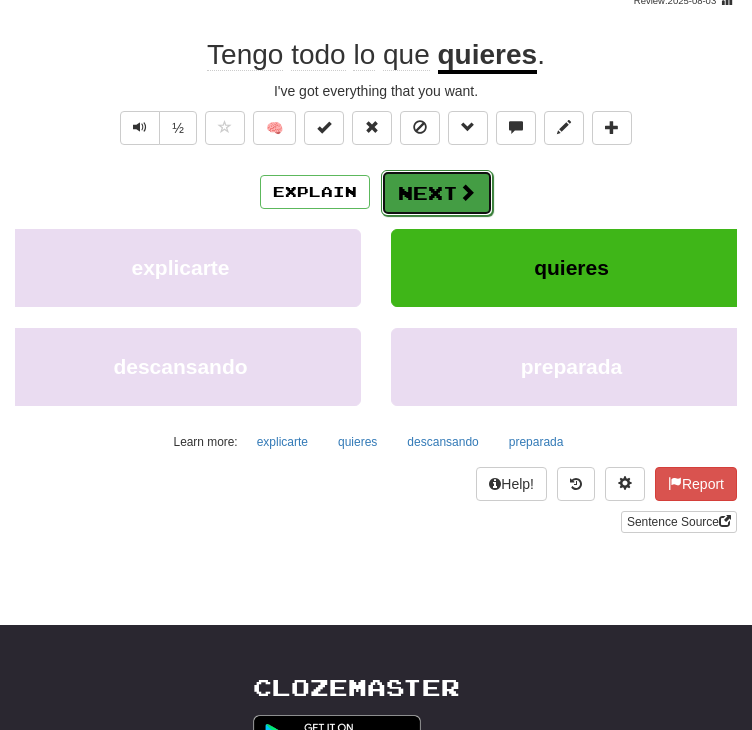 click on "Next" at bounding box center [437, 193] 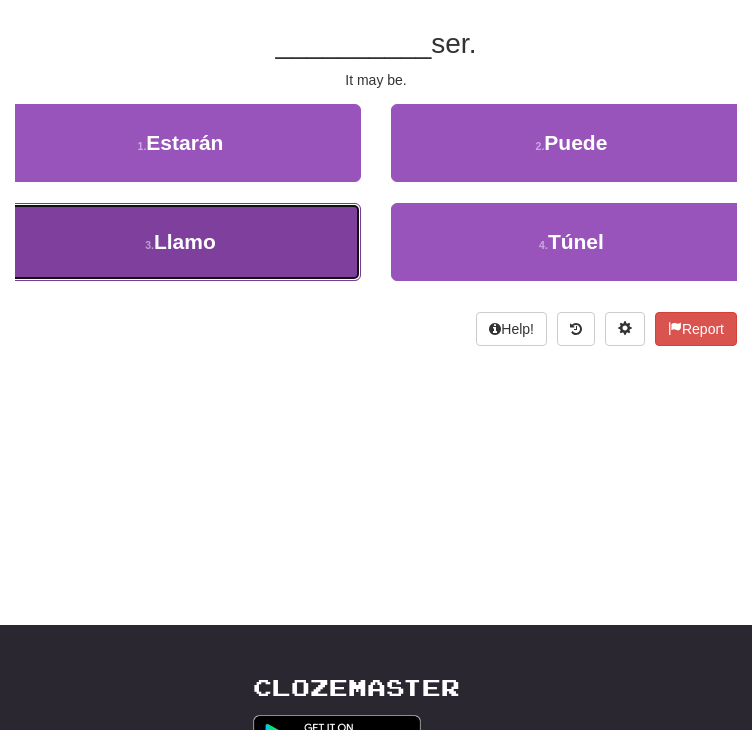 click on "3 .  Llamo" at bounding box center [180, 242] 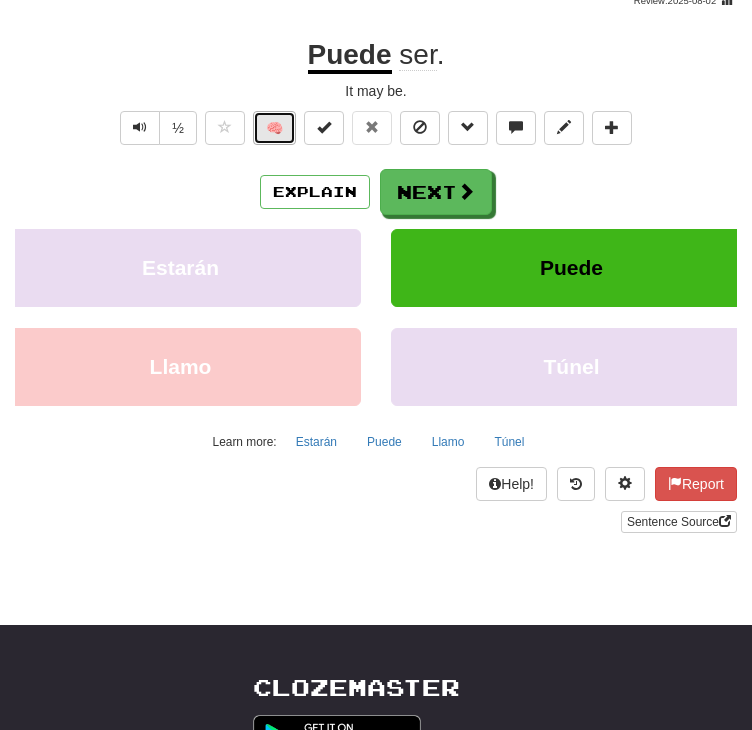 click on "🧠" at bounding box center [274, 128] 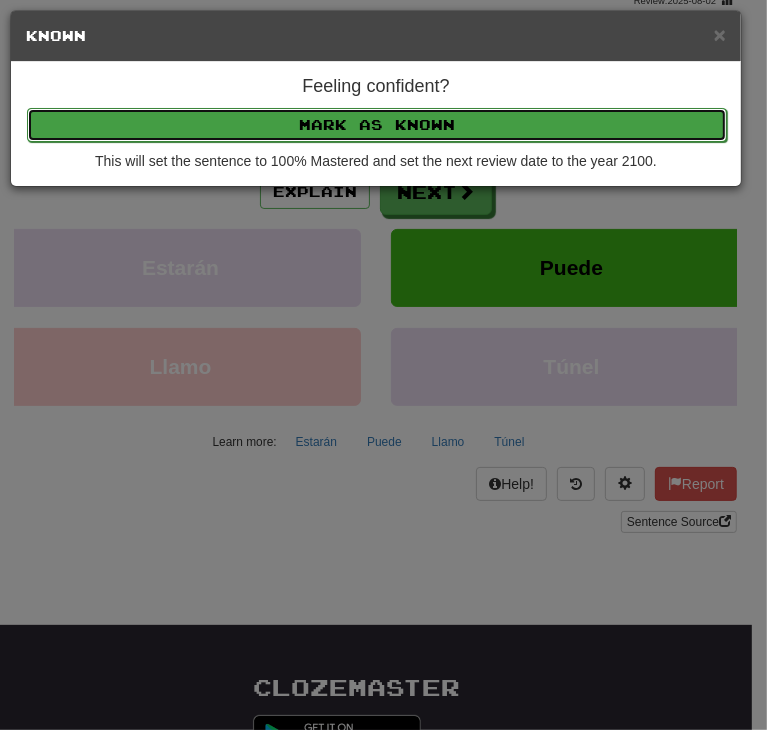 click on "Mark as Known" at bounding box center [377, 125] 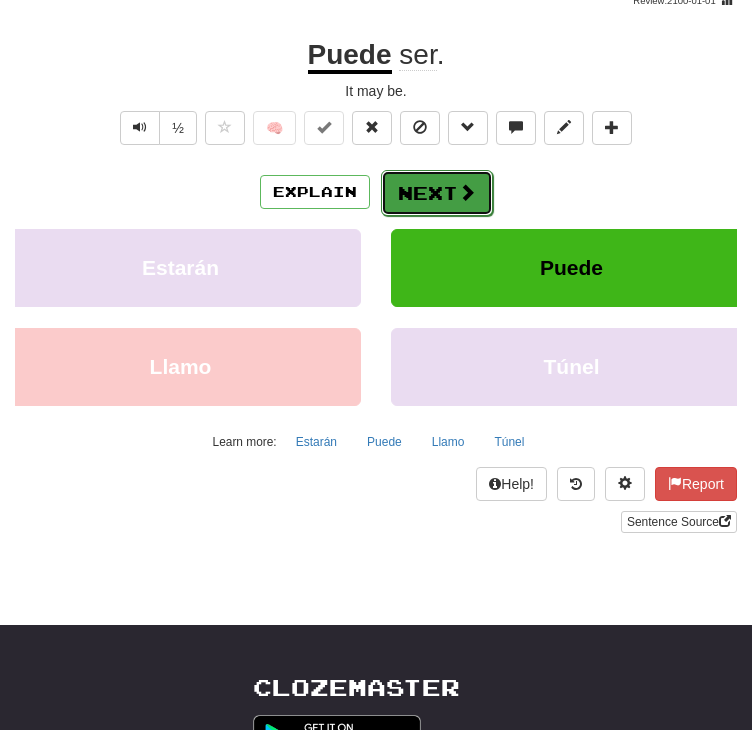 click on "Next" at bounding box center [437, 193] 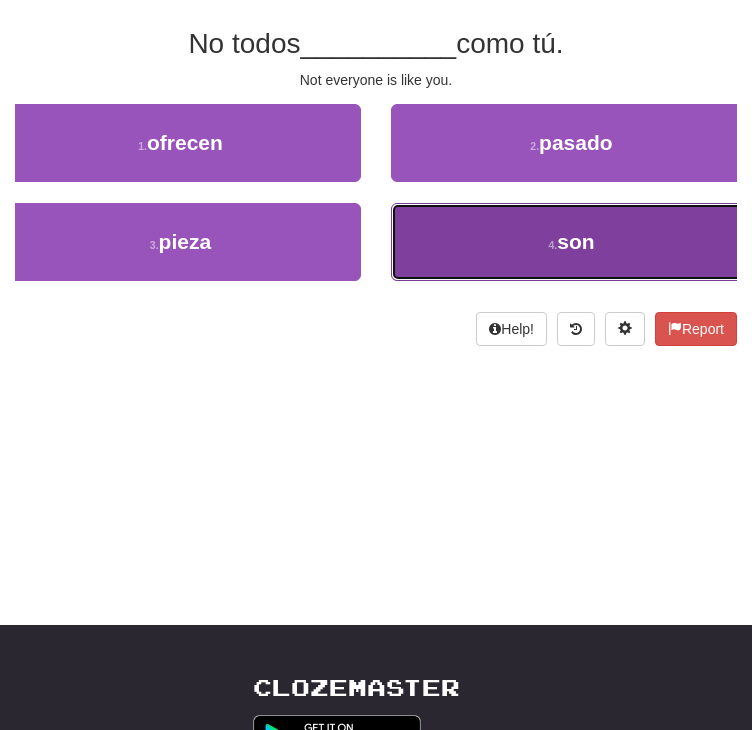 click on "4 .  son" at bounding box center (571, 242) 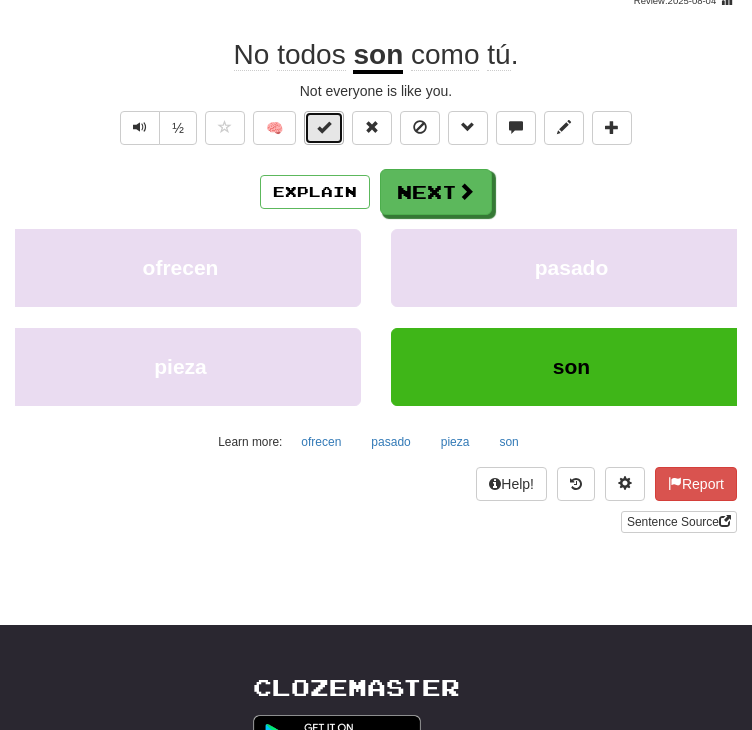 click at bounding box center (324, 127) 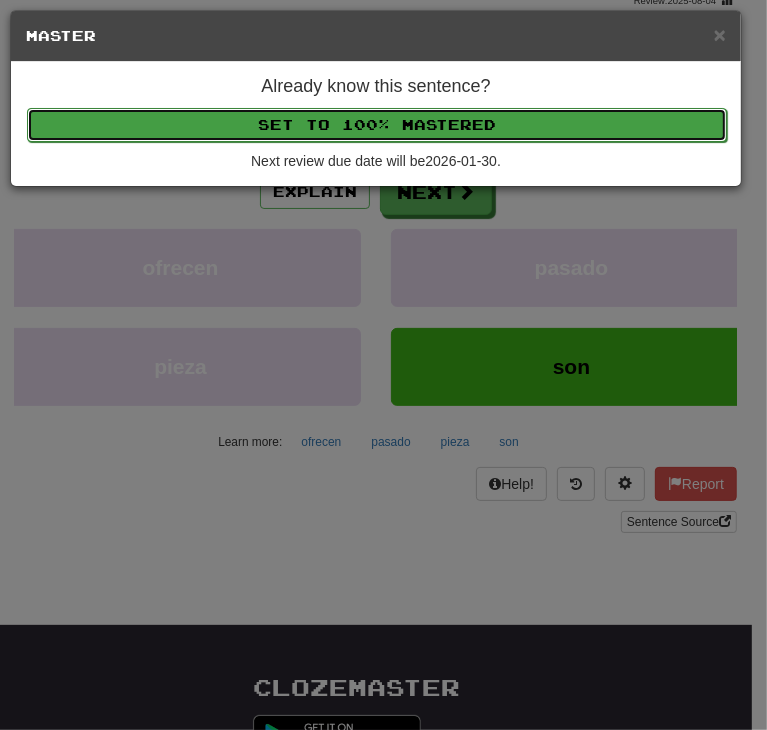 click on "Set to 100% Mastered" at bounding box center [377, 125] 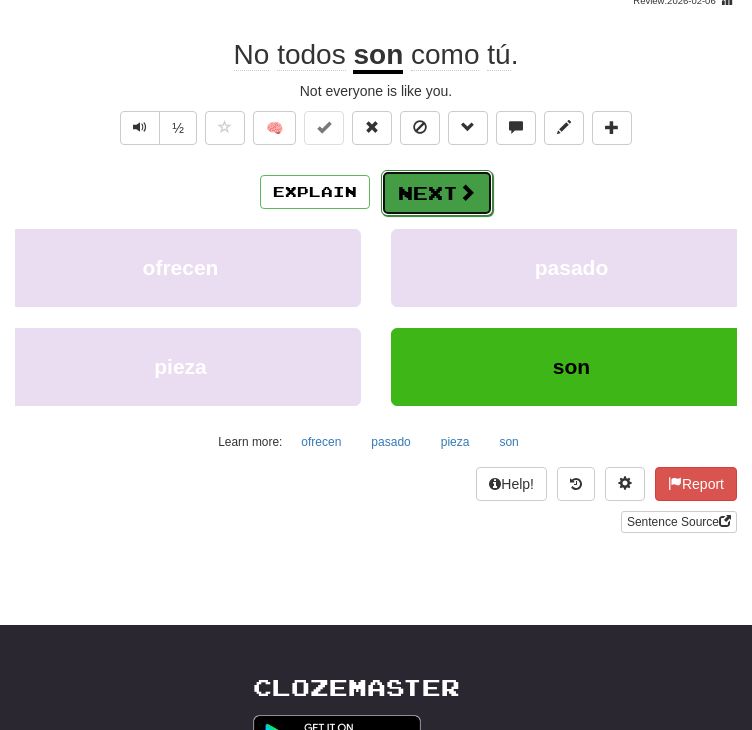 click on "Next" at bounding box center [437, 193] 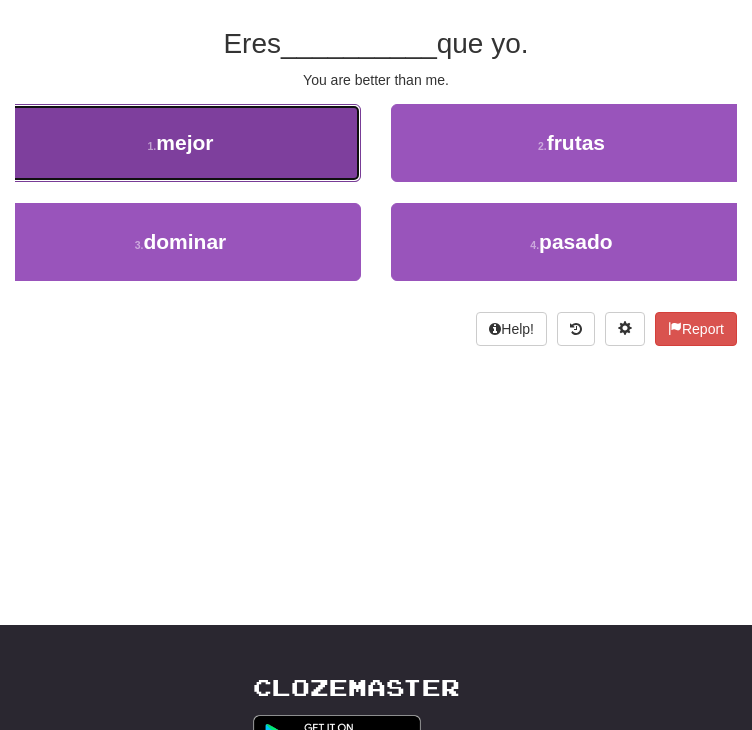 click on "mejor" at bounding box center (184, 142) 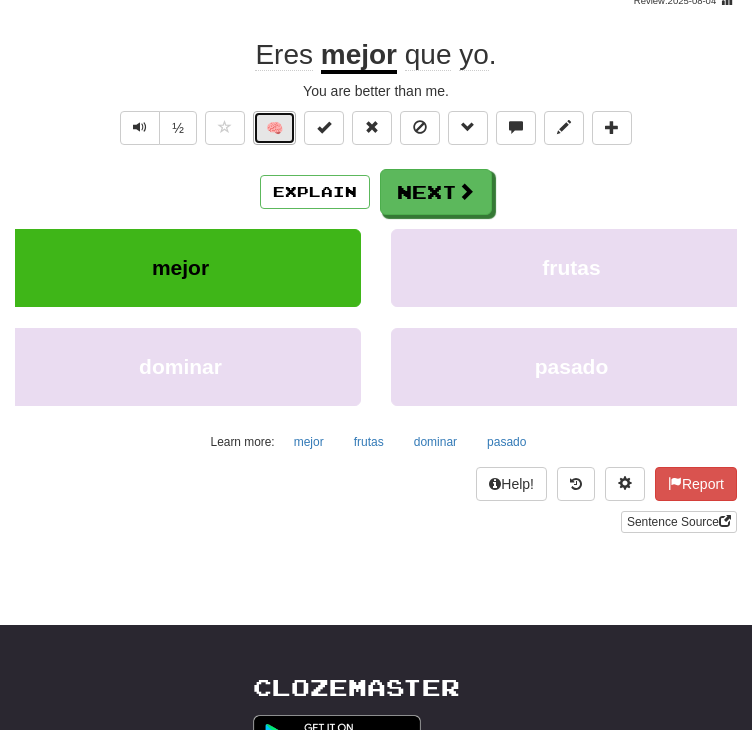 click on "🧠" at bounding box center [274, 128] 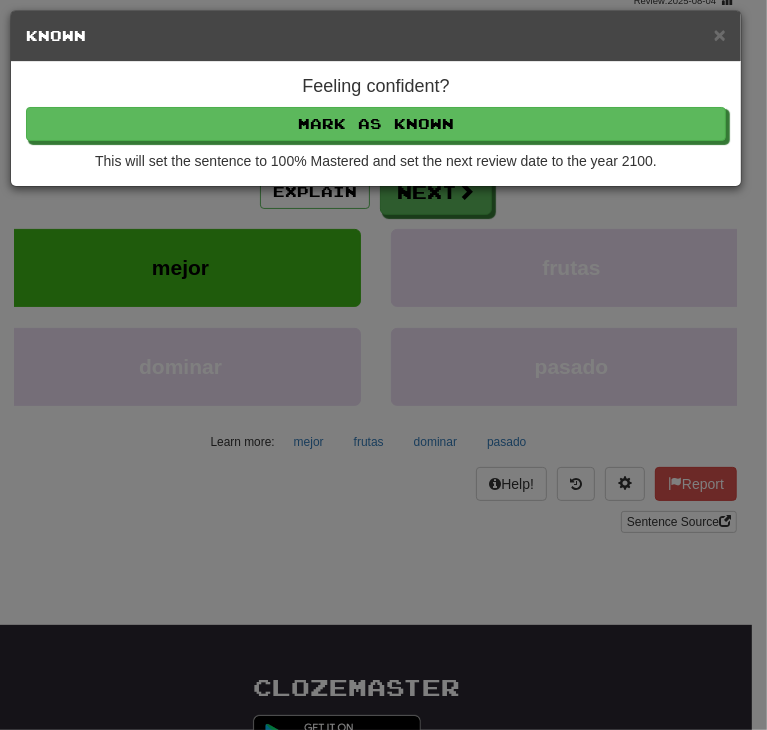click on "Feeling confident? Mark as Known This will set the sentence to 100% Mastered and set the next review date to the year 2100." at bounding box center [376, 124] 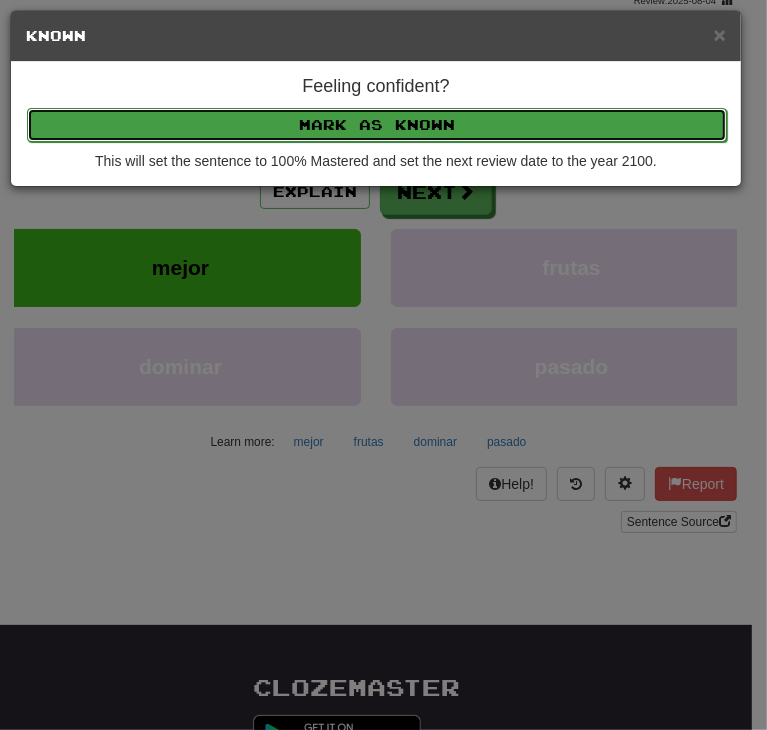 click on "Mark as Known" at bounding box center [377, 125] 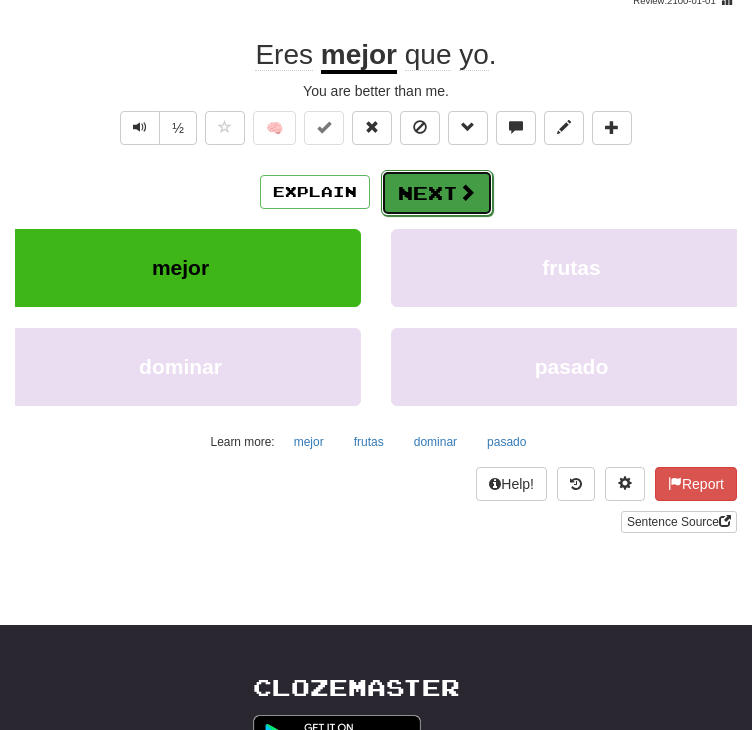 click on "Next" at bounding box center (437, 193) 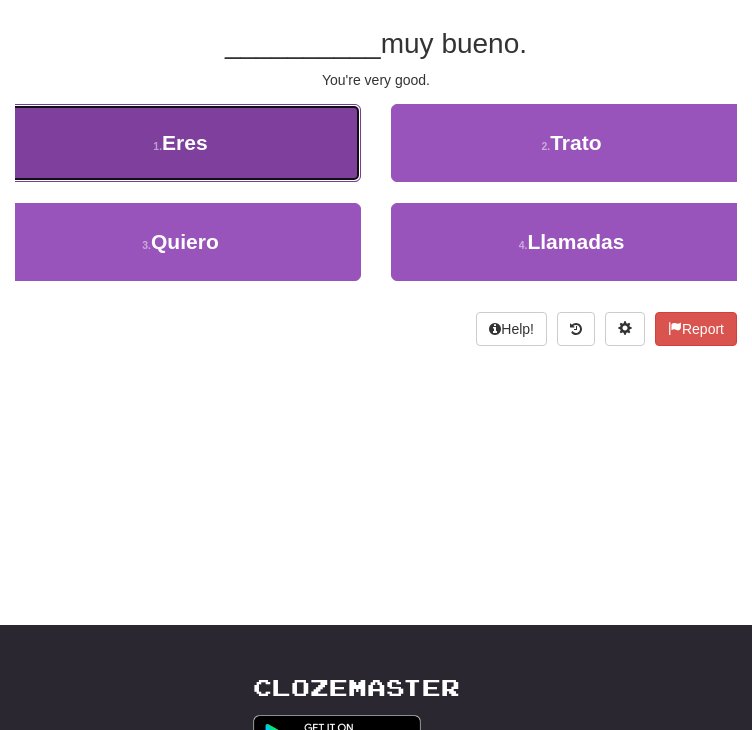 click on "1 .  Eres" at bounding box center (180, 143) 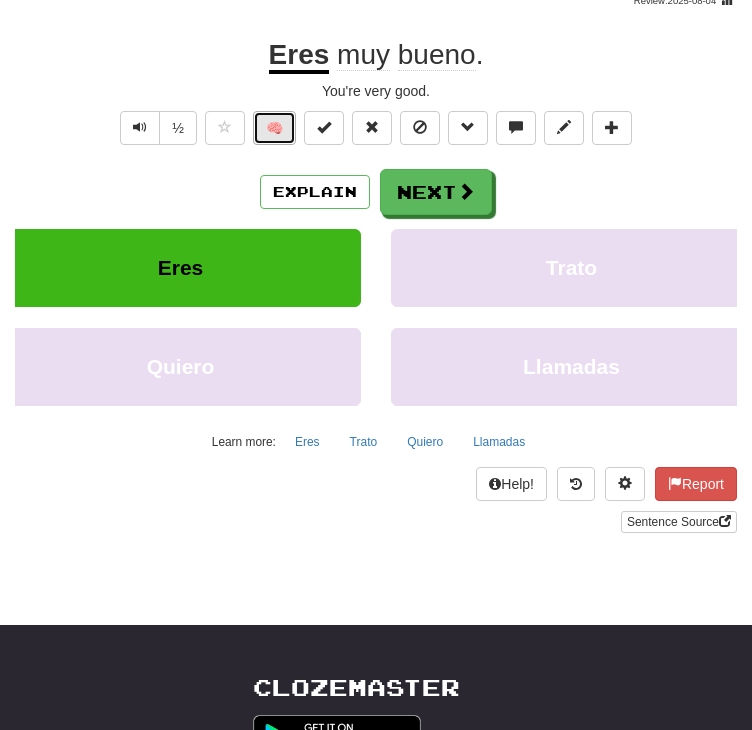 click on "🧠" at bounding box center [274, 128] 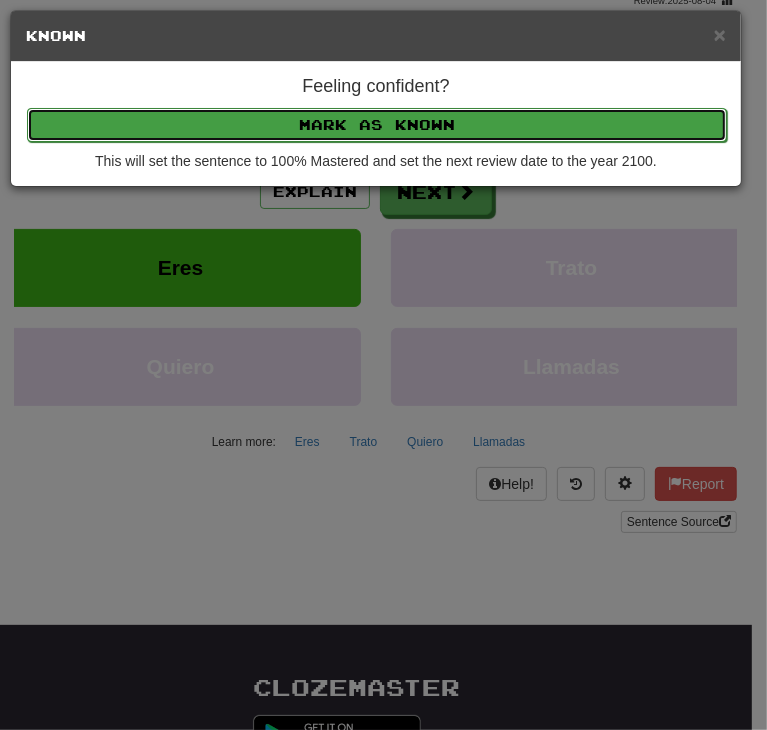 click on "Mark as Known" at bounding box center (377, 125) 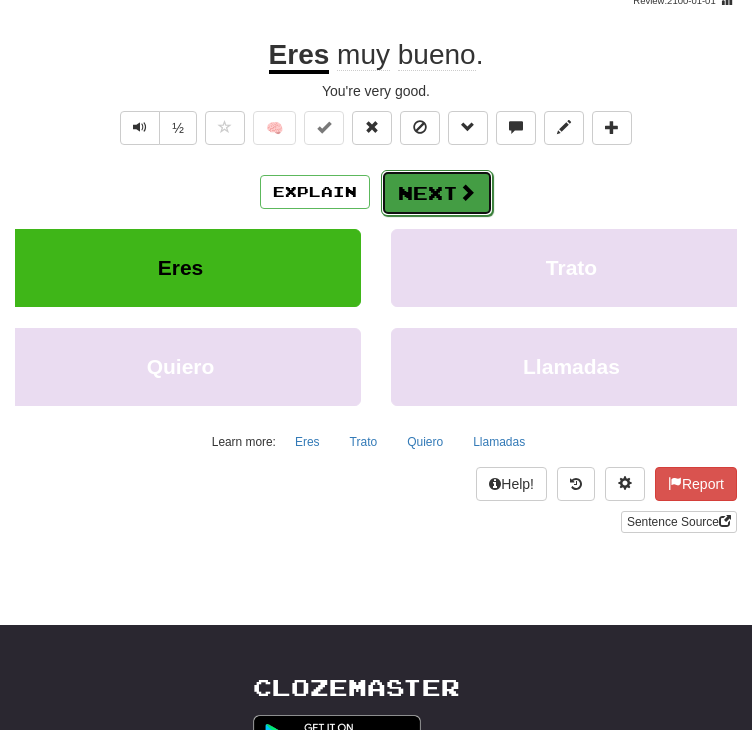 click on "Next" at bounding box center [437, 193] 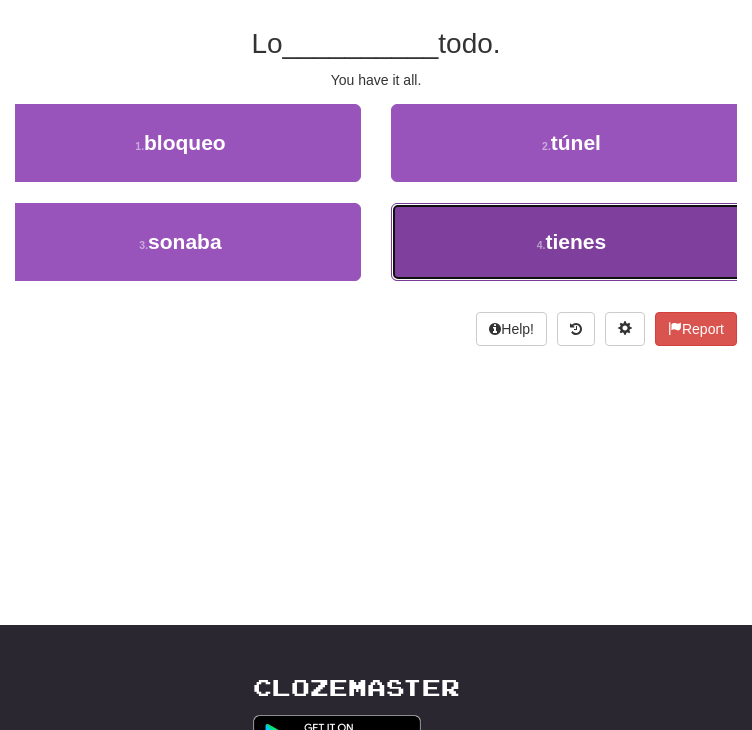 click on "4 .  tienes" at bounding box center [571, 242] 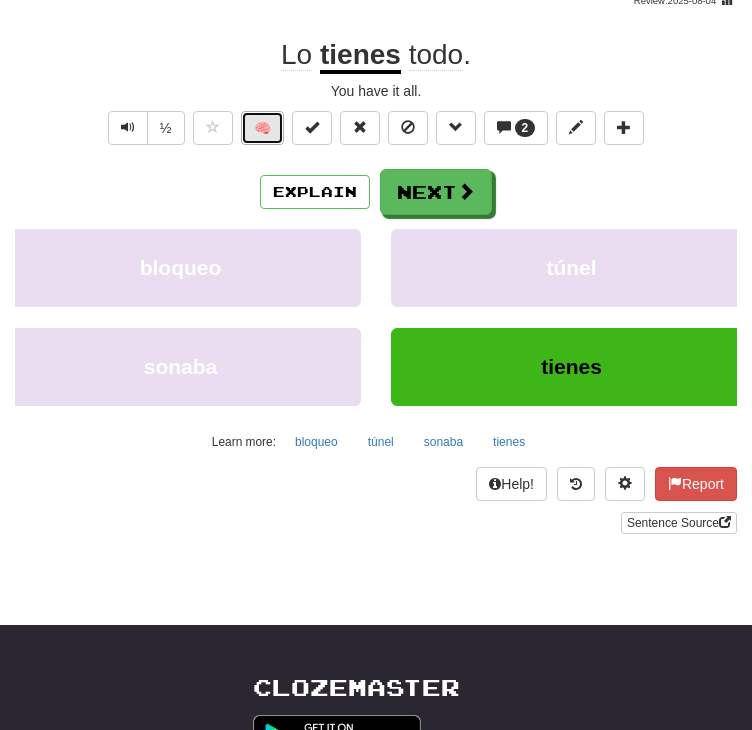 click on "🧠" at bounding box center [262, 128] 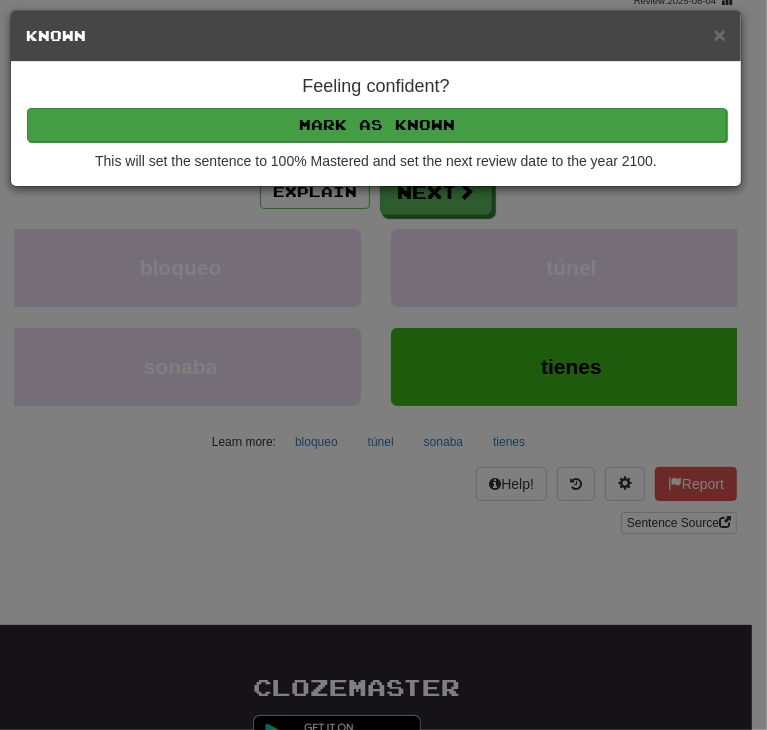 click on "Mark as Known" at bounding box center [376, 124] 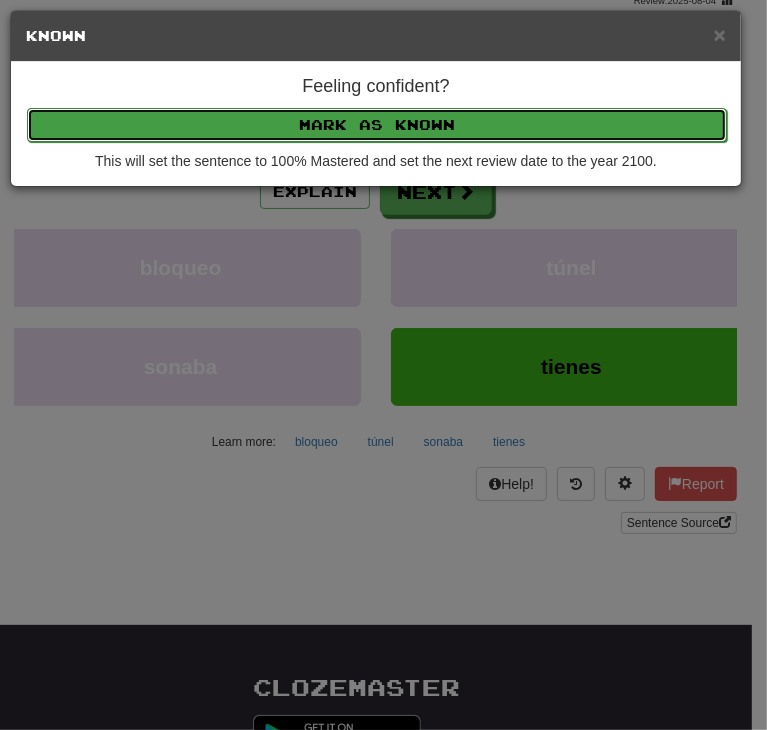 click on "Mark as Known" at bounding box center (377, 125) 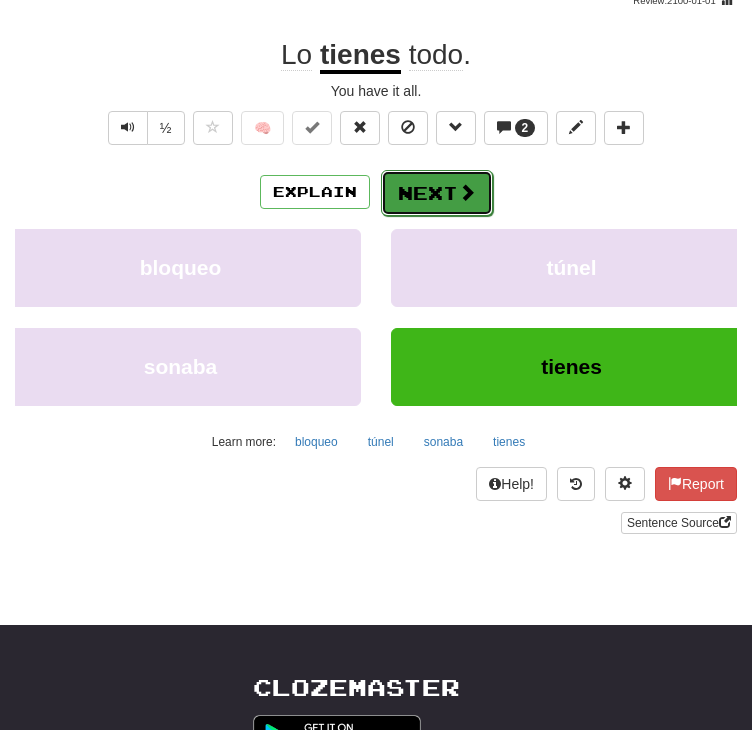 click on "Next" at bounding box center (437, 193) 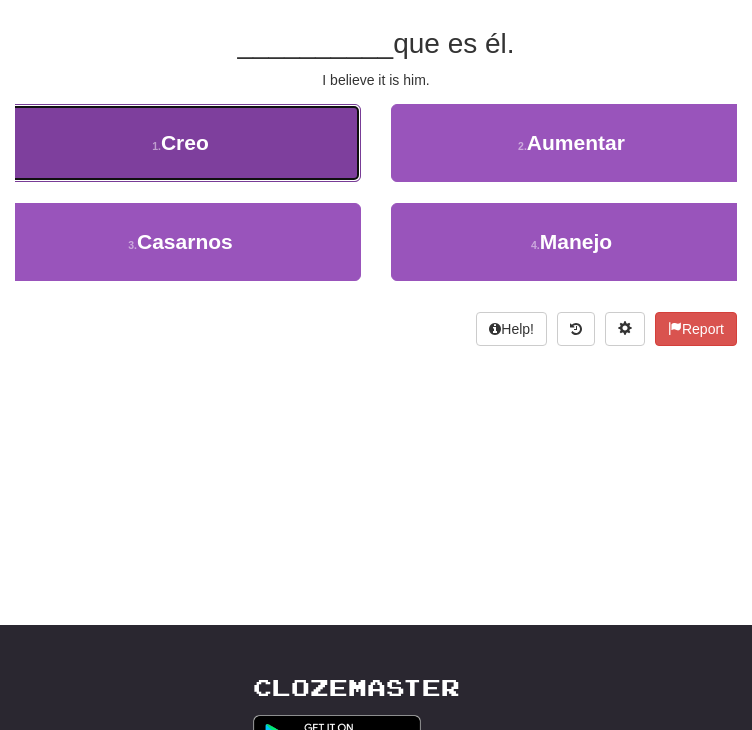 click on "Creo" at bounding box center (185, 142) 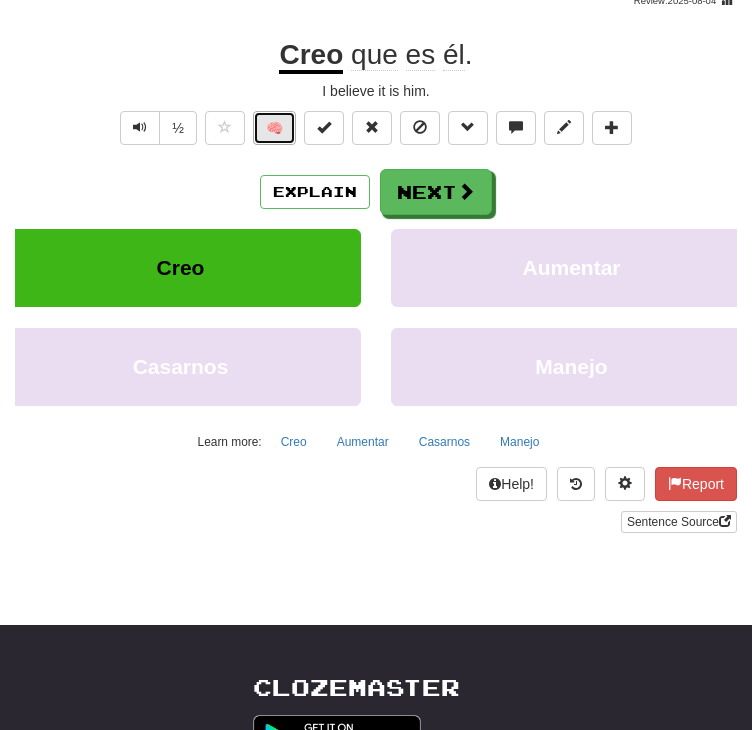 click on "🧠" at bounding box center [274, 128] 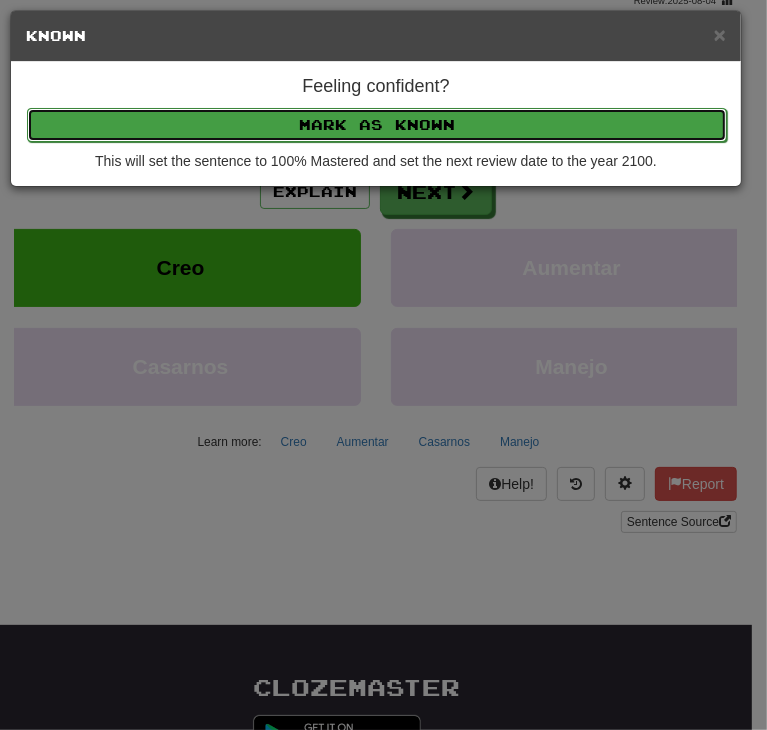 click on "Mark as Known" at bounding box center [377, 125] 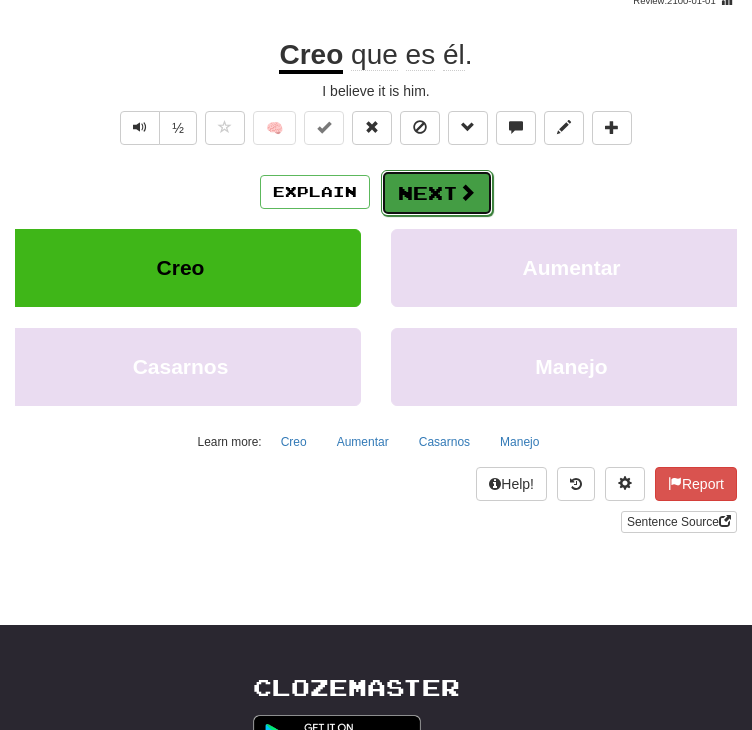 click on "Next" at bounding box center (437, 193) 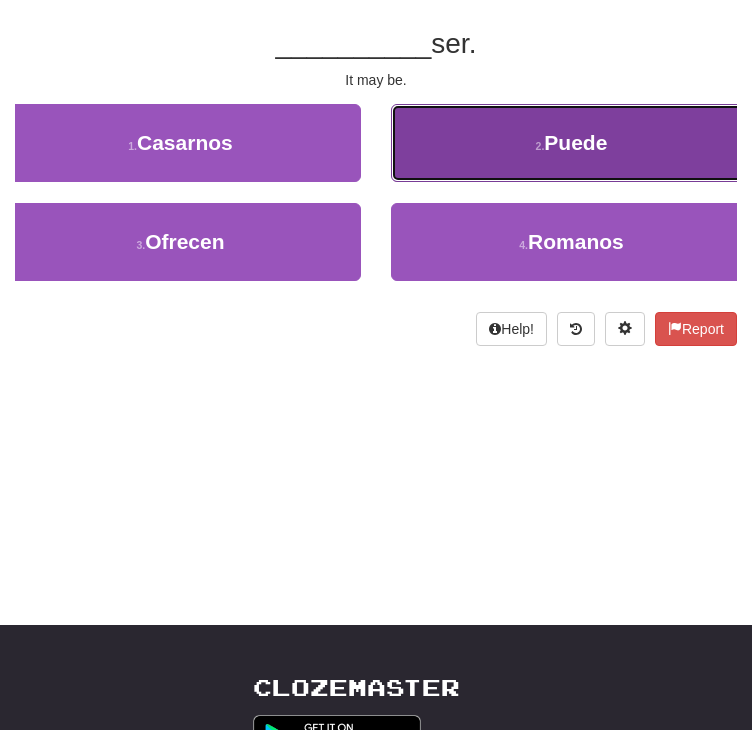 click on "2 .  Puede" at bounding box center [571, 143] 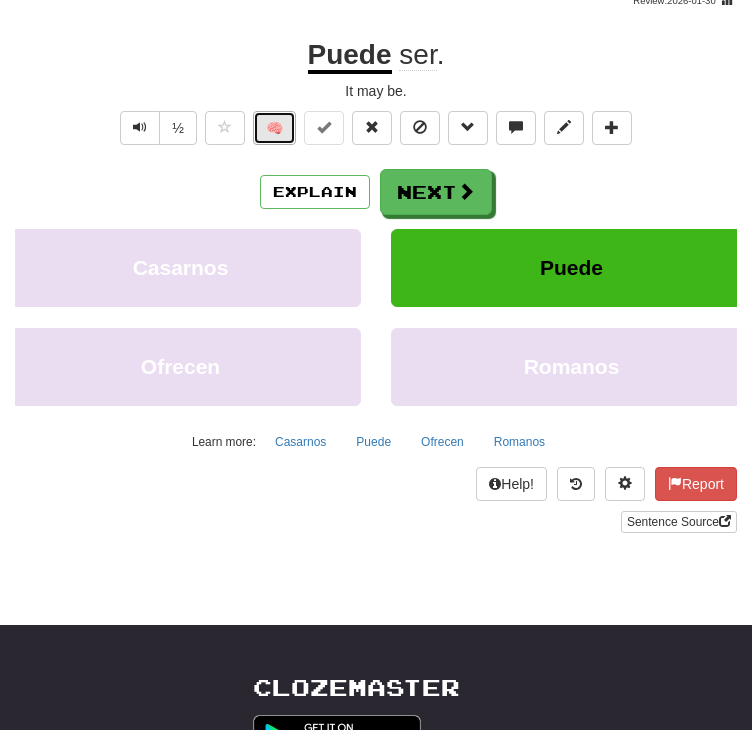 click on "🧠" at bounding box center [274, 128] 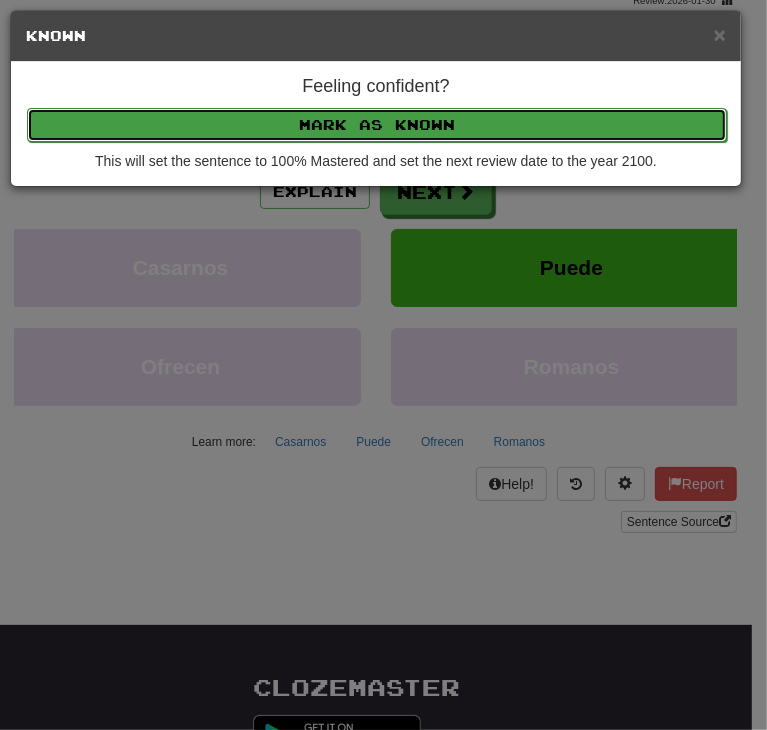 click on "Mark as Known" at bounding box center (377, 125) 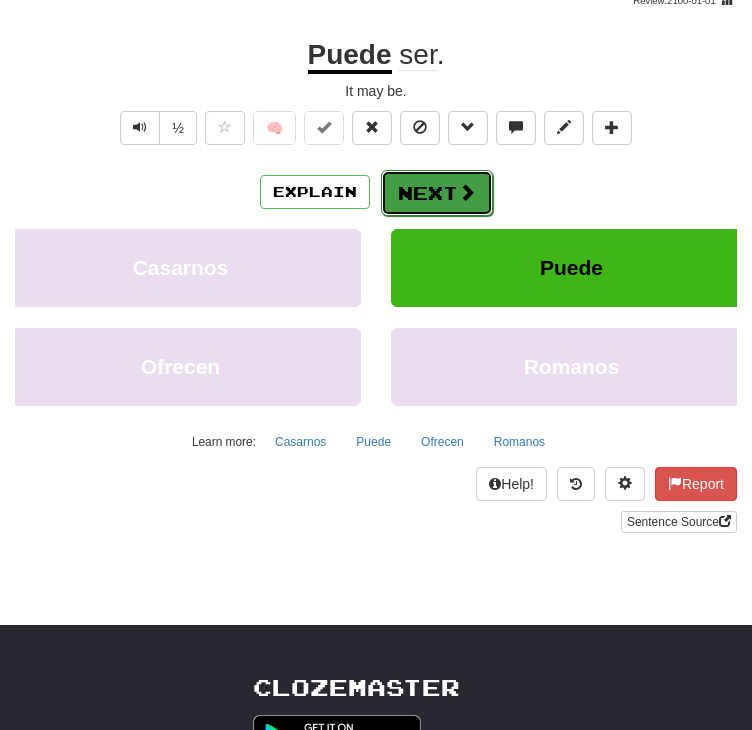 click on "Next" at bounding box center [437, 193] 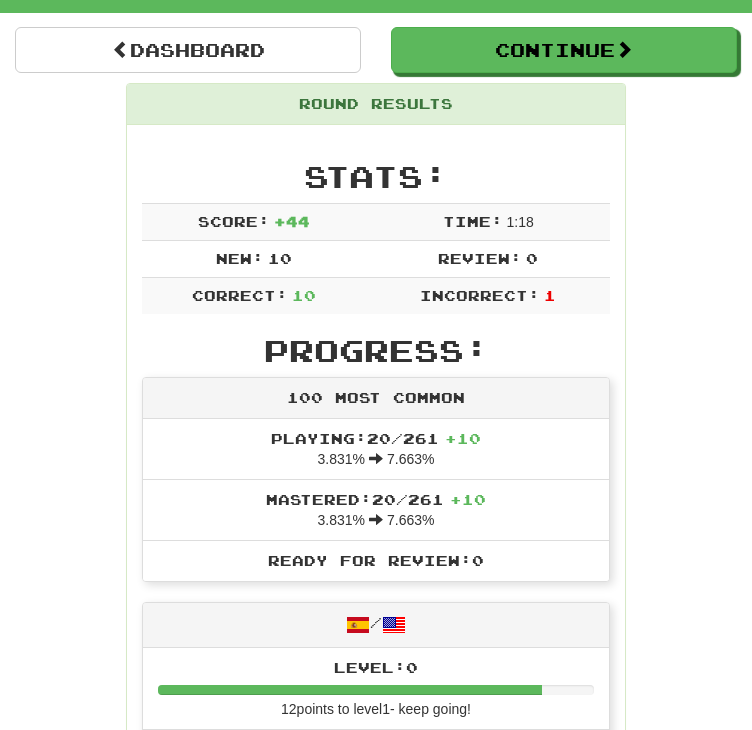 click on "Dashboard Continue  Round Results Stats: Score:   + 44 Time:   1 : 18 New:   10 Review:   0 Correct:   10 Incorrect:   1 Progress: 100 Most Common Playing:  20  /  261 + 10 3.831% 7.663% Mastered:  20  /  261 + 10 3.831% 7.663% Ready for Review:  0  /  Level:  0 12  points to level  1  - keep going! Ranked:  2485 th  this week Sentences:  Report No la quiero en mi  casa . I don't want her in my house.  Report No tiene que  ser  así. It doesn't have to be like this.  Report Aquí hay  algo . There's something here.  Report Tengo todo lo que  quieres . I've got everything that you want.  Report Puede  ser. It may be.  Report No todos  son  como tú. Not everyone is like you.  Report Eres  mejor  que yo. You are better than me.  Report Eres  muy bueno. You're very good. 2  Report Lo  tienes  todo. You have it all.  Report Creo  que es él. I believe it is him.  Dashboard Continue" at bounding box center (376, 904) 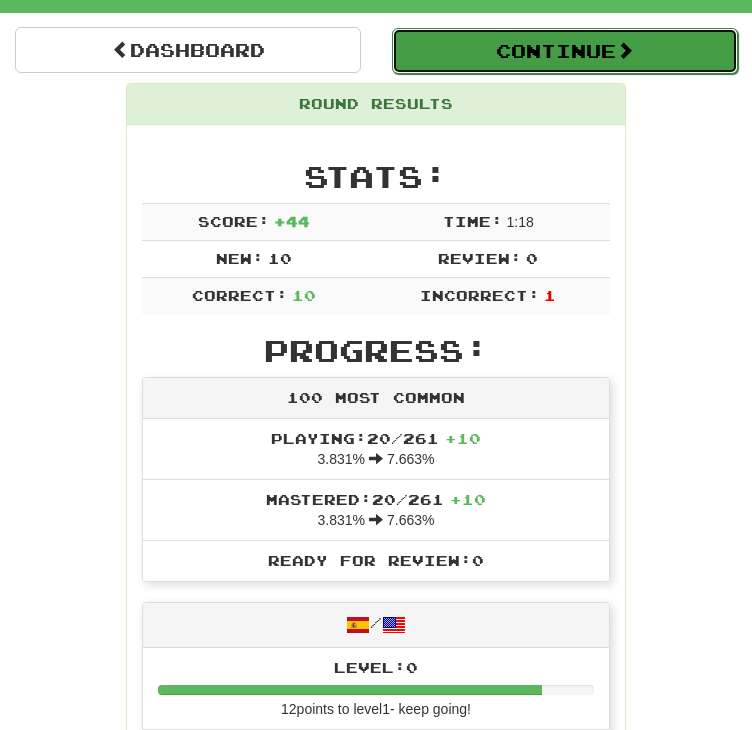 click on "Continue" at bounding box center (565, 51) 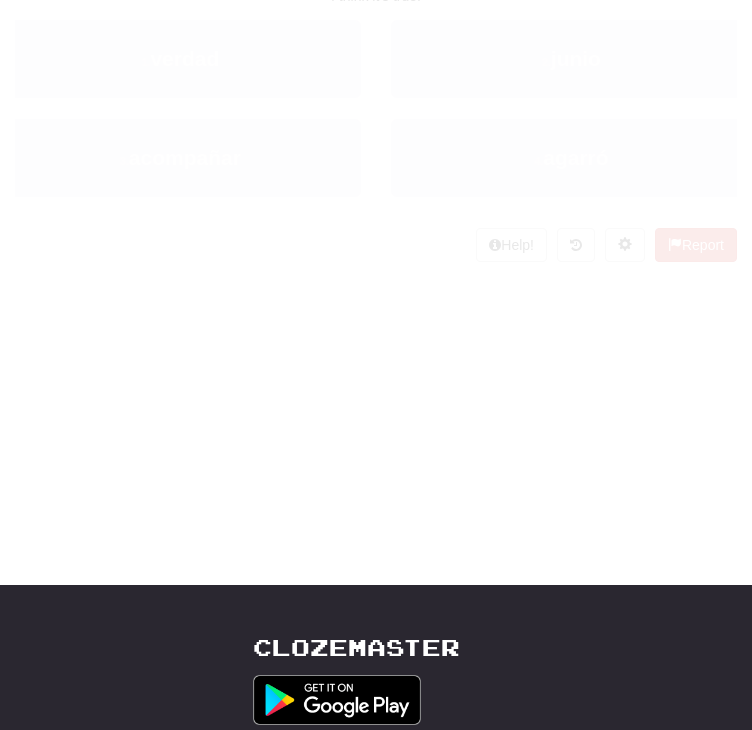 scroll, scrollTop: 155, scrollLeft: 0, axis: vertical 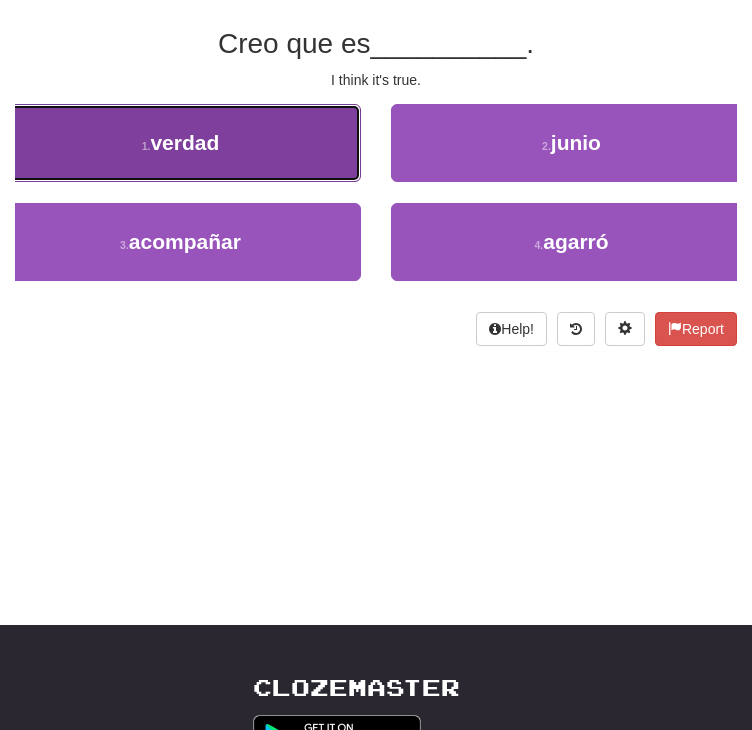 click on "1 .  verdad" at bounding box center (180, 143) 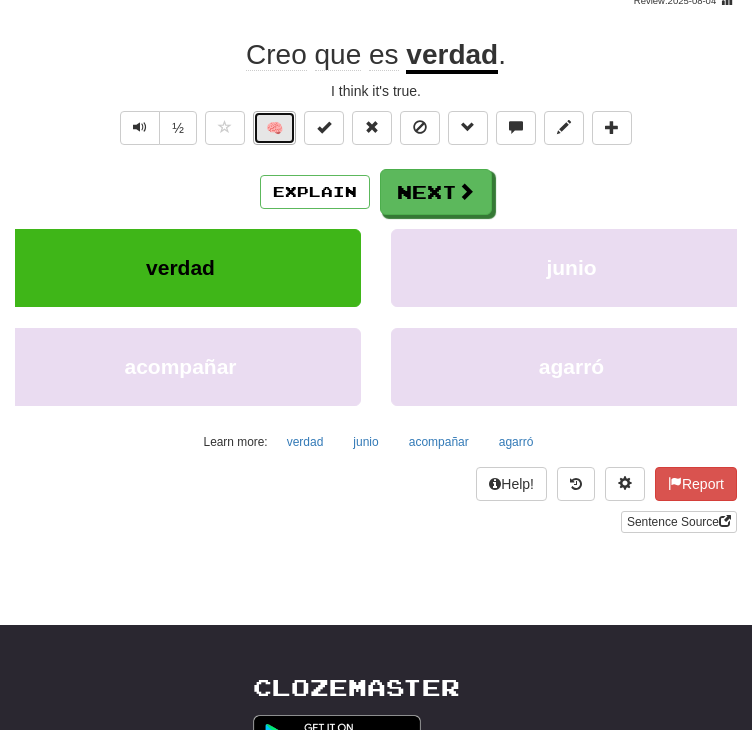 click on "🧠" at bounding box center [274, 128] 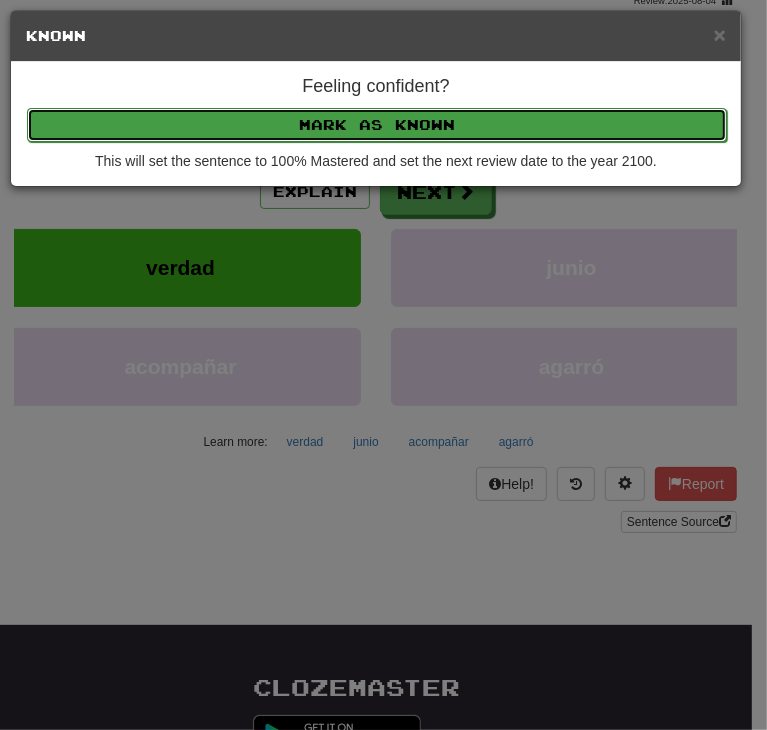 click on "Mark as Known" at bounding box center [377, 125] 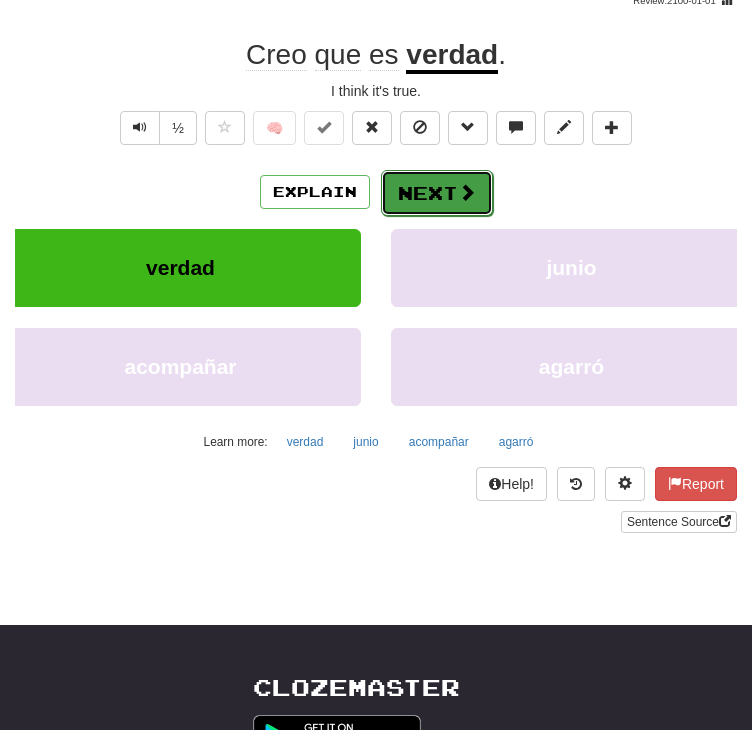 click on "Next" at bounding box center (437, 193) 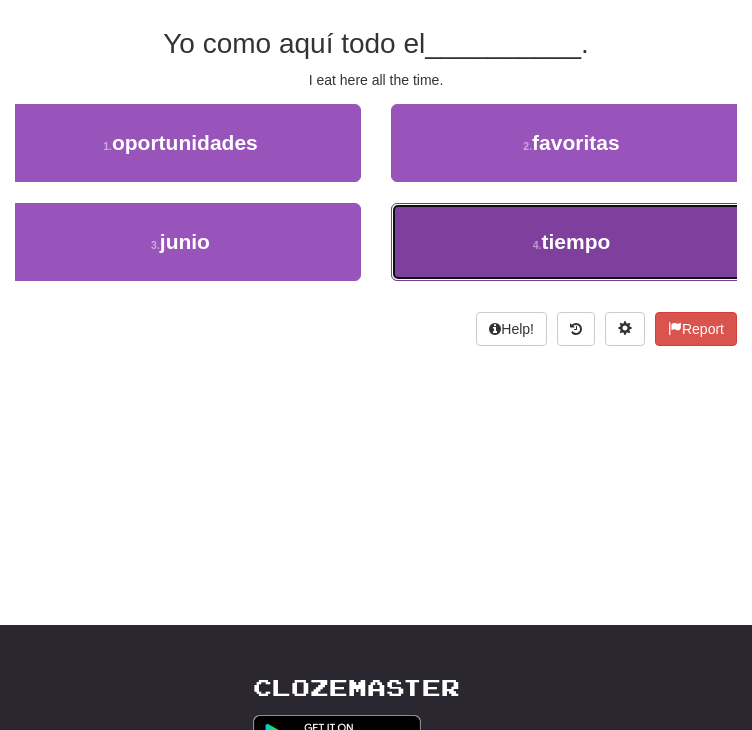 click on "4 .  tiempo" at bounding box center (571, 242) 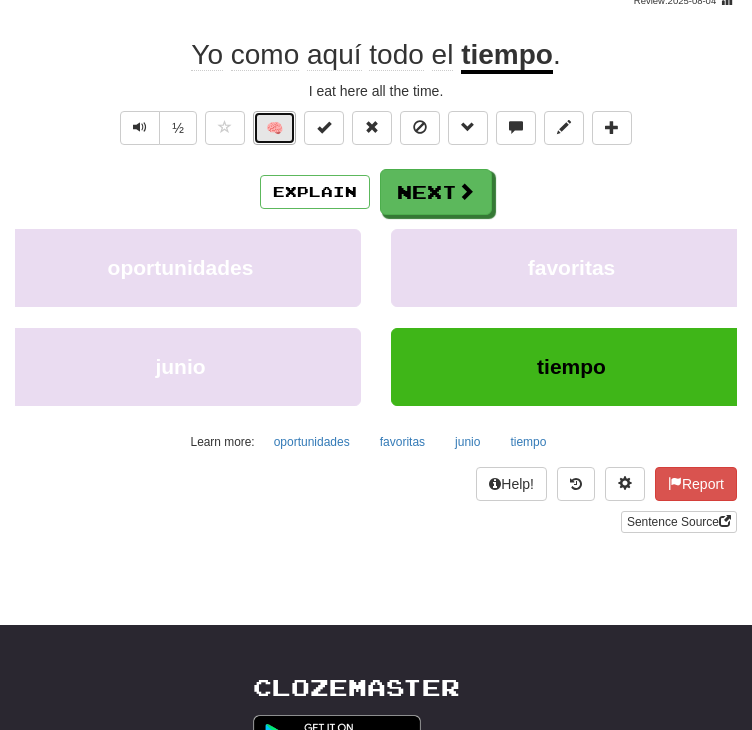 click on "🧠" at bounding box center [274, 128] 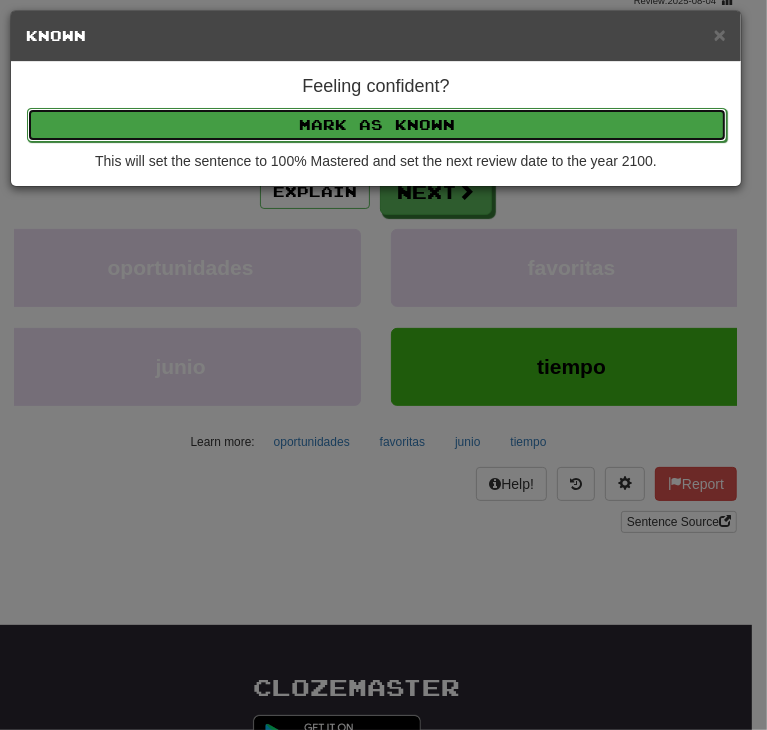 click on "Mark as Known" at bounding box center (377, 125) 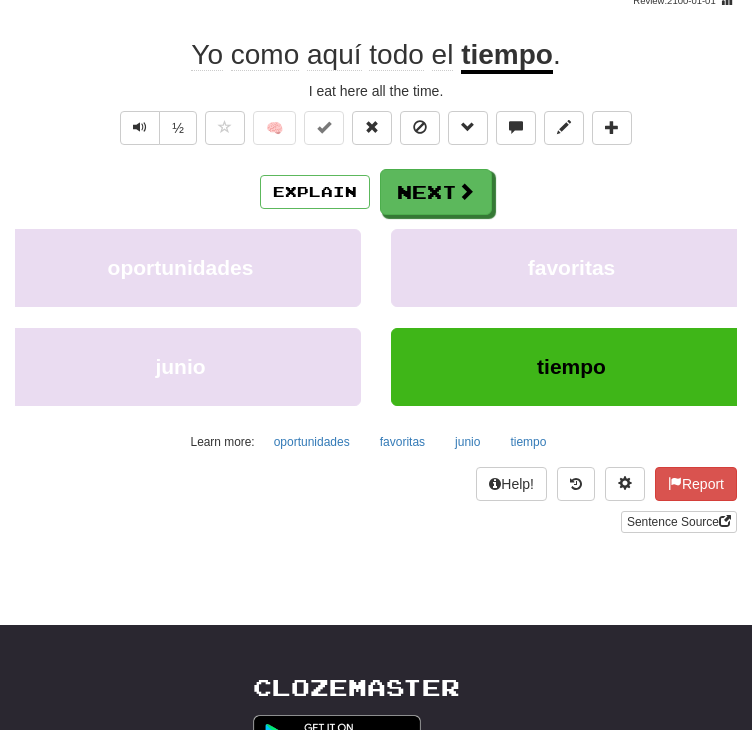 click on "Explain Next oportunidades favoritas junio tiempo Learn more: oportunidades favoritas junio tiempo" at bounding box center (376, 313) 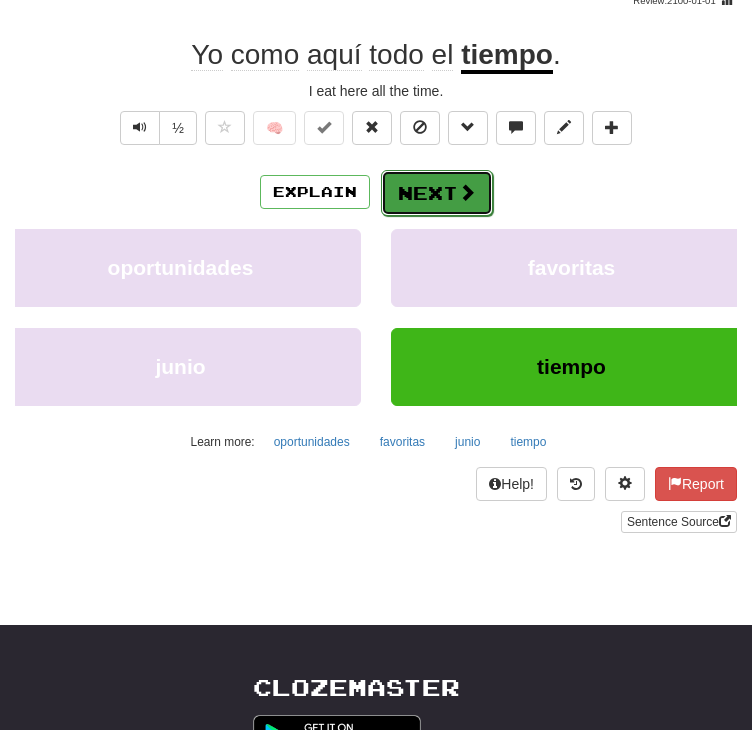 click on "Next" at bounding box center (437, 193) 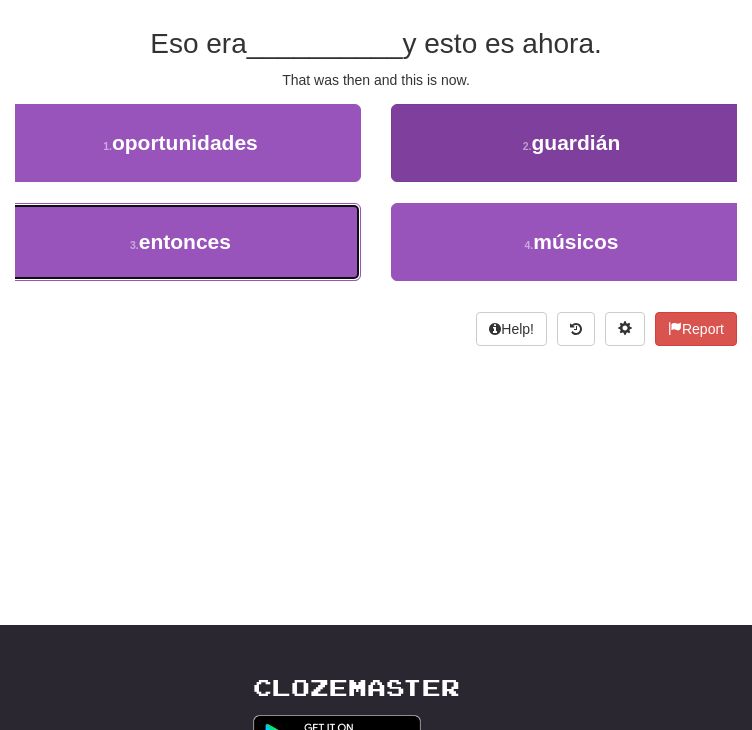 click on "entonces" at bounding box center [185, 241] 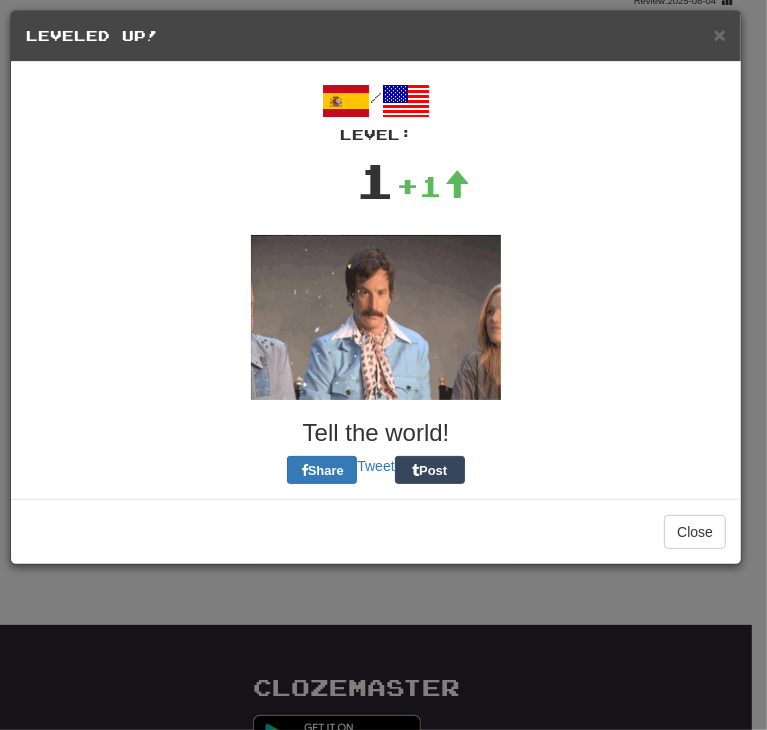 click on "/  Level: 1 +1 Tell the world!  Share Tweet  Post" at bounding box center [376, 280] 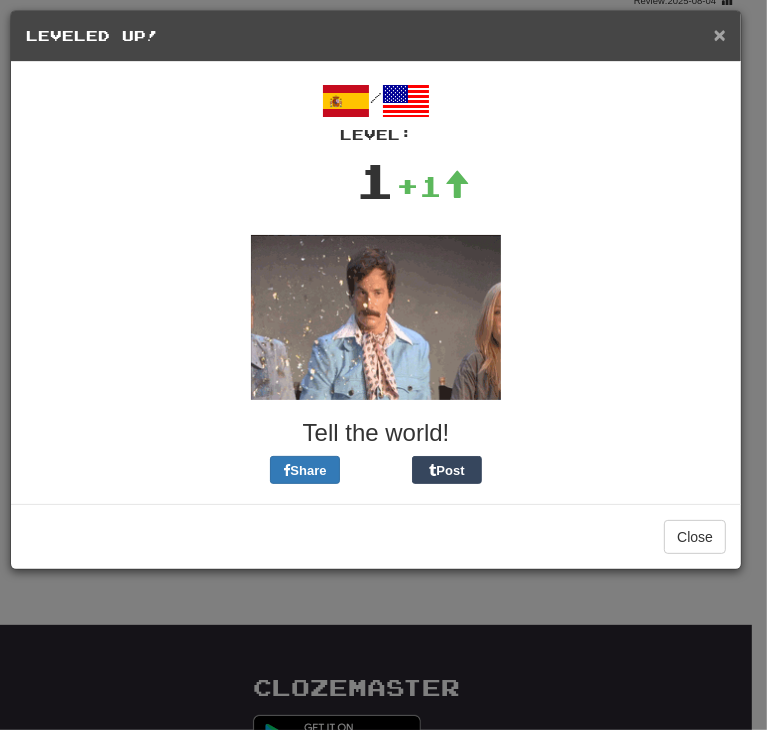 click on "×" at bounding box center [720, 34] 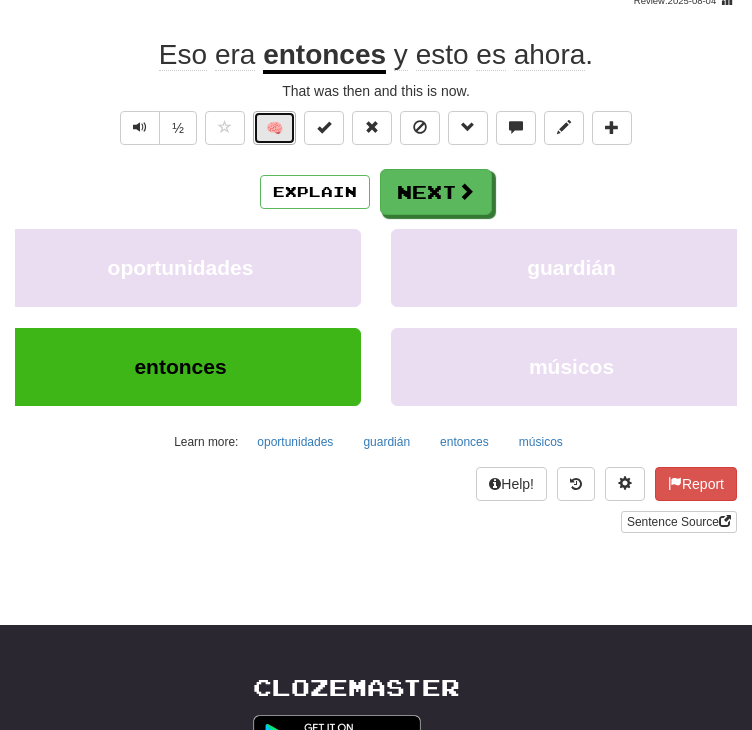 click on "🧠" at bounding box center [274, 128] 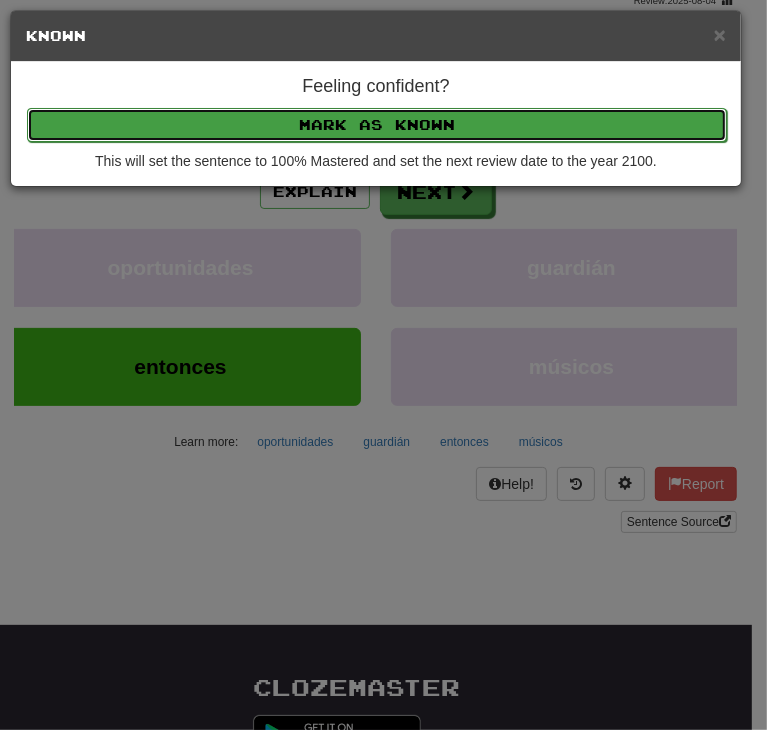 click on "Mark as Known" at bounding box center (377, 125) 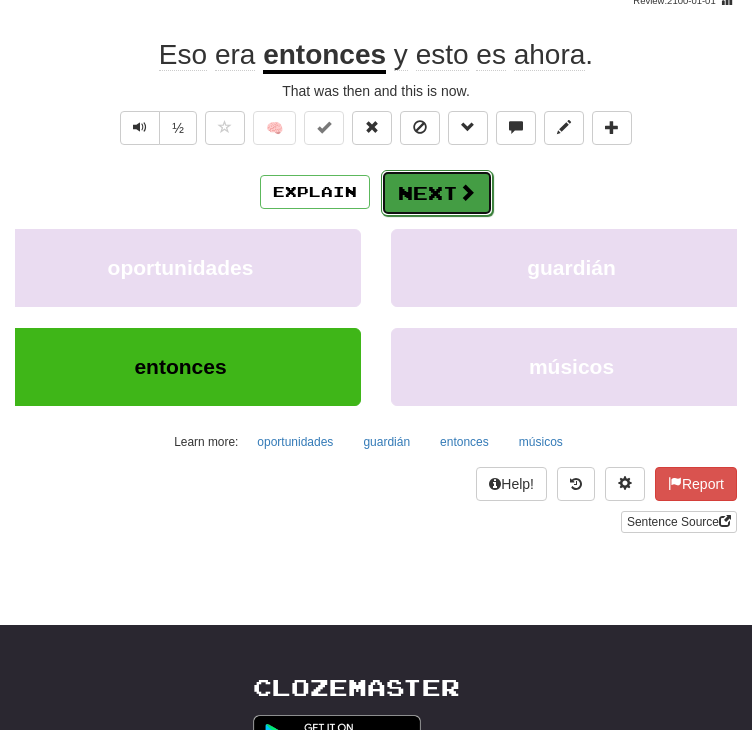 click on "Next" at bounding box center [437, 193] 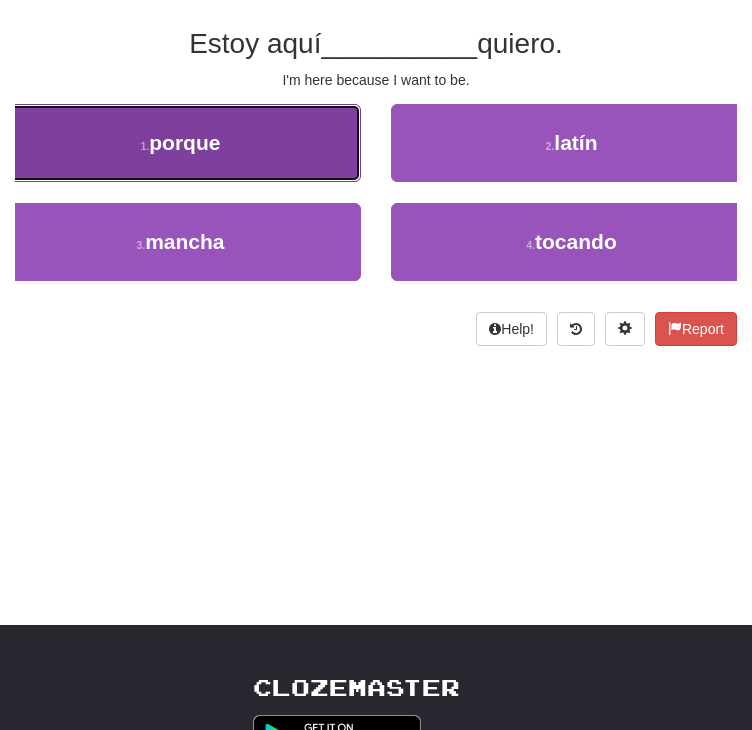 click on "1 .  porque" at bounding box center [180, 143] 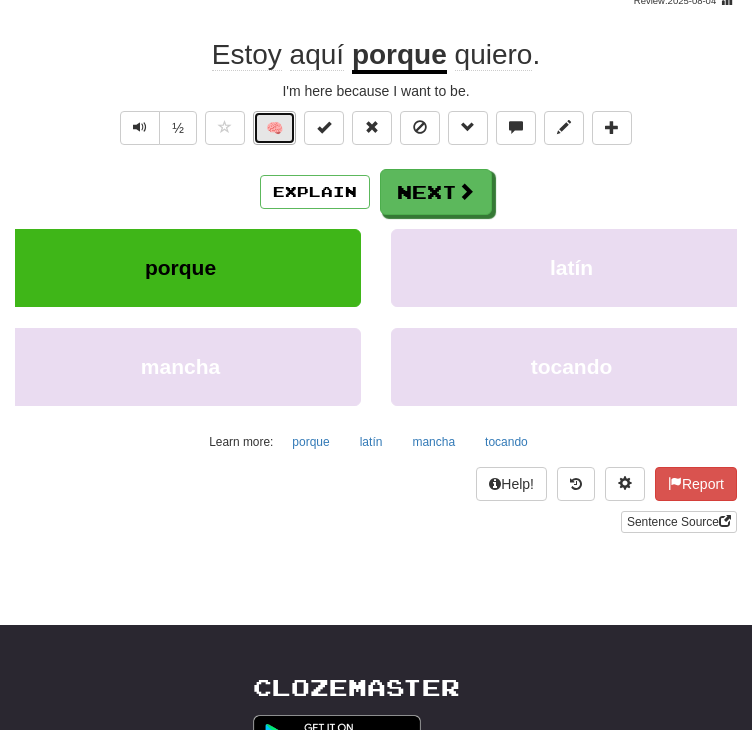 click on "🧠" at bounding box center [274, 128] 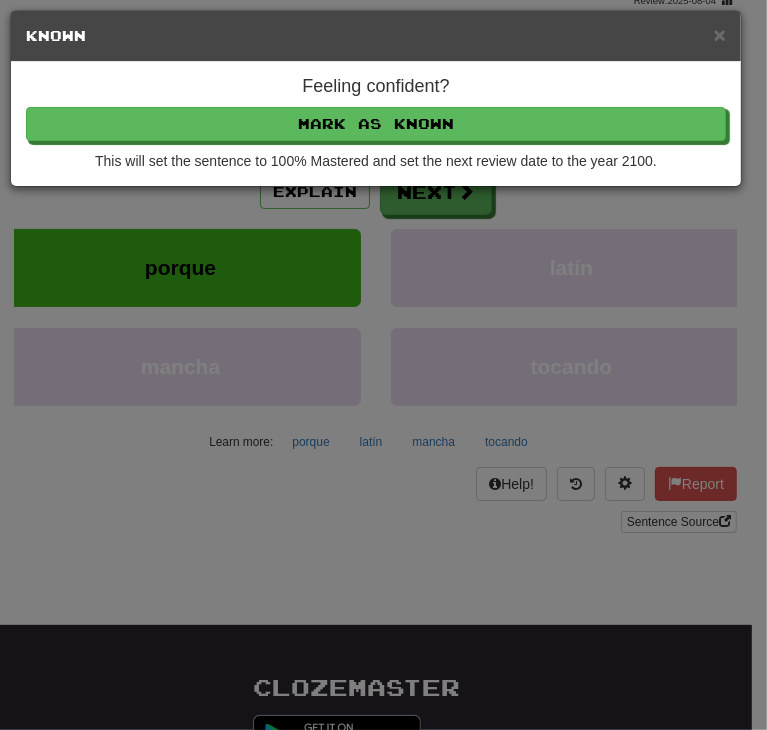 click on "Feeling confident? Mark as Known This will set the sentence to 100% Mastered and set the next review date to the year 2100." at bounding box center [376, 124] 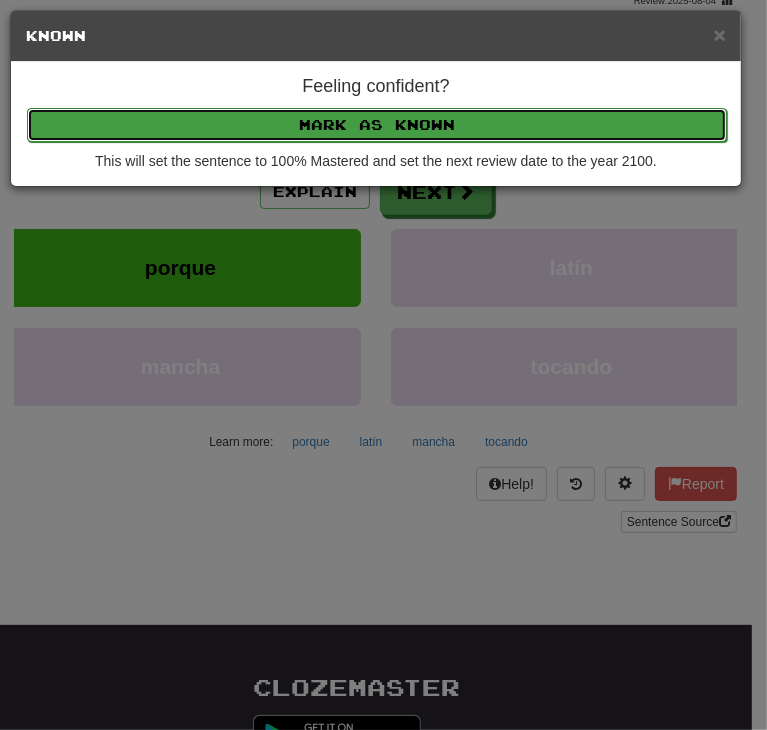click on "Mark as Known" at bounding box center [377, 125] 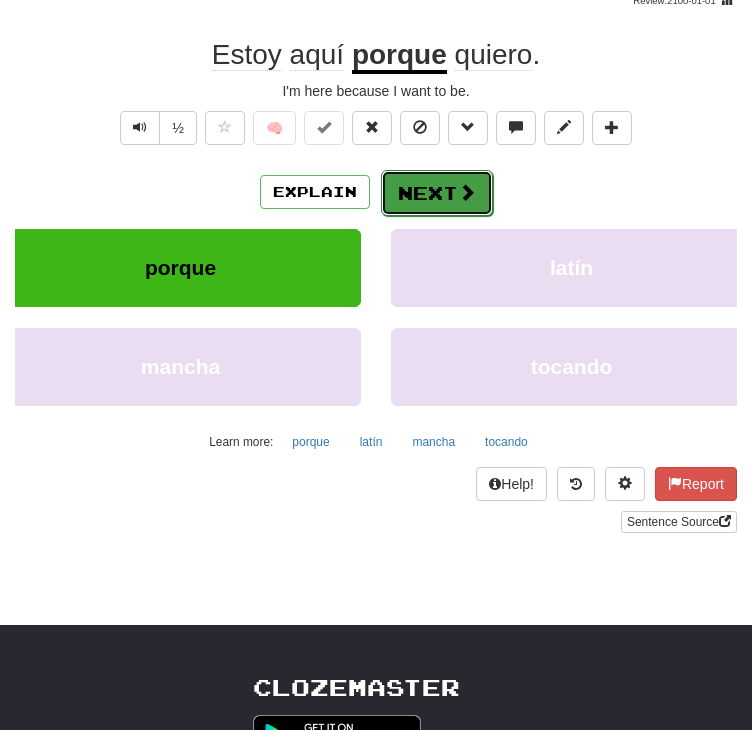 click on "Next" at bounding box center (437, 193) 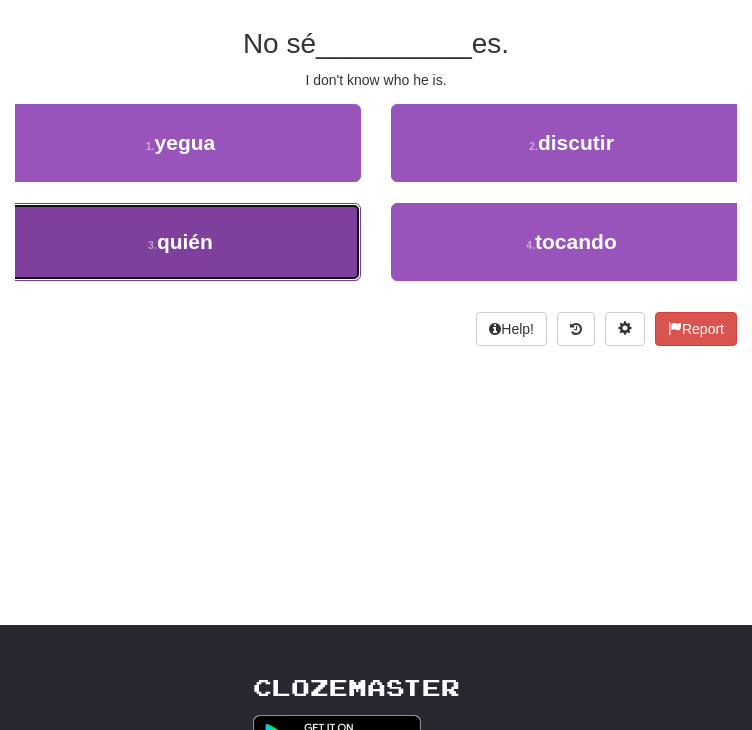 click on "3 .  quién" at bounding box center (180, 242) 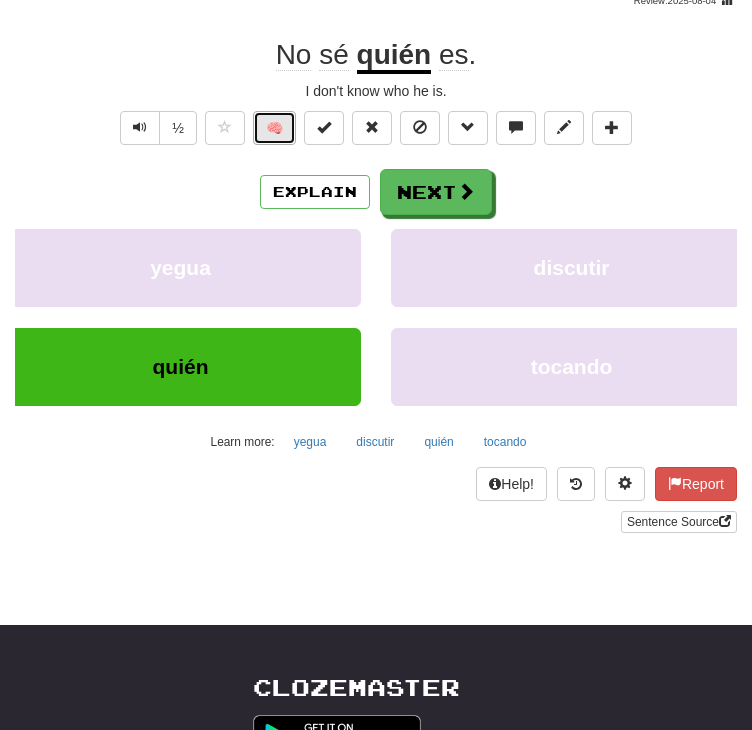click on "🧠" at bounding box center (274, 128) 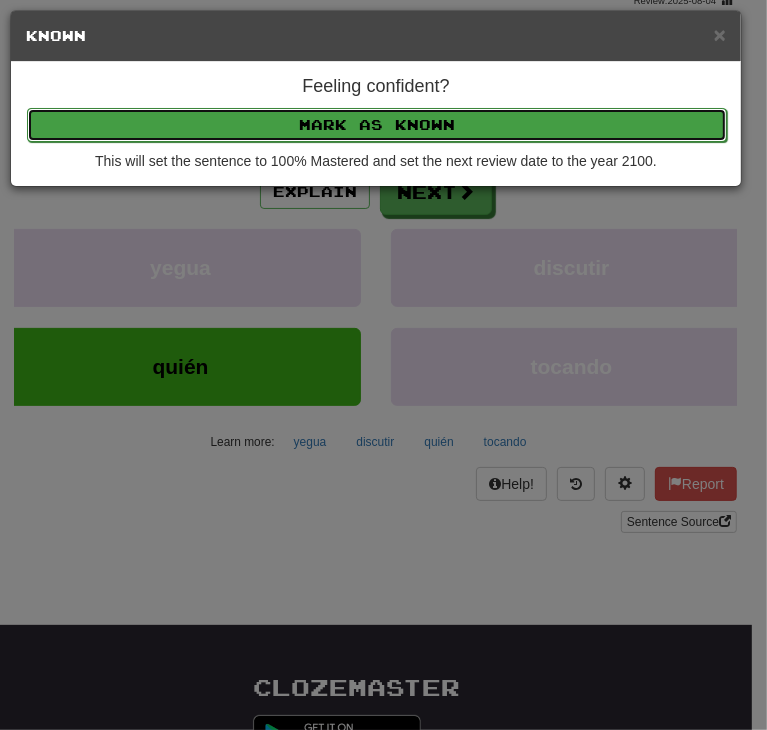 click on "Mark as Known" at bounding box center (377, 125) 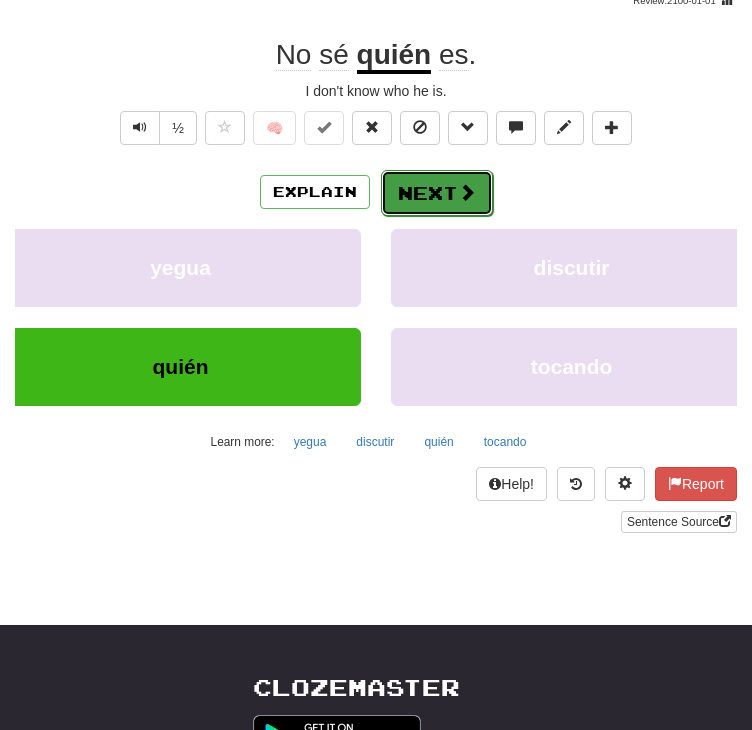 click on "Next" at bounding box center [437, 193] 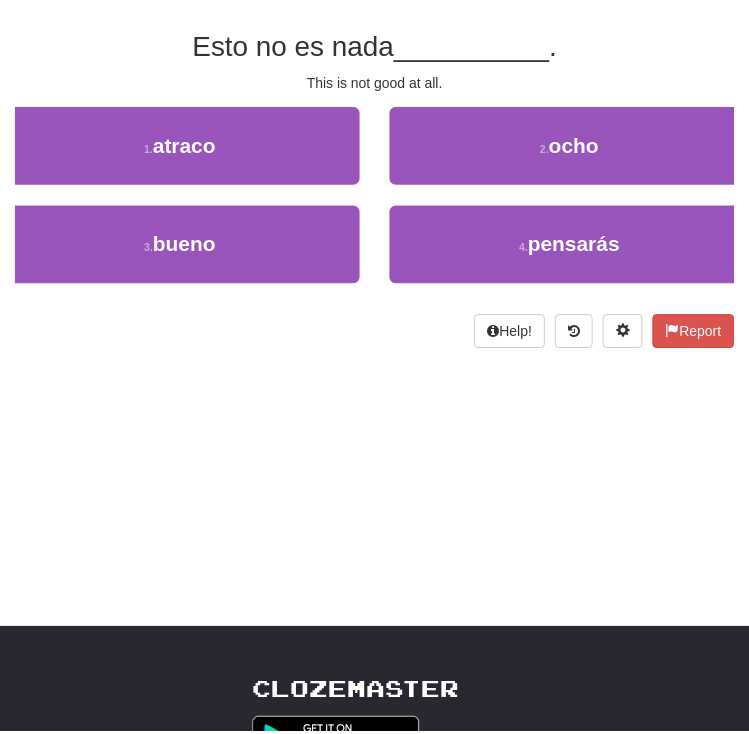 scroll, scrollTop: 95, scrollLeft: 0, axis: vertical 